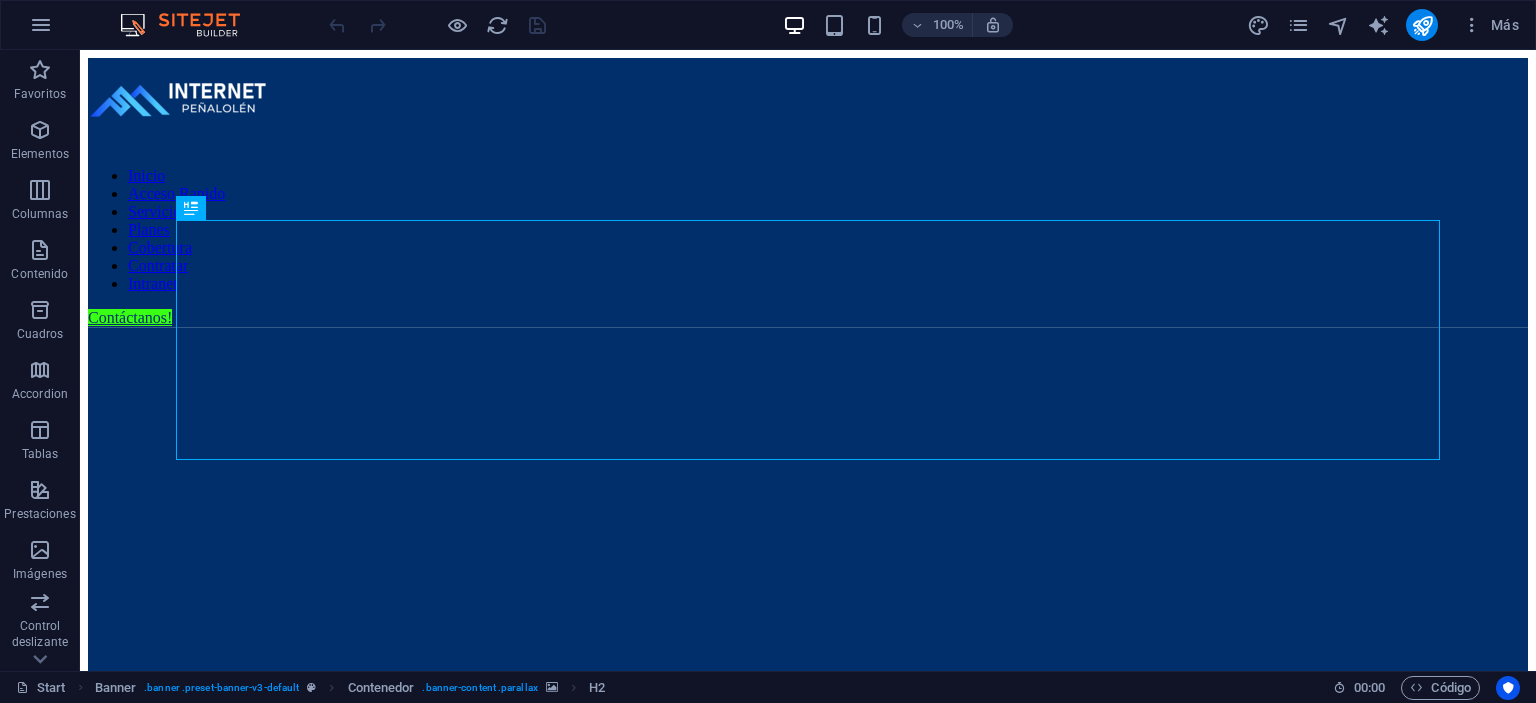 scroll, scrollTop: 0, scrollLeft: 0, axis: both 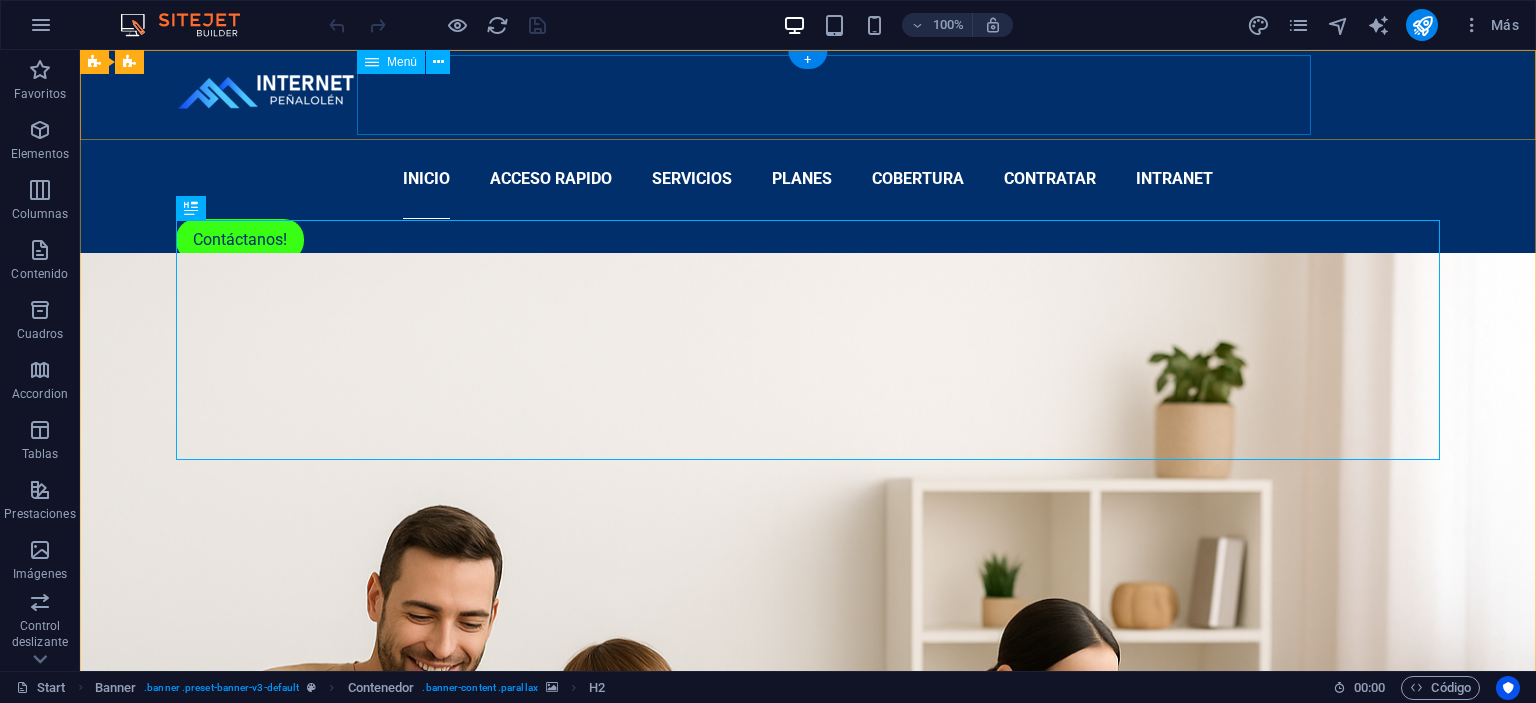 click on "Inicio Acceso Rapido Servicios Planes Cobertura Contratar Intranet" at bounding box center [808, 179] 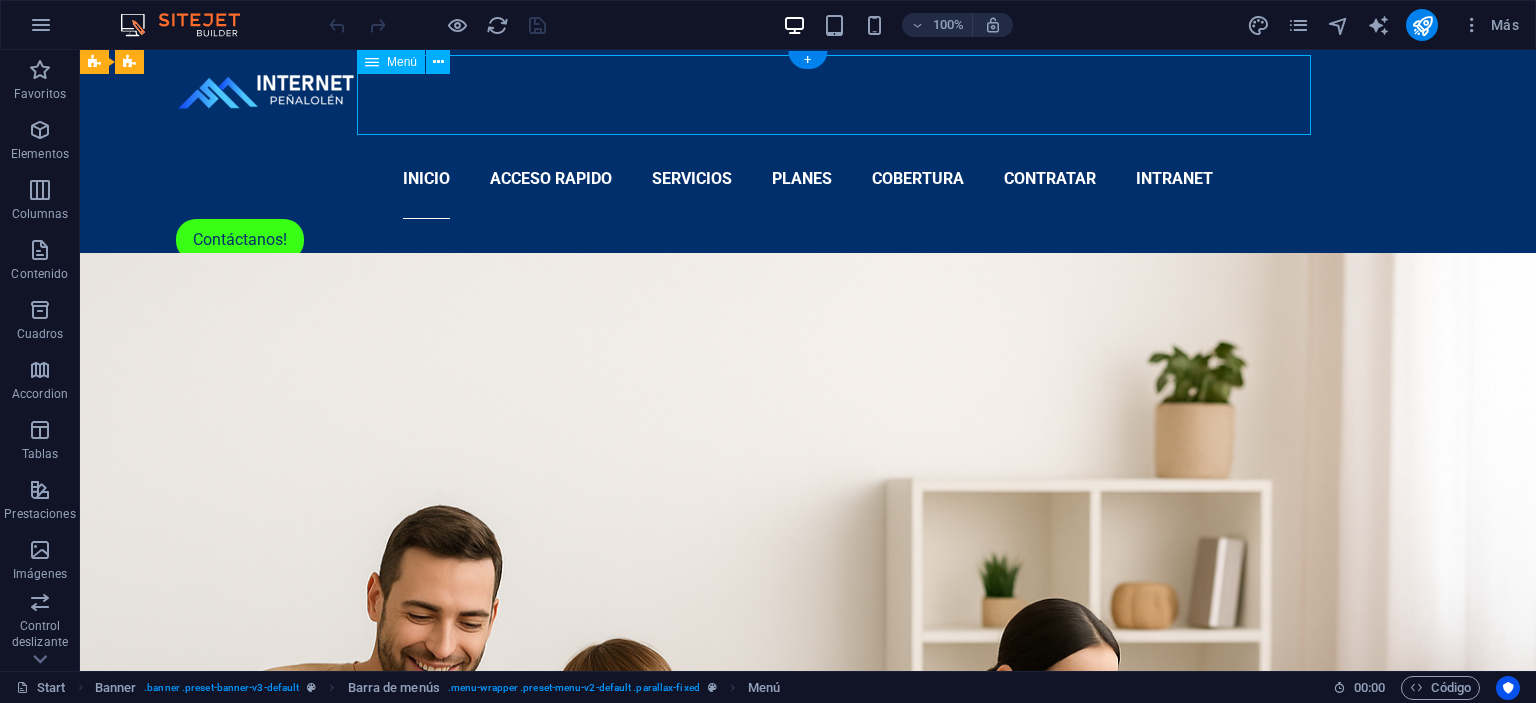 click on "Inicio Acceso Rapido Servicios Planes Cobertura Contratar Intranet" at bounding box center [808, 179] 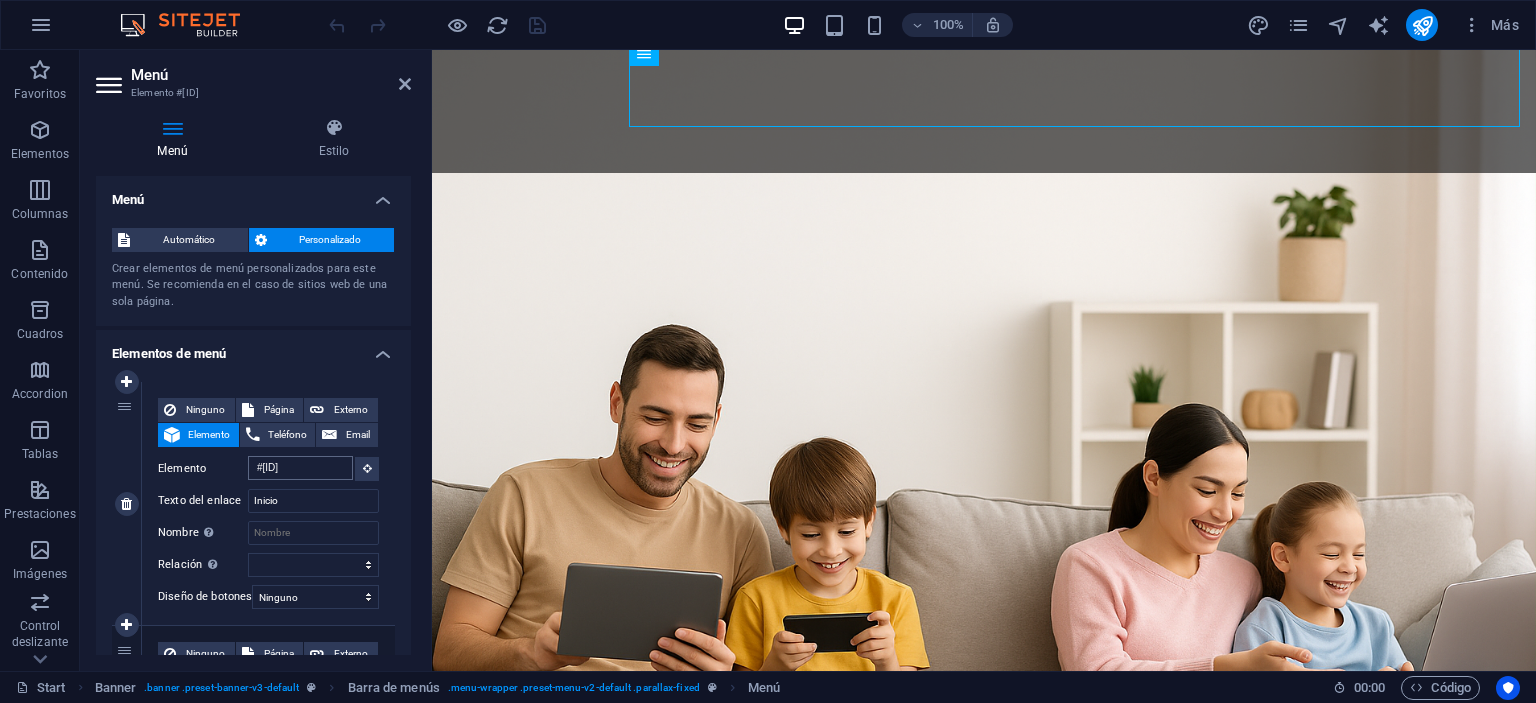 scroll, scrollTop: 243, scrollLeft: 0, axis: vertical 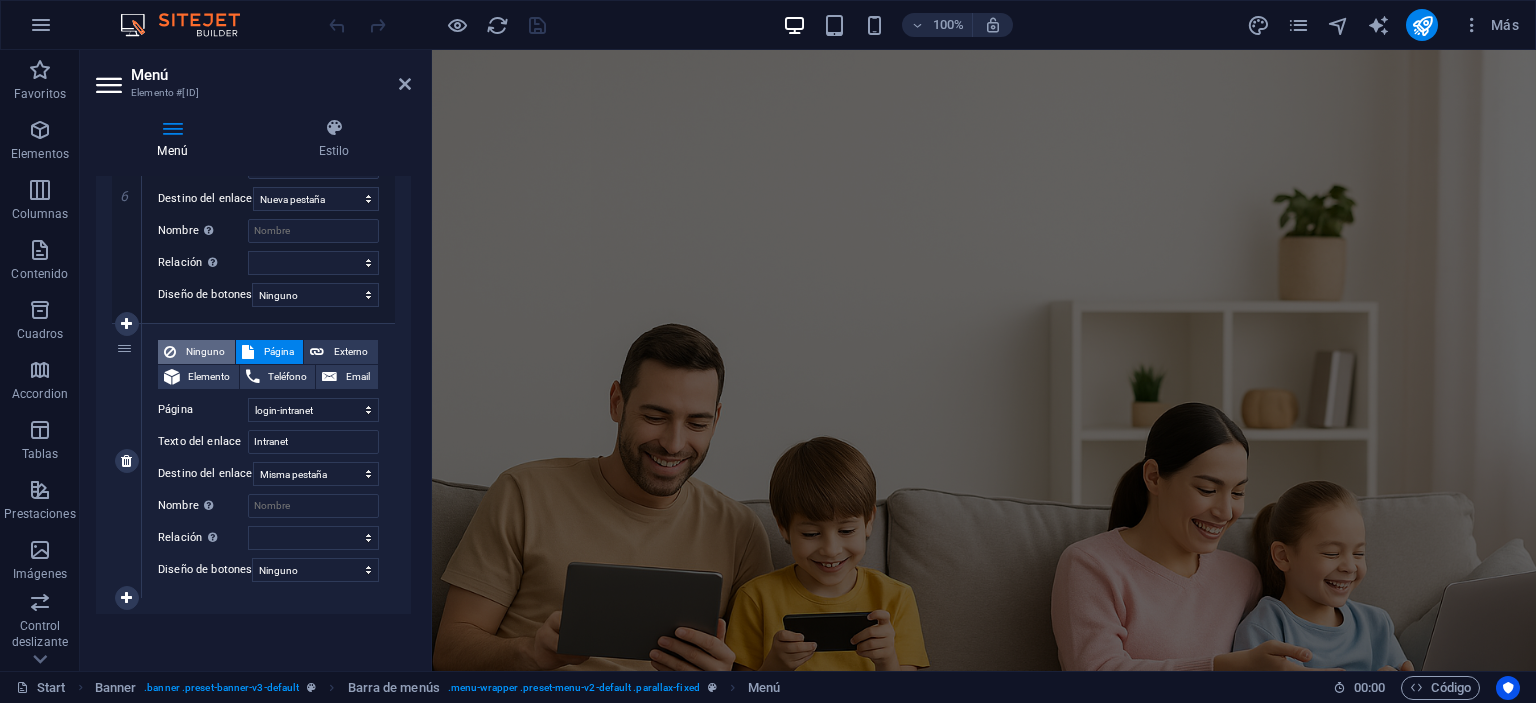 click on "Ninguno" at bounding box center [205, 352] 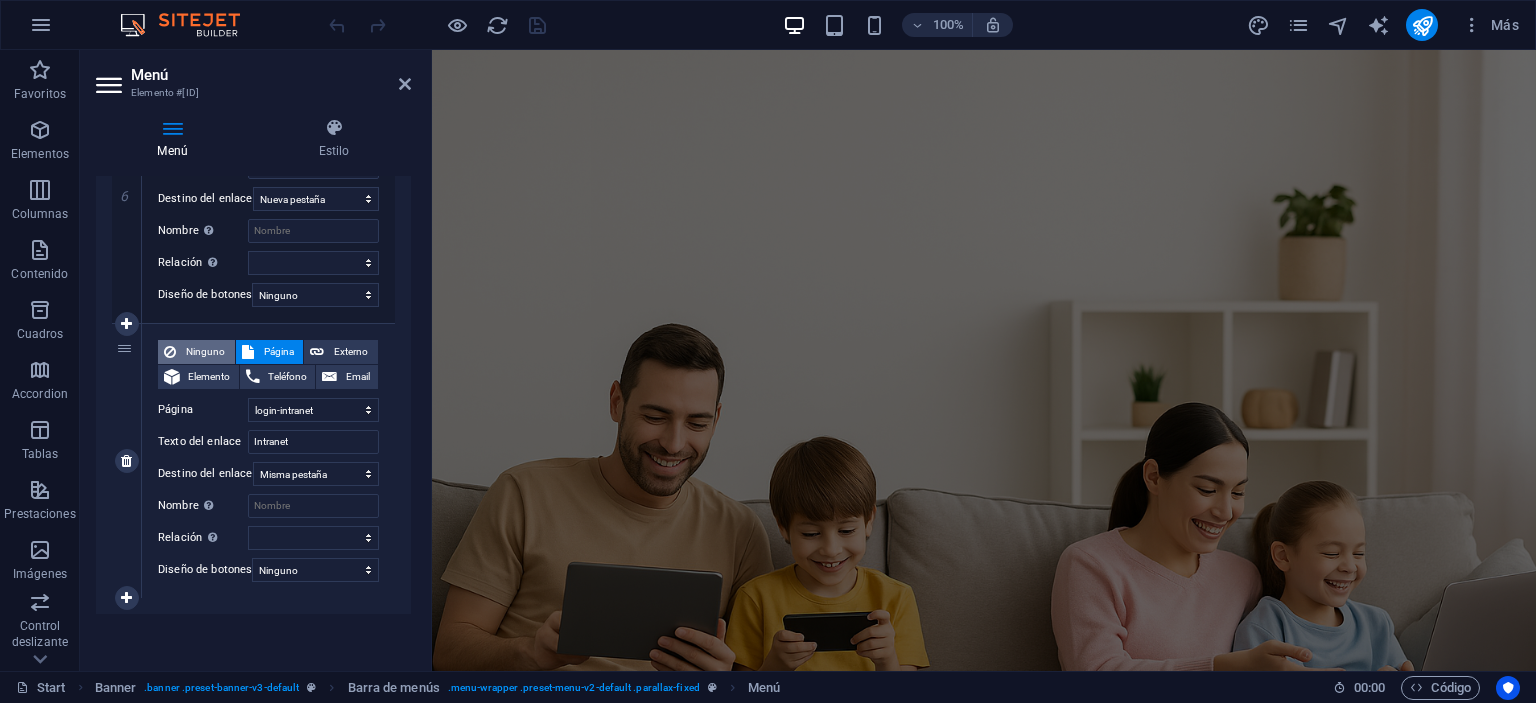 scroll, scrollTop: 0, scrollLeft: 0, axis: both 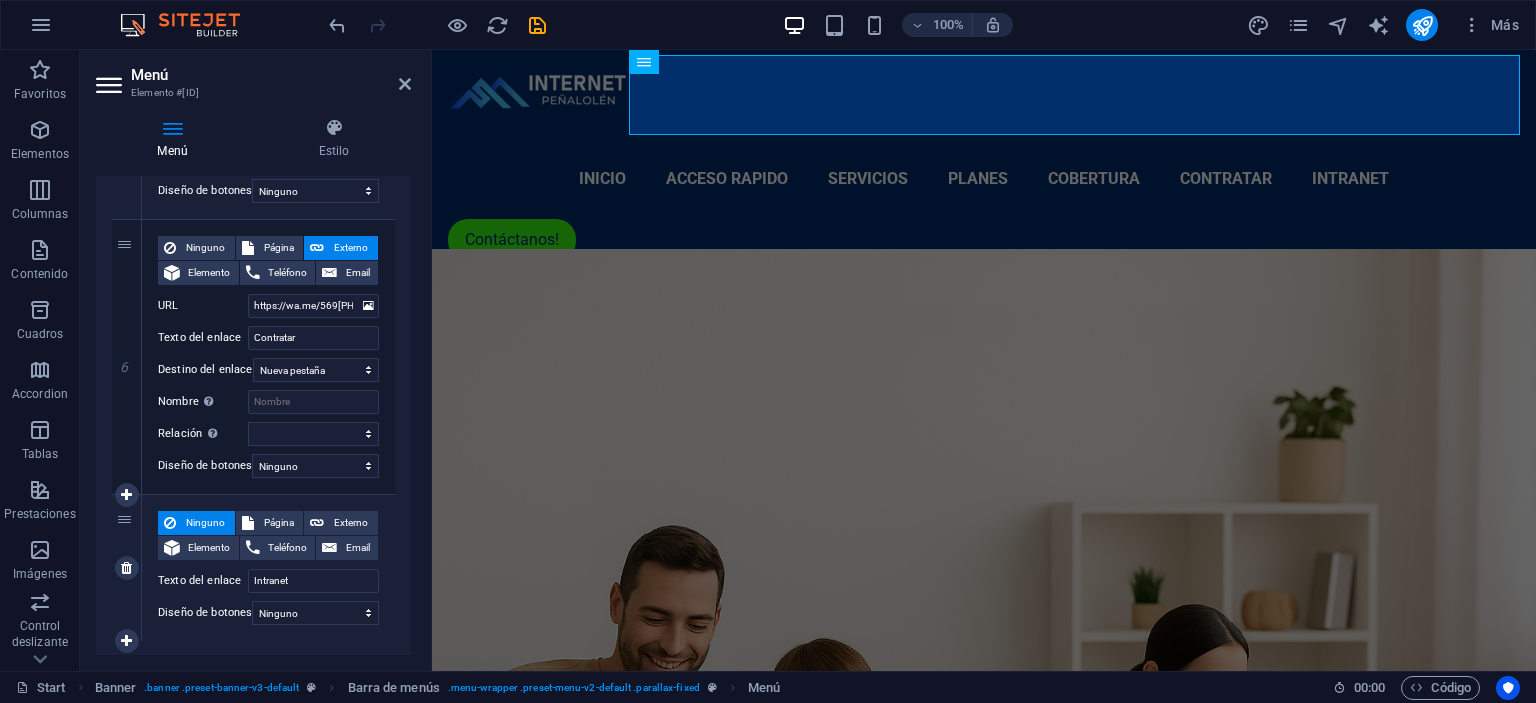 click on "Ninguno" at bounding box center [205, 523] 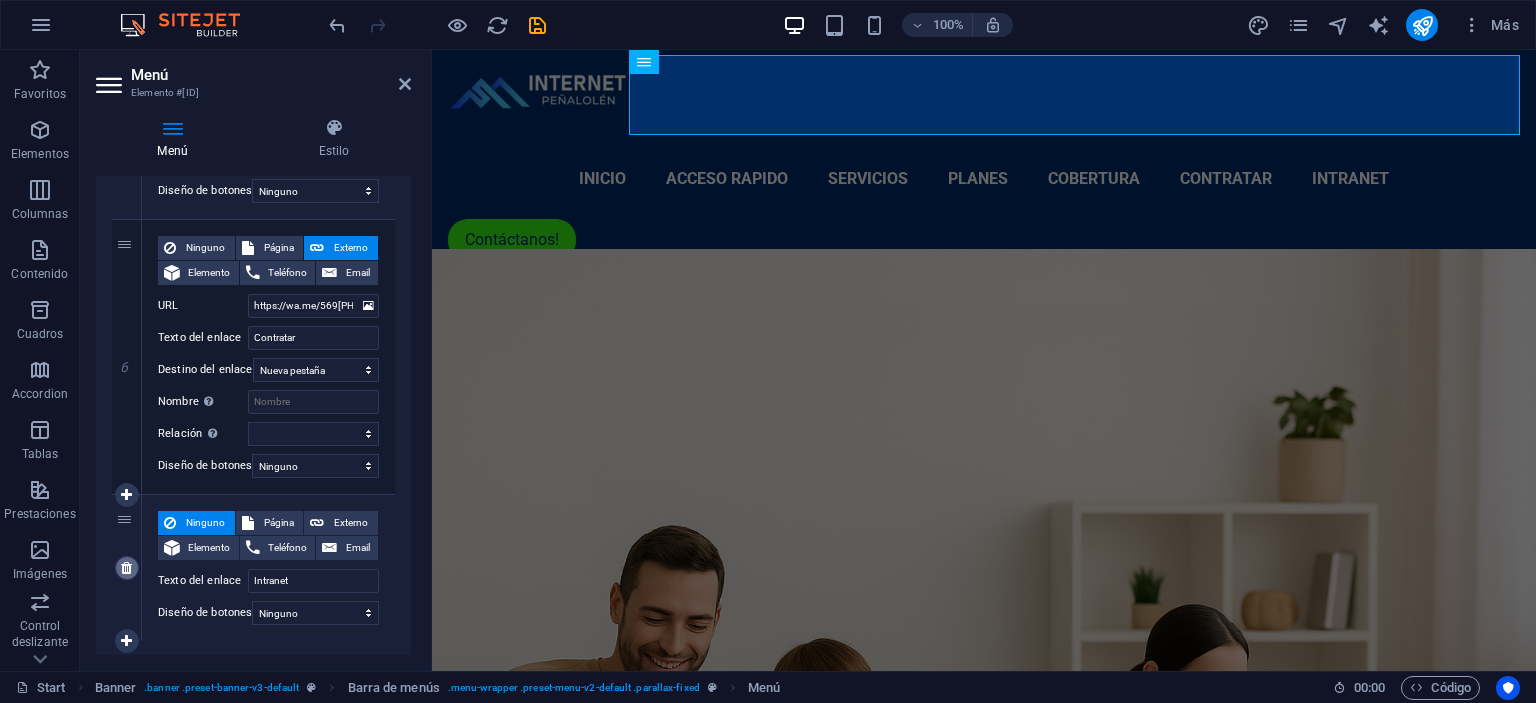 click at bounding box center (126, 568) 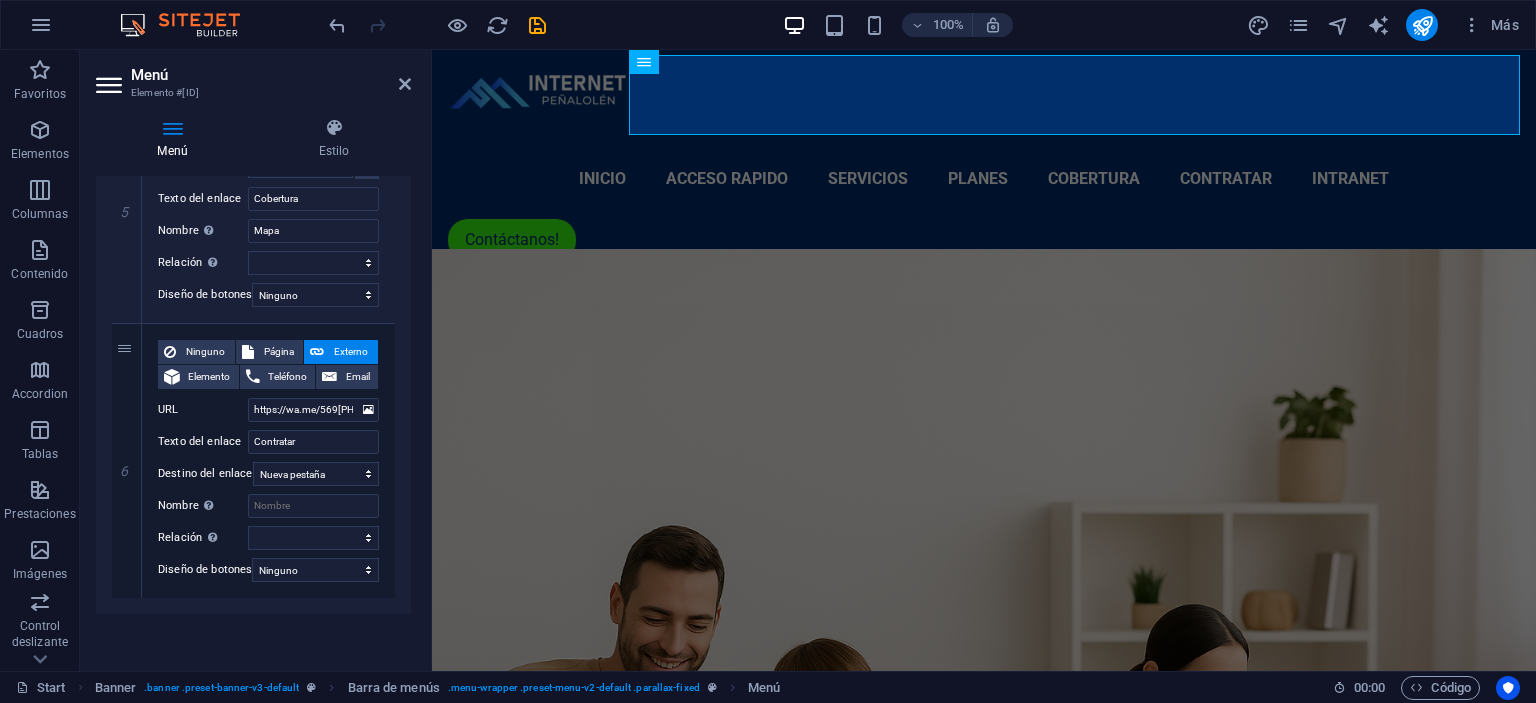 scroll, scrollTop: 1290, scrollLeft: 0, axis: vertical 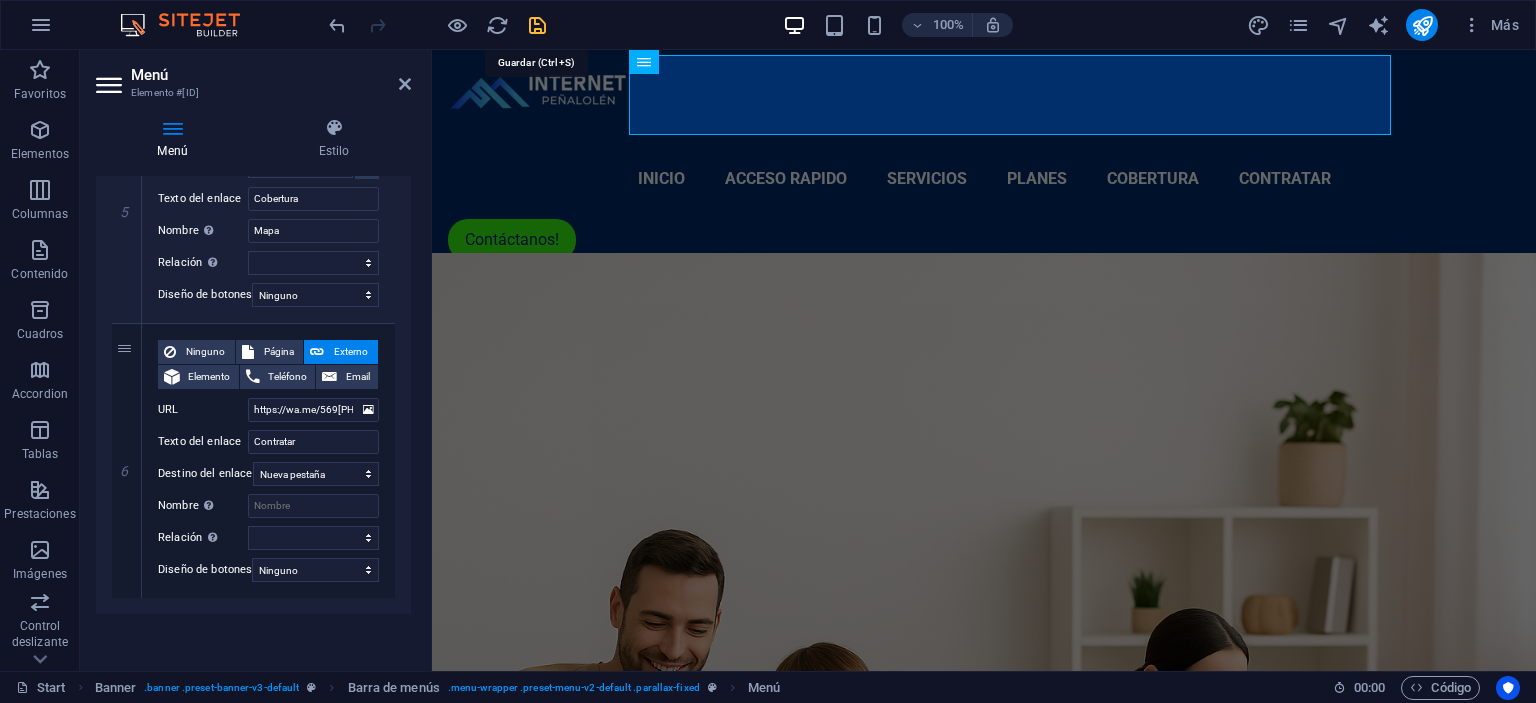 click at bounding box center [537, 25] 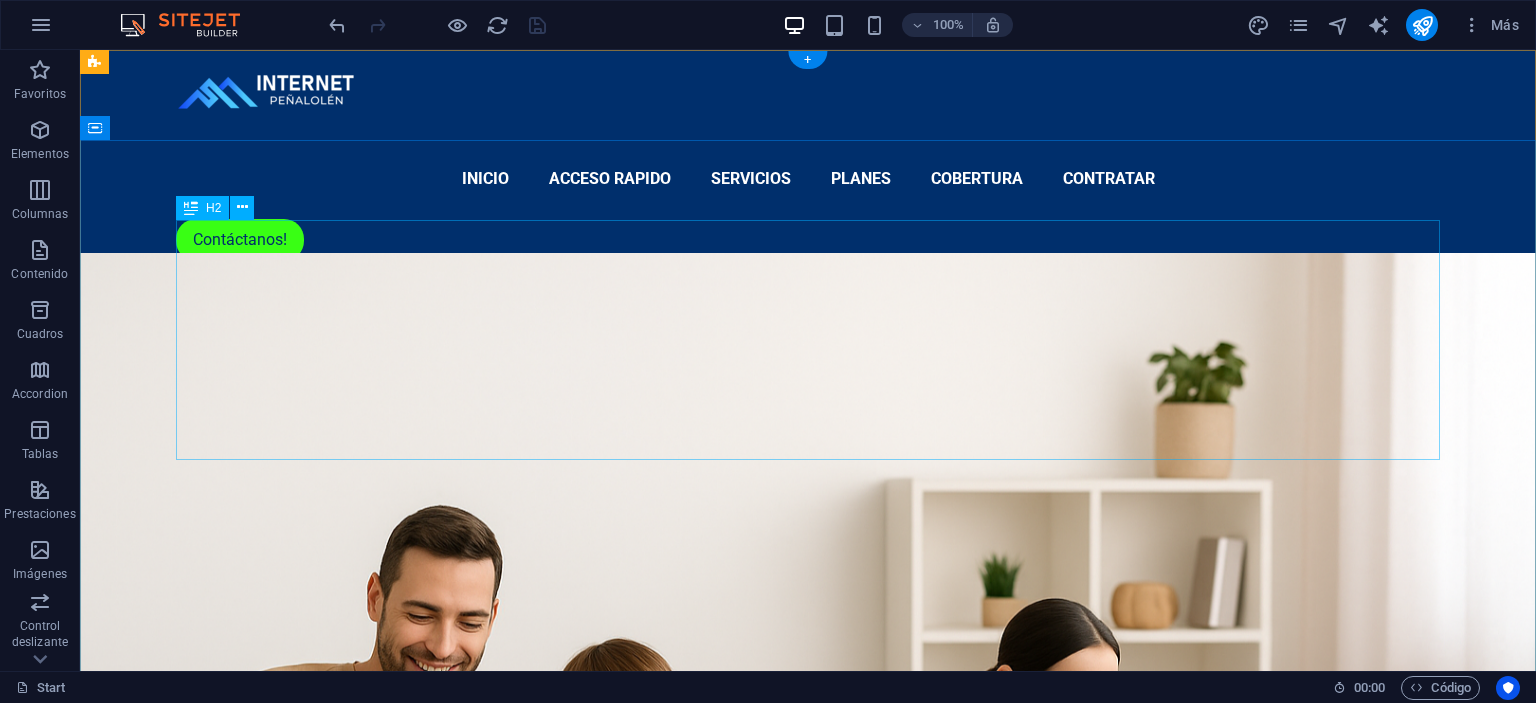click on "El internet más rápido al mejor precio" at bounding box center [808, 1286] 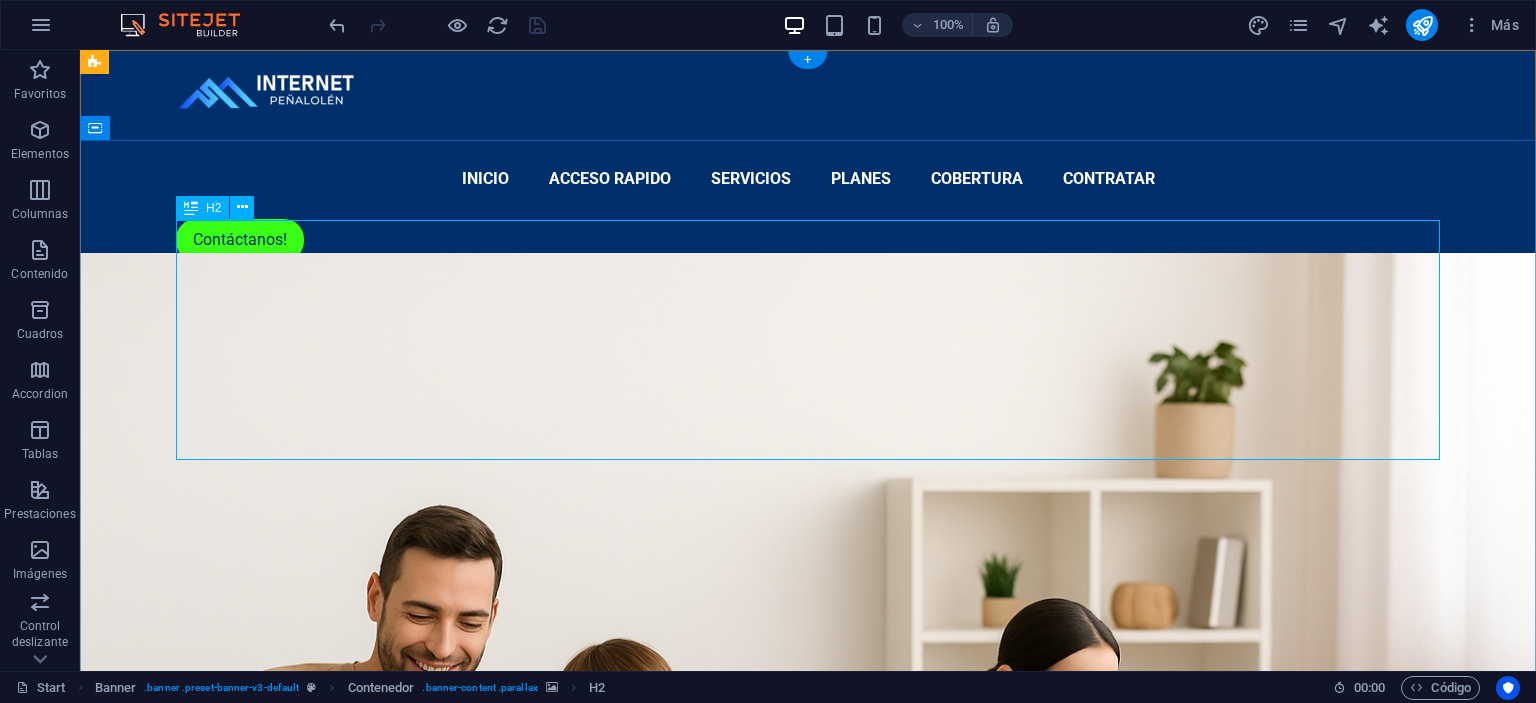 click on "El internet más rápido al mejor precio" at bounding box center [808, 1286] 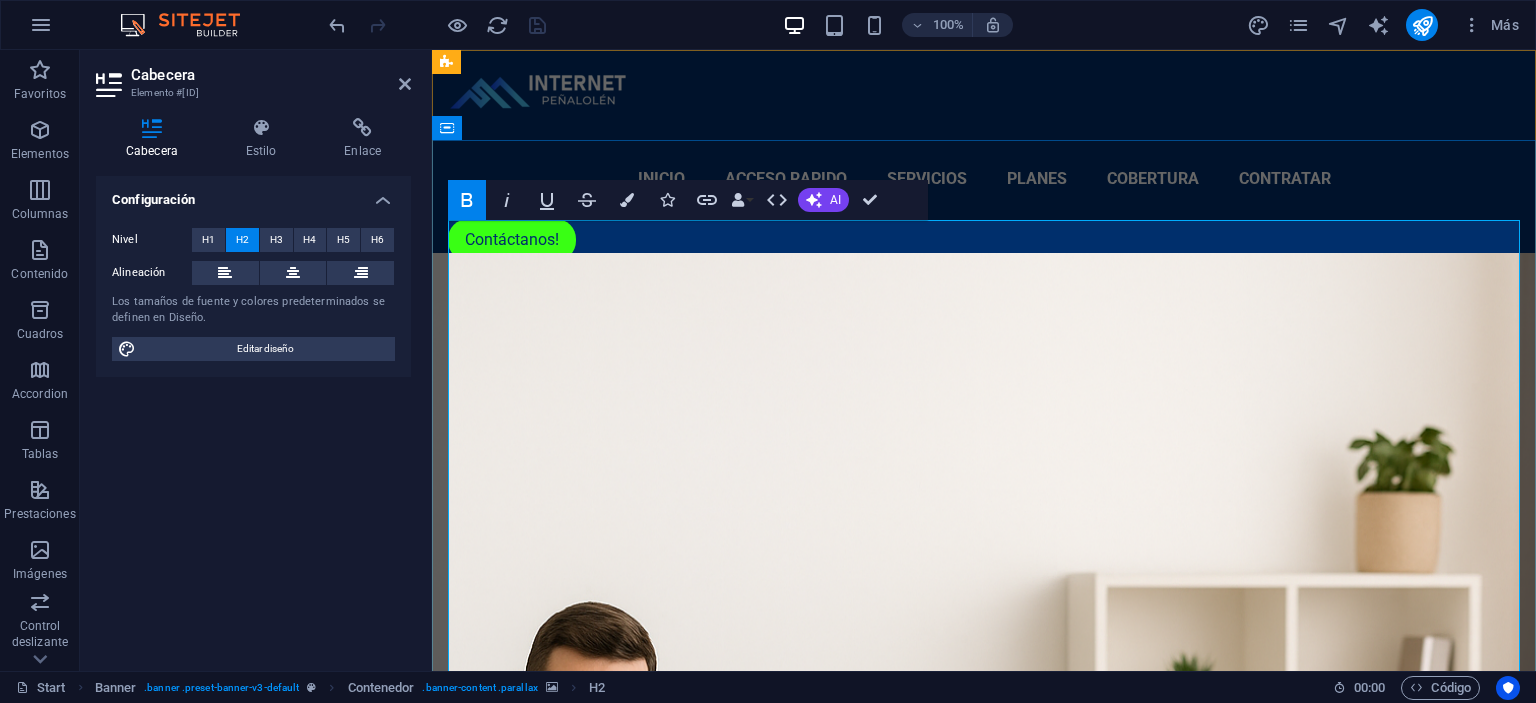 scroll, scrollTop: 945, scrollLeft: 4, axis: both 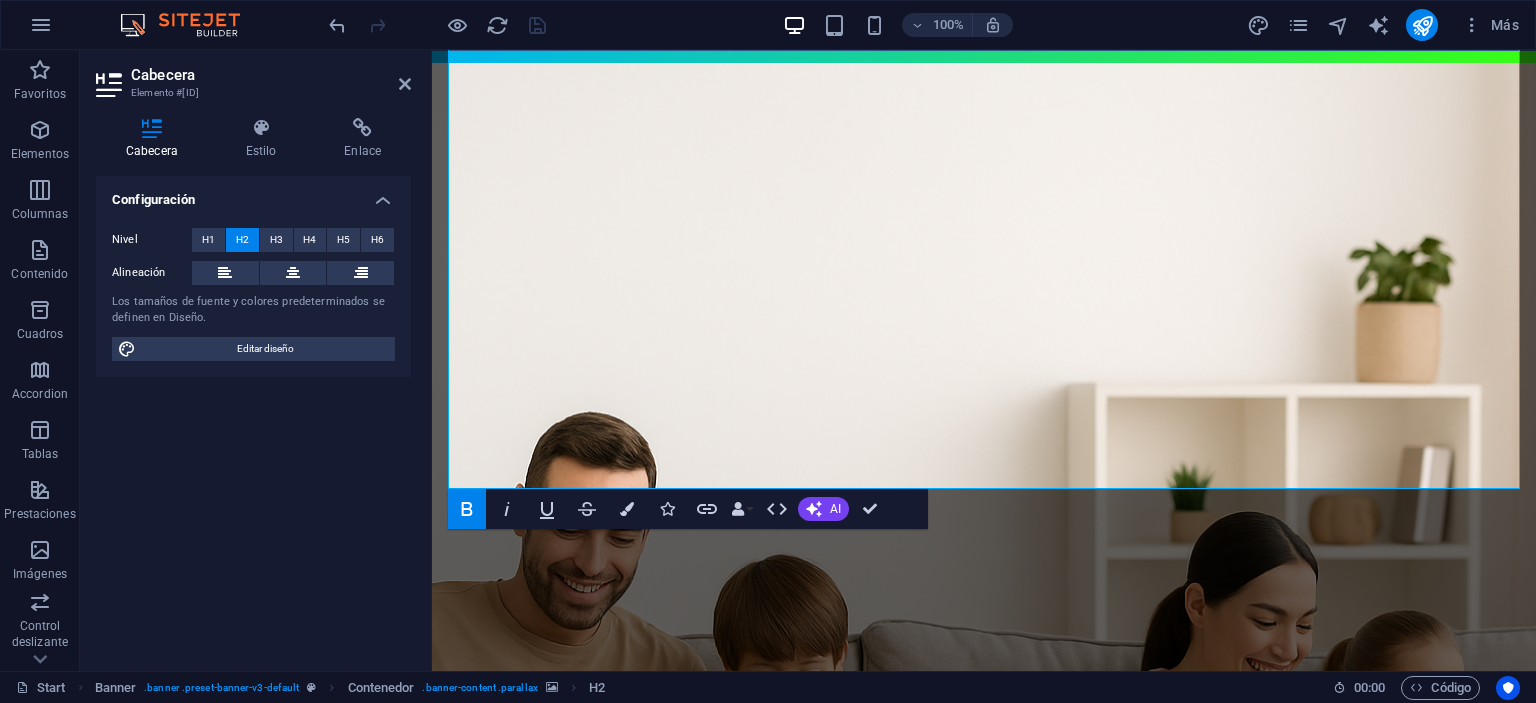 type 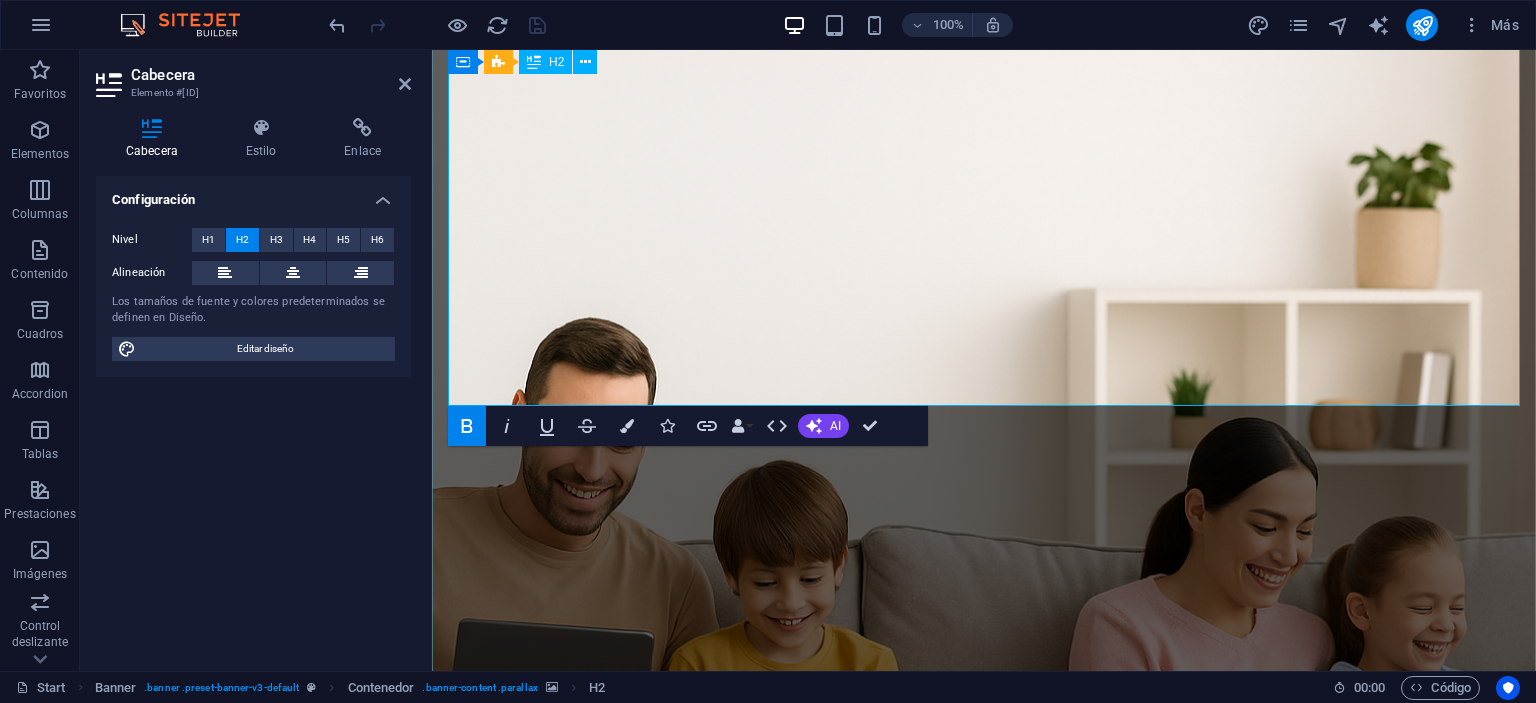 scroll, scrollTop: 0, scrollLeft: 0, axis: both 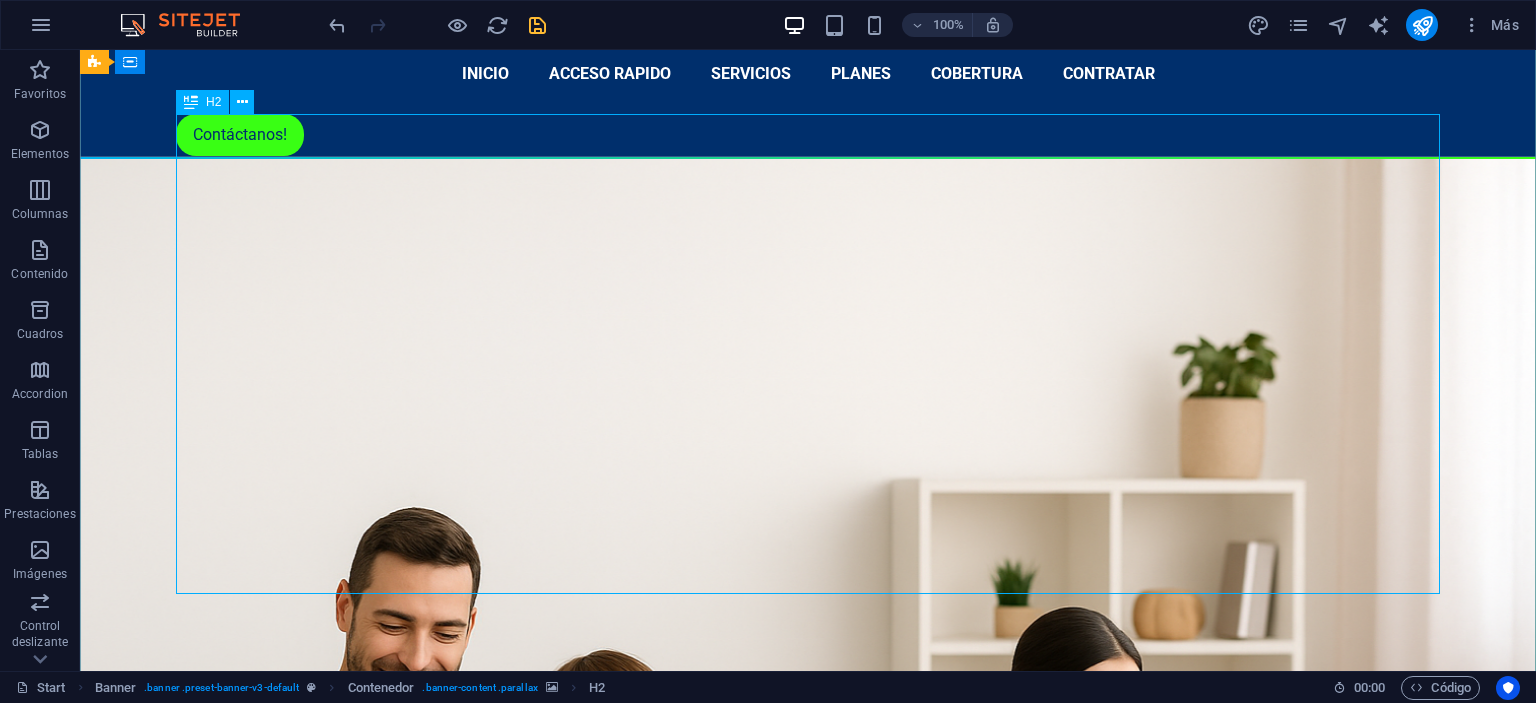 click on "Conectamos hogares, empresas y suenos. Internet de alto nivel, con atención local" at bounding box center (808, 1517) 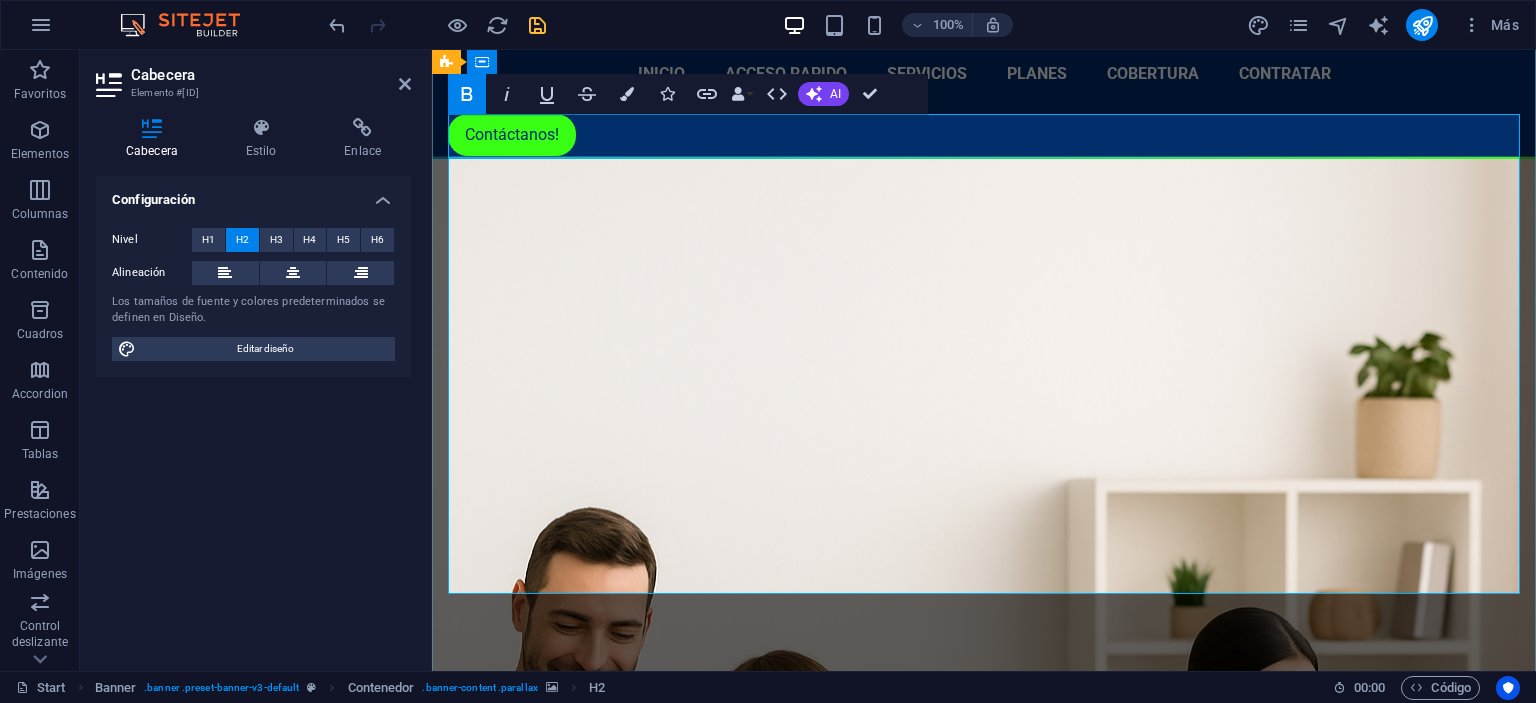 click on "Conectamos hogares, empresas y suenos. Internet de alto nivel, con atención local" at bounding box center [984, 1517] 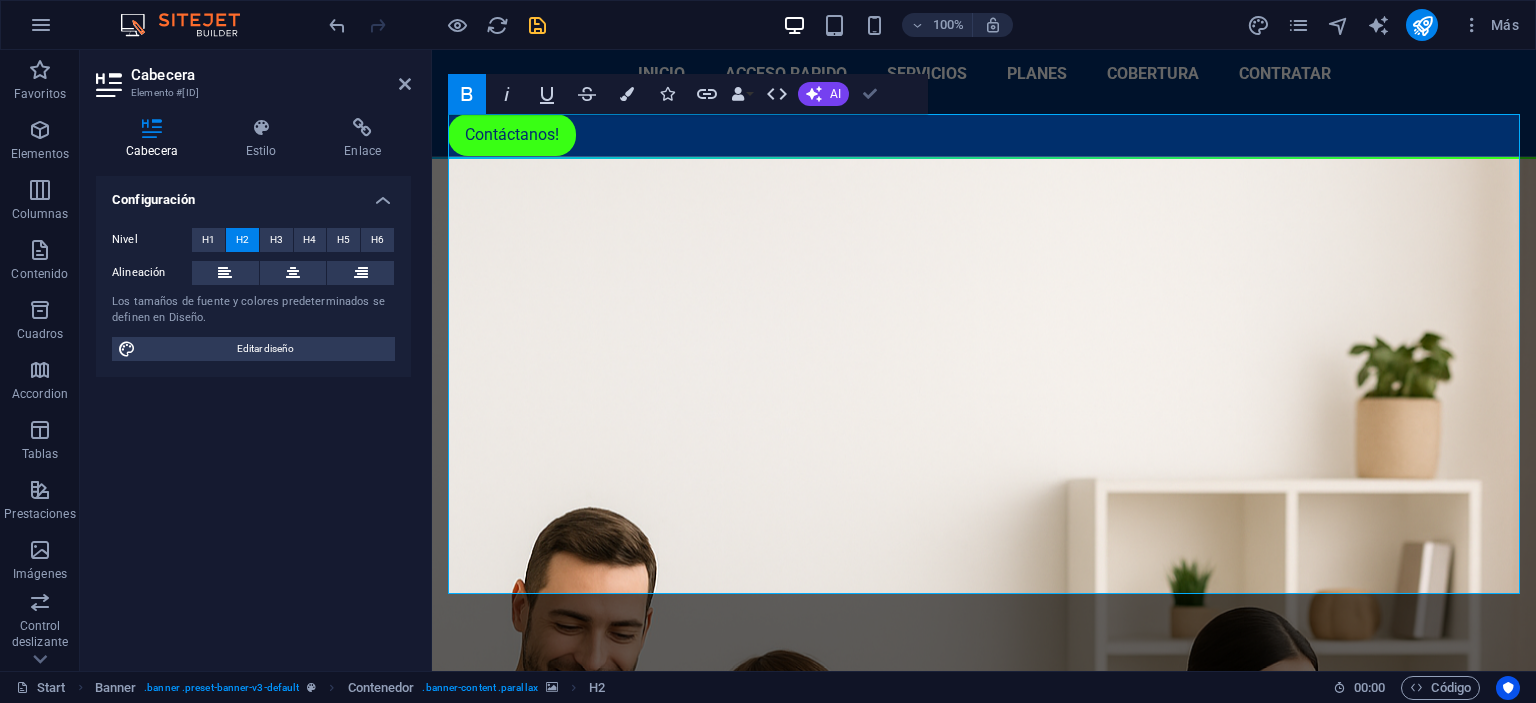 drag, startPoint x: 872, startPoint y: 85, endPoint x: 1070, endPoint y: 260, distance: 264.25177 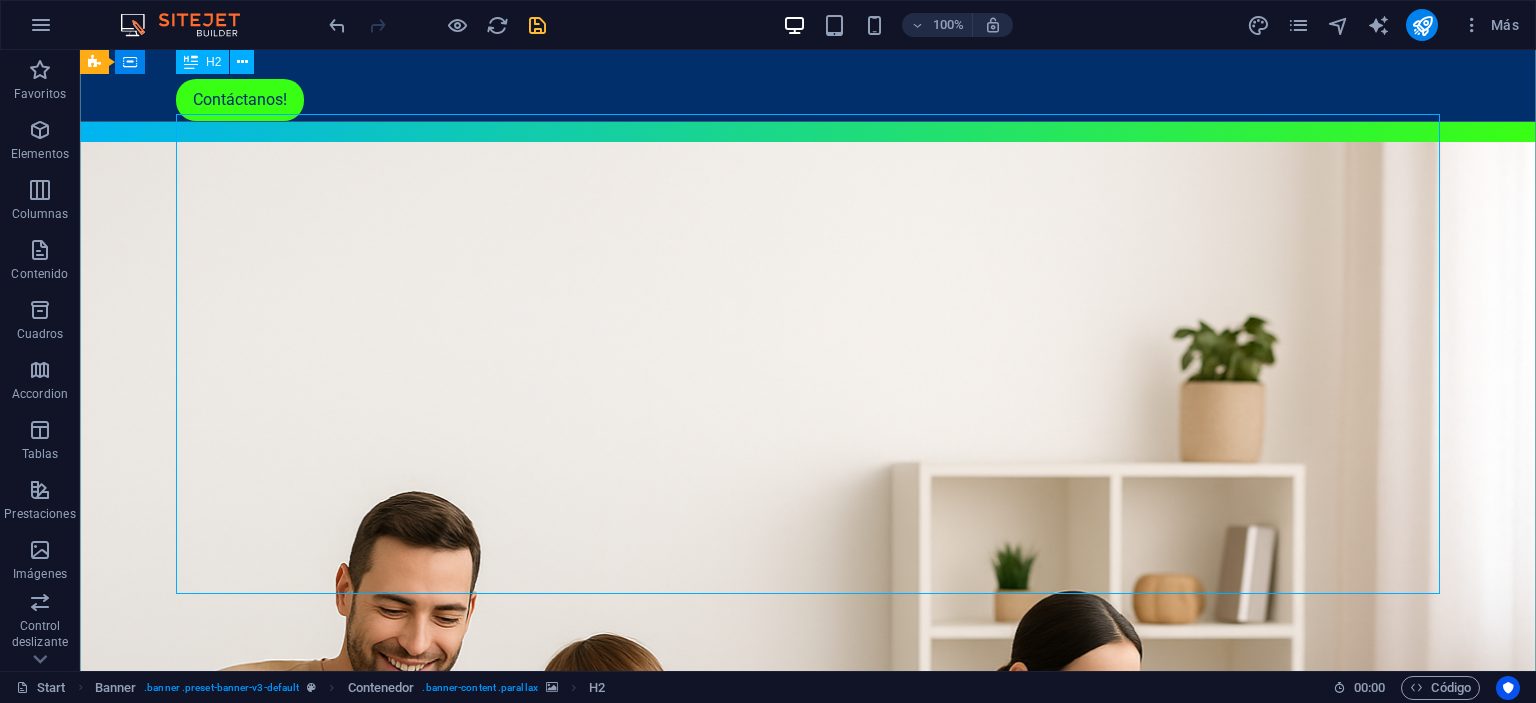 scroll, scrollTop: 105, scrollLeft: 0, axis: vertical 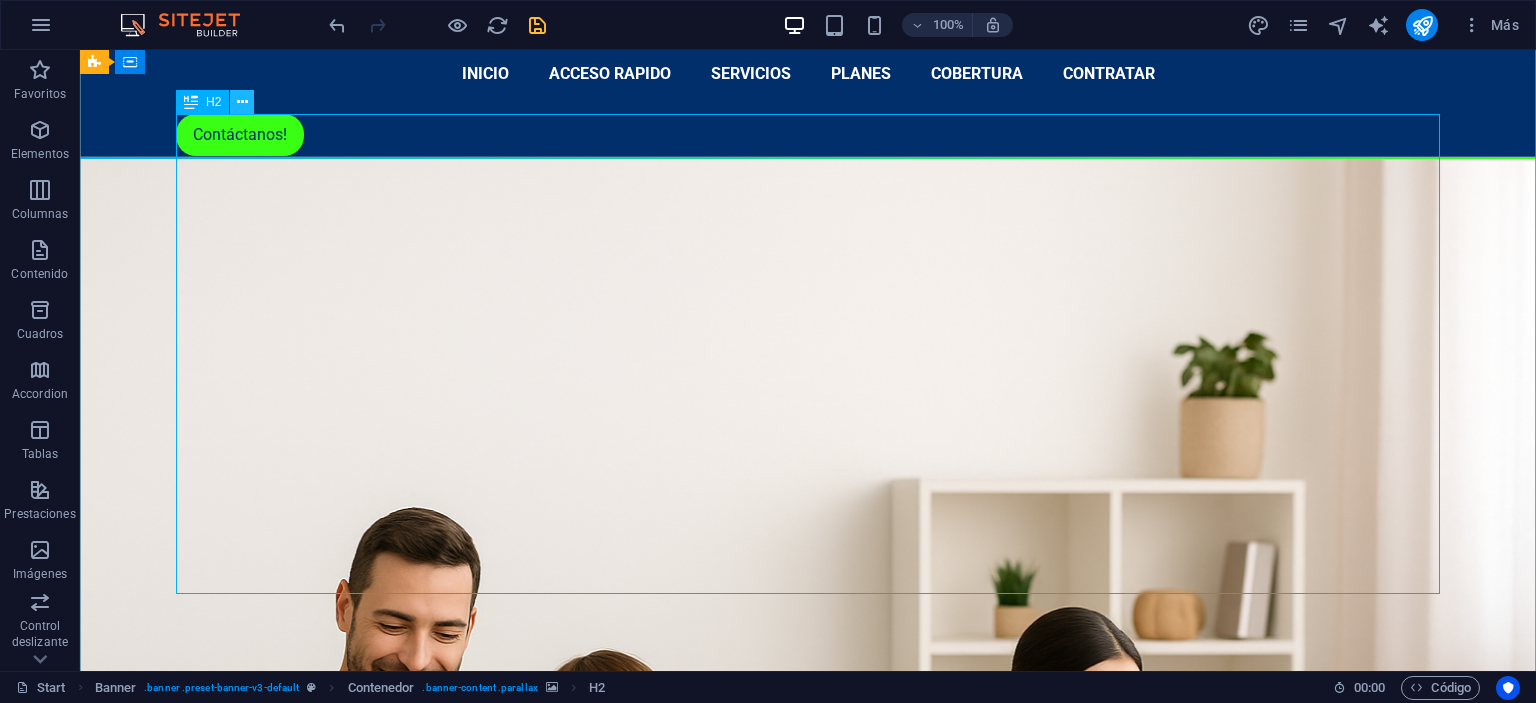 click at bounding box center (242, 102) 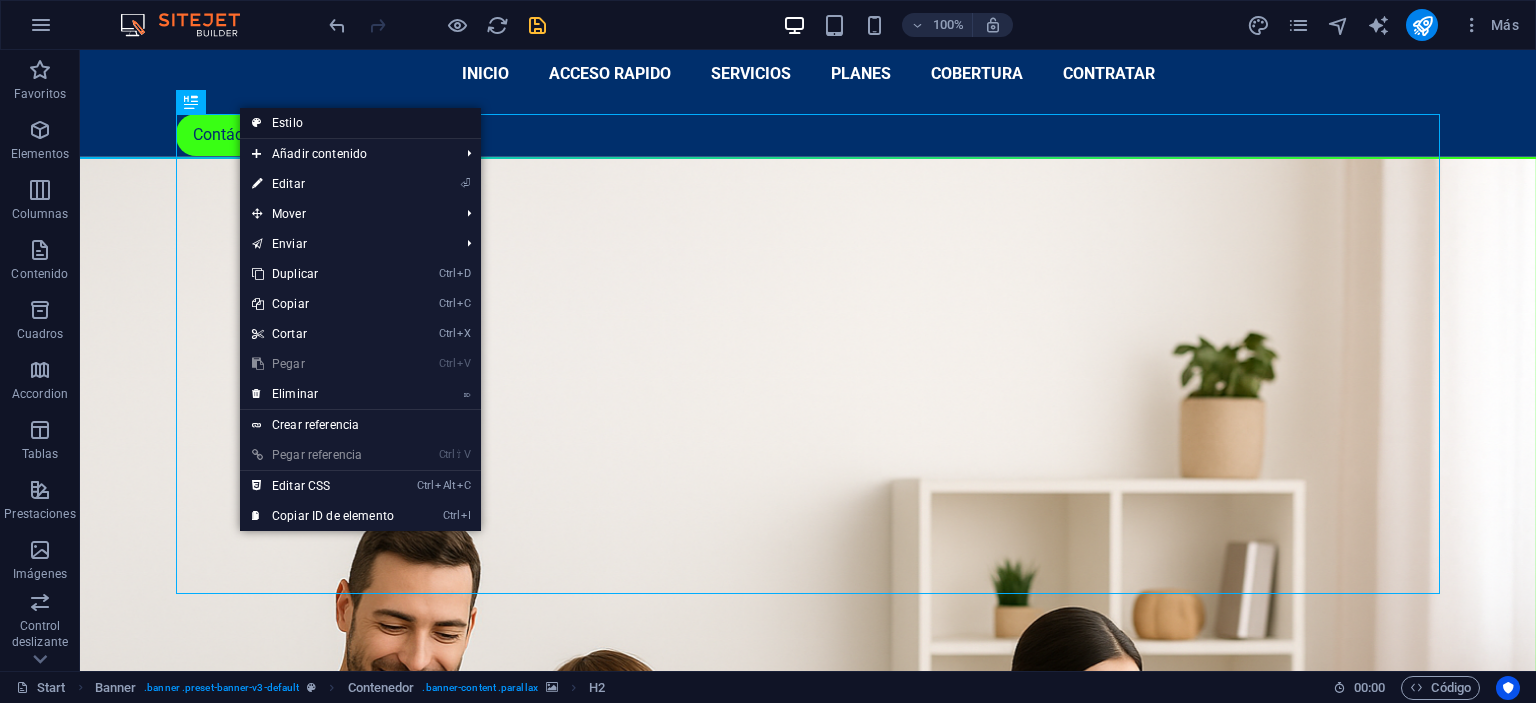 click on "Estilo" at bounding box center (360, 123) 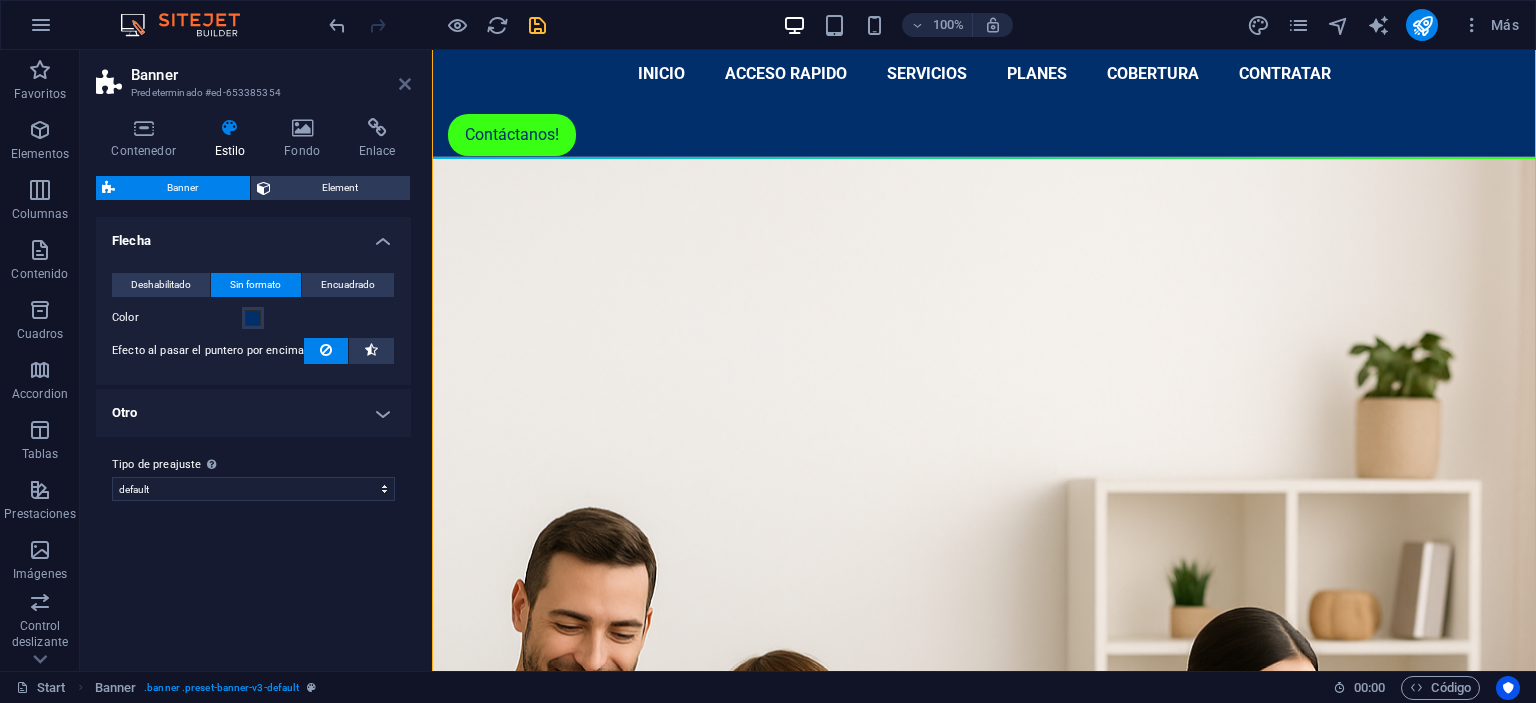 click at bounding box center [405, 84] 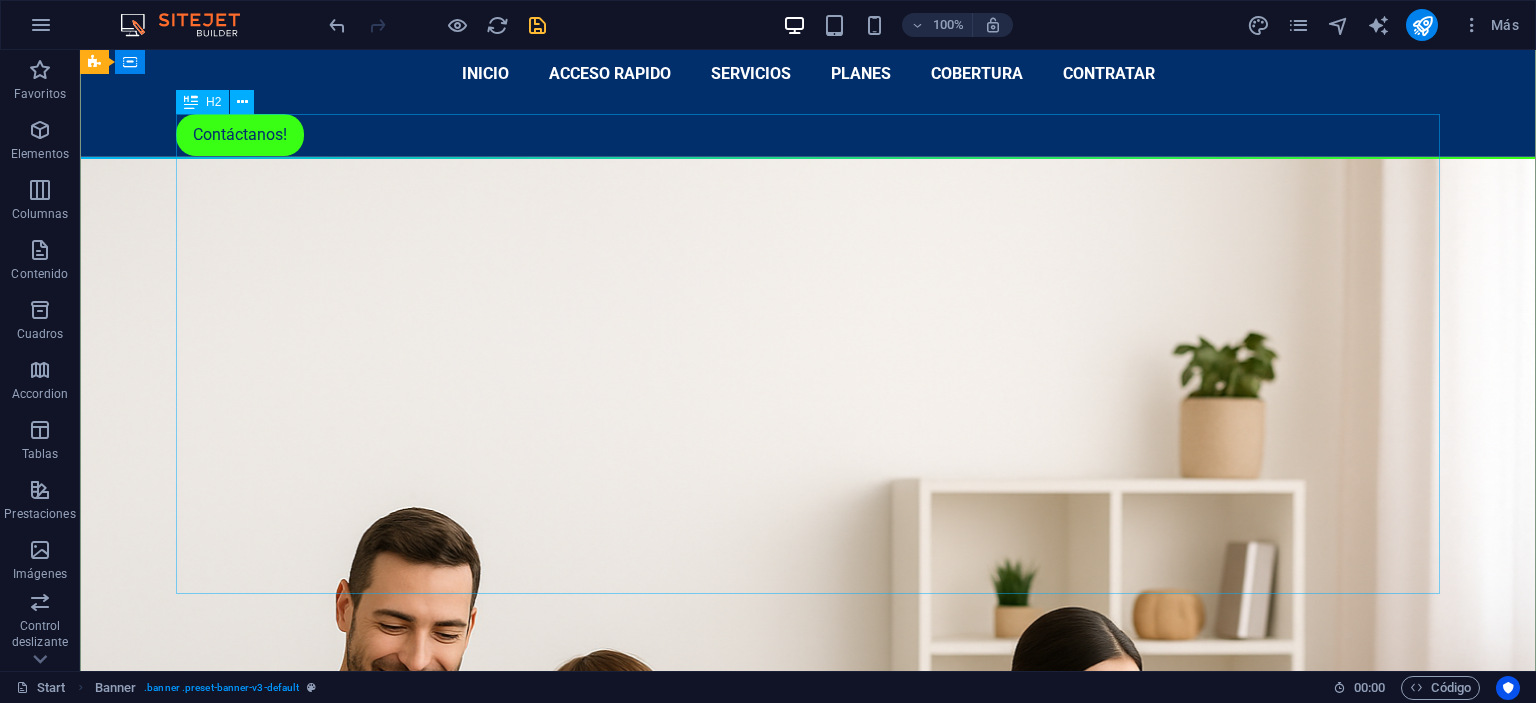 click on "Conectamos hogares, empresas y suenos. Internet de alto nivel, con atención local" at bounding box center [808, 1517] 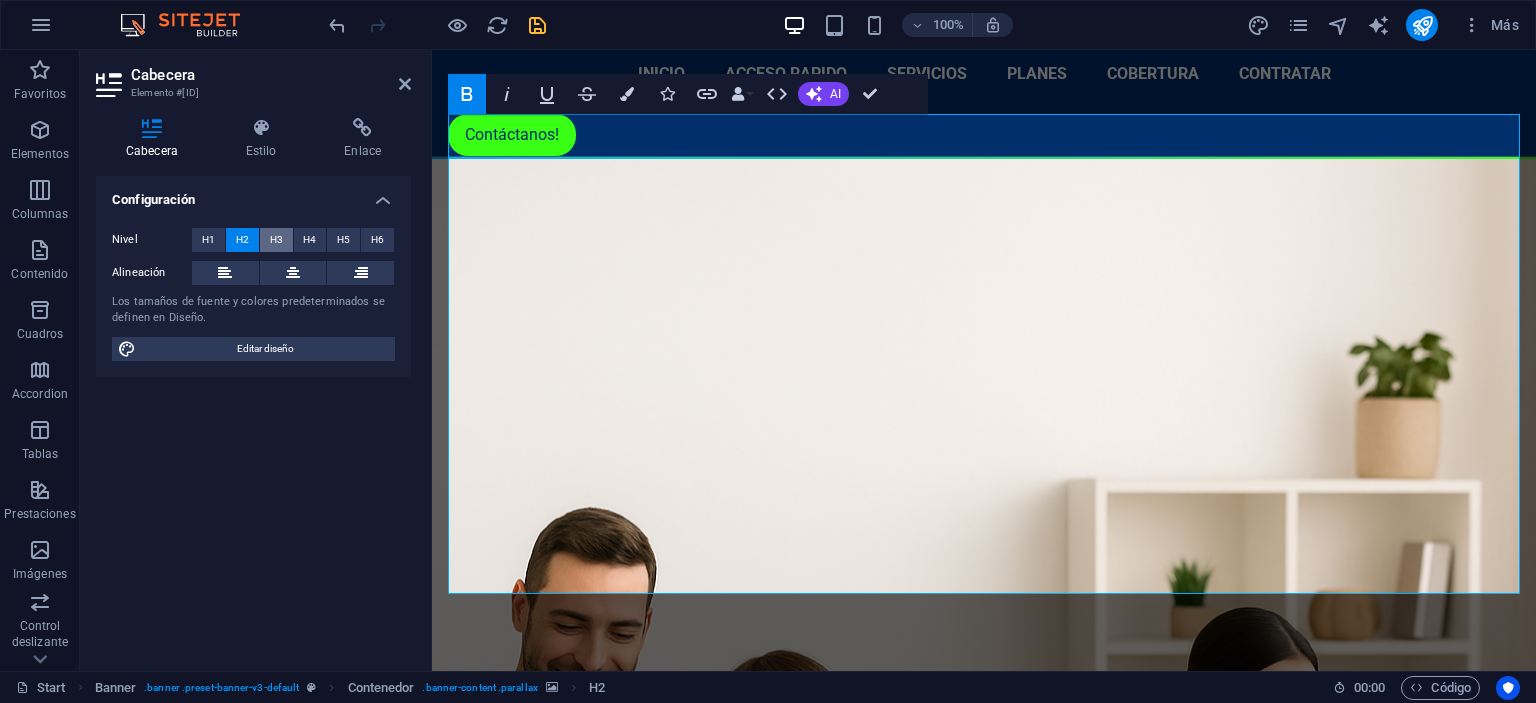 click on "H3" at bounding box center [276, 240] 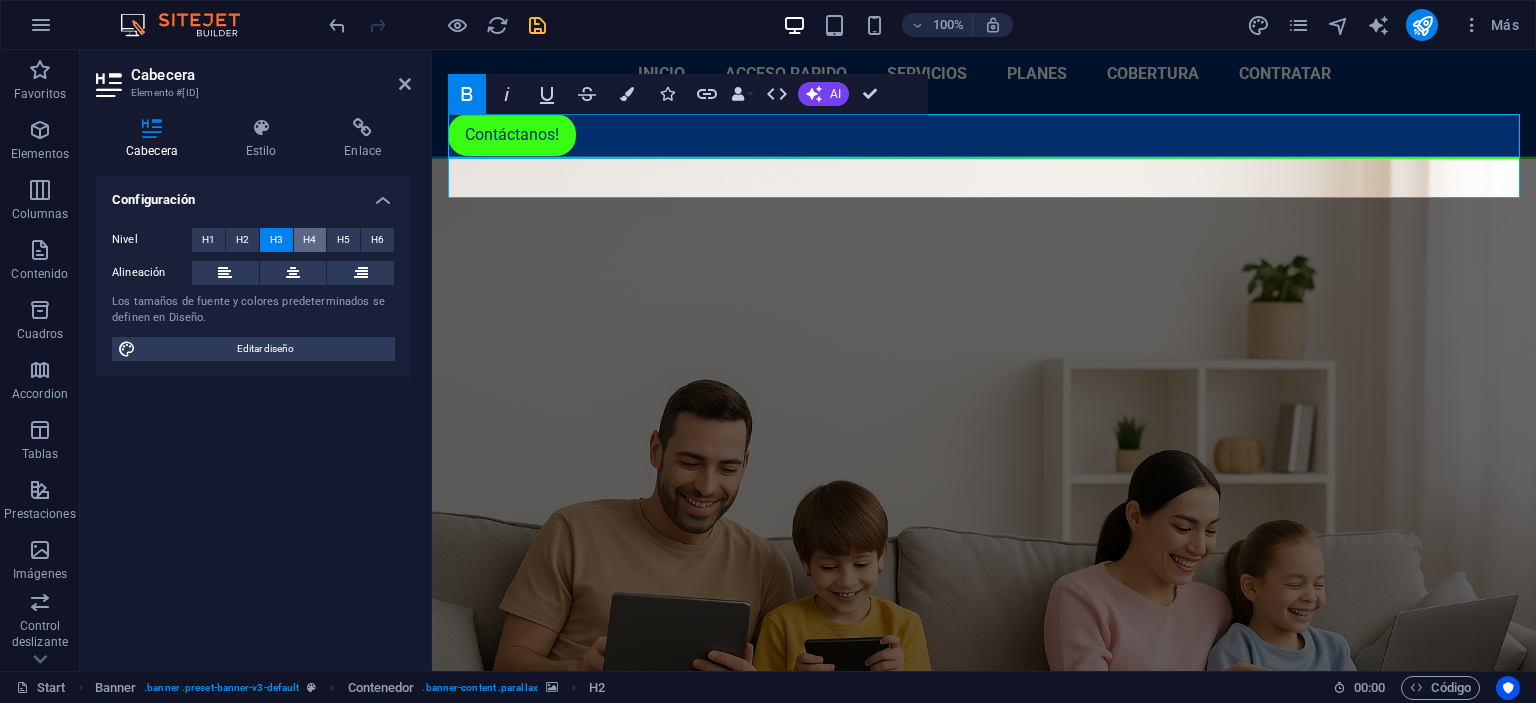click on "H4" at bounding box center [309, 240] 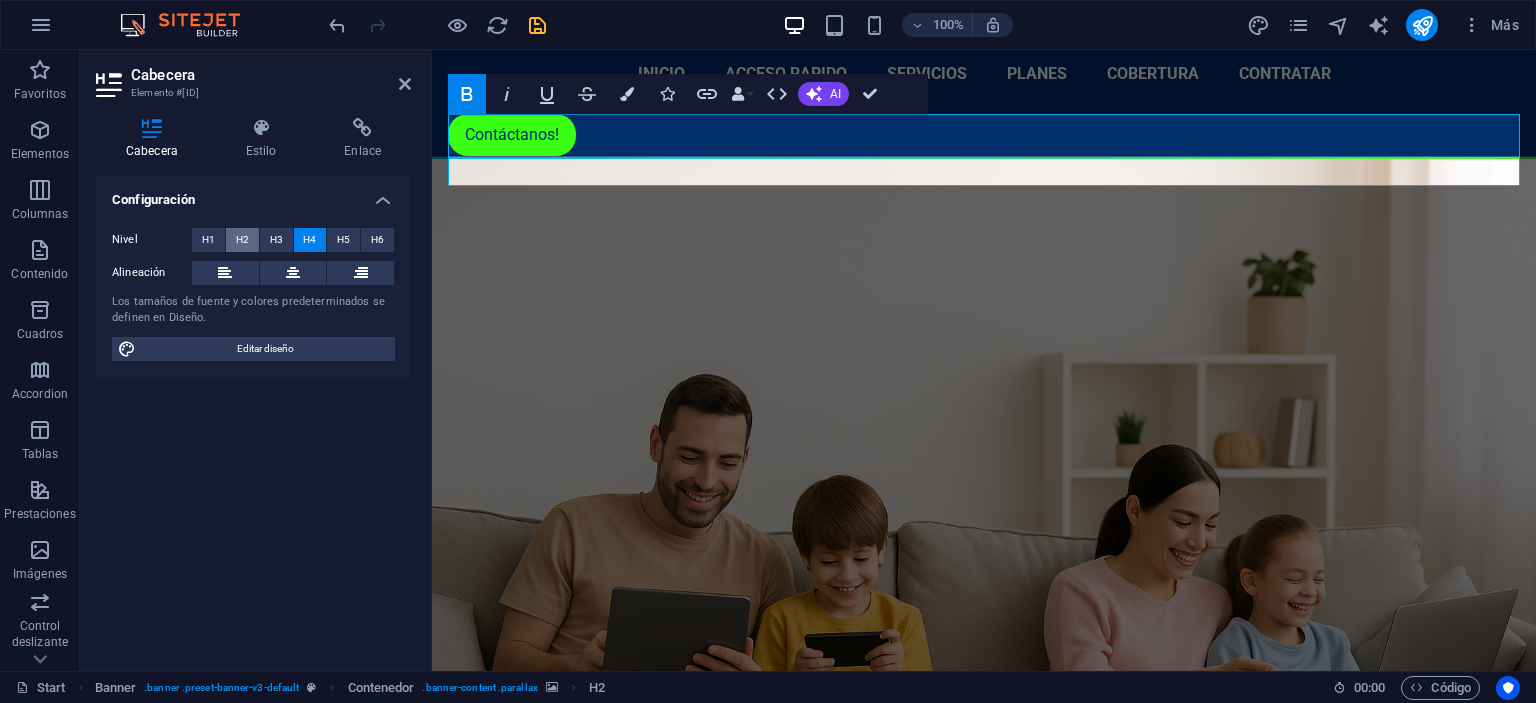 click on "H2" at bounding box center [242, 240] 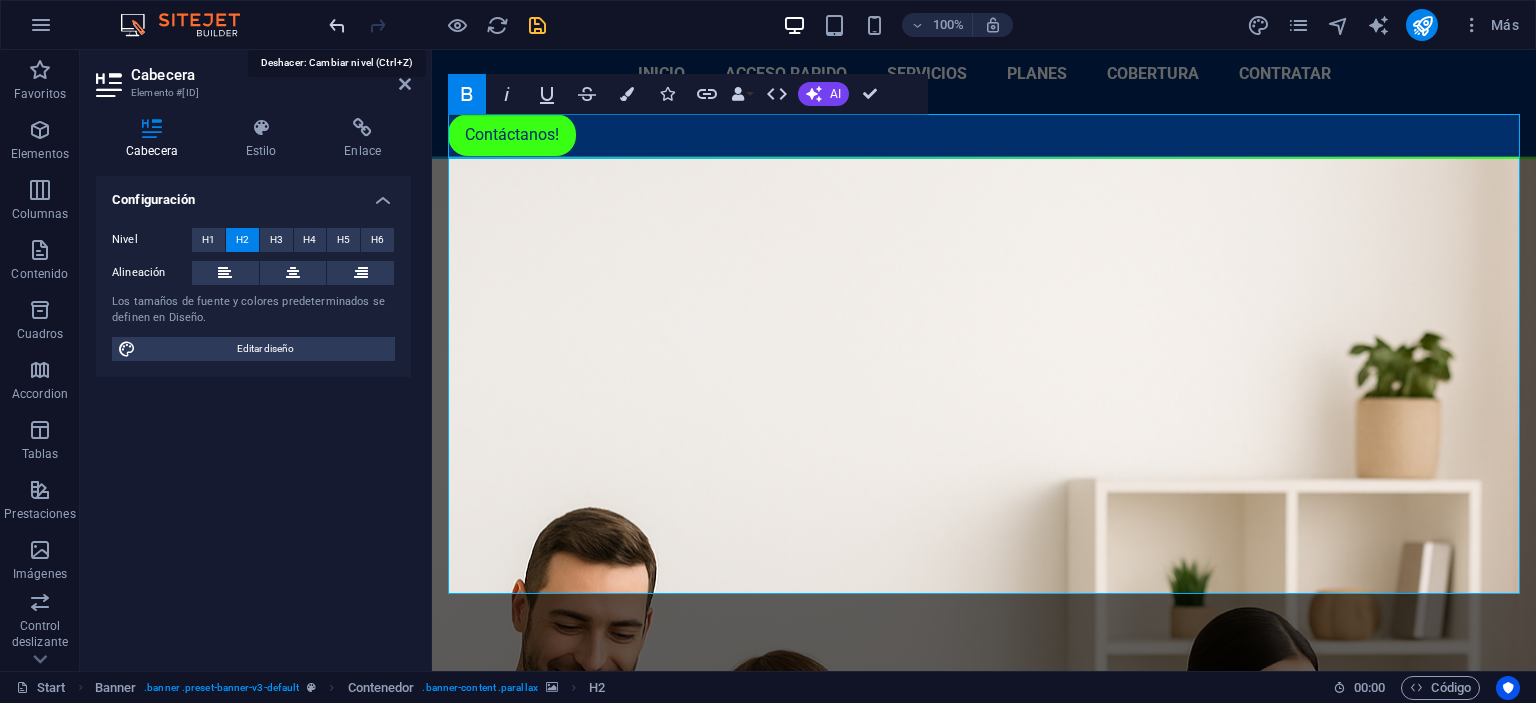click at bounding box center (337, 25) 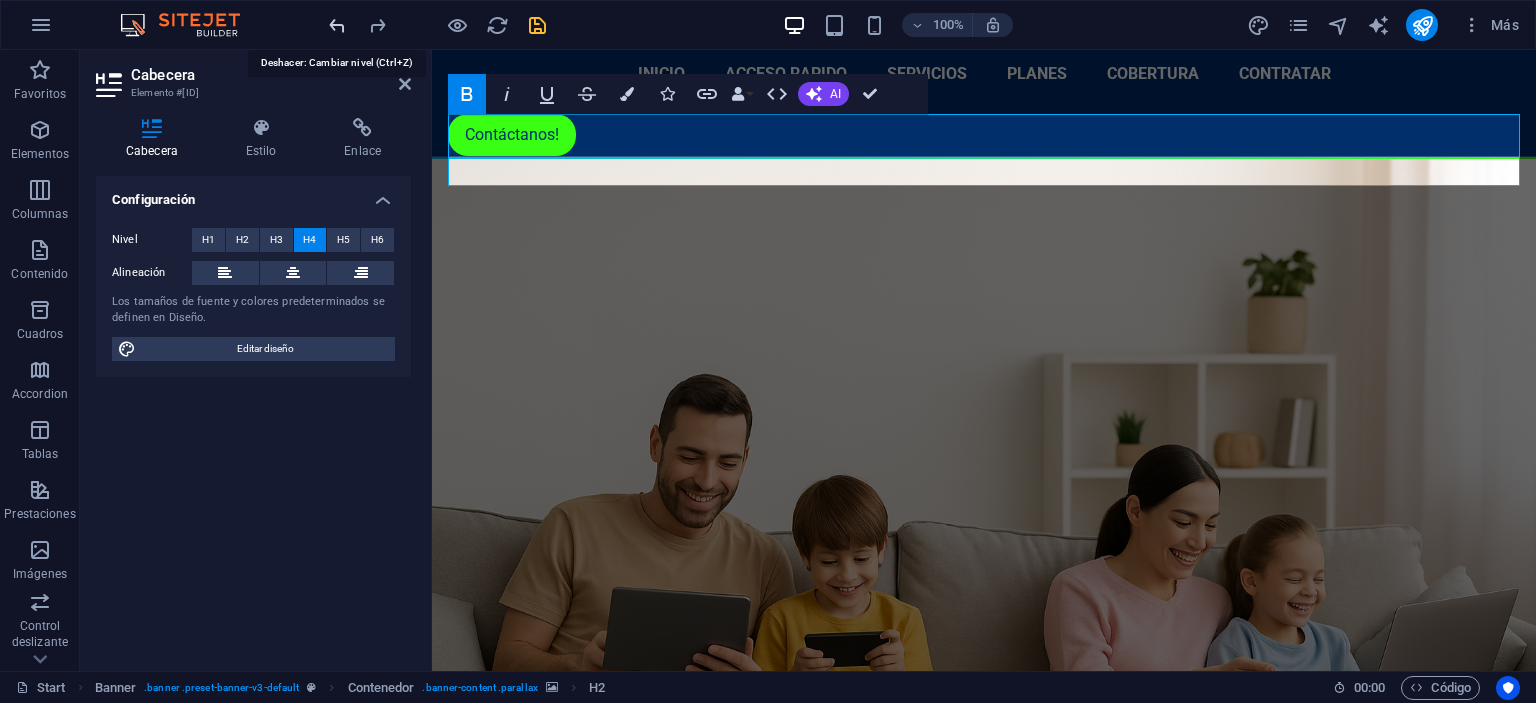 click at bounding box center (337, 25) 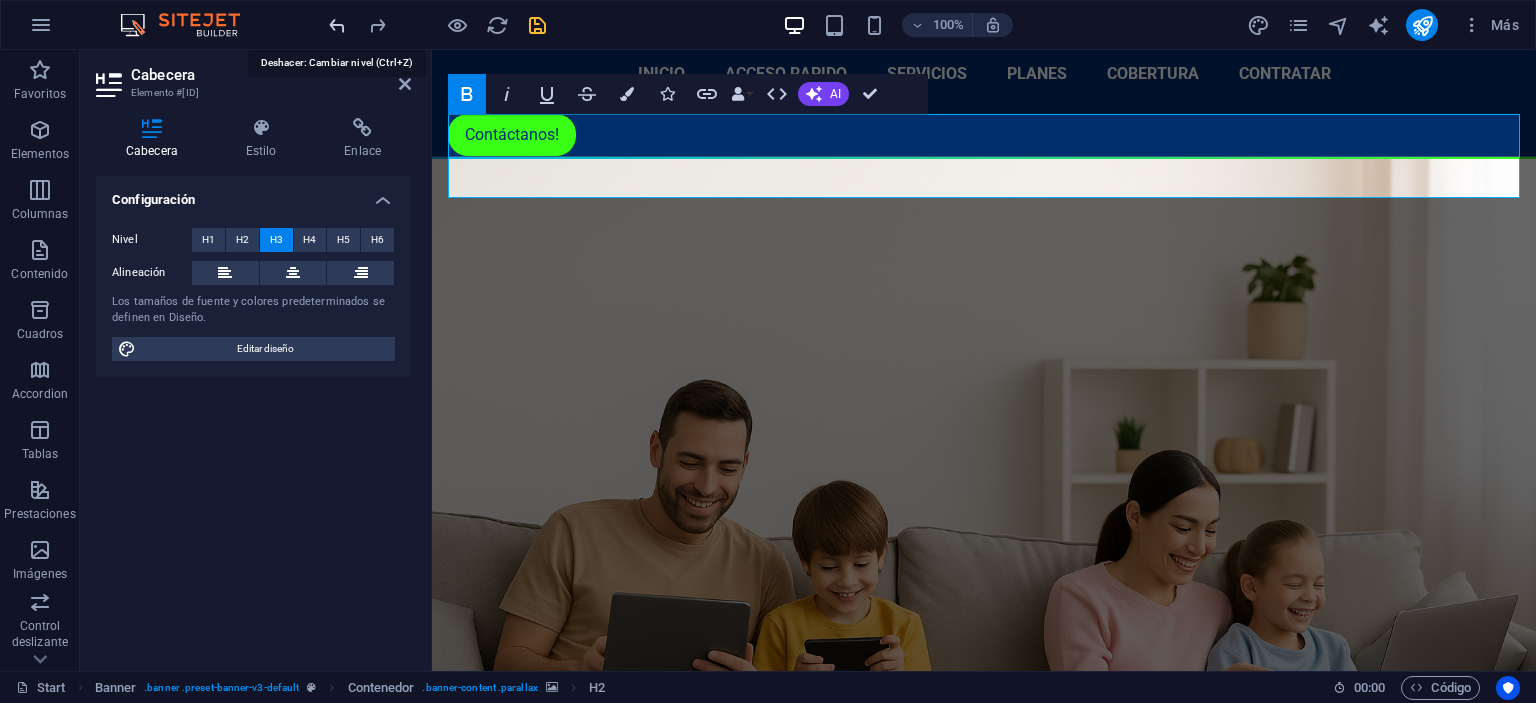 click at bounding box center [337, 25] 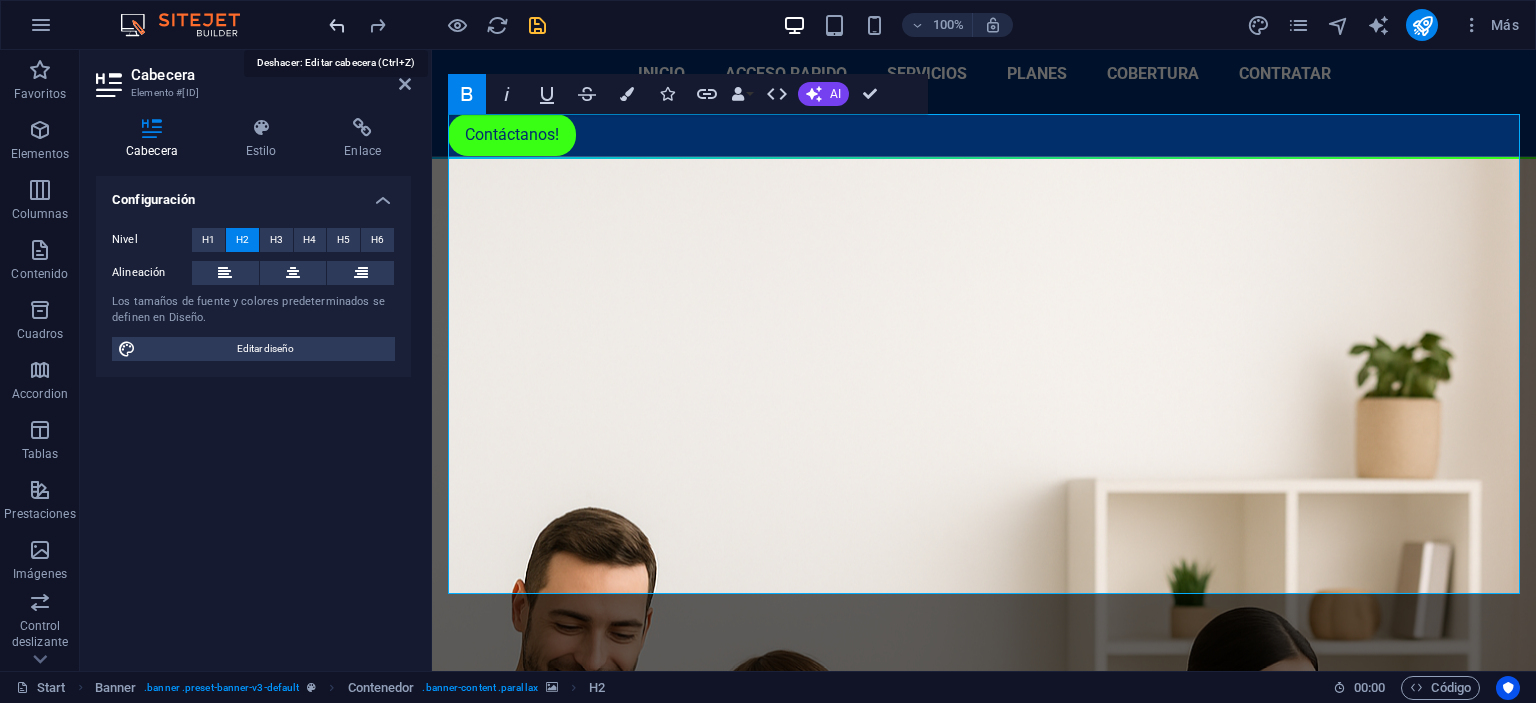 click at bounding box center (337, 25) 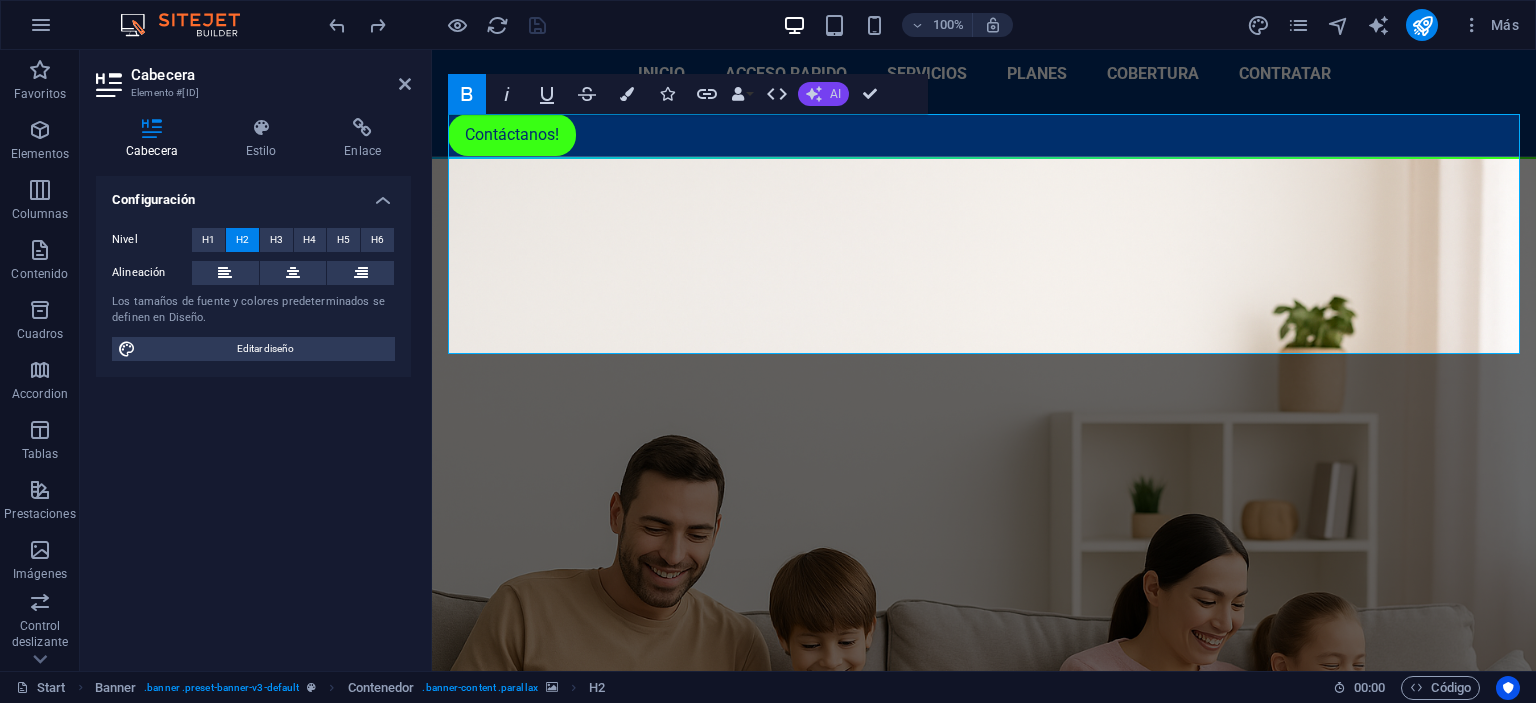click on "AI" at bounding box center (823, 94) 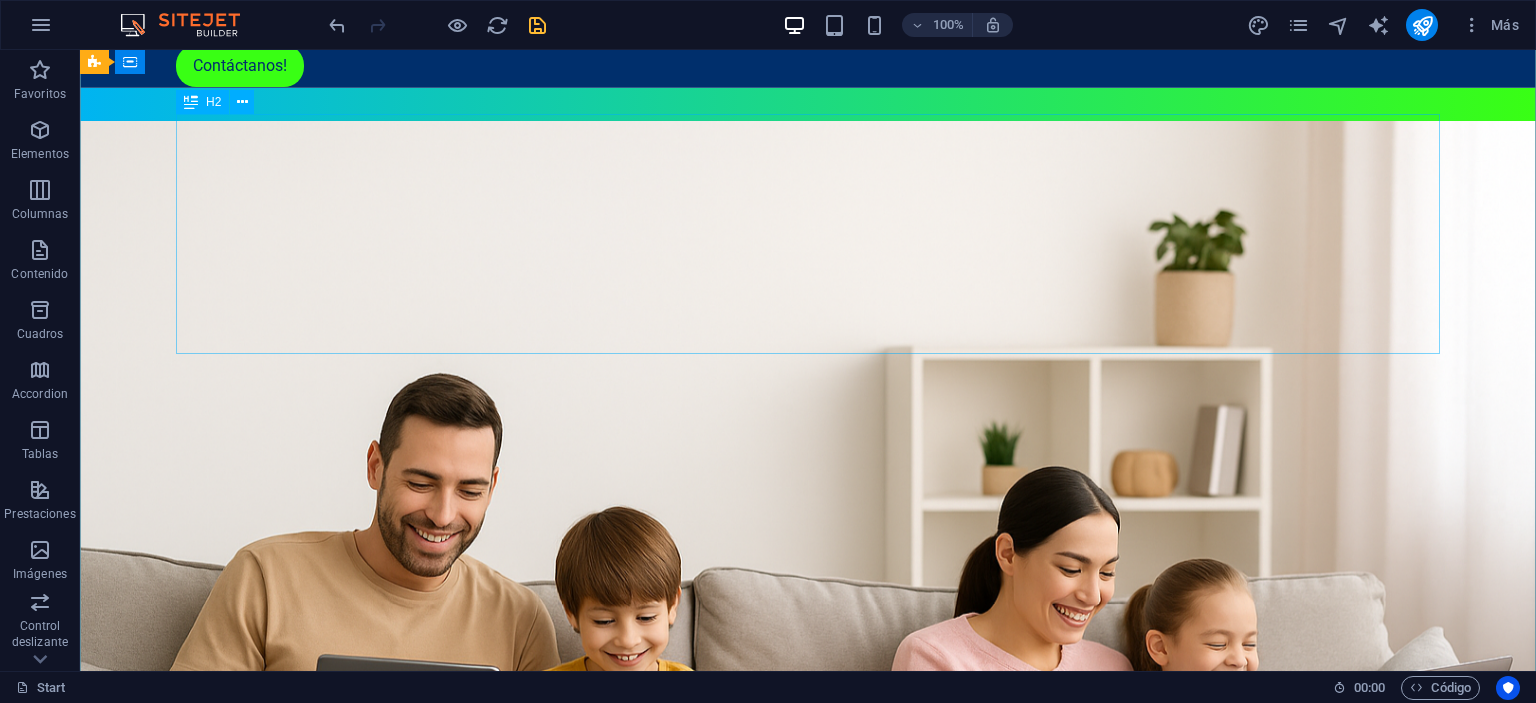 scroll, scrollTop: 105, scrollLeft: 0, axis: vertical 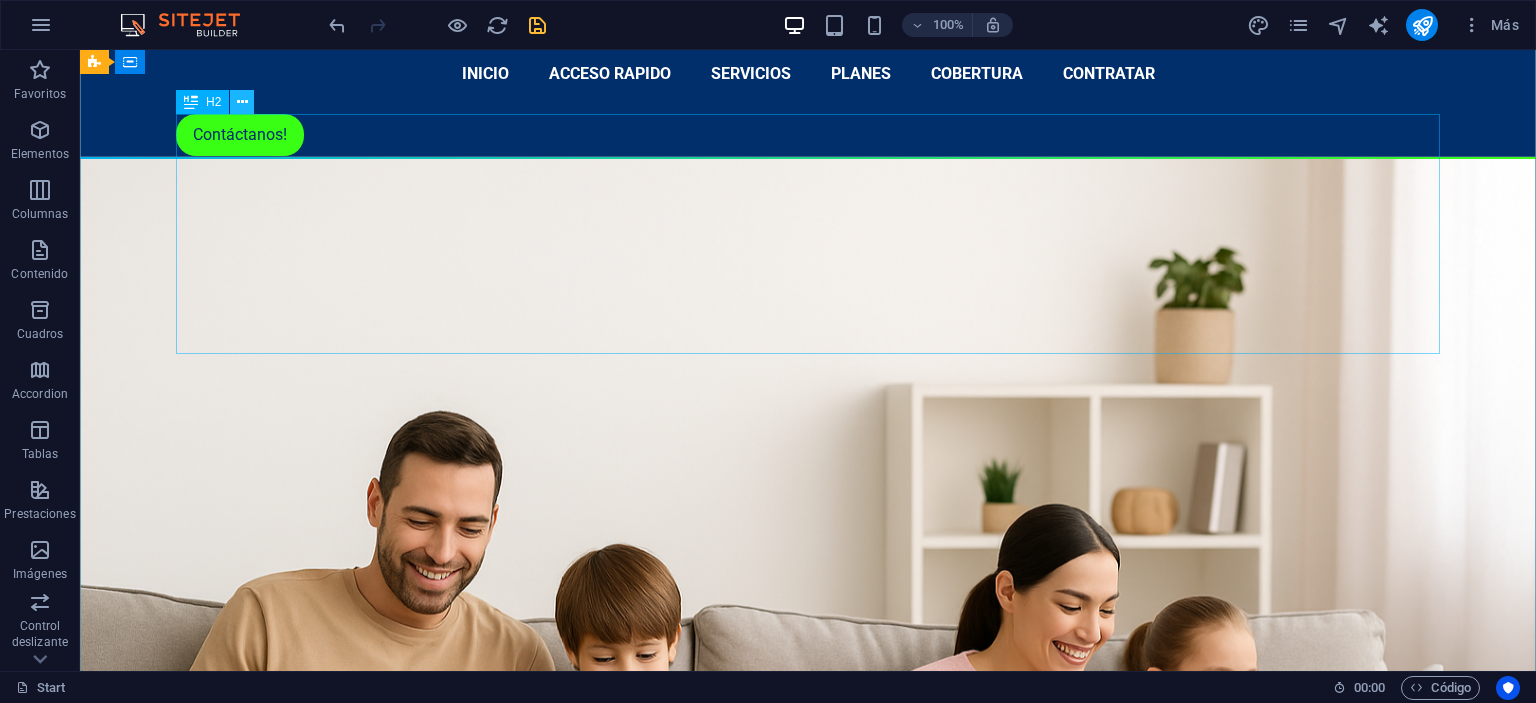 click at bounding box center [242, 102] 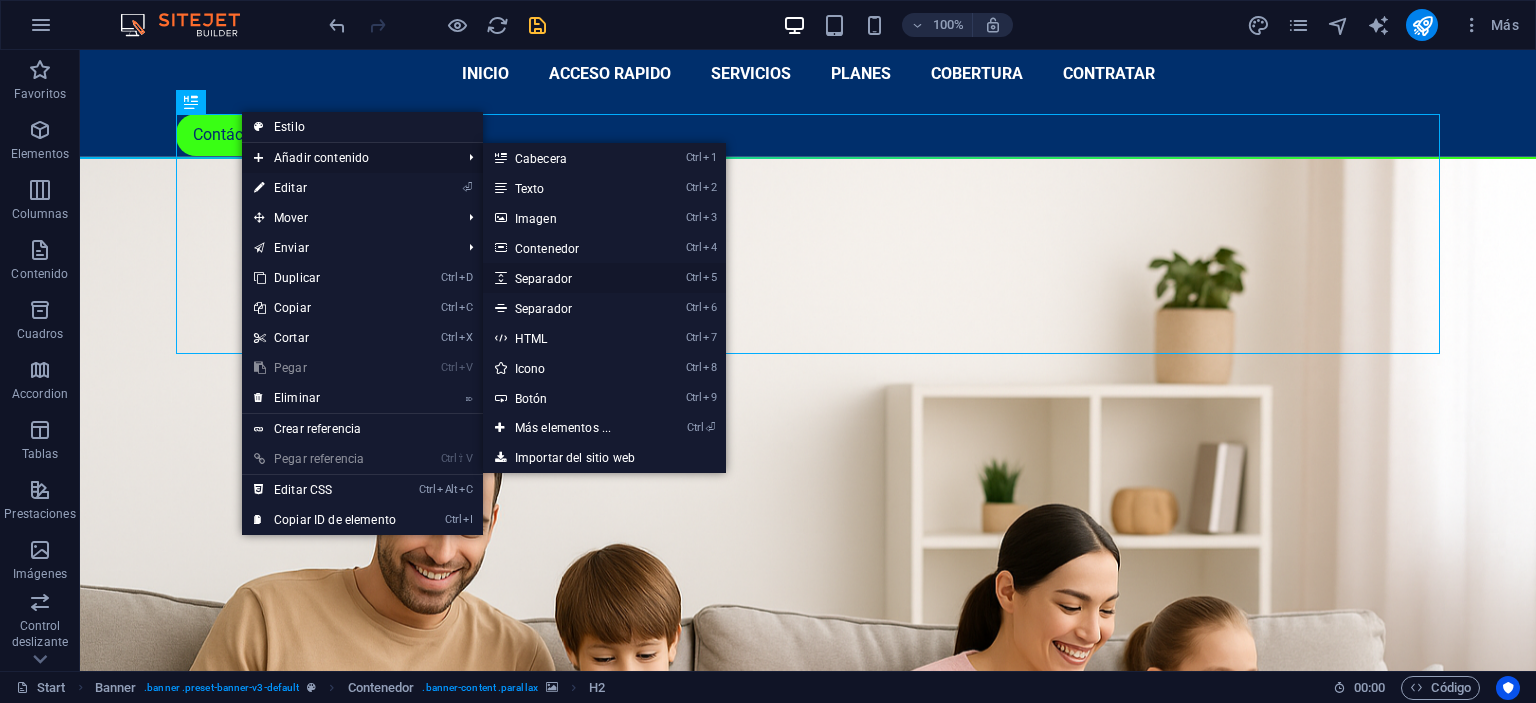 click on "Ctrl 5  Separador" at bounding box center [567, 278] 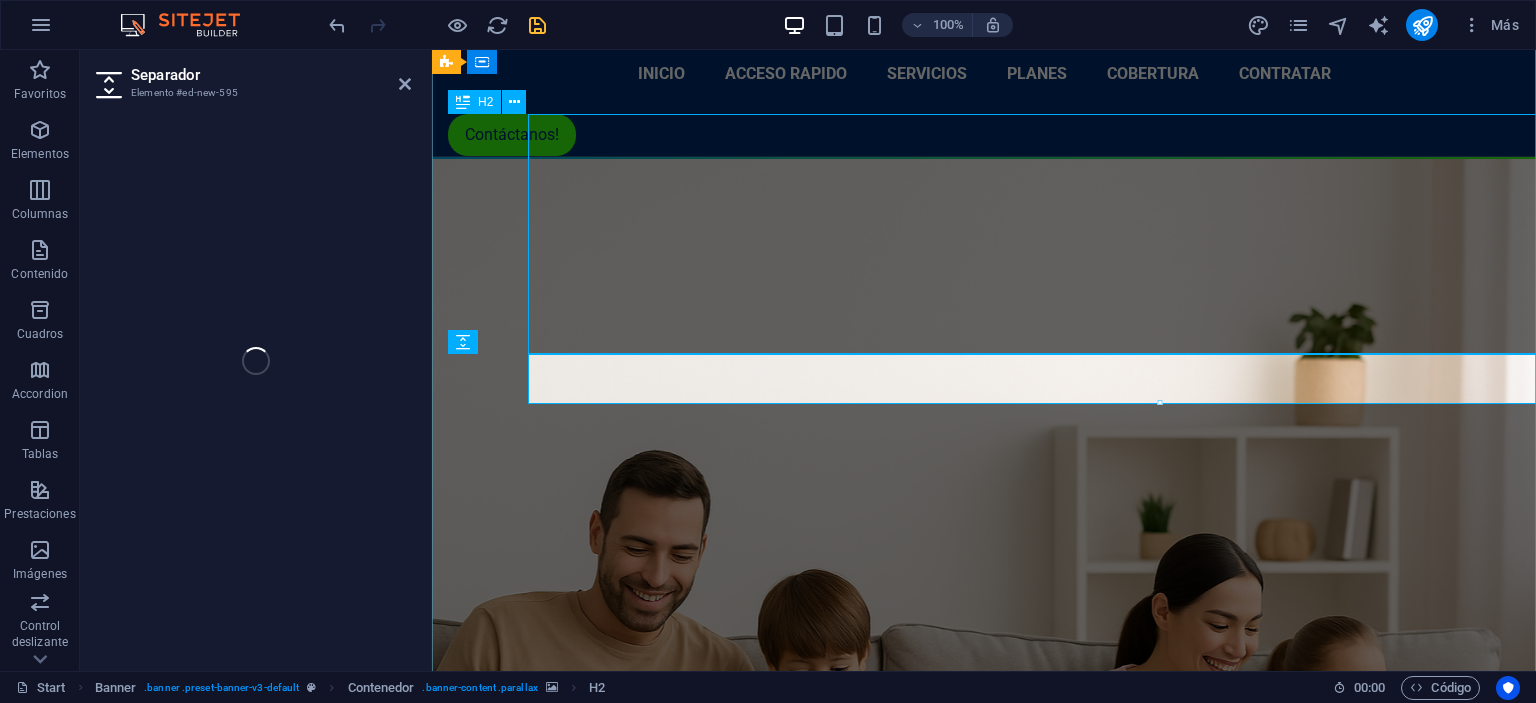 select on "px" 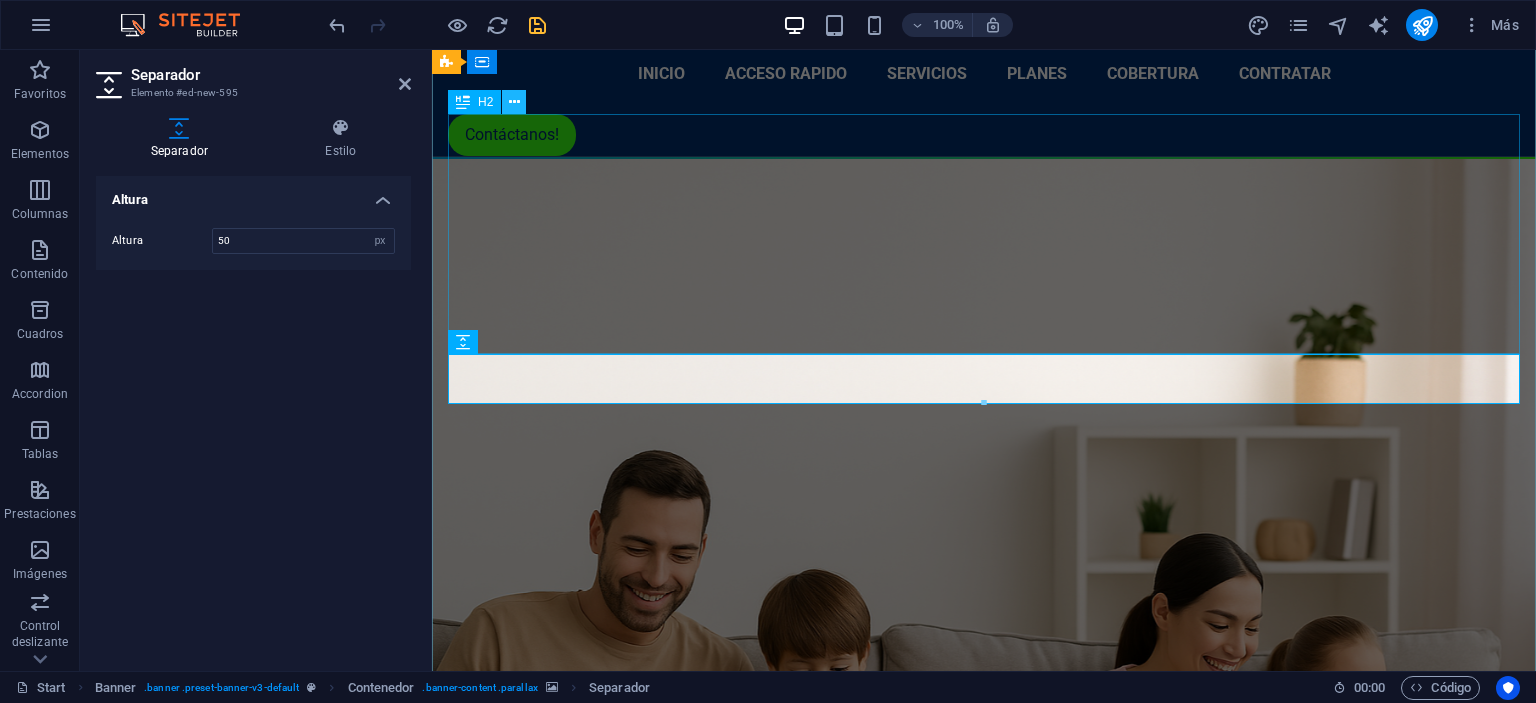 click at bounding box center (514, 102) 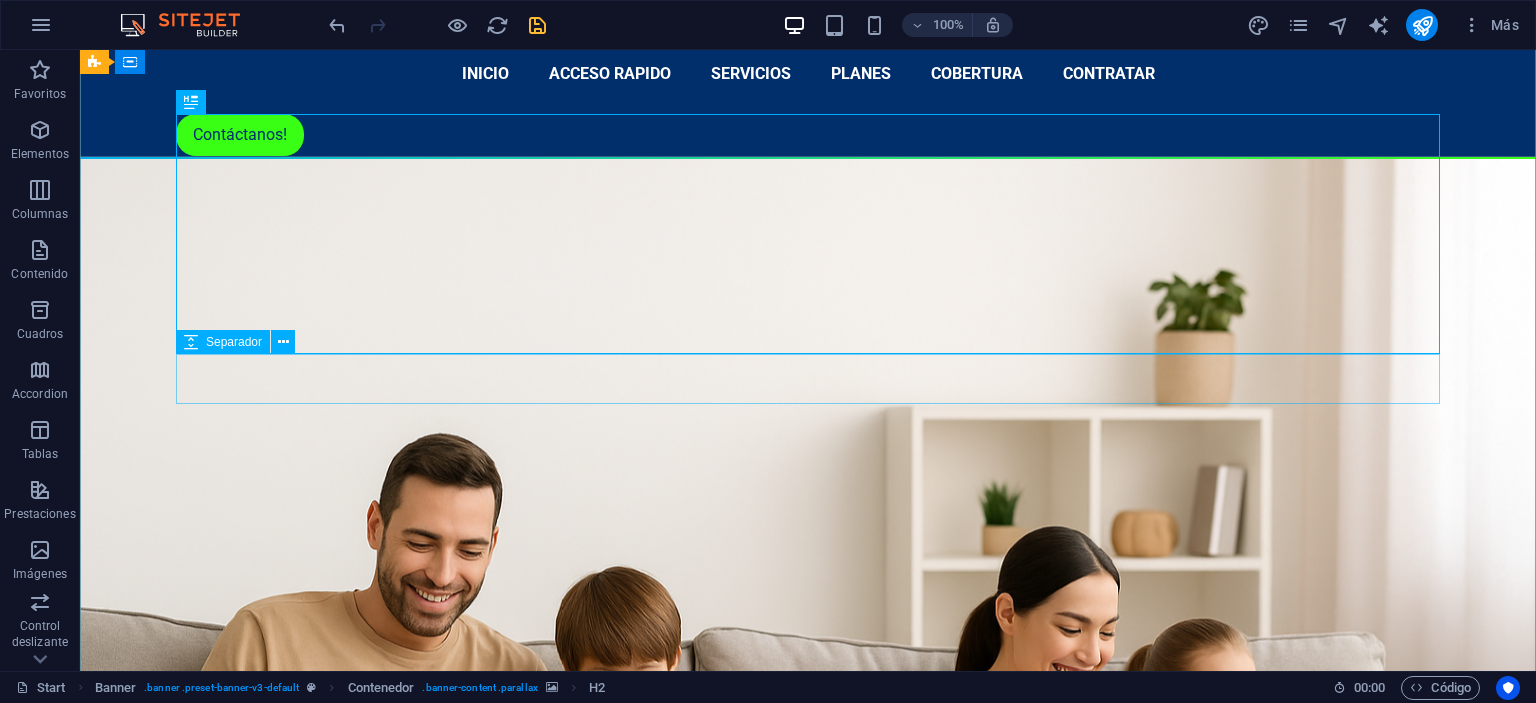 click at bounding box center (808, 1371) 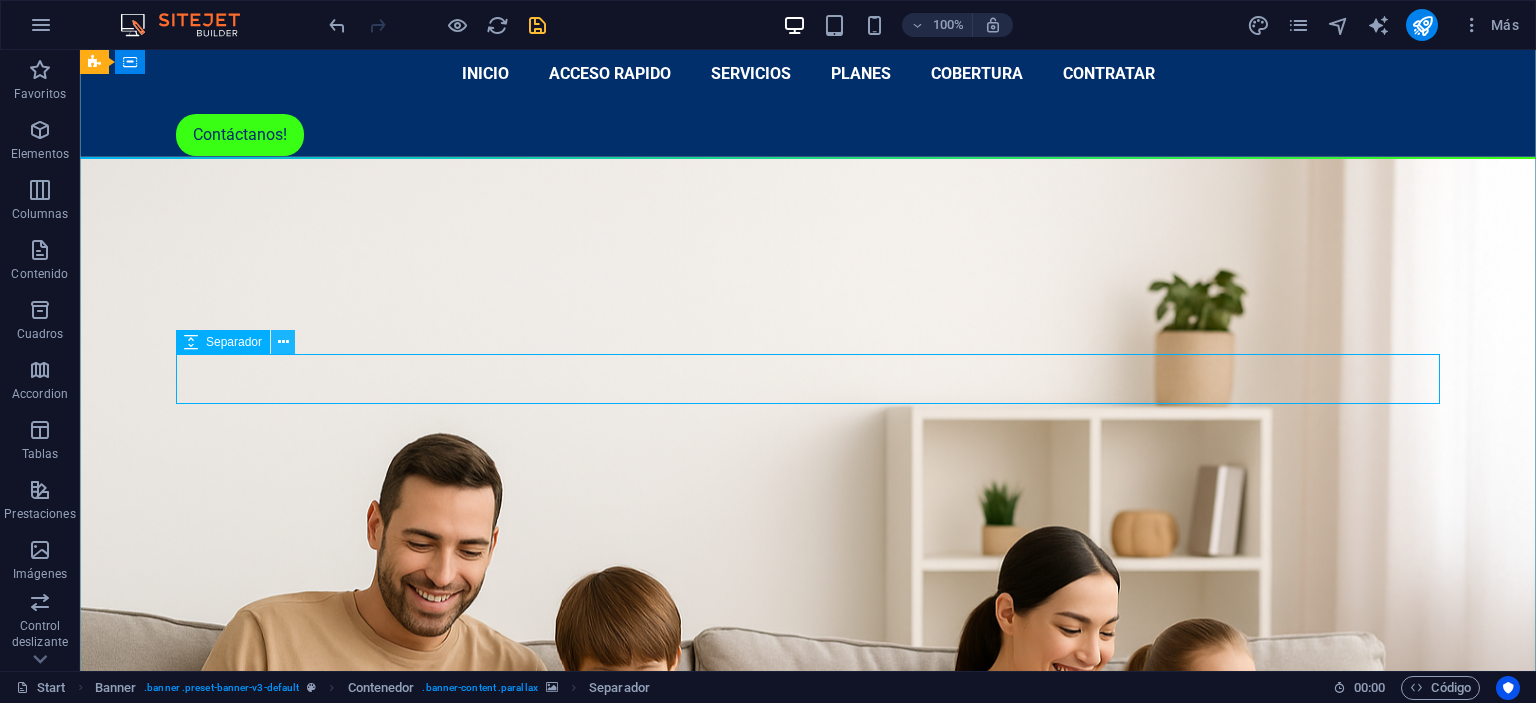 click at bounding box center [283, 342] 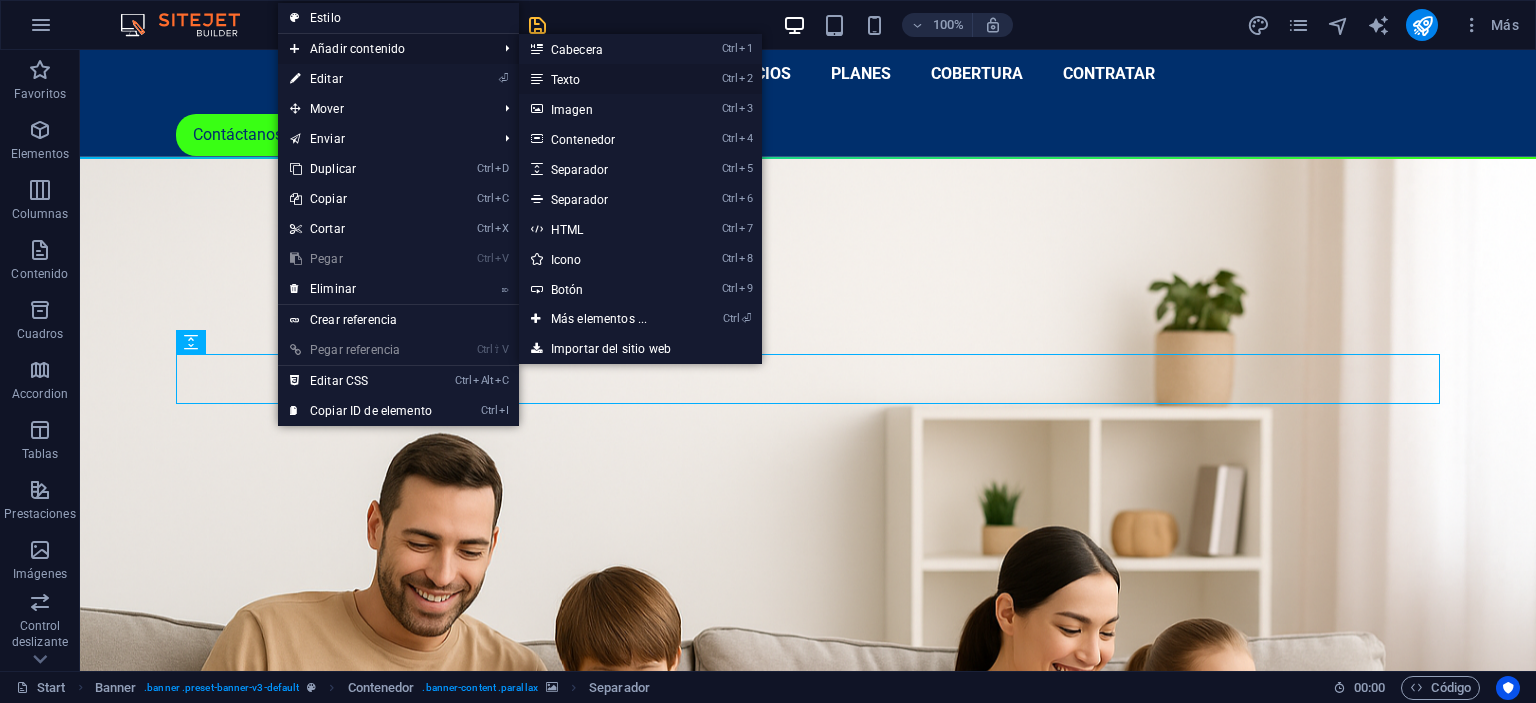 click on "Ctrl 2  Texto" at bounding box center (603, 79) 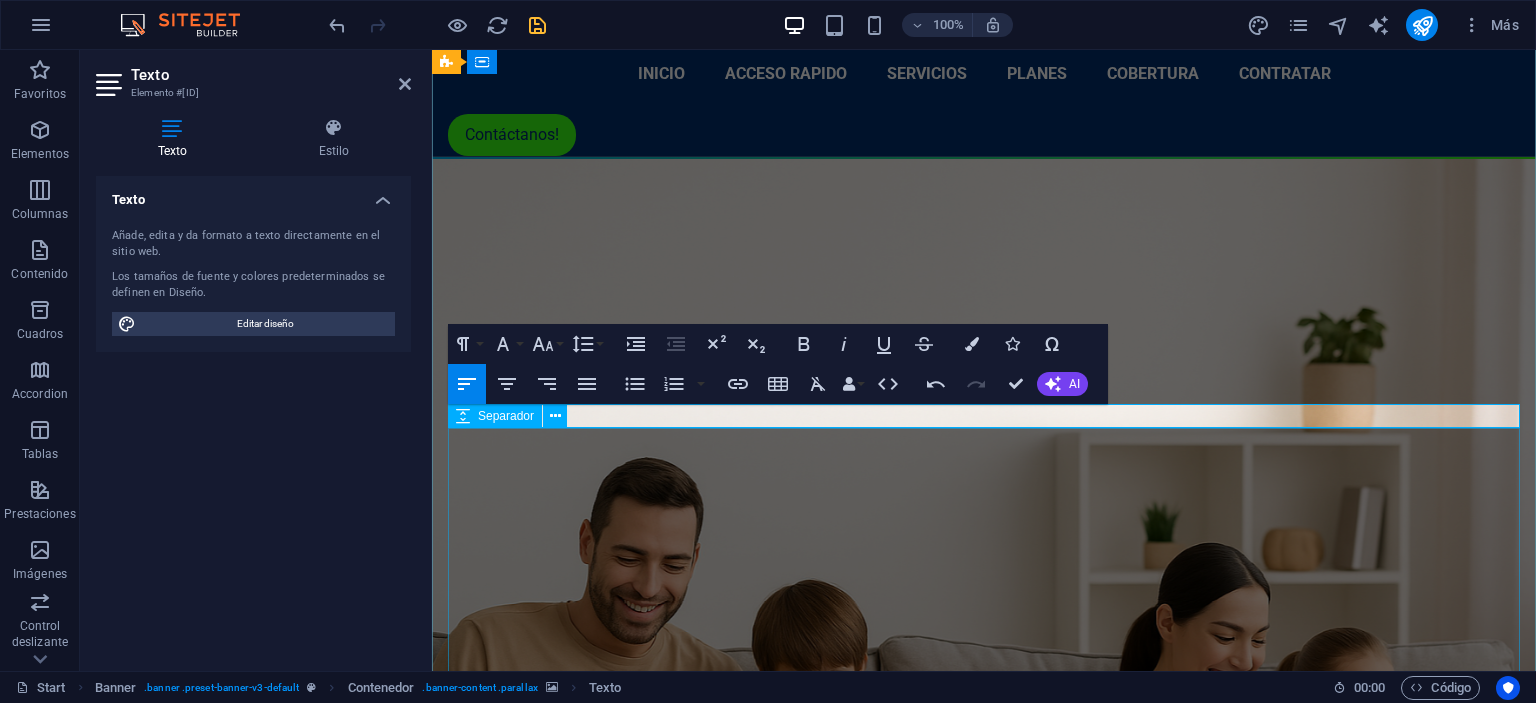 scroll, scrollTop: 945, scrollLeft: 4, axis: both 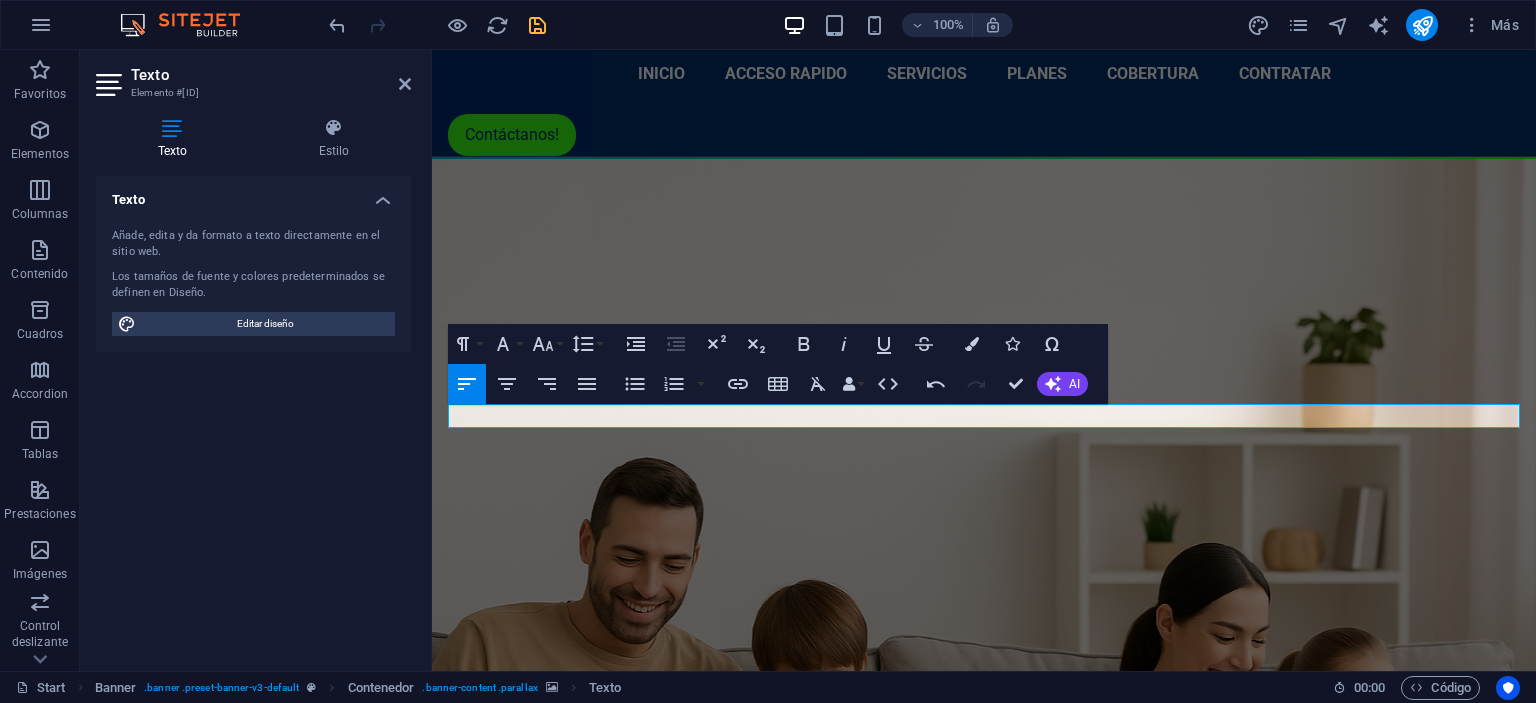 type 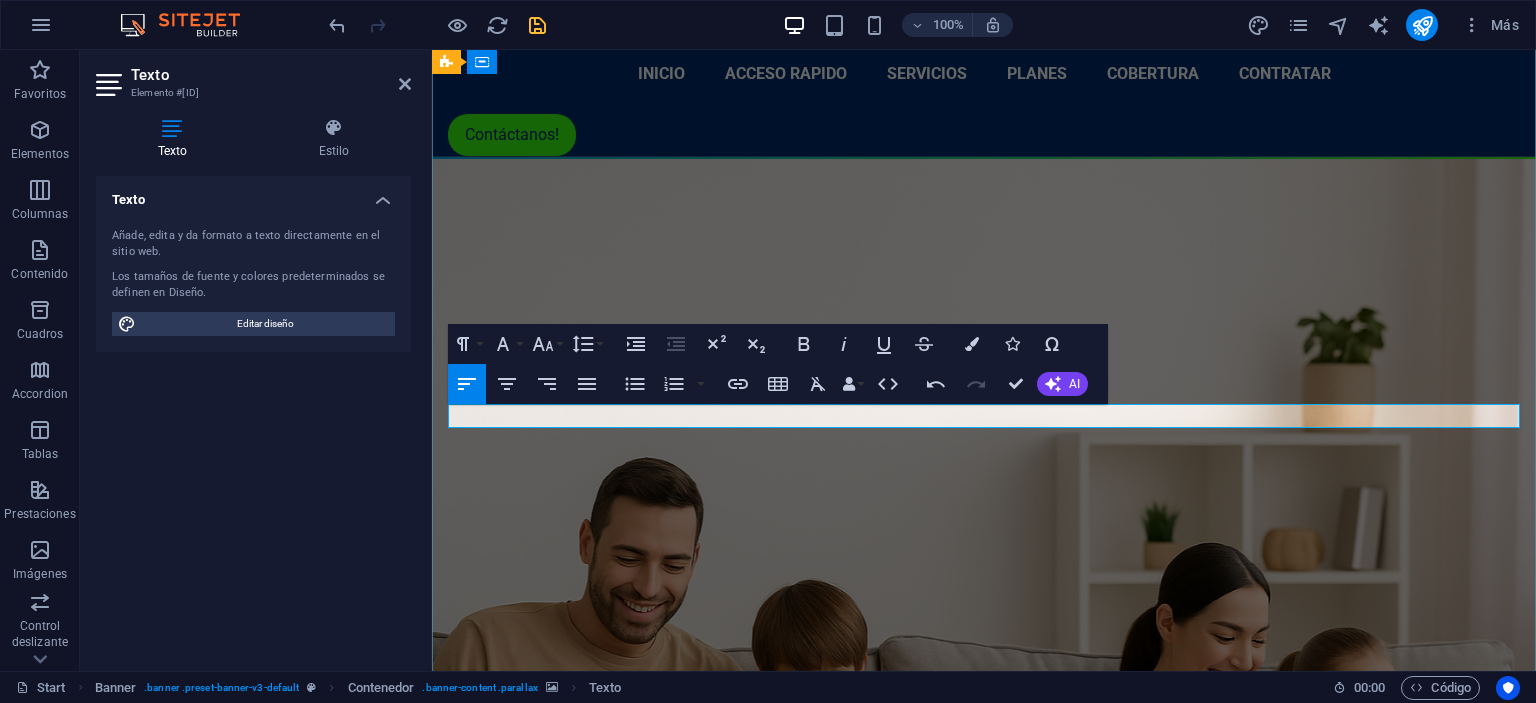 click on "Conectamos hogares, empresas y suenos. Internet de alto nivel, con atención local" at bounding box center [984, 1430] 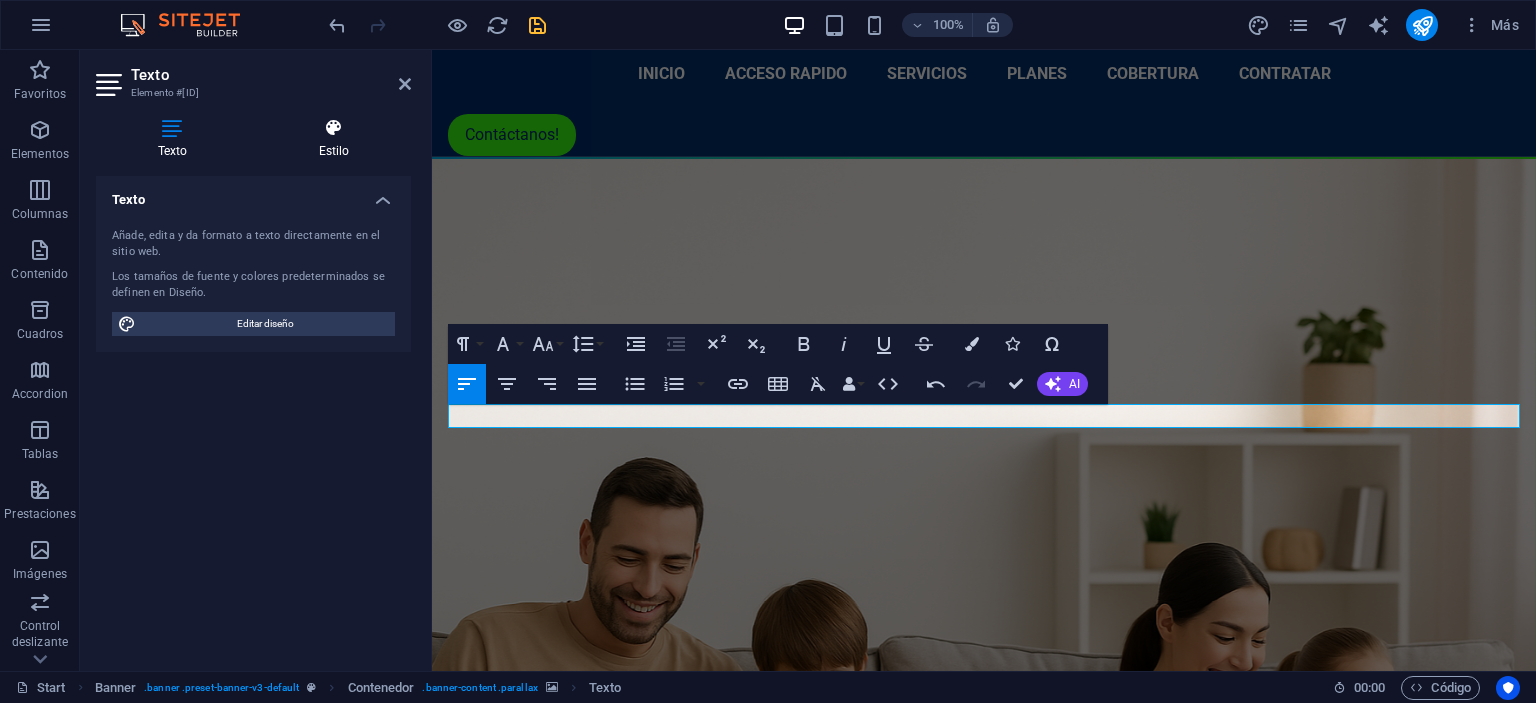 click on "Estilo" at bounding box center (334, 139) 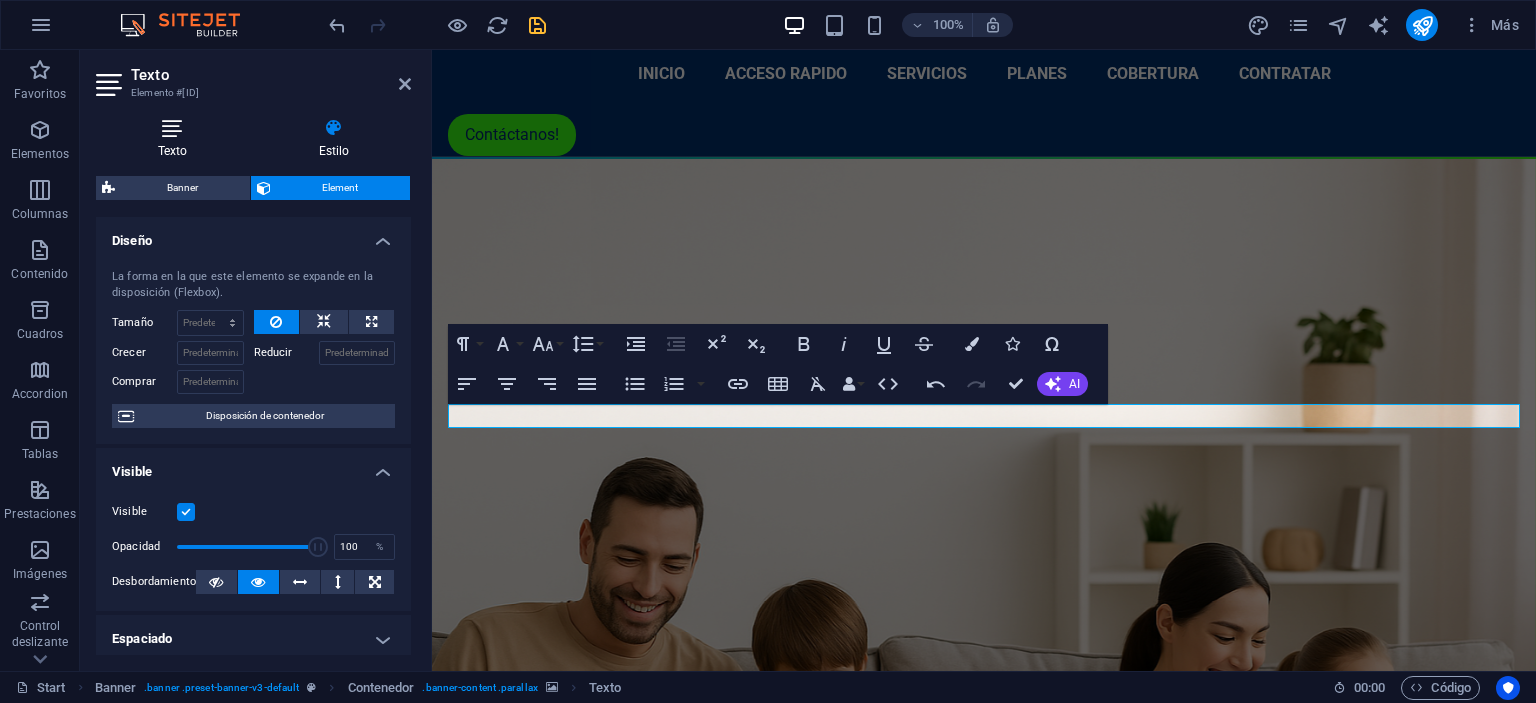 click on "Texto" at bounding box center [176, 139] 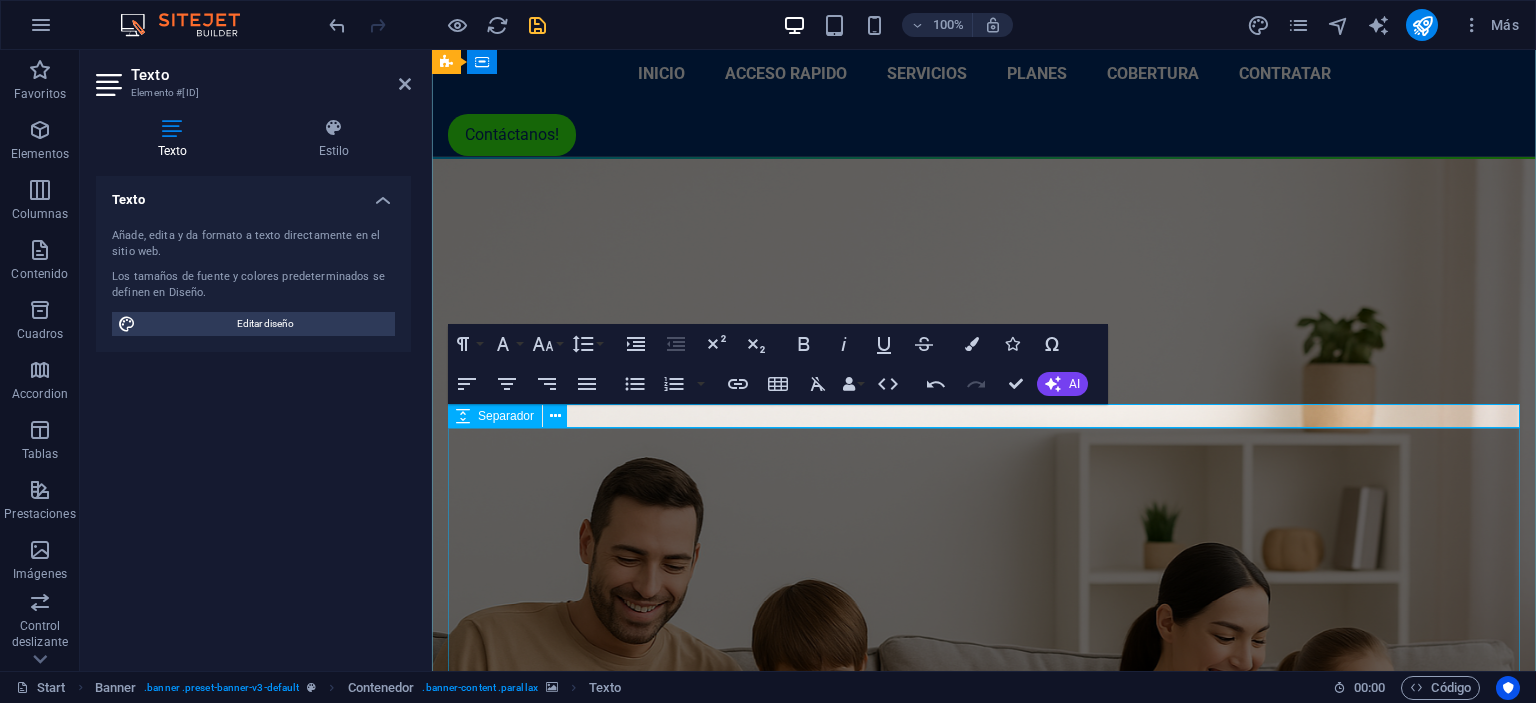 click at bounding box center [984, 1642] 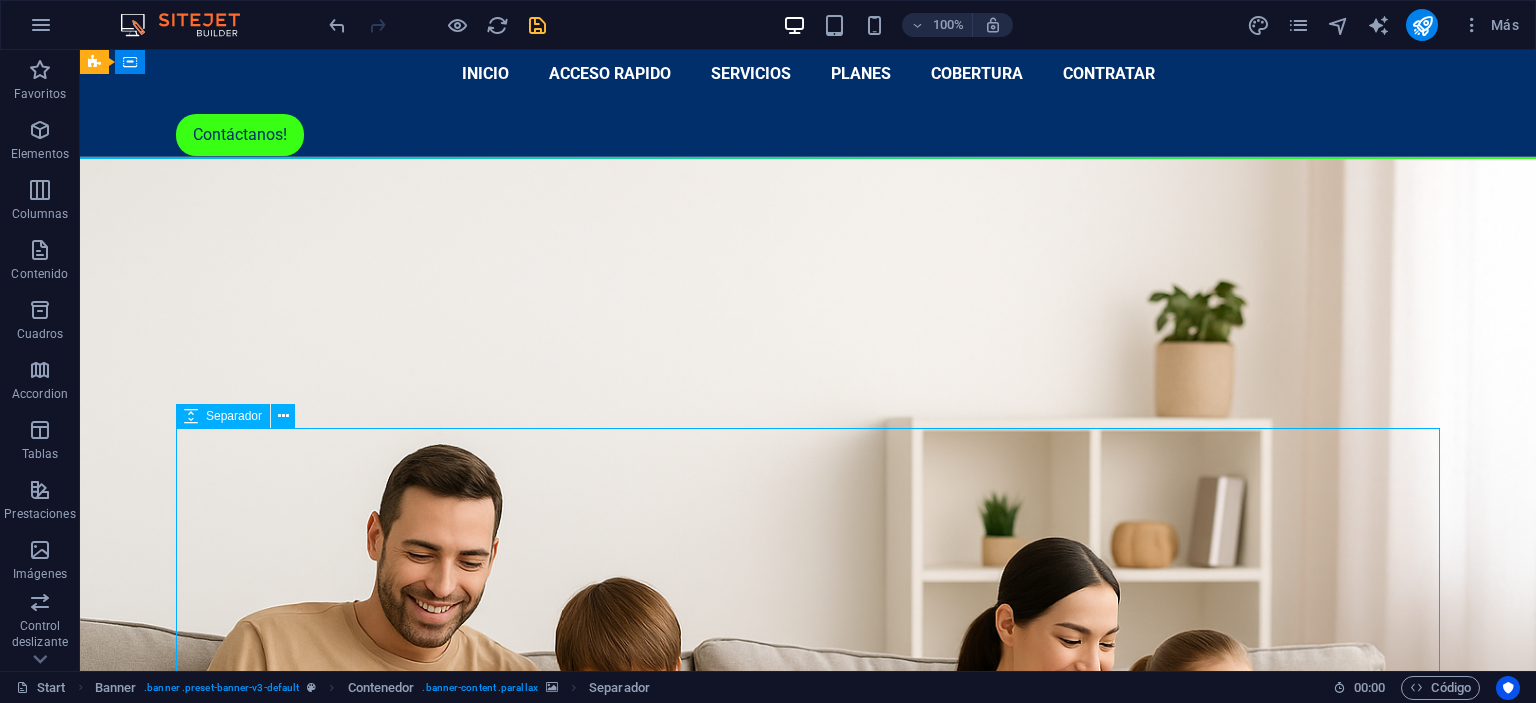 click at bounding box center [808, 1642] 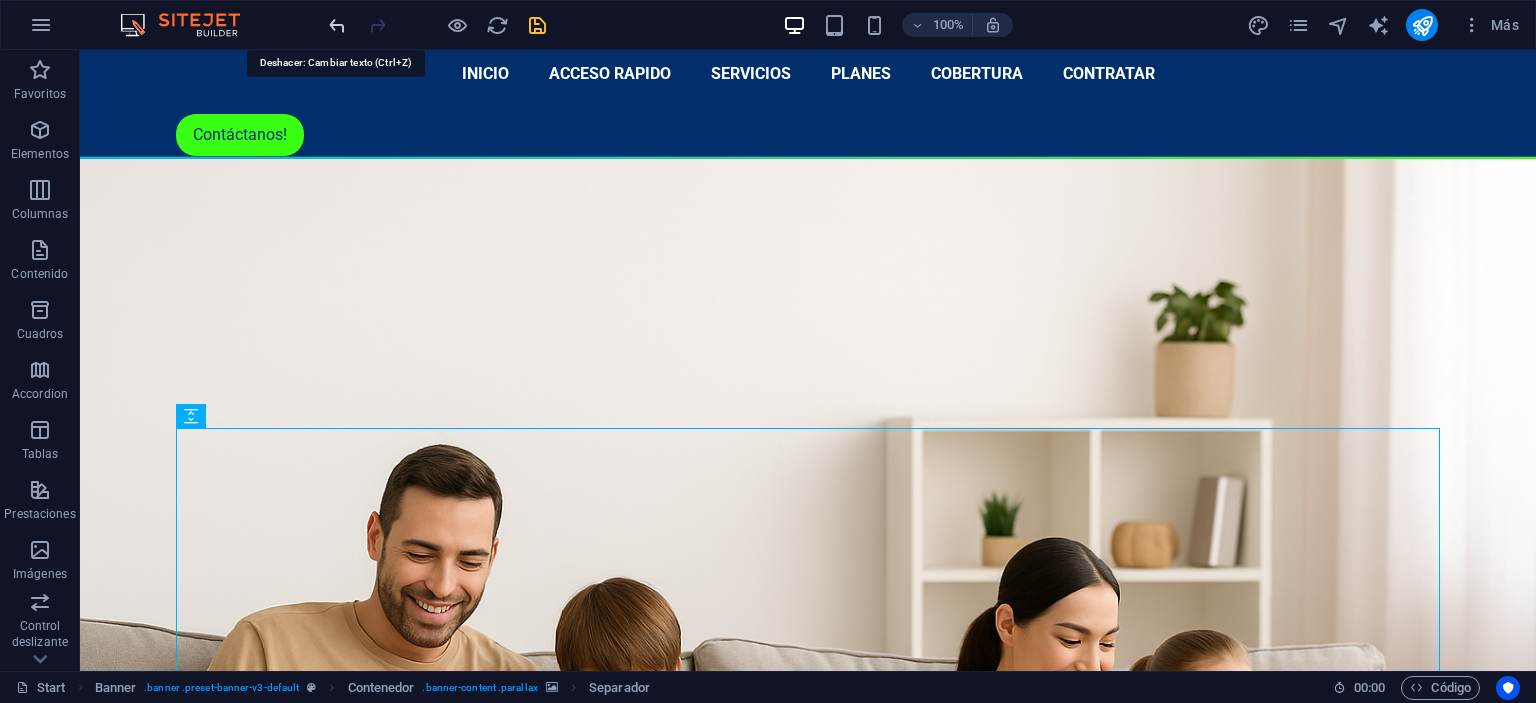 click at bounding box center (337, 25) 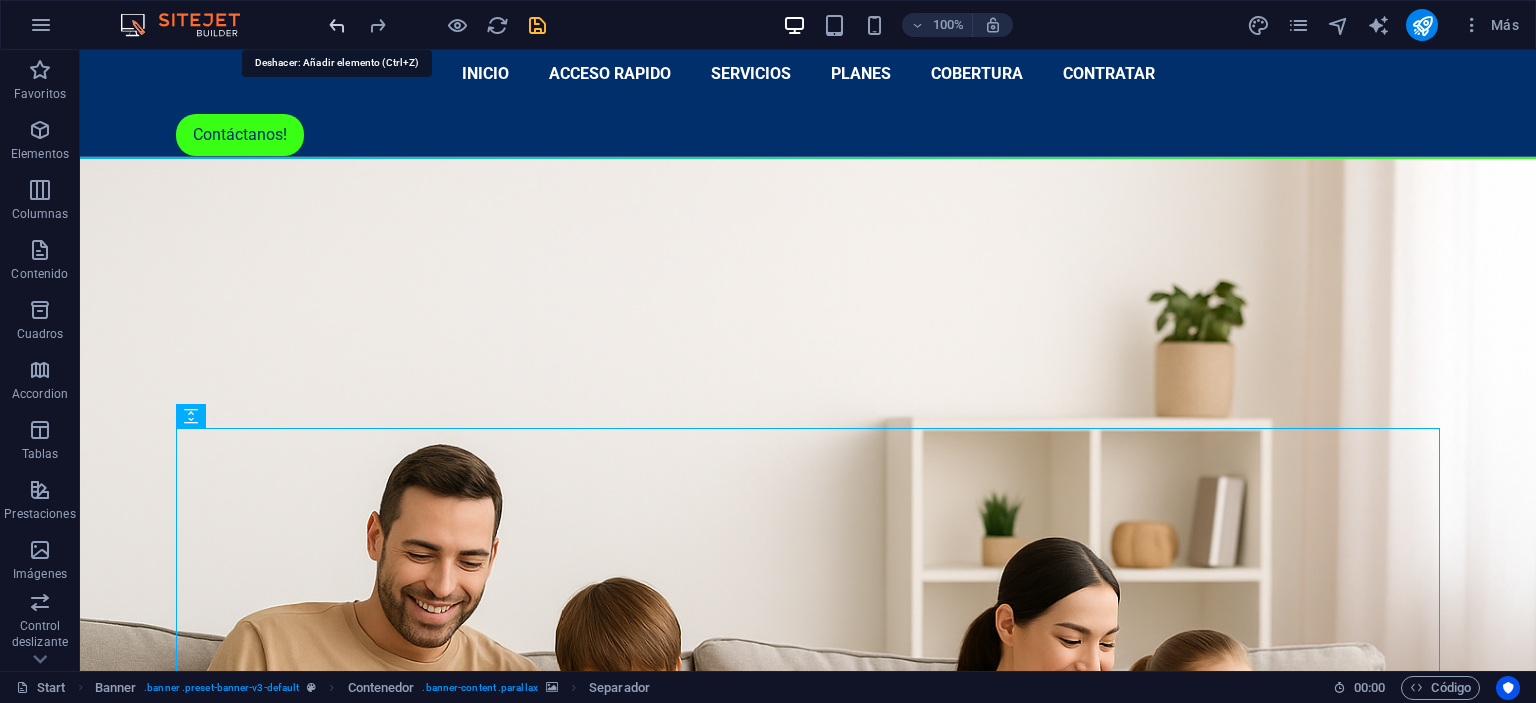 click at bounding box center (337, 25) 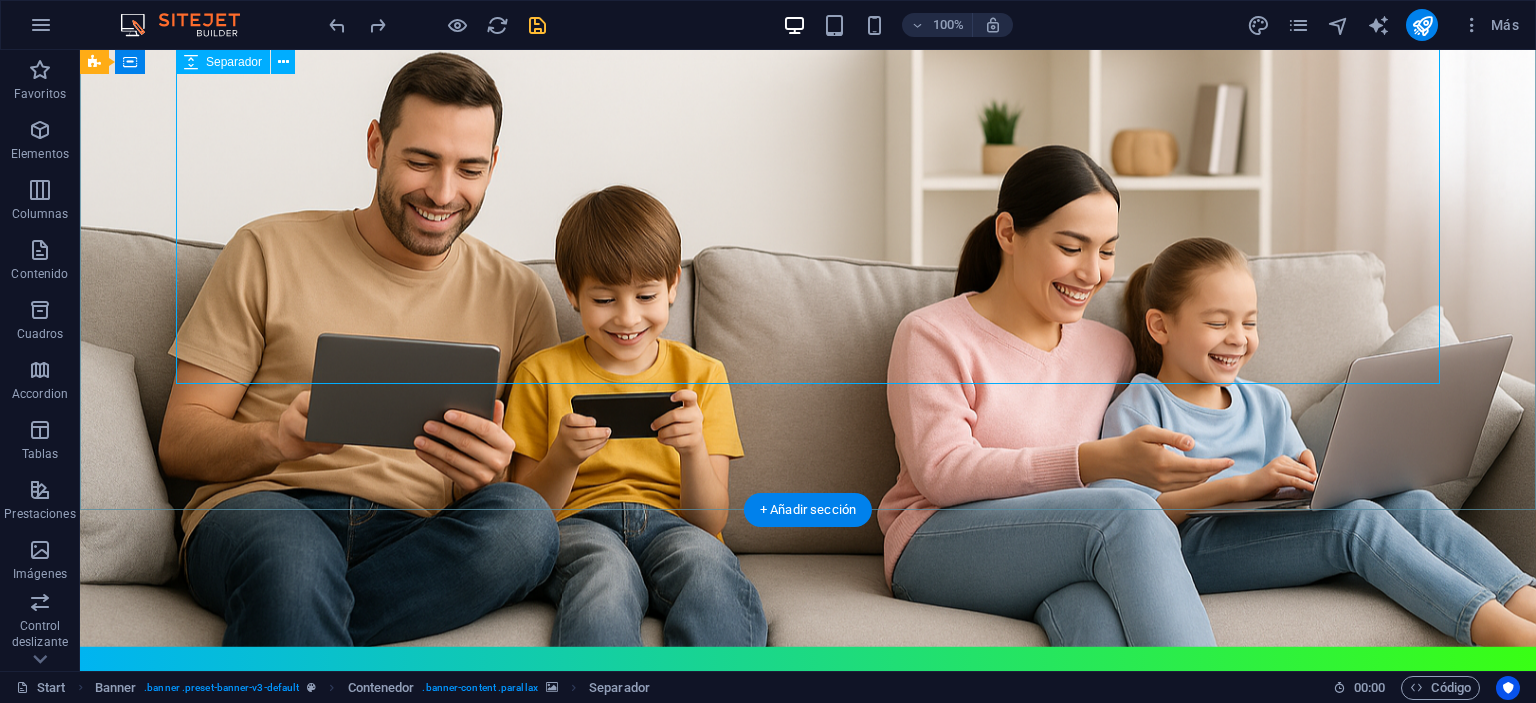 scroll, scrollTop: 211, scrollLeft: 0, axis: vertical 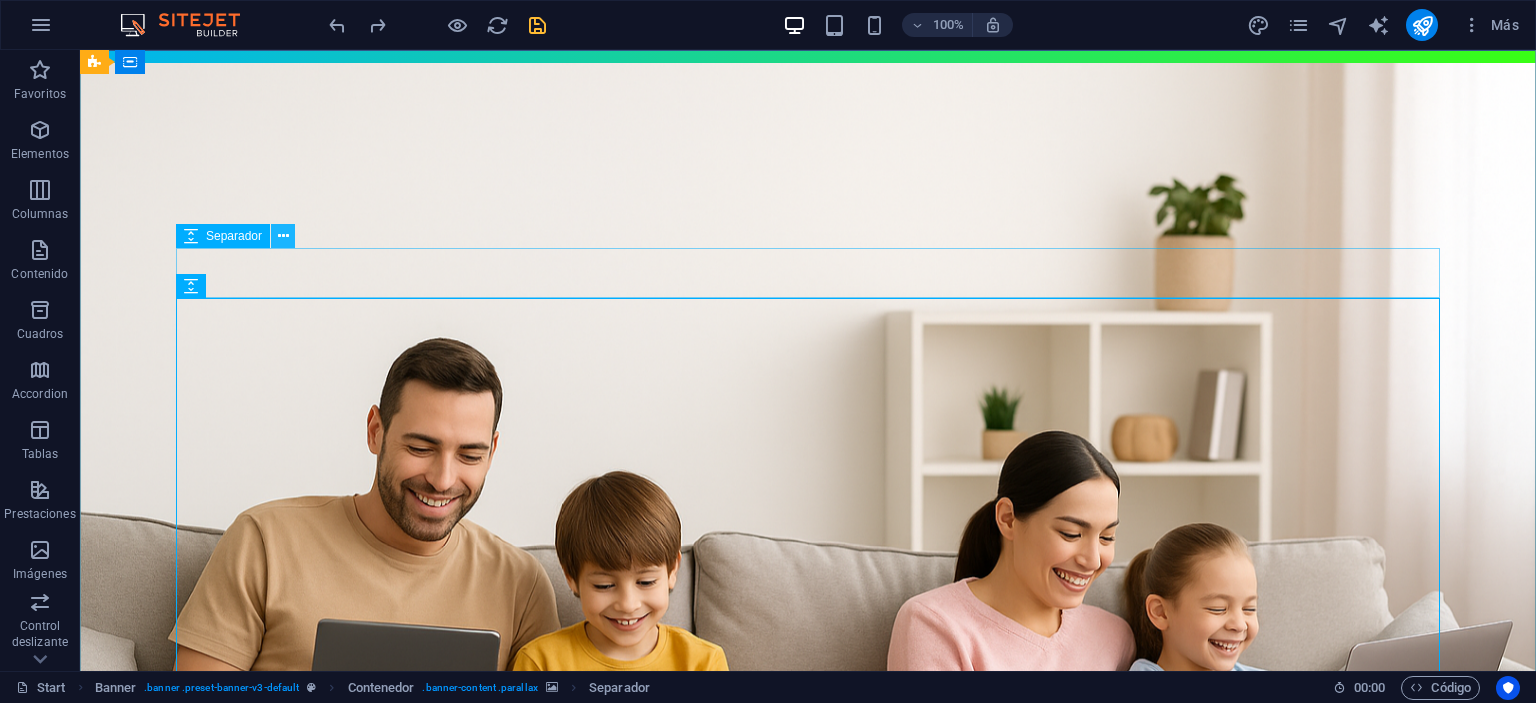 click at bounding box center [283, 236] 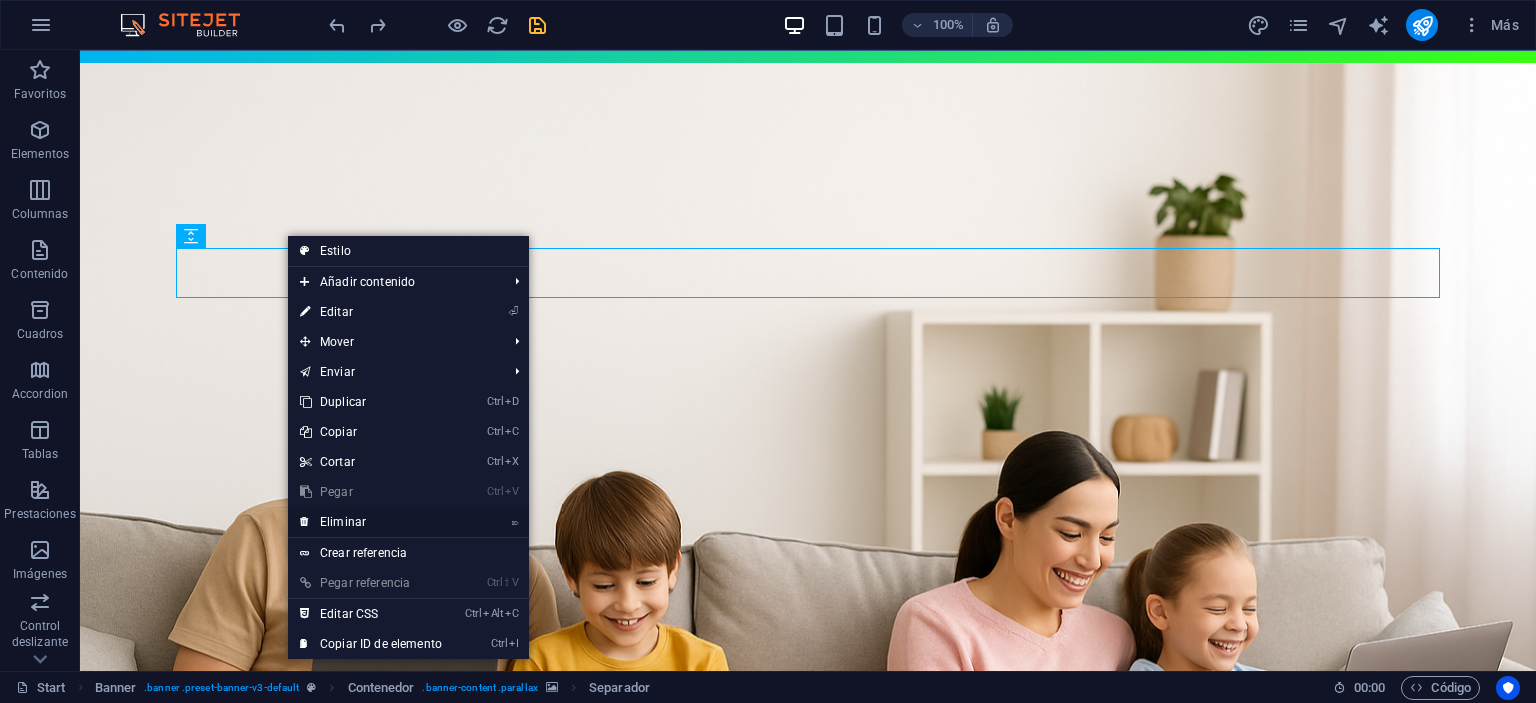 click on "⌦  Eliminar" at bounding box center (371, 522) 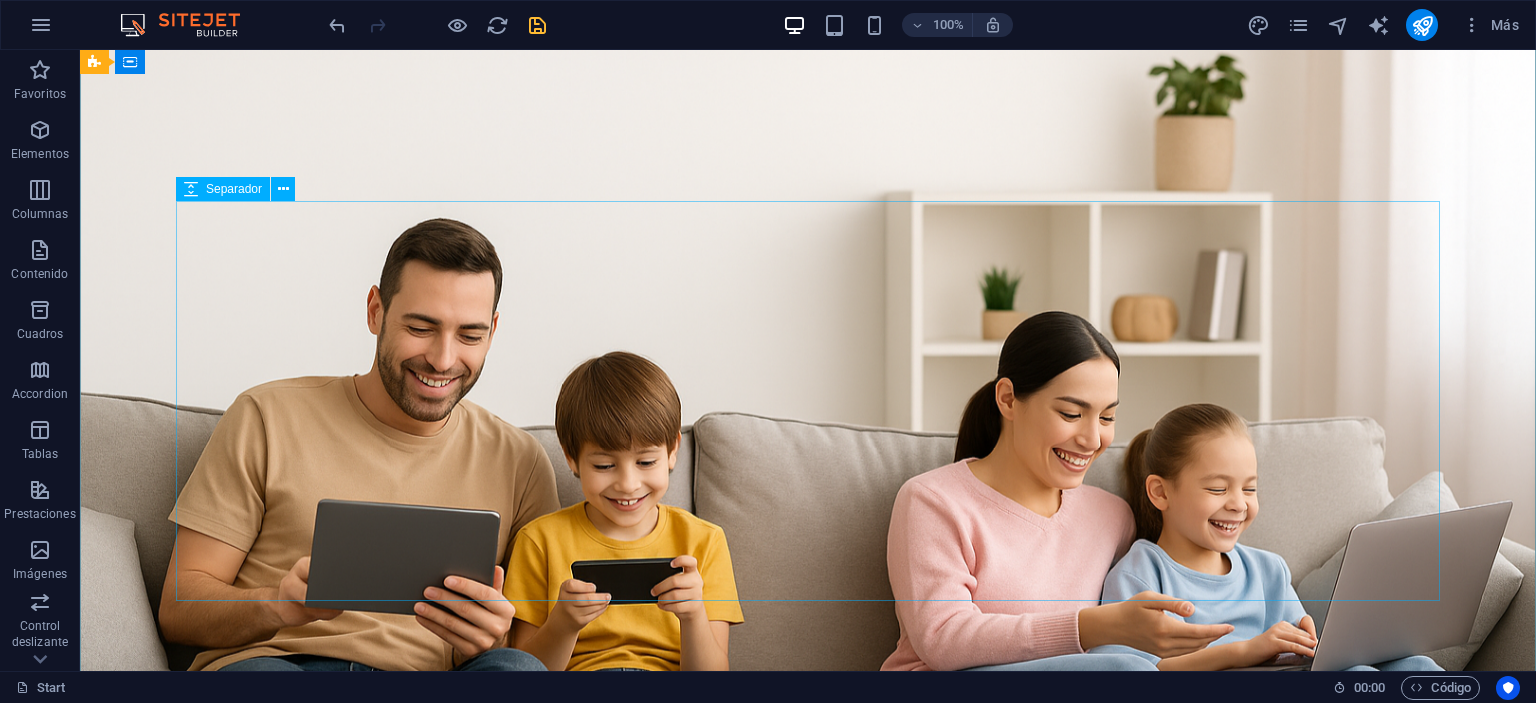 scroll, scrollTop: 316, scrollLeft: 0, axis: vertical 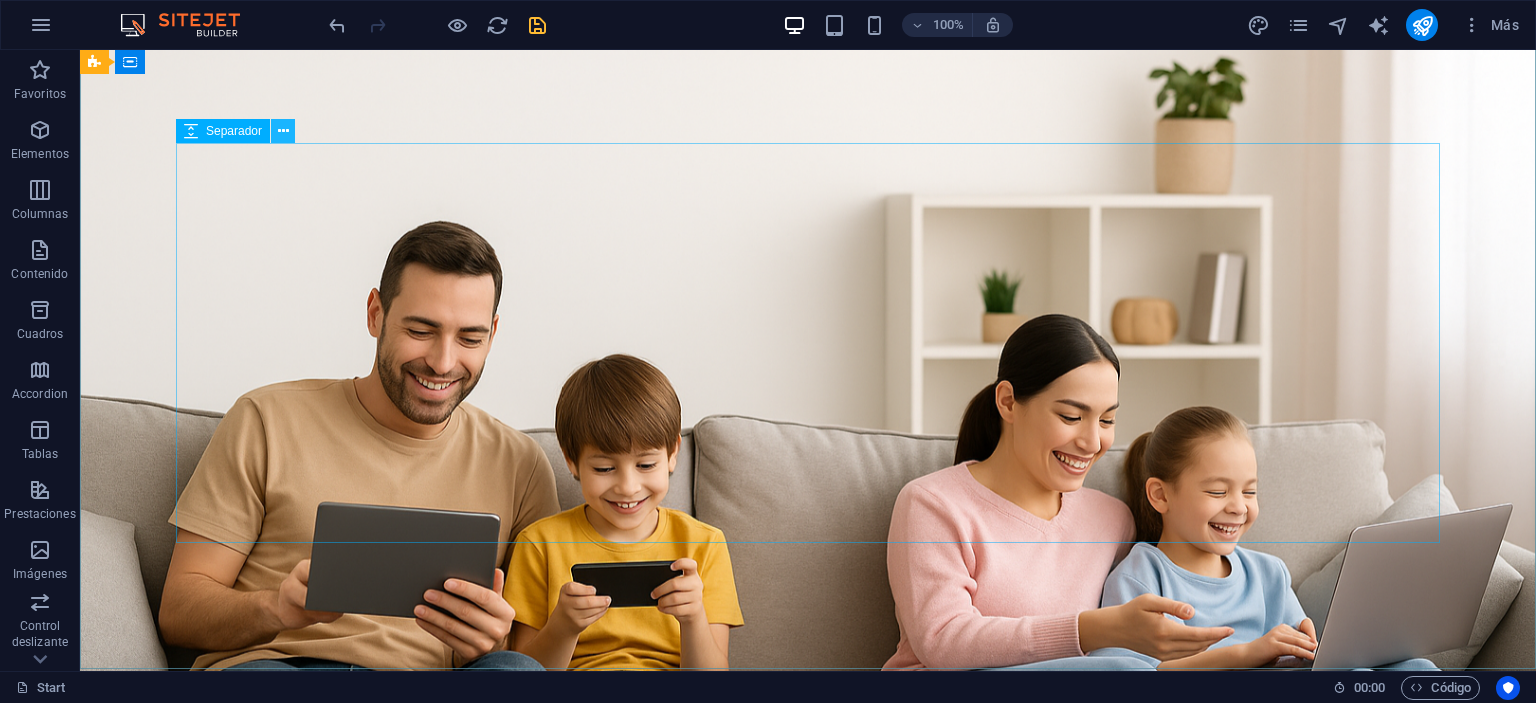 click at bounding box center (283, 131) 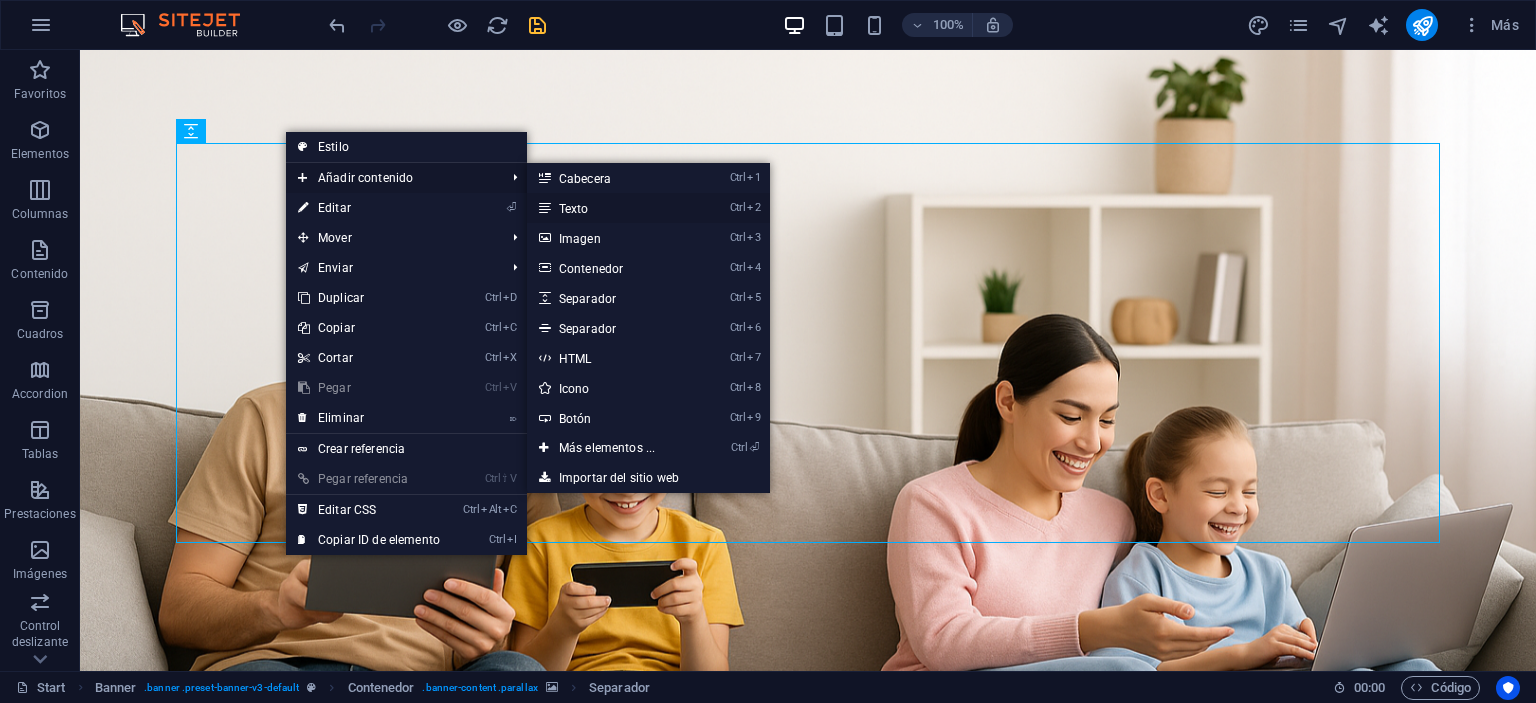 click on "Ctrl 2  Texto" at bounding box center [611, 208] 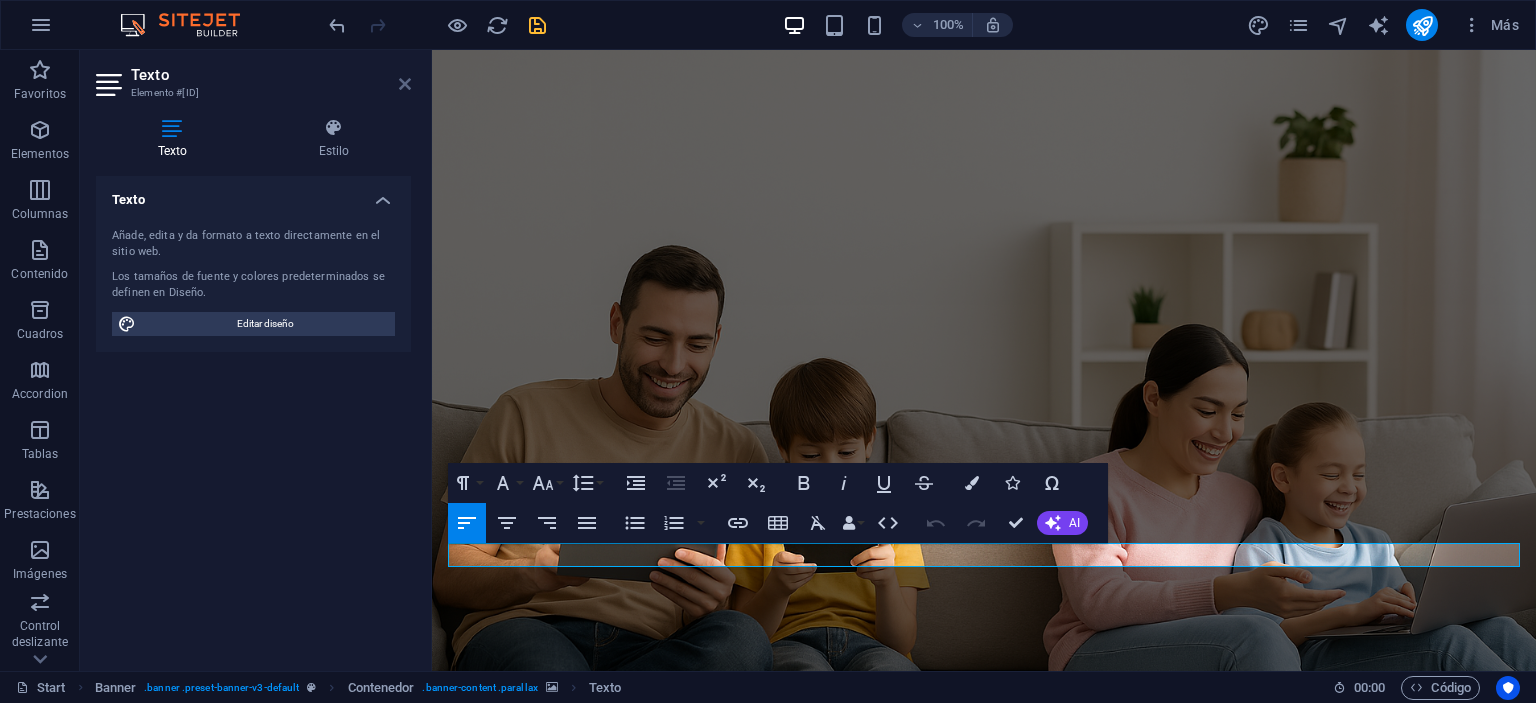click at bounding box center [405, 84] 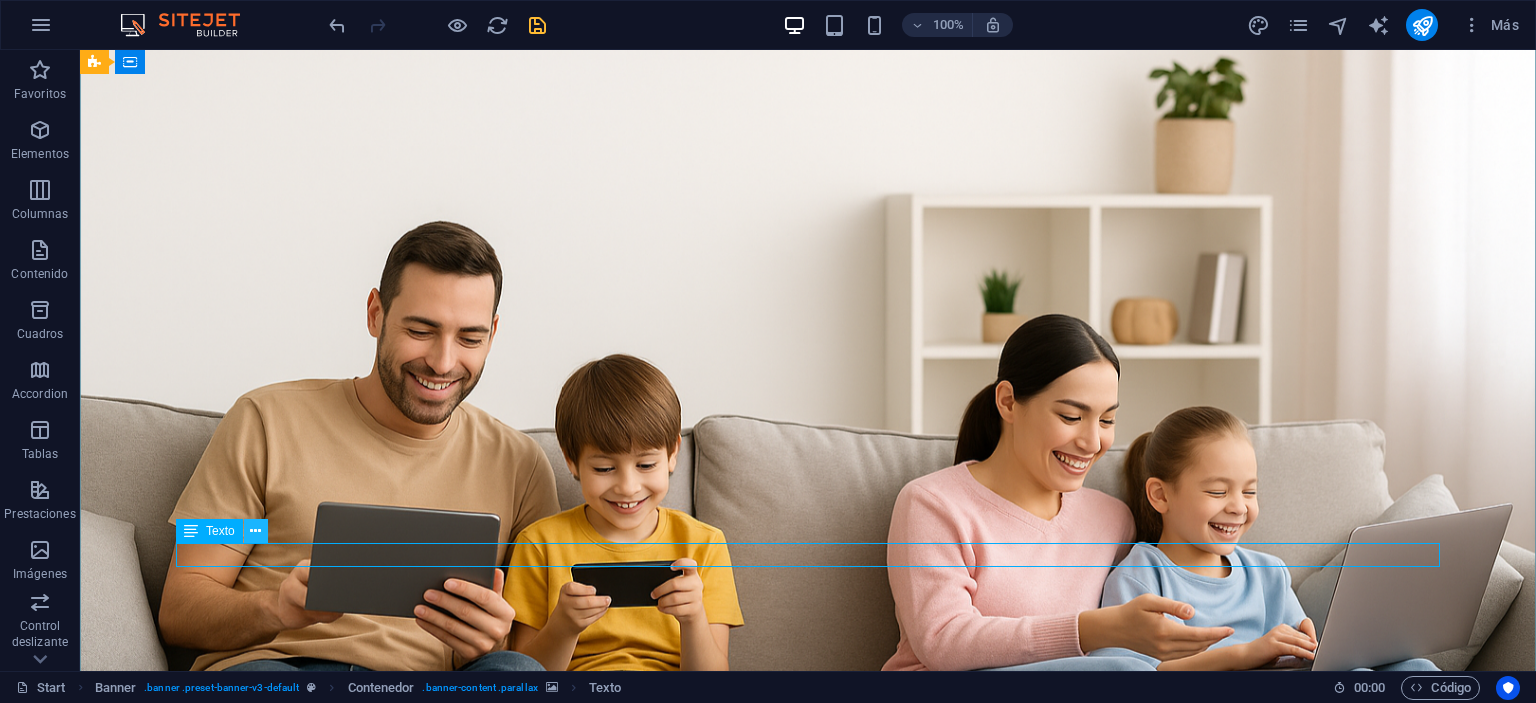 click at bounding box center [255, 531] 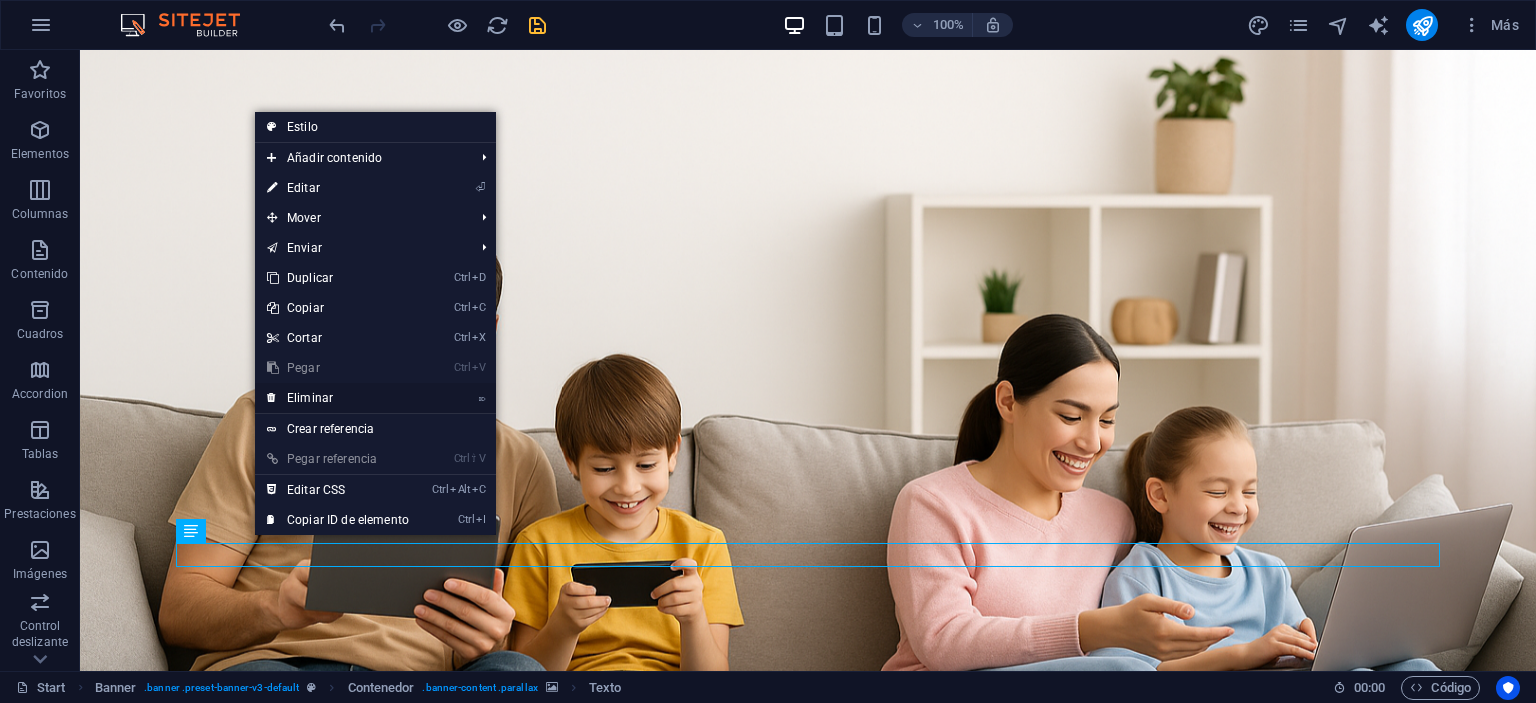 click on "⌦  Eliminar" at bounding box center (338, 398) 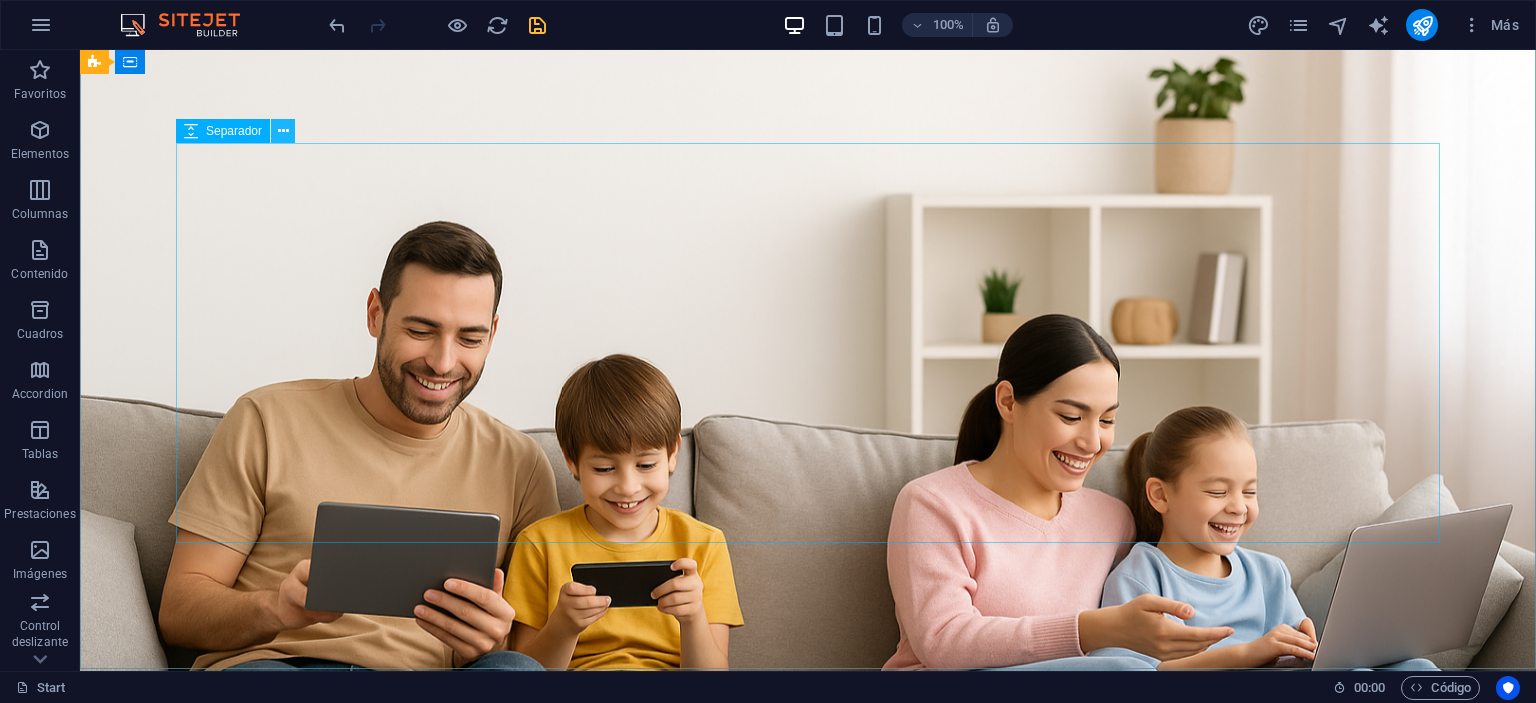 click at bounding box center [283, 131] 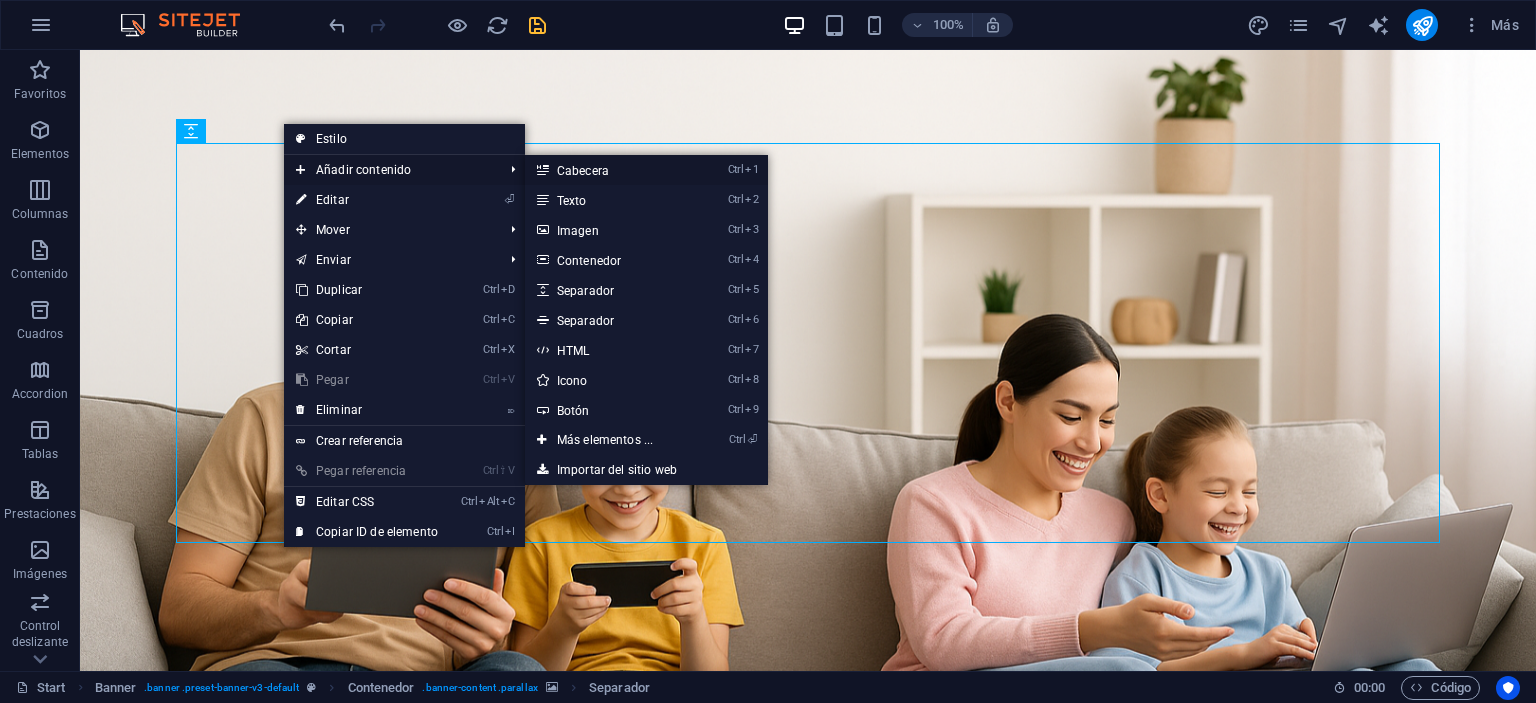 click on "Ctrl 1 Cabecera" at bounding box center (609, 170) 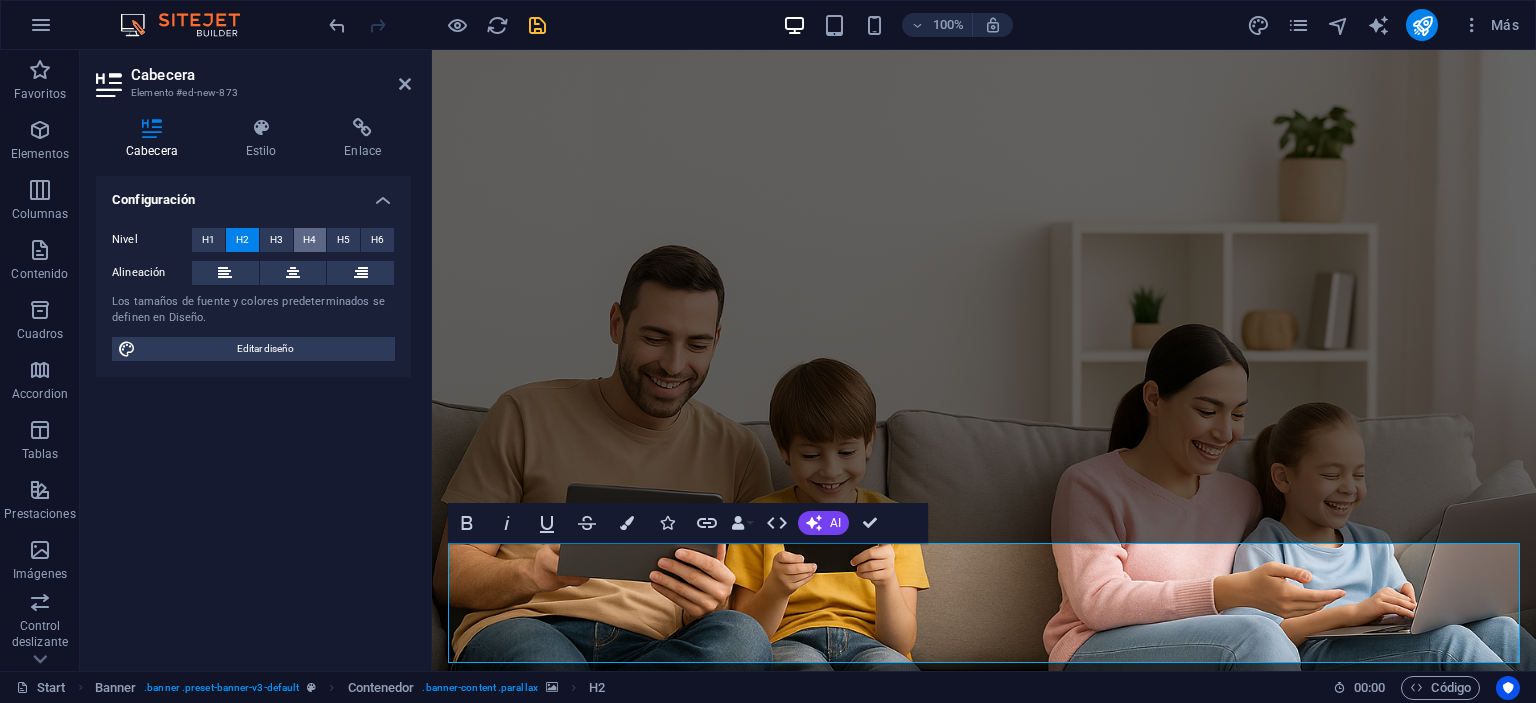 click on "H4" at bounding box center [309, 240] 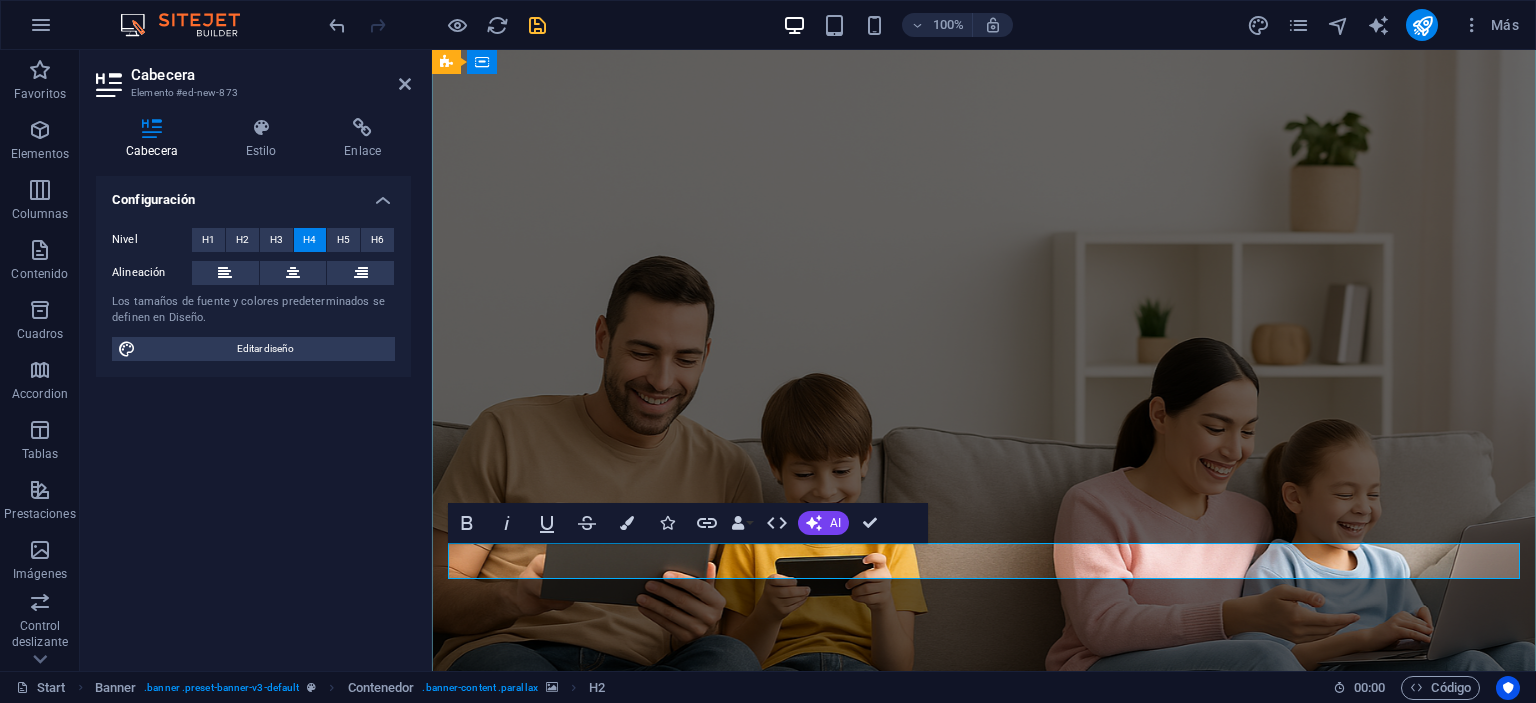 click on "Nueva cabecera" at bounding box center (984, 1540) 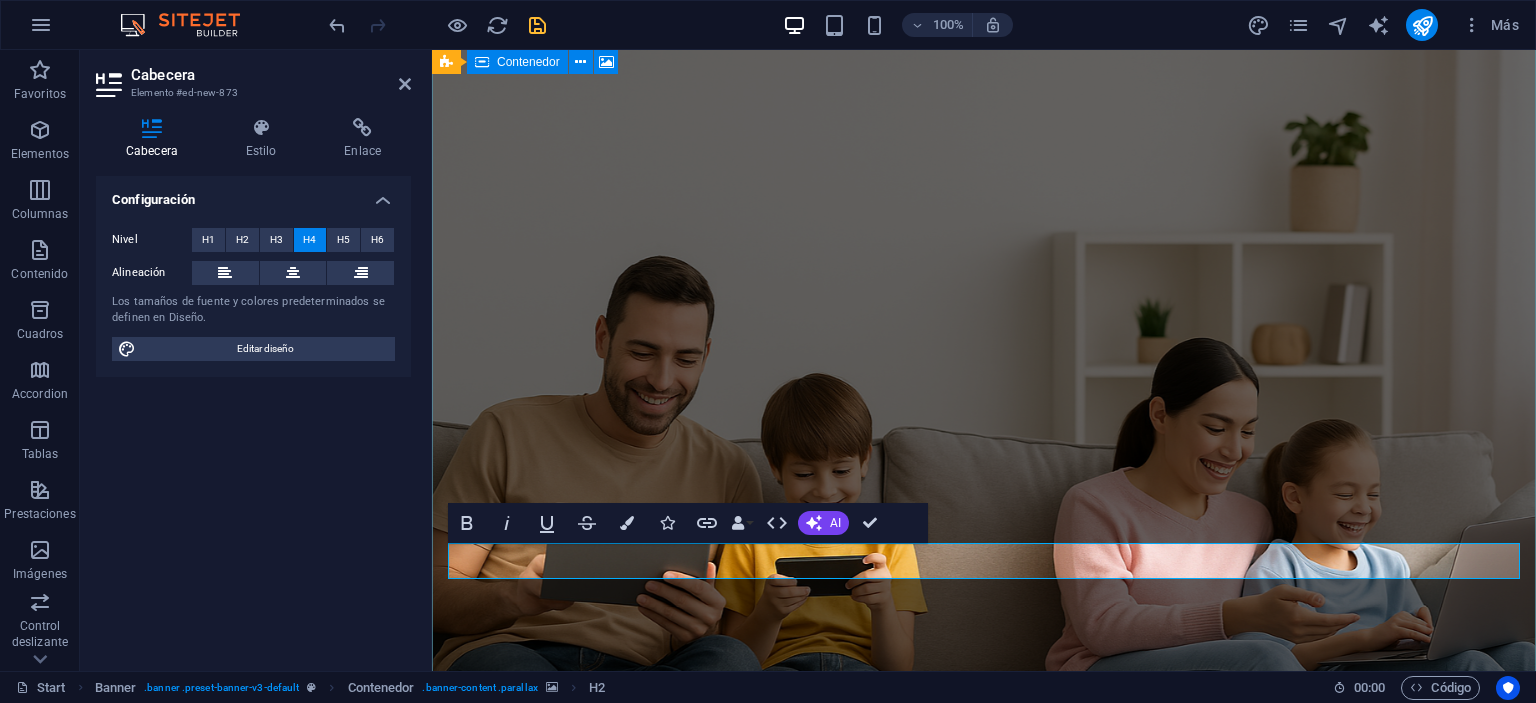 drag, startPoint x: 654, startPoint y: 562, endPoint x: 233, endPoint y: 562, distance: 421 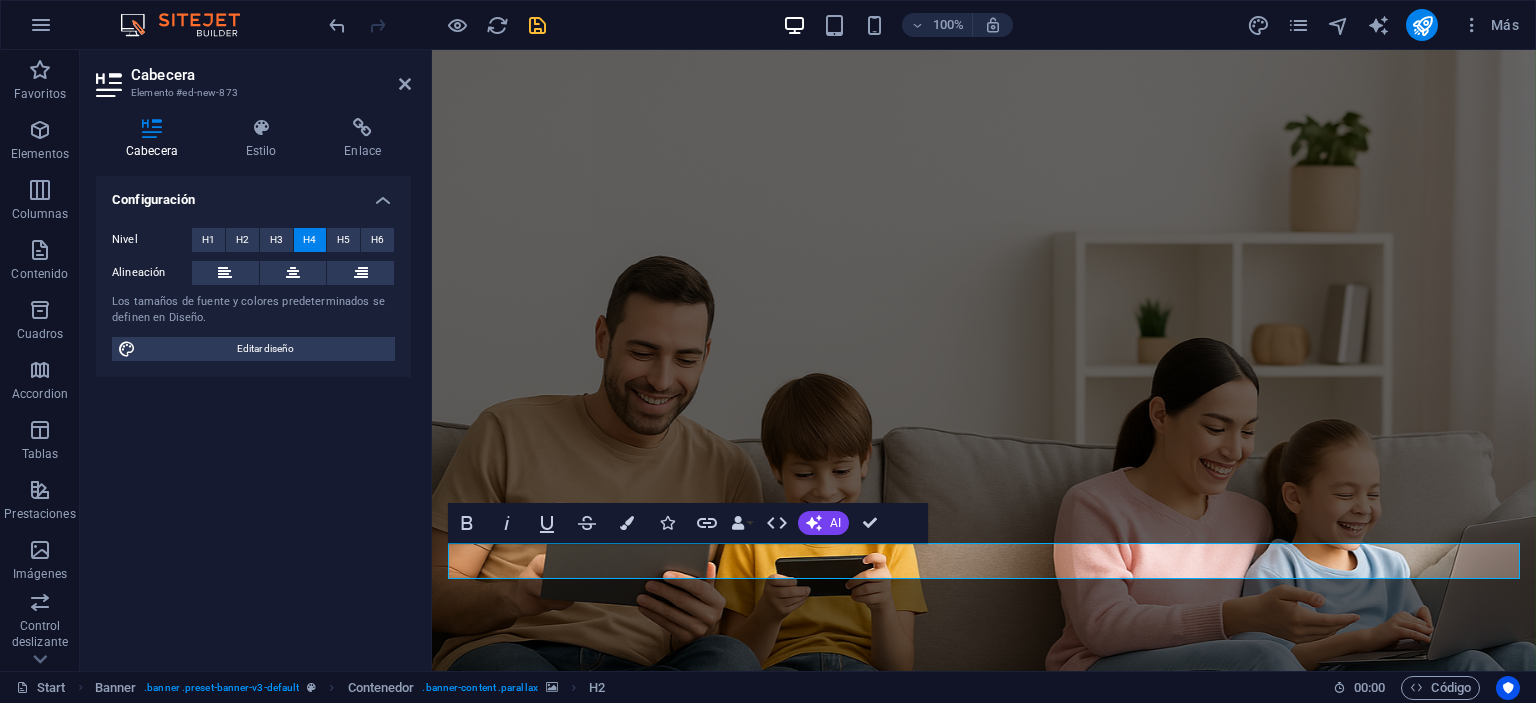 scroll, scrollTop: 945, scrollLeft: 4, axis: both 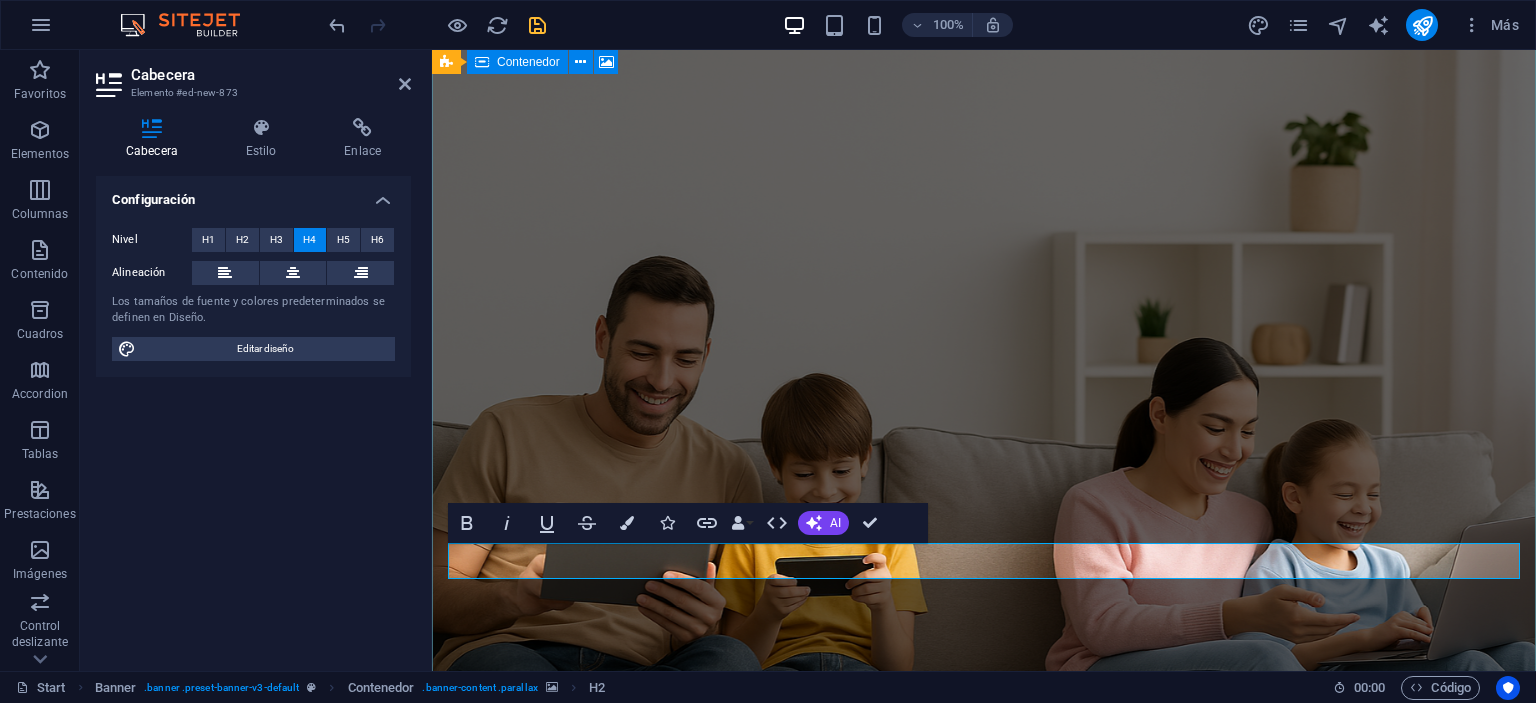 drag, startPoint x: 1490, startPoint y: 562, endPoint x: 429, endPoint y: 567, distance: 1061.0118 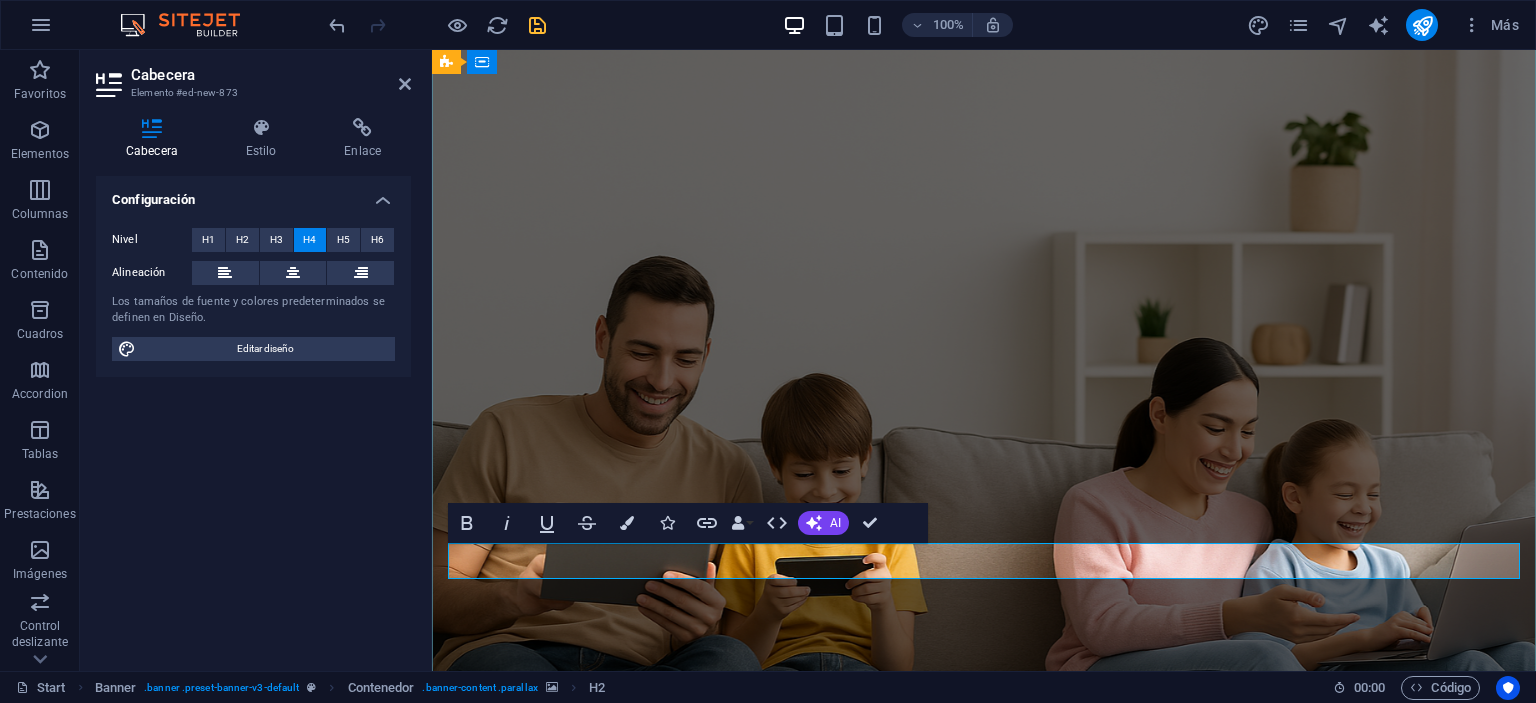 click on "Conectamos hogares, empresas y suenos. Internet de alto nivel, con atención local" at bounding box center (984, 1540) 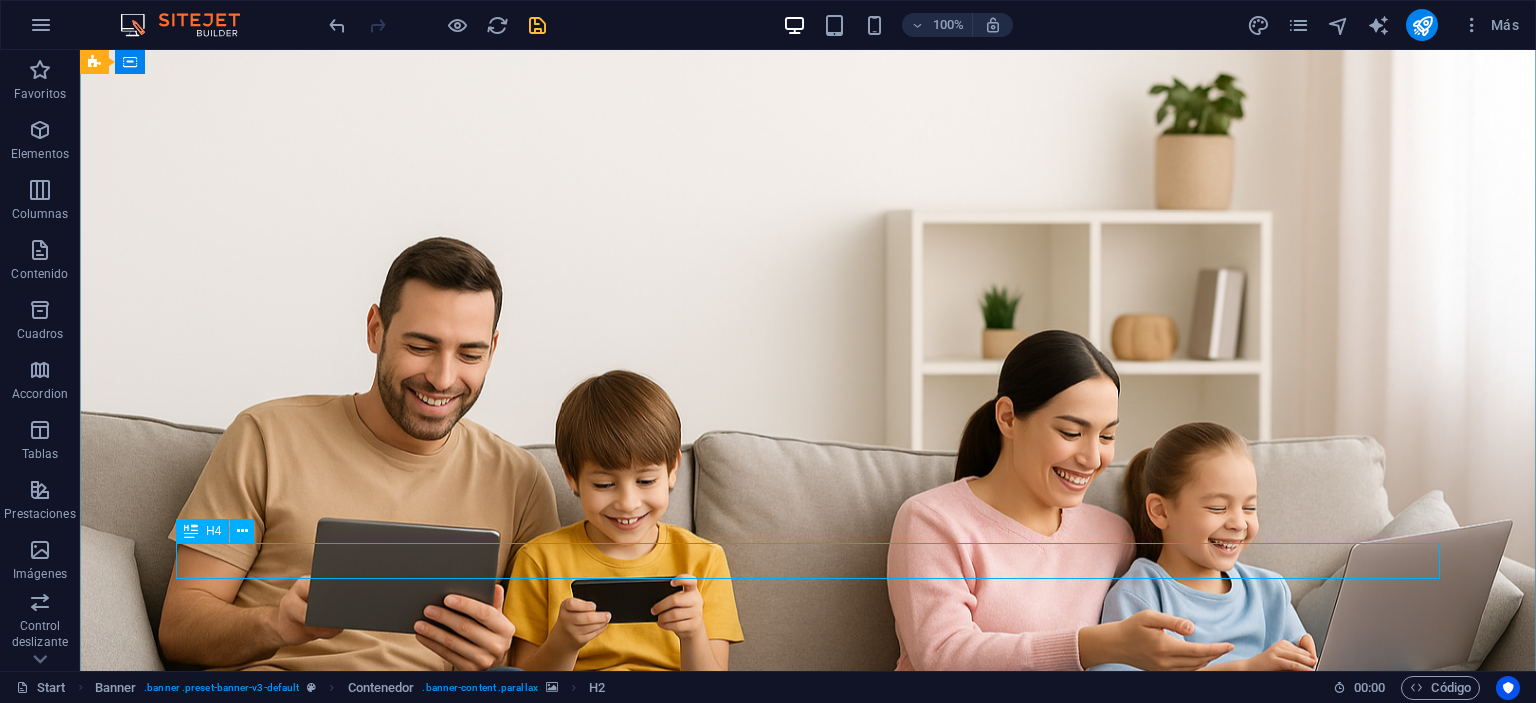 click on "Conectamos hogares, empresas y suenos. Internet de alto nivel, con atención local" at bounding box center (808, 1540) 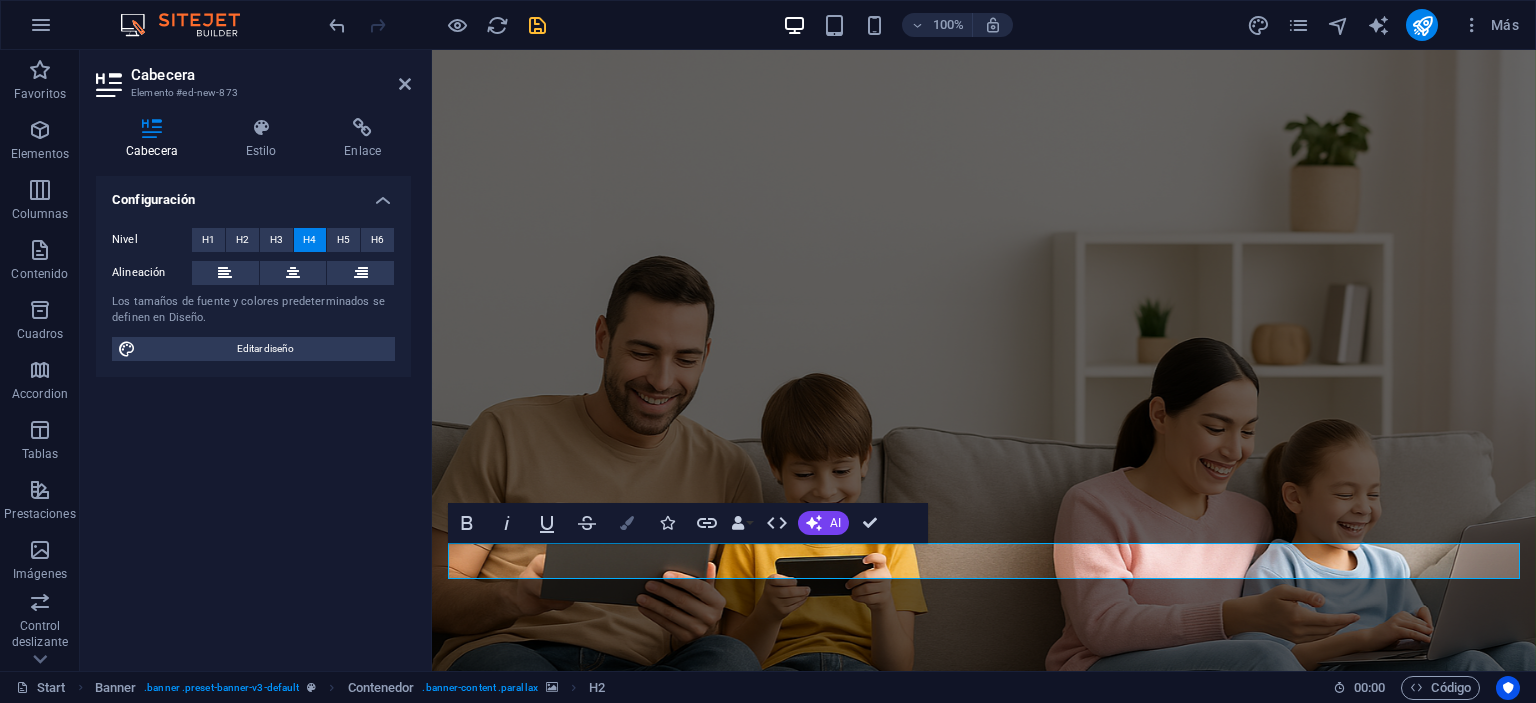 click at bounding box center [627, 523] 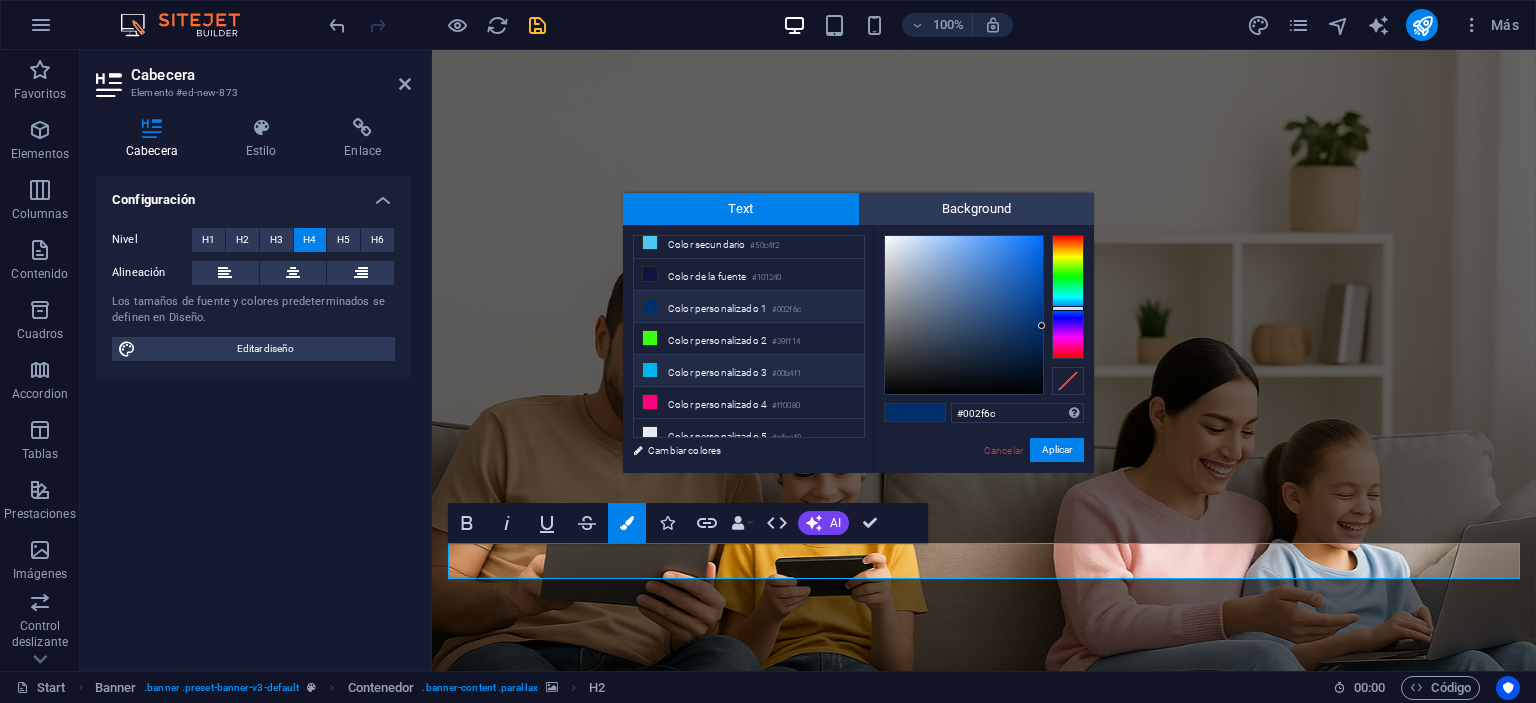 scroll, scrollTop: 74, scrollLeft: 0, axis: vertical 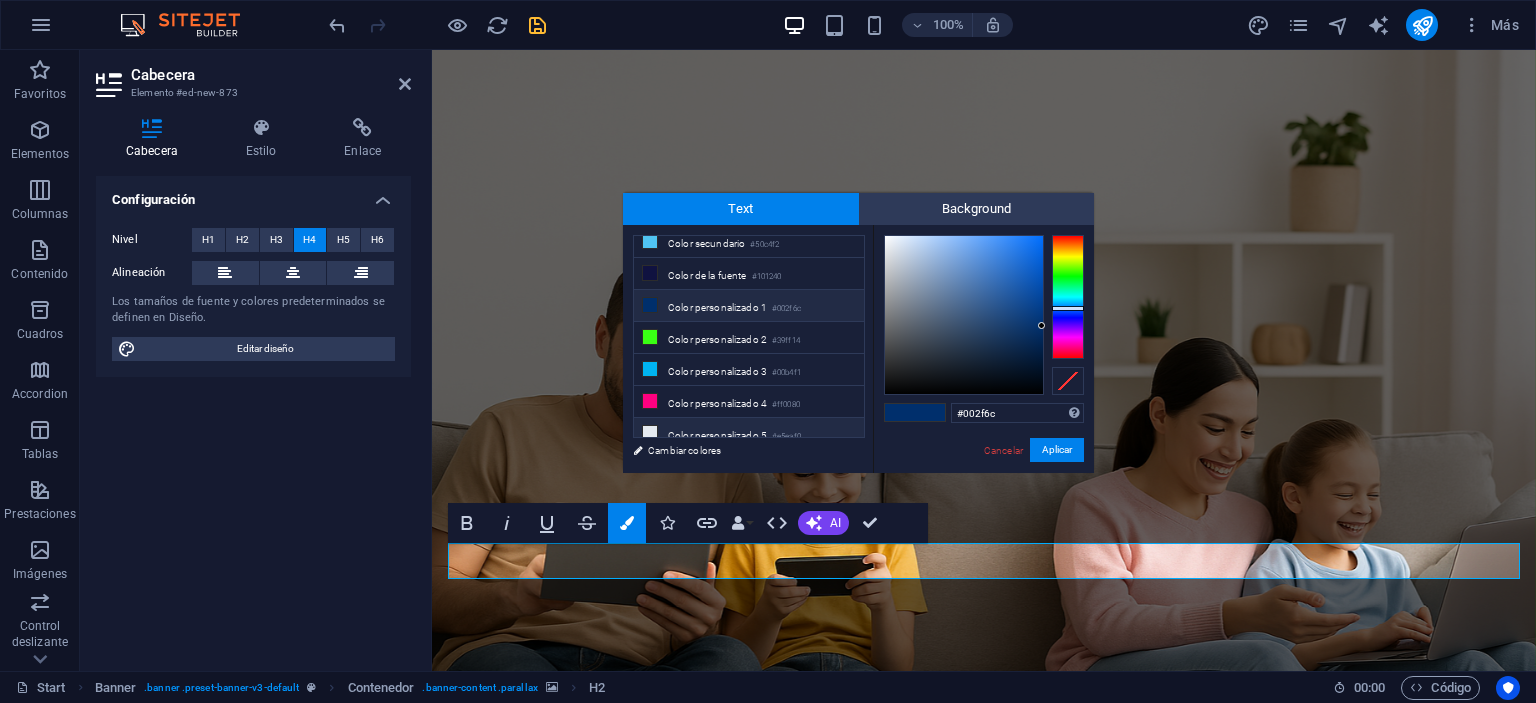 click on "Color personalizado 5
#e5eaf0" at bounding box center (749, 434) 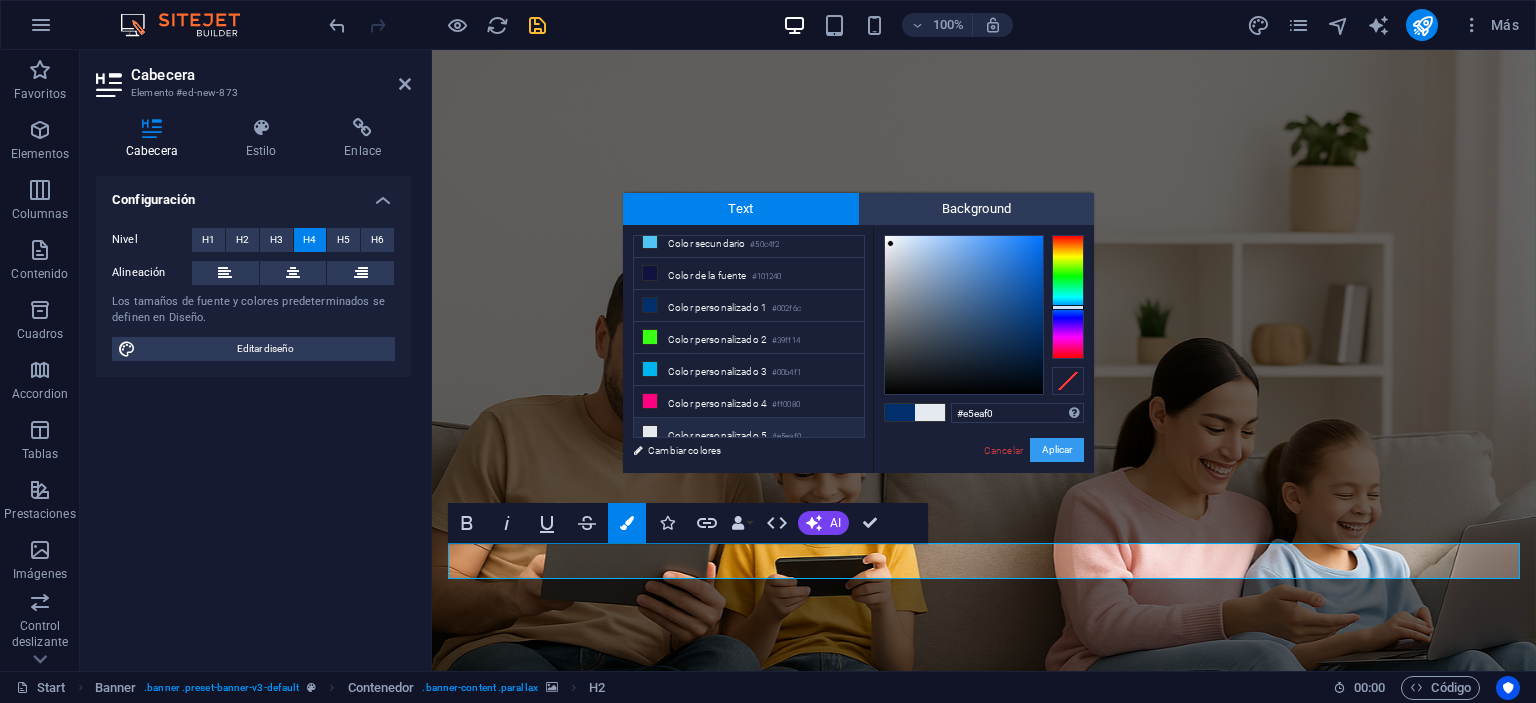 drag, startPoint x: 1047, startPoint y: 444, endPoint x: 656, endPoint y: 440, distance: 391.02045 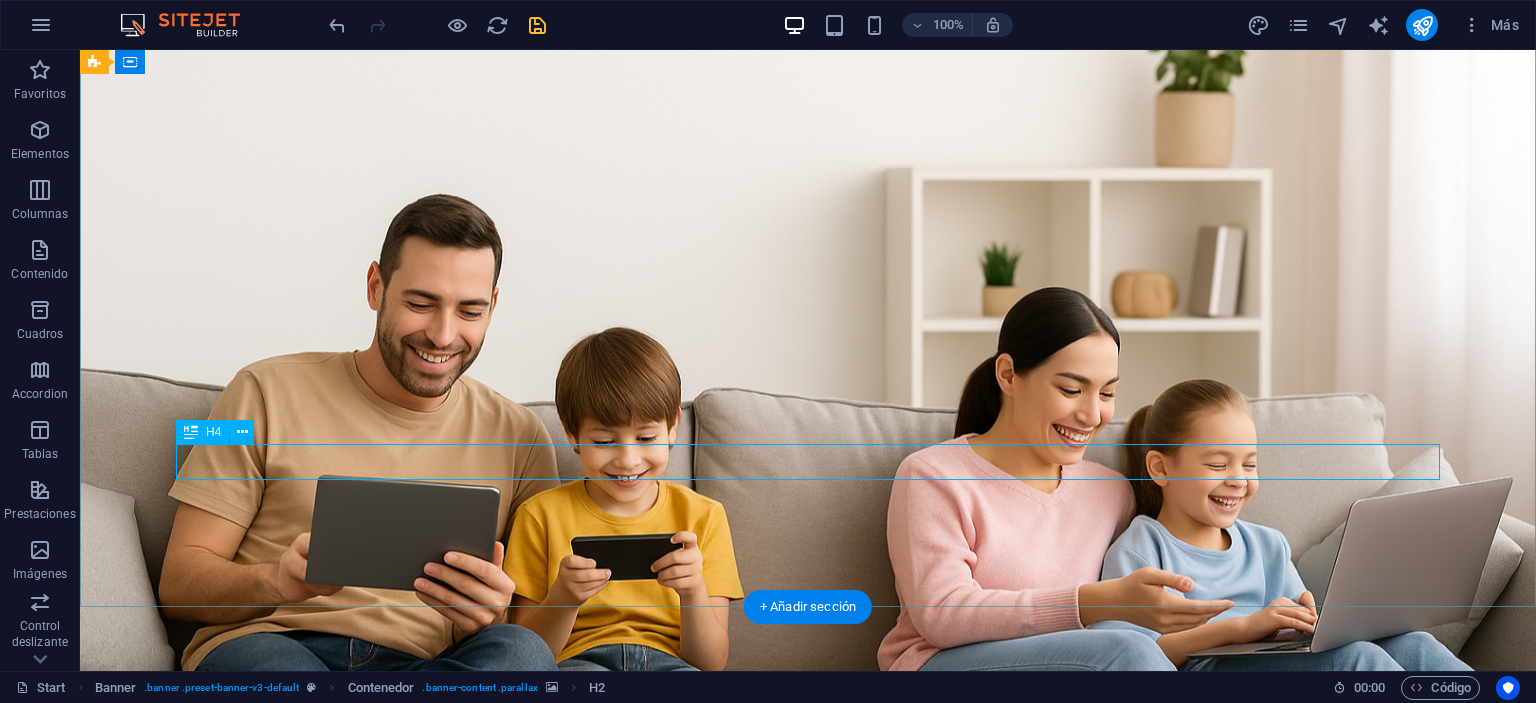 scroll, scrollTop: 422, scrollLeft: 0, axis: vertical 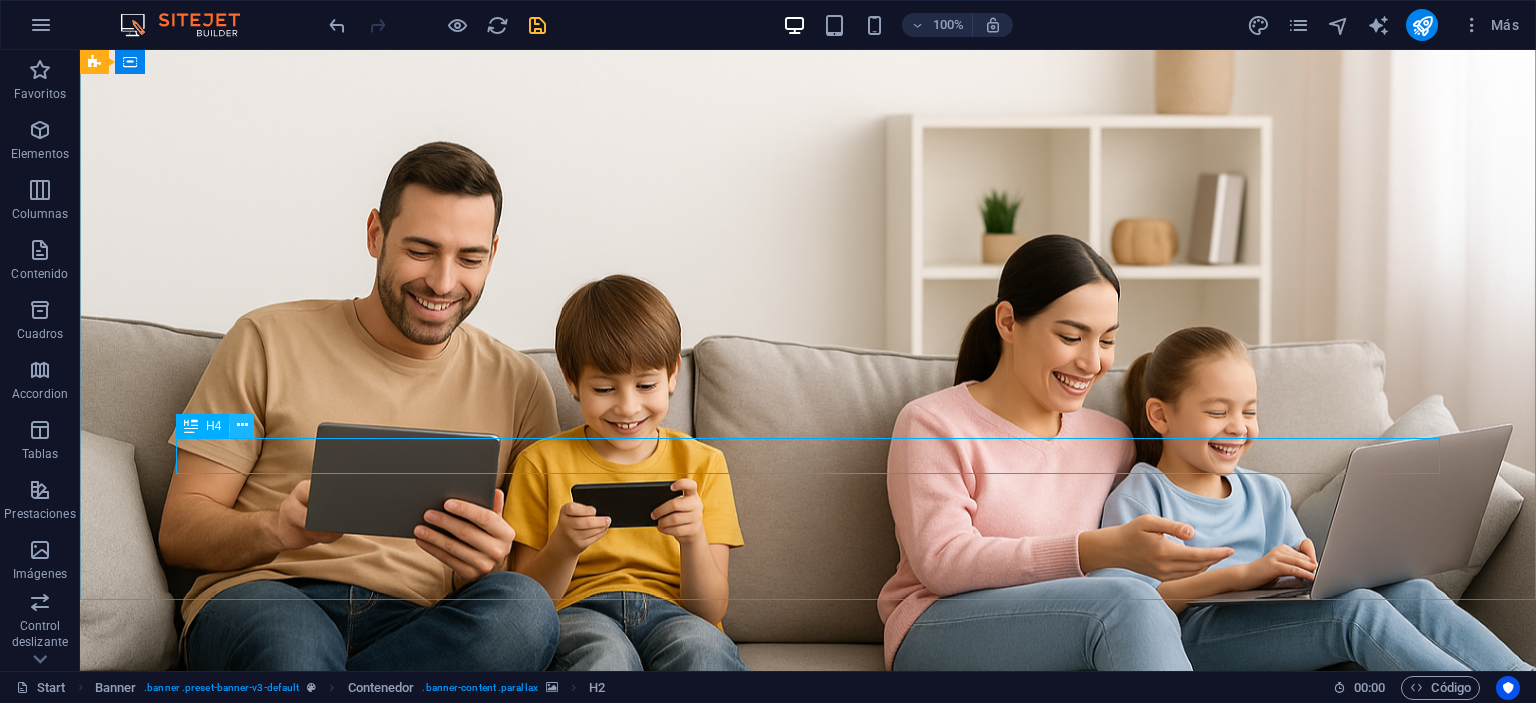 click at bounding box center (242, 426) 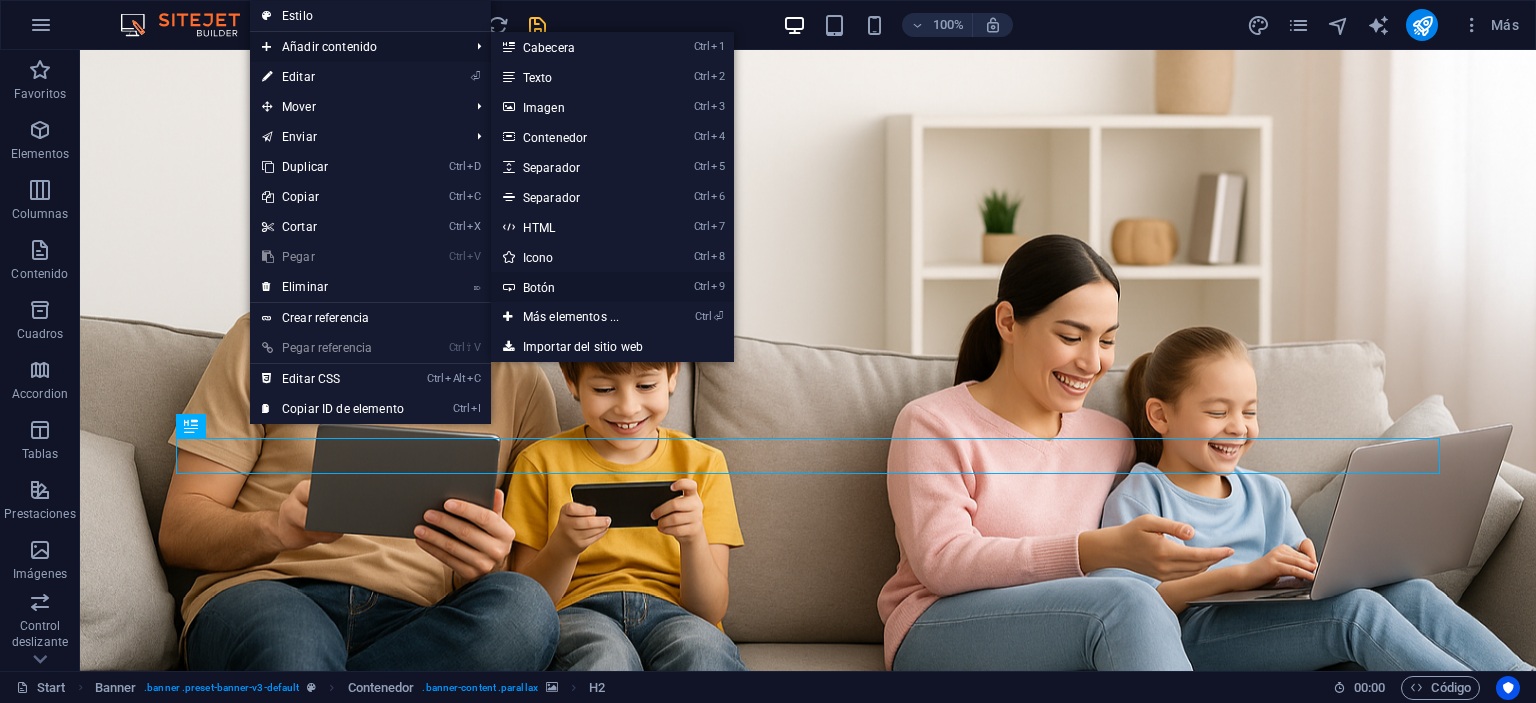 click on "Ctrl 9  Botón" at bounding box center (575, 287) 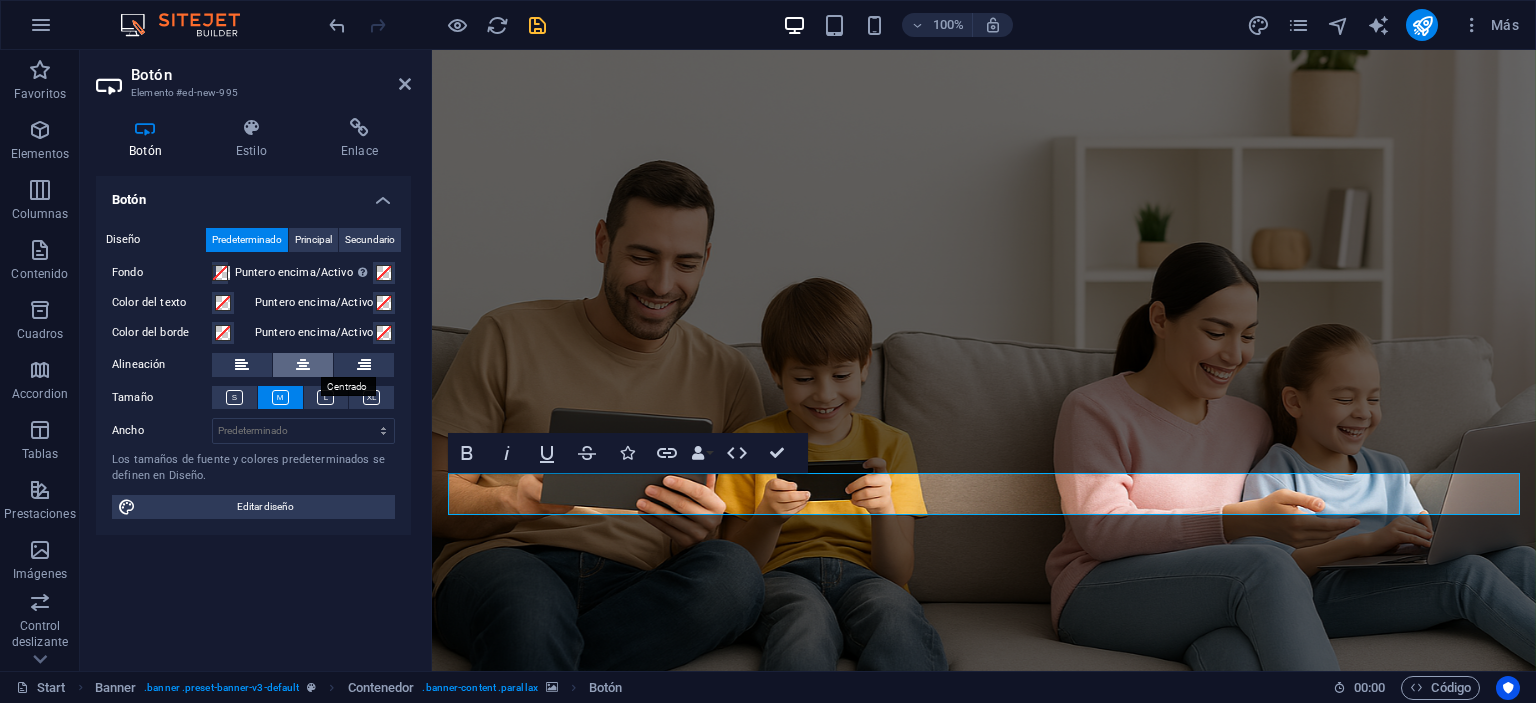 click at bounding box center [303, 365] 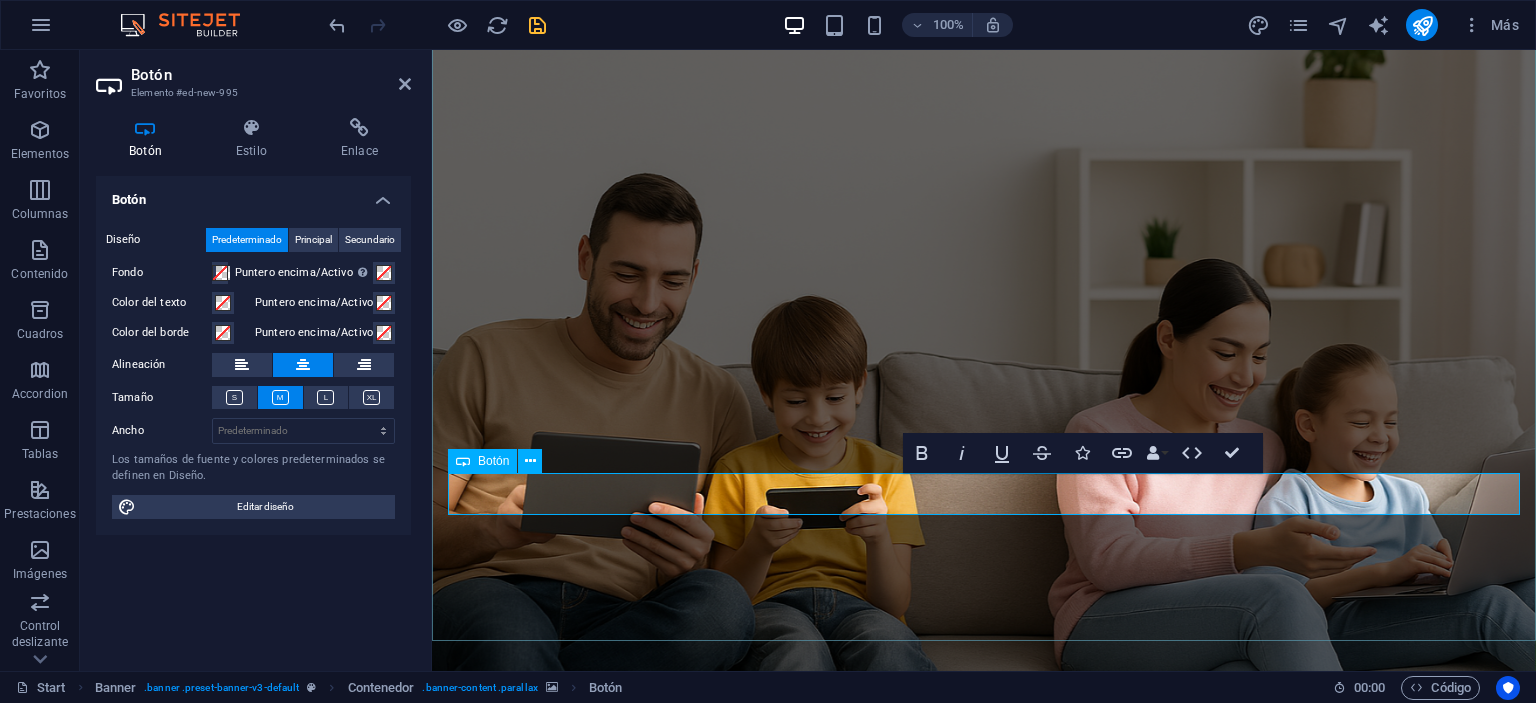 click on "Etiqueta del botón" at bounding box center [984, 1511] 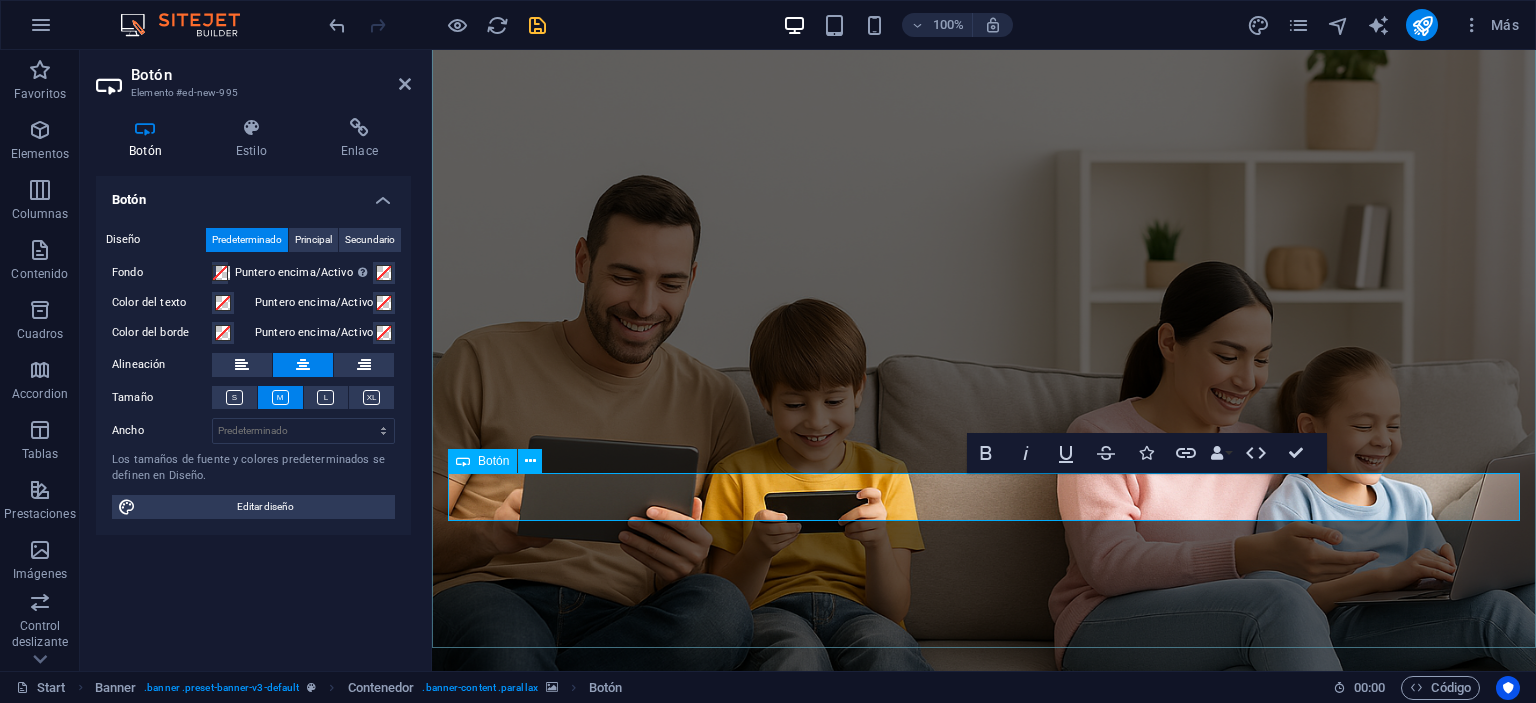 type 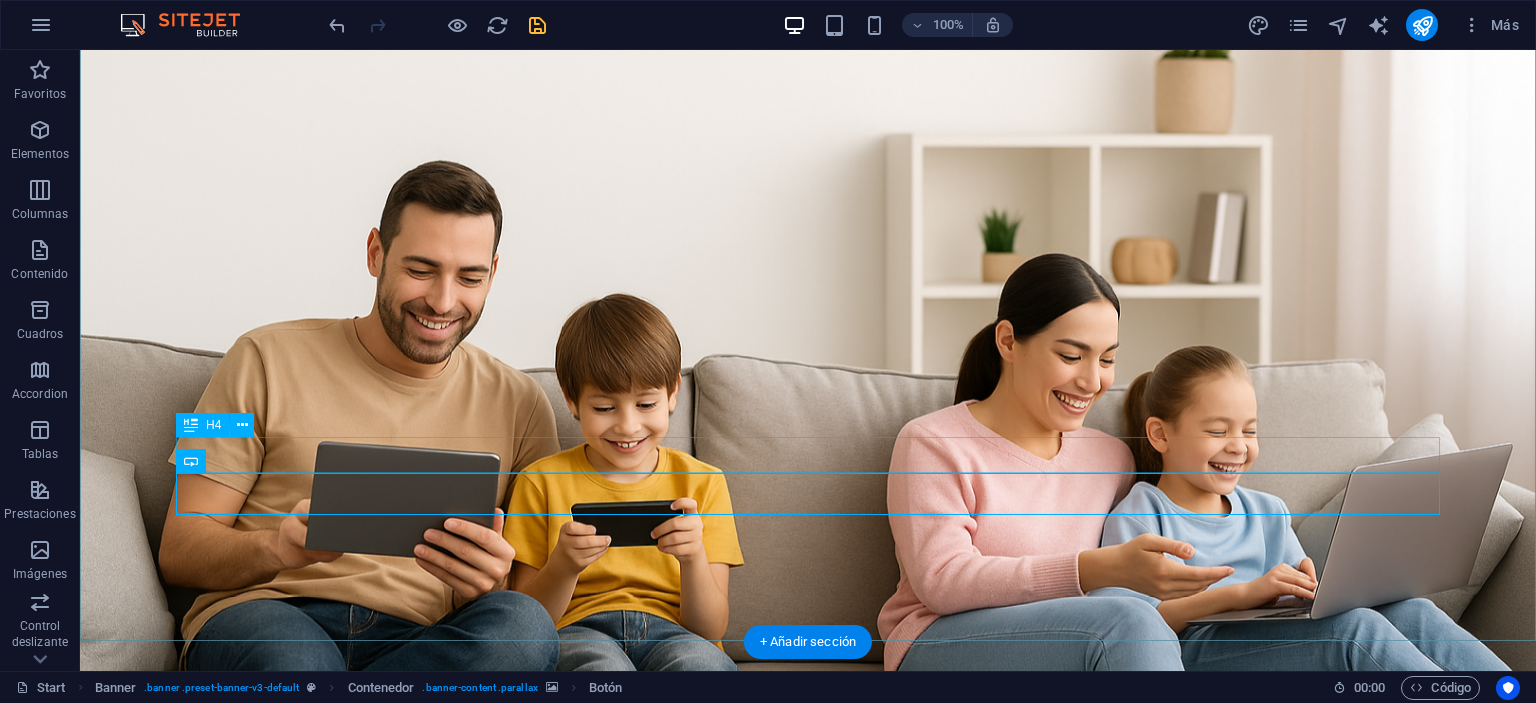click on "Conectamos hogares, empresas y suenos. Internet de alto nivel, con atención local" at bounding box center [808, 1472] 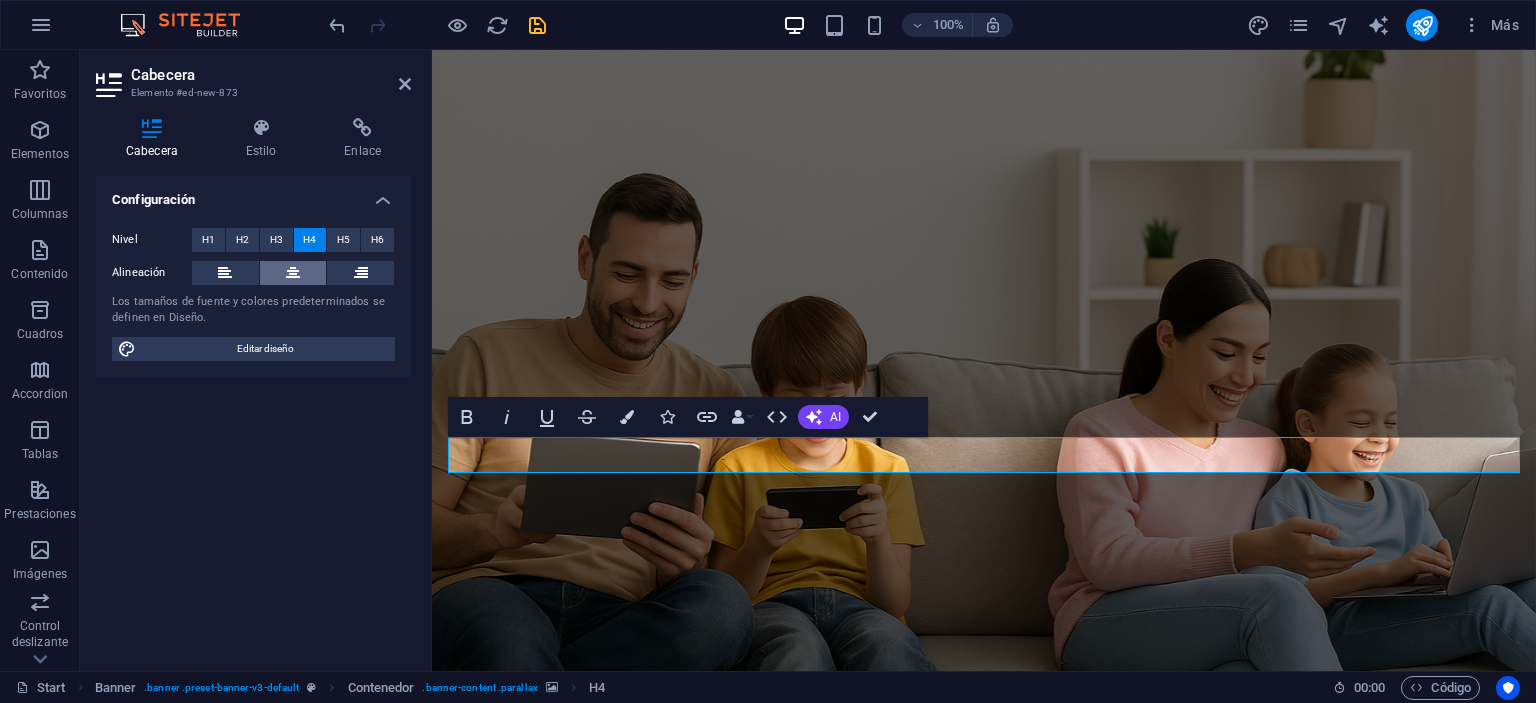 click at bounding box center (293, 273) 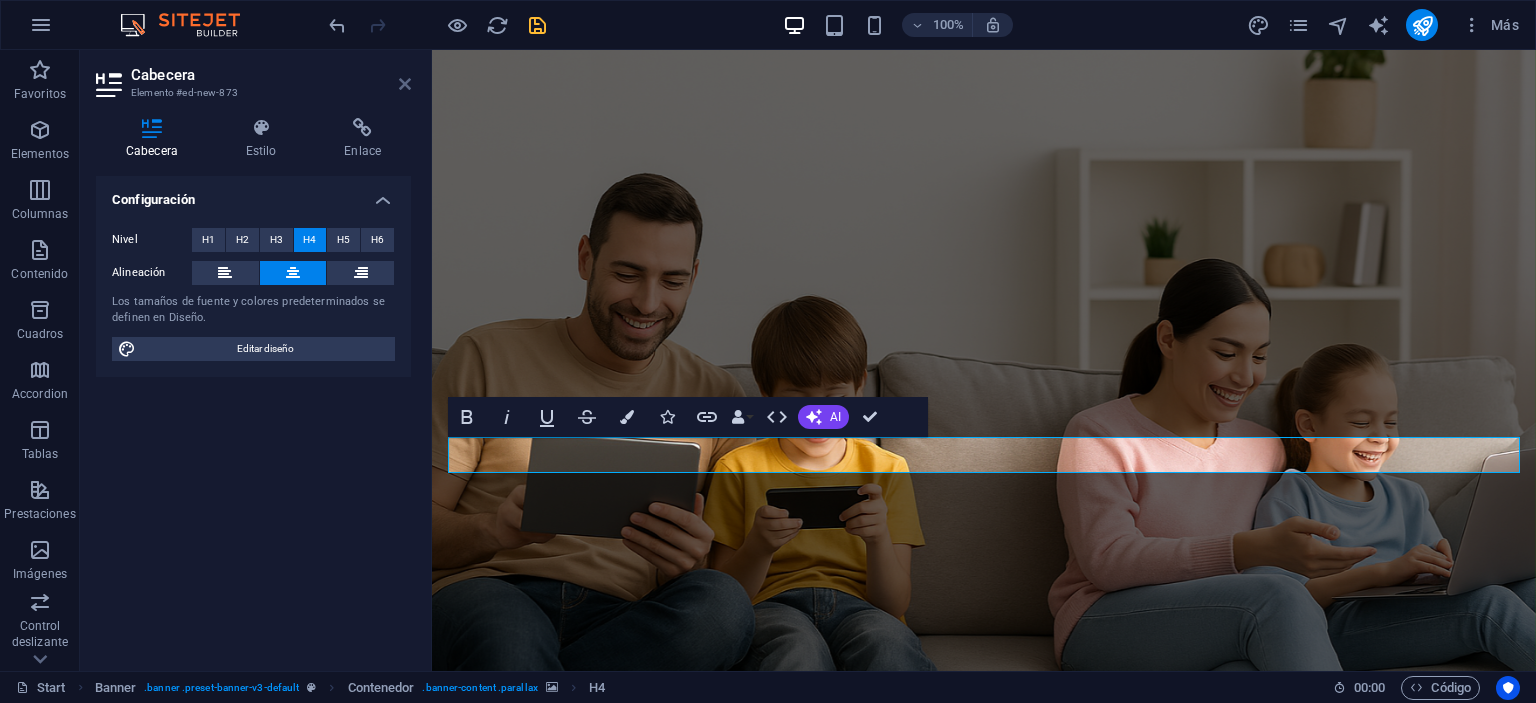 click at bounding box center [405, 84] 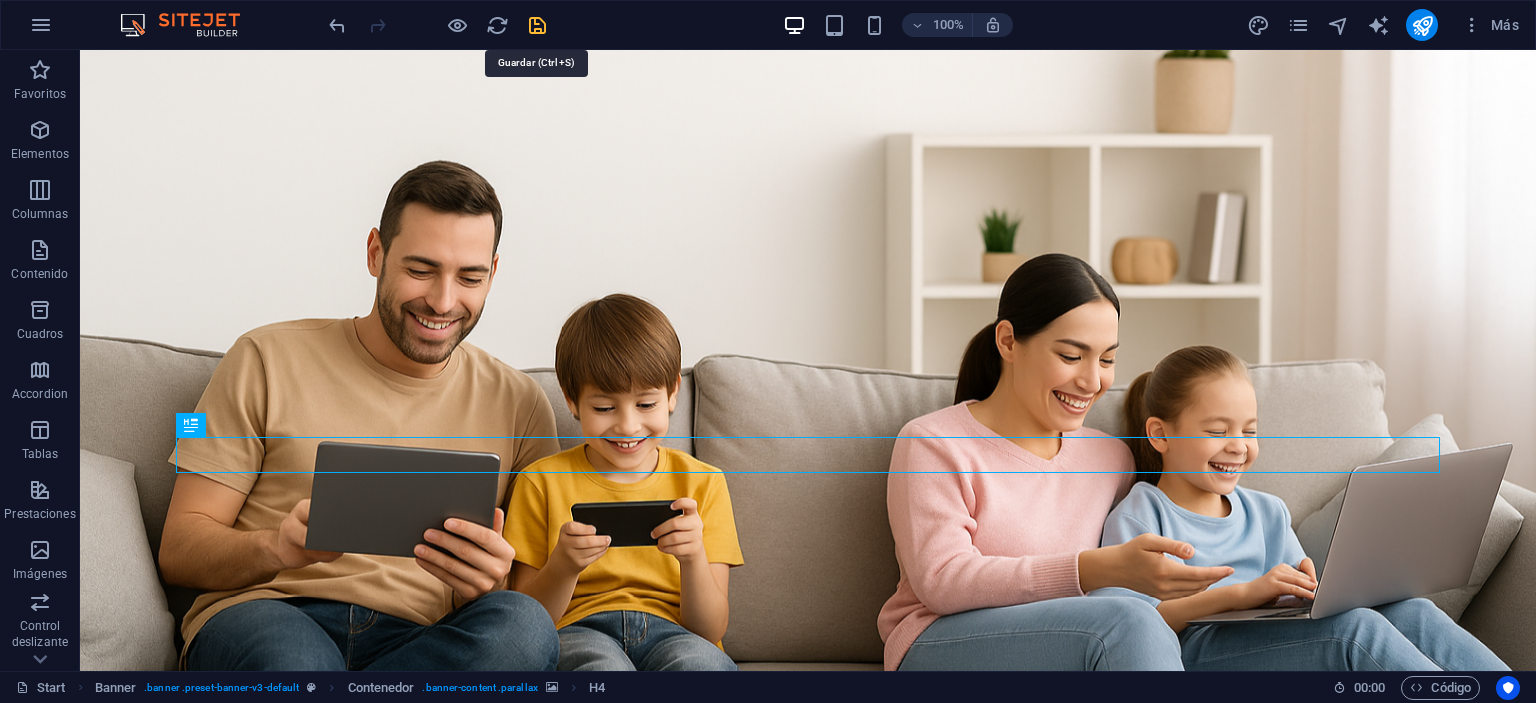 click at bounding box center (537, 25) 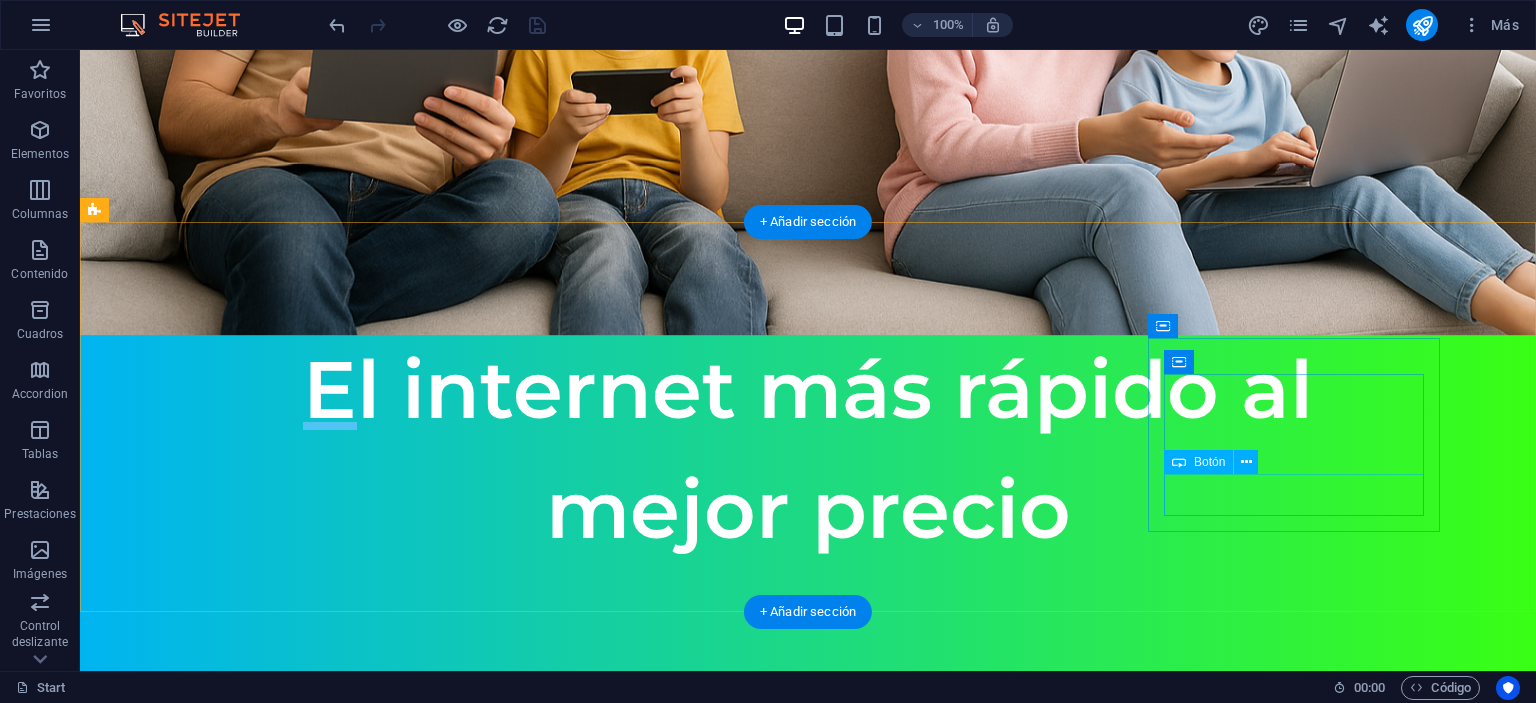 scroll, scrollTop: 950, scrollLeft: 0, axis: vertical 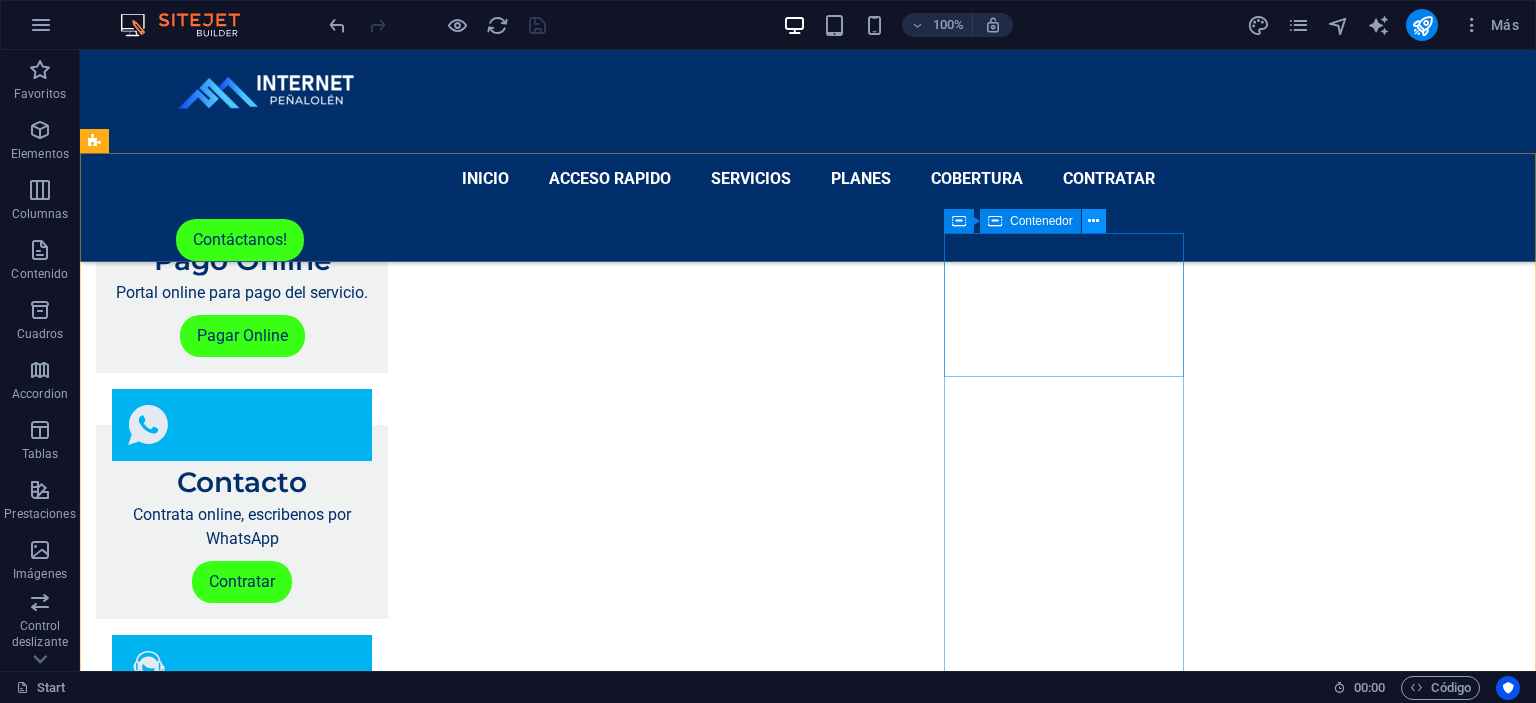 click at bounding box center [1093, 221] 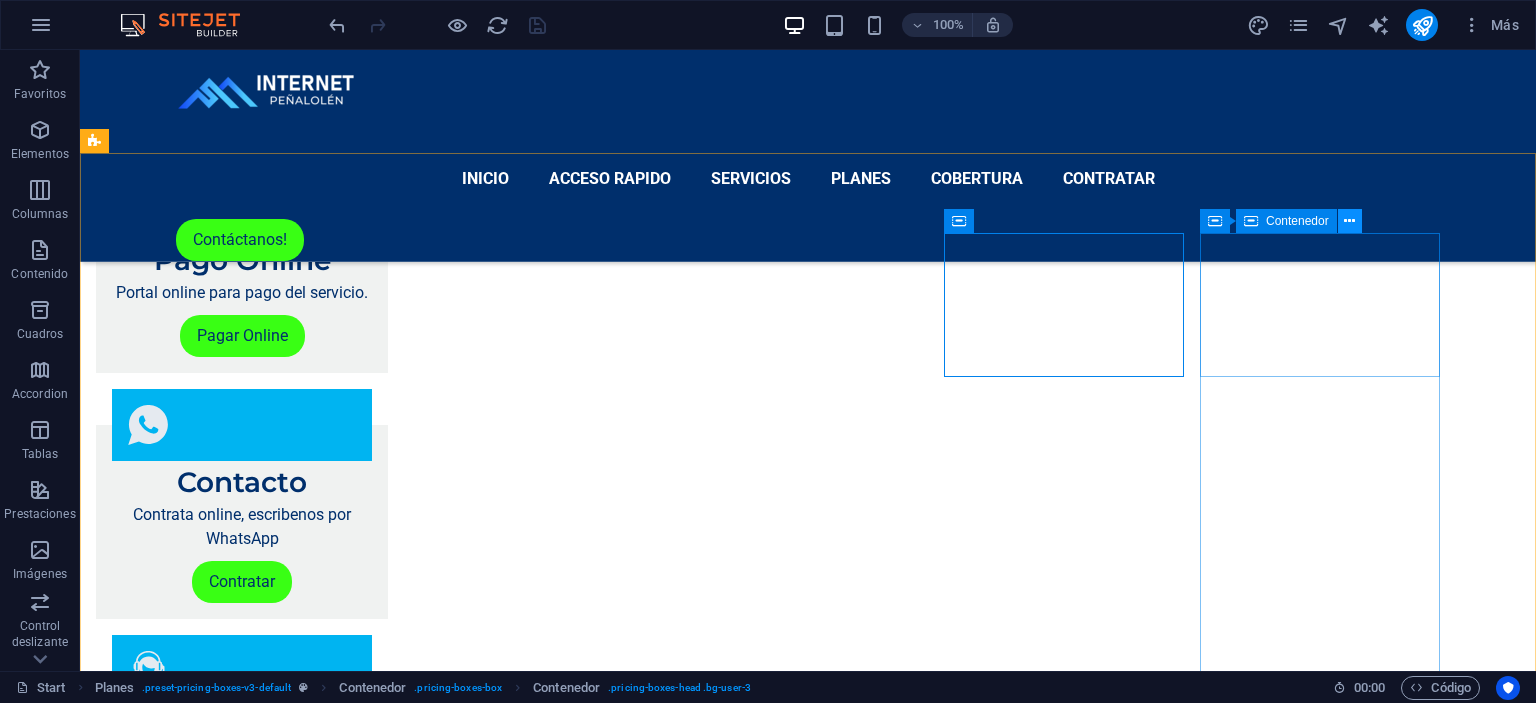 click at bounding box center (1349, 221) 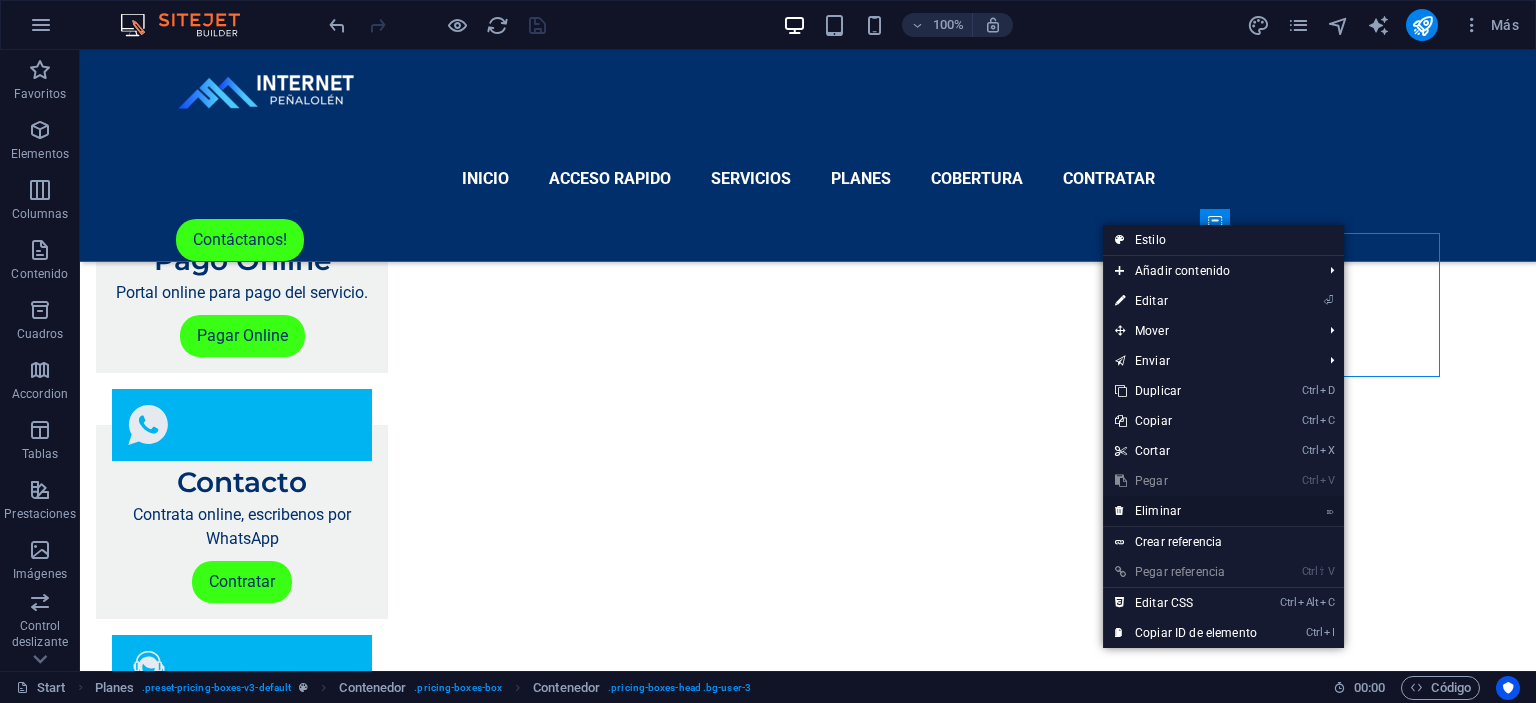 click on "⌦  Eliminar" at bounding box center [1186, 511] 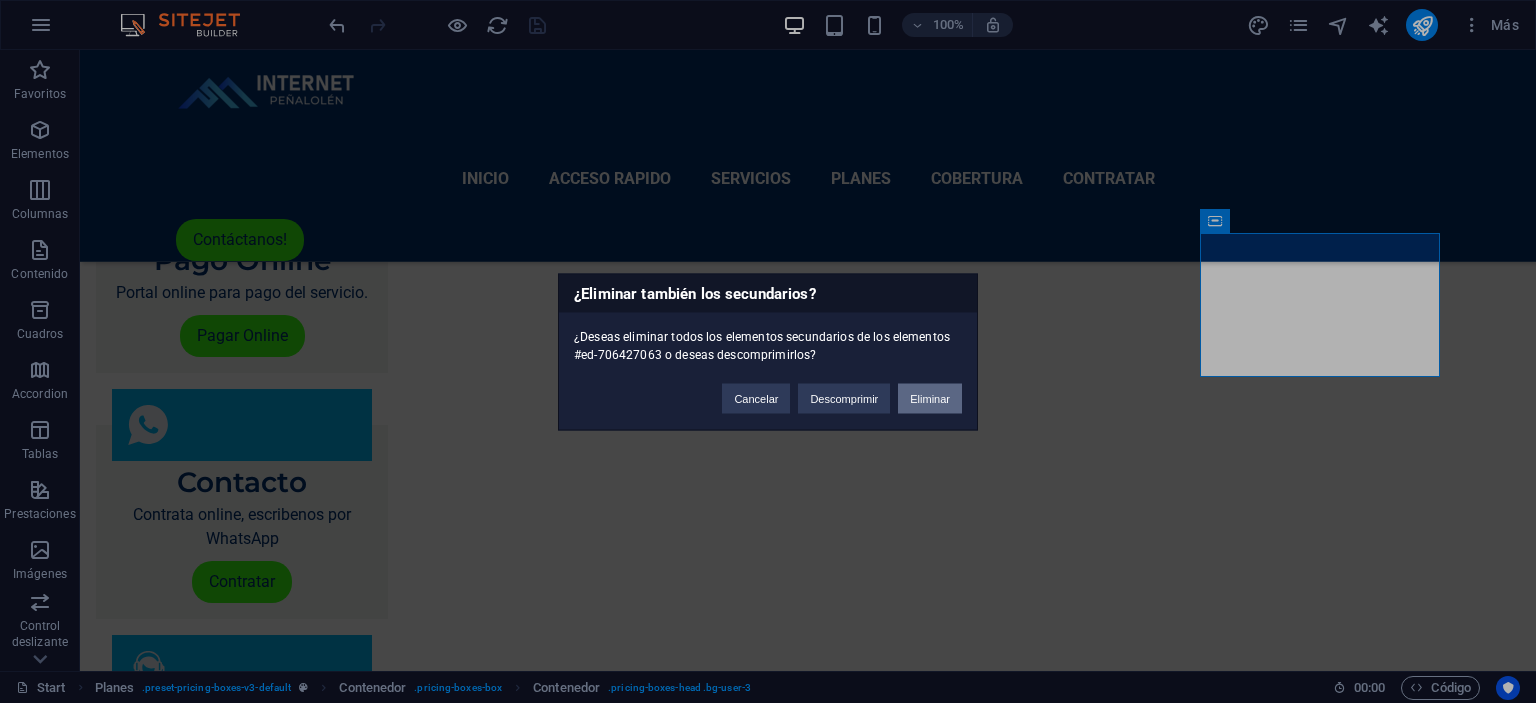 click on "Eliminar" at bounding box center (930, 398) 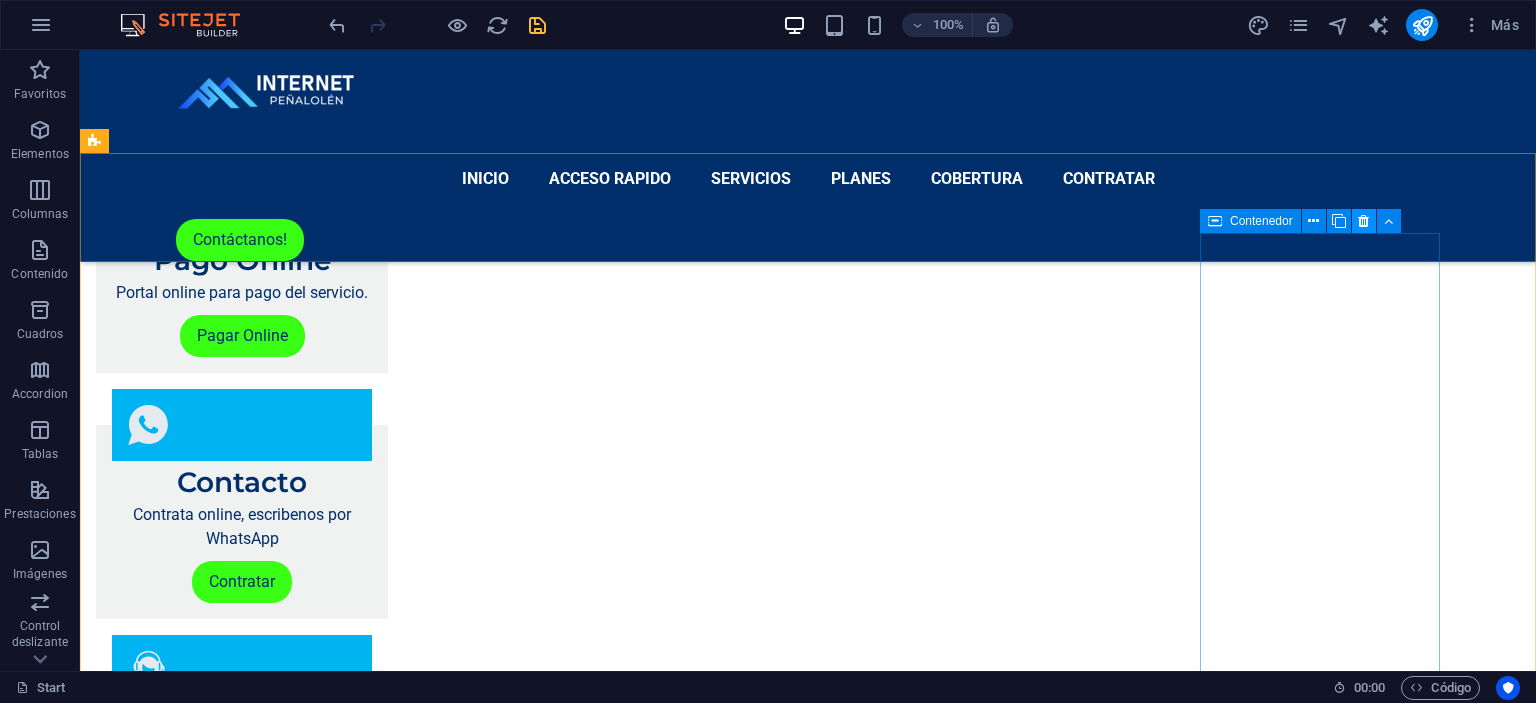 click at bounding box center (1363, 221) 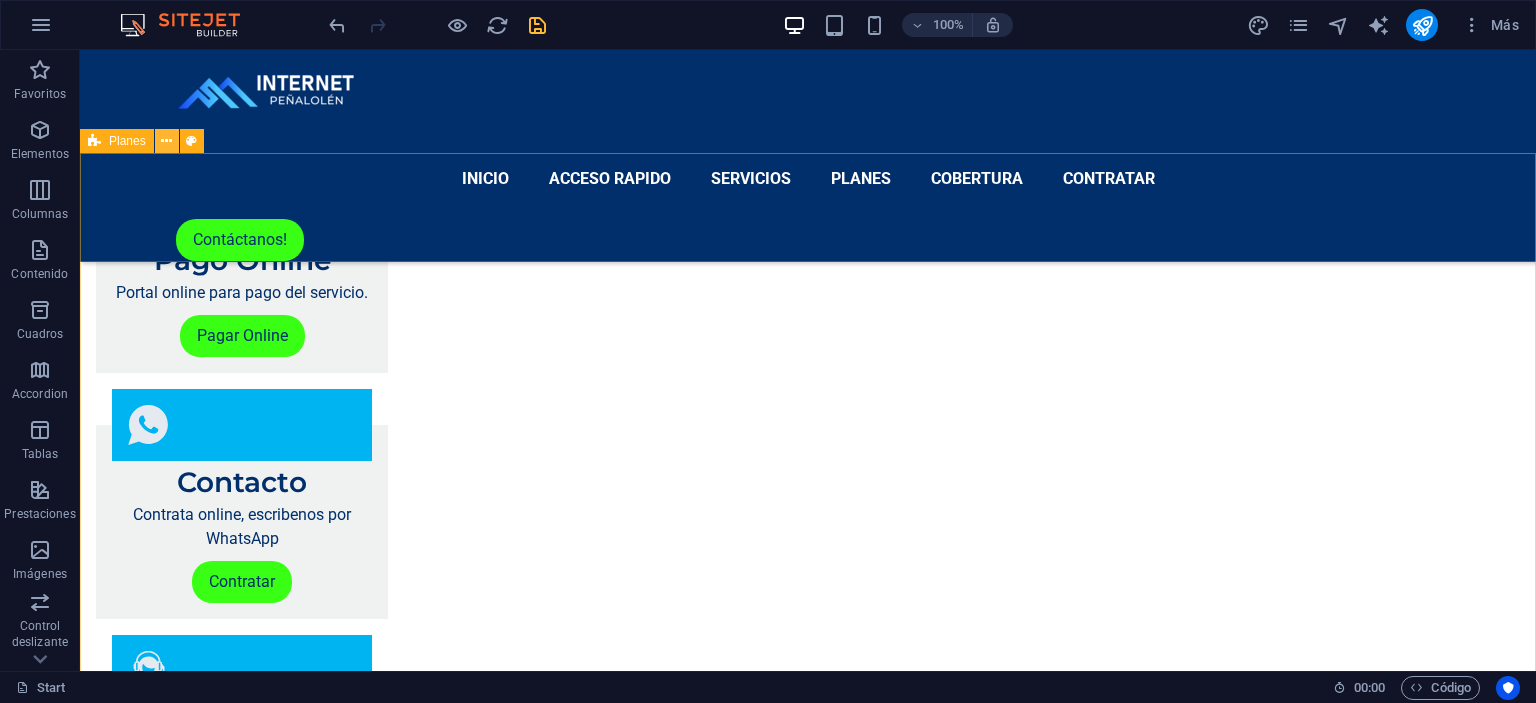 click at bounding box center (166, 141) 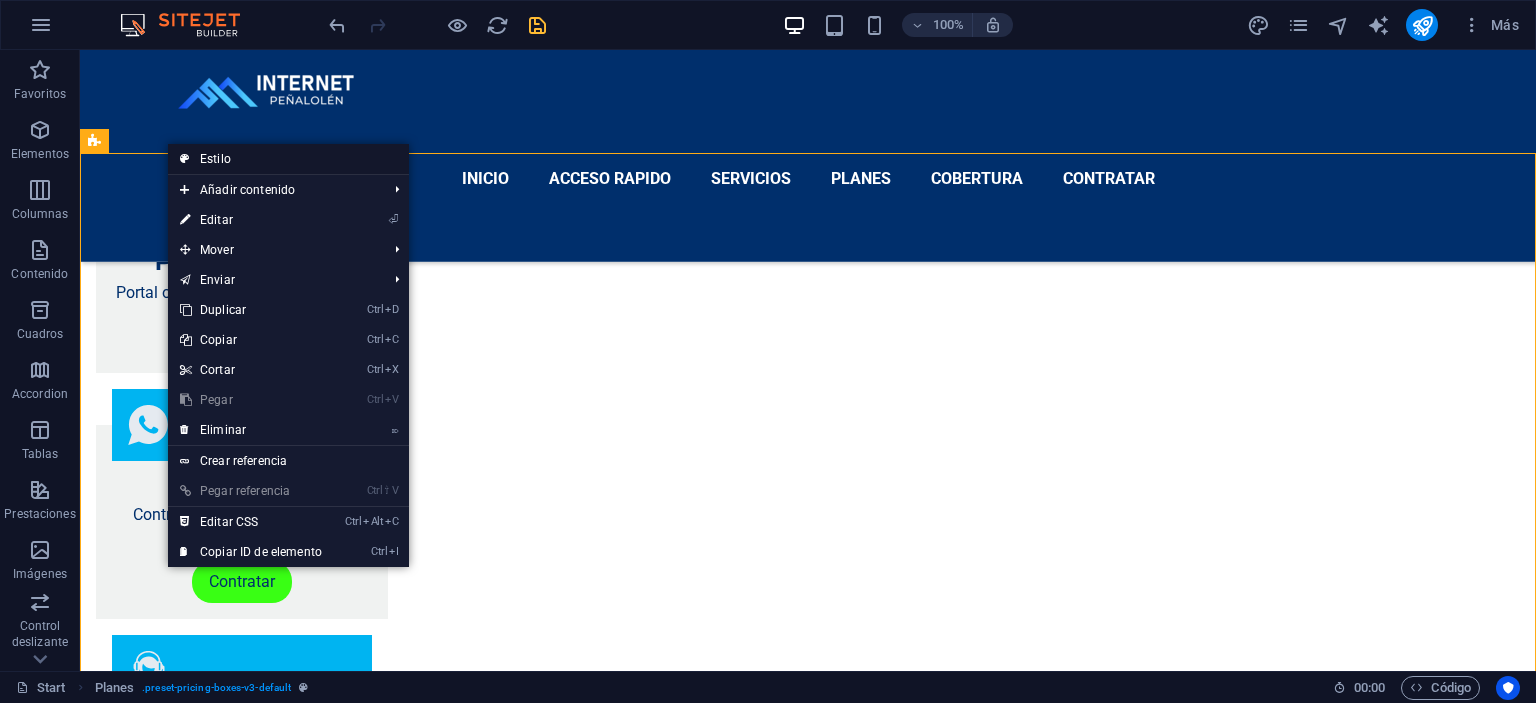 click on "Estilo" at bounding box center [288, 159] 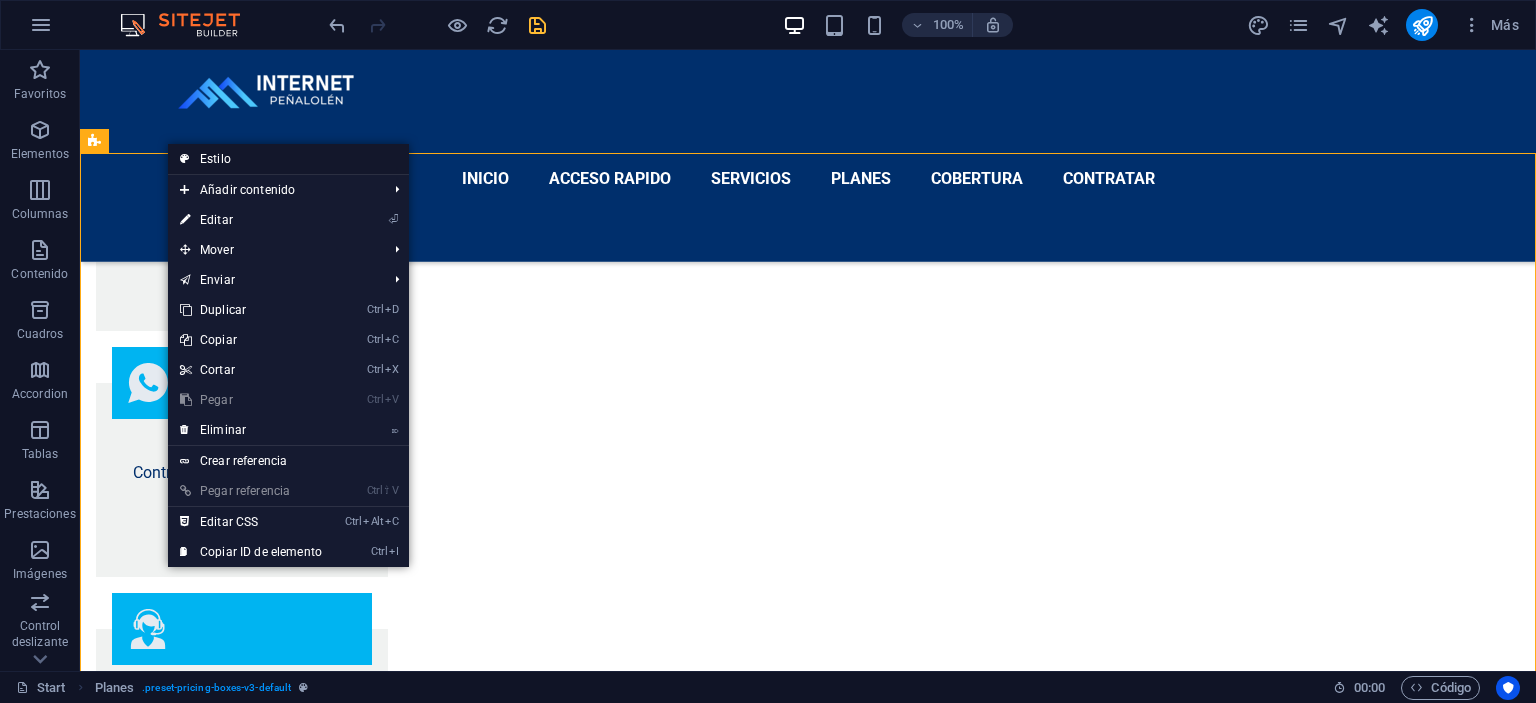 select on "rem" 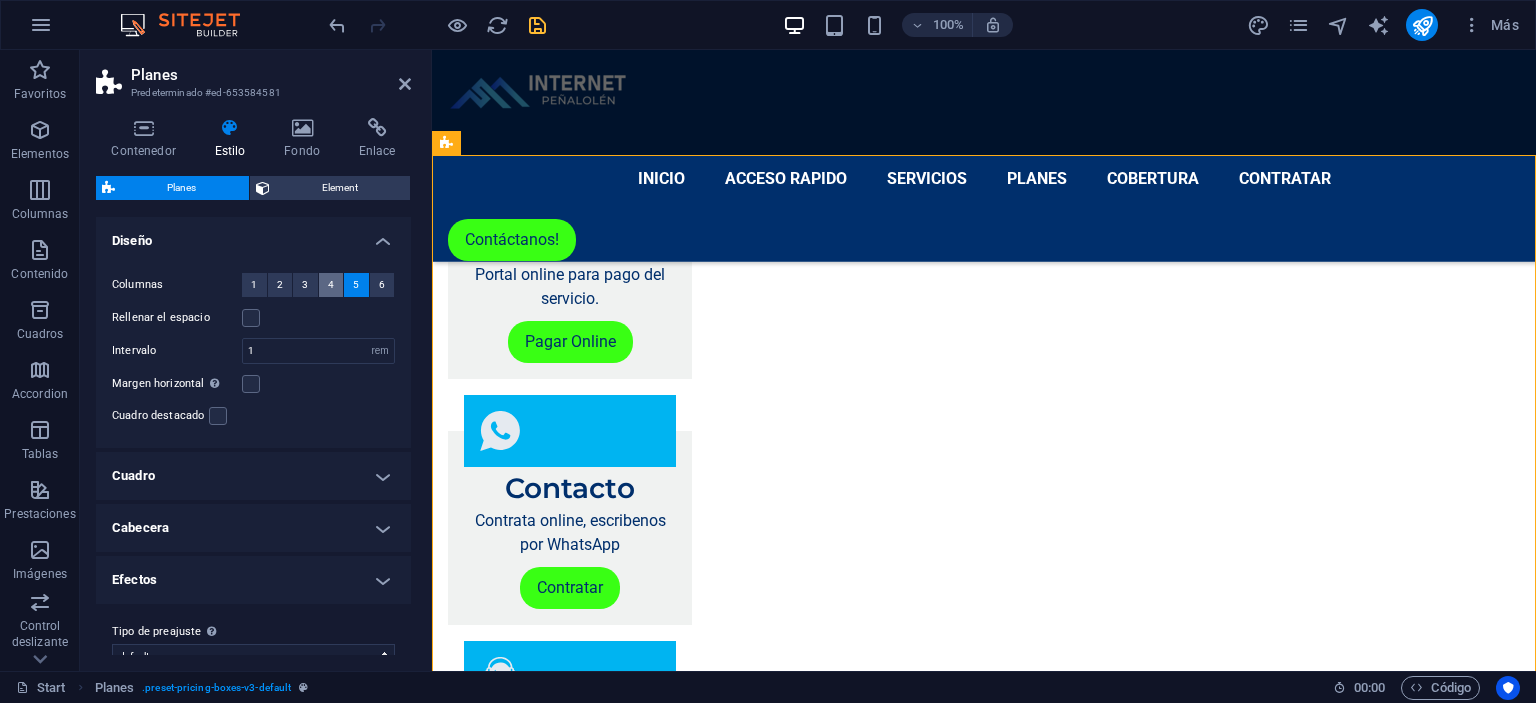 click on "4" at bounding box center (331, 285) 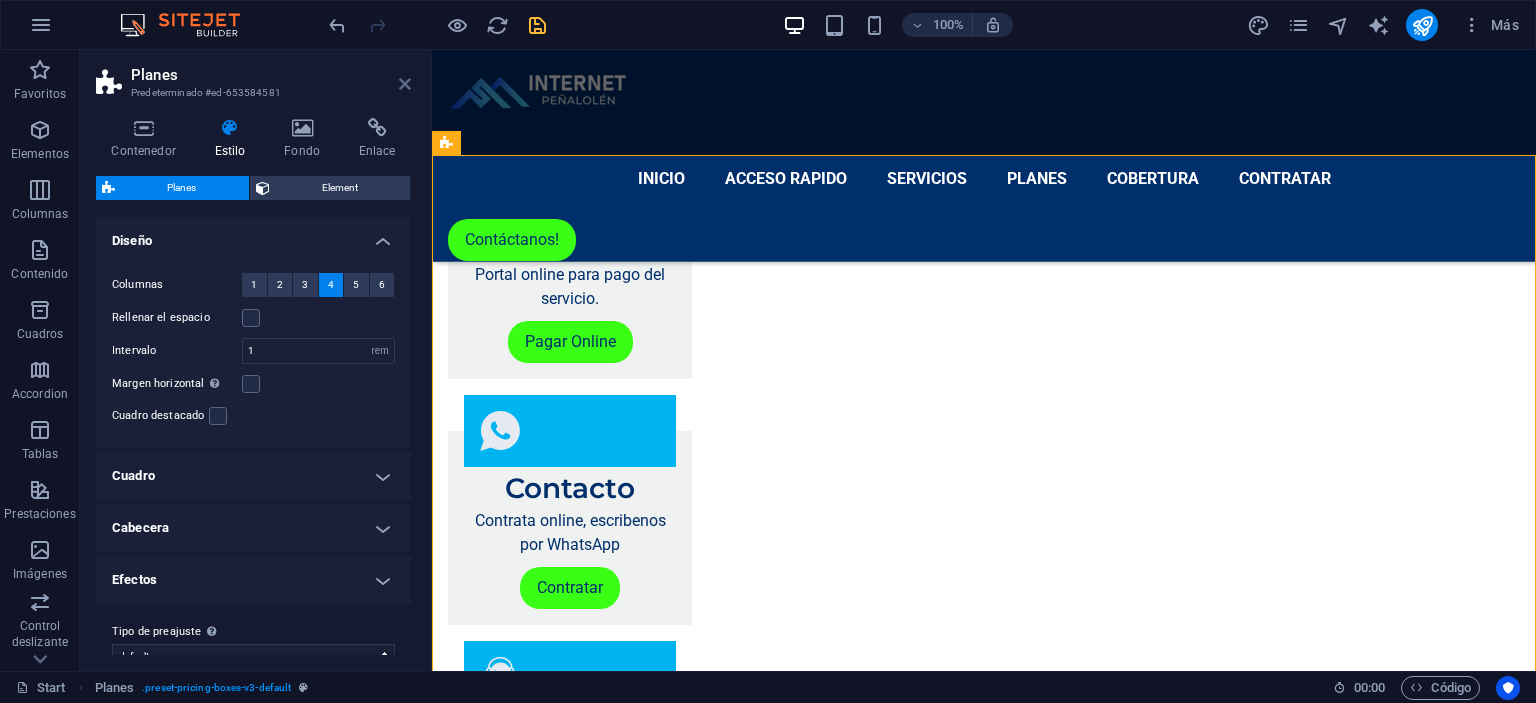 click at bounding box center [405, 84] 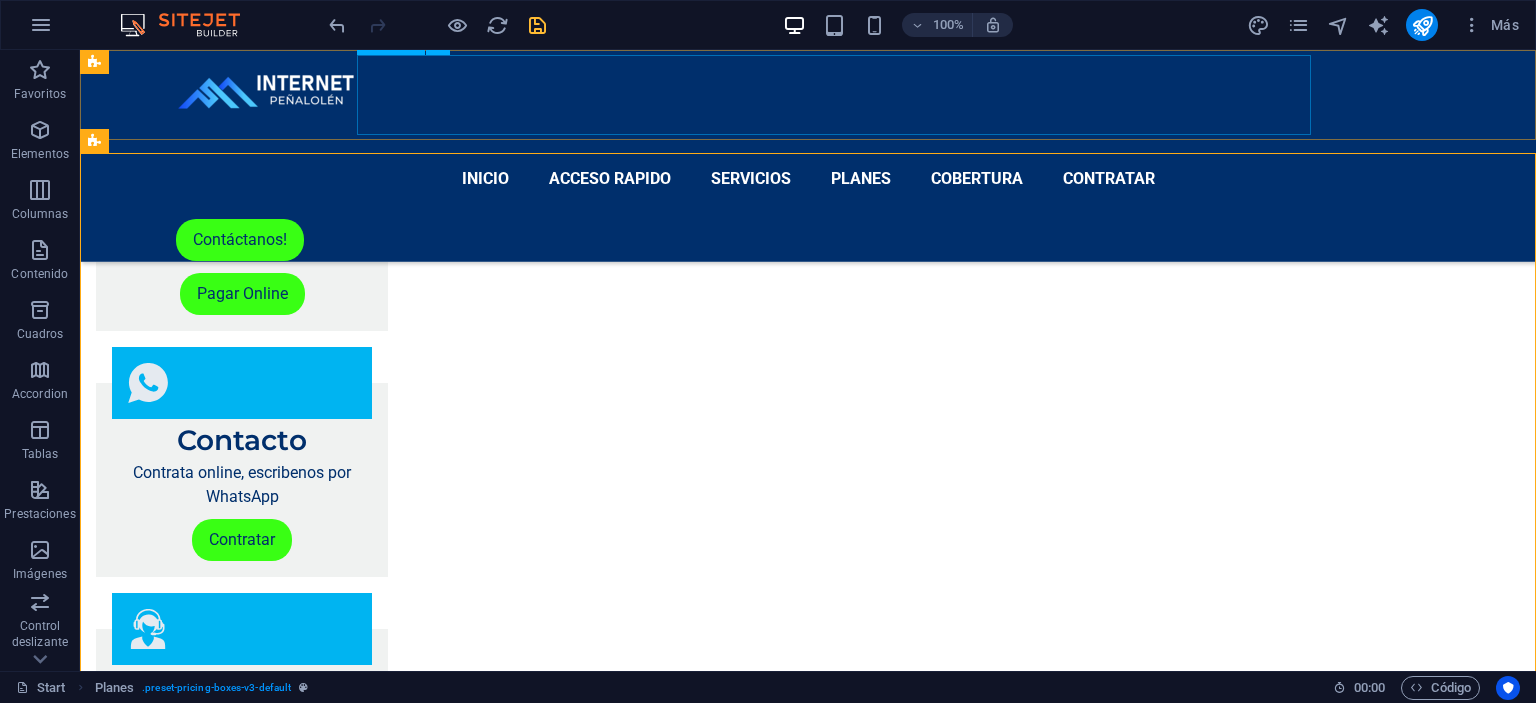 scroll, scrollTop: 2217, scrollLeft: 0, axis: vertical 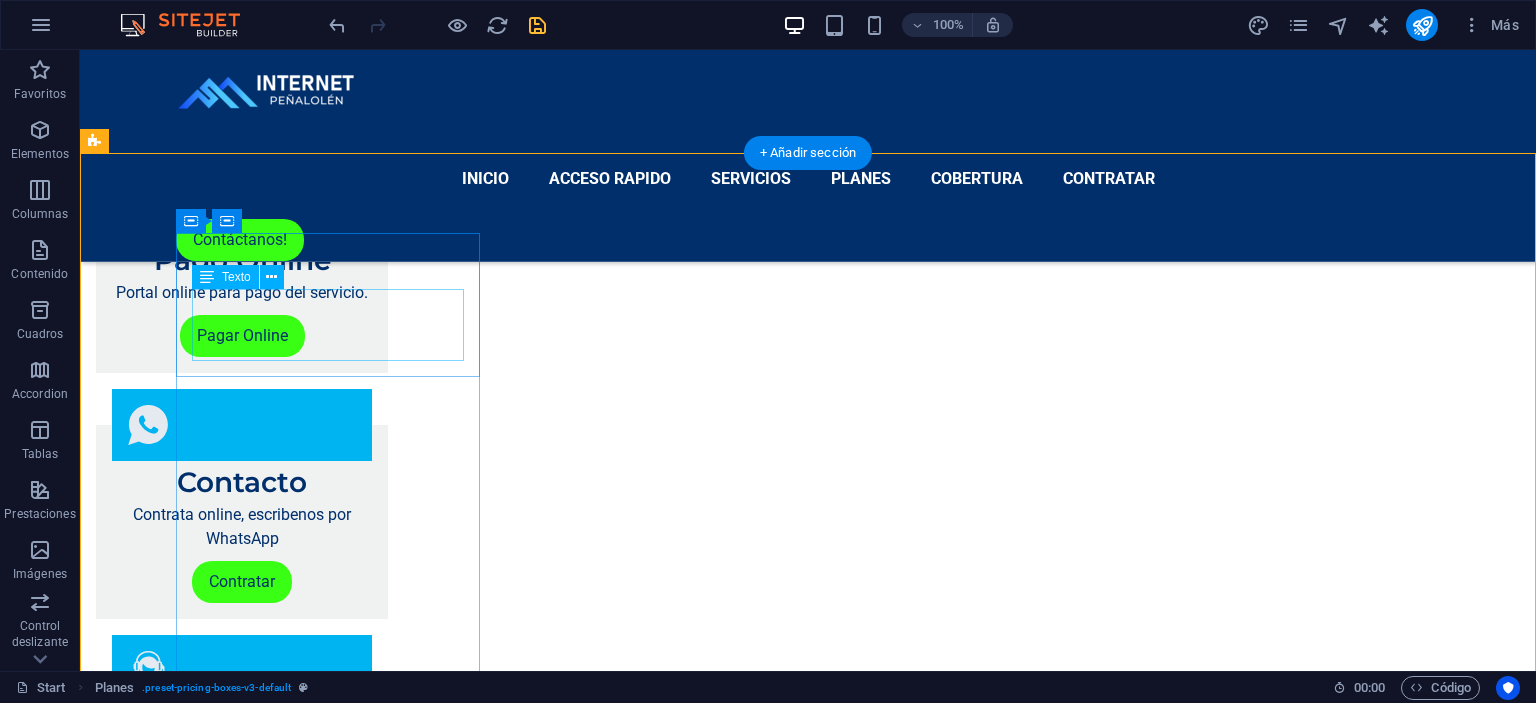 click on "Plan 400 MEGAS" at bounding box center (728, 3128) 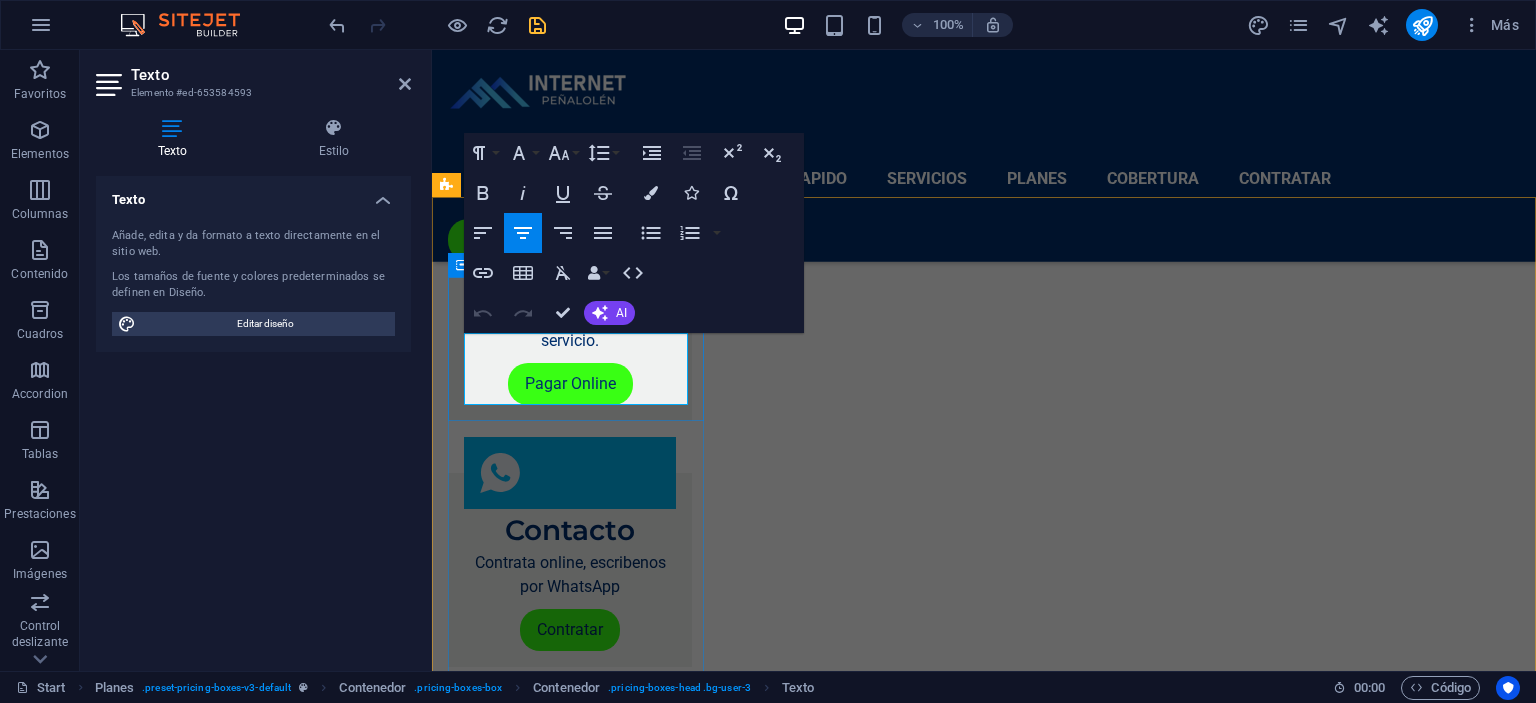 click on "Plan" at bounding box center (984, 2950) 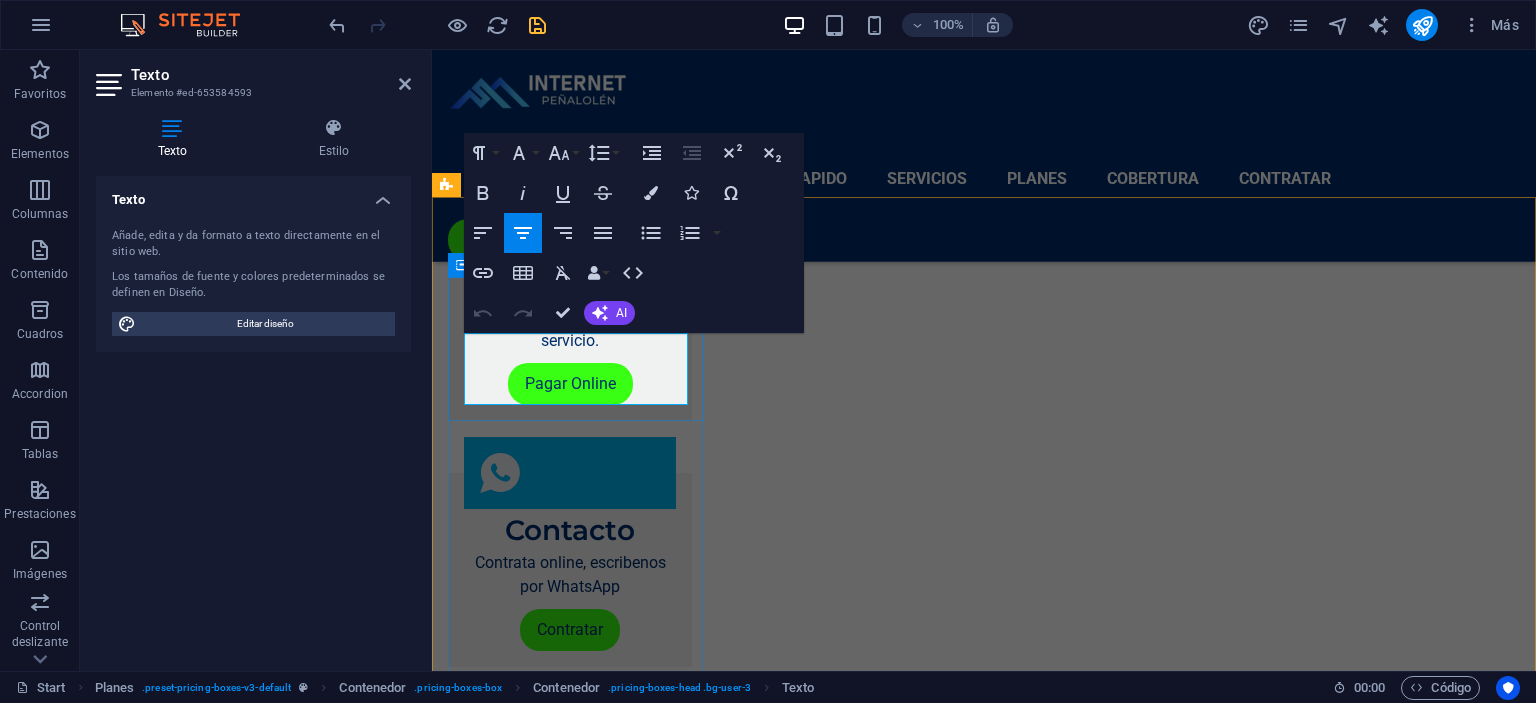 type 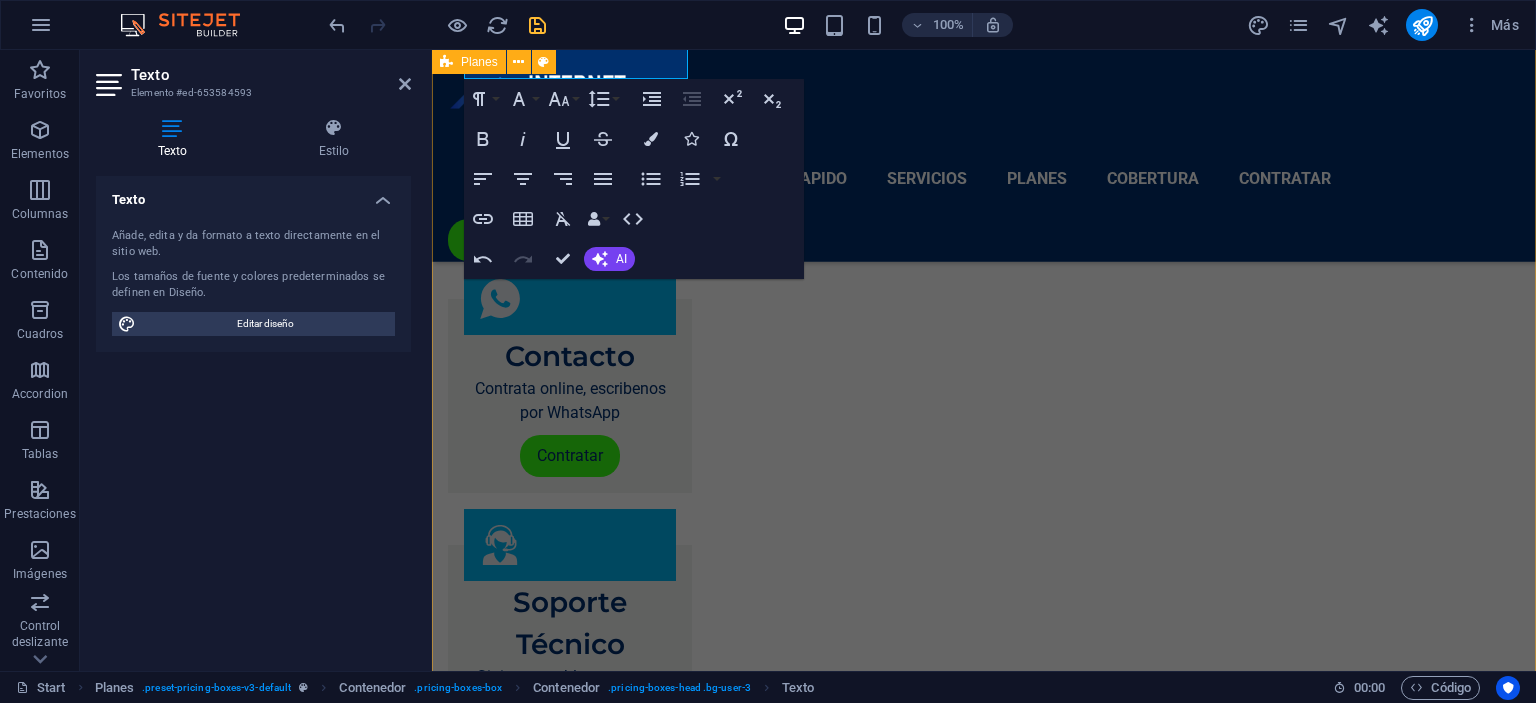 scroll, scrollTop: 2226, scrollLeft: 0, axis: vertical 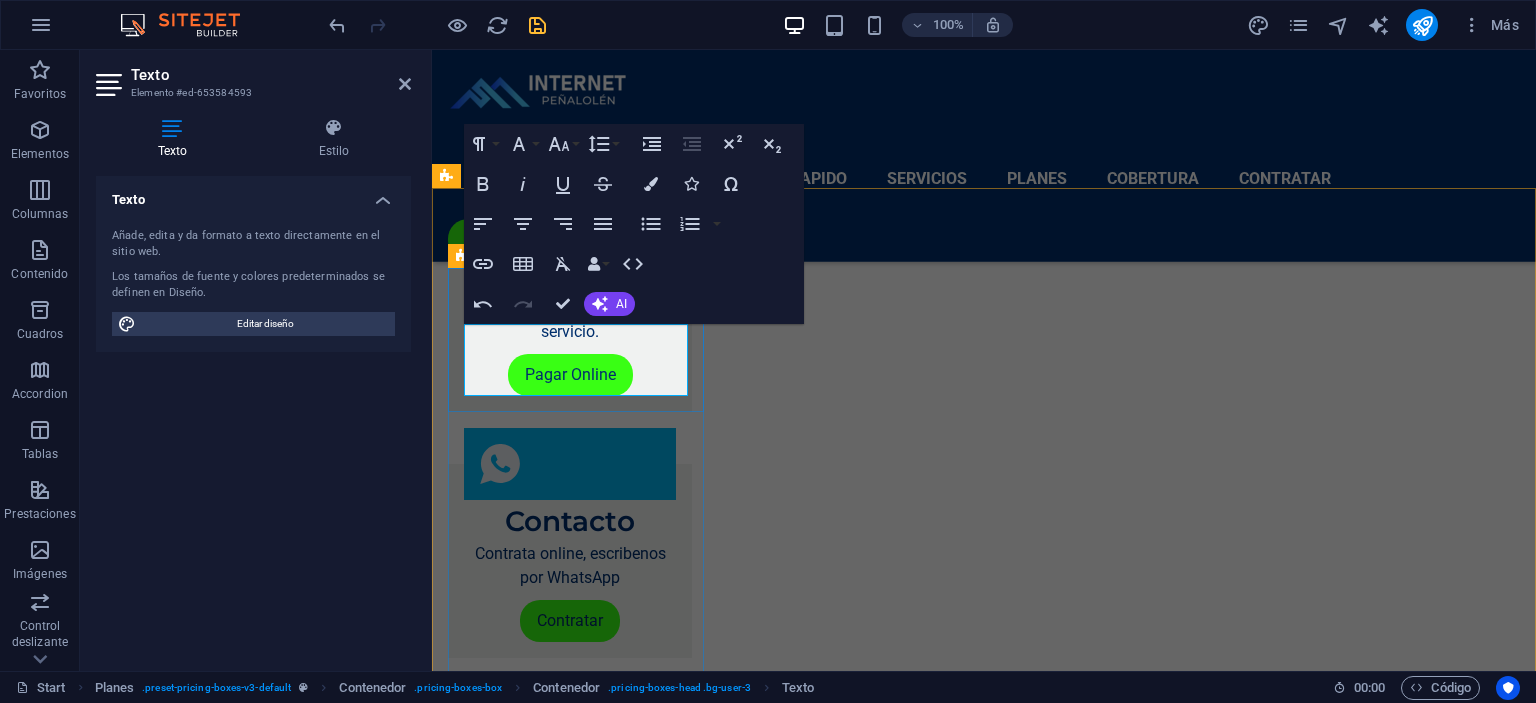 click on "400 MEGAS" at bounding box center [984, 2979] 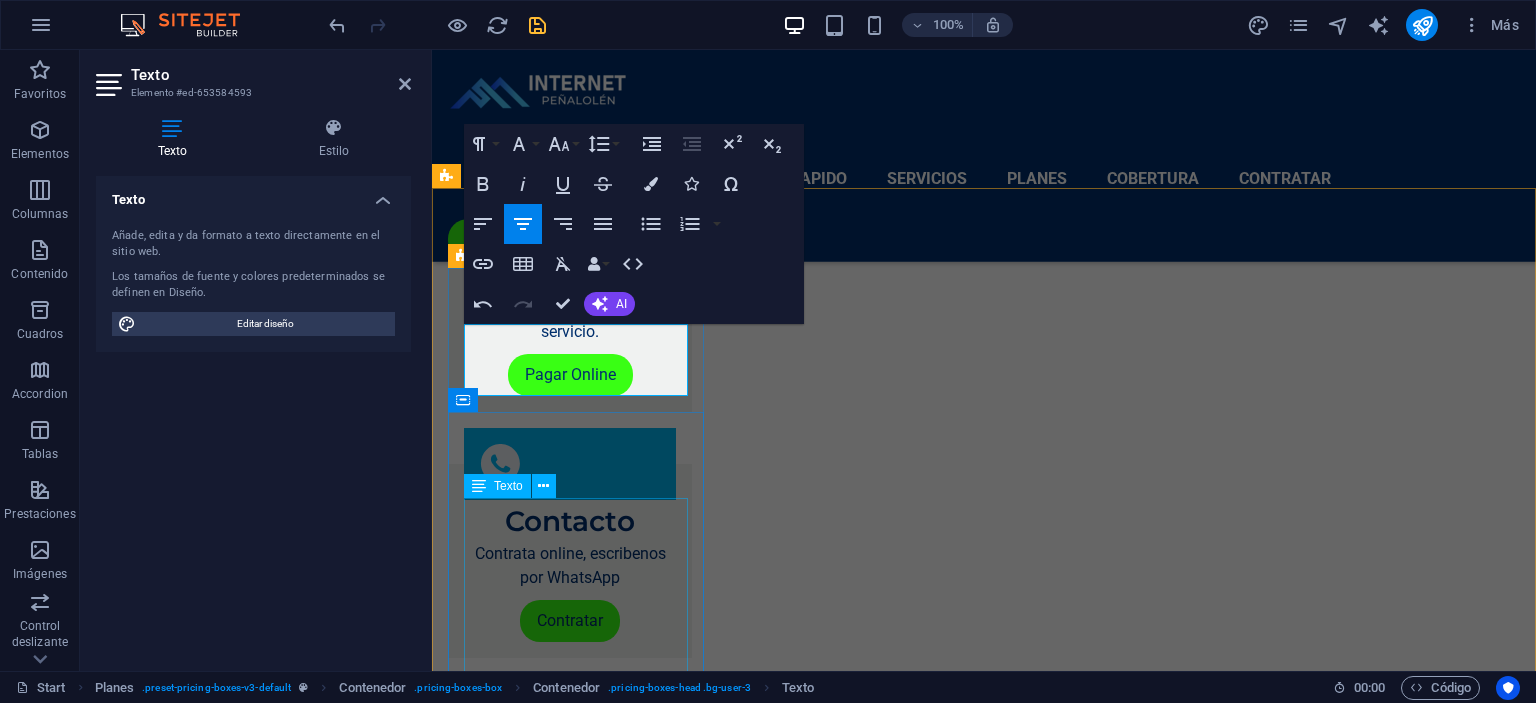click on "Plan de internet con velocidad de 400 Mbps Velocidad de internet simétrica (400Mbps de subida y bajada) Router incluido con WiFi Instalación Gratis Conexión con Fibra Óptica Hogar Cobro fijo mensual sin alzas Instalación Rápida Servicio técnico siempre disponible" at bounding box center [984, 3262] 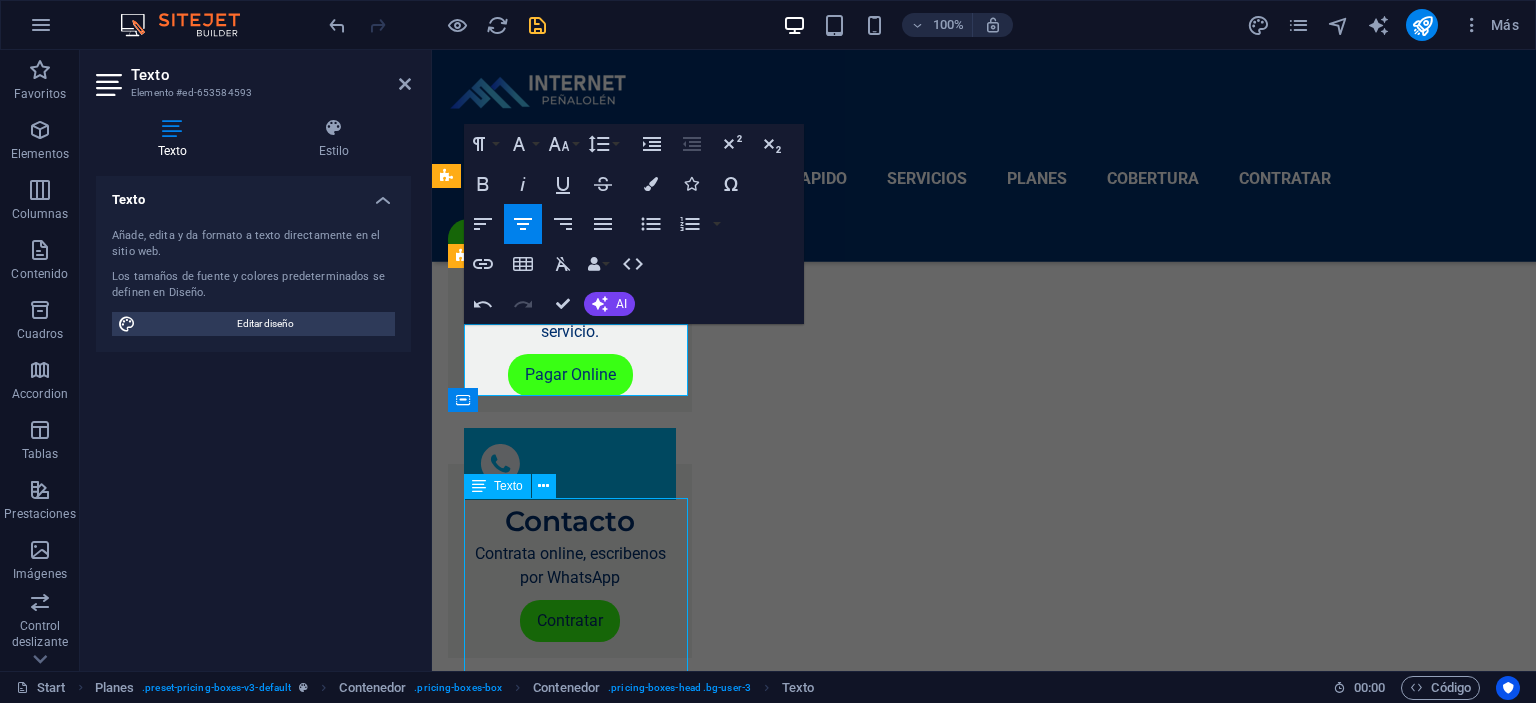 click on "Plan de internet con velocidad de 400 Mbps Velocidad de internet simétrica (400Mbps de subida y bajada) Router incluido con WiFi Instalación Gratis Conexión con Fibra Óptica Hogar Cobro fijo mensual sin alzas Instalación Rápida Servicio técnico siempre disponible" at bounding box center (984, 3262) 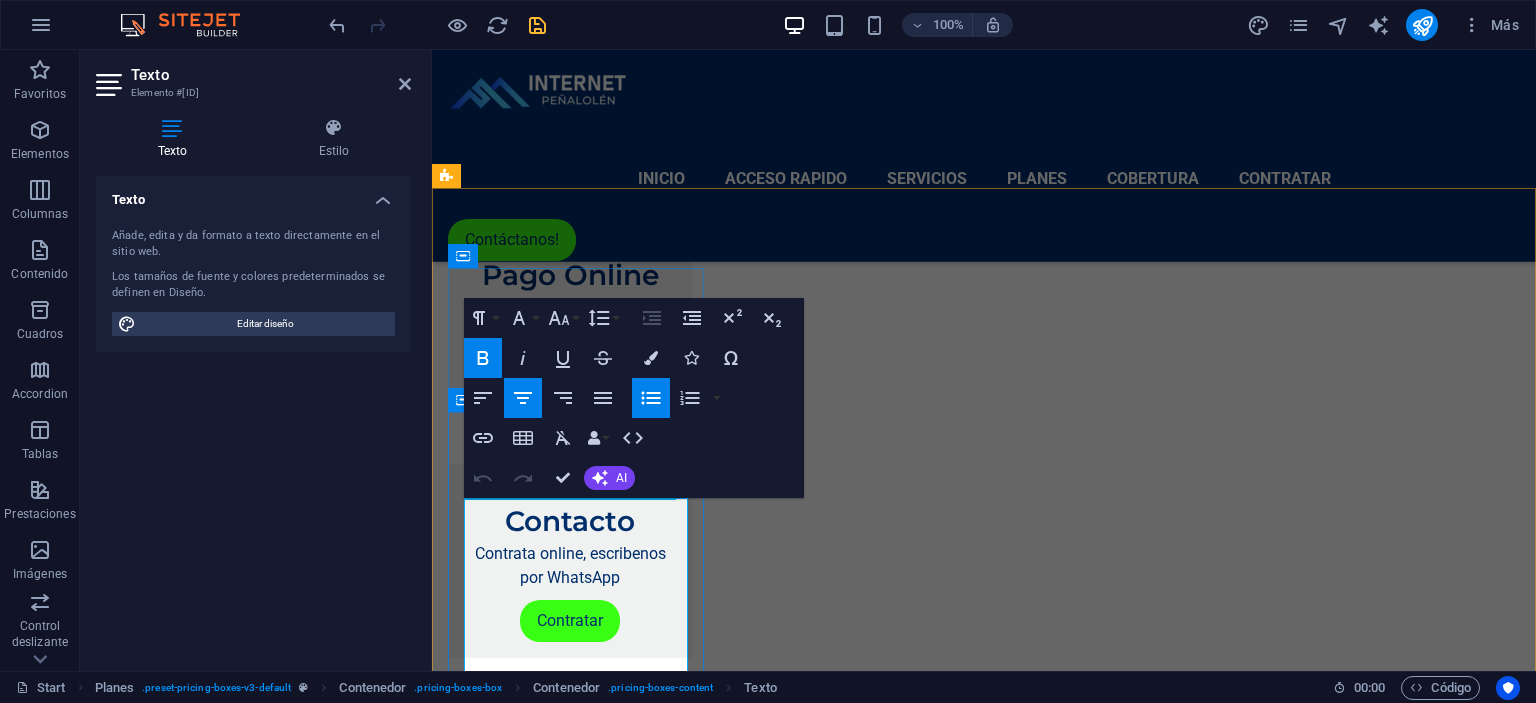 click on "Plan de internet  con velocidad de [NUMBER] Mbps" at bounding box center (984, 3118) 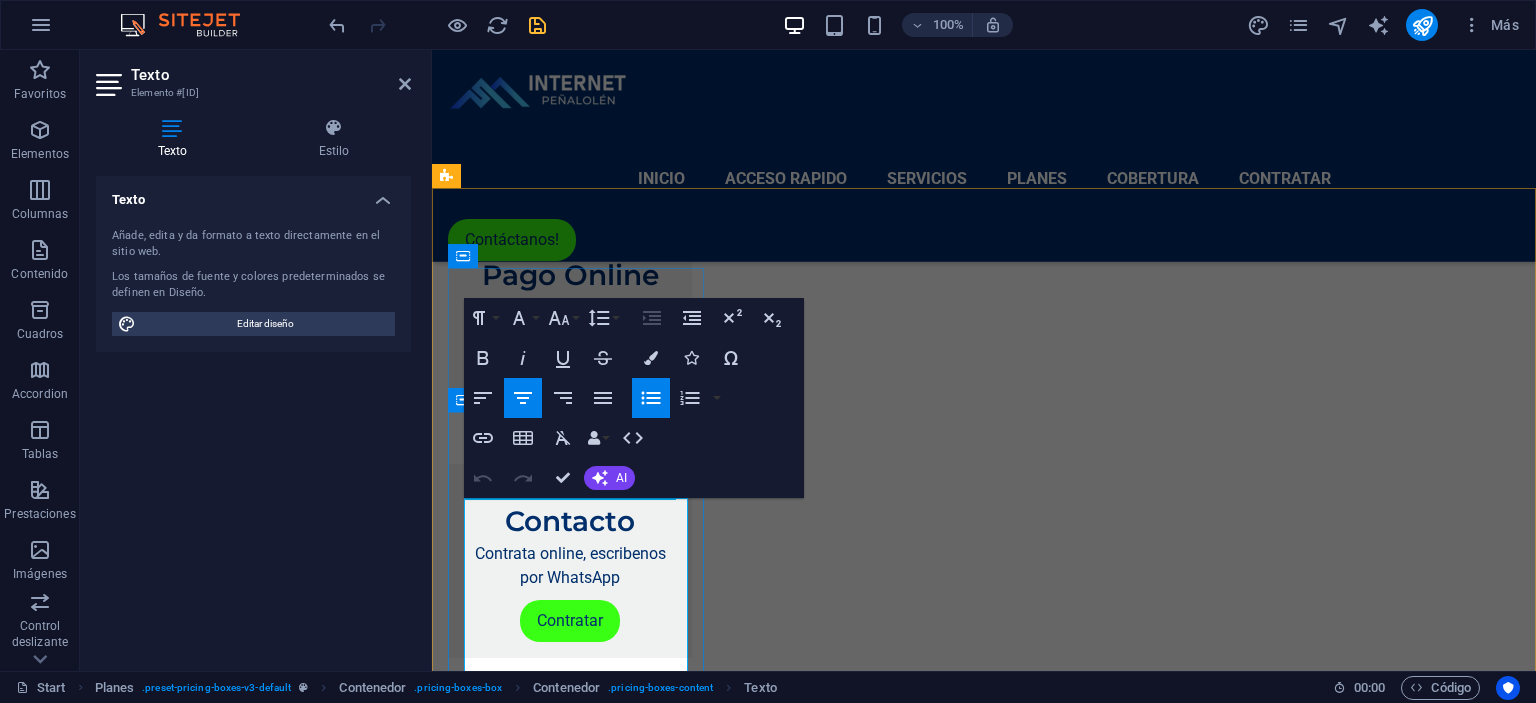 type 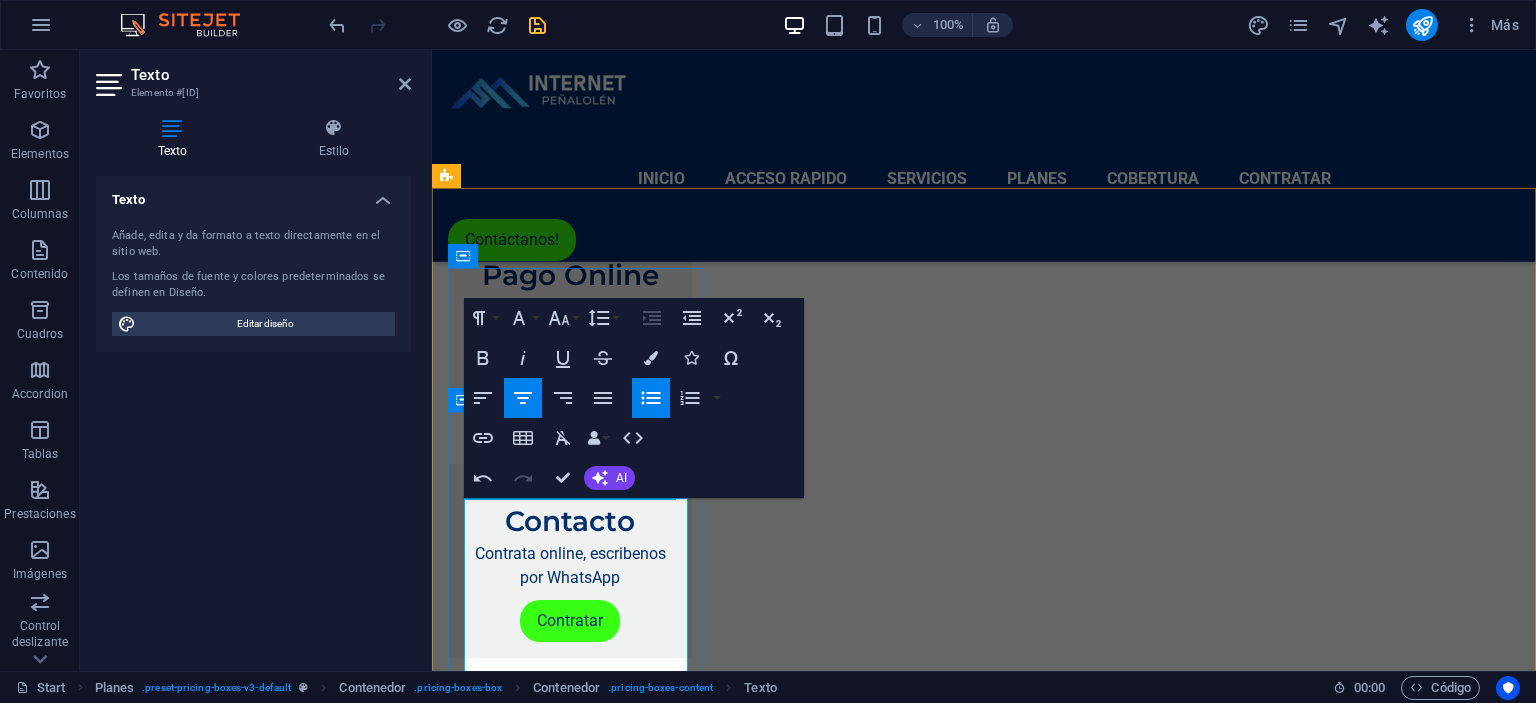 click on "Velocidad  de internet simétrica (400Mbps de subida y bajada)" at bounding box center (984, 3159) 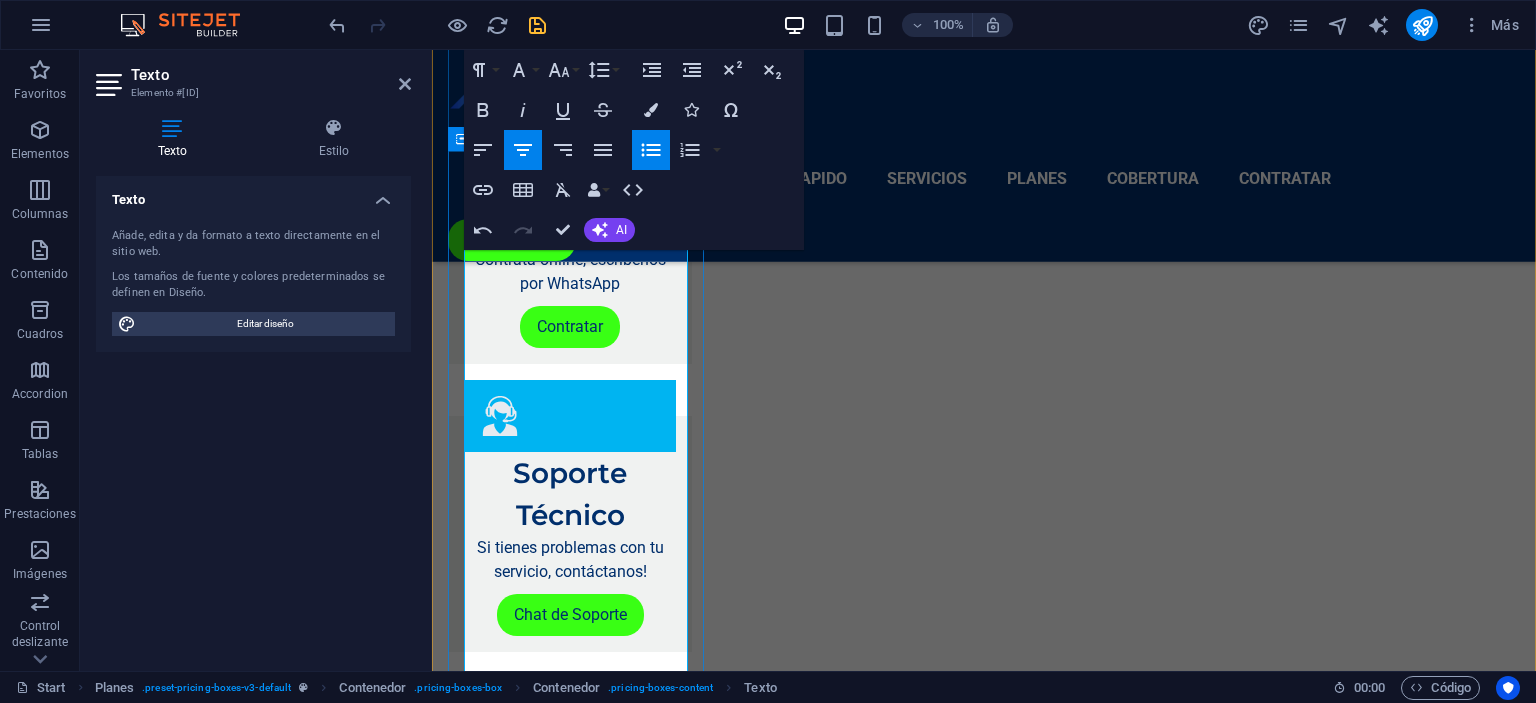 scroll, scrollTop: 2543, scrollLeft: 0, axis: vertical 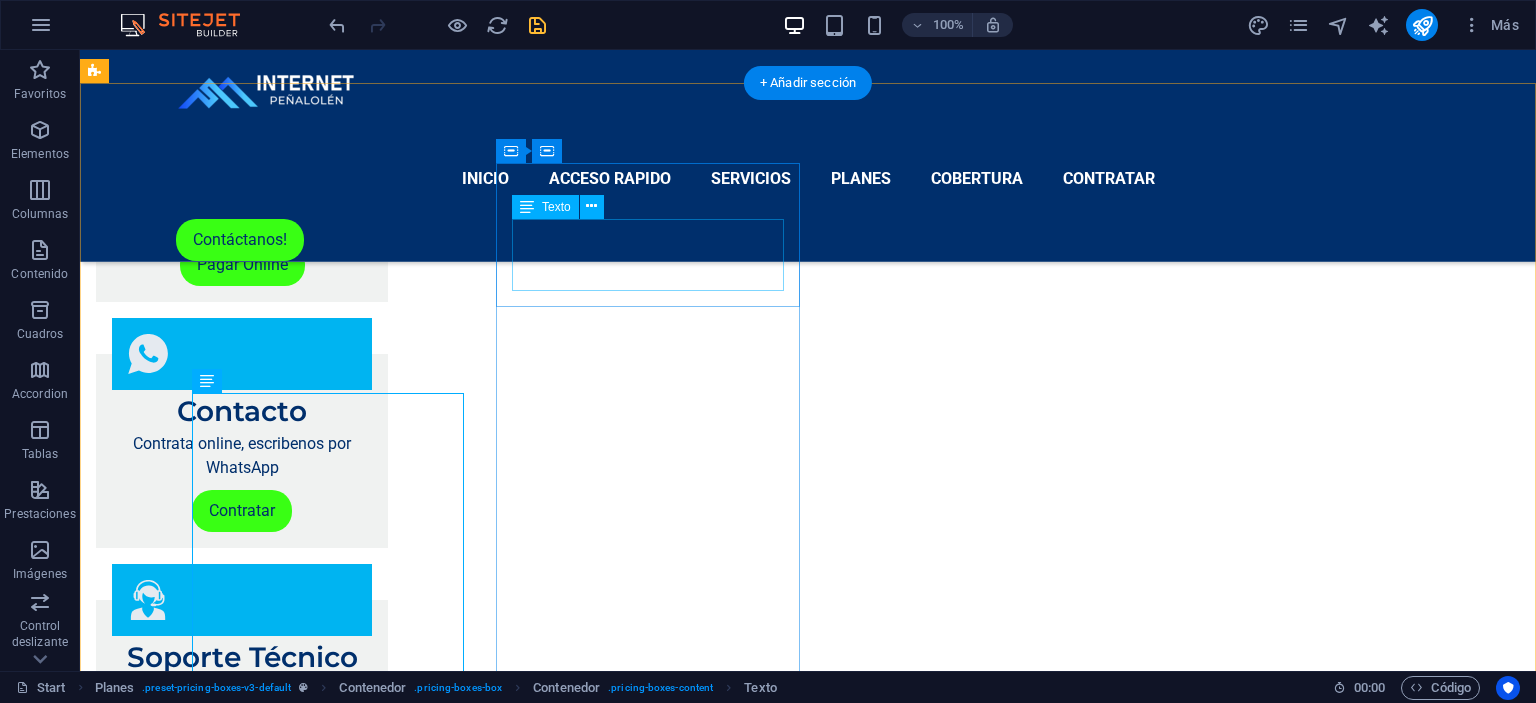 click on "Plan 600 mEGAS" at bounding box center (728, 3710) 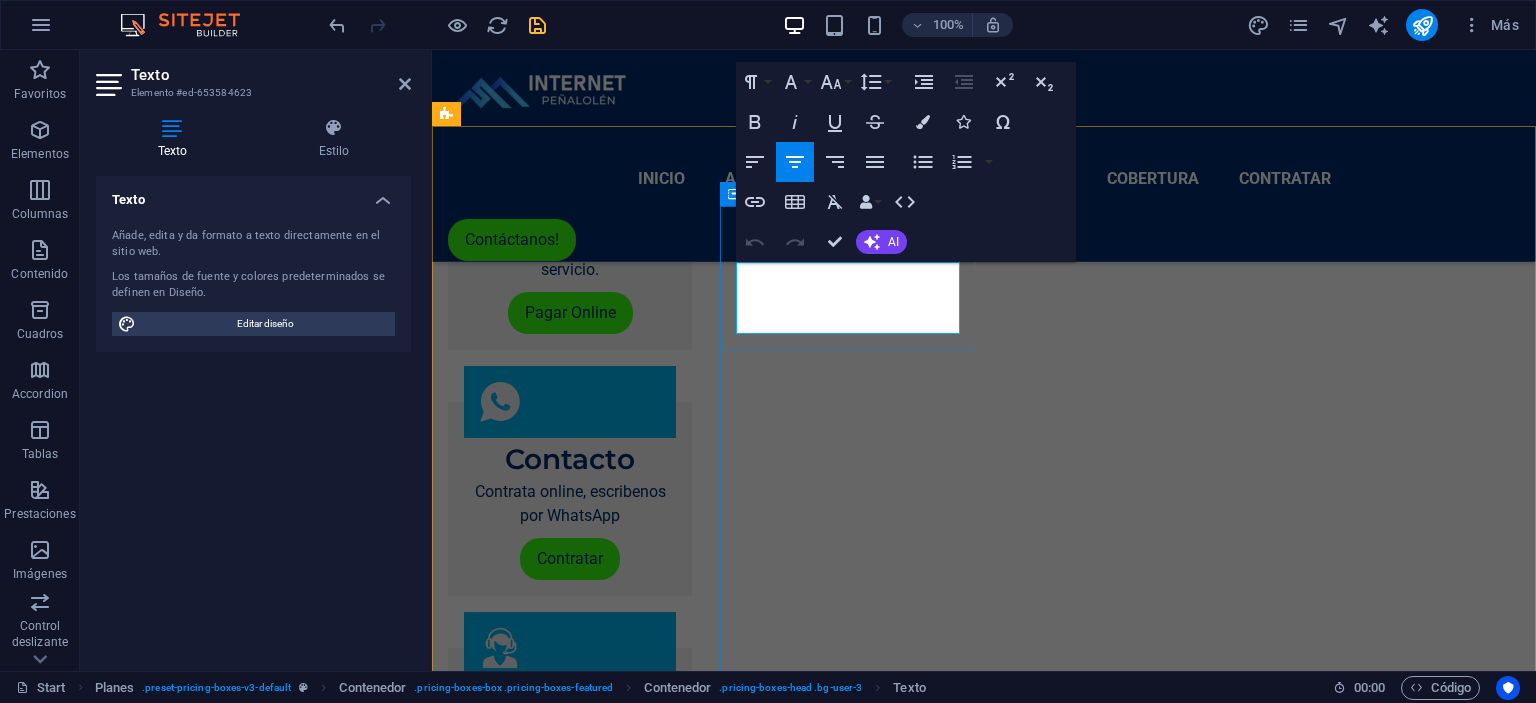 click on "Plan" at bounding box center (984, 3532) 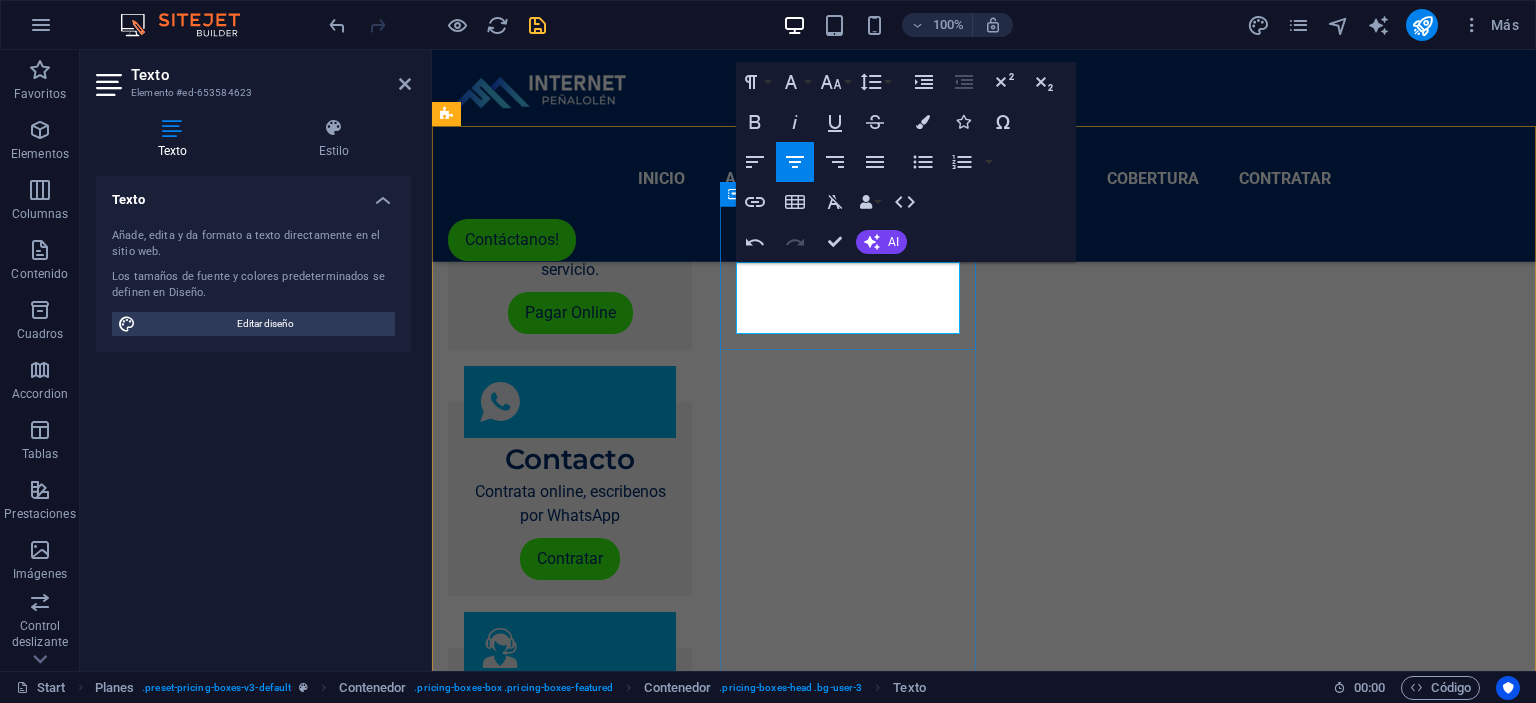 click on "600 mEGAS" at bounding box center (984, 3570) 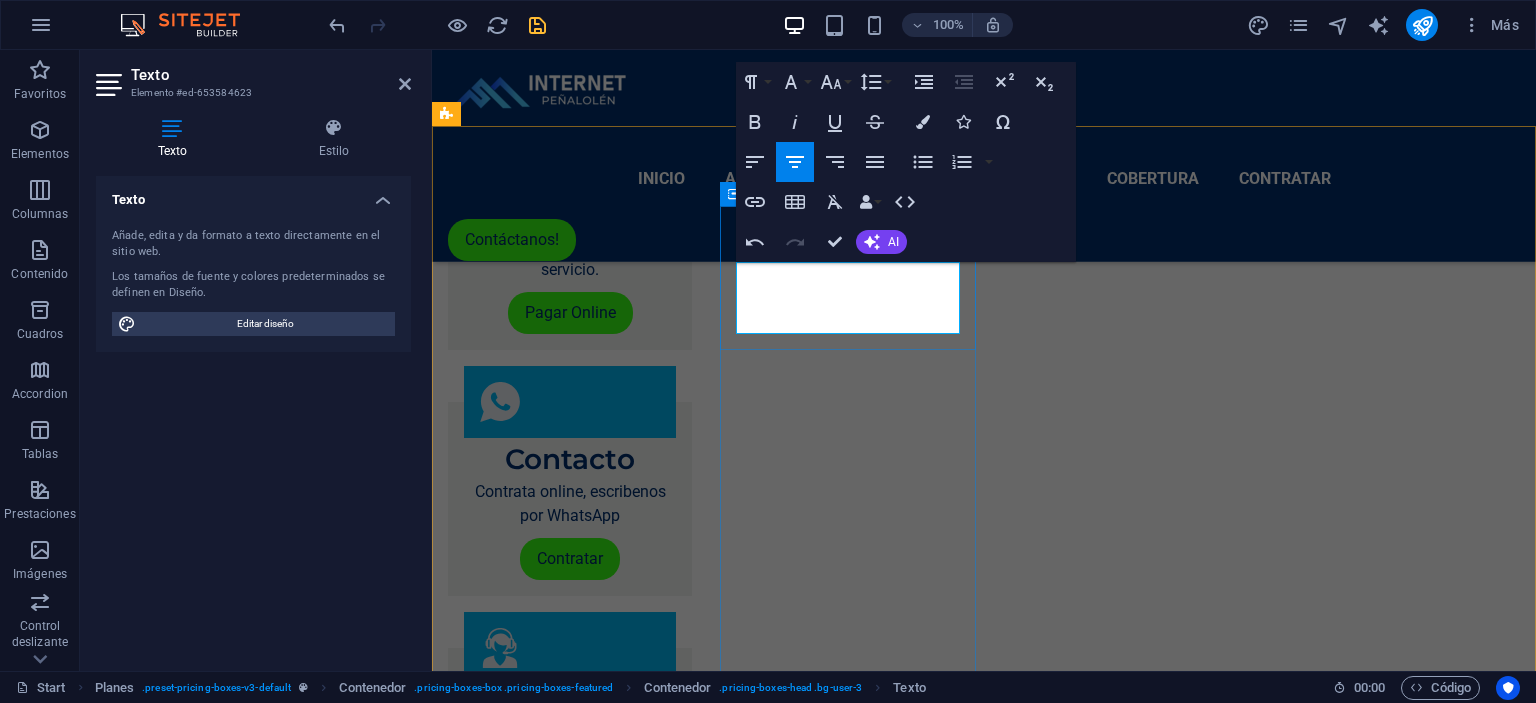 click on "600 mEGAS" at bounding box center (984, 3570) 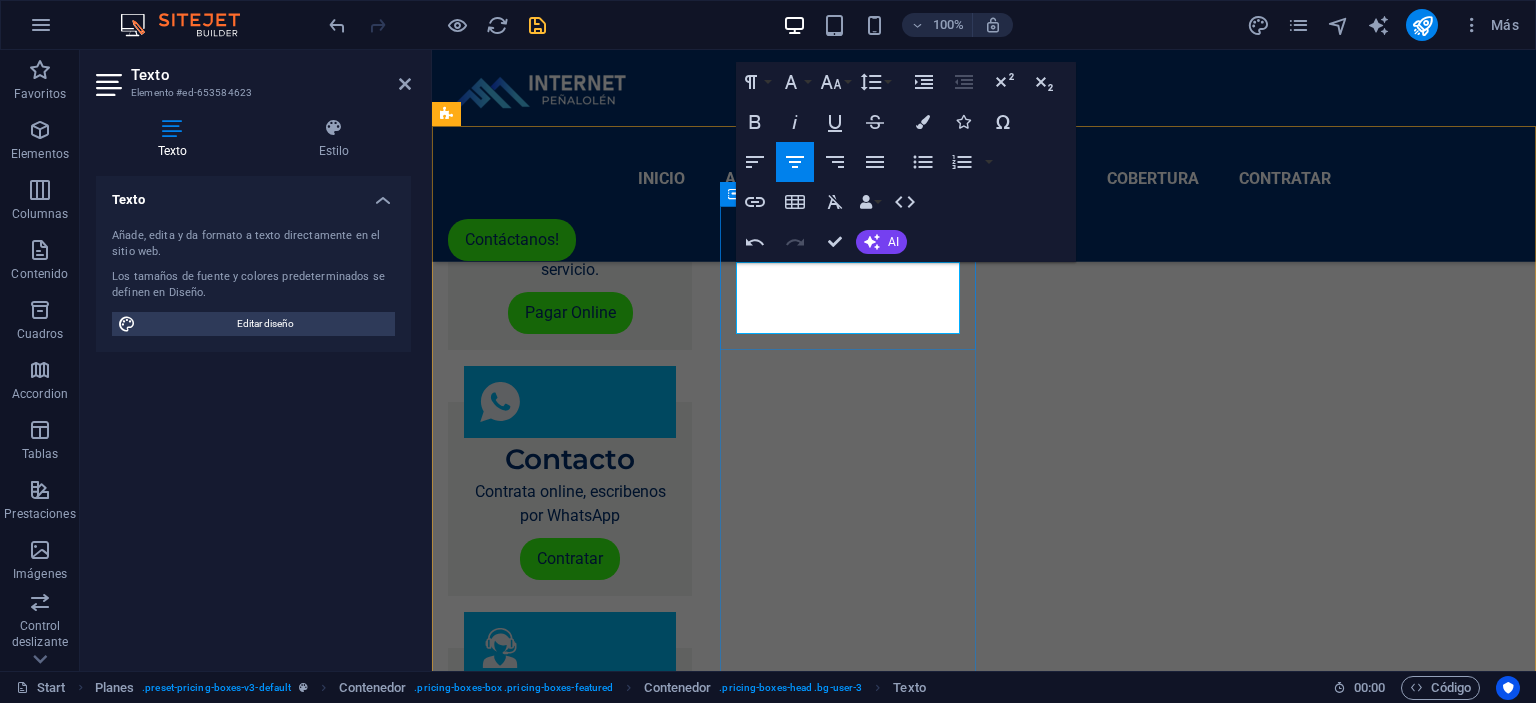 click on "600 mEGAS" at bounding box center [984, 3570] 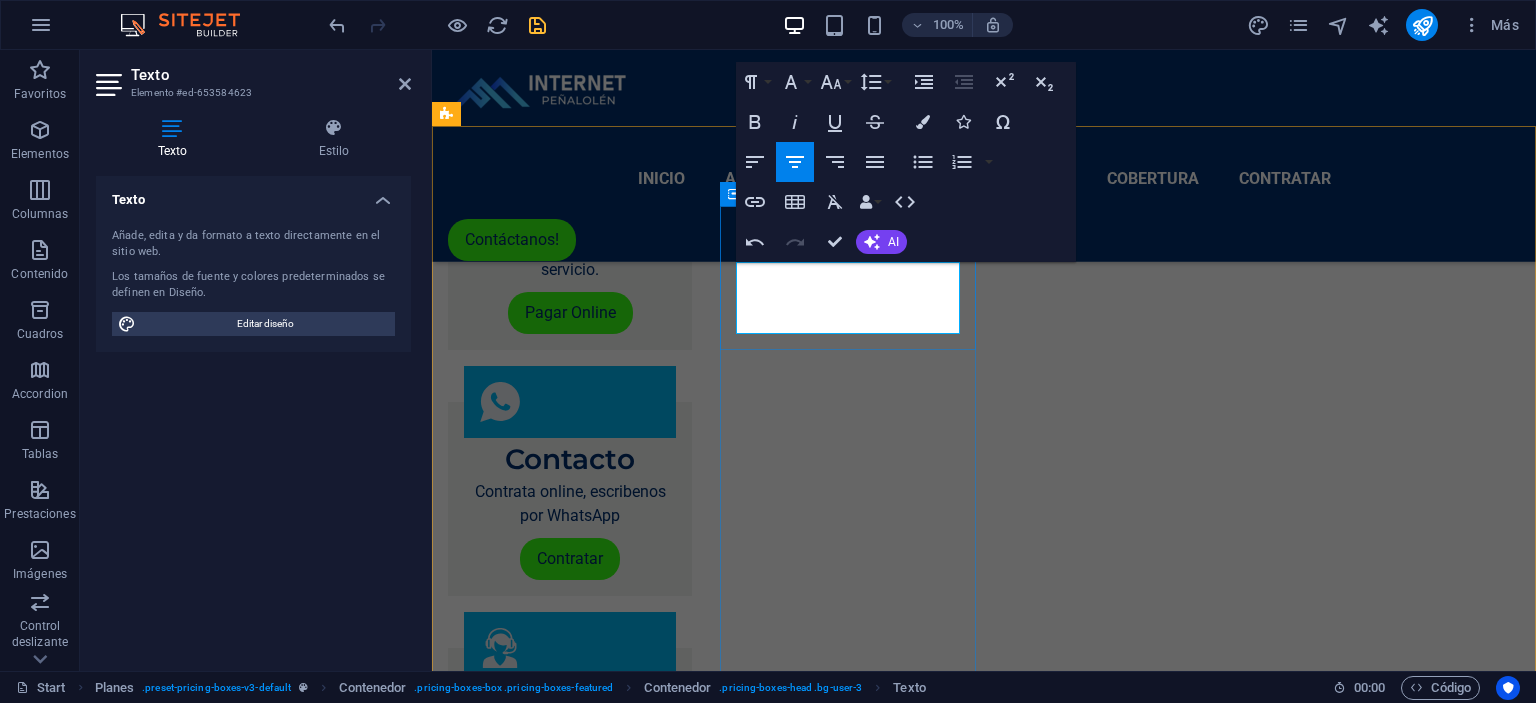 click on "1GIGA" at bounding box center (984, 3570) 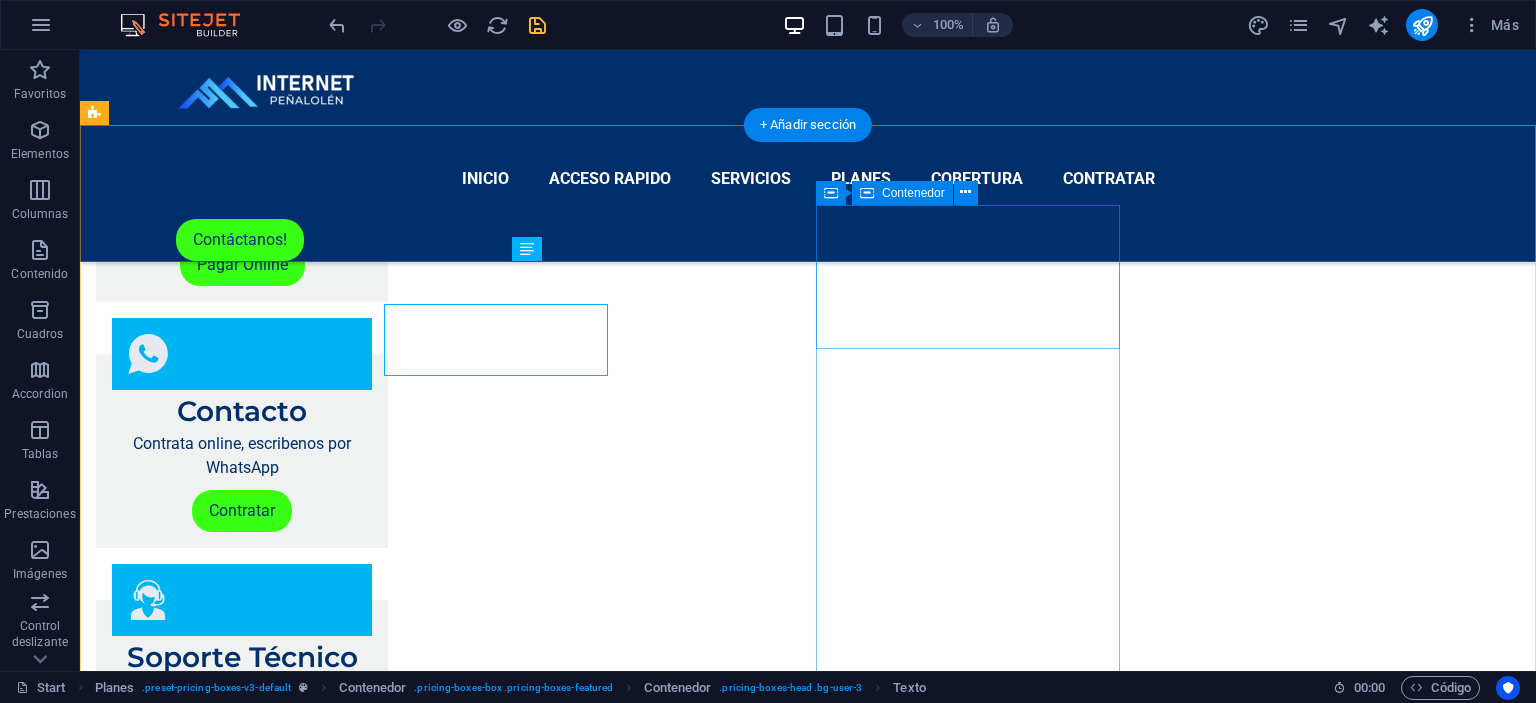 scroll, scrollTop: 2246, scrollLeft: 0, axis: vertical 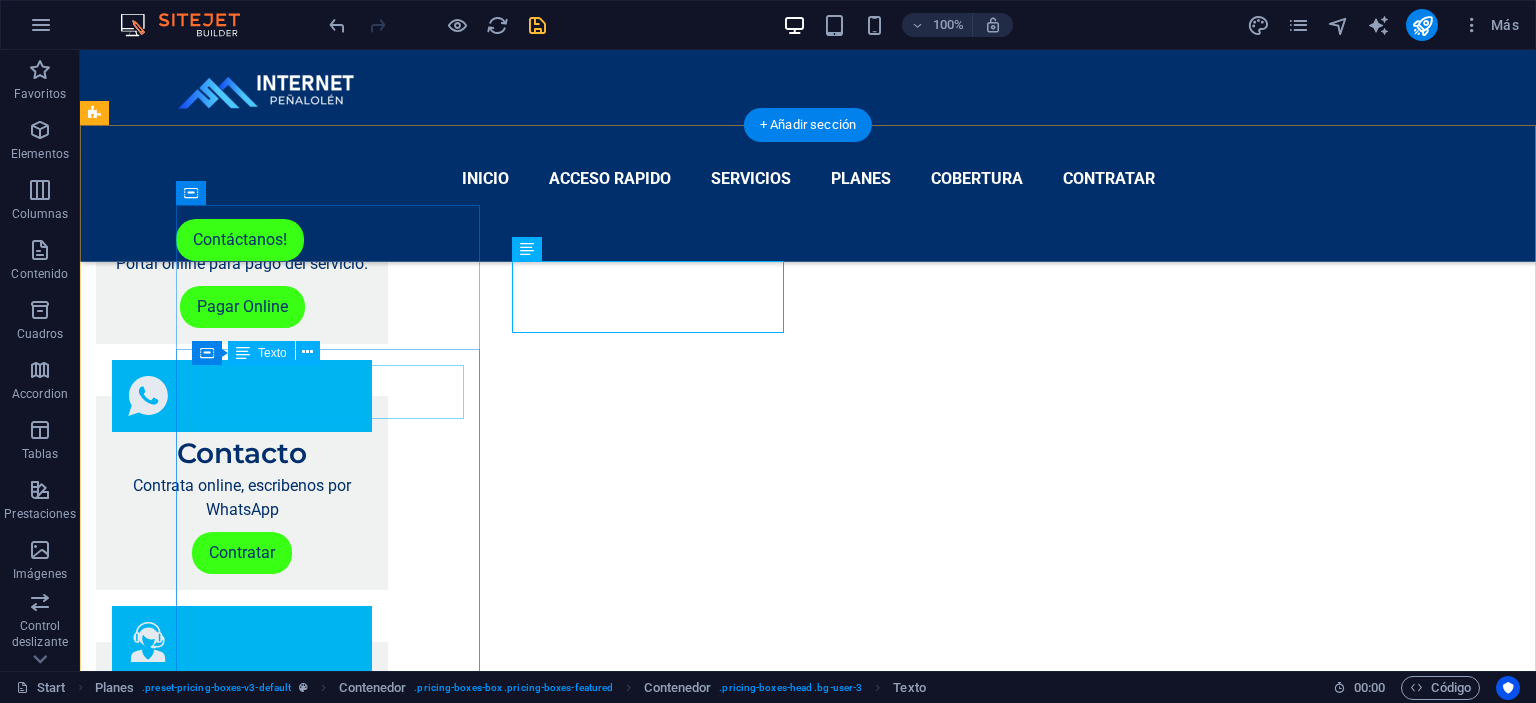 click on "$12.990" at bounding box center (728, 3194) 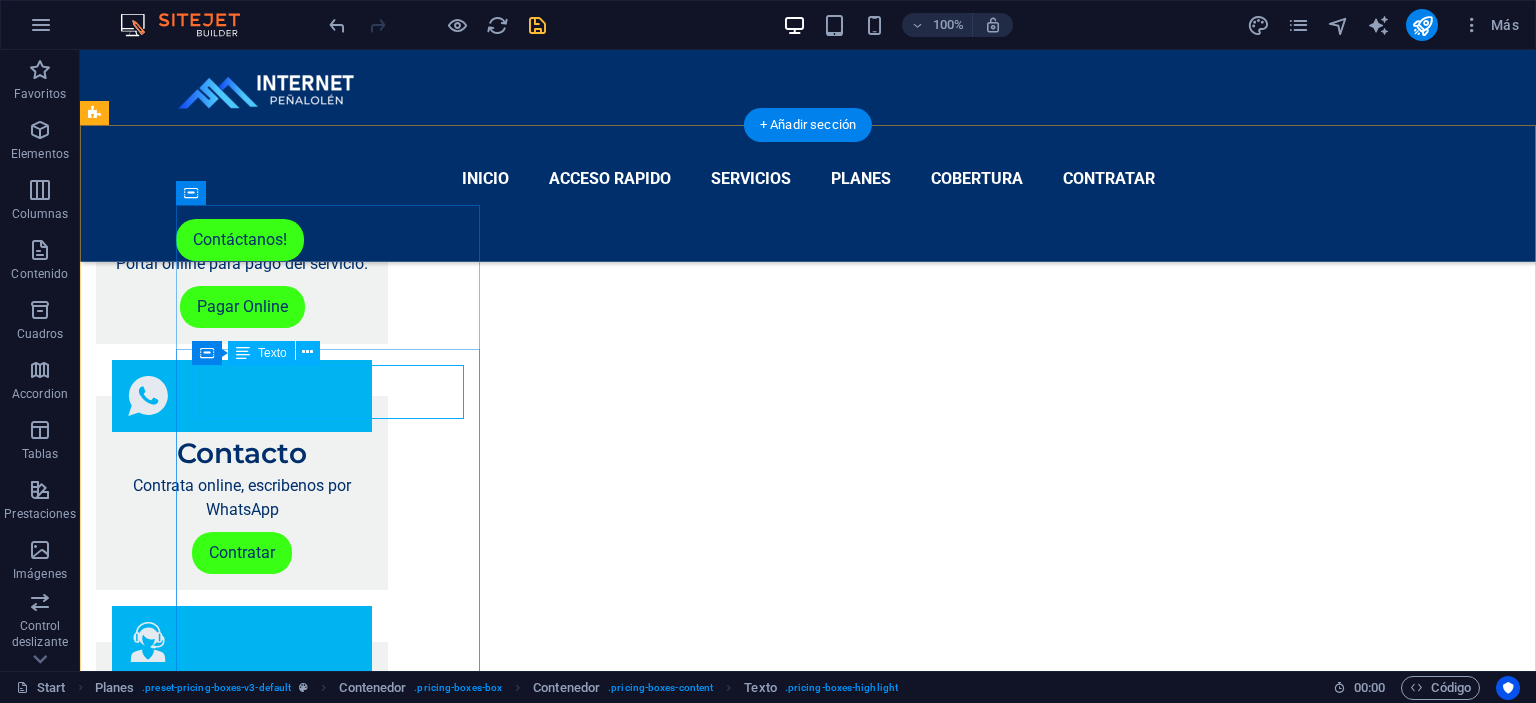 drag, startPoint x: 351, startPoint y: 406, endPoint x: 426, endPoint y: 454, distance: 89.04493 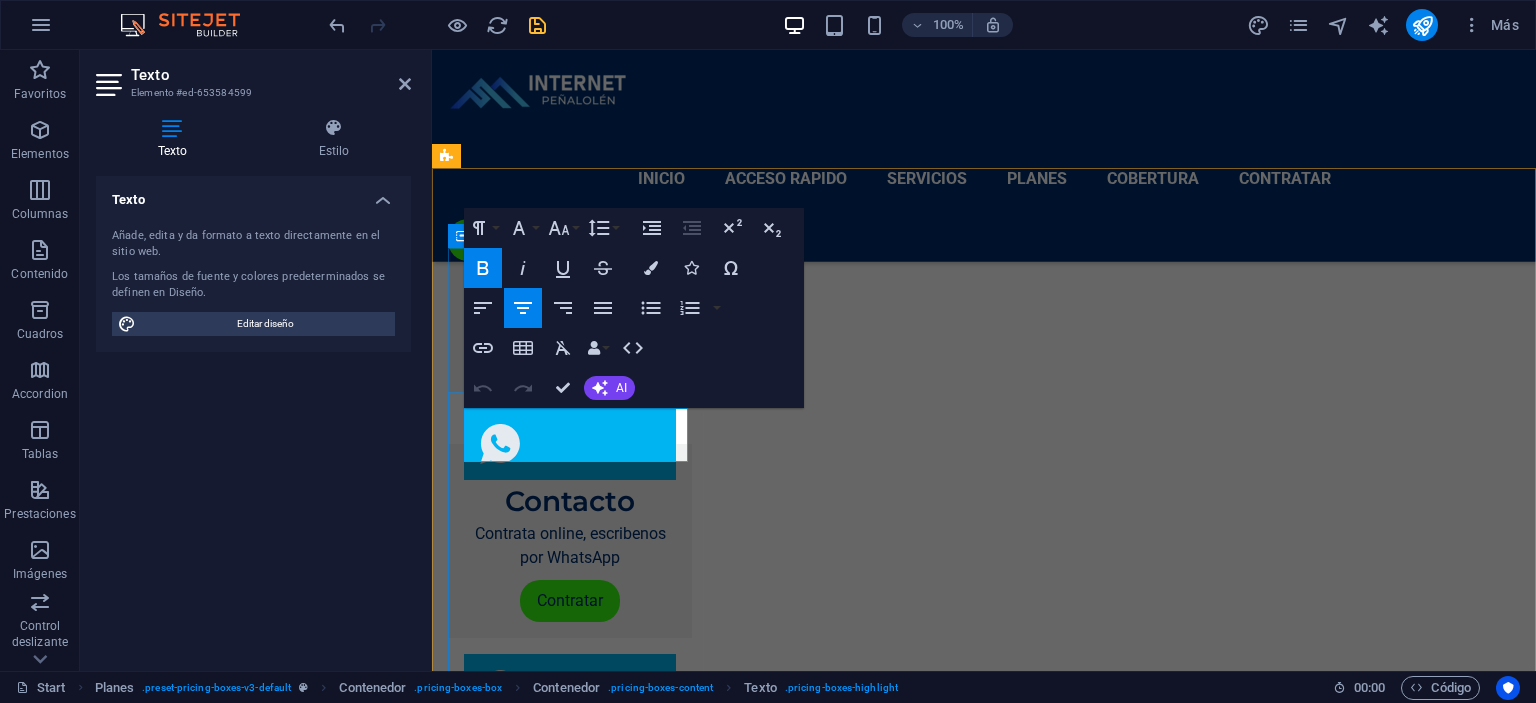 click on "$12.990" at bounding box center [984, 3034] 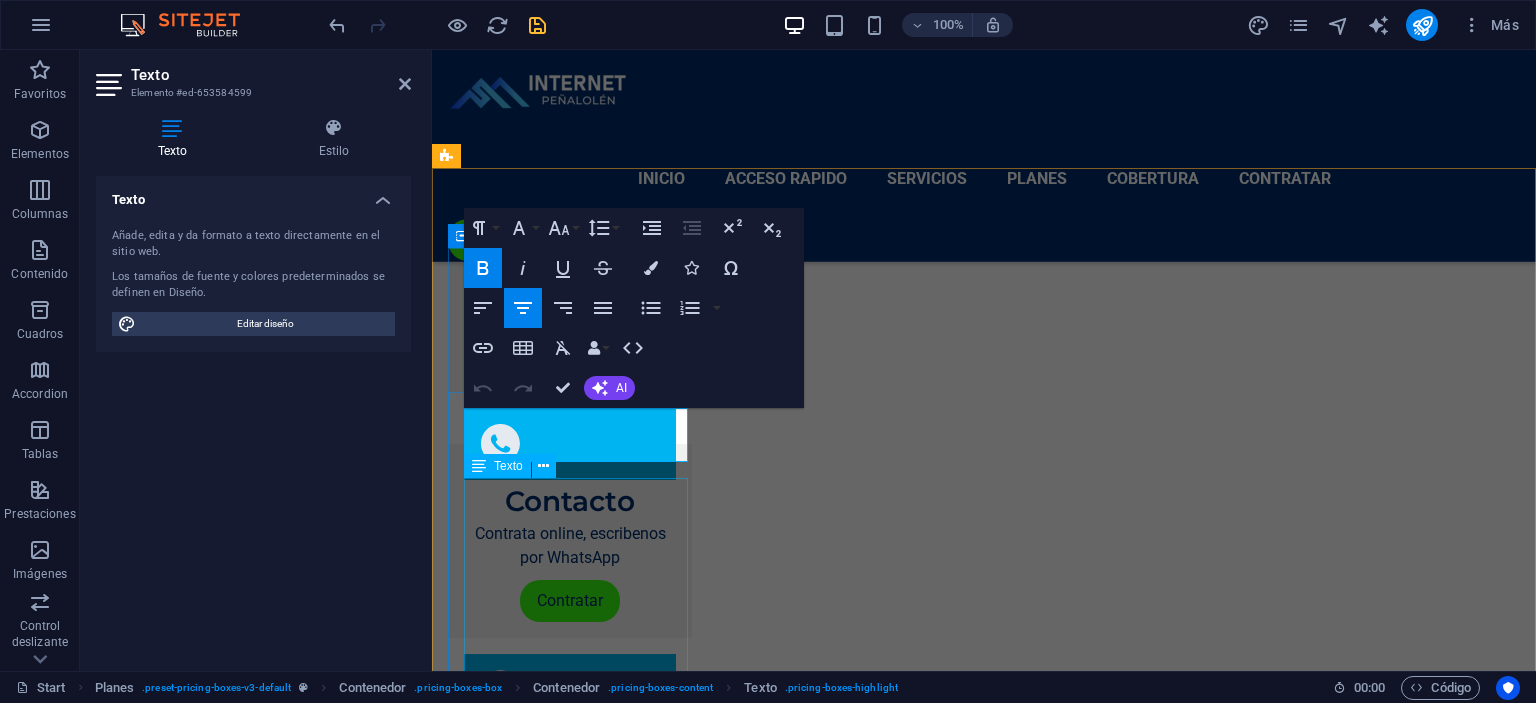 type 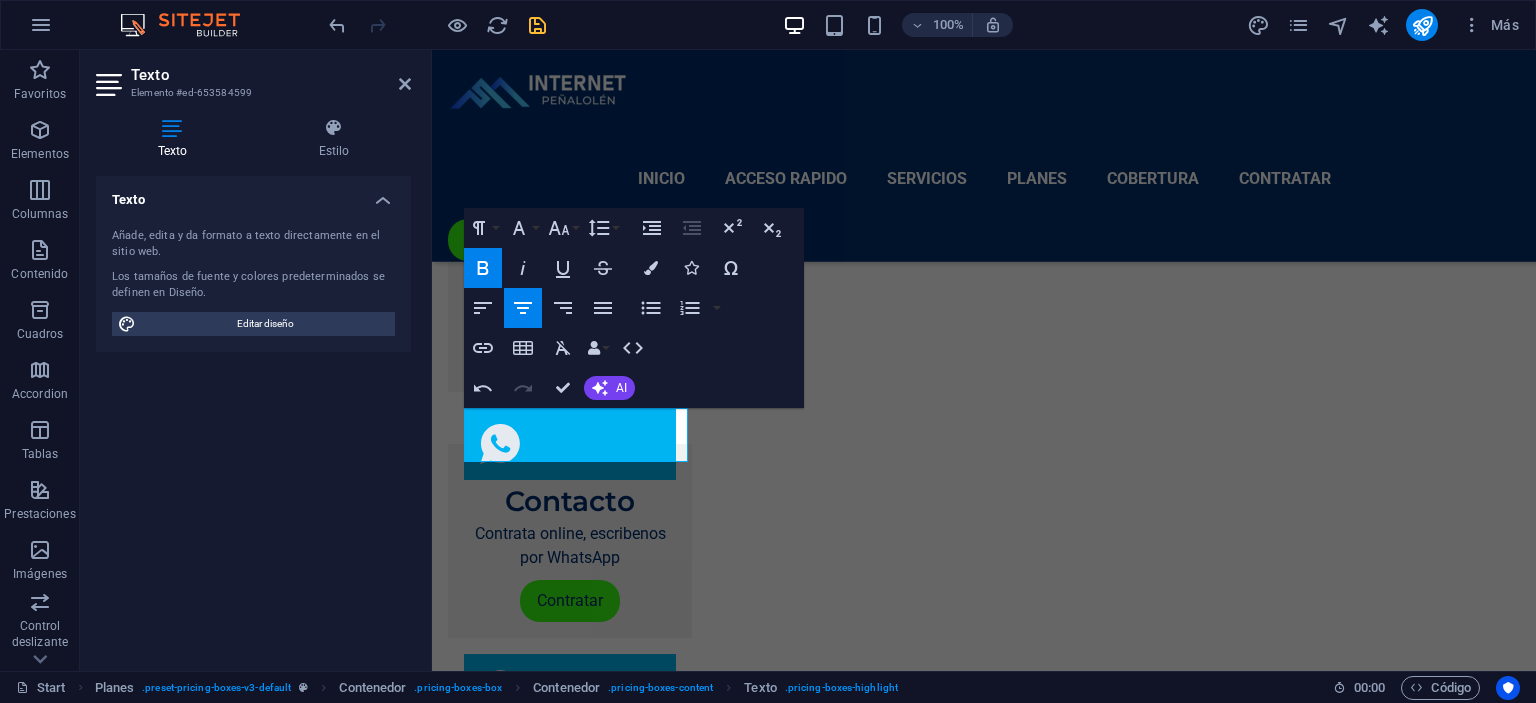 scroll, scrollTop: 2204, scrollLeft: 0, axis: vertical 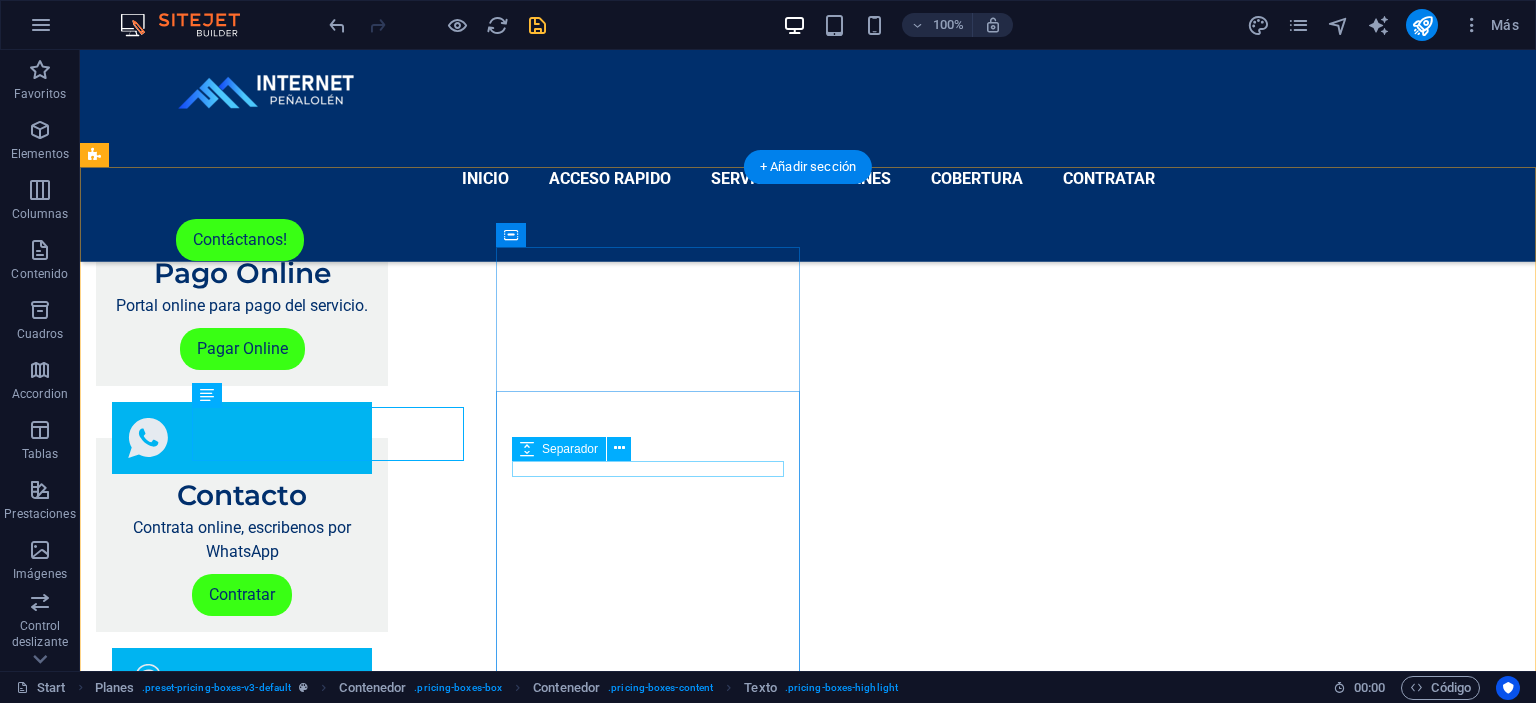 click on "$15.990" at bounding box center [728, 3889] 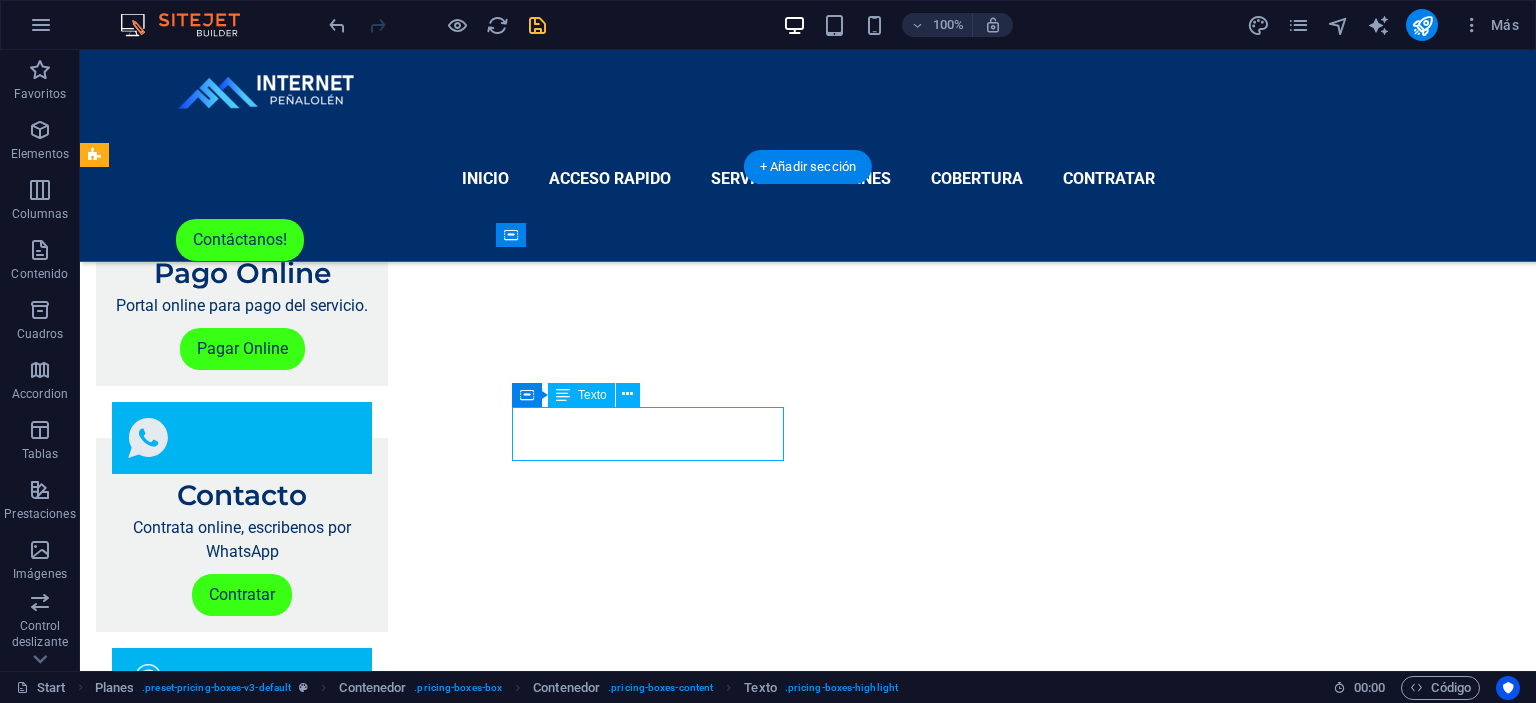 click on "$15.990" at bounding box center [728, 3889] 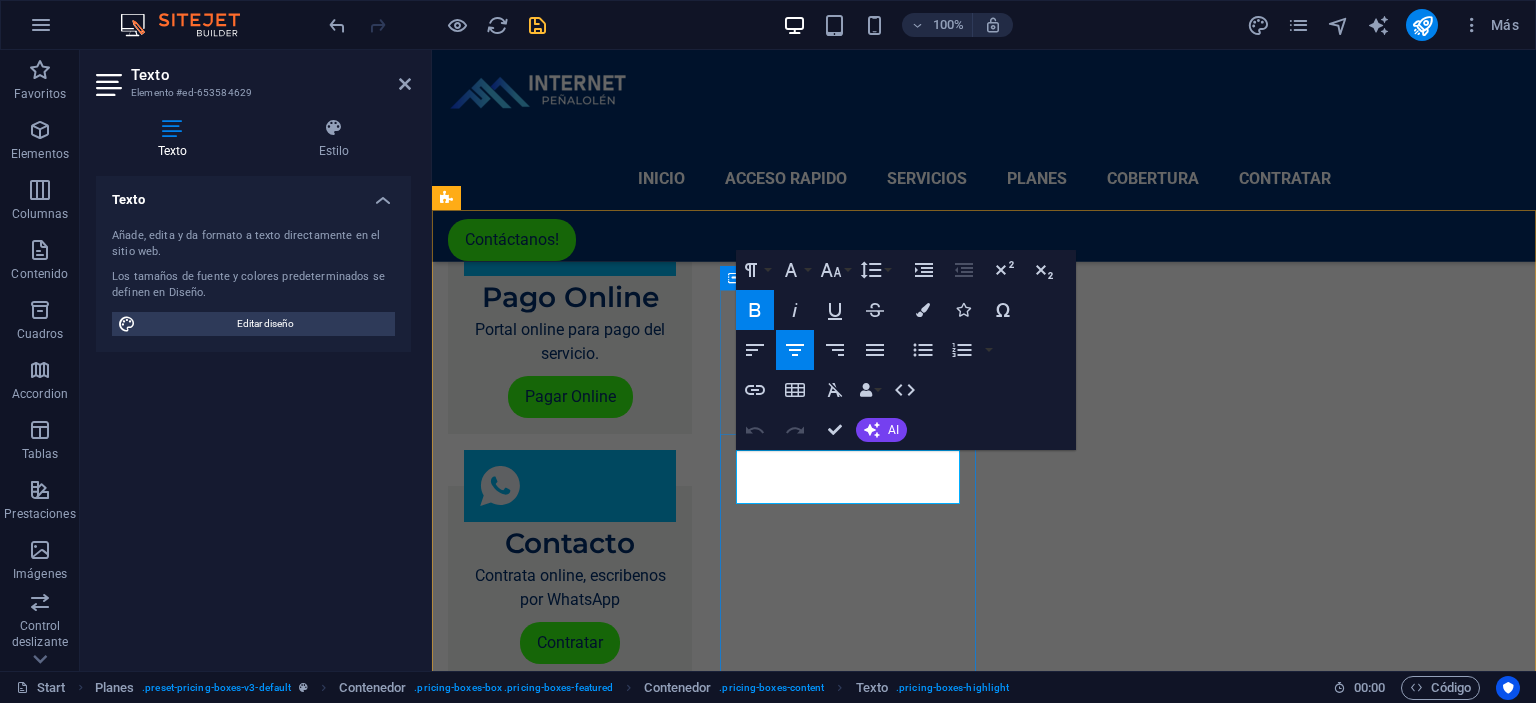 click on "$15.990" at bounding box center (984, 3729) 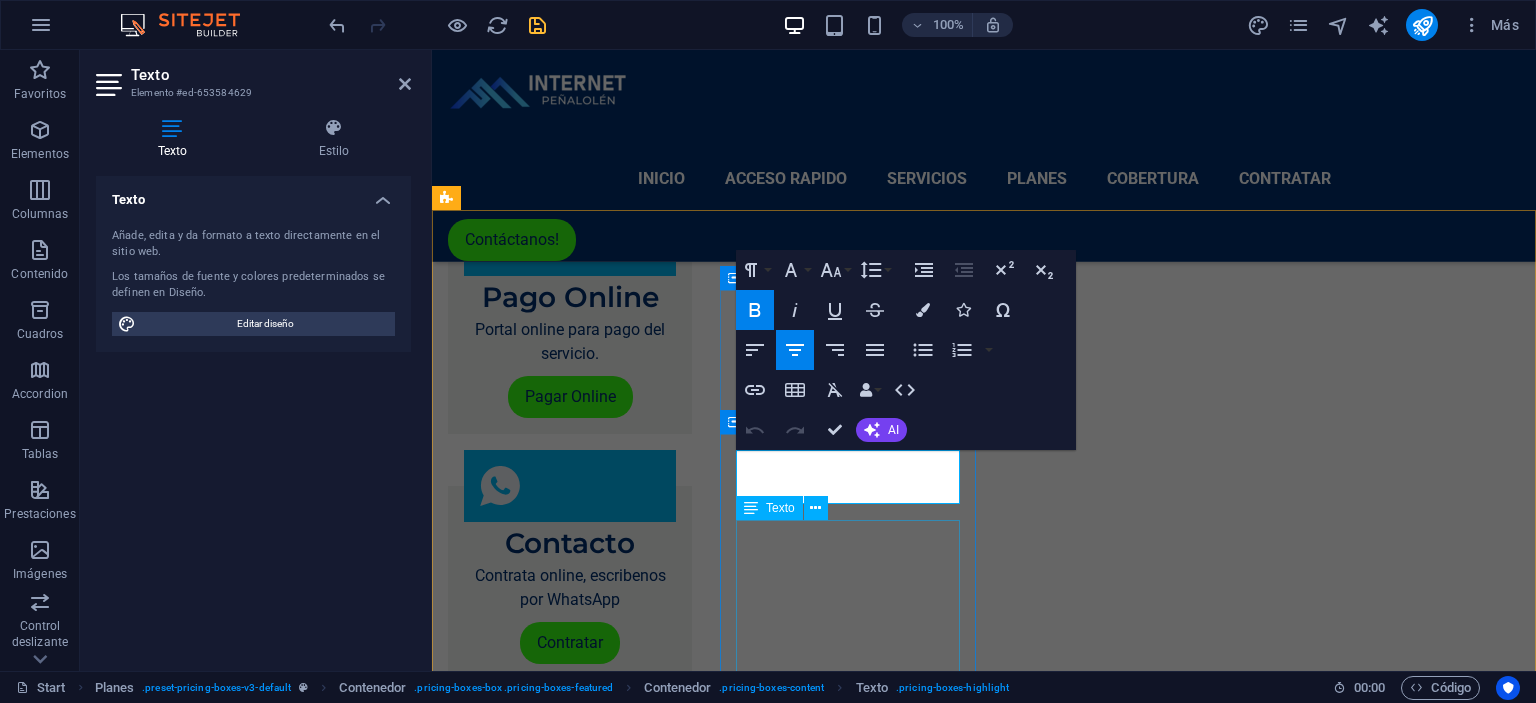 type 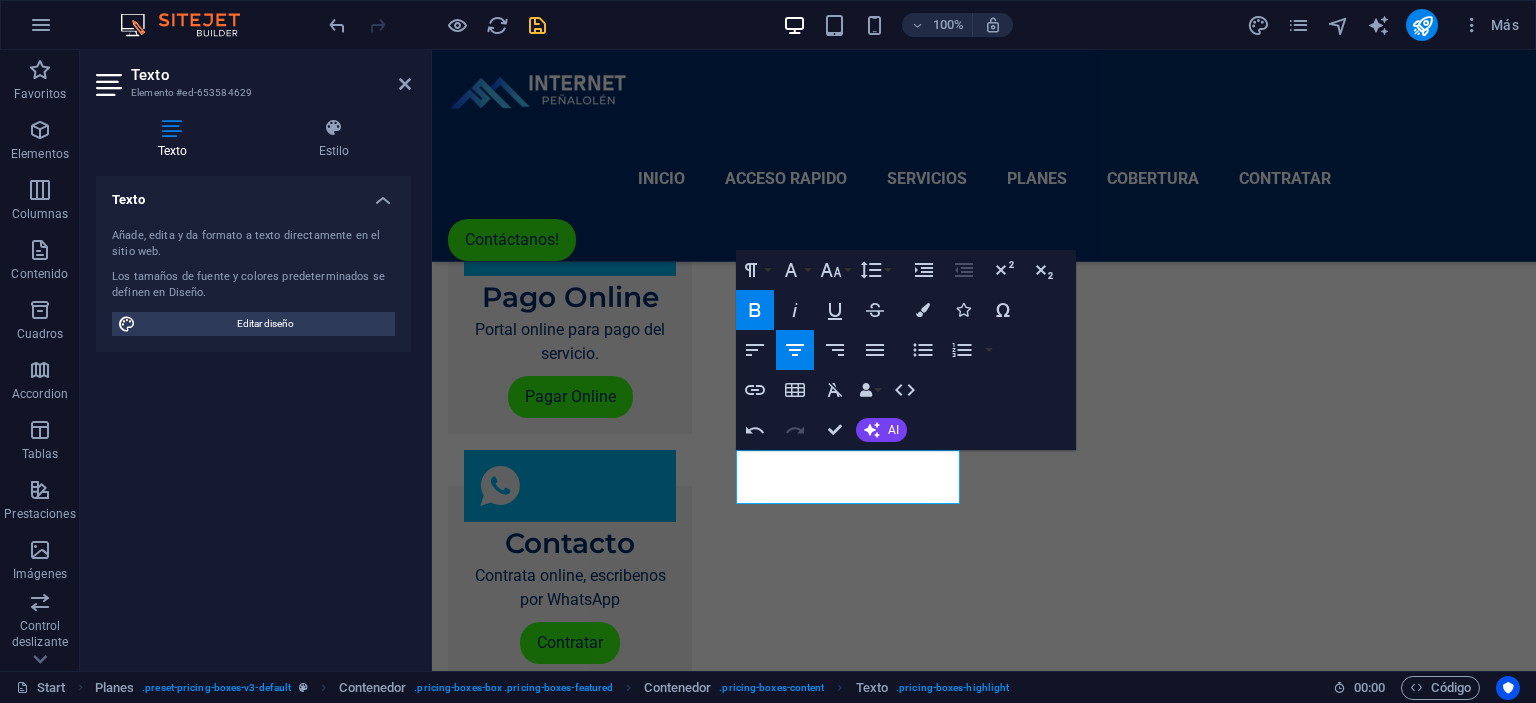scroll, scrollTop: 2162, scrollLeft: 0, axis: vertical 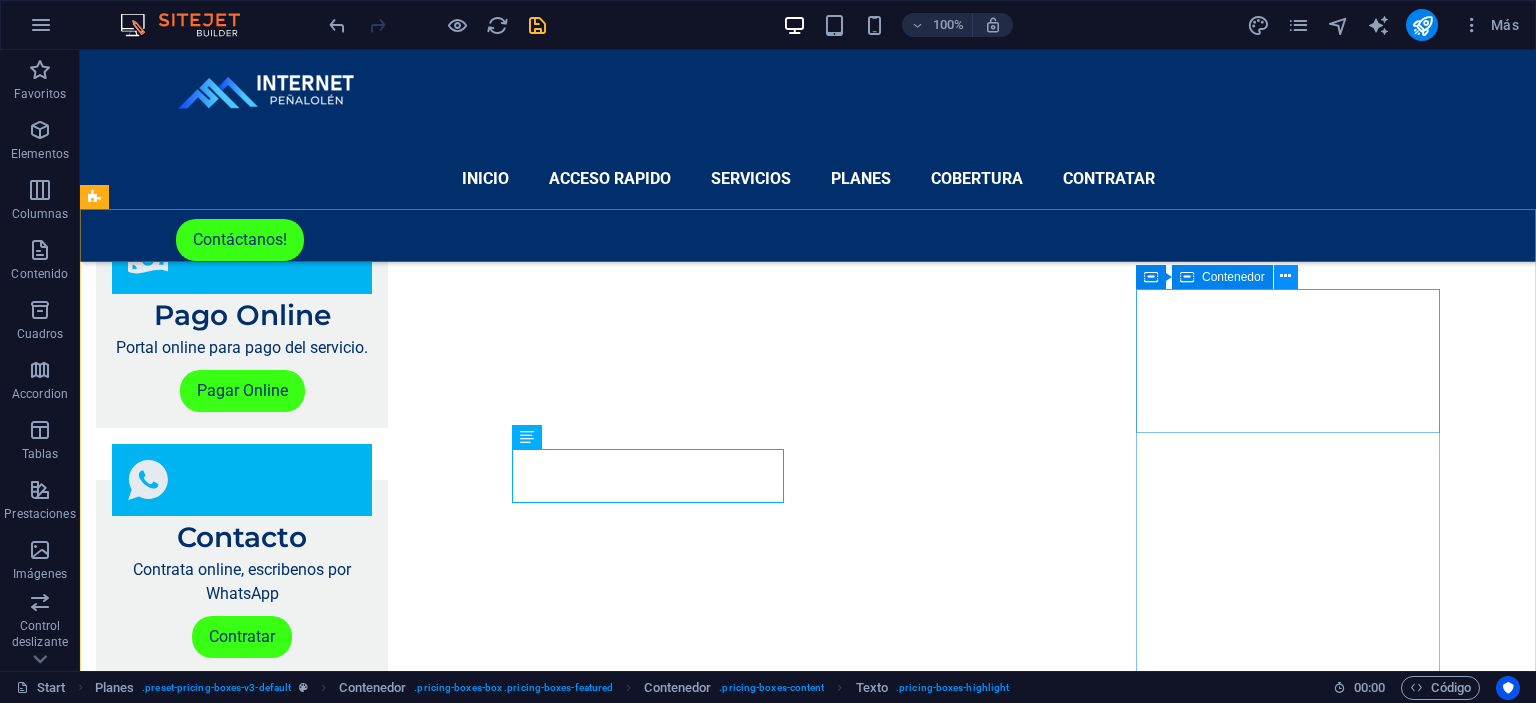 click at bounding box center (1286, 277) 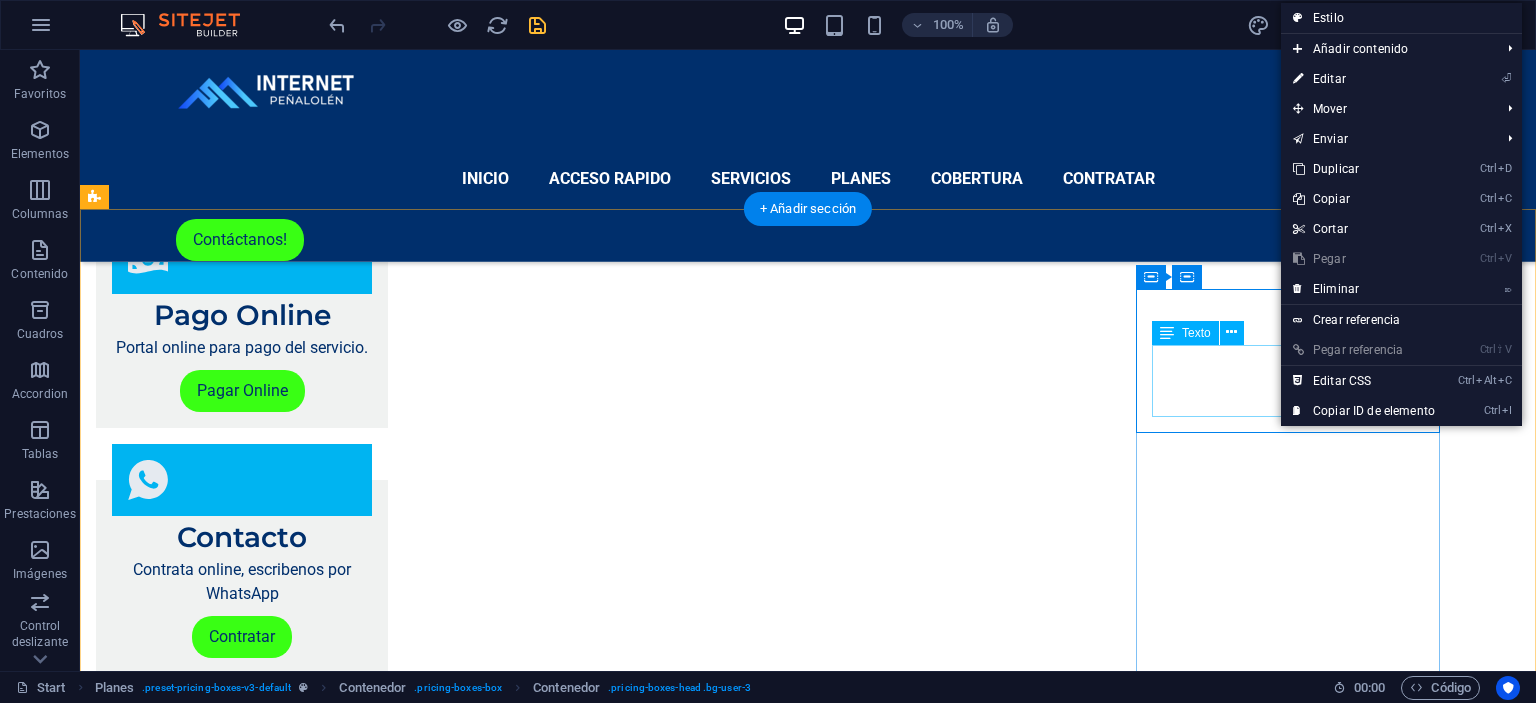 click on "AGREGA TV DIGITAL" at bounding box center [728, 5142] 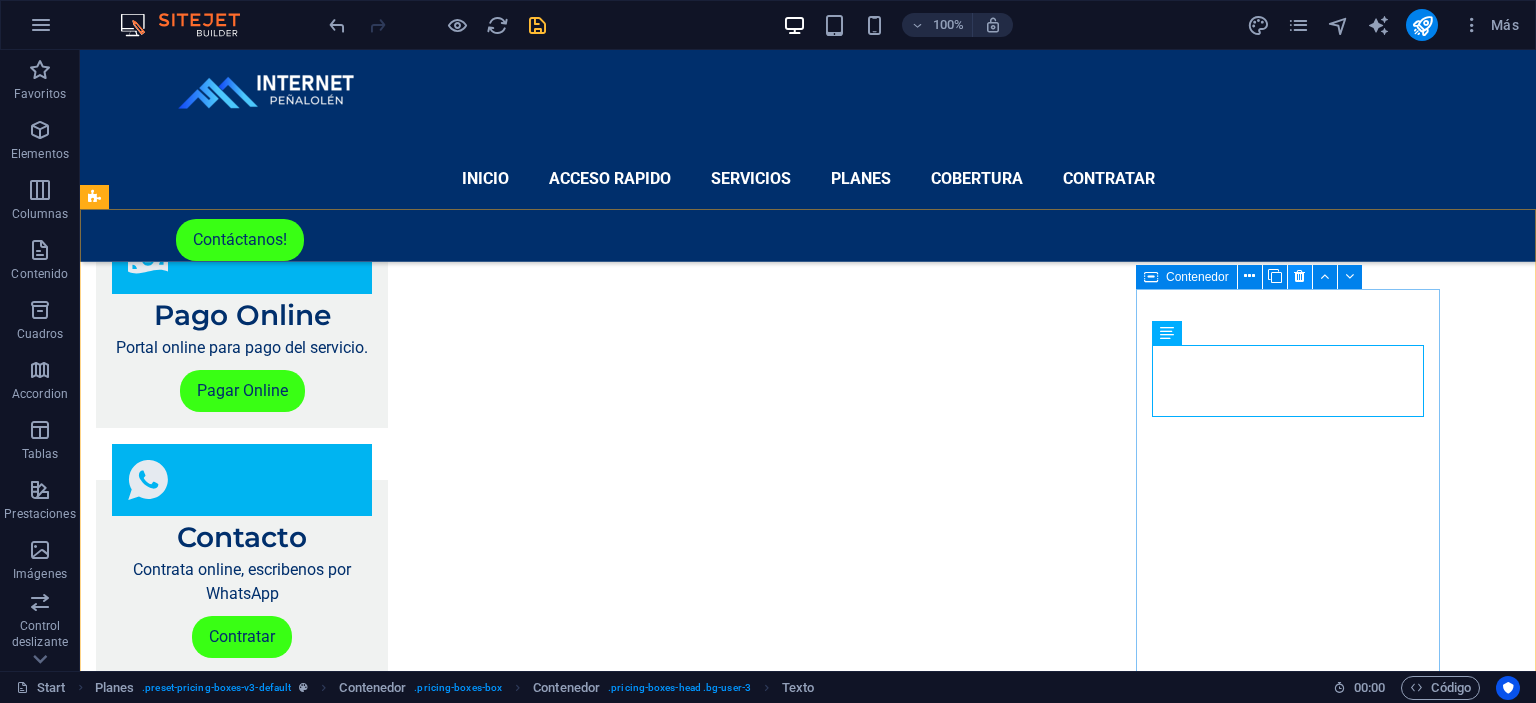click at bounding box center (1299, 276) 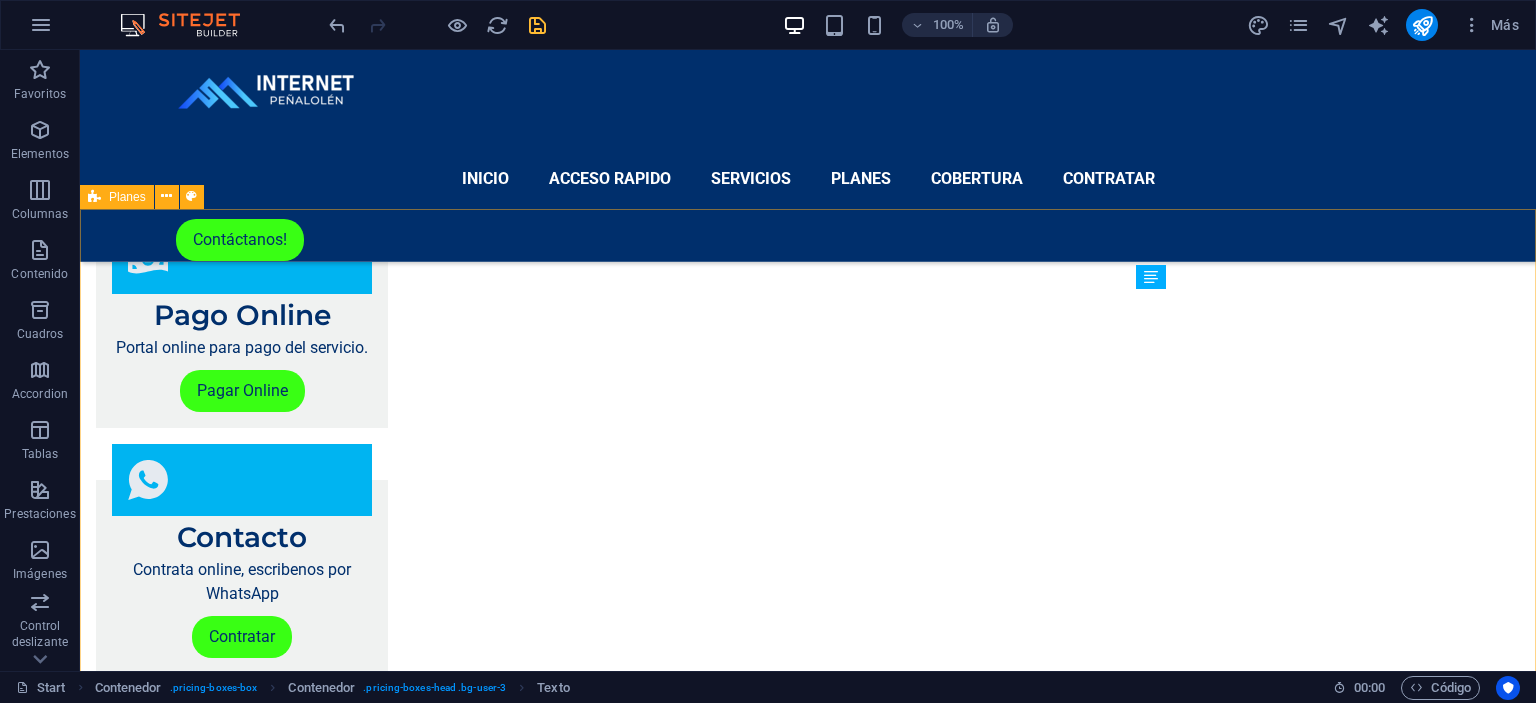 click on "Planes" at bounding box center [127, 197] 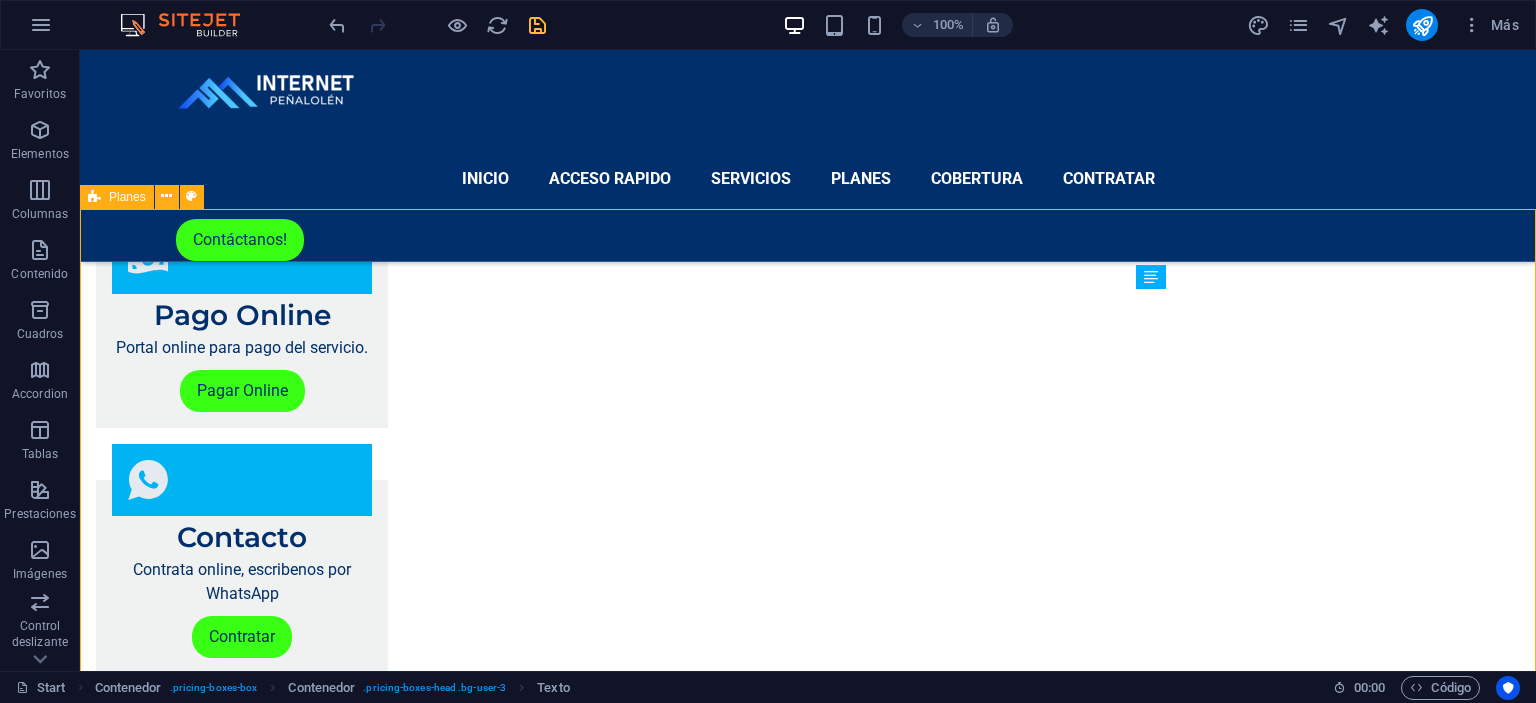 click on "Planes" at bounding box center (127, 197) 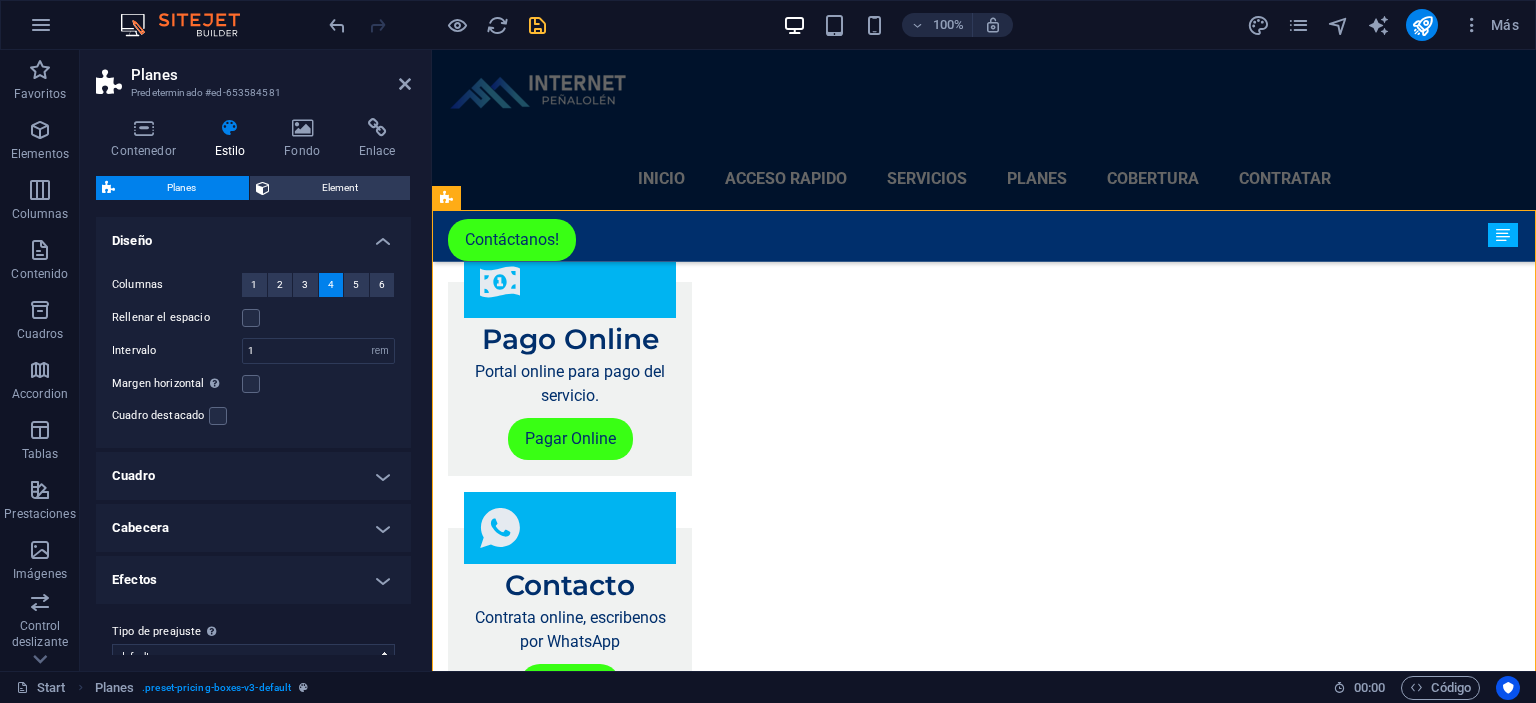 scroll, scrollTop: 2204, scrollLeft: 0, axis: vertical 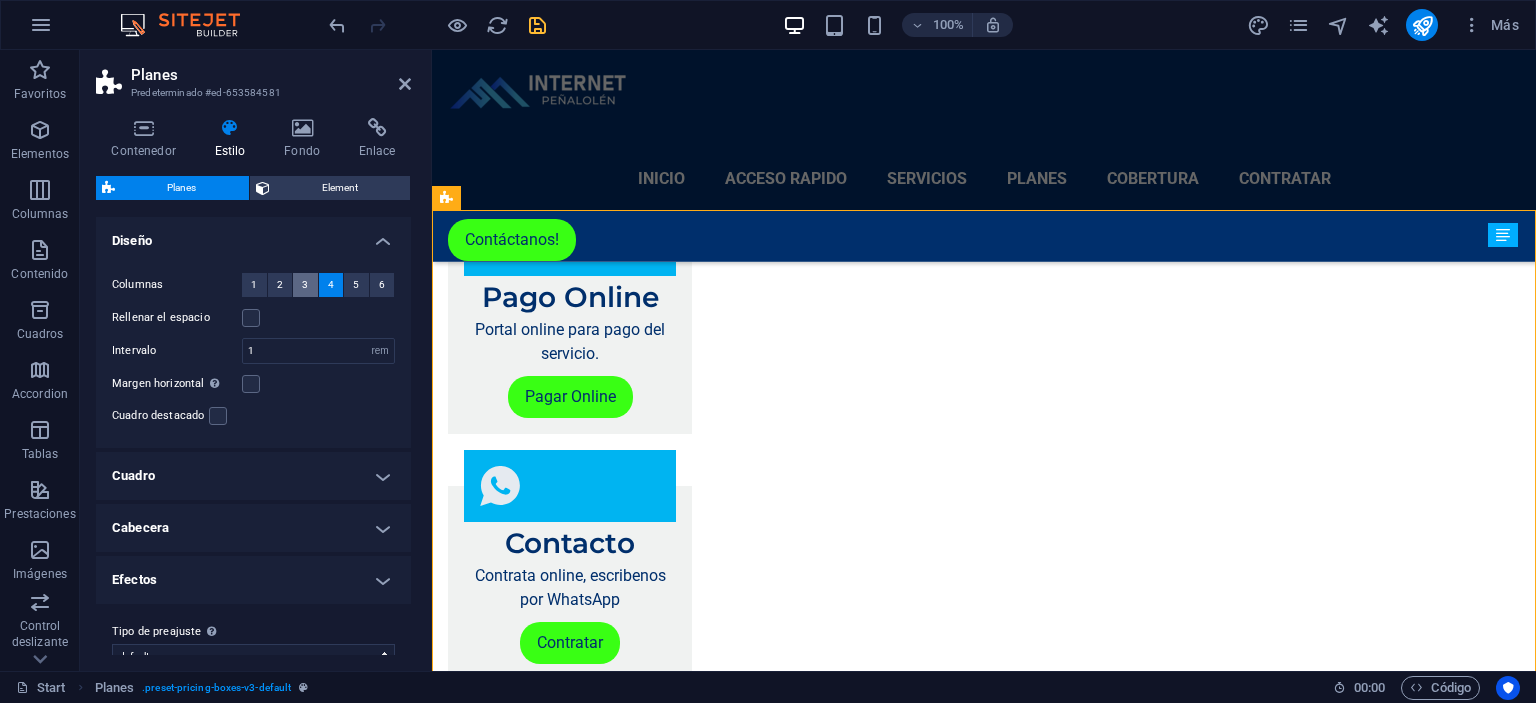 click on "3" at bounding box center [305, 285] 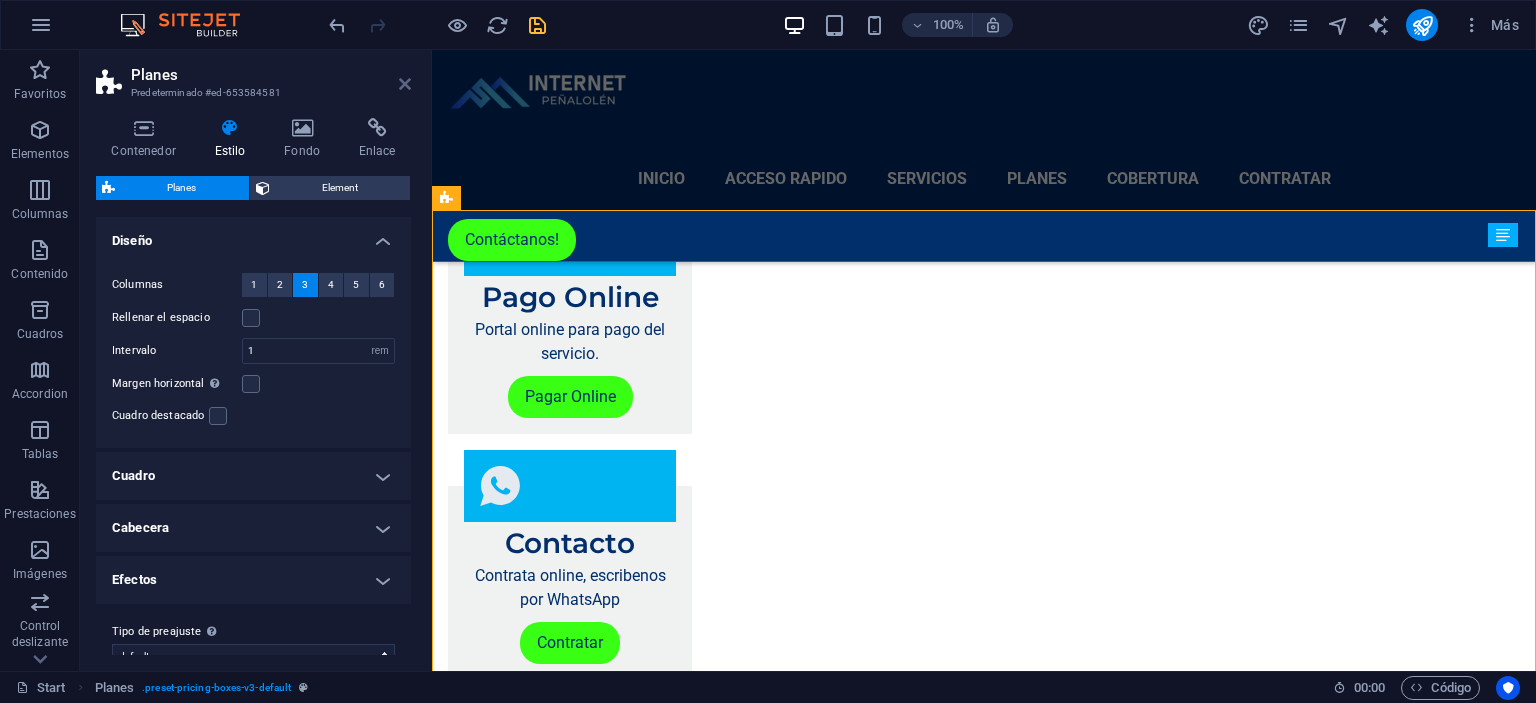 click at bounding box center [405, 84] 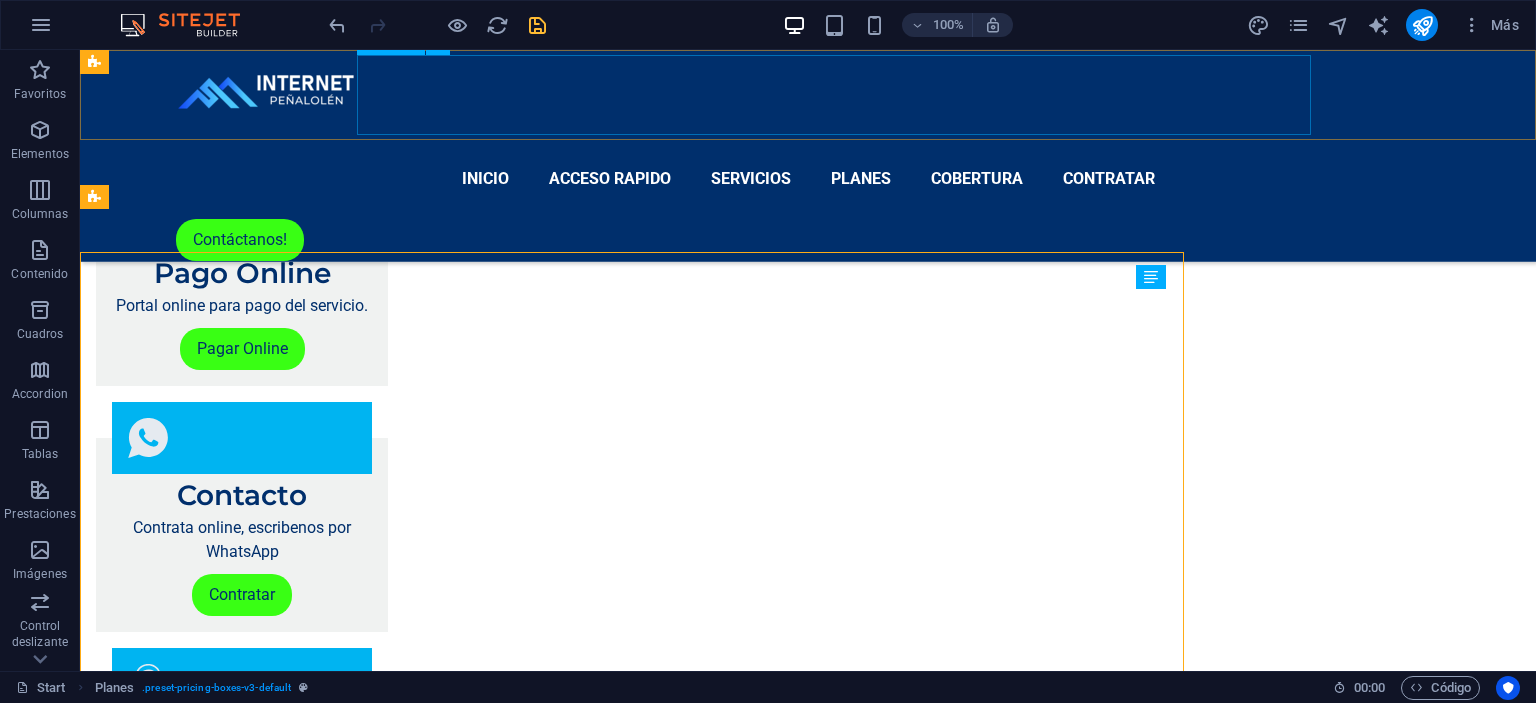 scroll, scrollTop: 2162, scrollLeft: 0, axis: vertical 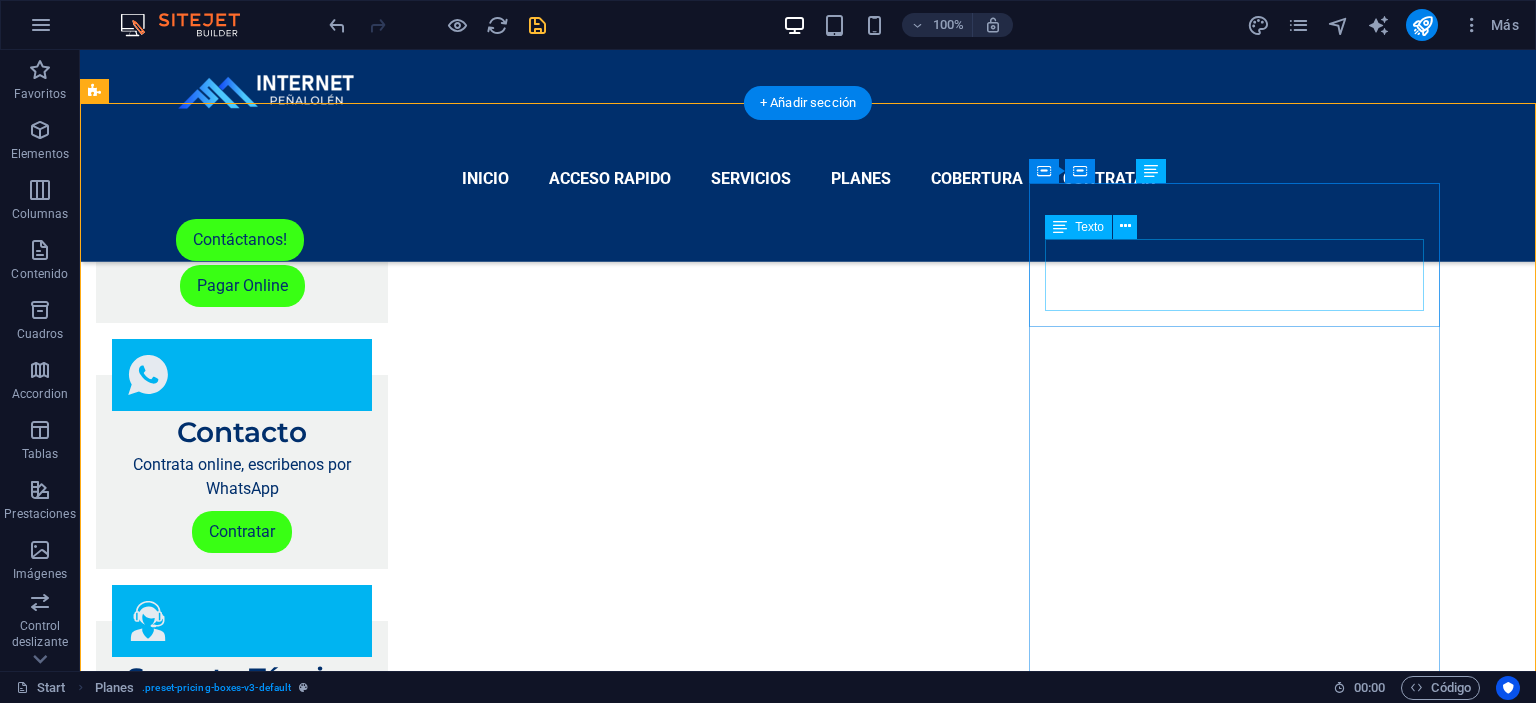 click on "Plan [NUMBER] GIGA" at bounding box center (728, 4384) 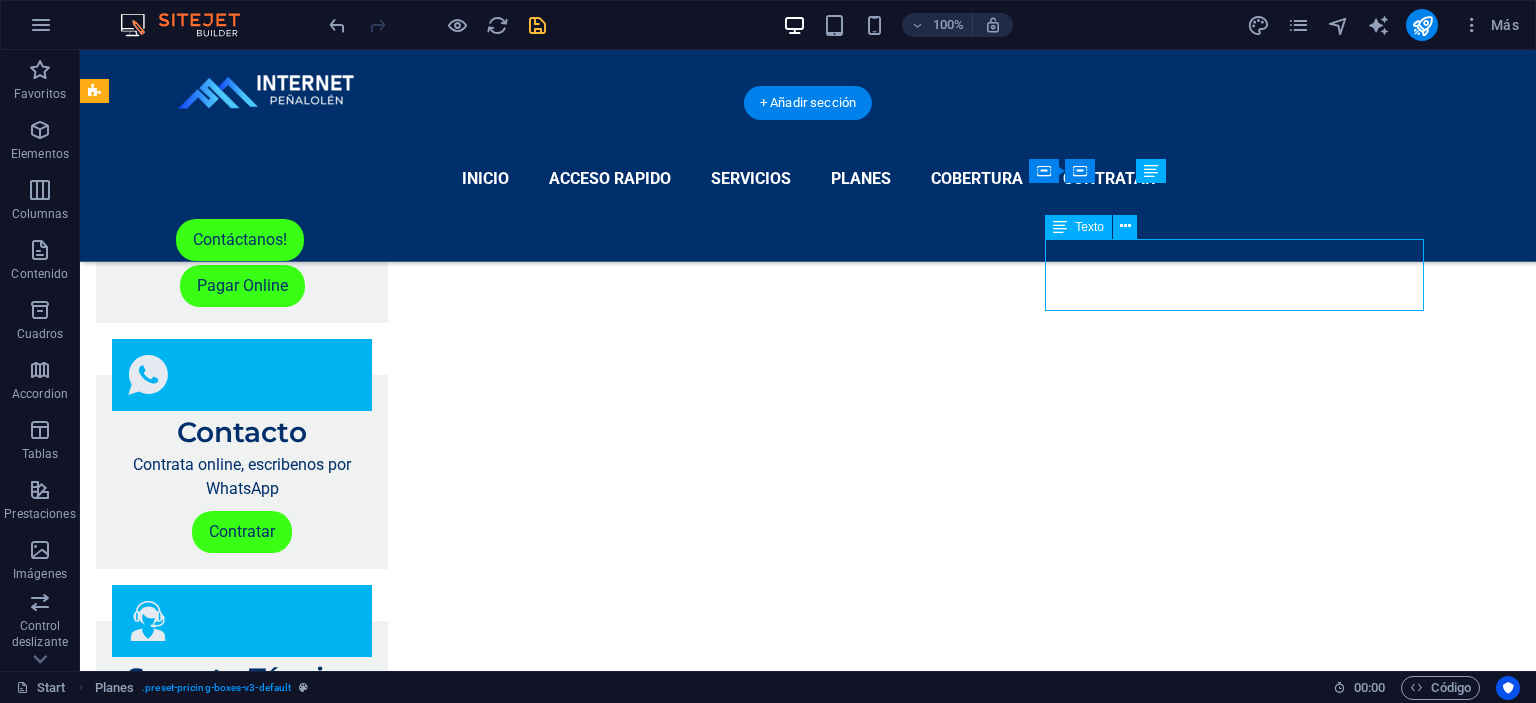 click on "Plan [NUMBER] GIGA" at bounding box center (728, 4384) 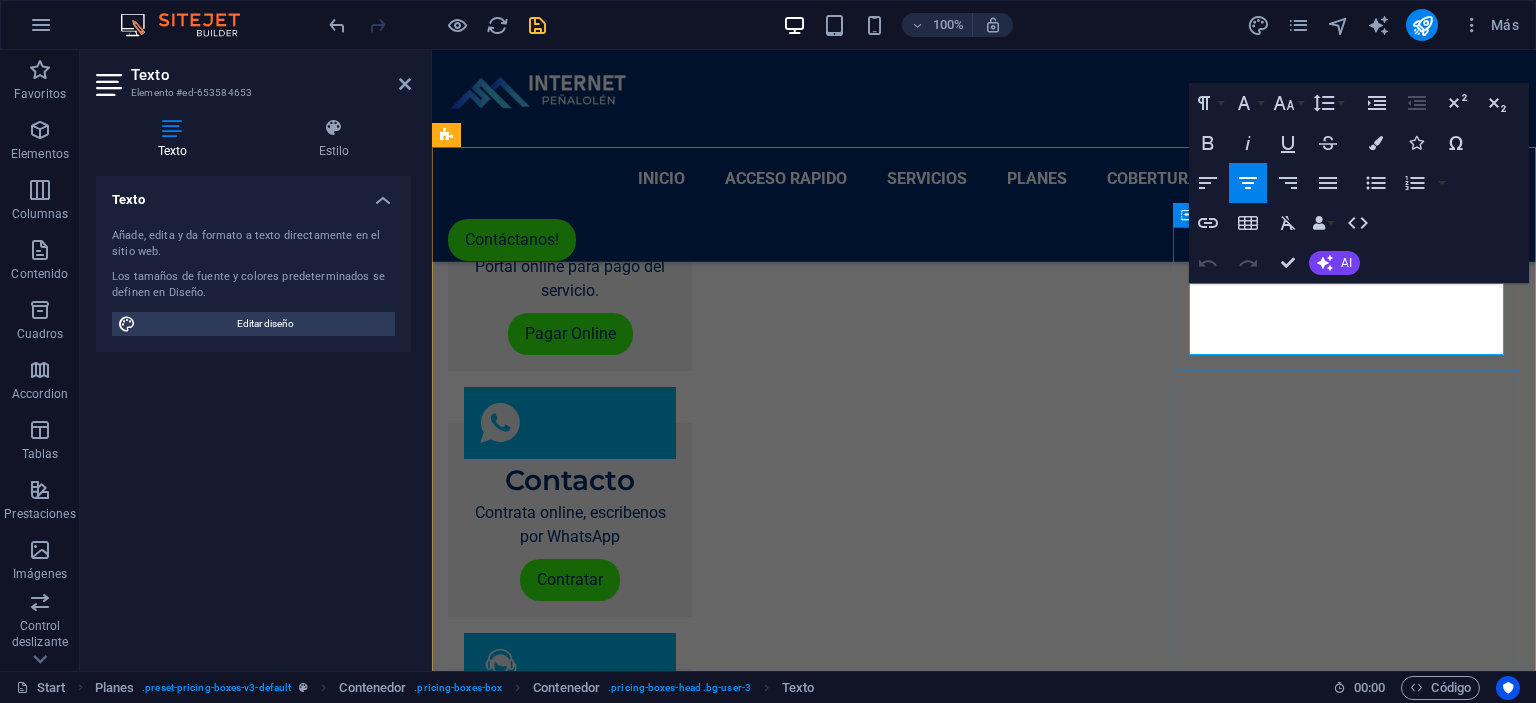 click on "1 GIGA" at bounding box center [984, 4242] 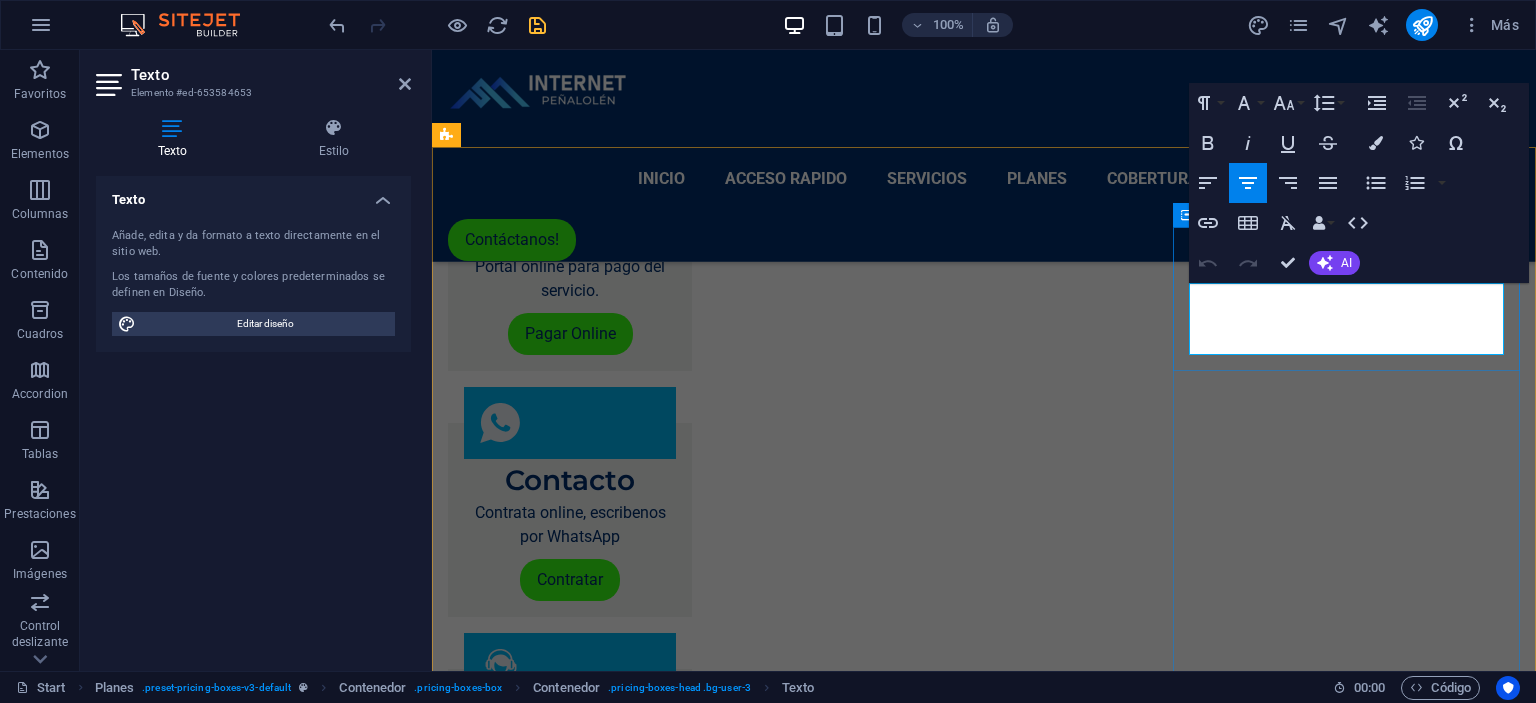 click on "1 GIGA" at bounding box center [984, 4242] 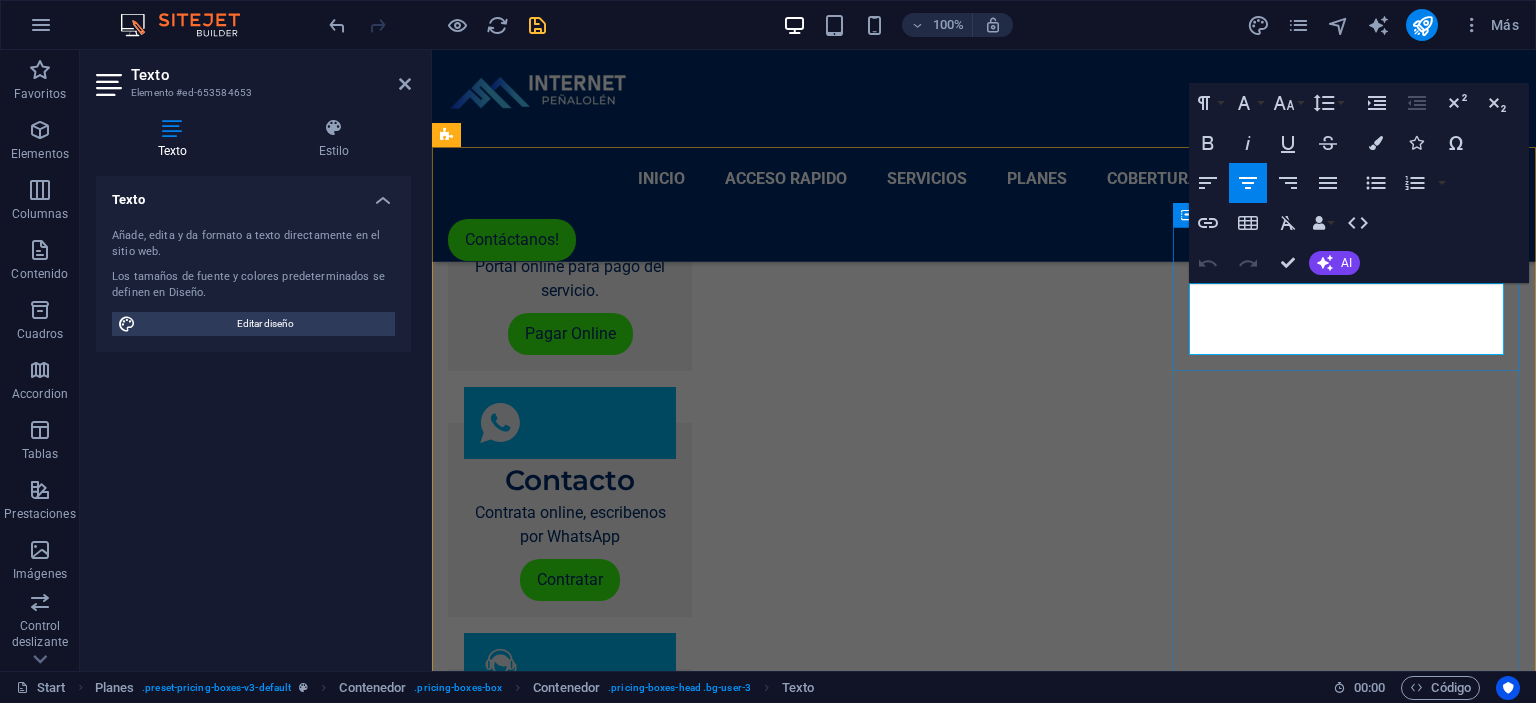 click on "1 GIGA" at bounding box center (984, 4242) 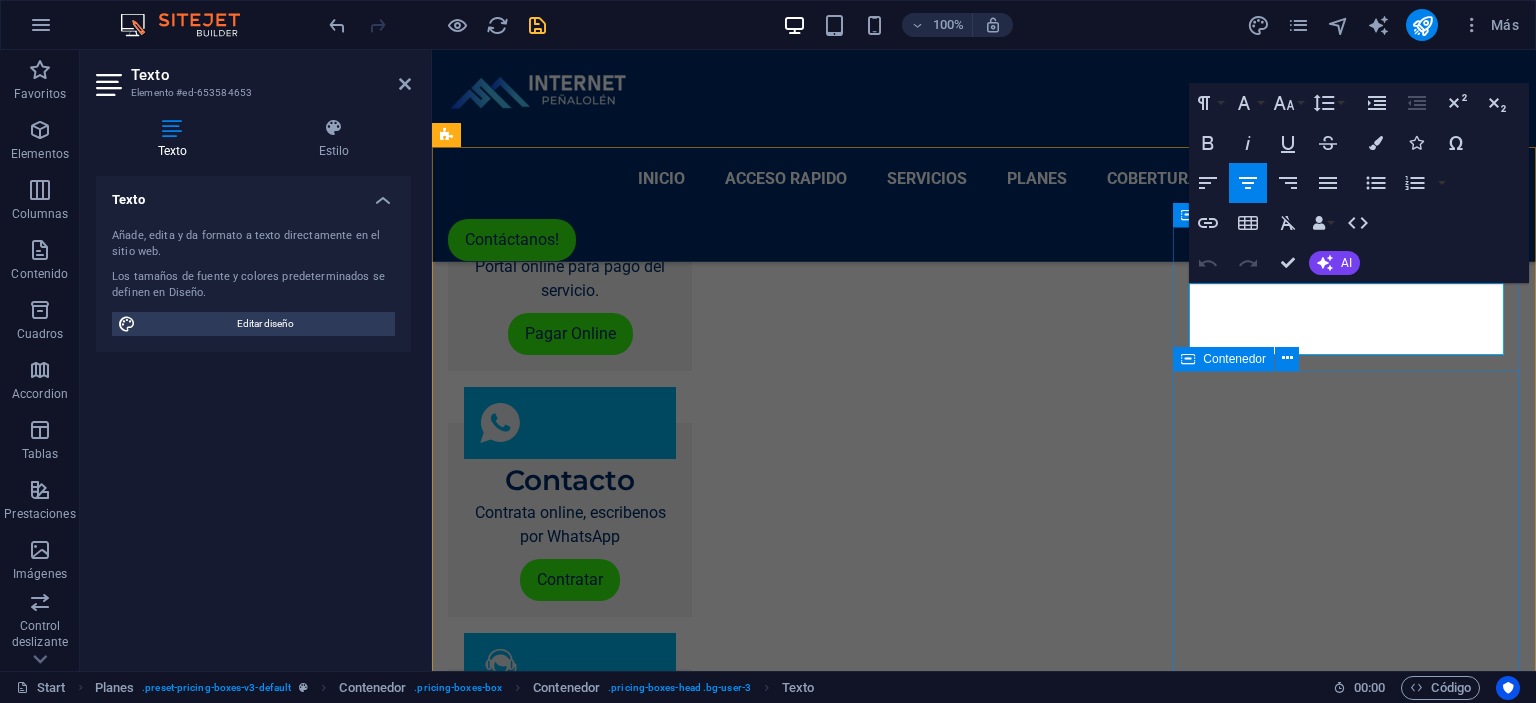 type 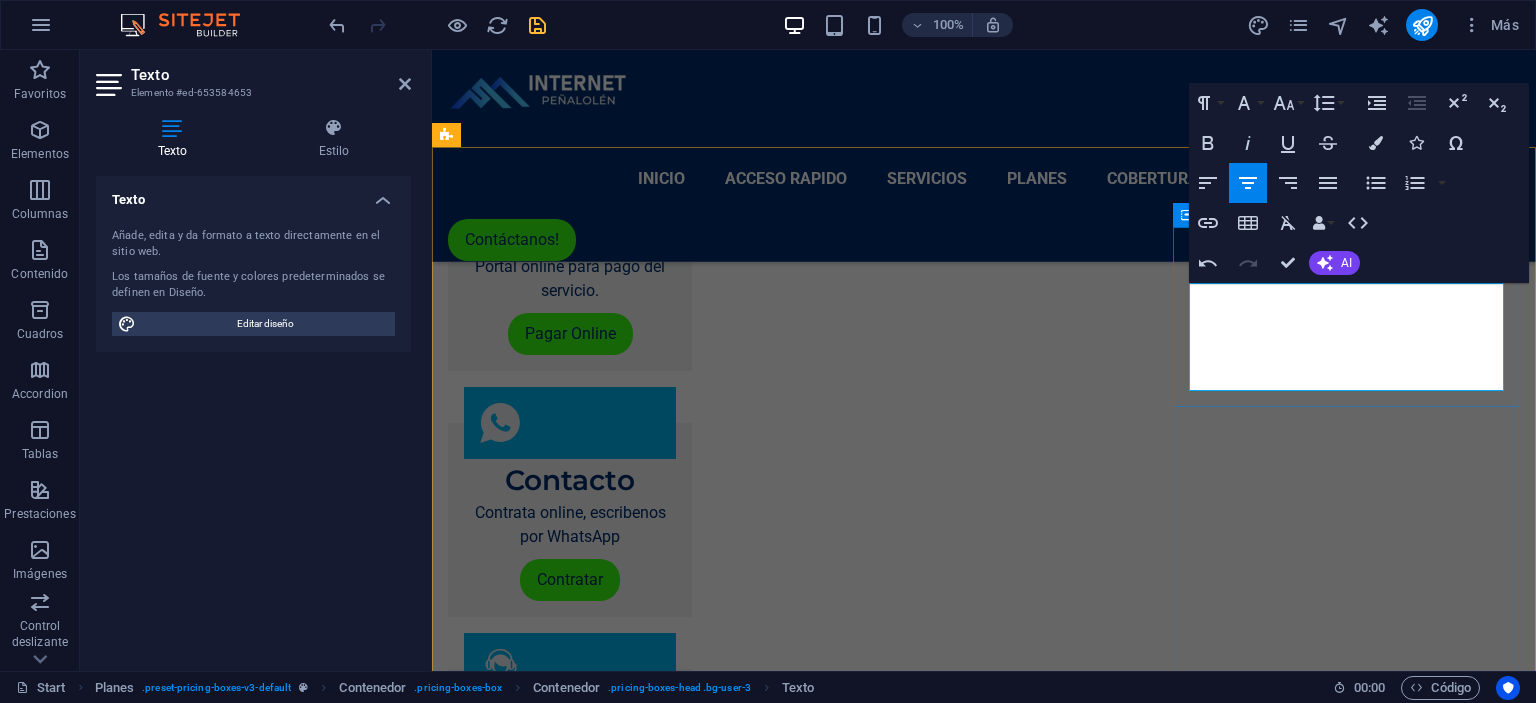 scroll, scrollTop: 0, scrollLeft: 10, axis: horizontal 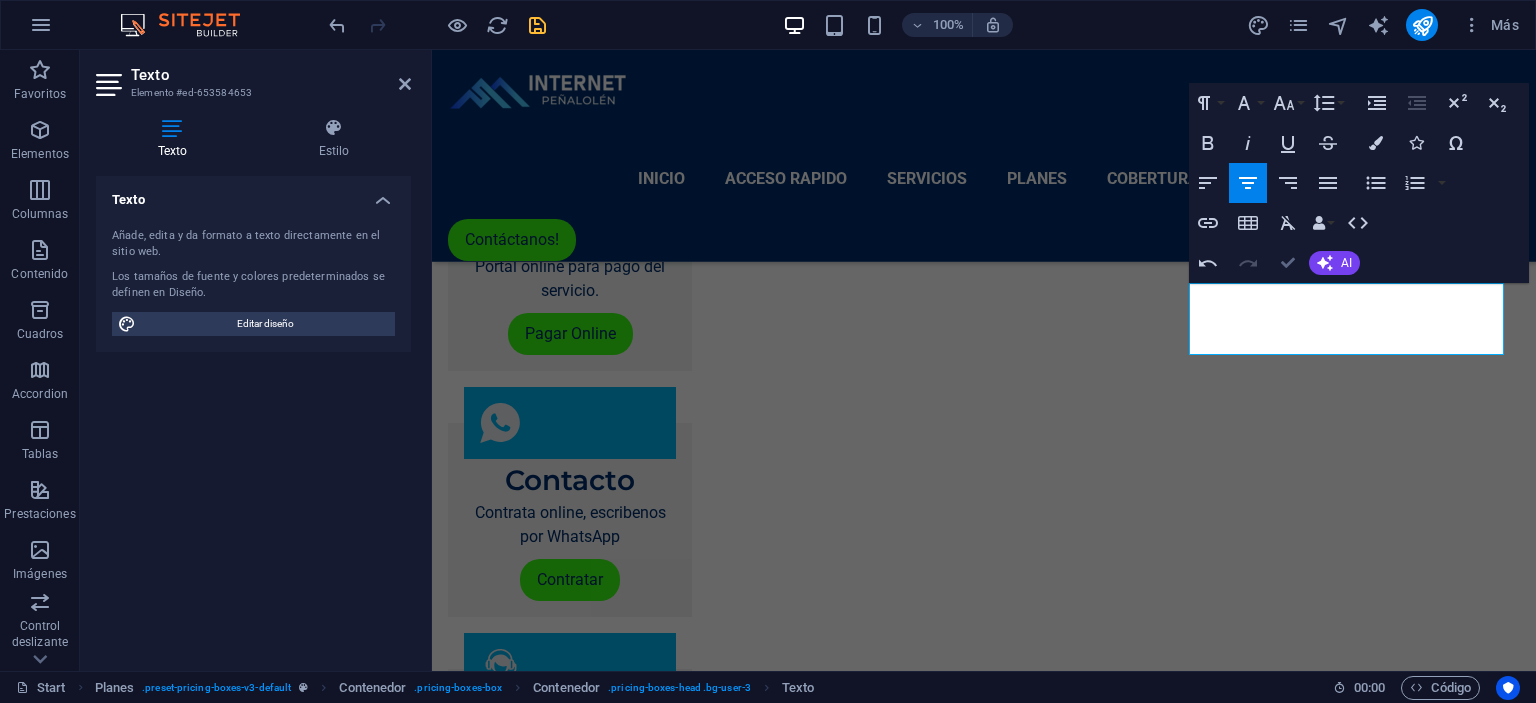 drag, startPoint x: 1295, startPoint y: 261, endPoint x: 1261, endPoint y: 440, distance: 182.20044 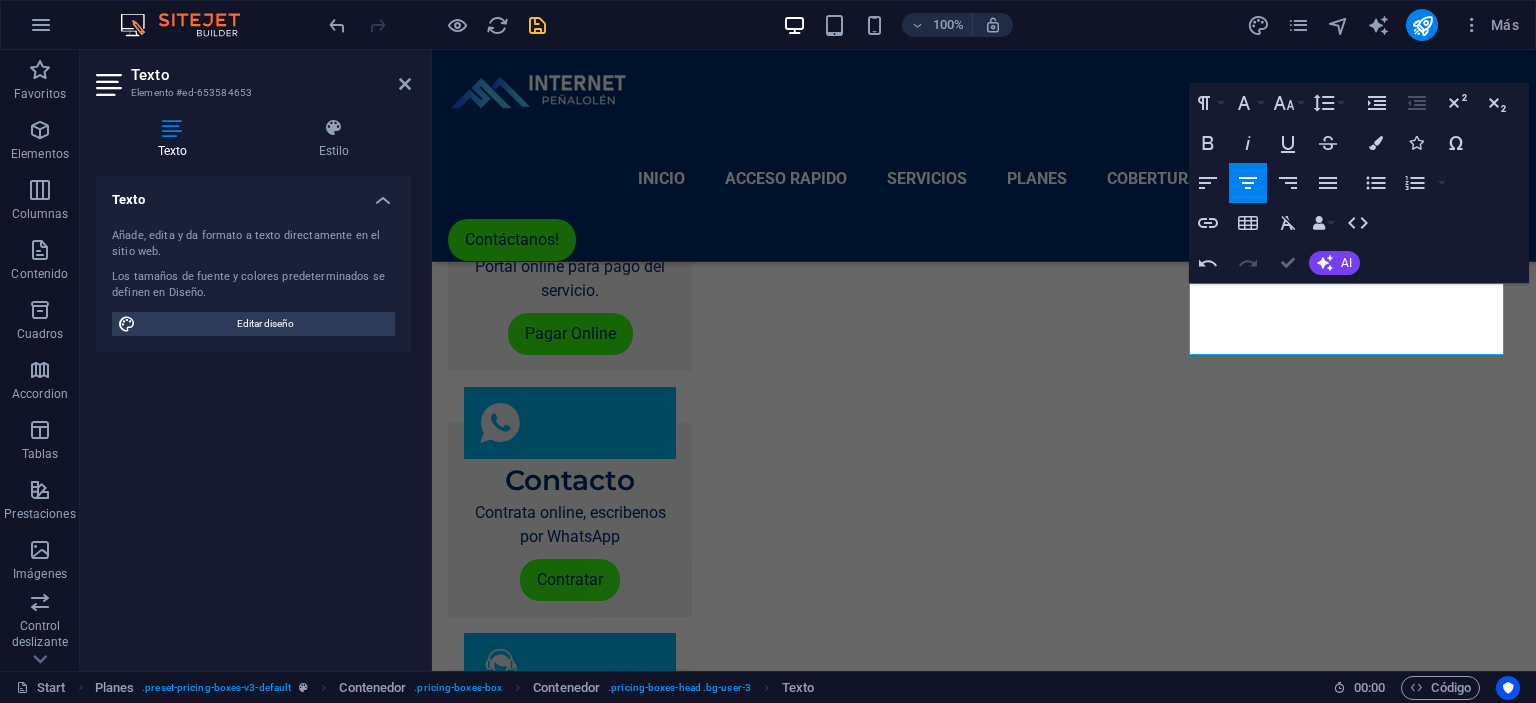 scroll, scrollTop: 2225, scrollLeft: 0, axis: vertical 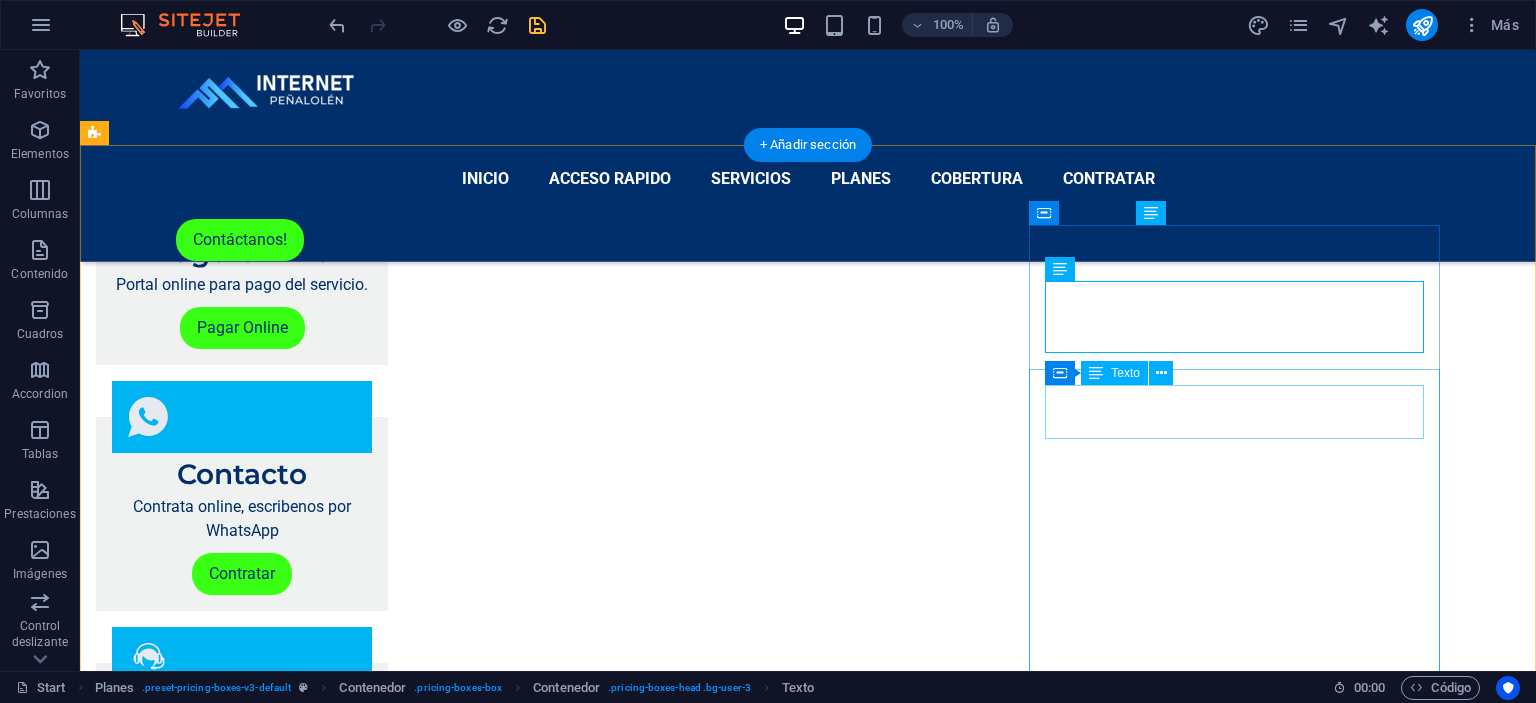 click on "$18.900" at bounding box center [728, 4521] 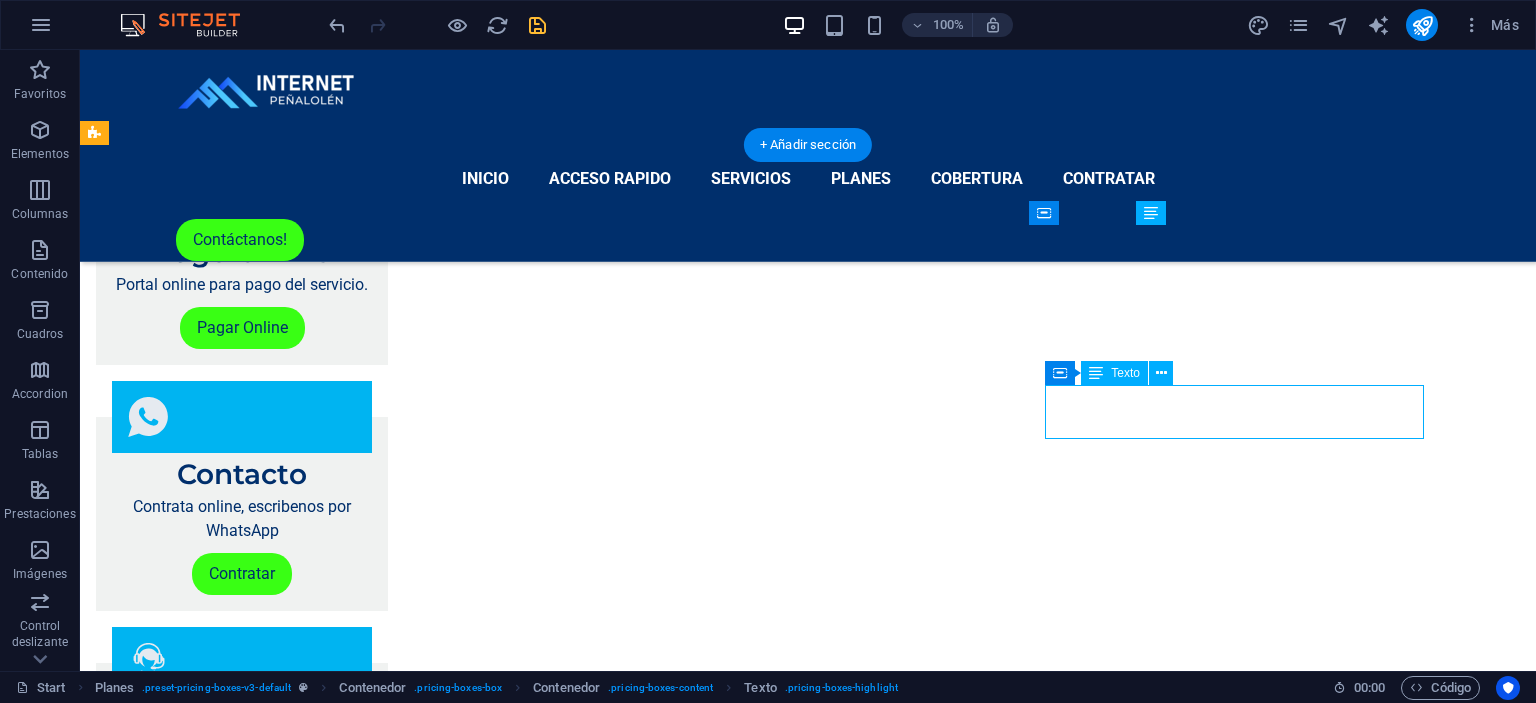 click on "$18.900" at bounding box center [728, 4521] 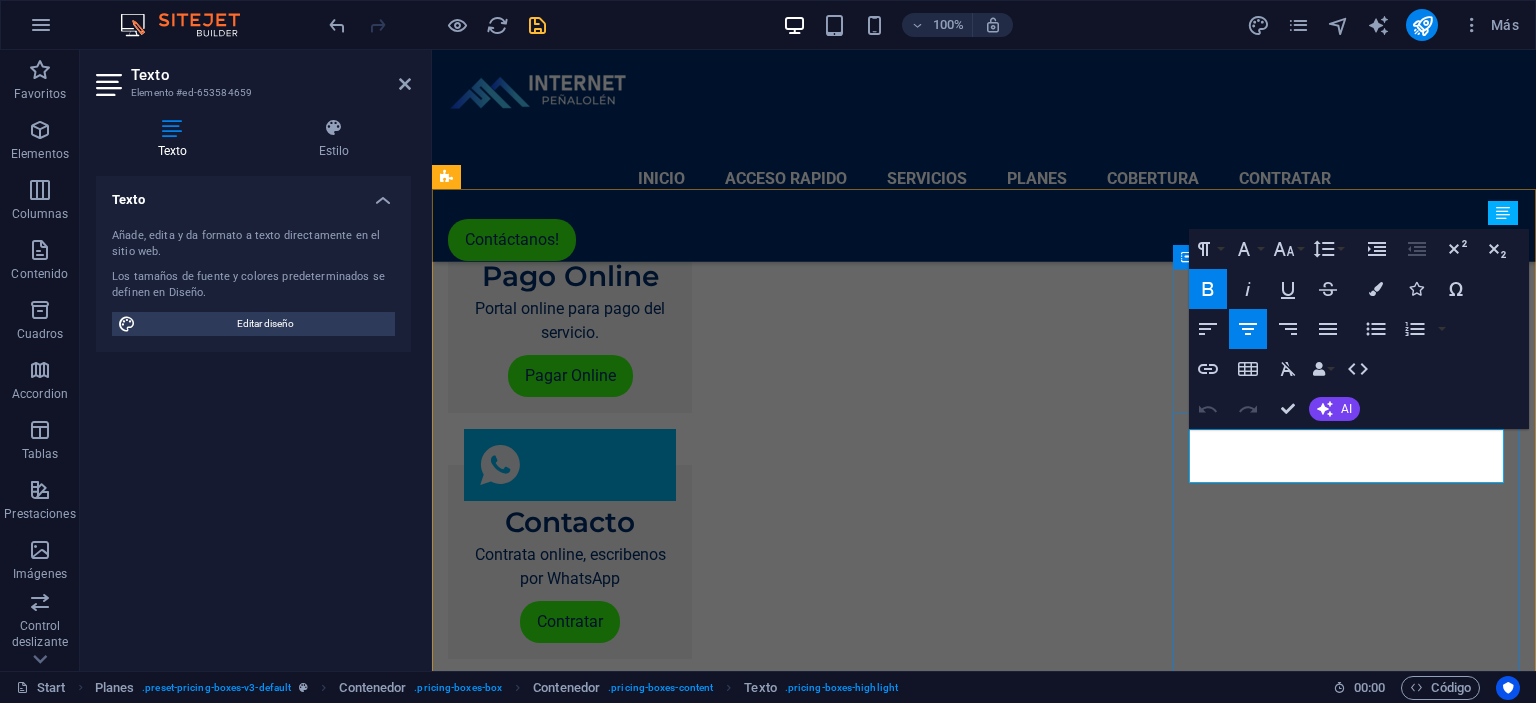 click on "$18.900" at bounding box center [984, 4361] 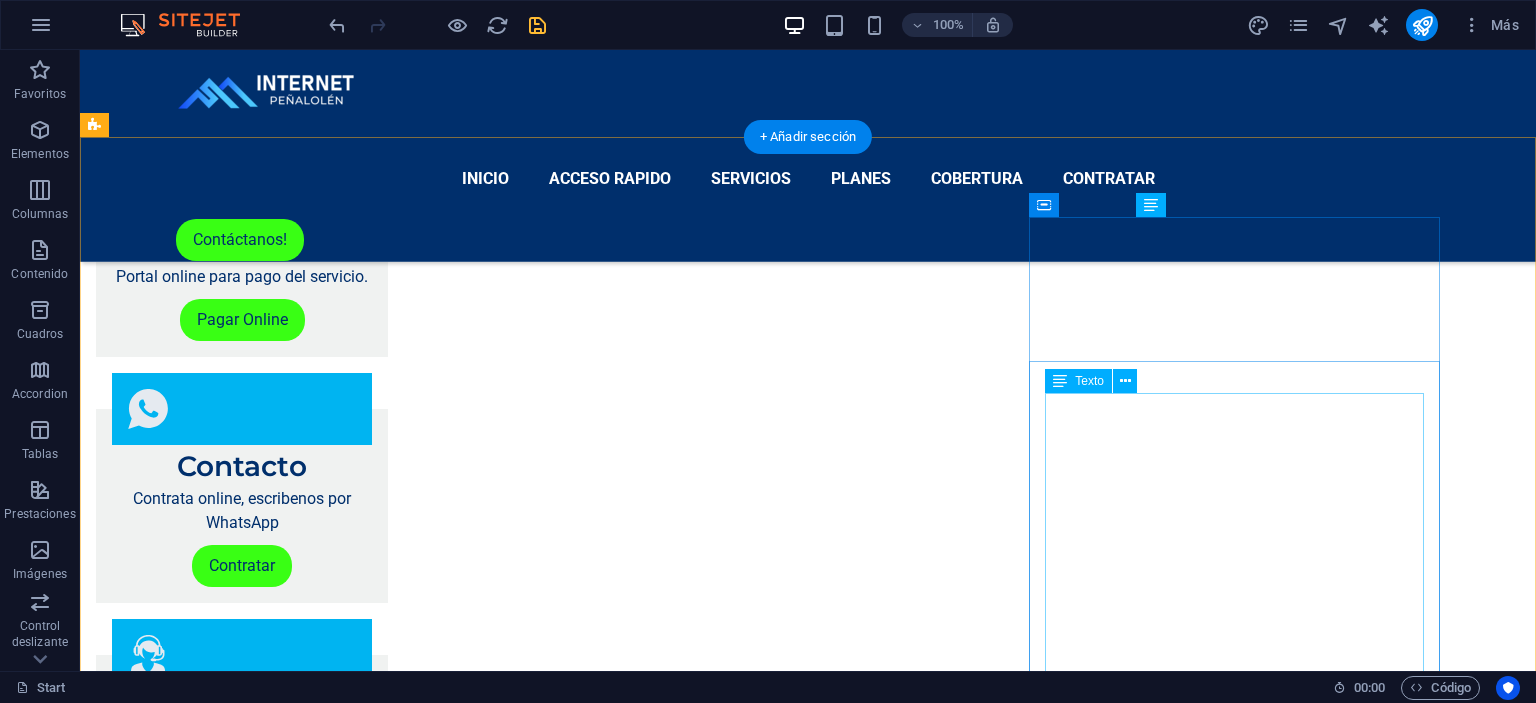 scroll, scrollTop: 2289, scrollLeft: 0, axis: vertical 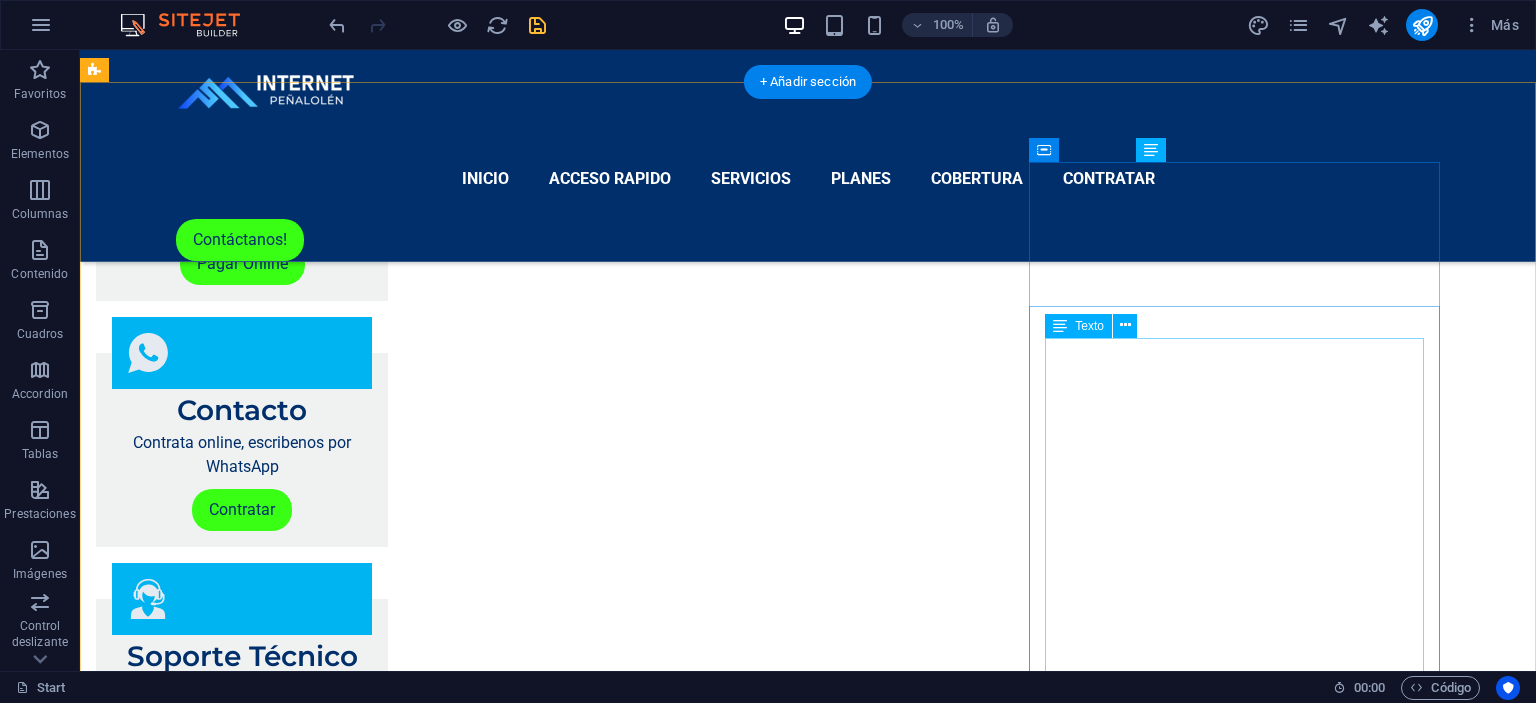 click on "Plan de internet con velocidad de 1 Gbps Velocidad de internet simétrica (1 Gbps de subida y bajada) Router incluido con WiFi Instalación Gratis Conexión con Fibra Óptica Hogar Cobro fijo mensual sin alzas Instalación Rápida Servicio técnico siempre disponible" at bounding box center [728, 4609] 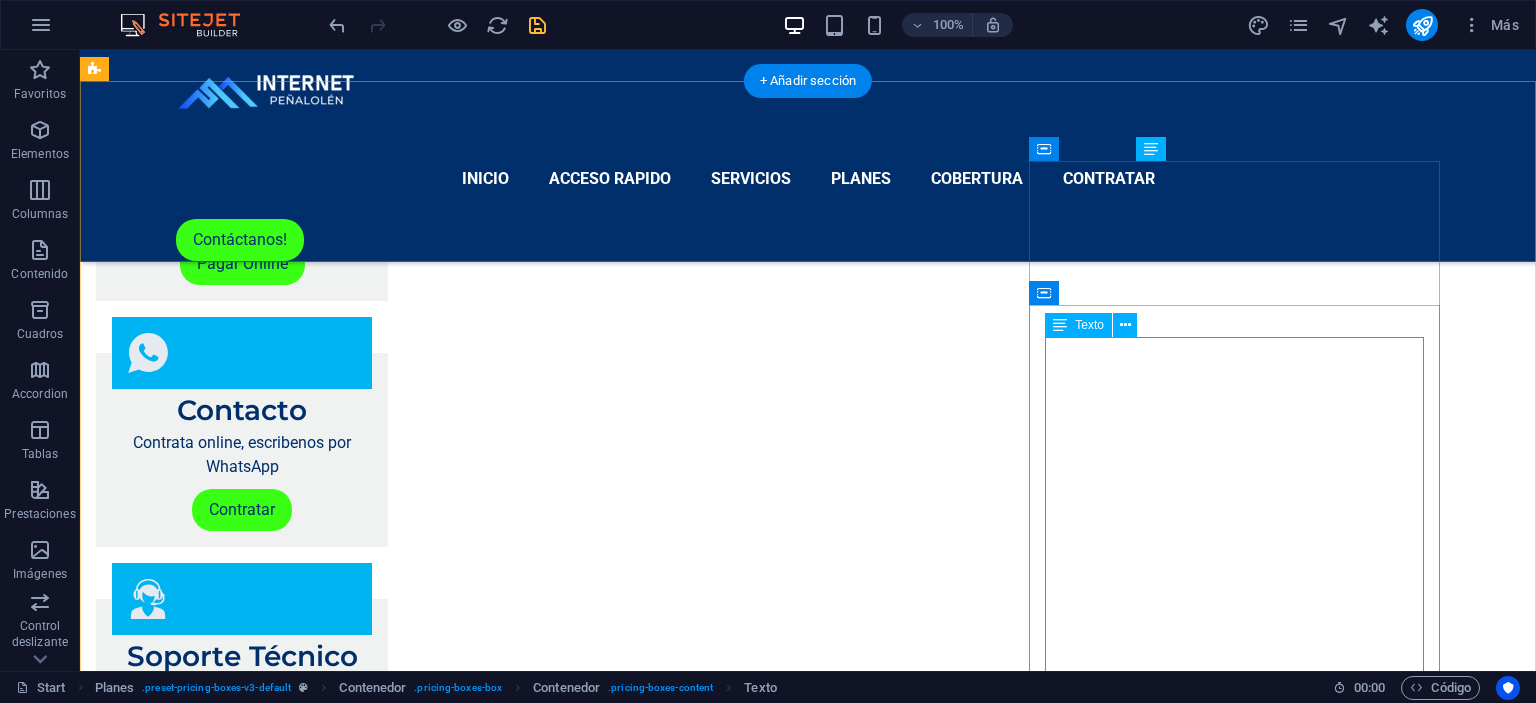 click on "Plan de internet con velocidad de 1 Gbps Velocidad de internet simétrica (1 Gbps de subida y bajada) Router incluido con WiFi Instalación Gratis Conexión con Fibra Óptica Hogar Cobro fijo mensual sin alzas Instalación Rápida Servicio técnico siempre disponible" at bounding box center (728, 4609) 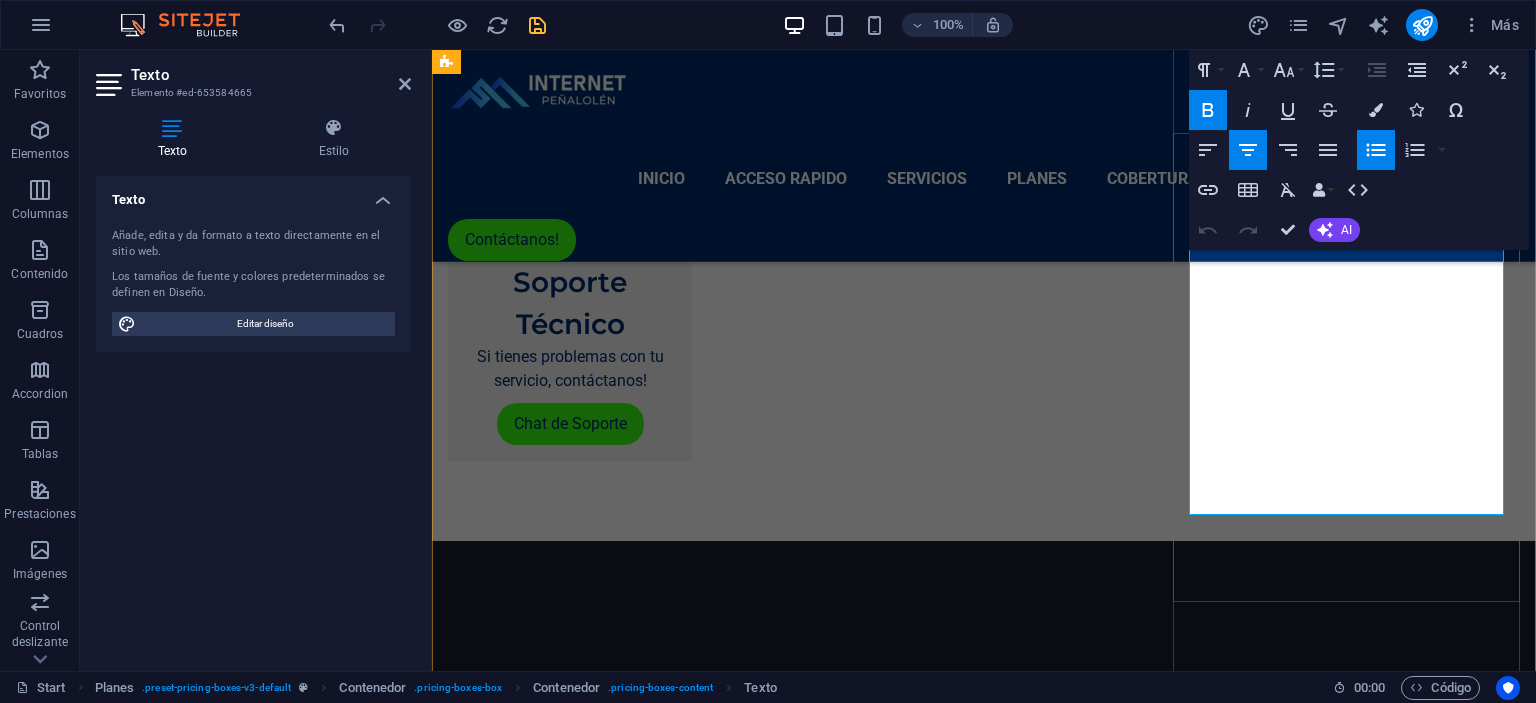 scroll, scrollTop: 2289, scrollLeft: 0, axis: vertical 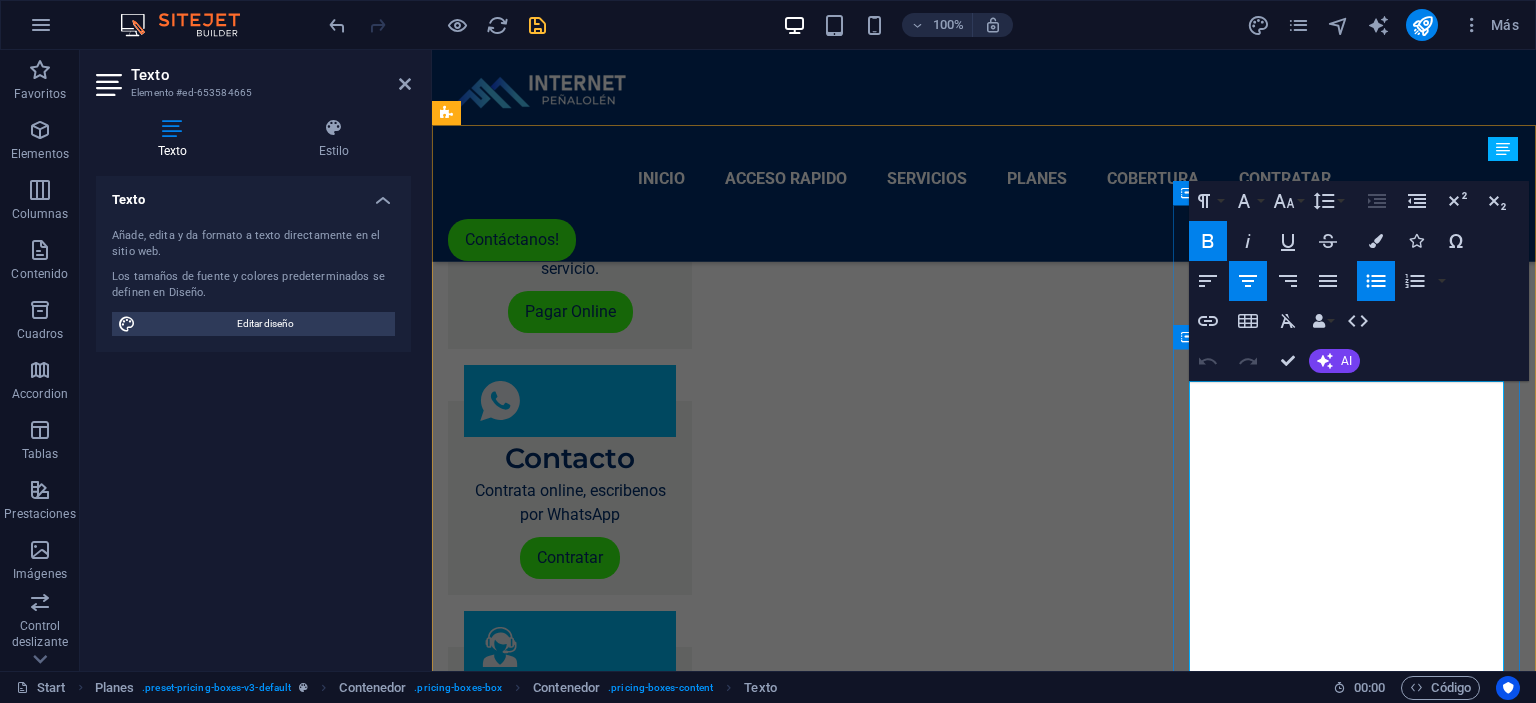 click on "Plan de internet  con velocidad de [NUMBER] Gbps" at bounding box center (984, 4307) 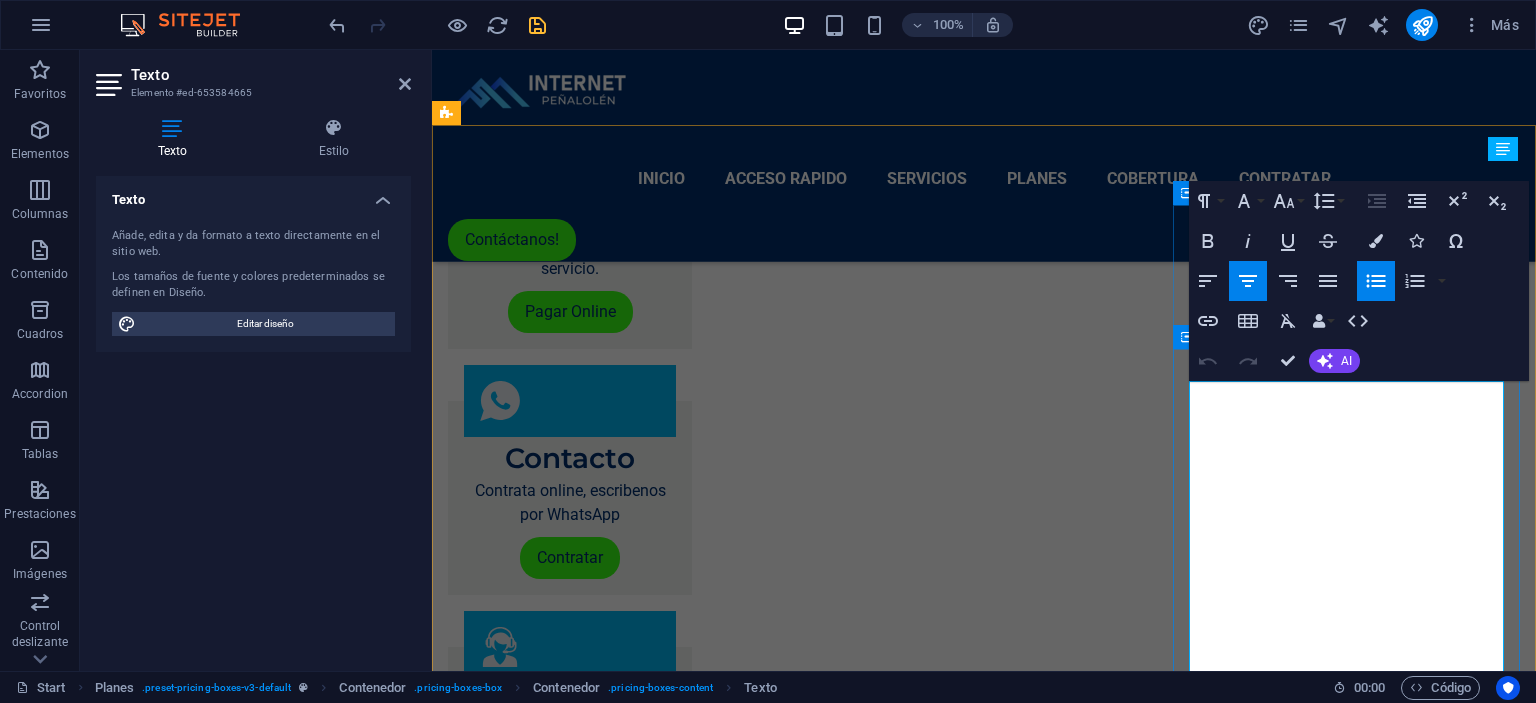 click on "Plan de internet  con velocidad de [NUMBER] Gbps" at bounding box center (984, 4307) 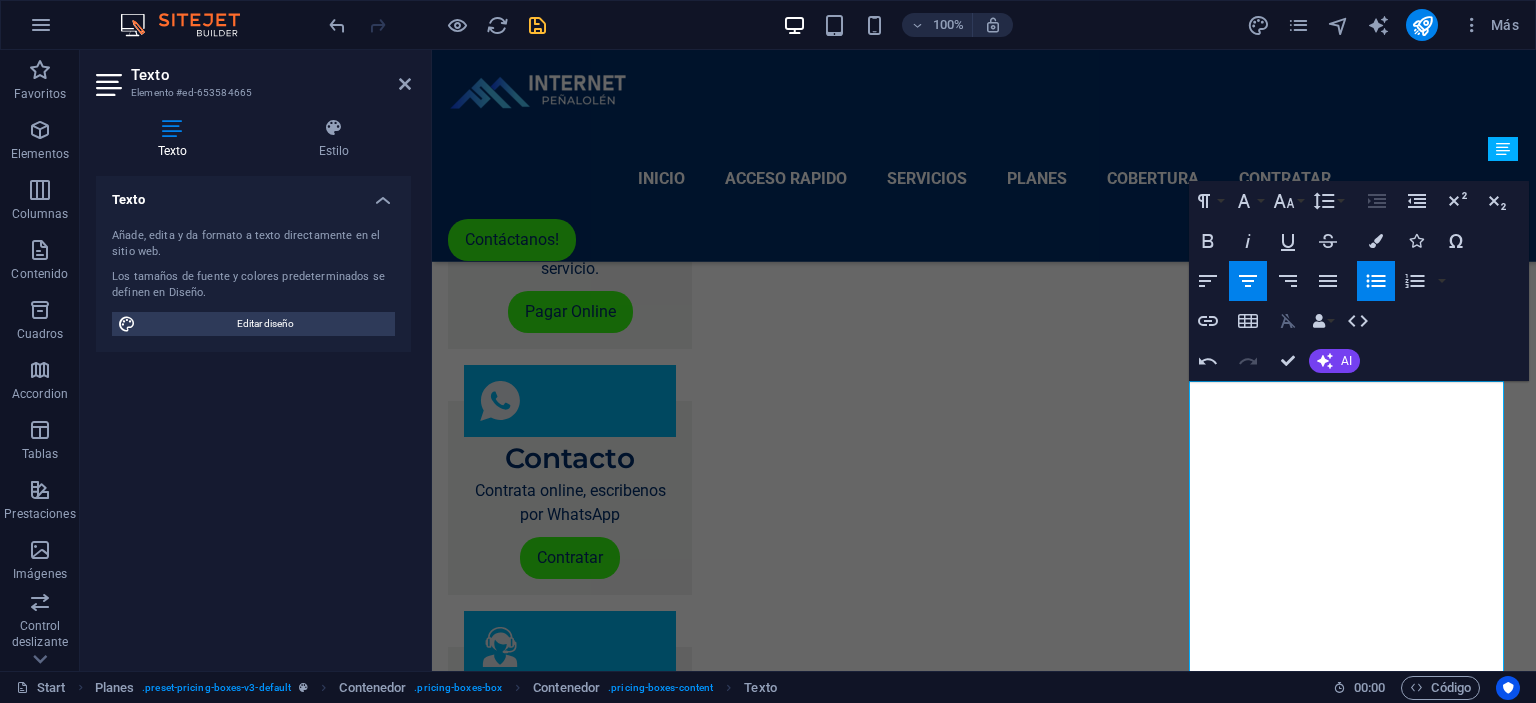 scroll, scrollTop: 1684, scrollLeft: 8, axis: both 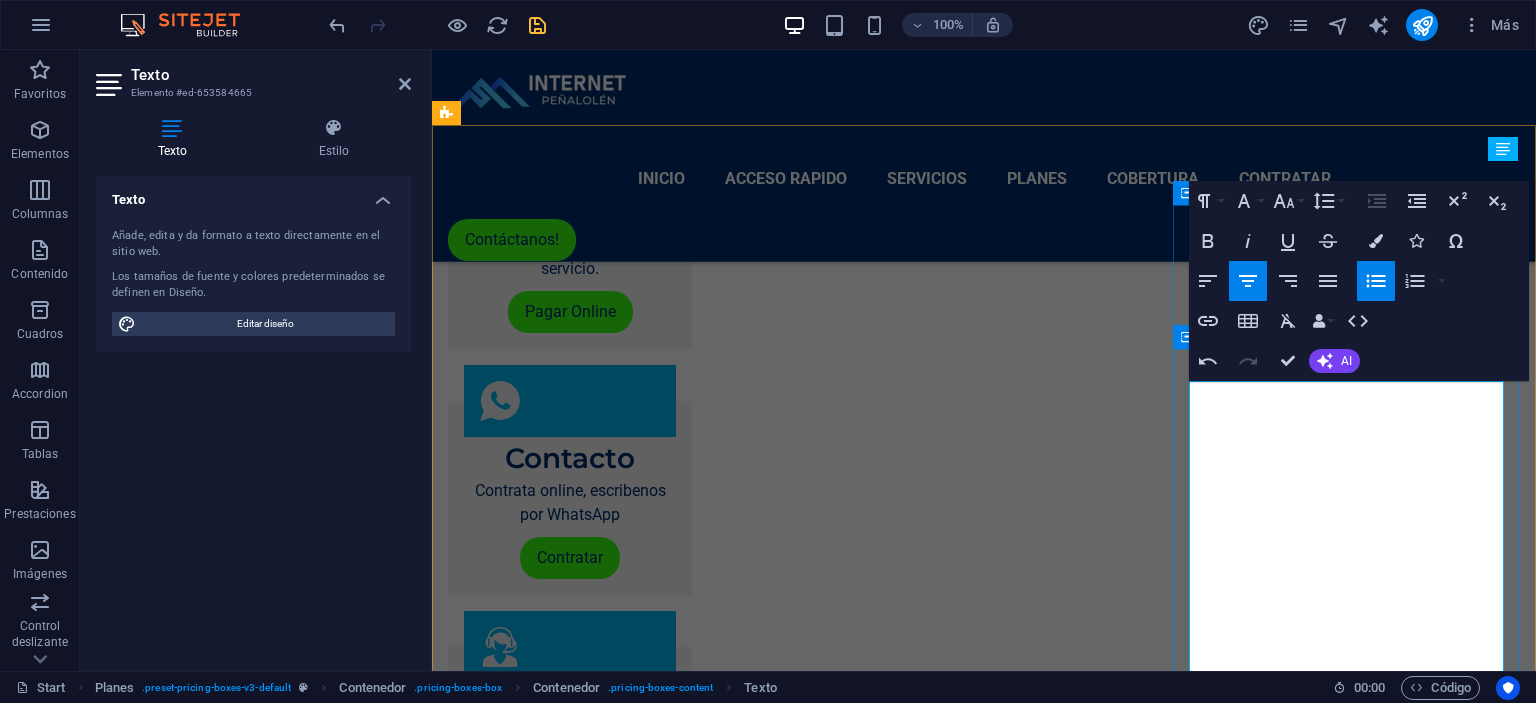 drag, startPoint x: 1466, startPoint y: 398, endPoint x: 1202, endPoint y: 389, distance: 264.15335 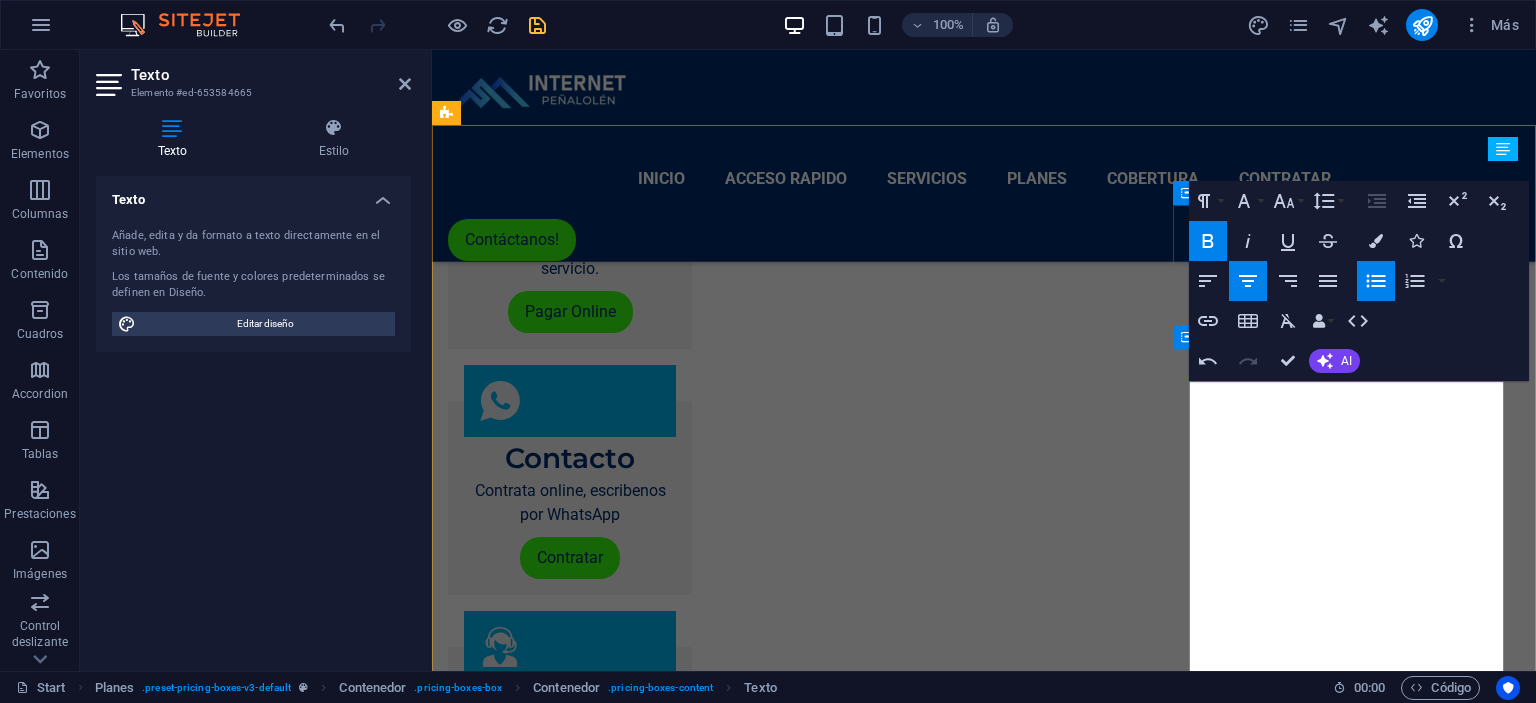drag, startPoint x: 1213, startPoint y: 395, endPoint x: 1246, endPoint y: 454, distance: 67.601776 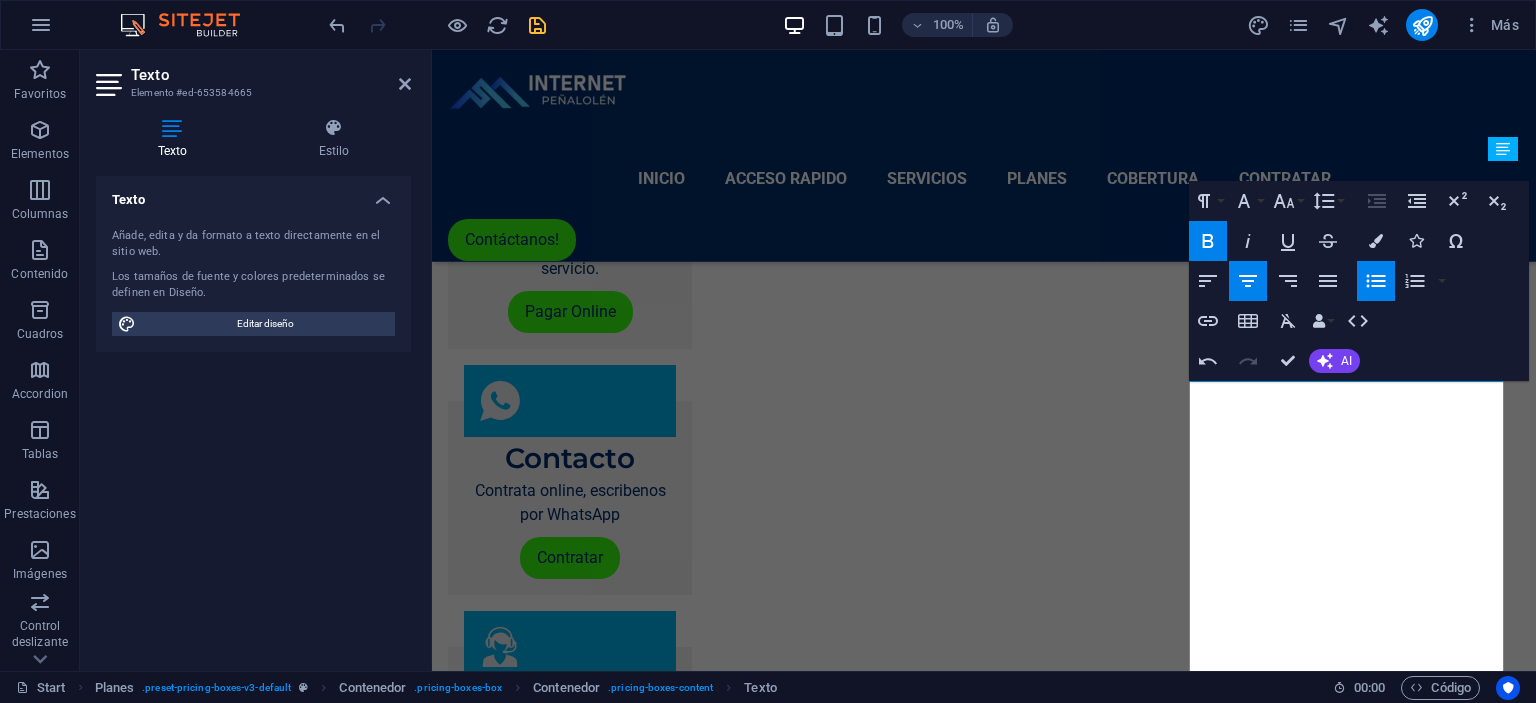 click 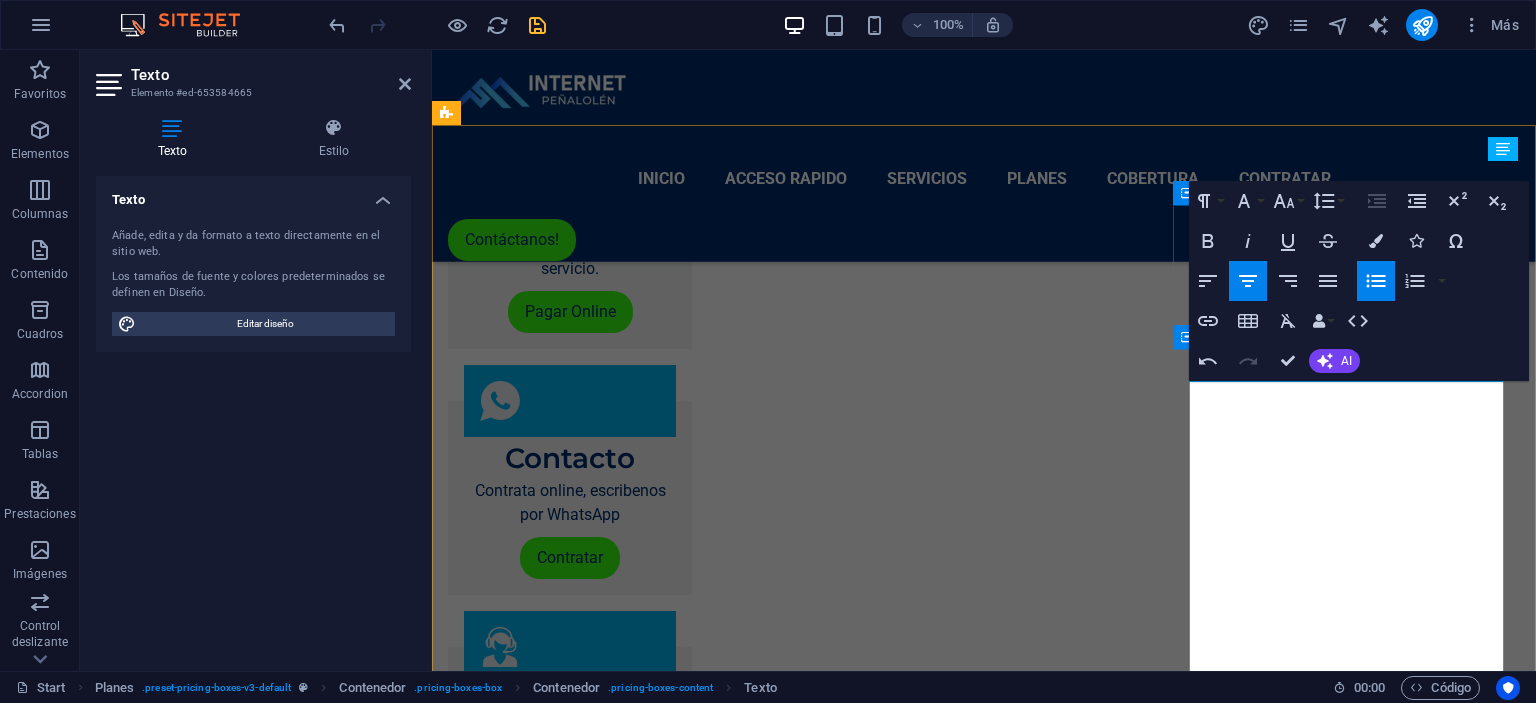 click on "Canales de televisión en directo, como si fuera televisión por cable tradicional, pero sin necesidad de cables ni antena s" at bounding box center (984, 4308) 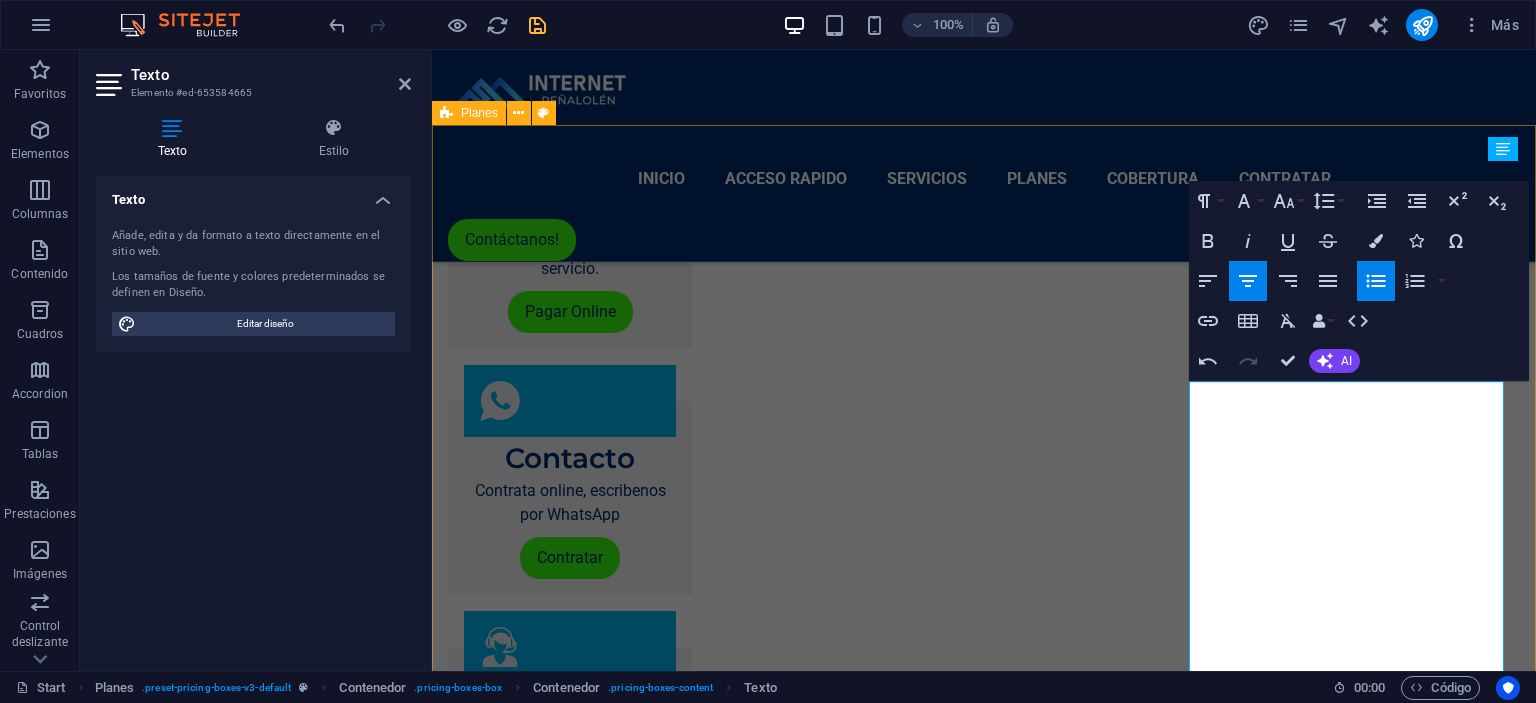 scroll, scrollTop: 2020, scrollLeft: 9, axis: both 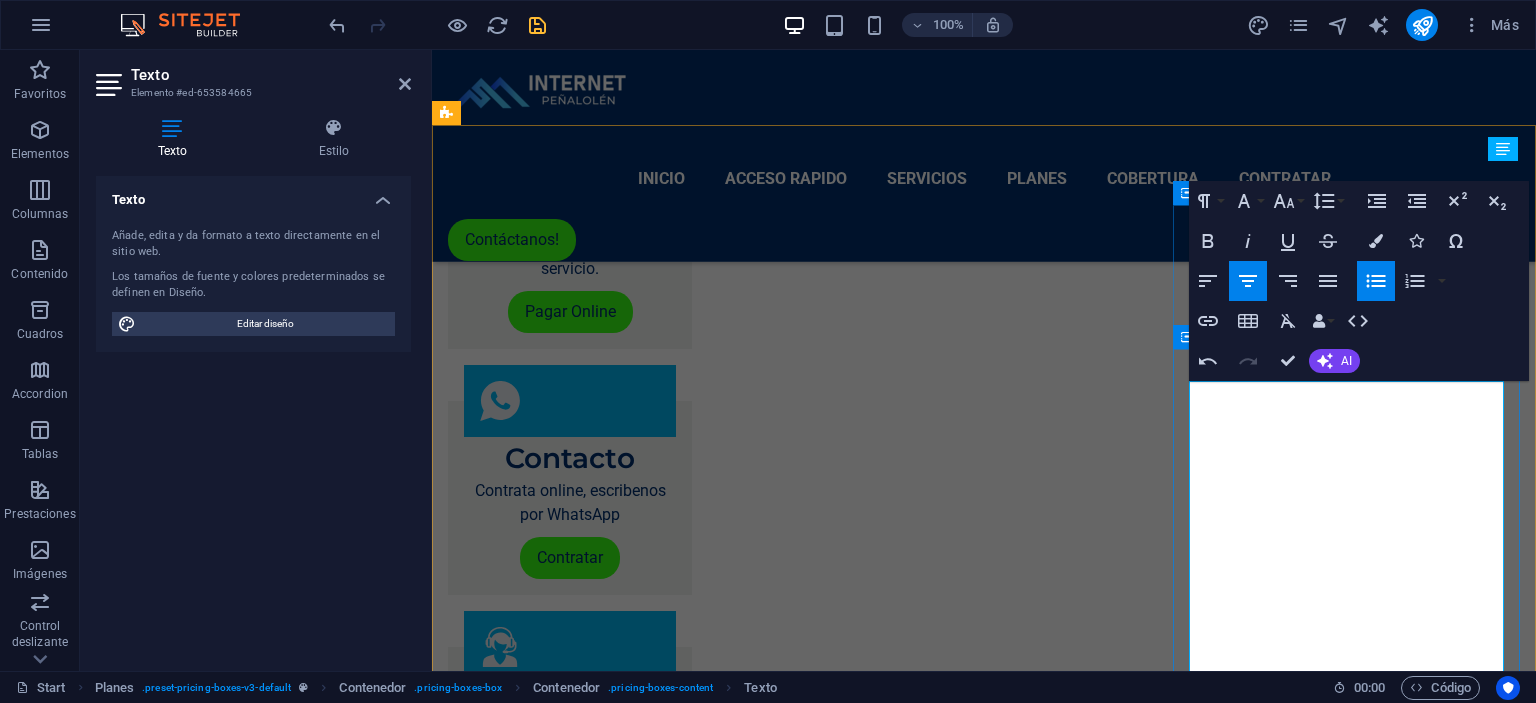 click on "Velocidad  de  varios planes con distintas opciones de canales y beneficios, como planes con foco en deportes, cine, o una variedad más amplia de contenido" at bounding box center (984, 4360) 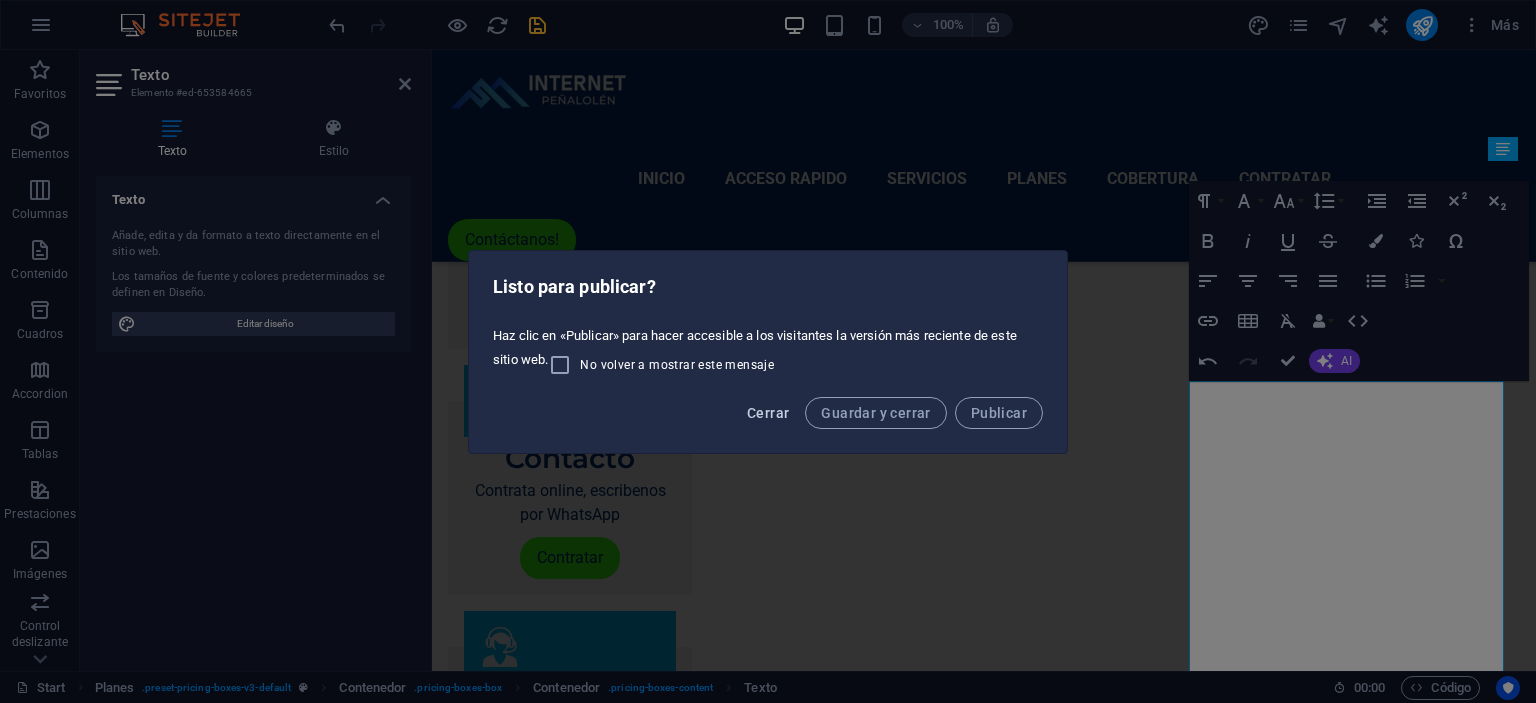 click on "Cerrar" at bounding box center [768, 413] 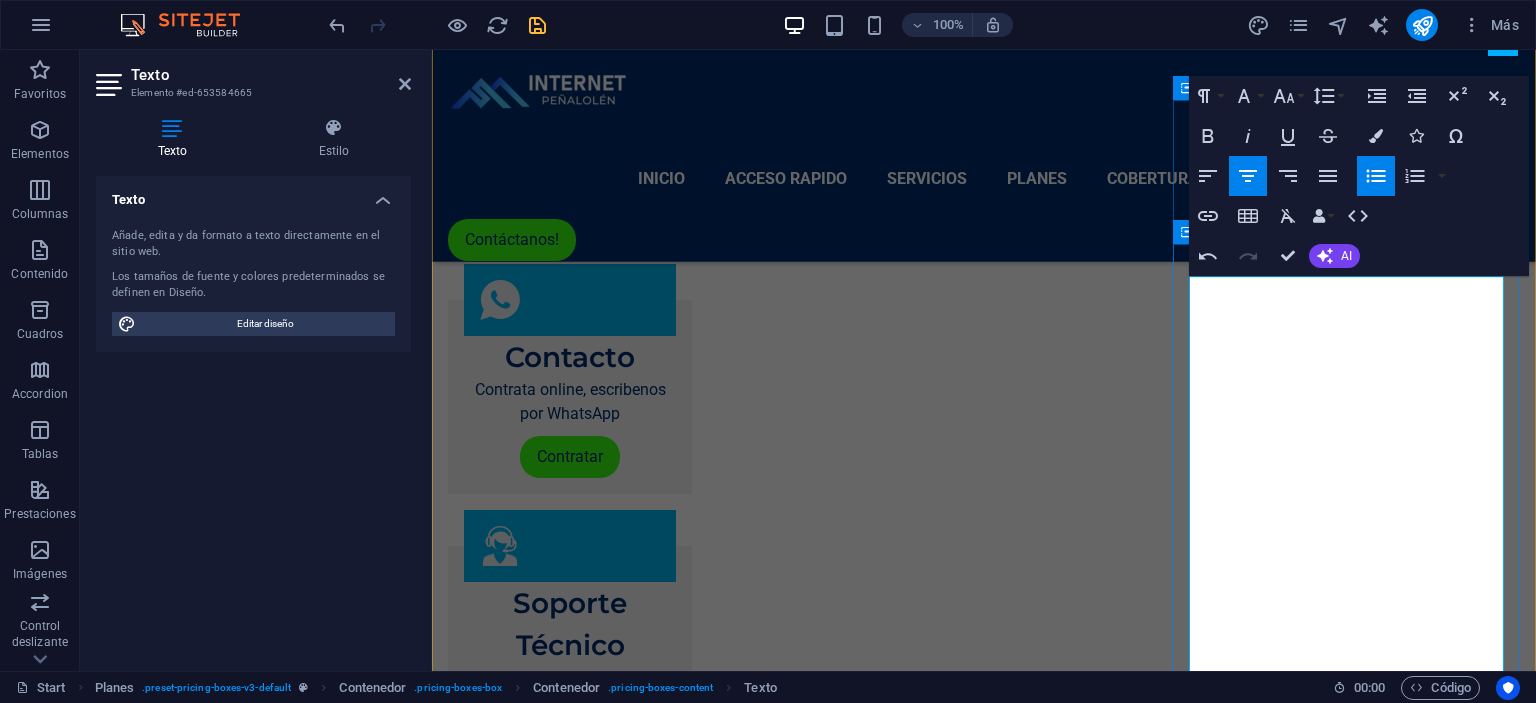 scroll, scrollTop: 2394, scrollLeft: 0, axis: vertical 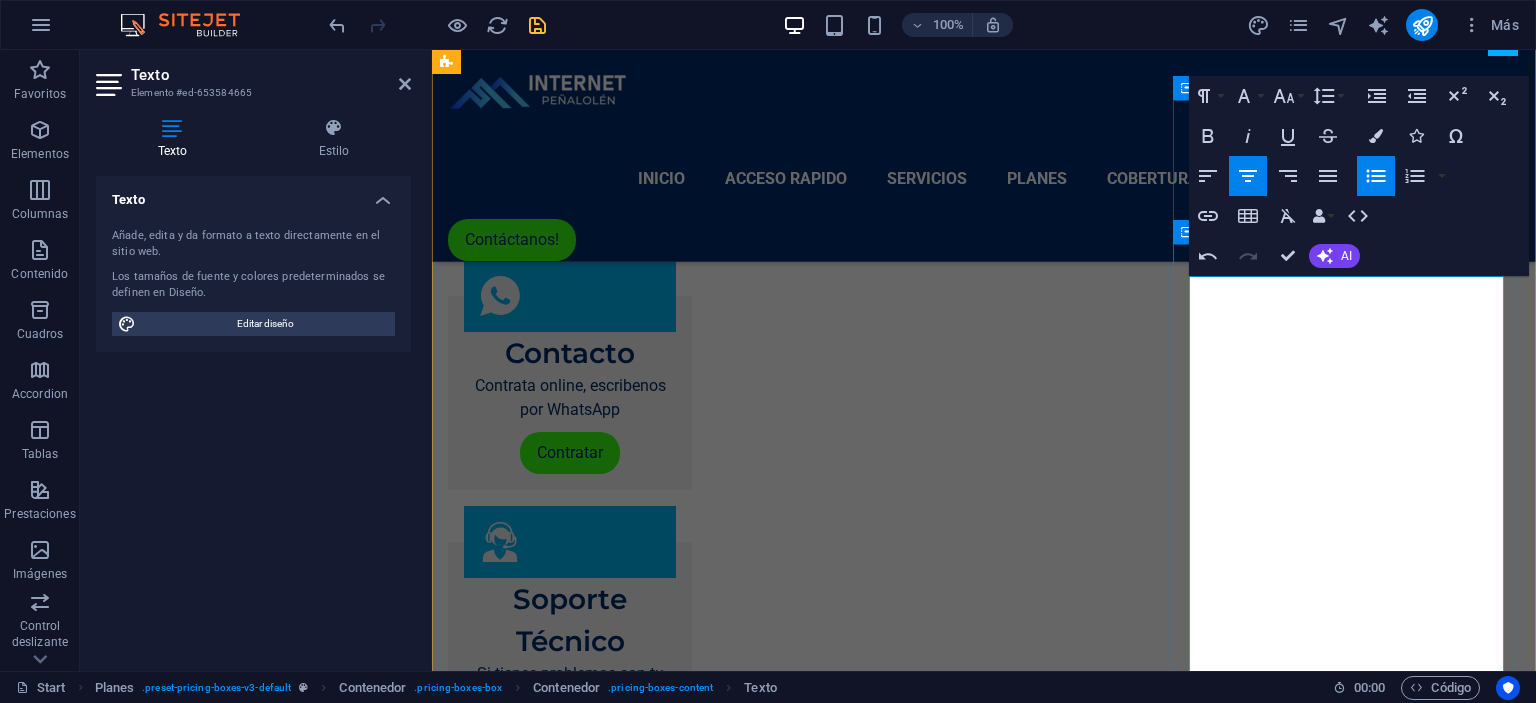 drag, startPoint x: 1394, startPoint y: 496, endPoint x: 1326, endPoint y: 496, distance: 68 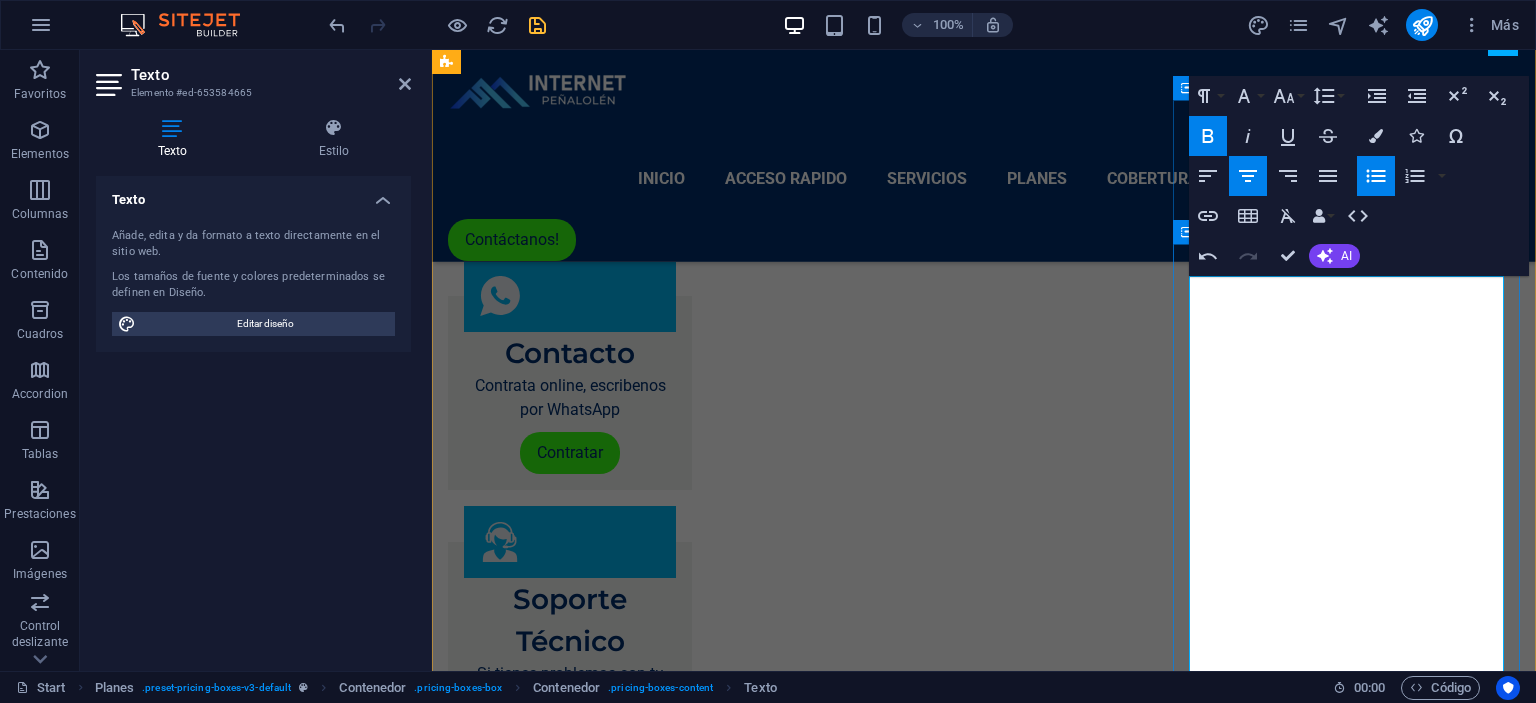 click on "Permite ver programas que ya se emitieron, retrocediendo en la programación hasta 7 días" at bounding box center [1015, 4284] 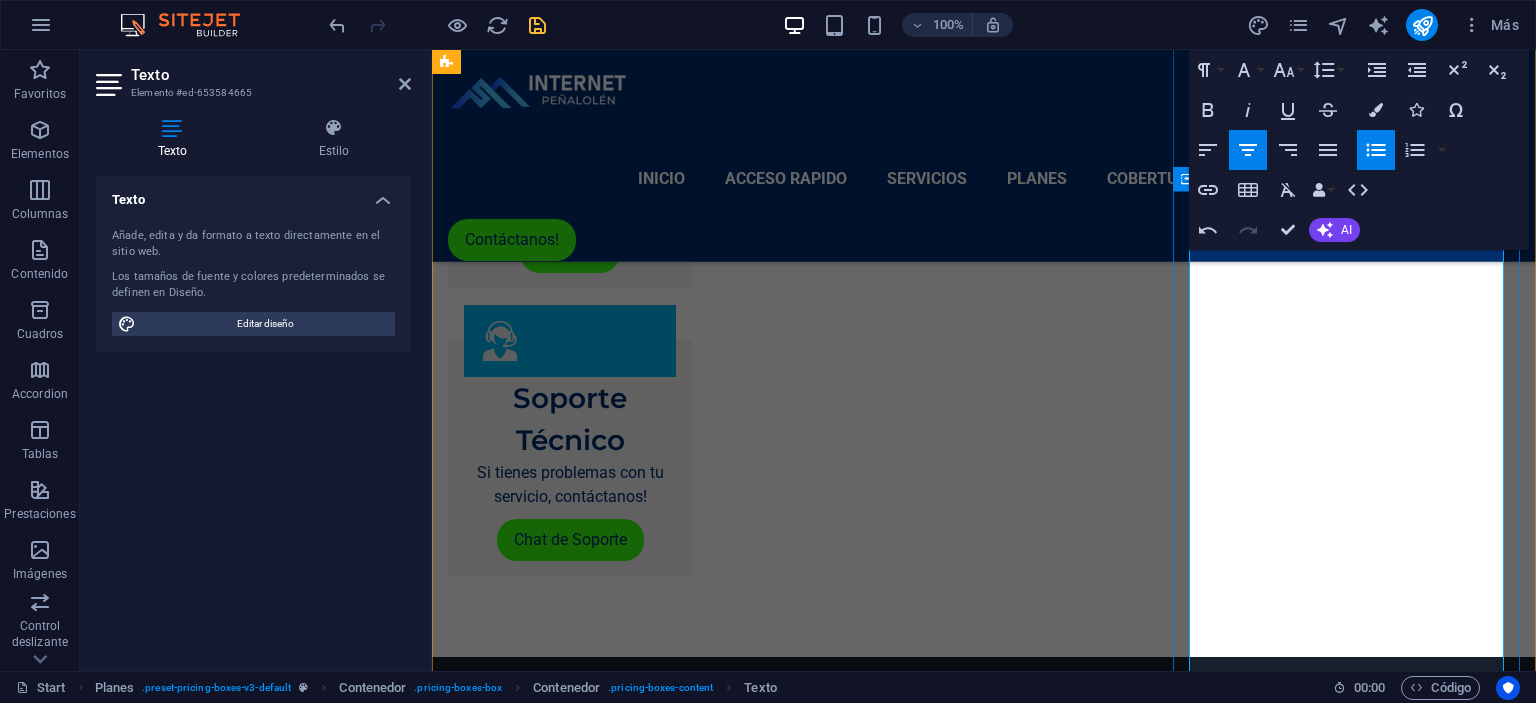 scroll, scrollTop: 2606, scrollLeft: 0, axis: vertical 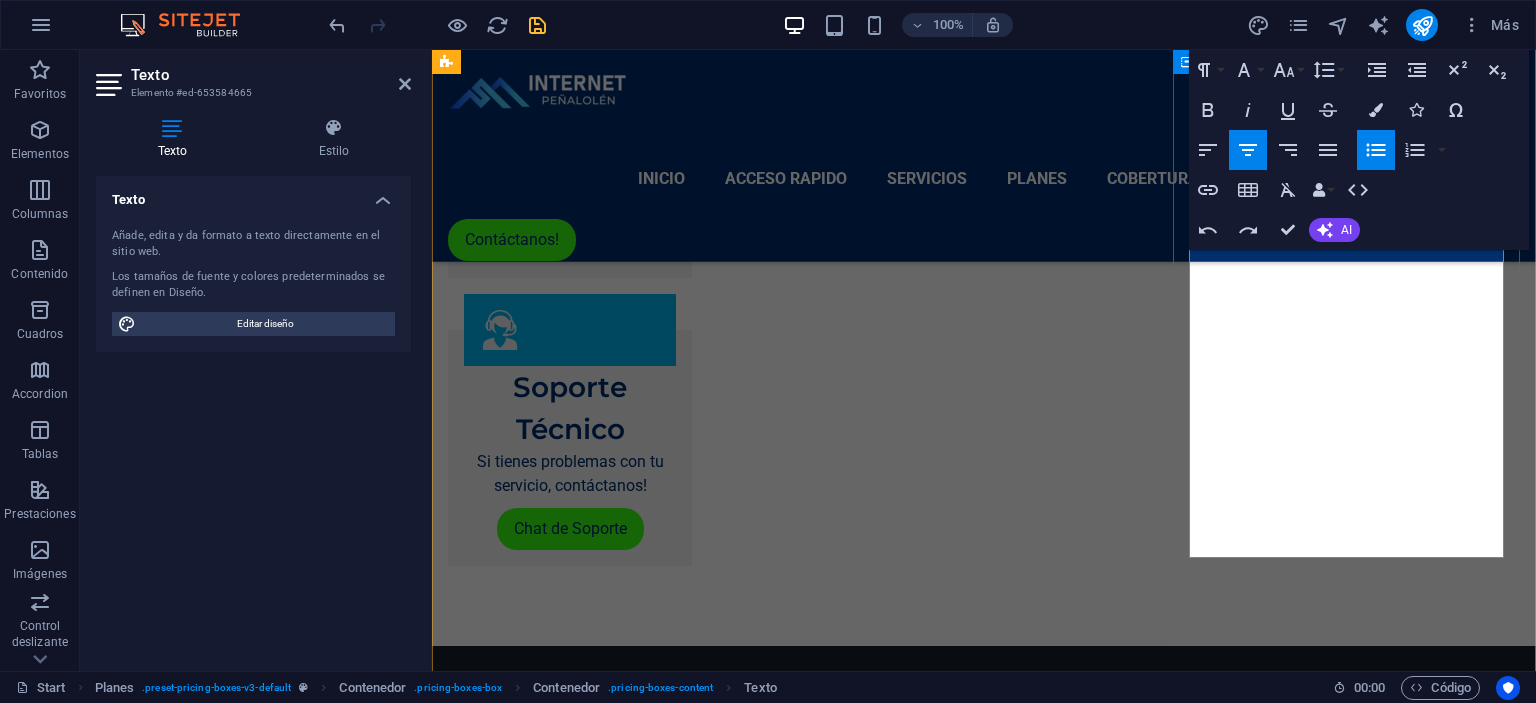 click on "Instalación" at bounding box center (963, 4113) 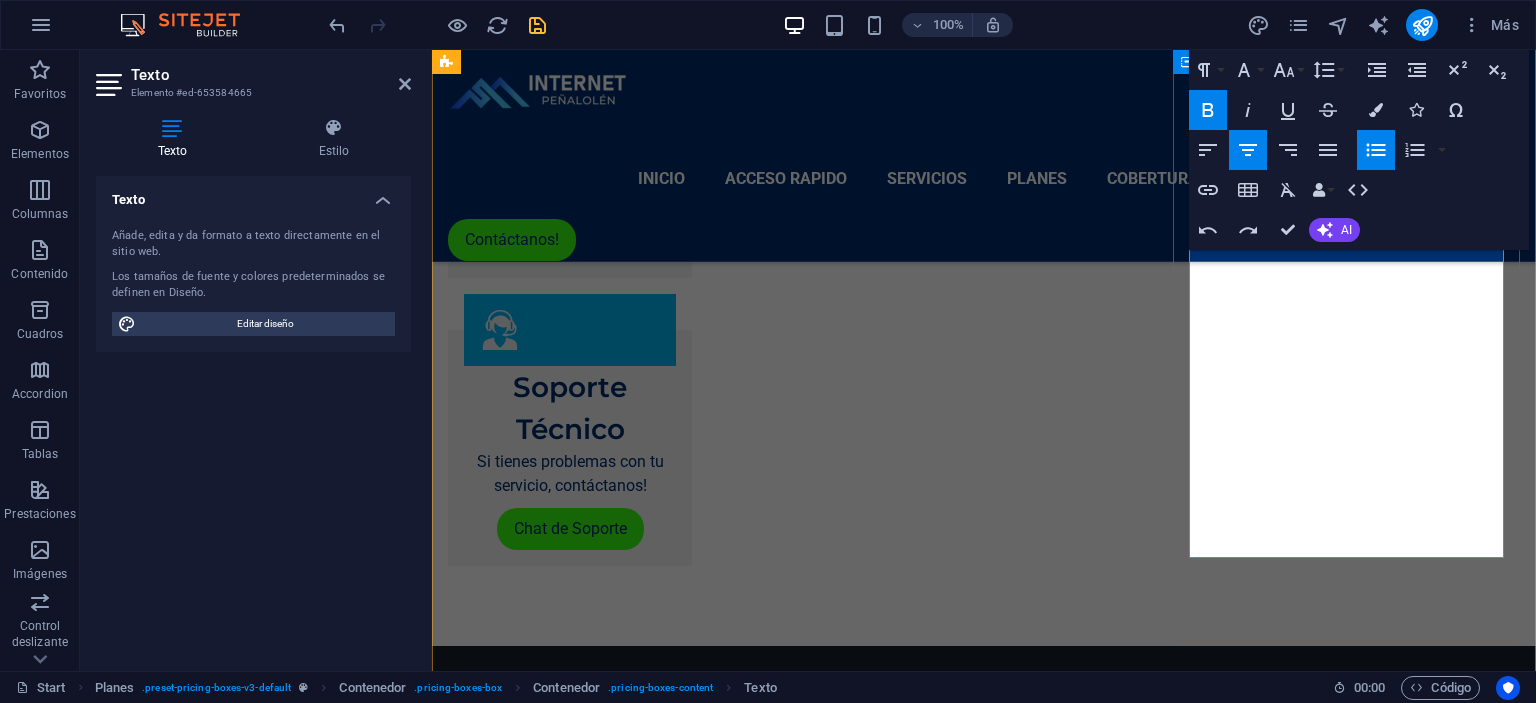 drag, startPoint x: 1381, startPoint y: 371, endPoint x: 1292, endPoint y: 370, distance: 89.005615 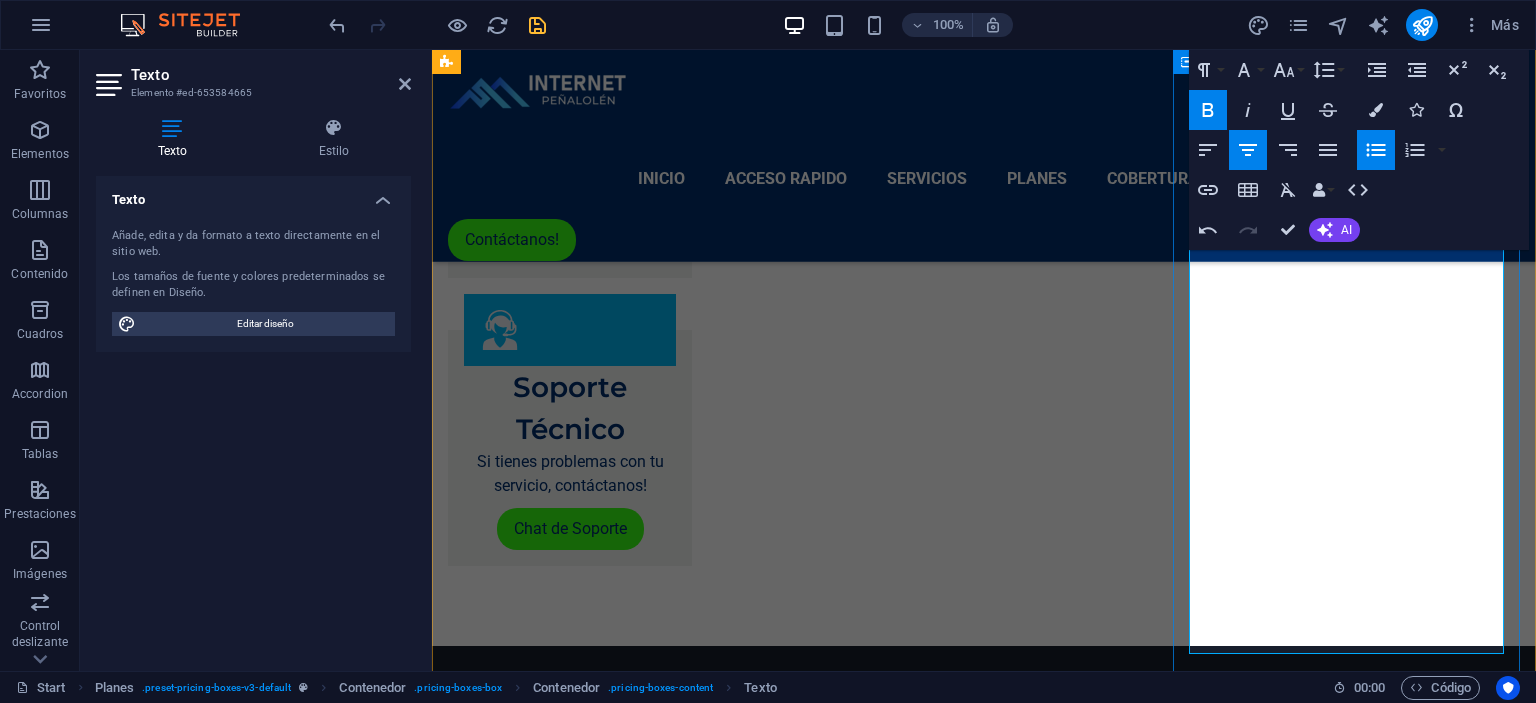 click on "Además de los canales externos, Zapping cuenta con canales propios como Zapping Music (videoclips musicales), Zapping Sports (eventos deportivos) y Zapping Channel" at bounding box center (984, 4125) 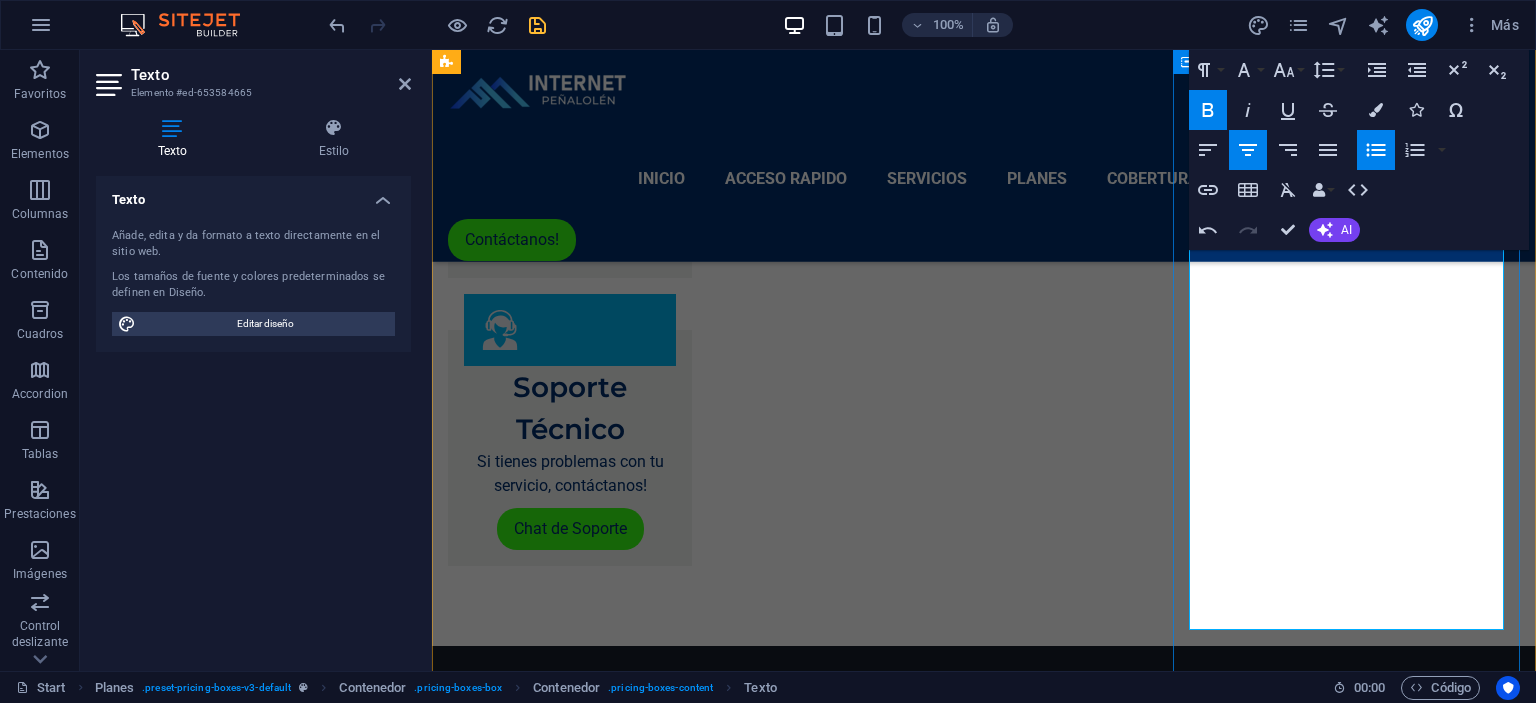 drag, startPoint x: 1395, startPoint y: 442, endPoint x: 1195, endPoint y: 372, distance: 211.8962 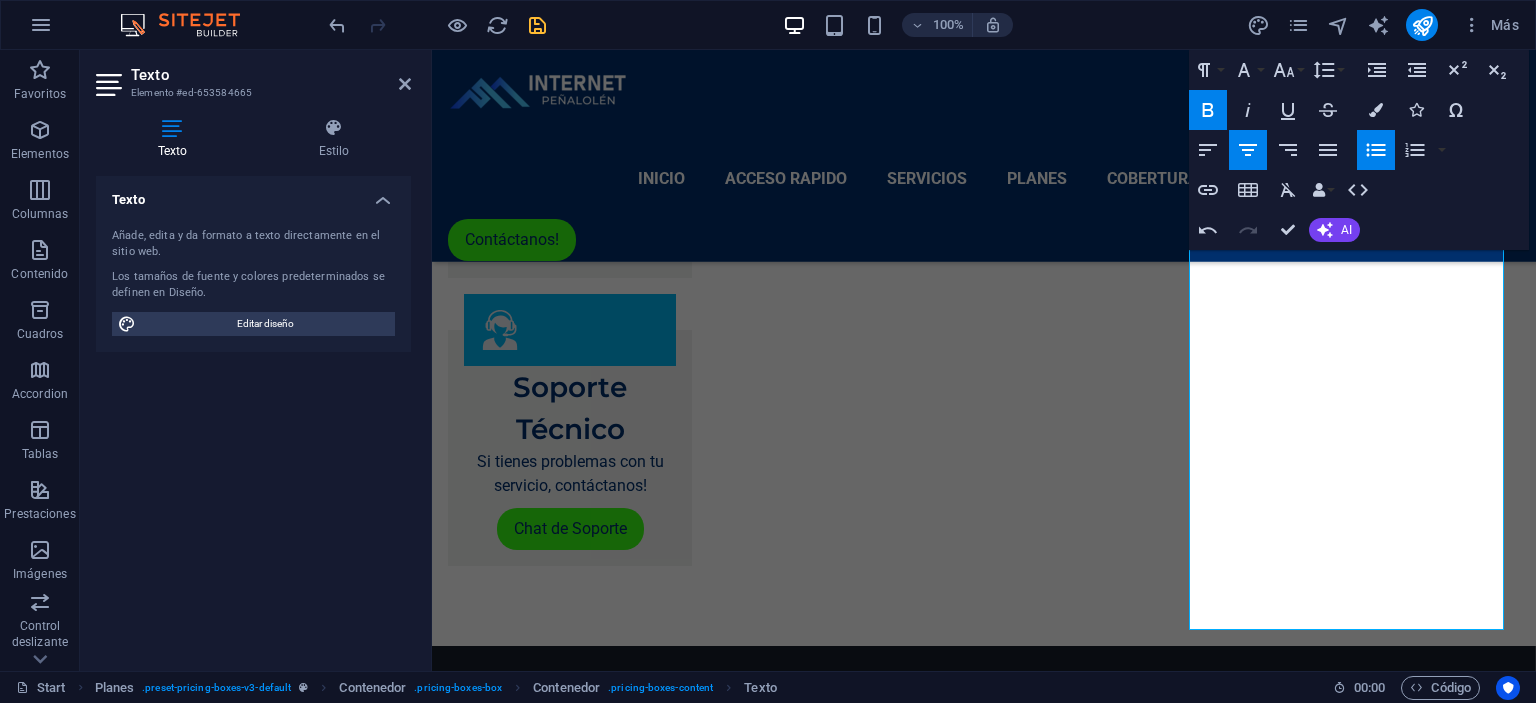 click 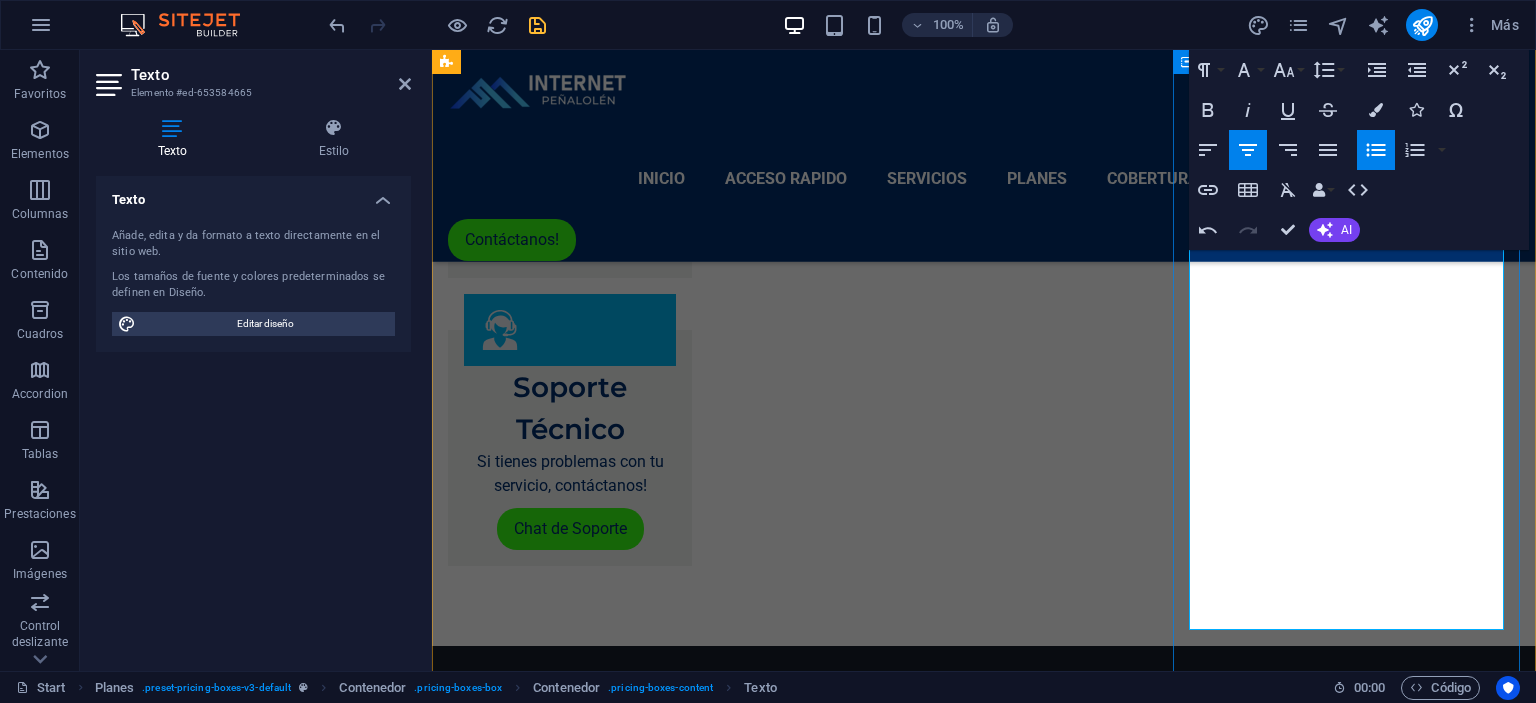 drag, startPoint x: 1342, startPoint y: 392, endPoint x: 1370, endPoint y: 428, distance: 45.607018 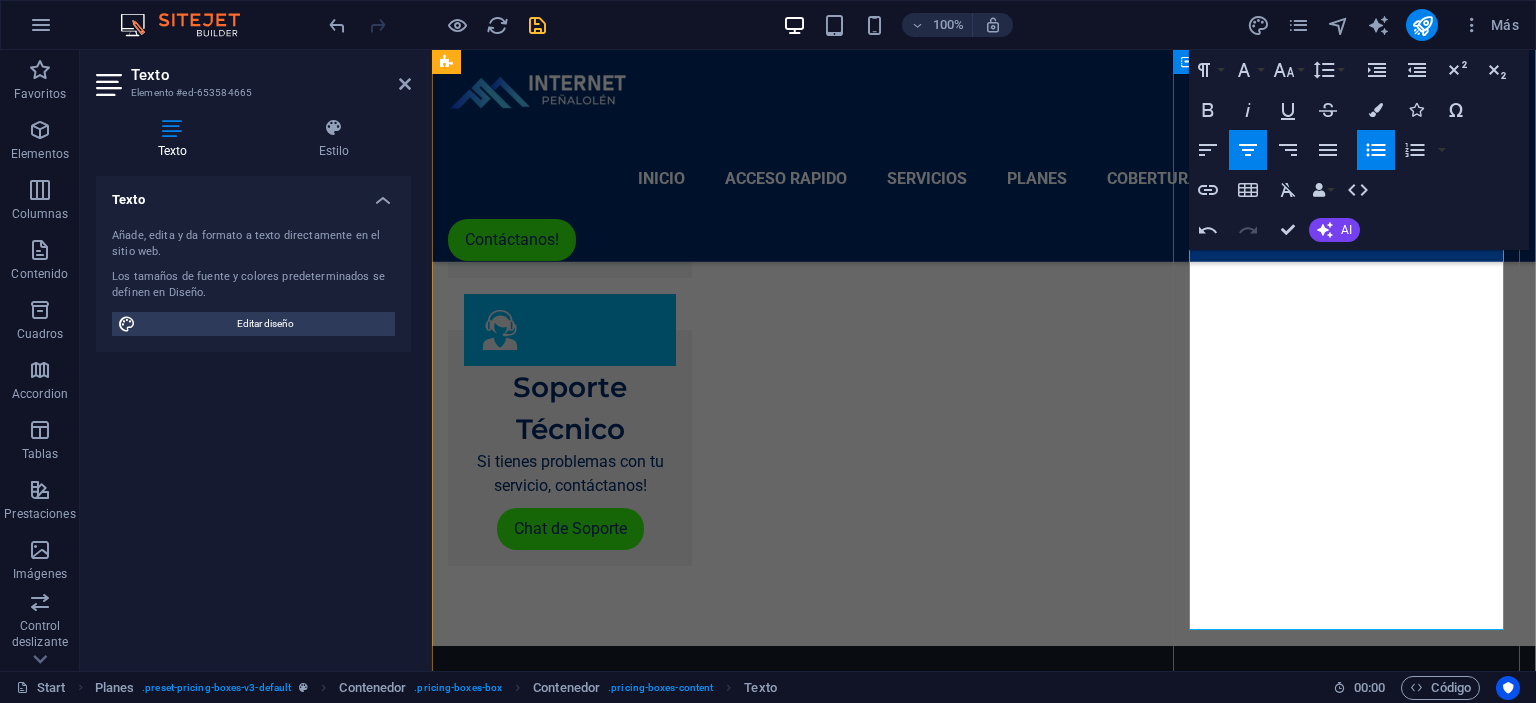 drag, startPoint x: 1478, startPoint y: 606, endPoint x: 1223, endPoint y: 469, distance: 289.47192 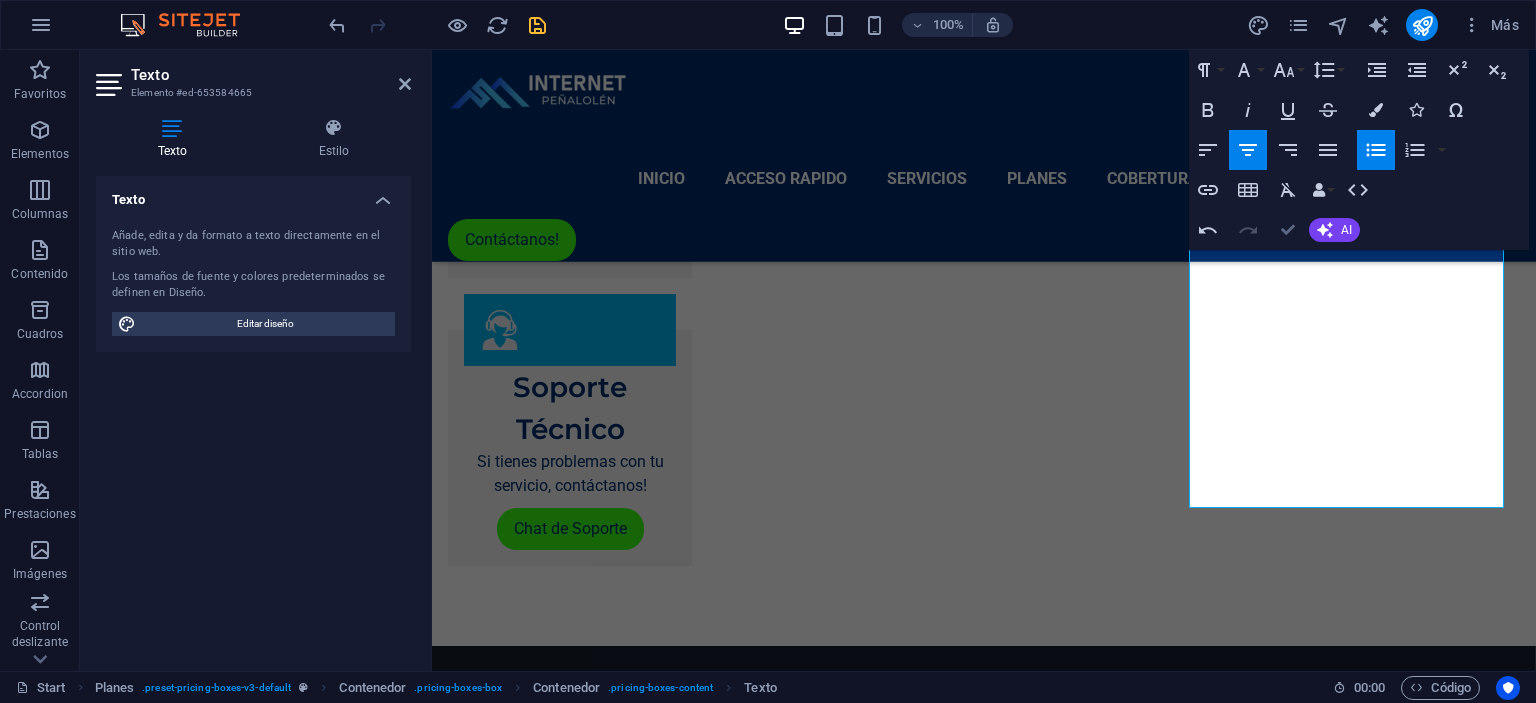 drag, startPoint x: 1286, startPoint y: 223, endPoint x: 1349, endPoint y: 310, distance: 107.415085 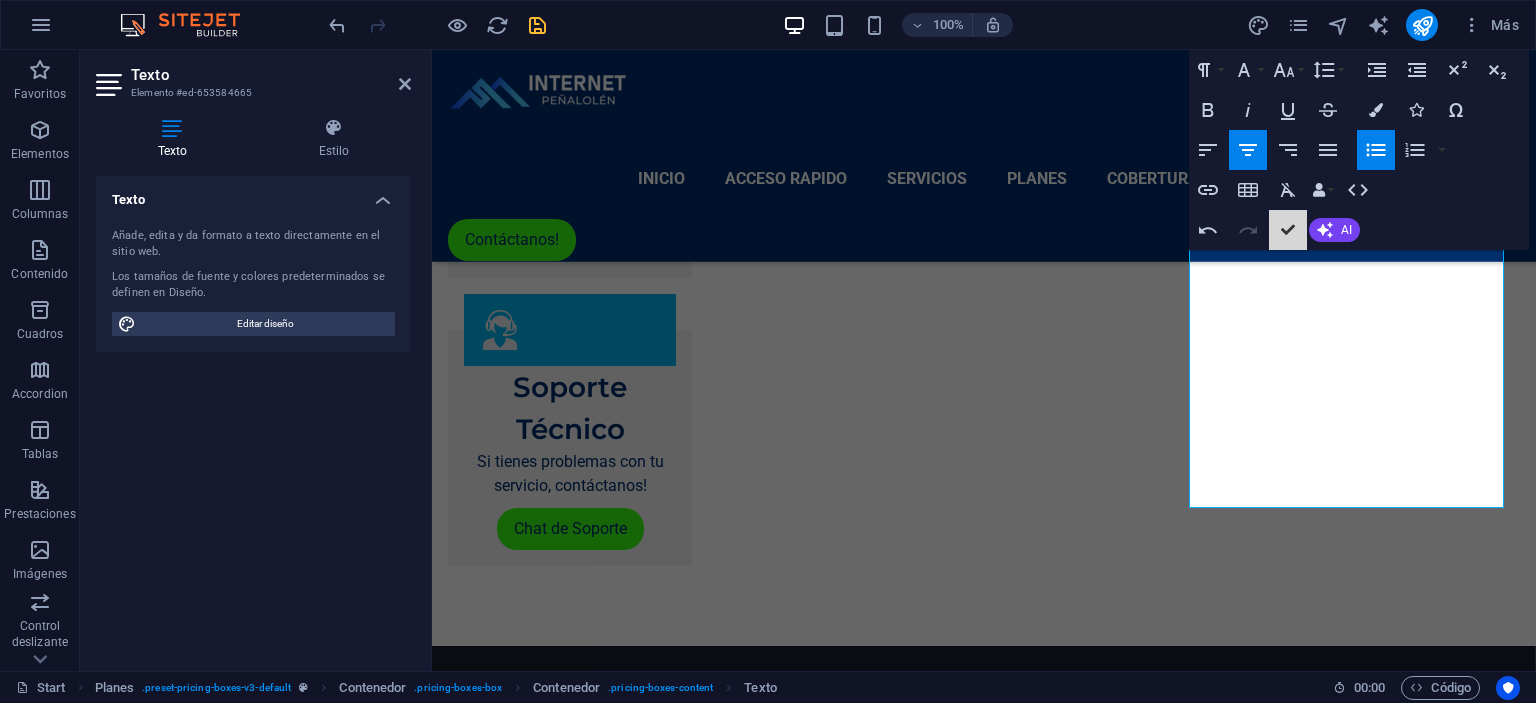 scroll, scrollTop: 2562, scrollLeft: 0, axis: vertical 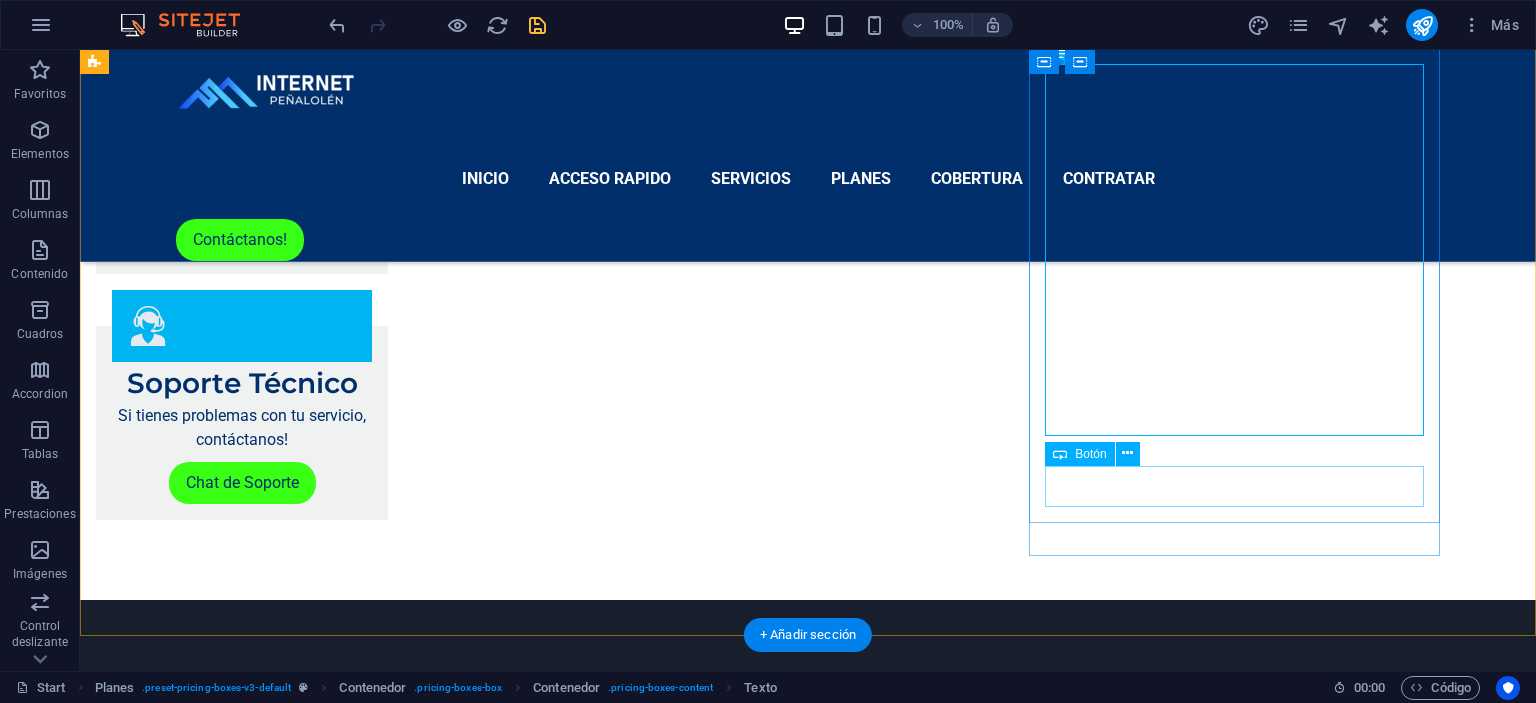 click on "Contratar" at bounding box center (728, 4428) 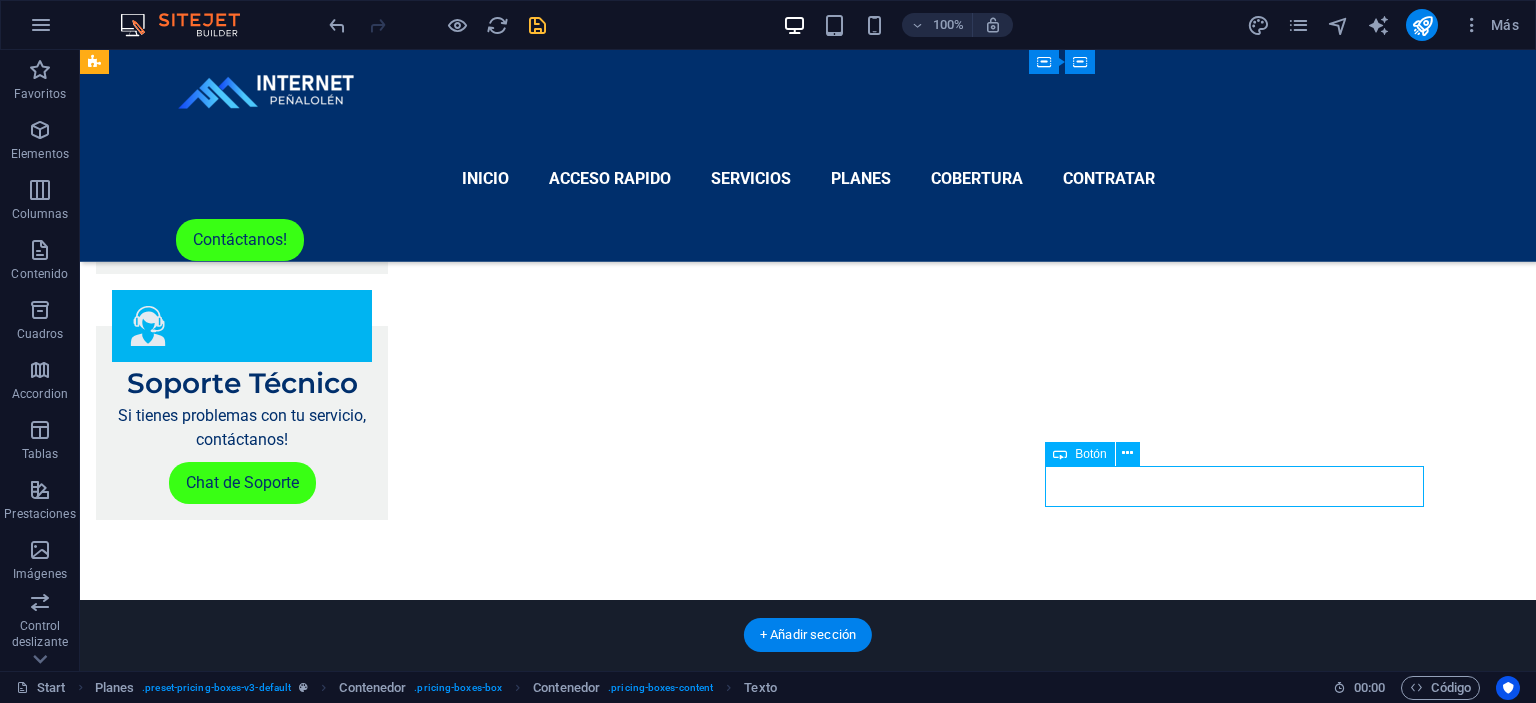 click on "Contratar" at bounding box center (728, 4428) 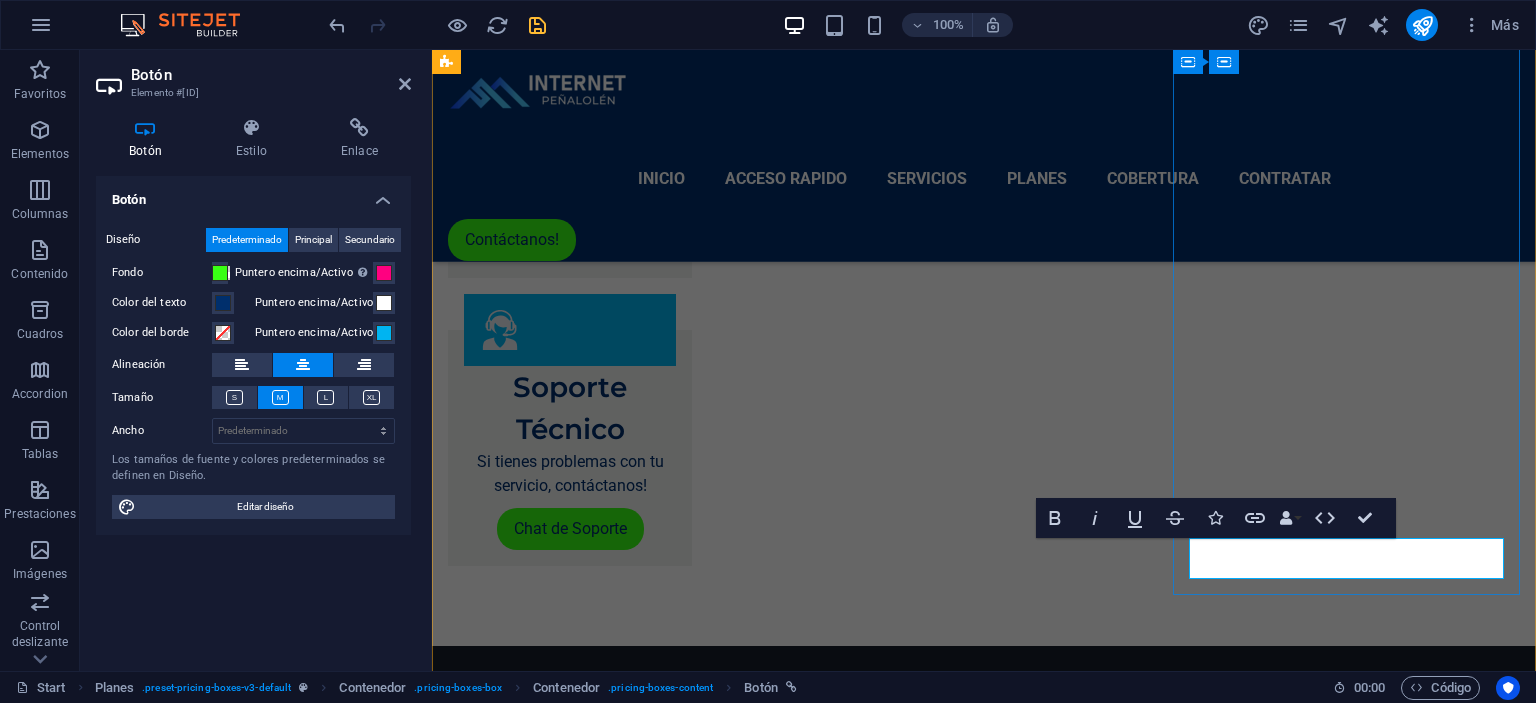 type 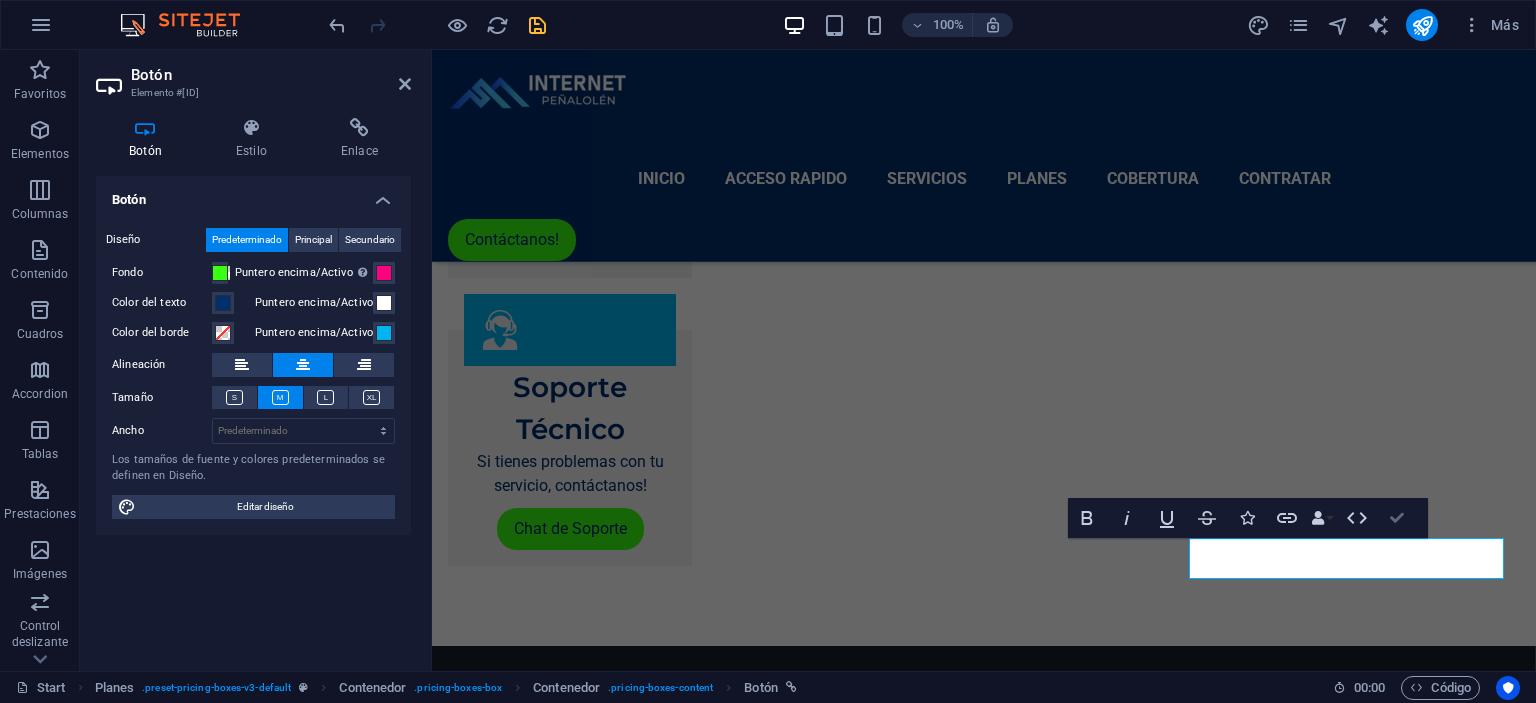 drag, startPoint x: 1398, startPoint y: 522, endPoint x: 1340, endPoint y: 502, distance: 61.351448 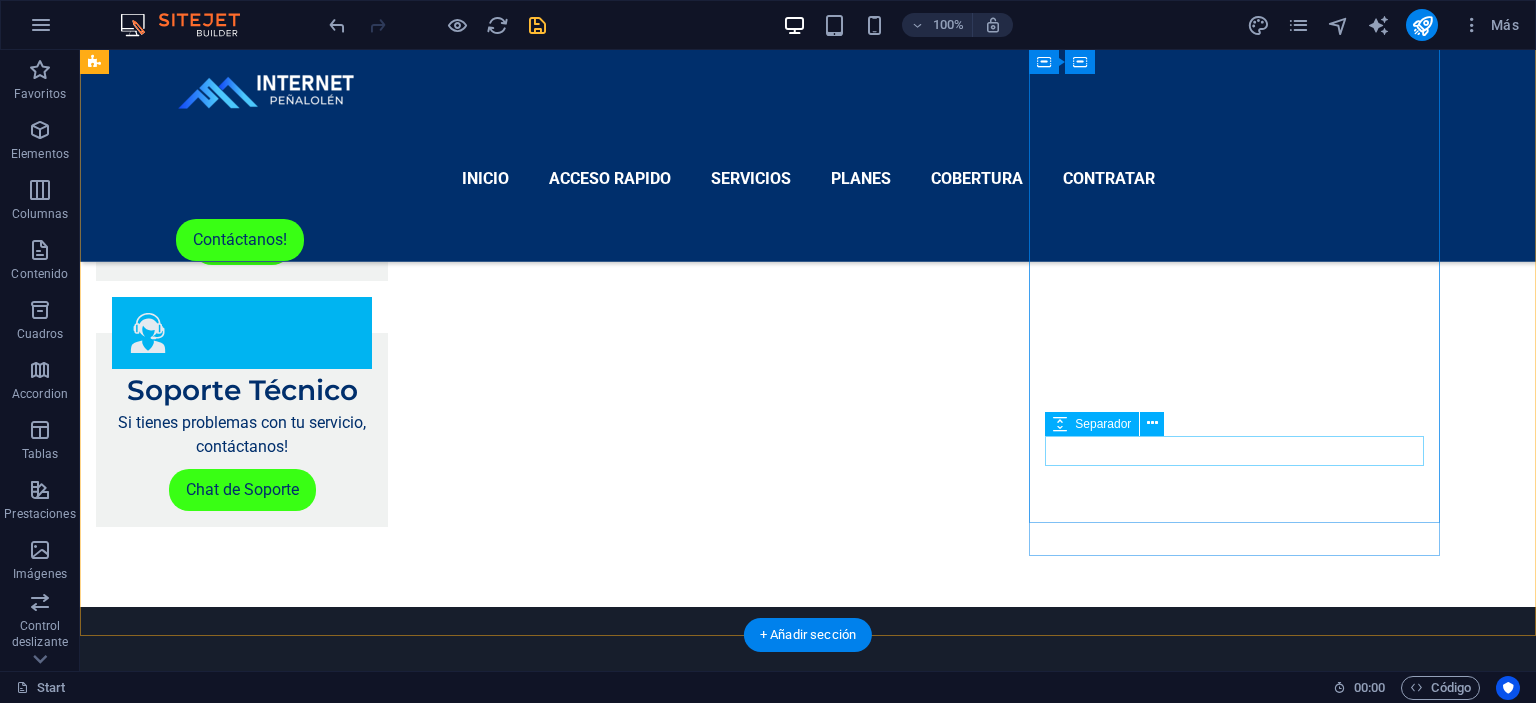 scroll, scrollTop: 2562, scrollLeft: 0, axis: vertical 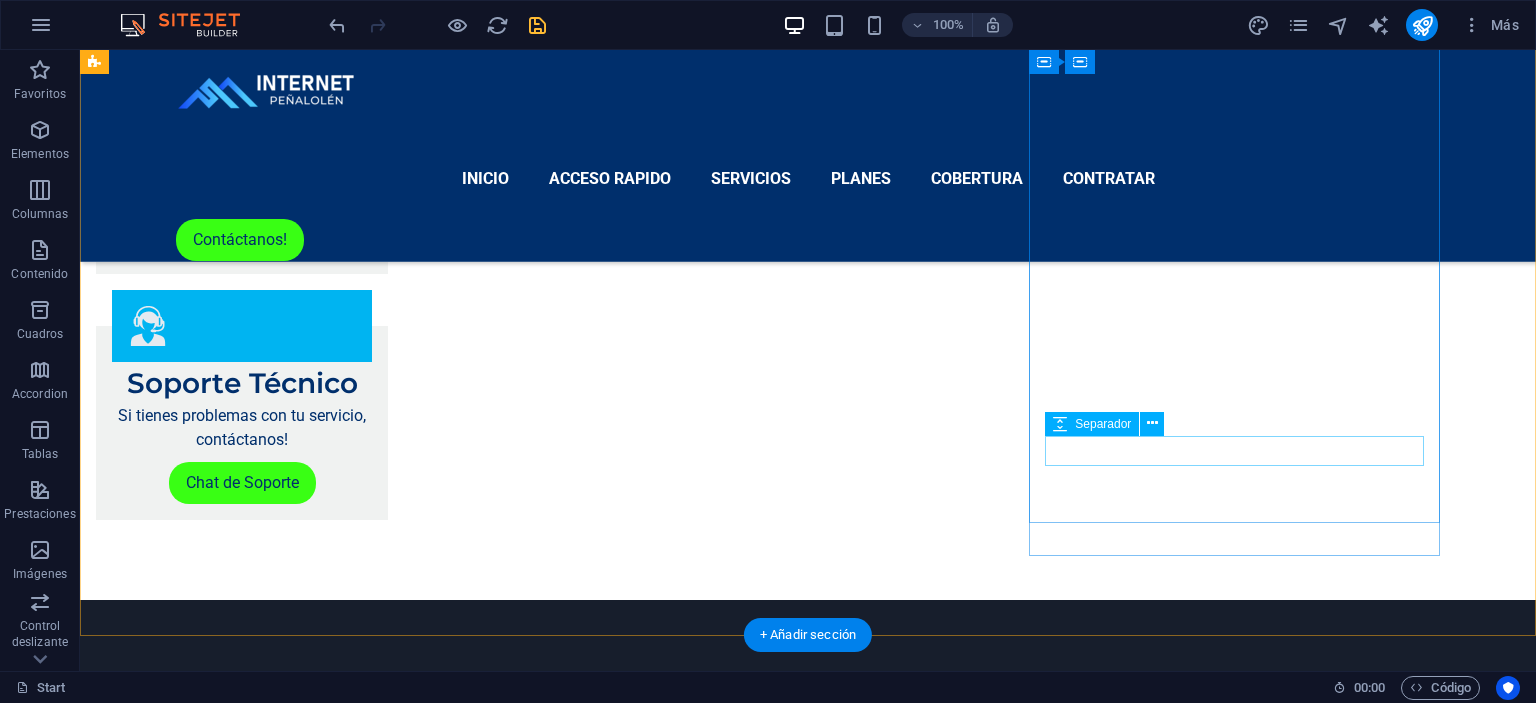 click at bounding box center (728, 4392) 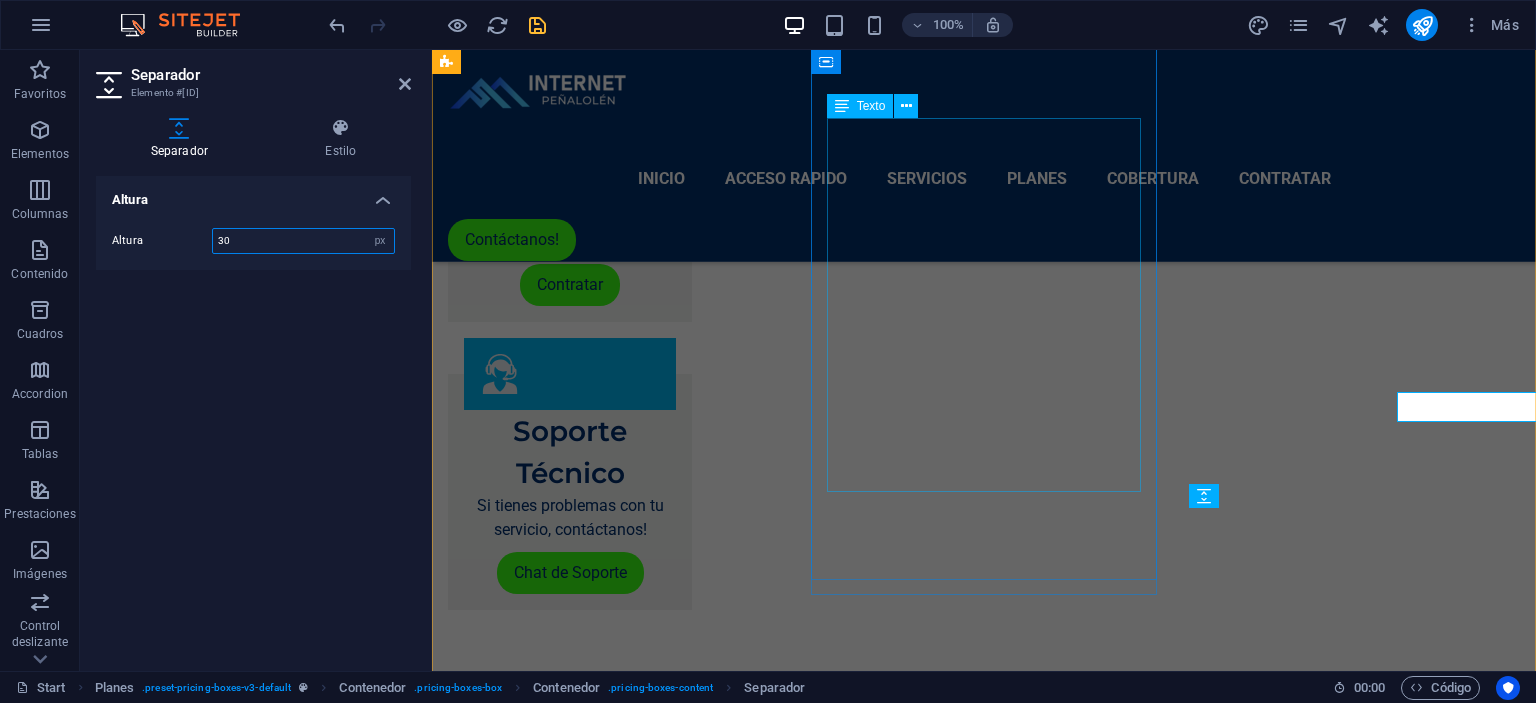 scroll, scrollTop: 2606, scrollLeft: 0, axis: vertical 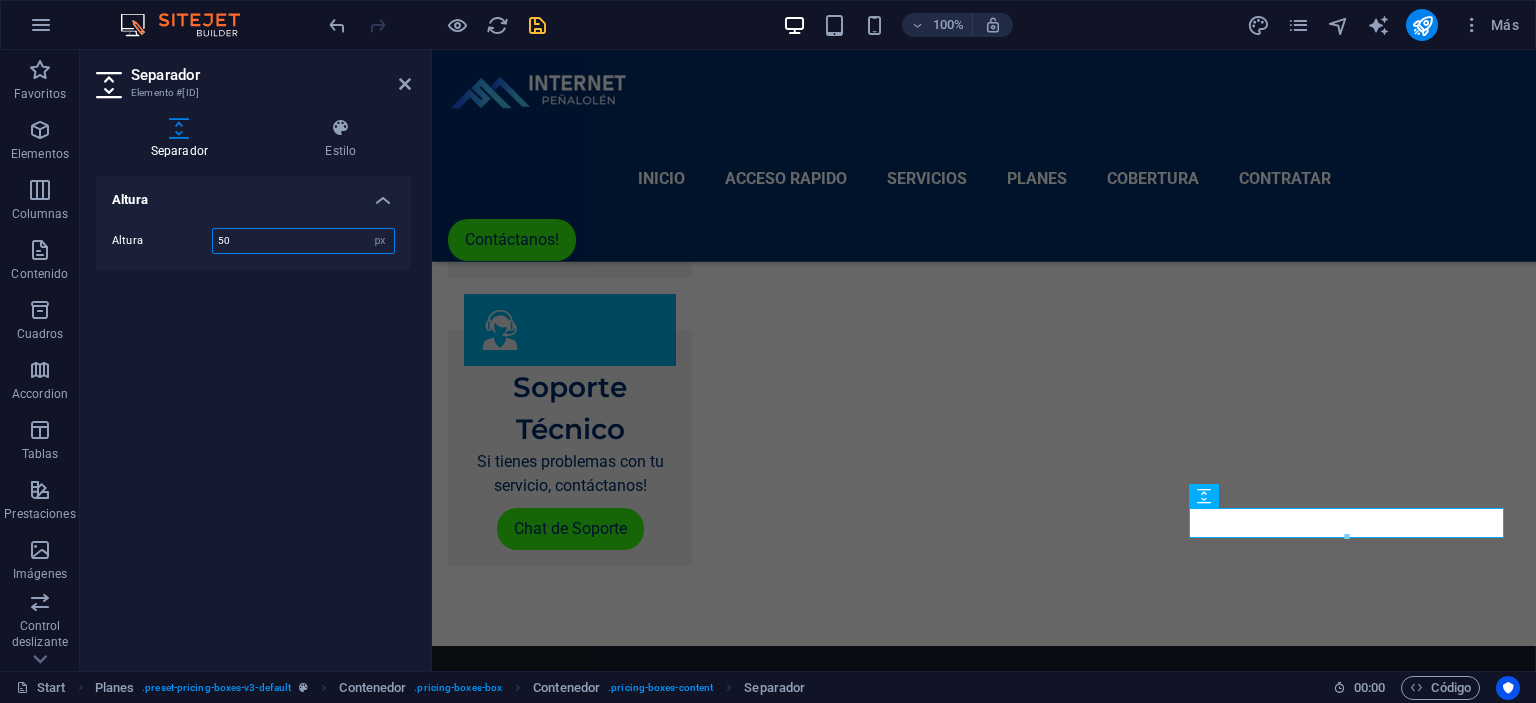 type on "50" 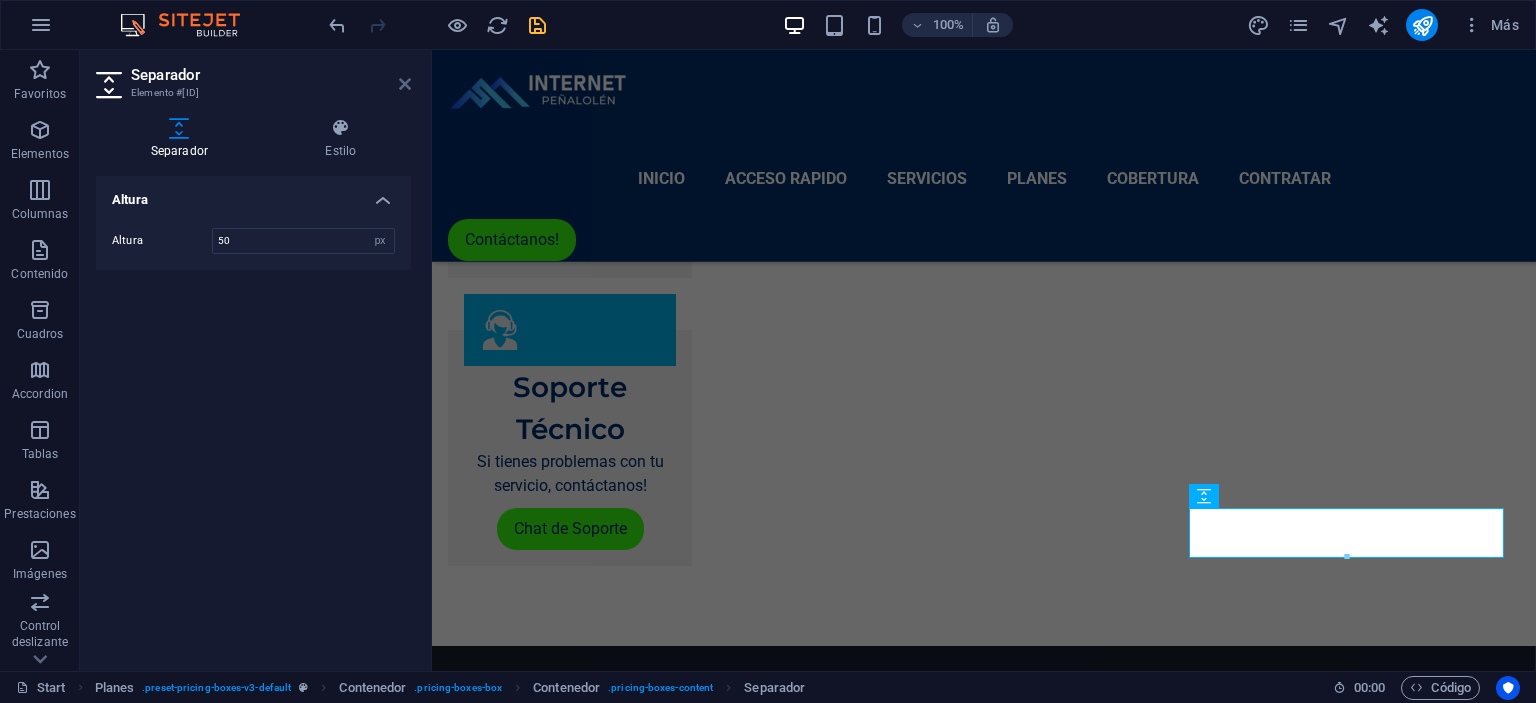 click at bounding box center (405, 84) 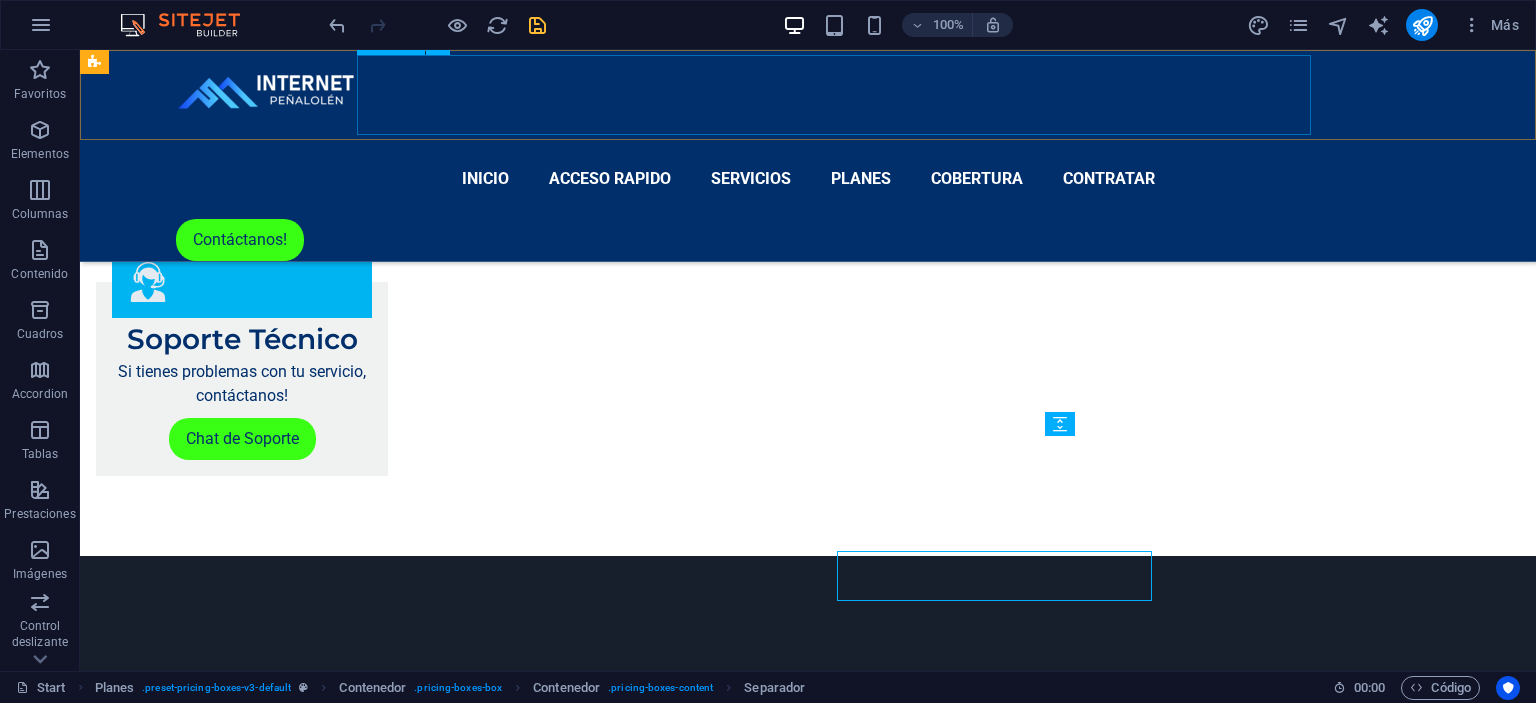 scroll, scrollTop: 2562, scrollLeft: 0, axis: vertical 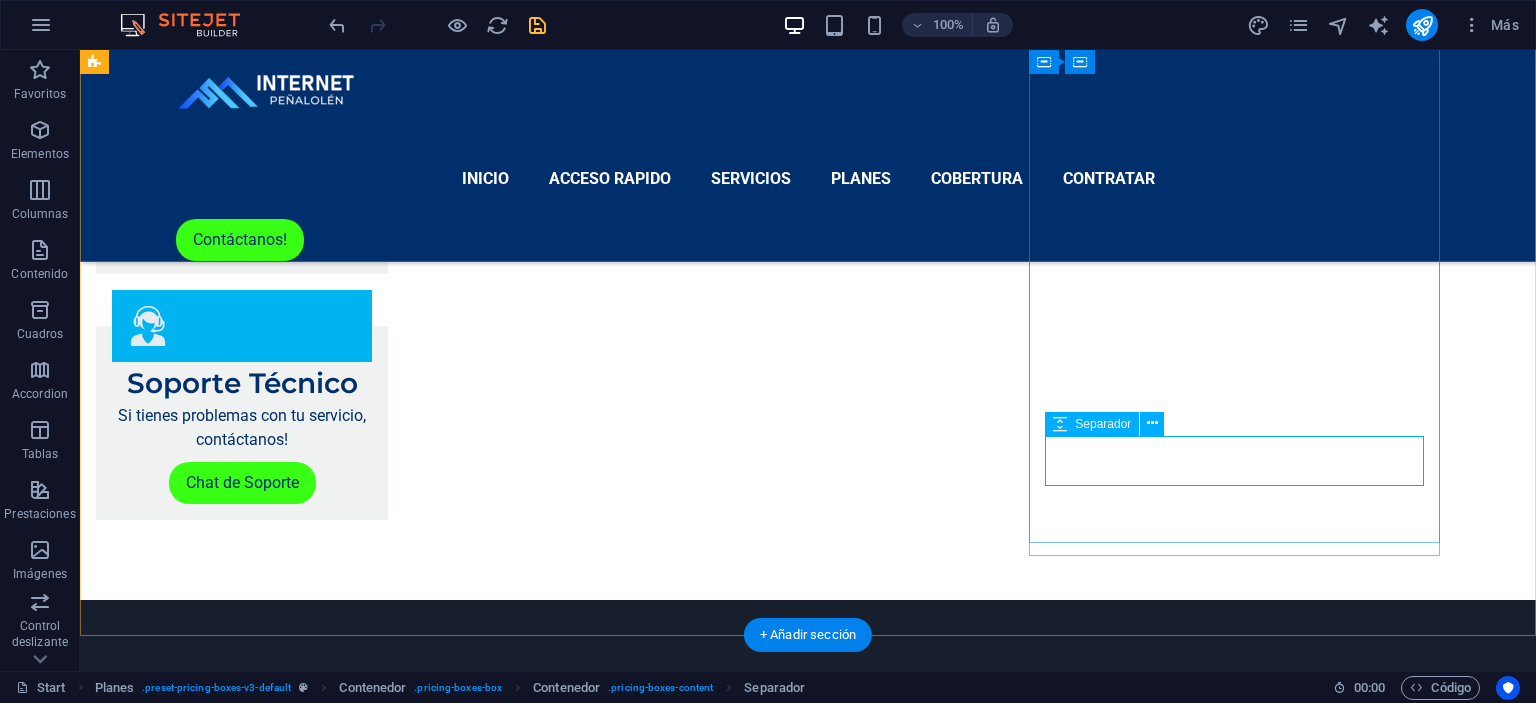 click at bounding box center [728, 4402] 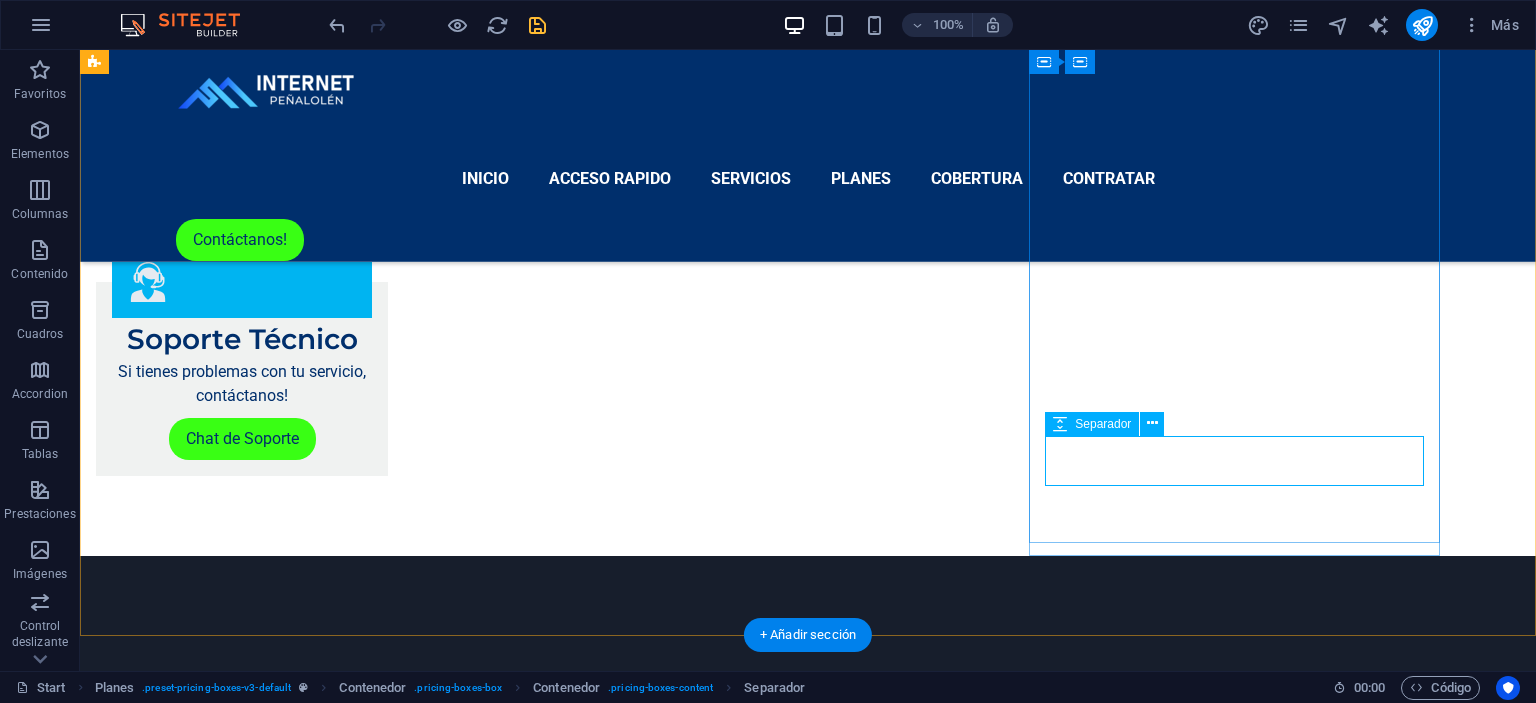 select on "px" 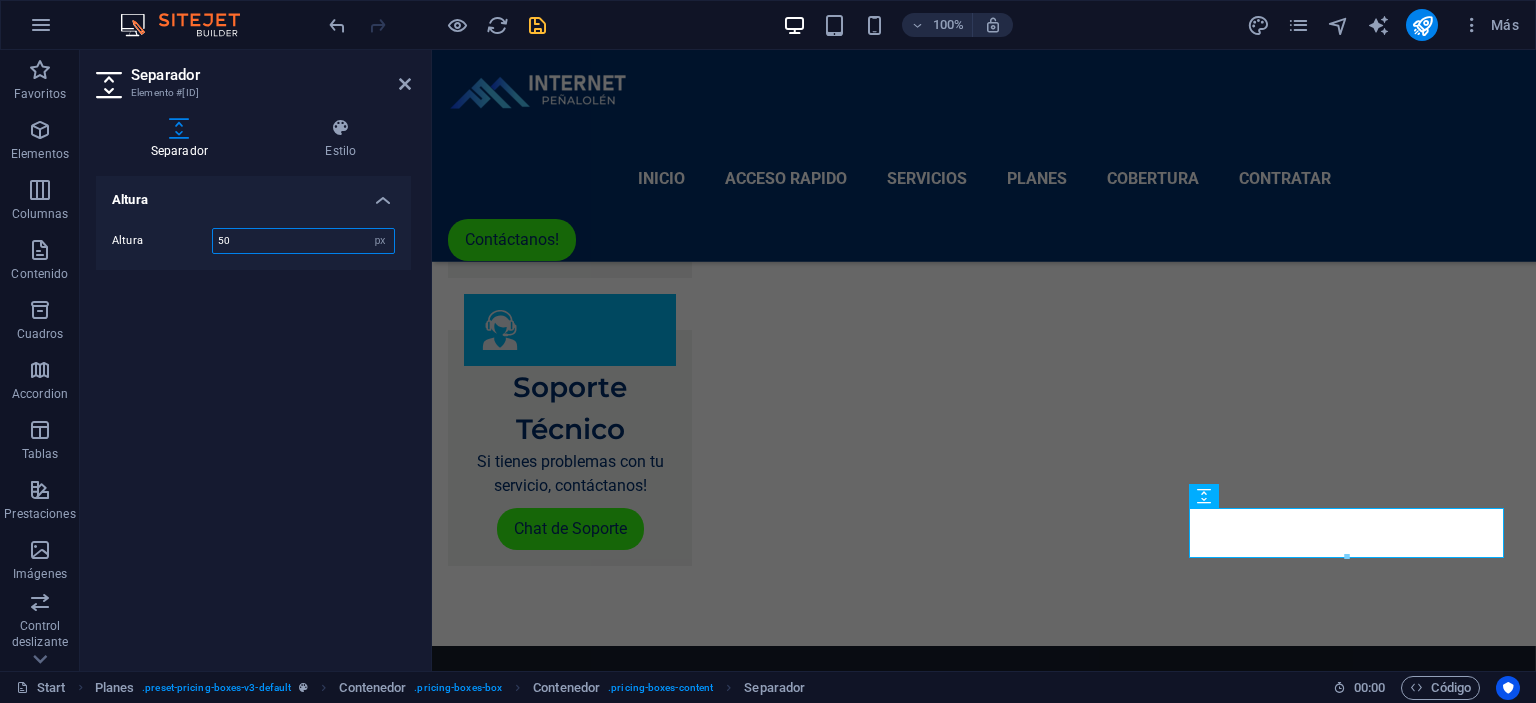 click on "50" at bounding box center [303, 241] 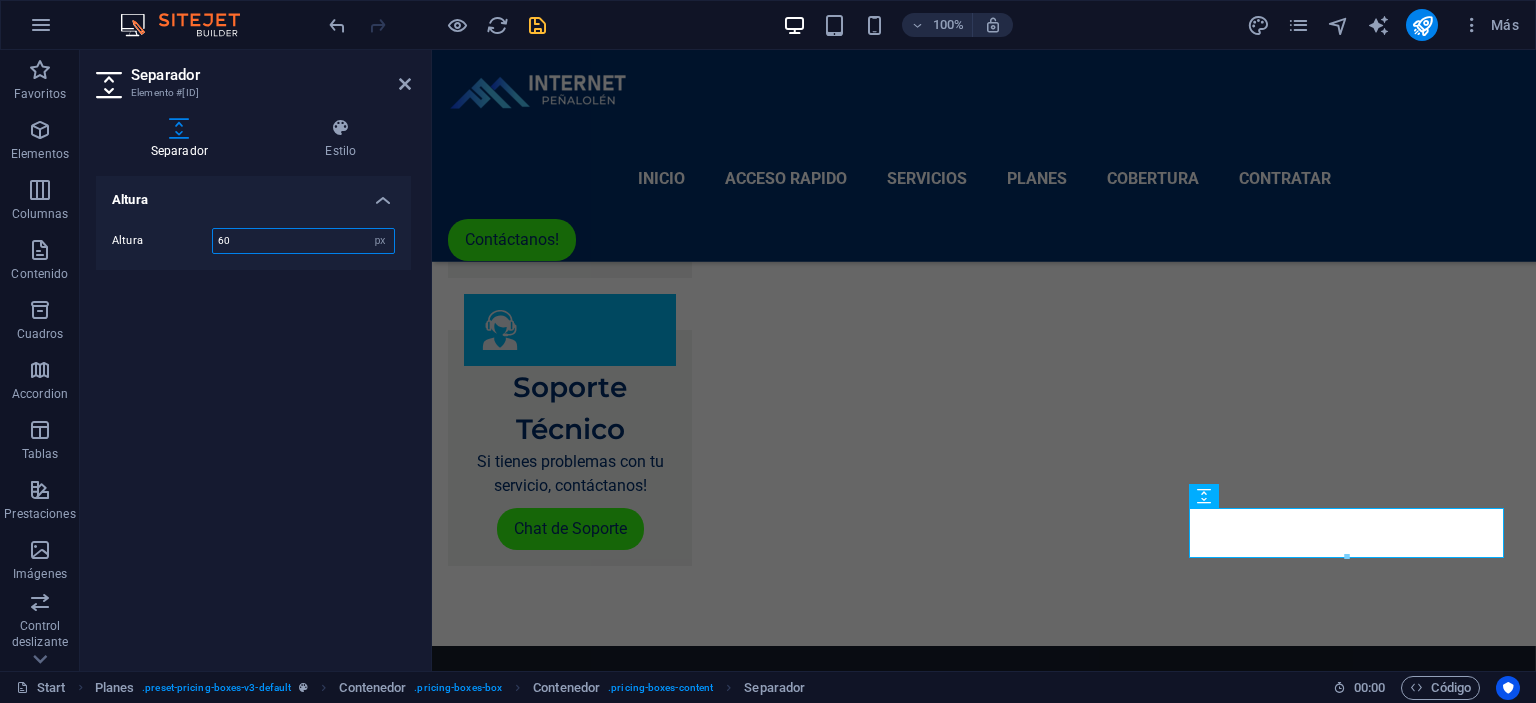 type on "60" 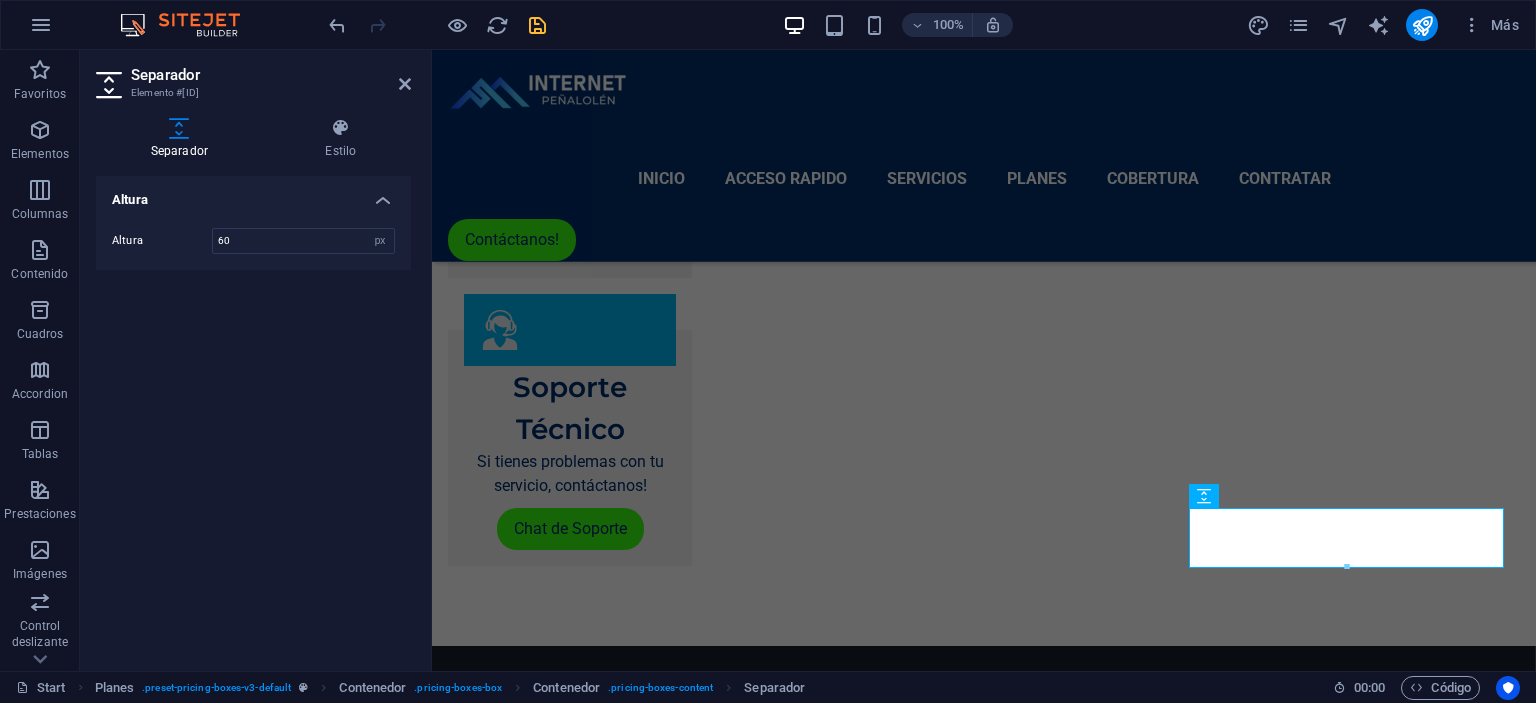 click on "Separador" at bounding box center [271, 75] 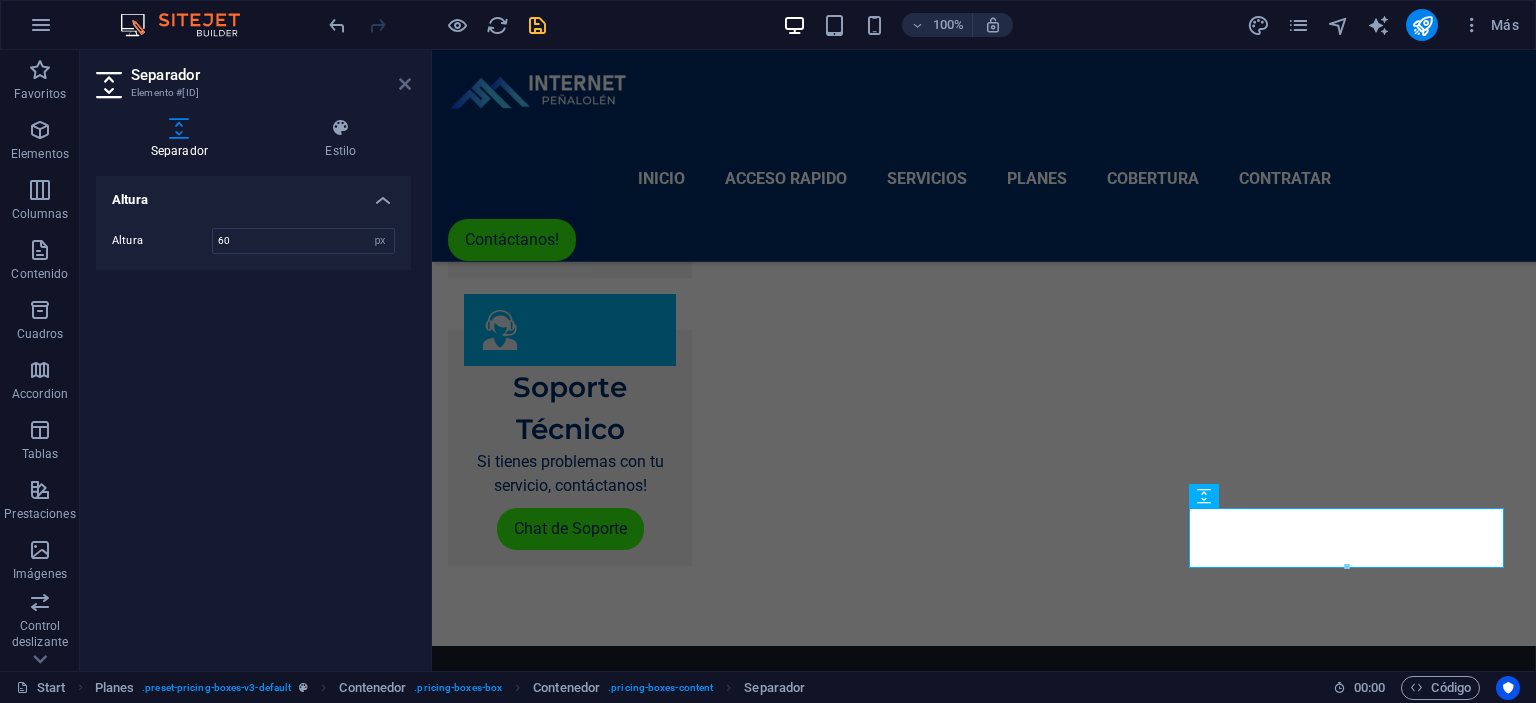 click at bounding box center [405, 84] 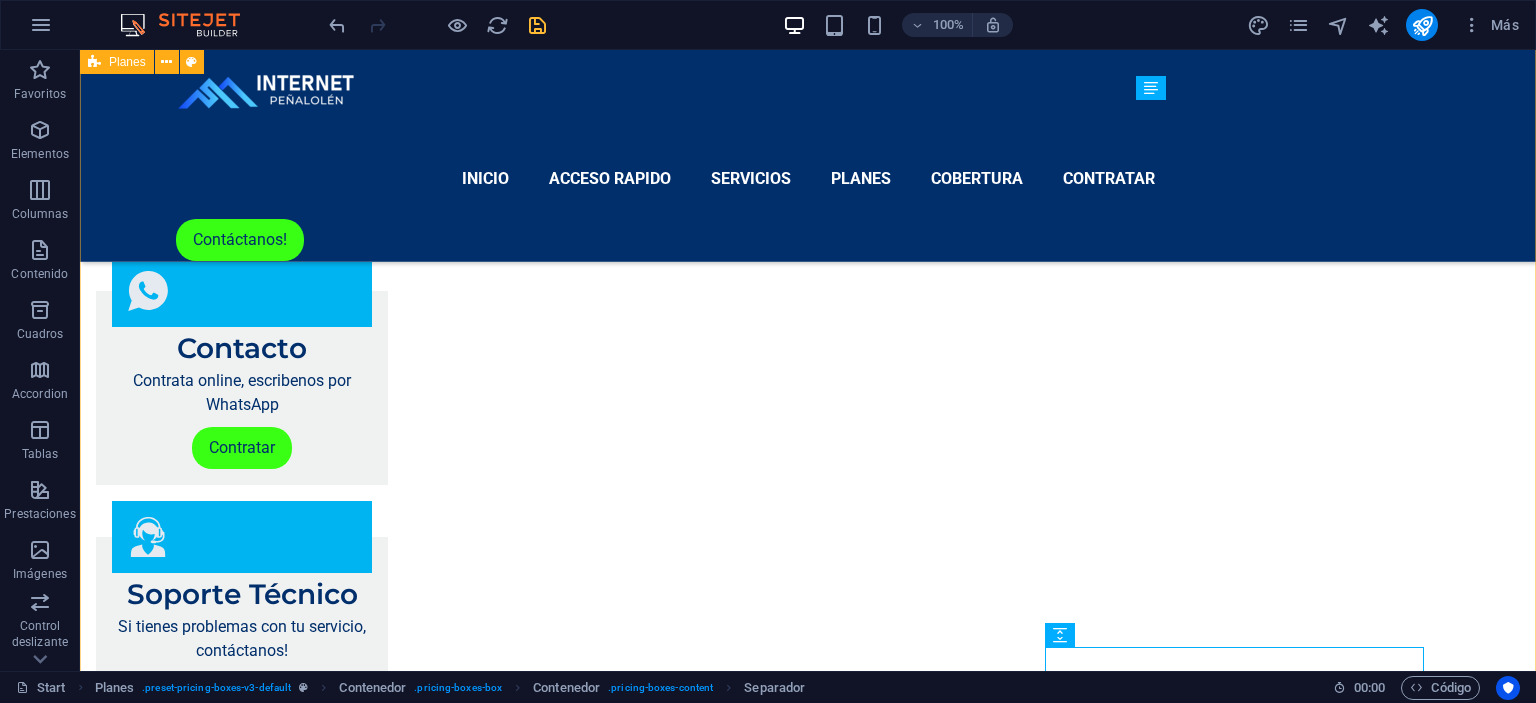 scroll, scrollTop: 2245, scrollLeft: 0, axis: vertical 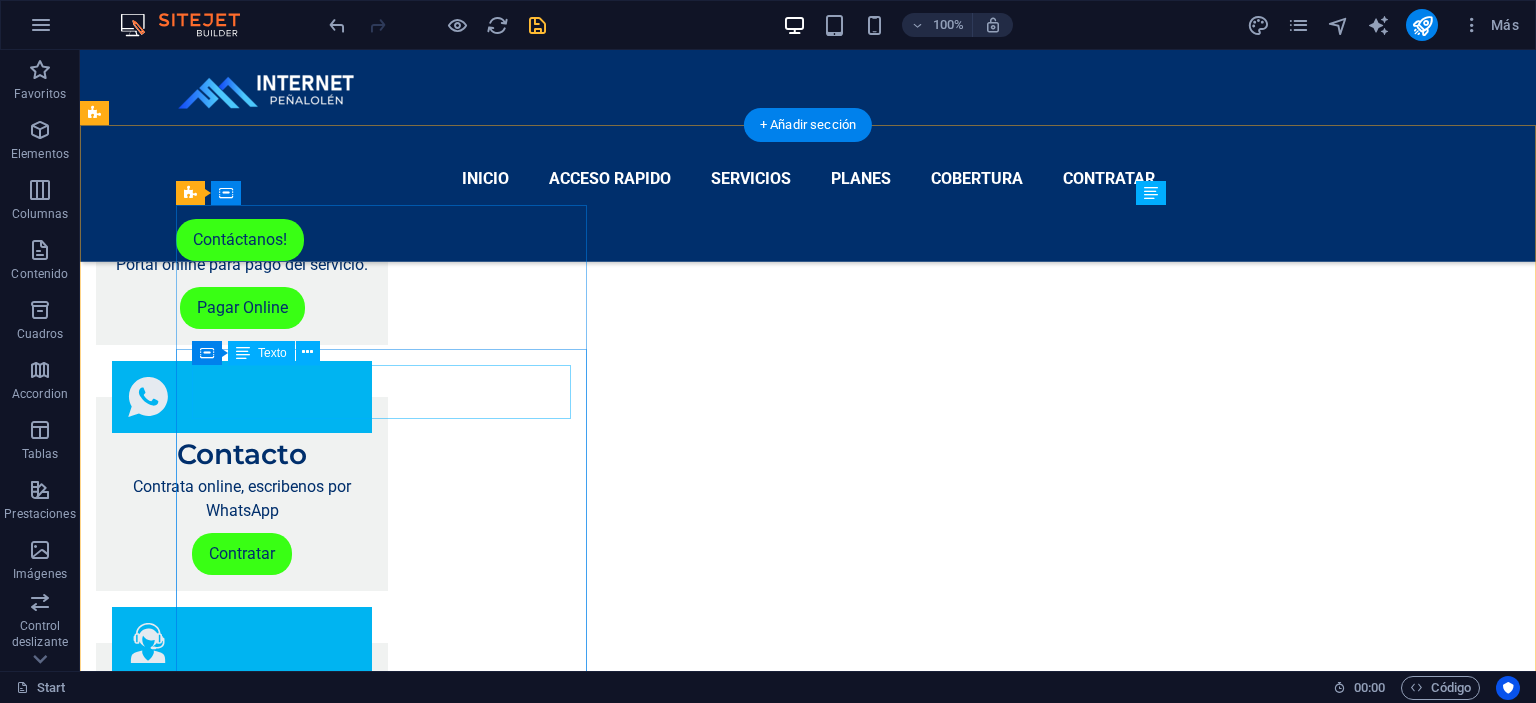 click on "$15.900" at bounding box center (728, 3195) 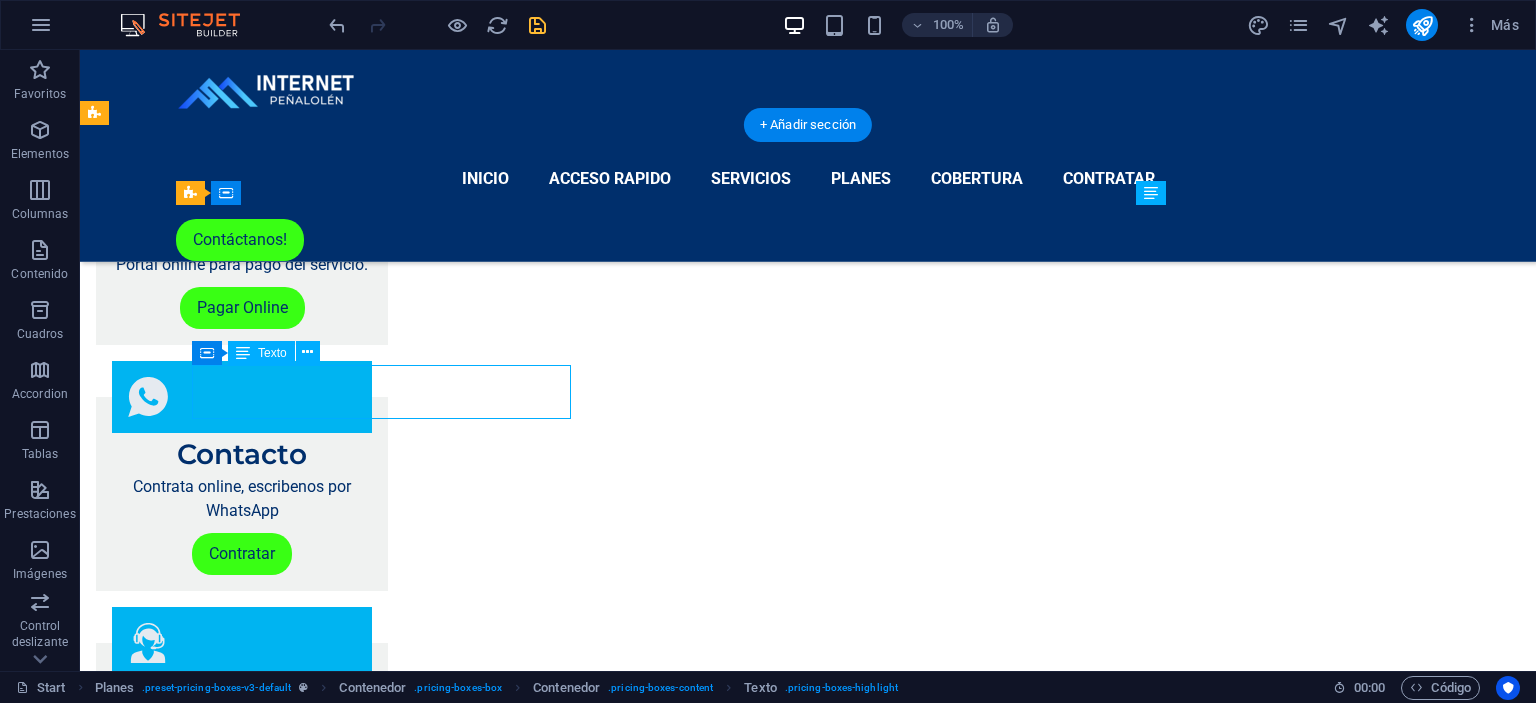 click on "$15.900" at bounding box center [728, 3195] 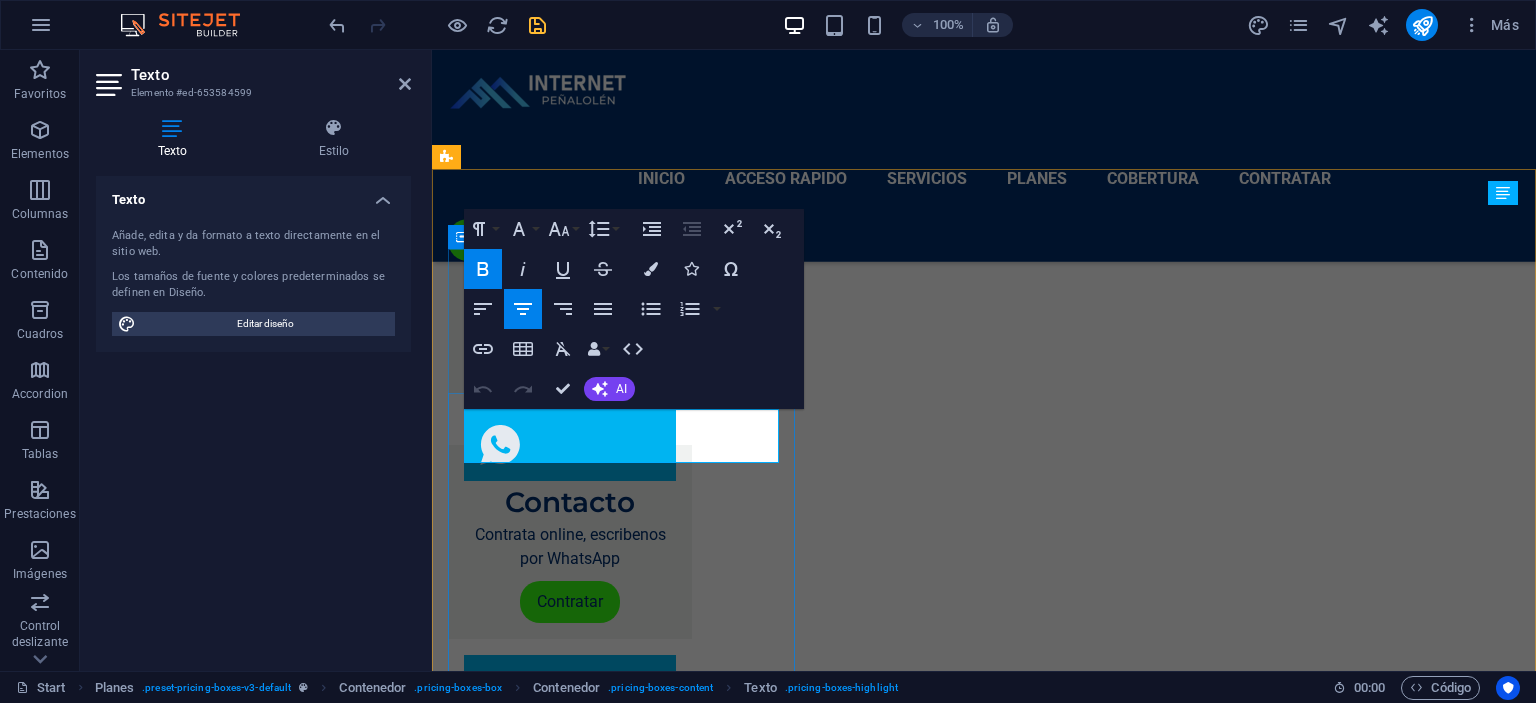click on "$15.900" at bounding box center [984, 3035] 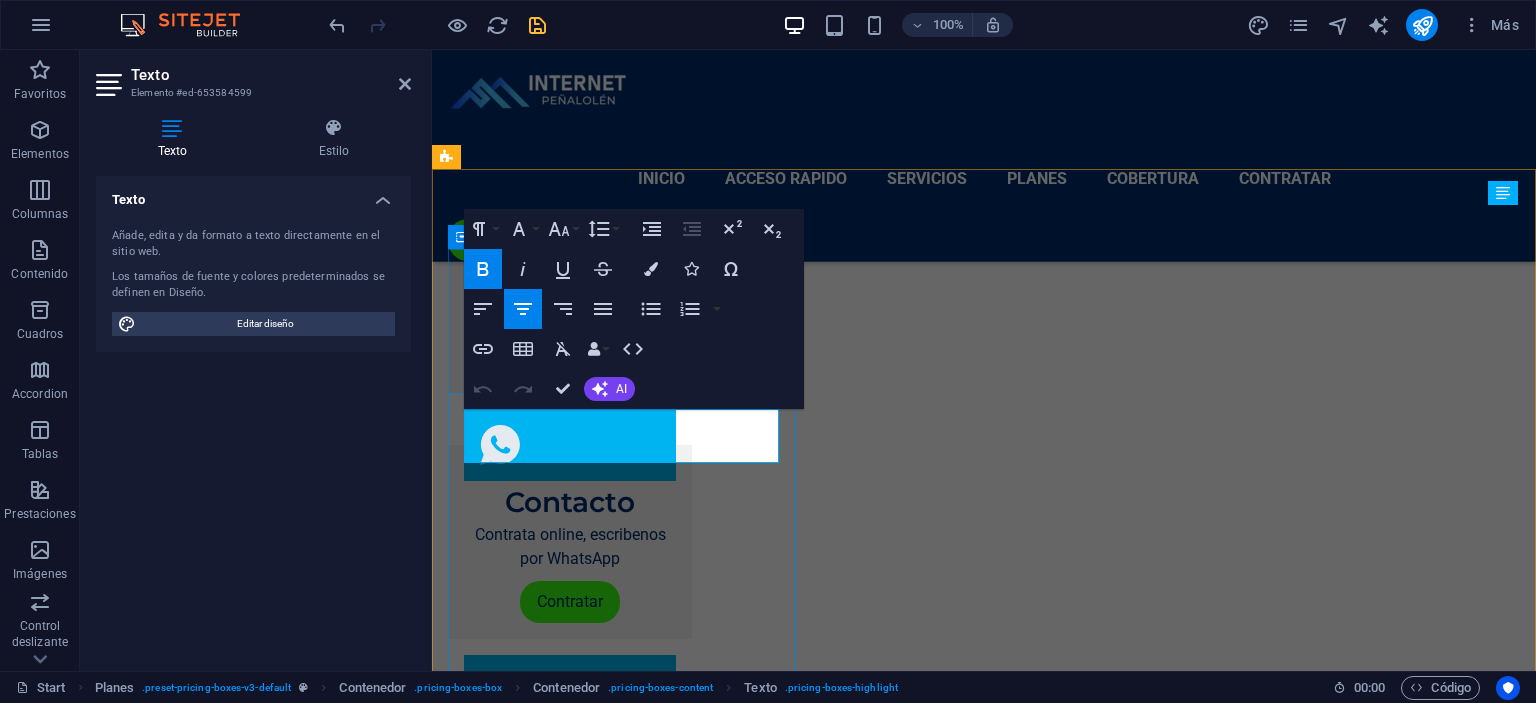 type 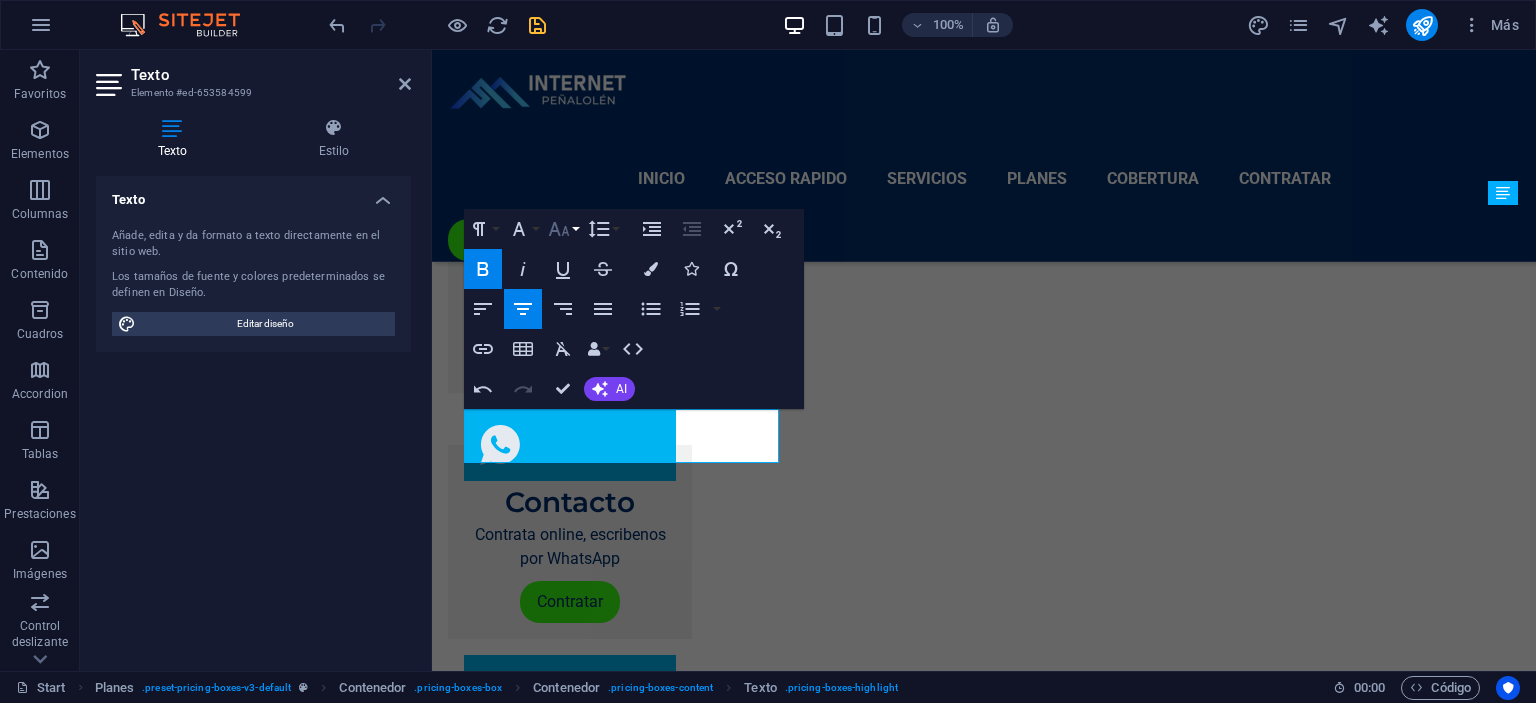 click 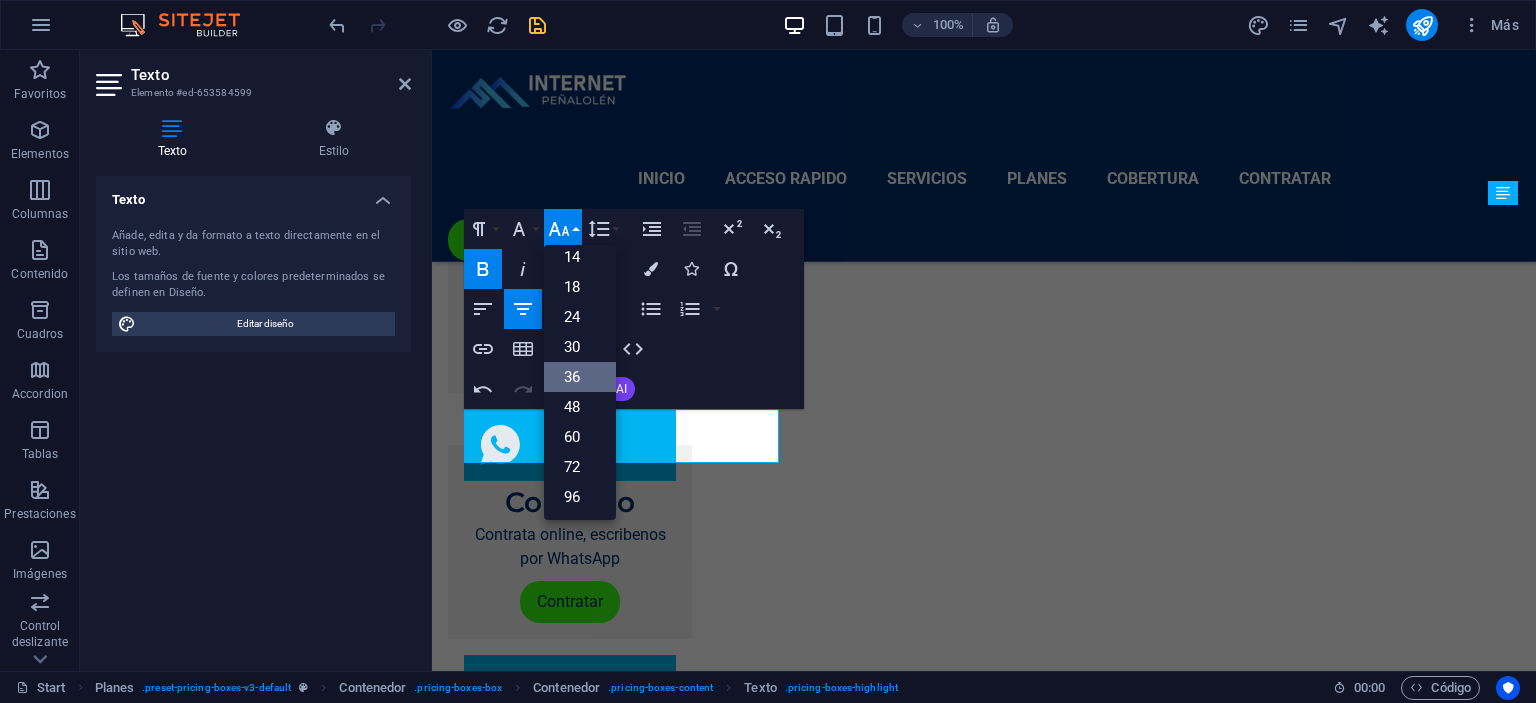 scroll, scrollTop: 161, scrollLeft: 0, axis: vertical 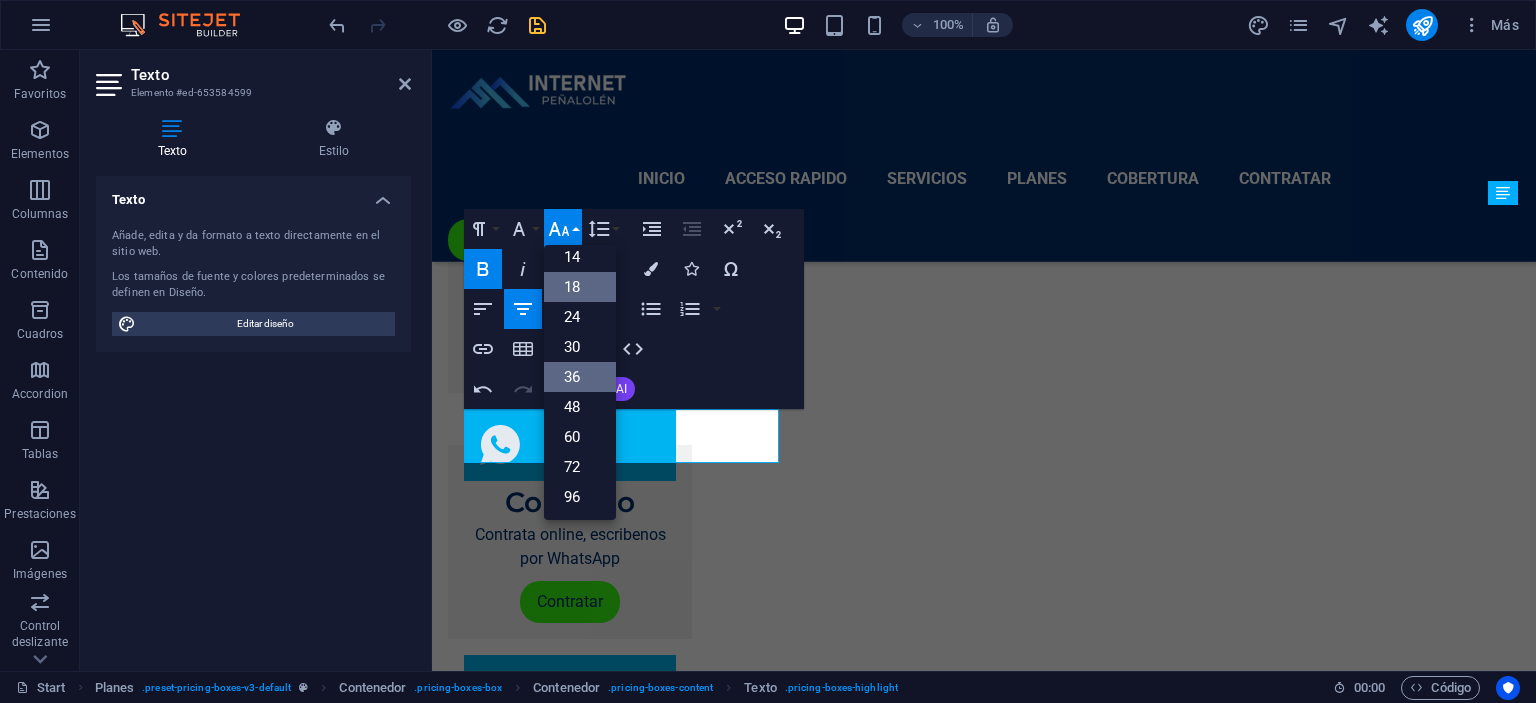 click on "18" at bounding box center (580, 287) 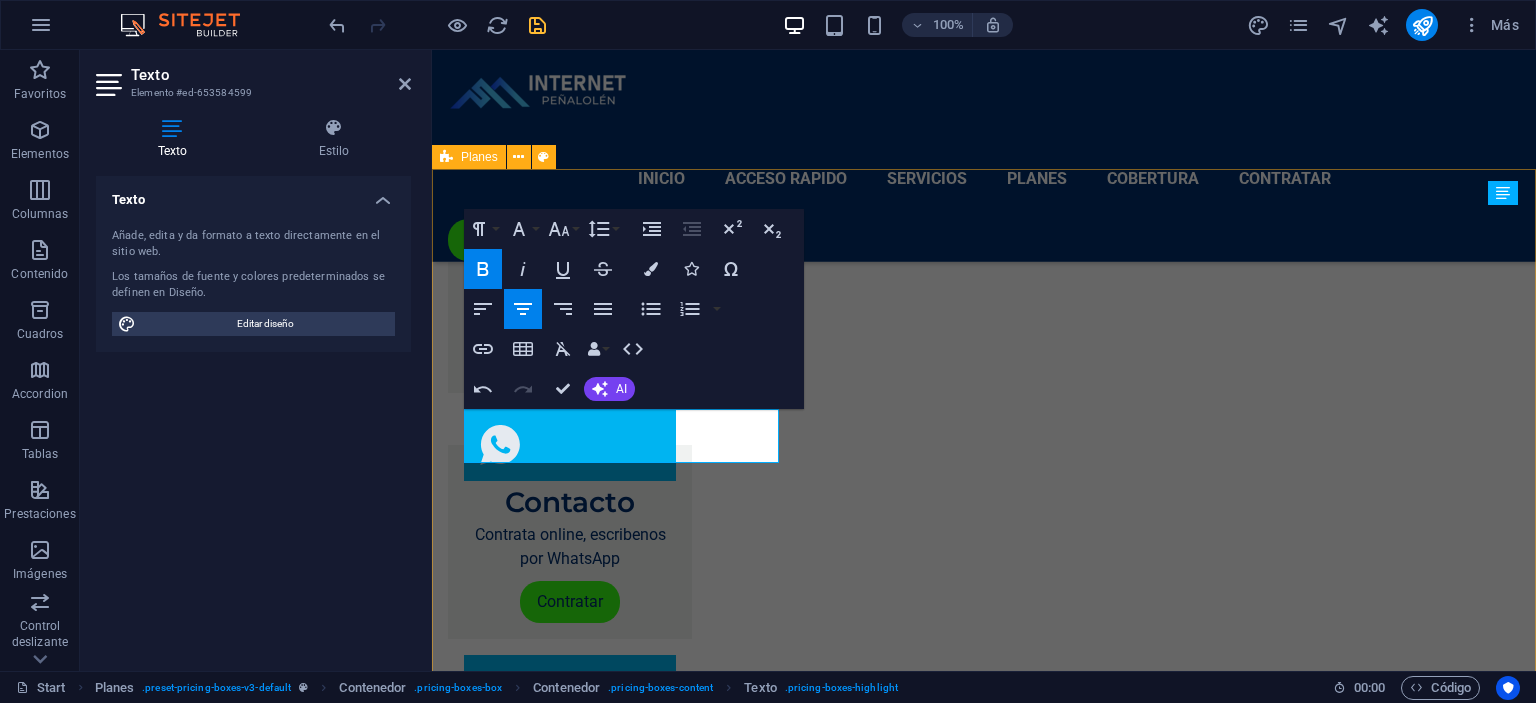 click on "Plan ESTANDAR 600 MEGAS $[PRICE] /mes Plan de internet con velocidad de 600 Mbps Velocidad de internet simétrica (600Mbps de subida y bajada) Router incluido con WiFi Instalación Gratis Conexión con Fibra Óptica Hogar Cobro fijo mensual sin alzas Instalación Rápida Servicio técnico siempre disponible Contratar Plan FULL 1GIGA $[PRICE] Plan de internet con velocidad de 600 Mbps Velocidad de internet simétrica (600Mbps de subida y bajada) Router incluido con WiFi Instalación Gratis Conexión con Fibra Óptica Hogar Cobro fijo mensual sin alzas Instalación Rápida Servicio técnico siempre disponible Contratar PRÓXIMAMENTE Zapping TV Canales de televisión en directo, como si fuera televisión por cable tradicional, pero sin necesidad de cables ni antena s Variedad de planes con opciones de canales y beneficios, como planes con foco en deportes, cine, o una variedad amplia de contenido Permite ver programas que ya se emitieron, retrocediendo en la programación hasta 7 días" at bounding box center [984, 3752] 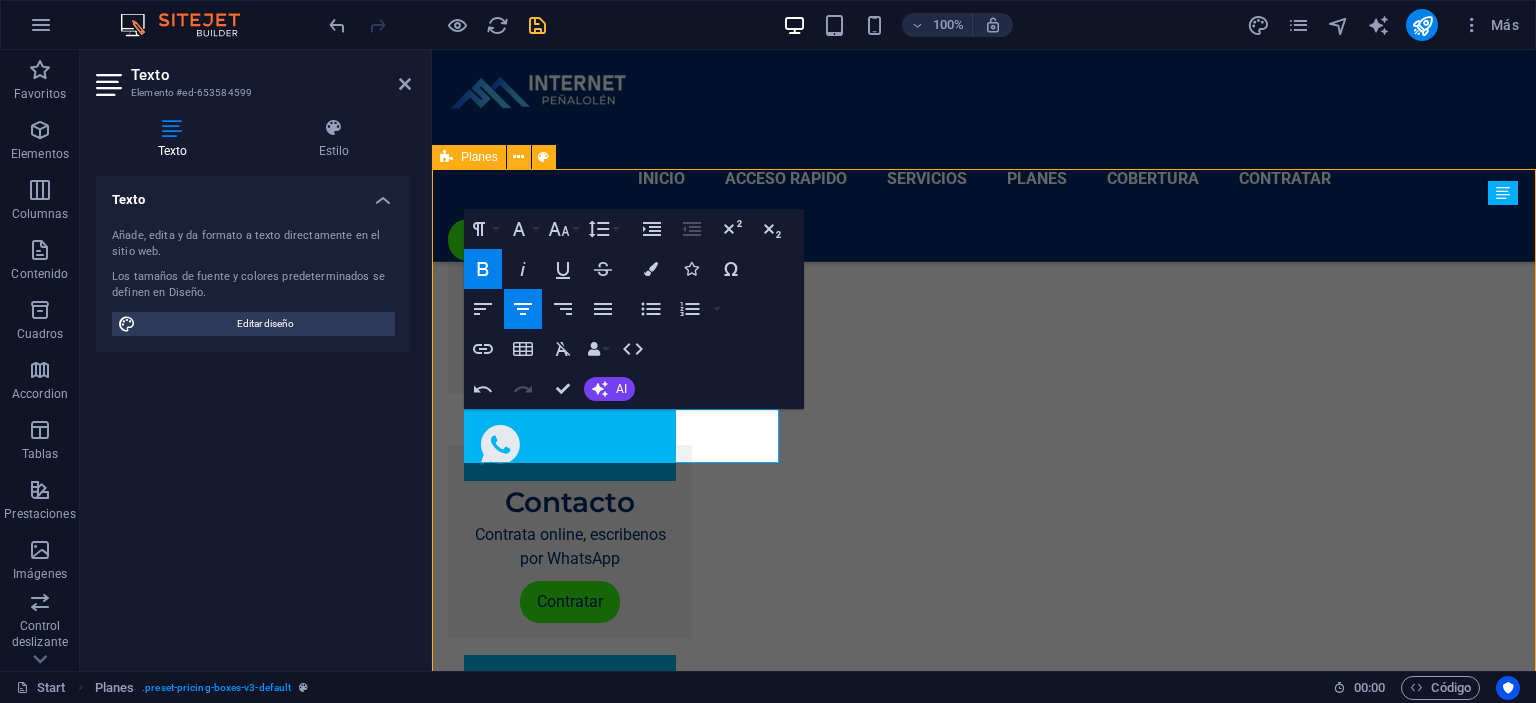scroll, scrollTop: 2203, scrollLeft: 0, axis: vertical 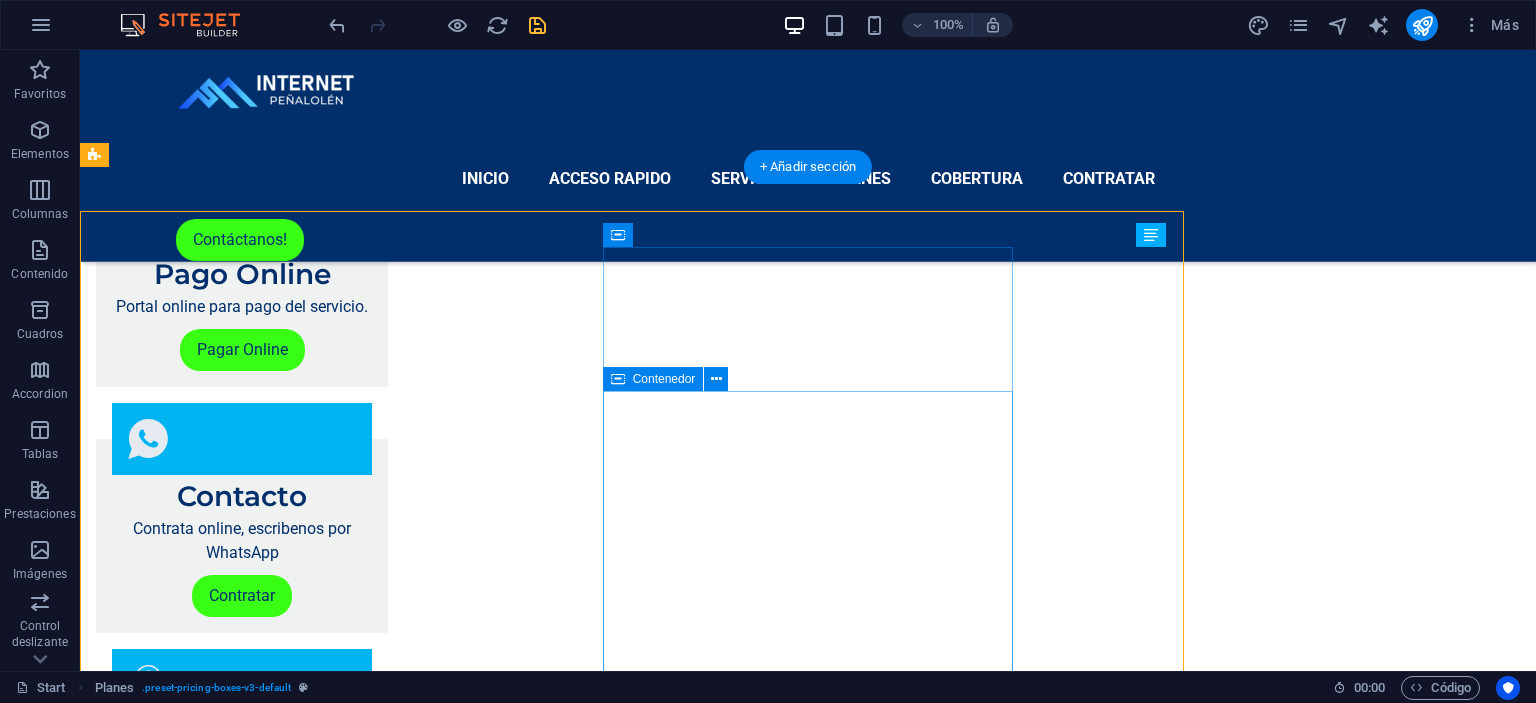 click on "$18.900" at bounding box center [728, 3890] 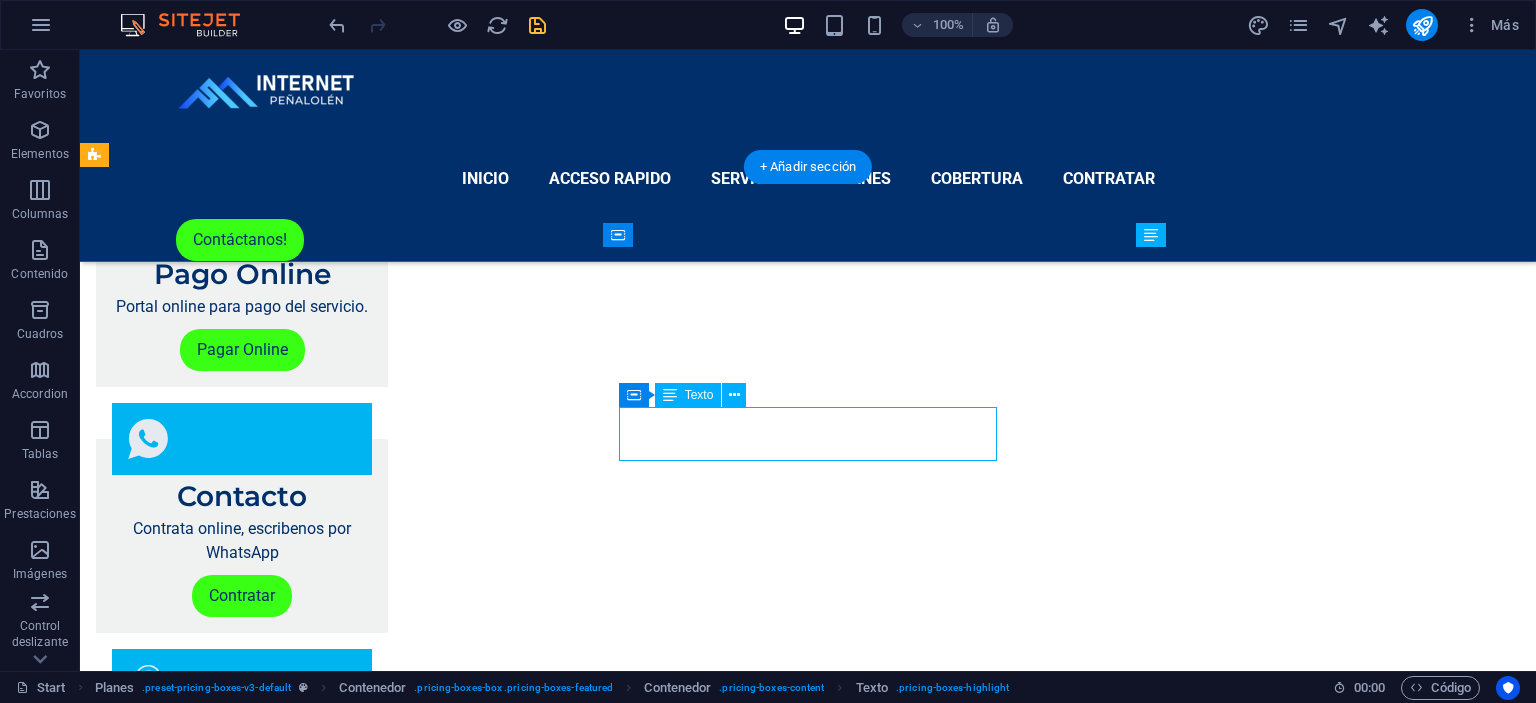 click on "$18.900" at bounding box center (728, 3890) 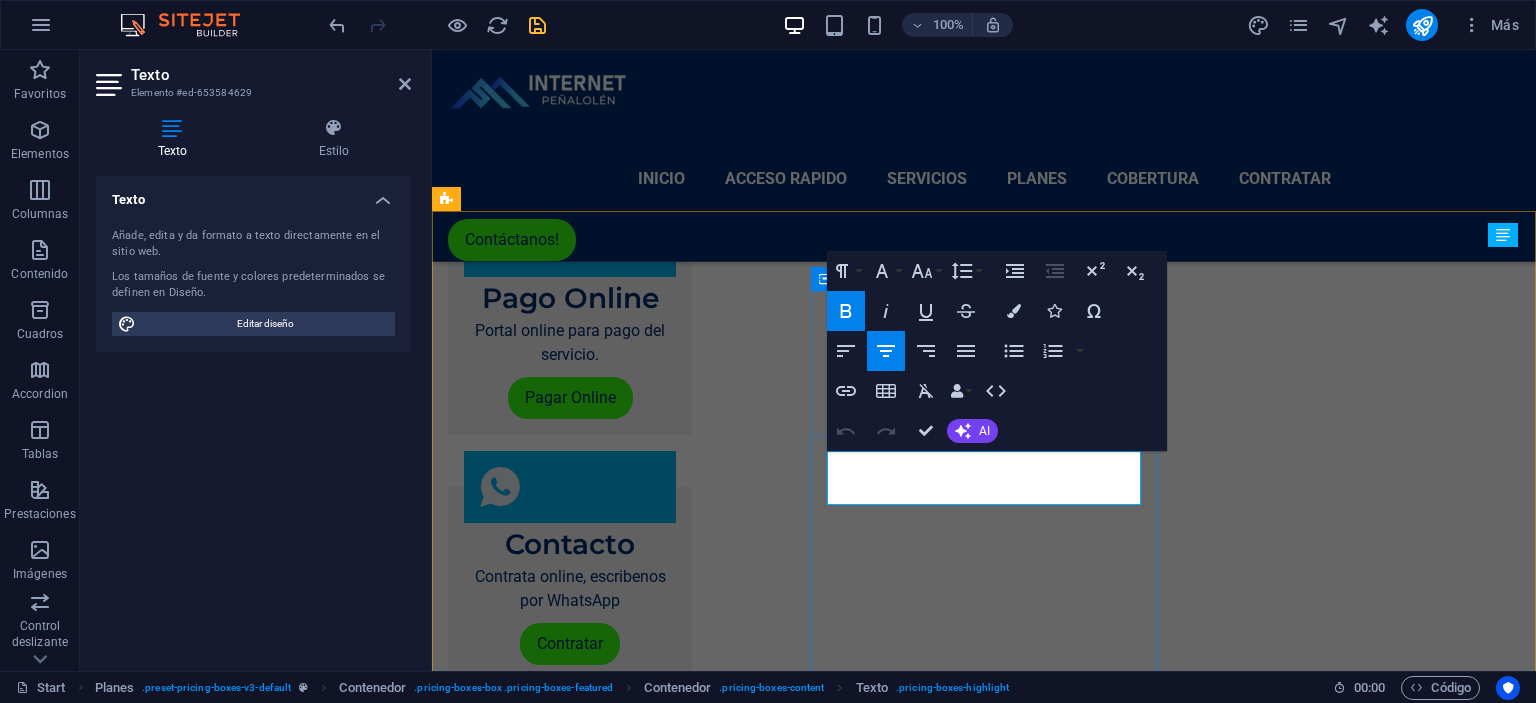 click on "$18.900" at bounding box center [984, 3730] 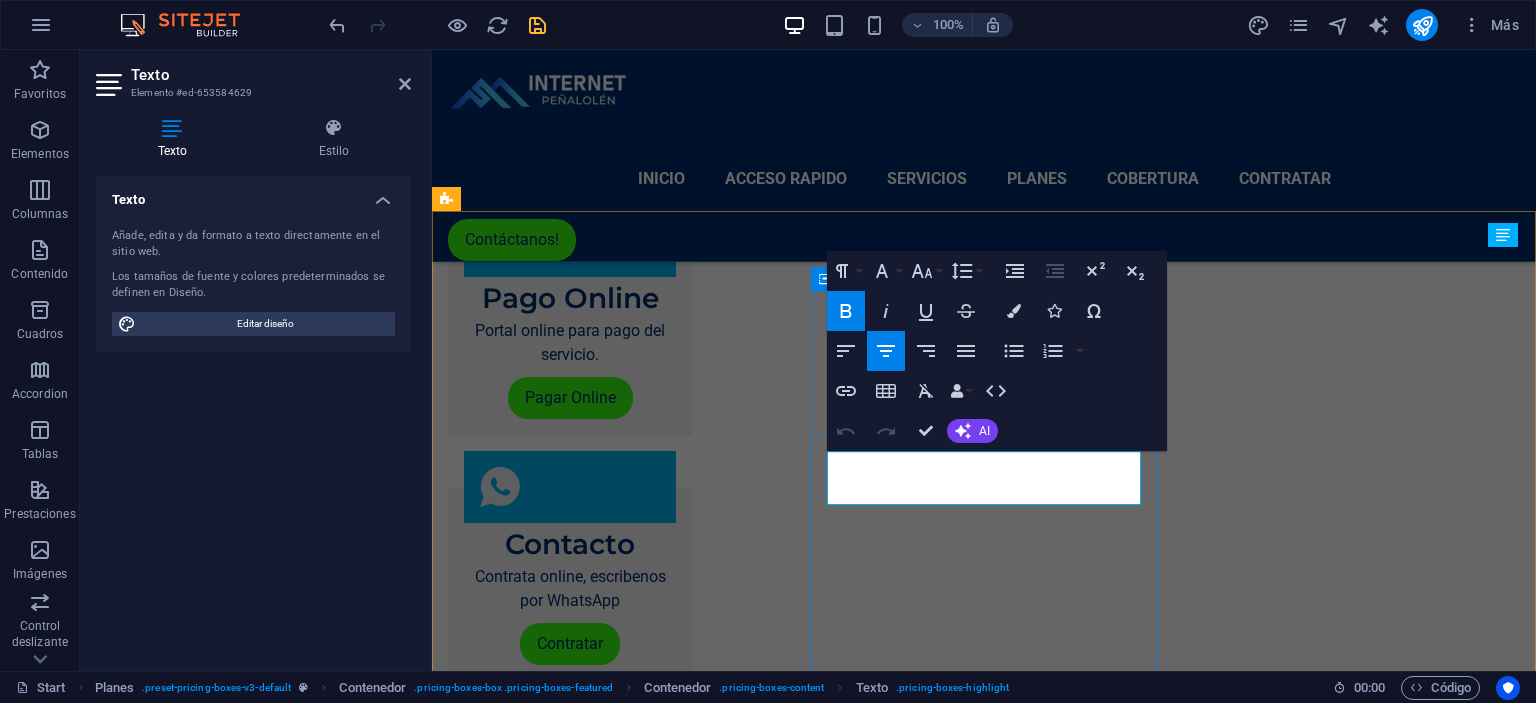 type 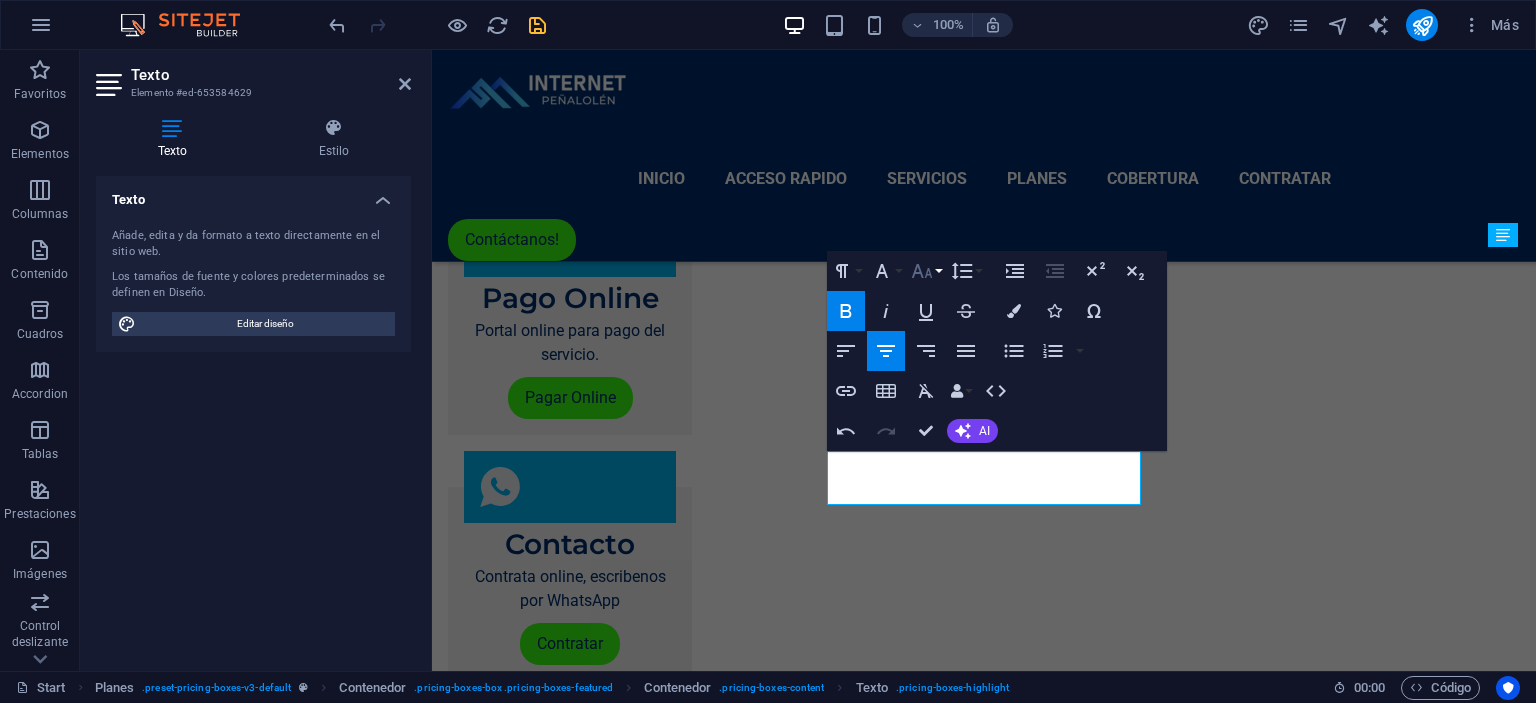 click 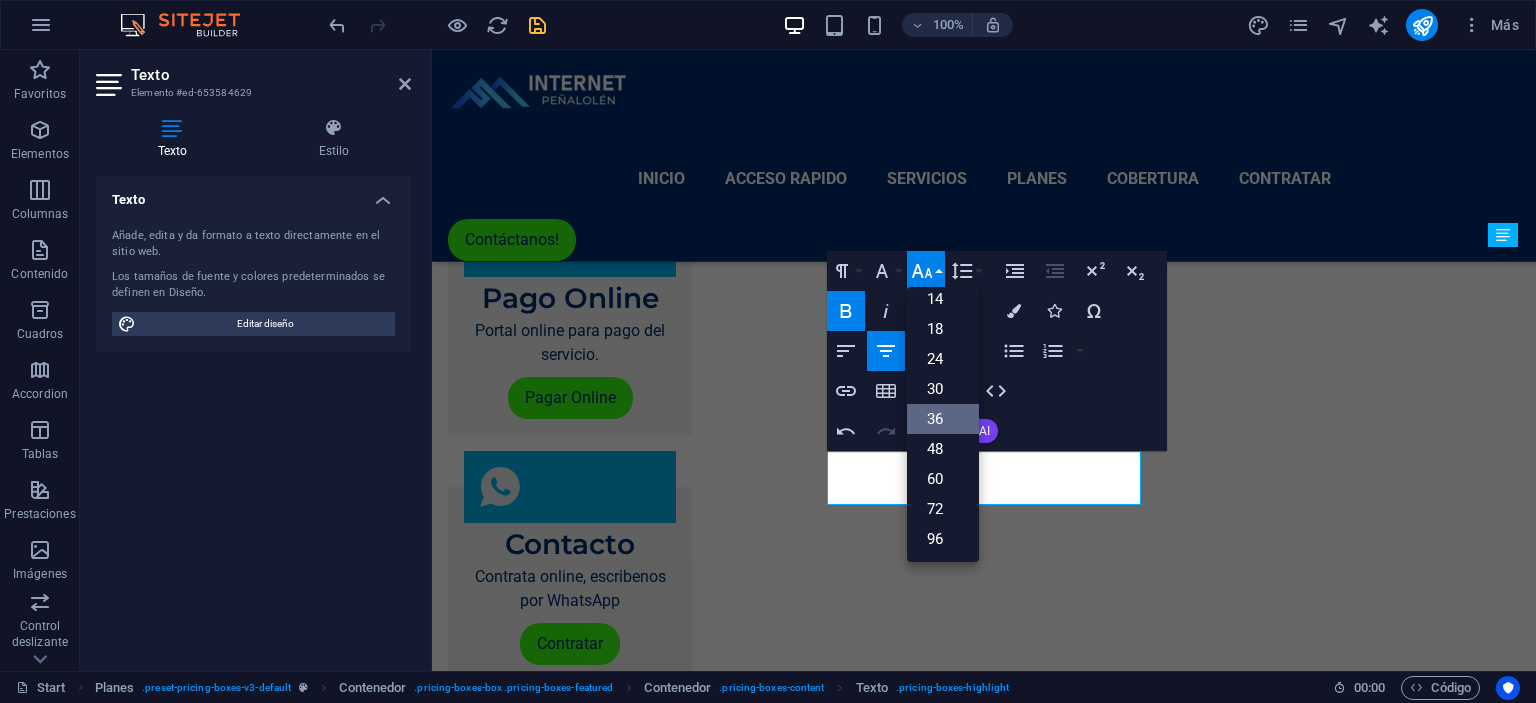 scroll, scrollTop: 161, scrollLeft: 0, axis: vertical 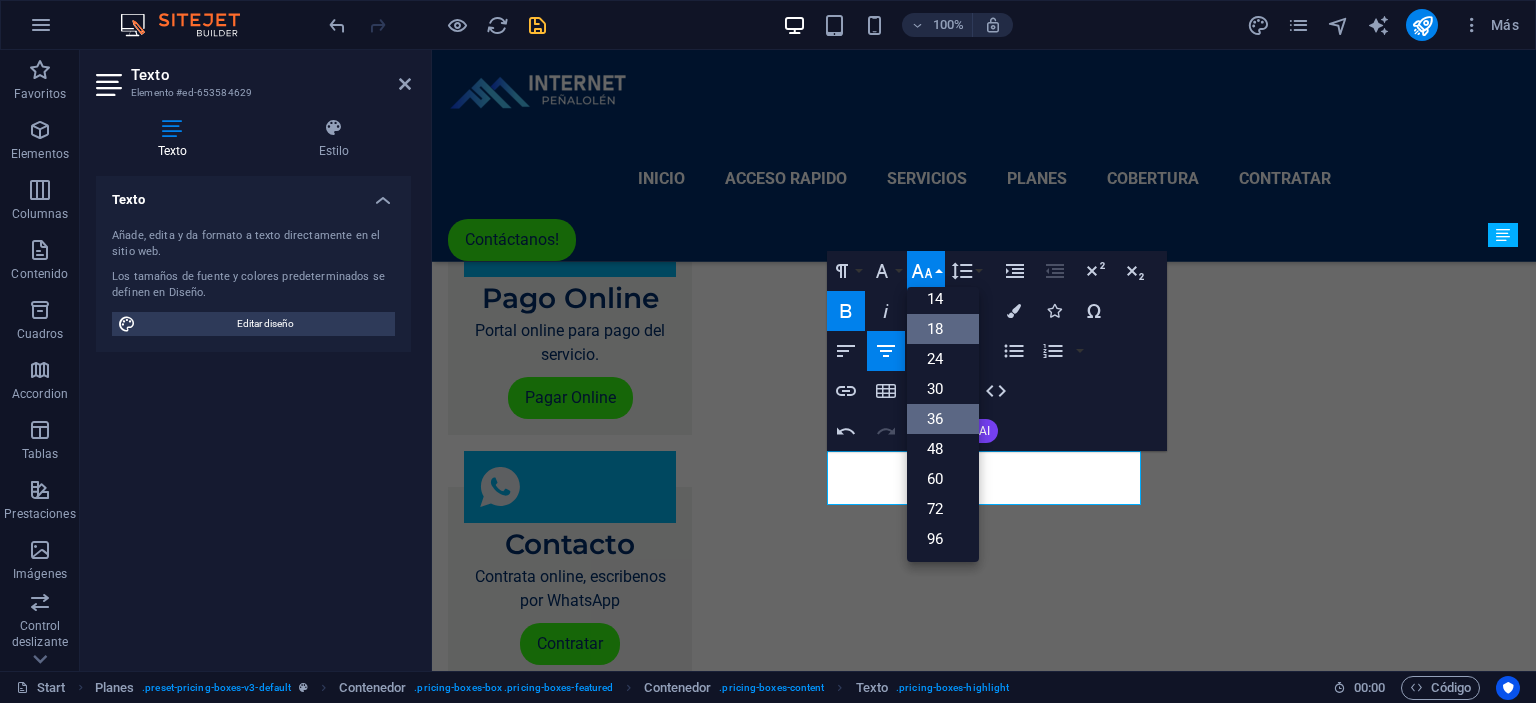 click on "18" at bounding box center [943, 329] 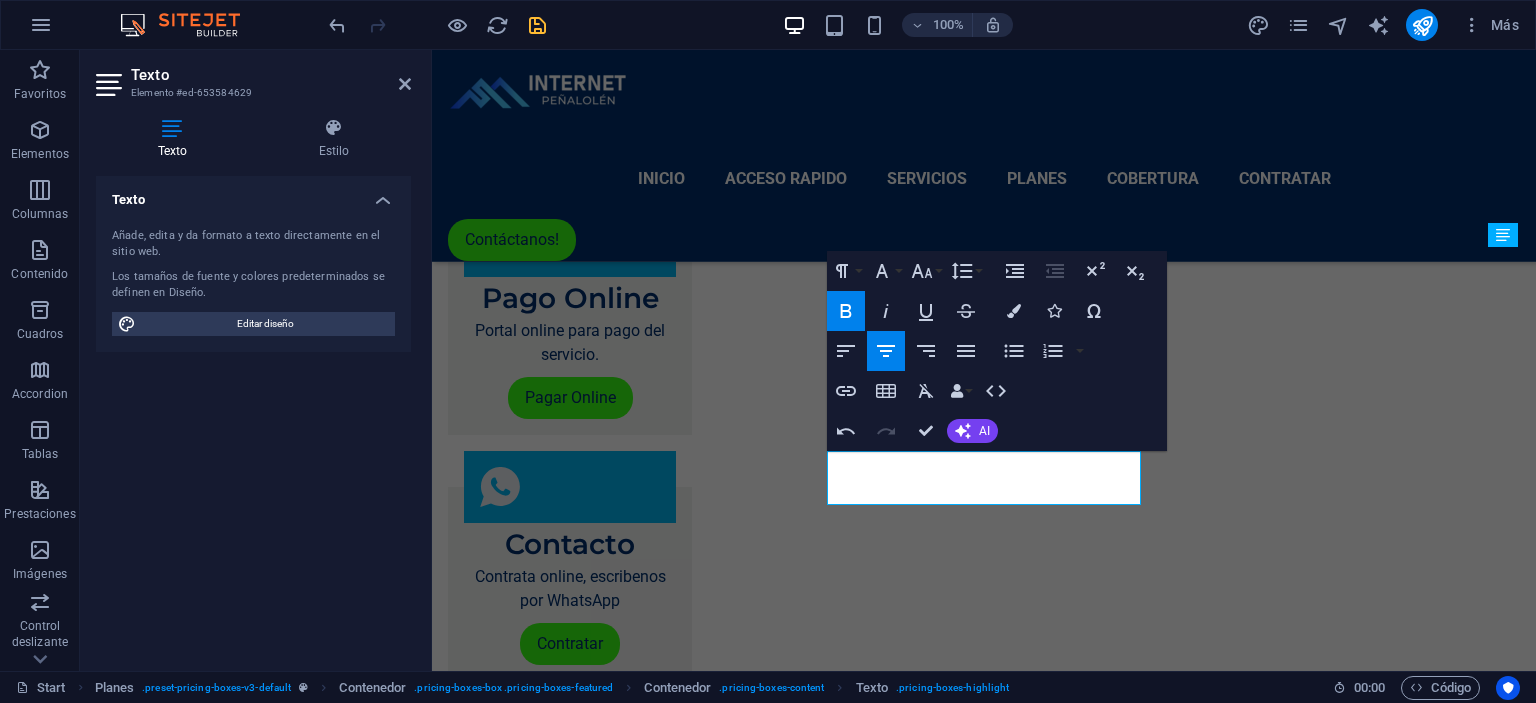 scroll, scrollTop: 2161, scrollLeft: 0, axis: vertical 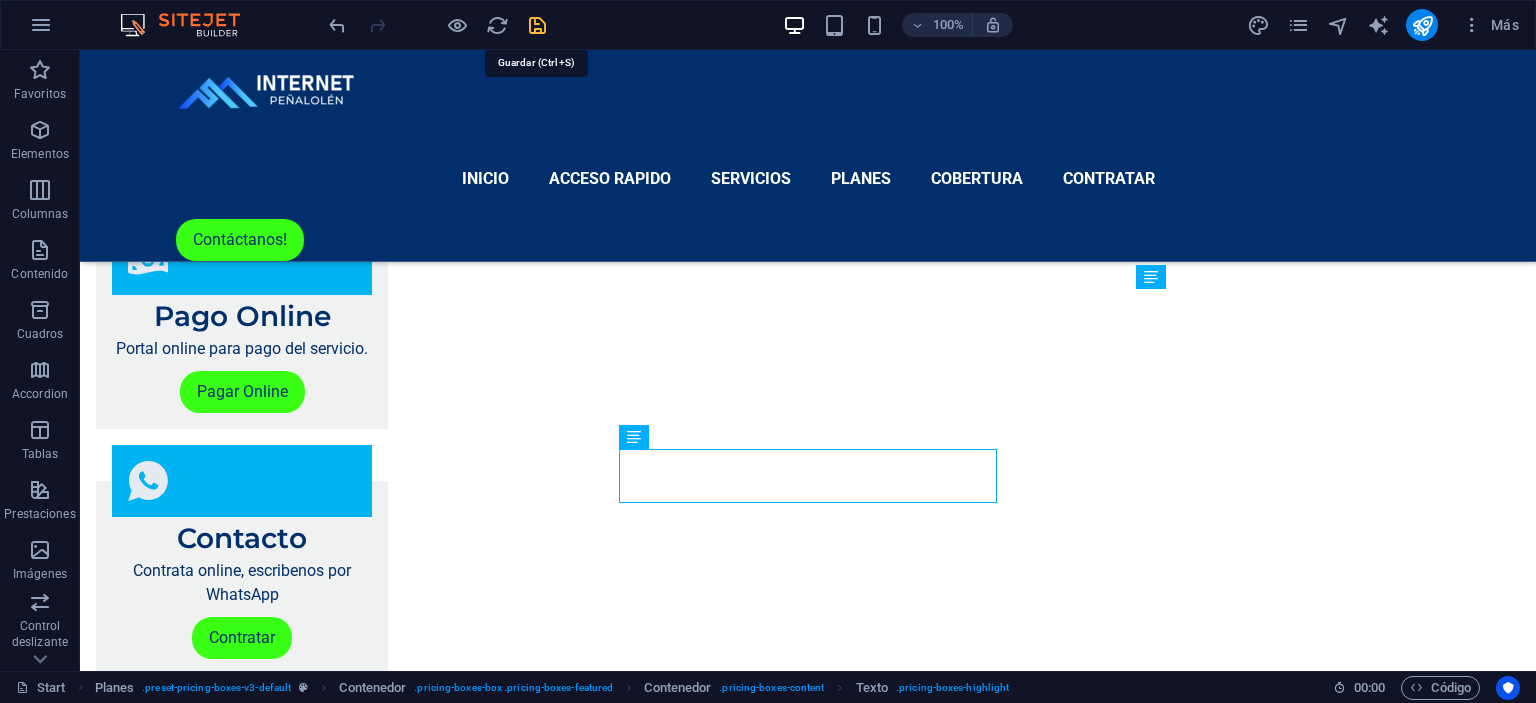 drag, startPoint x: 546, startPoint y: 26, endPoint x: 658, endPoint y: 59, distance: 116.76044 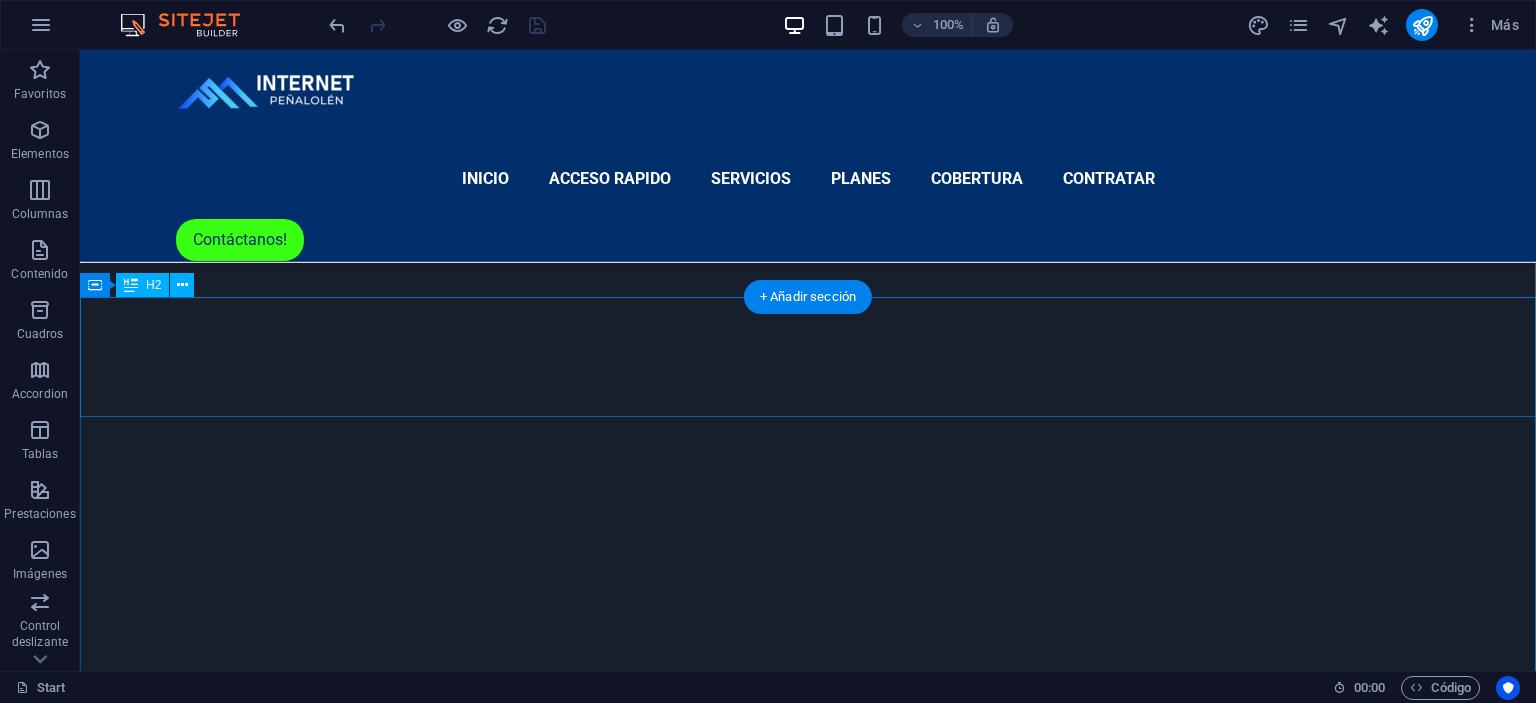 scroll, scrollTop: 2900, scrollLeft: 0, axis: vertical 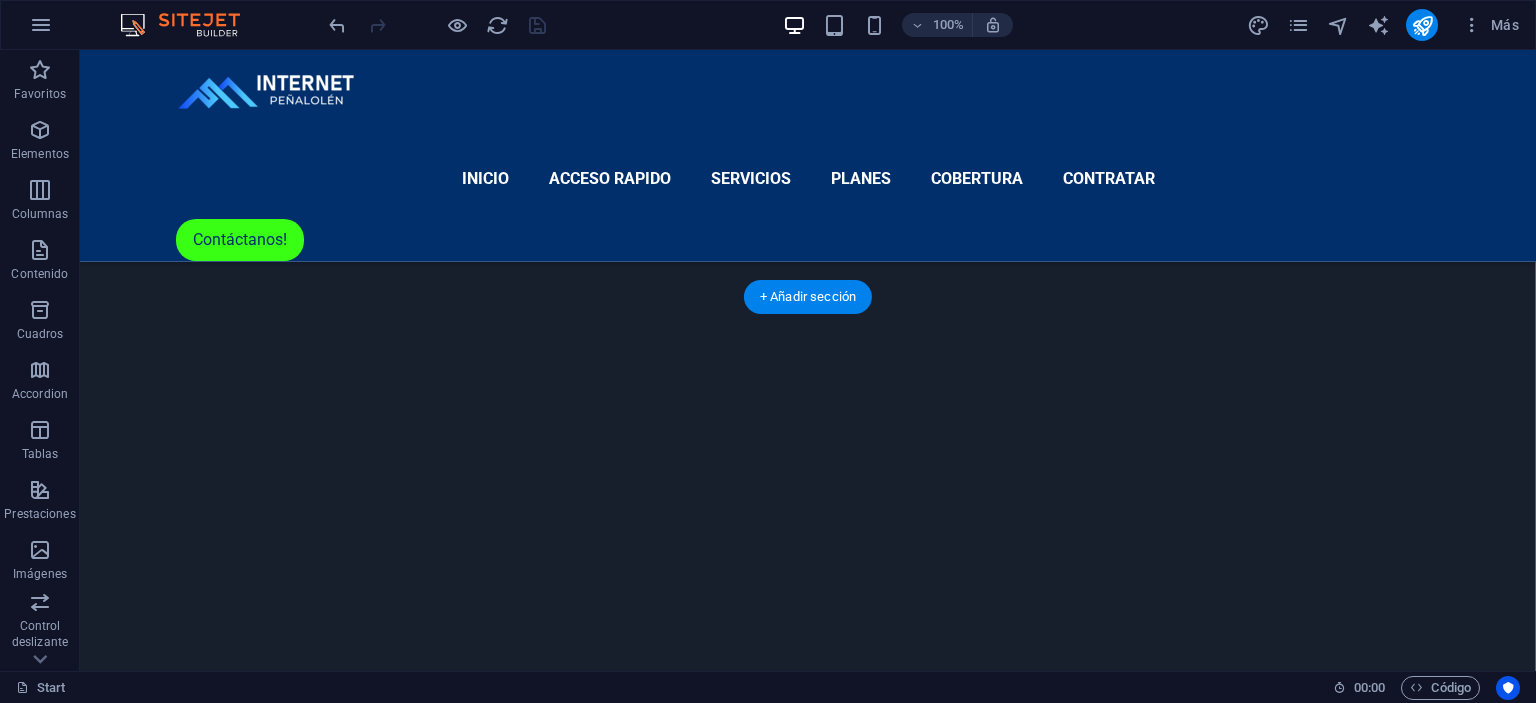click at bounding box center [808, 4903] 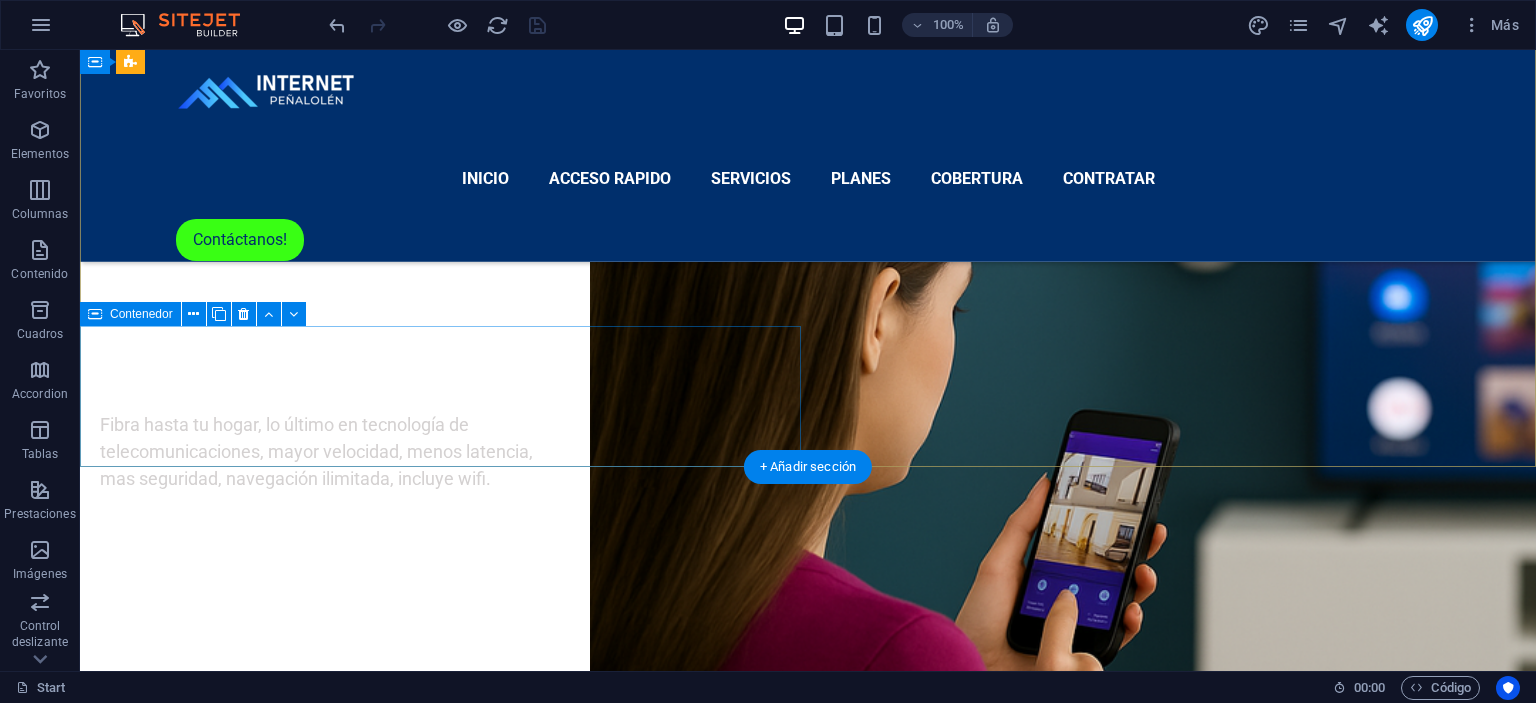 scroll, scrollTop: 4062, scrollLeft: 0, axis: vertical 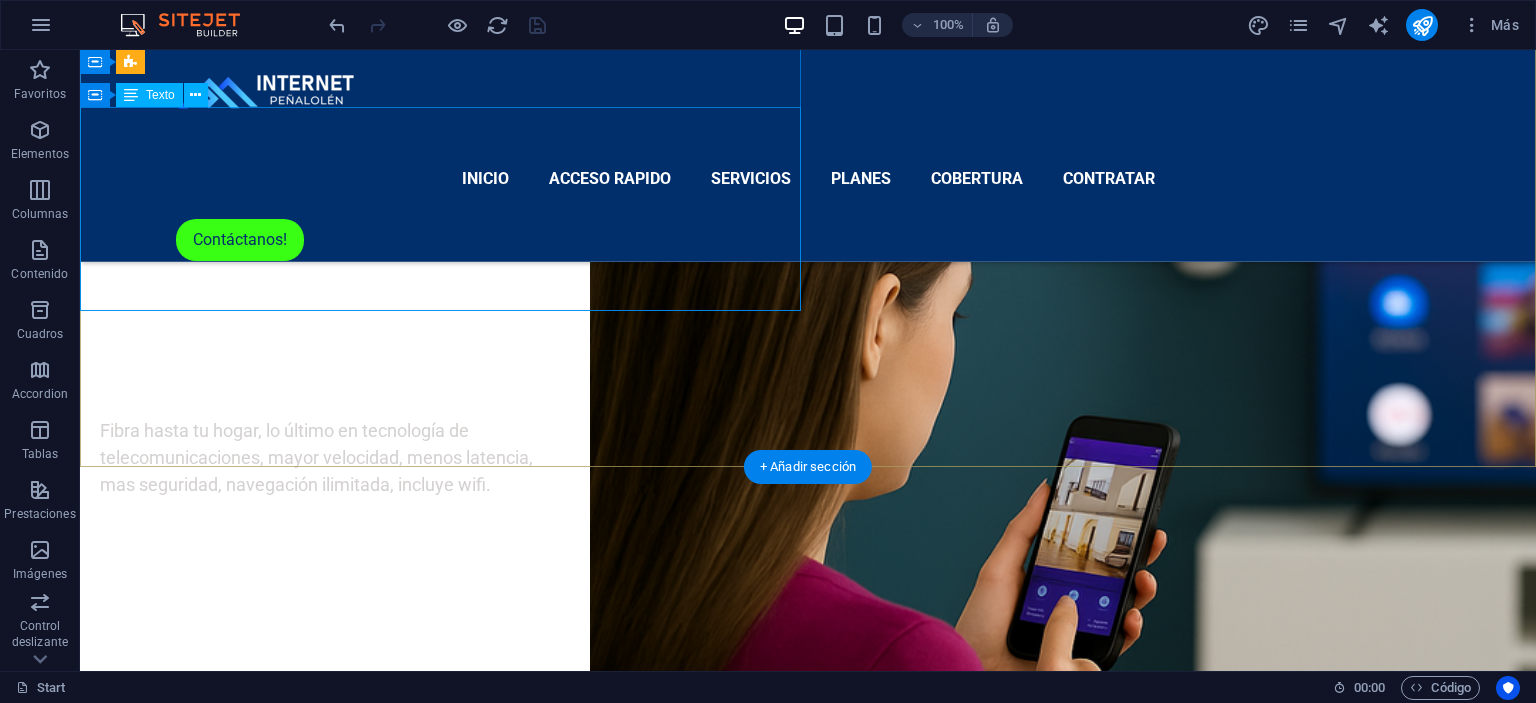 click on "Cámaras de Seguridad El servicio de  Cámaras de Seguridad  ofrece la instalación profesional de sistemas de videovigilancia, permitiendo a usuarios y empresas monitorear sus espacios en tiempo real y de manera autónoma directamente desde su teléfono inteligente. Este servicio está diseñado para quienes buscan mayor control y tranquilidad, facilitando un acceso inmediato y sencillo a la supervisión de sus propiedades." at bounding box center [160, 6858] 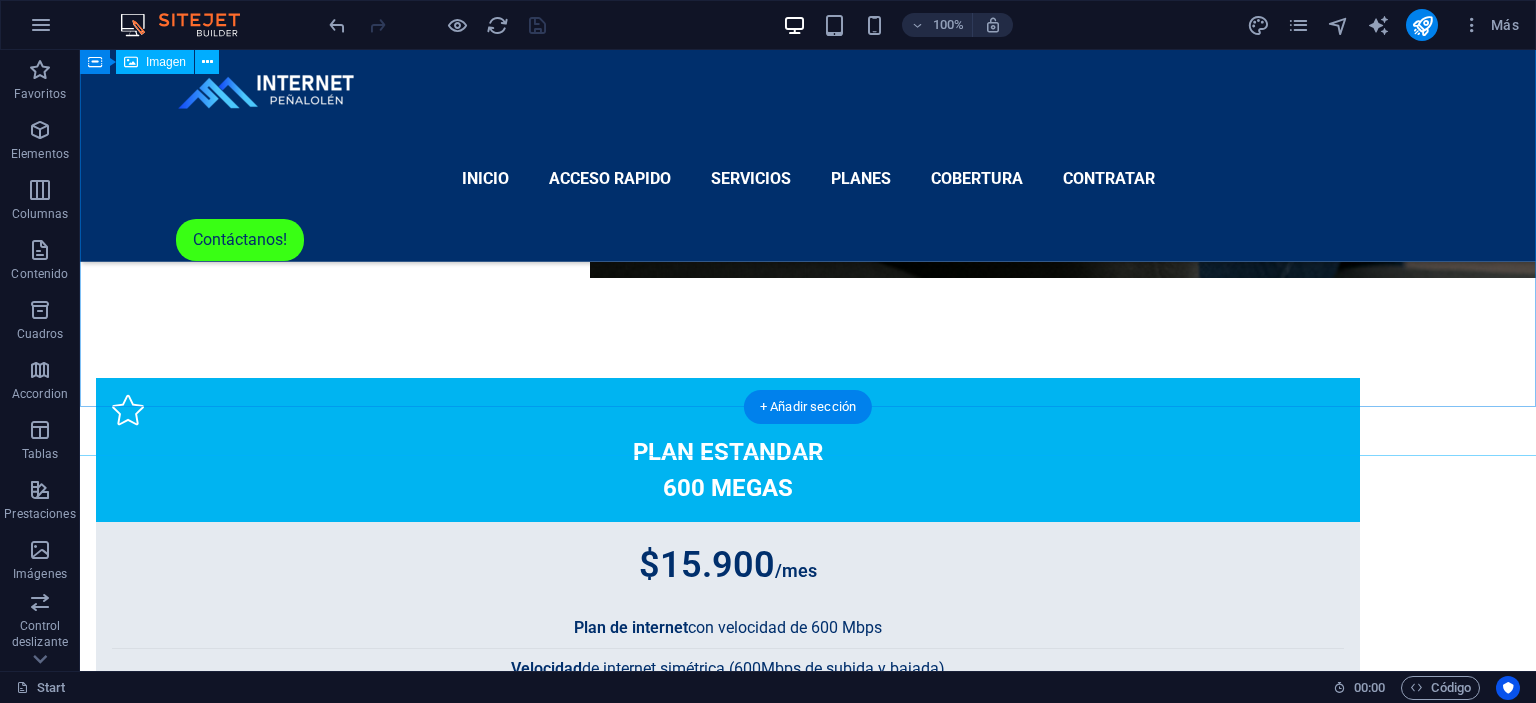 scroll, scrollTop: 4907, scrollLeft: 0, axis: vertical 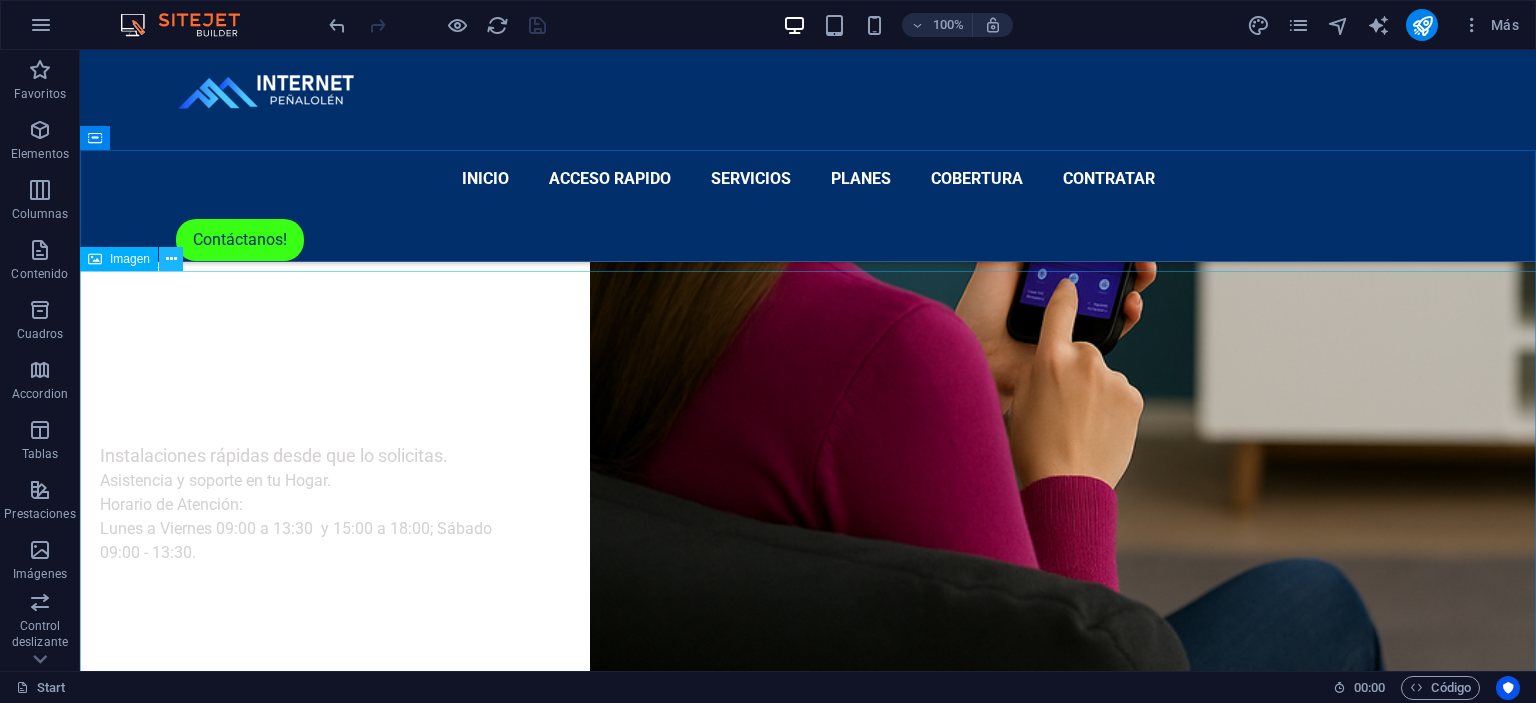 click at bounding box center (171, 259) 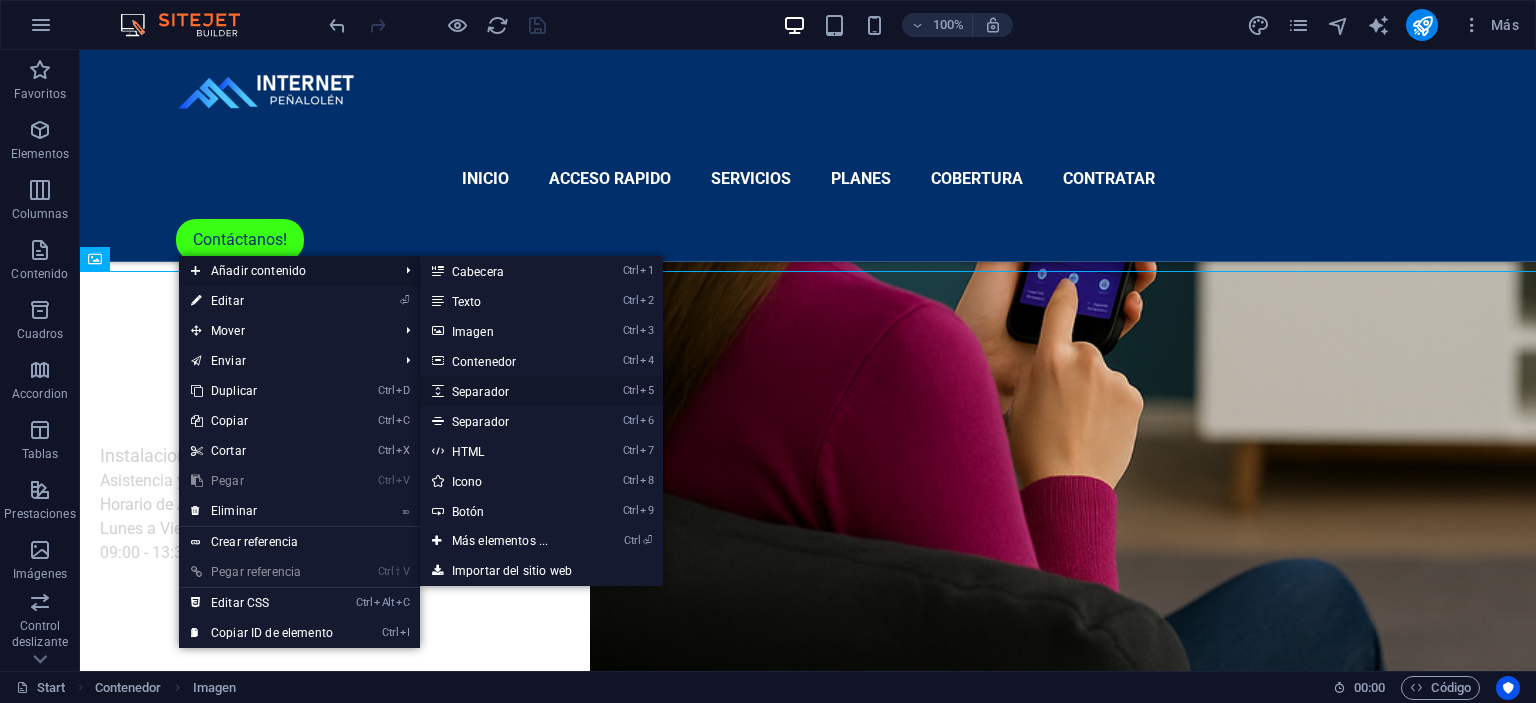 click on "Ctrl 5  Separador" at bounding box center (504, 391) 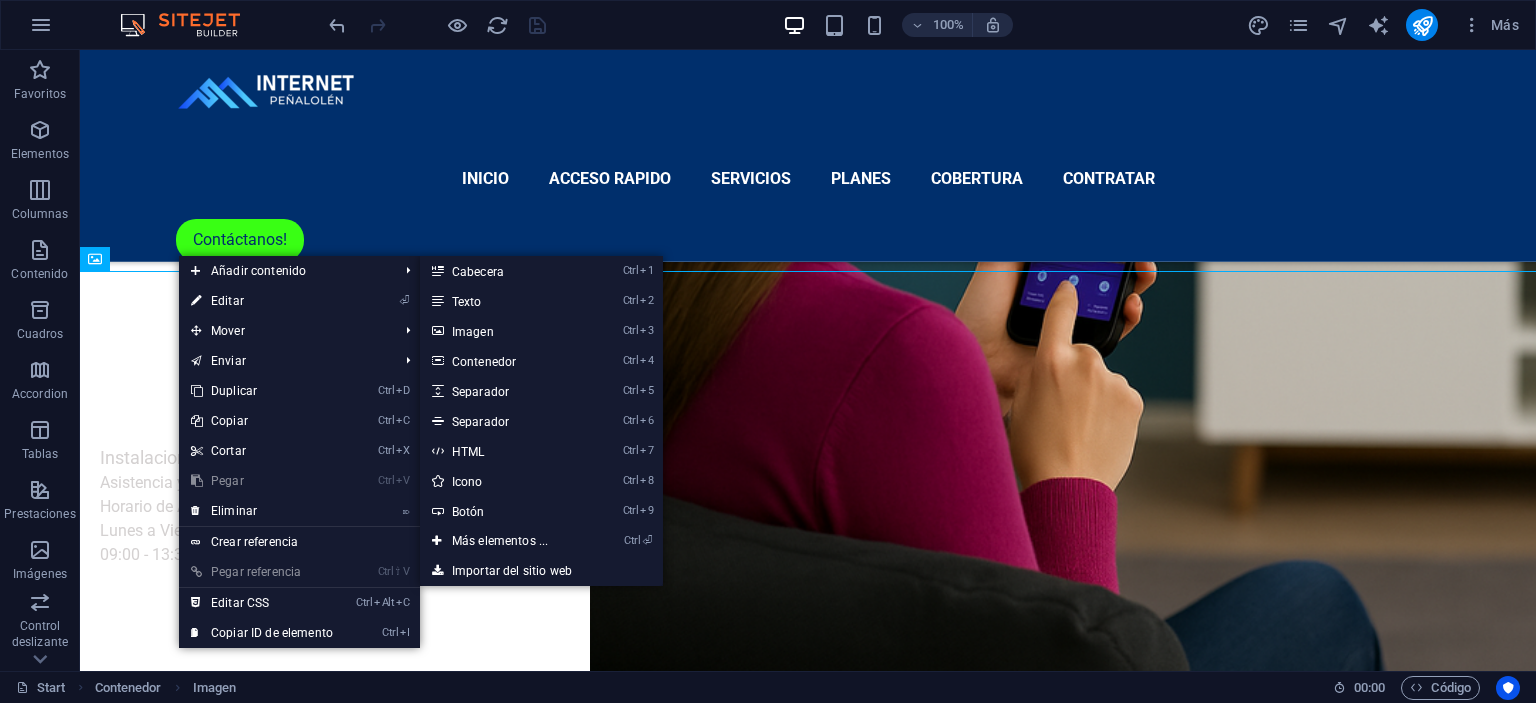 select on "px" 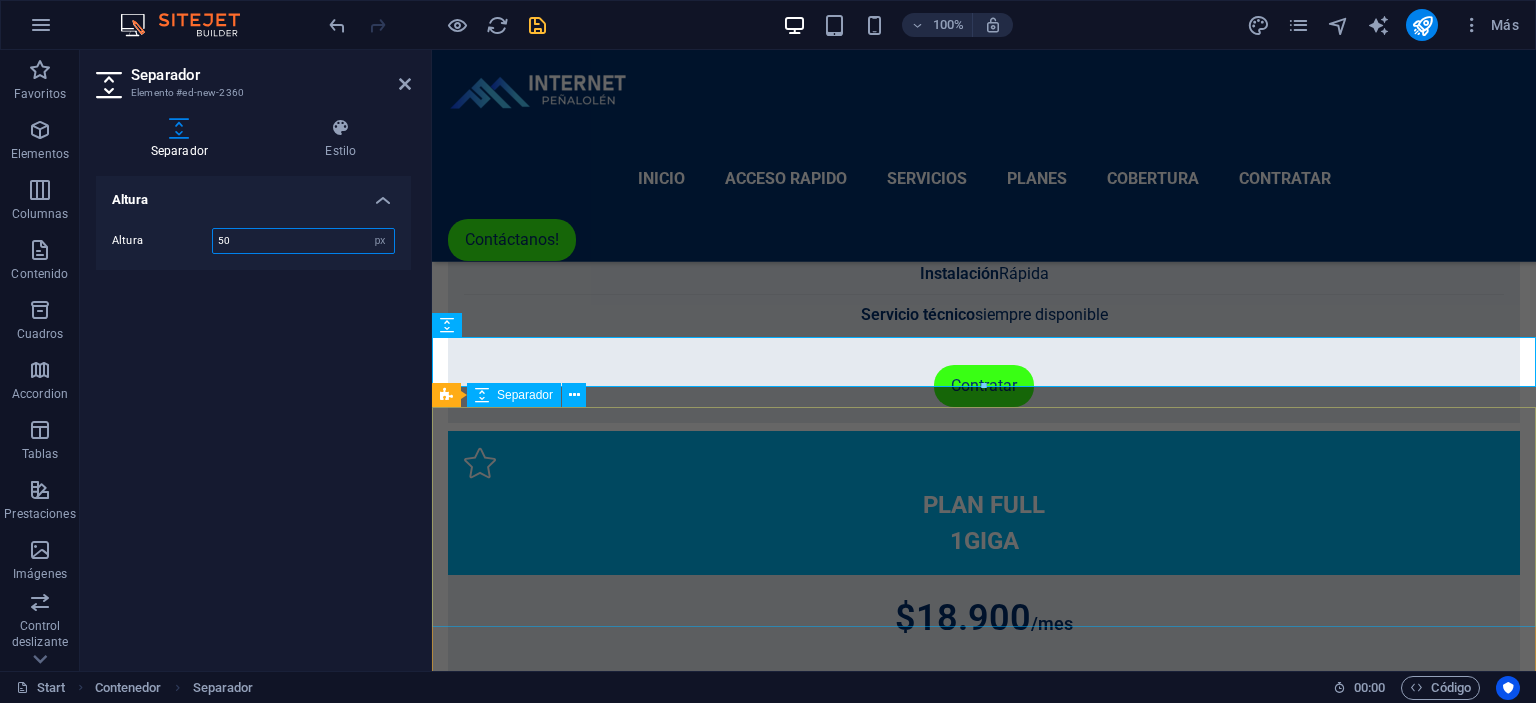 scroll, scrollTop: 5165, scrollLeft: 0, axis: vertical 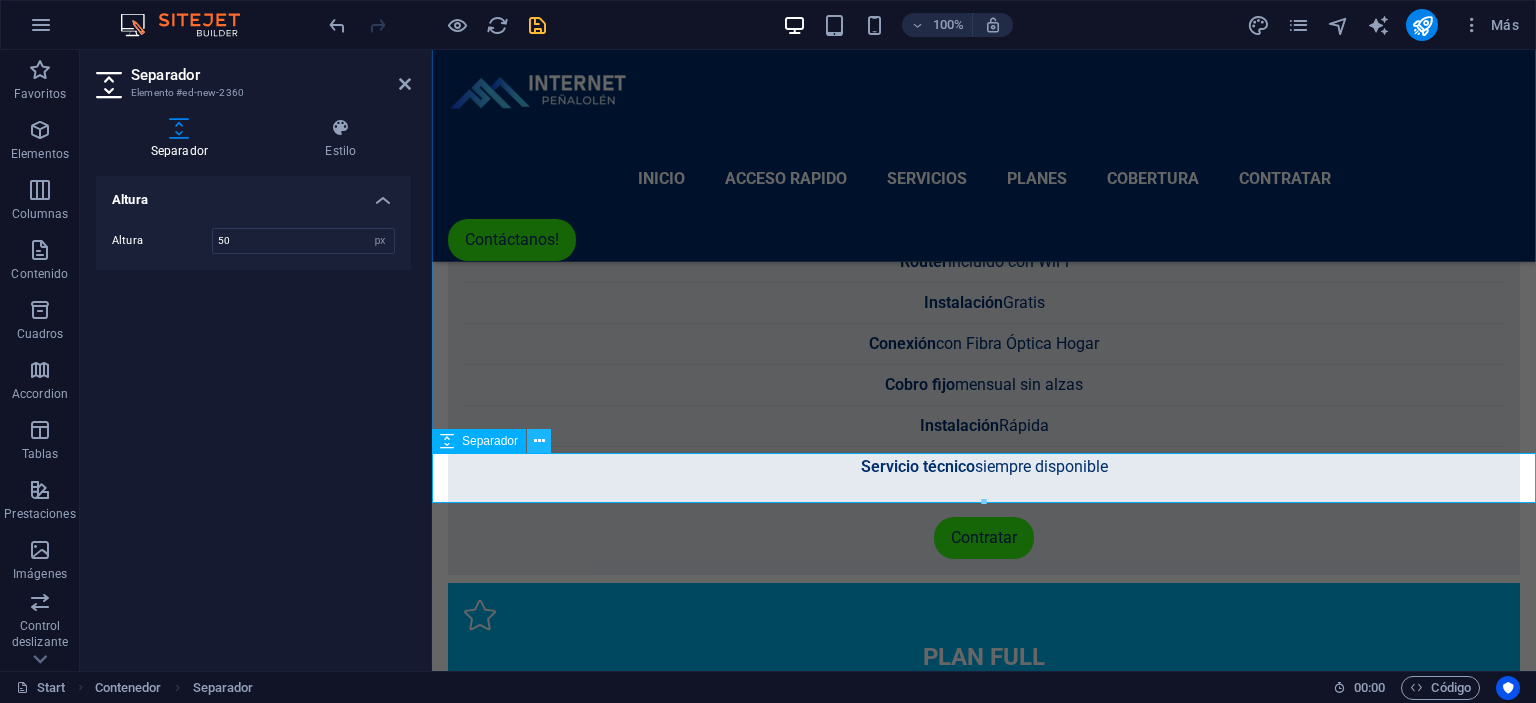 click at bounding box center (539, 441) 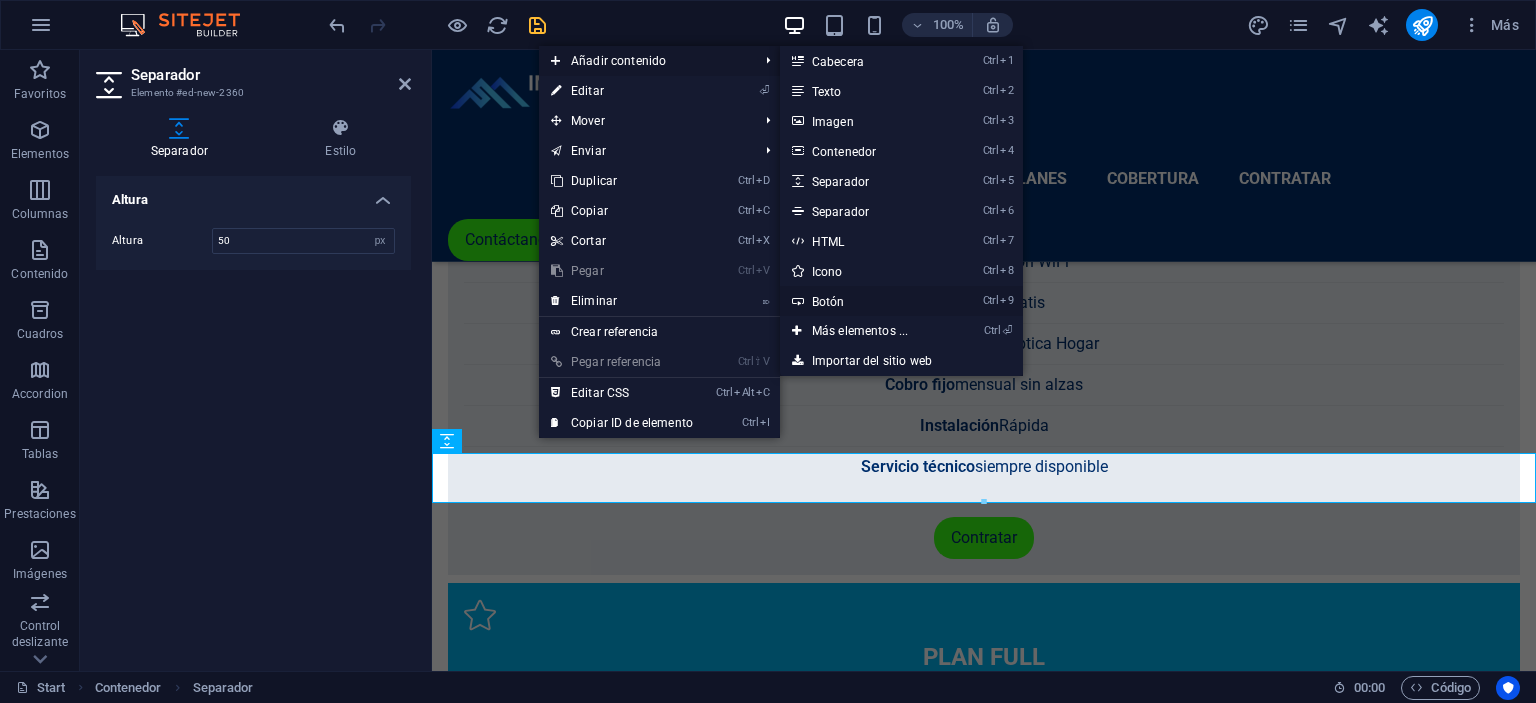 click on "Ctrl 9  Botón" at bounding box center [864, 301] 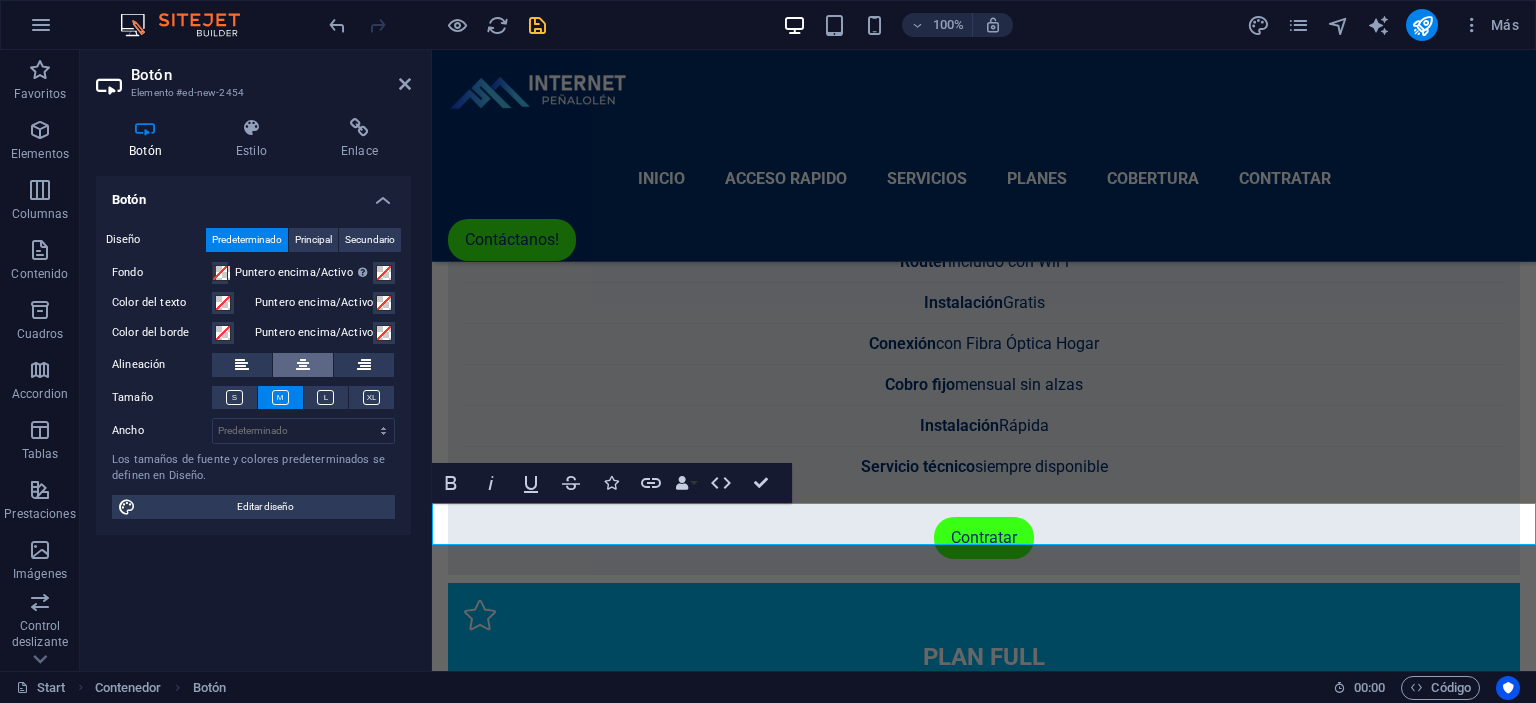 click at bounding box center [303, 365] 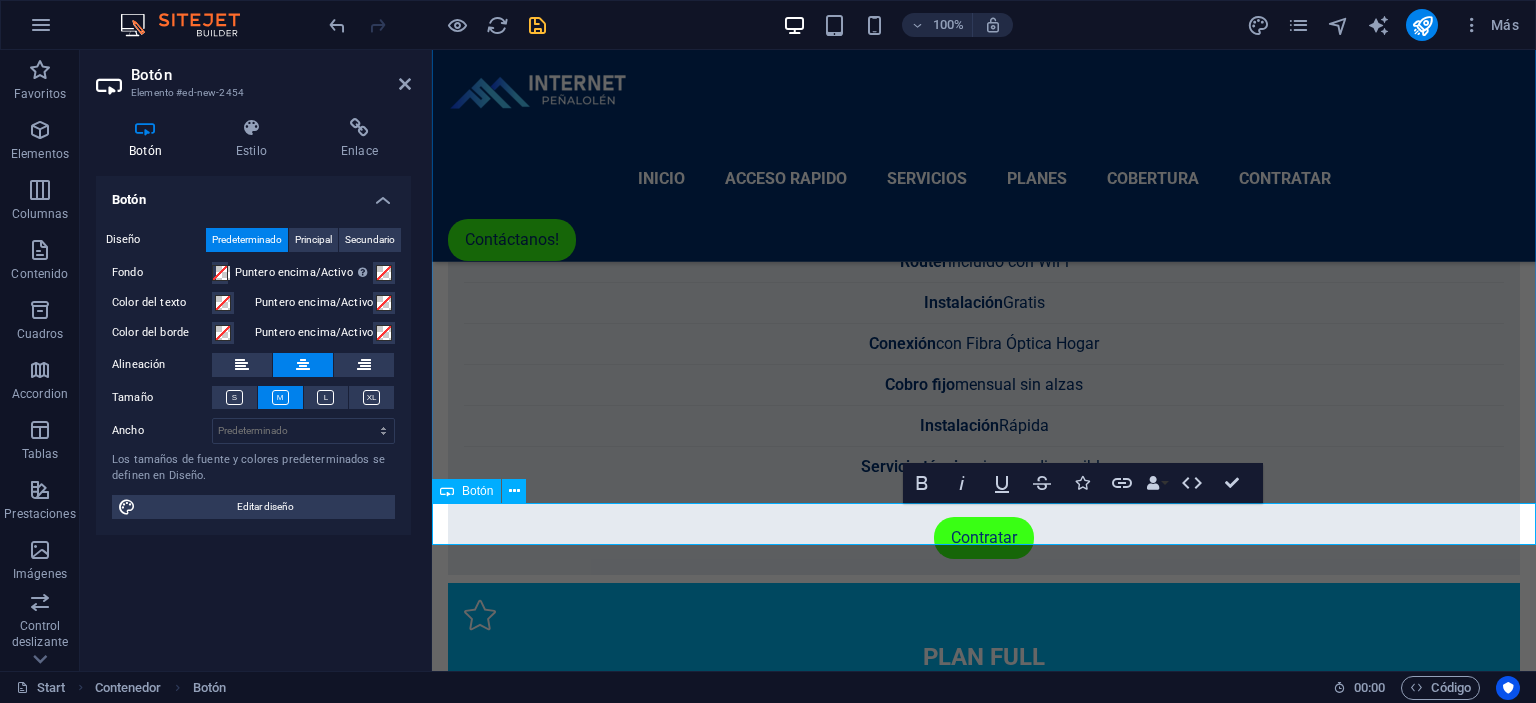 type 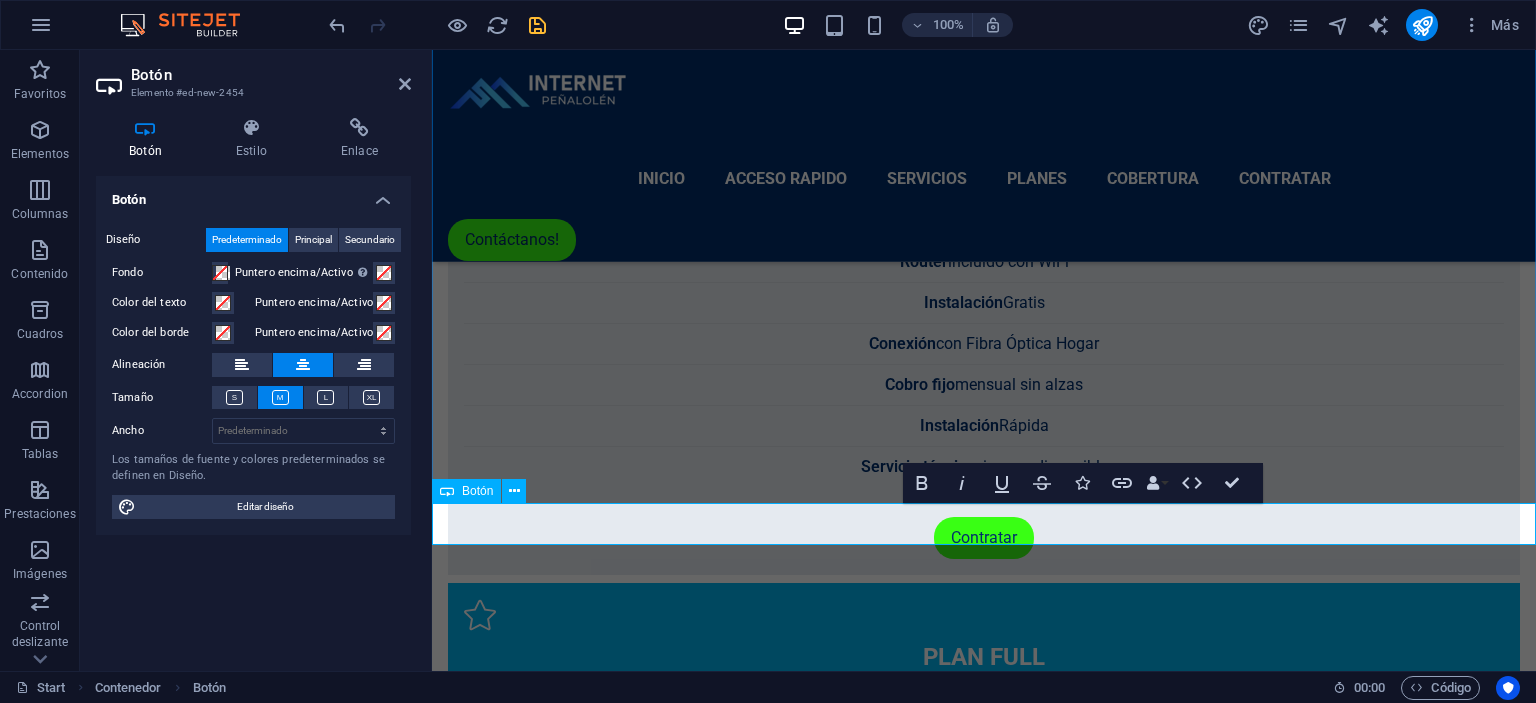 click on "Etiqueta del botón" at bounding box center [984, 7461] 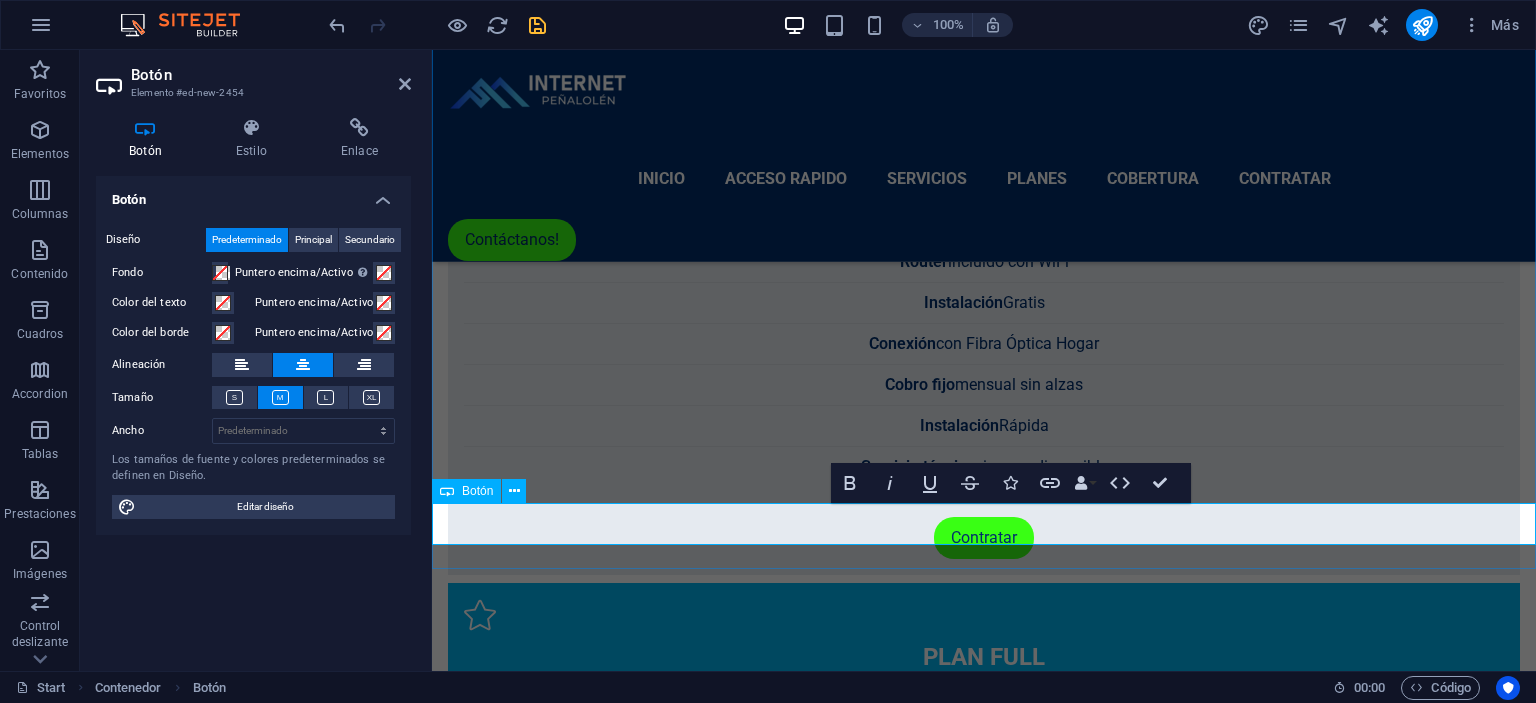 scroll, scrollTop: 26, scrollLeft: 4, axis: both 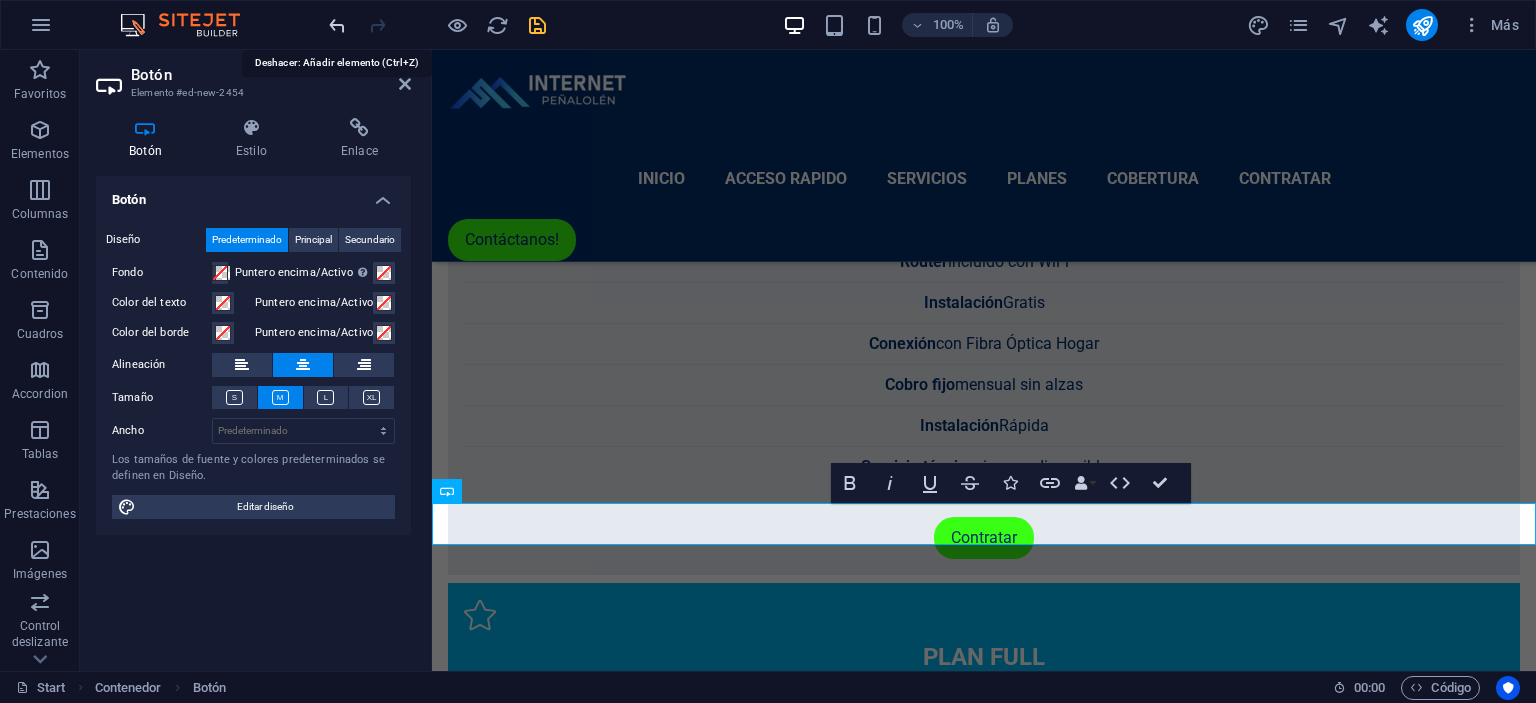click at bounding box center [337, 25] 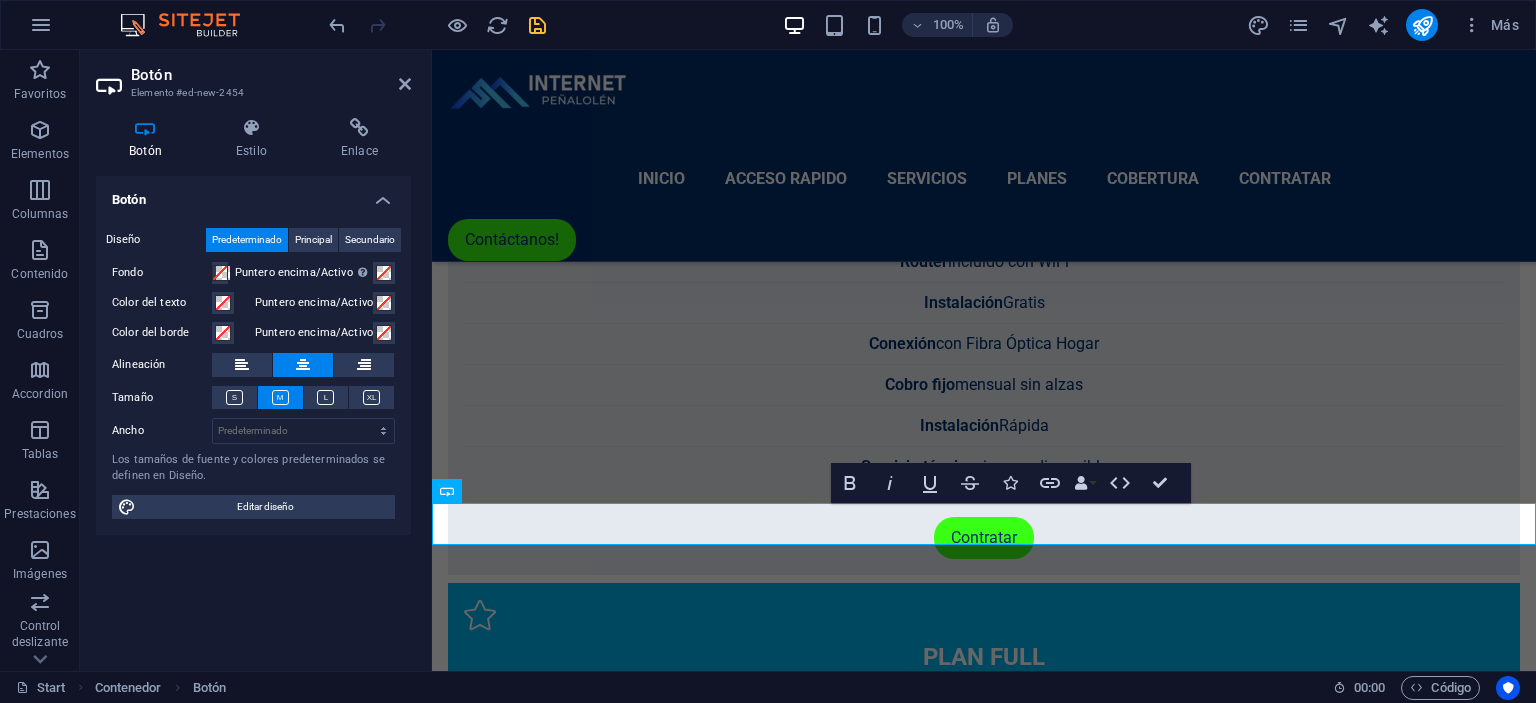 scroll, scrollTop: 4762, scrollLeft: 0, axis: vertical 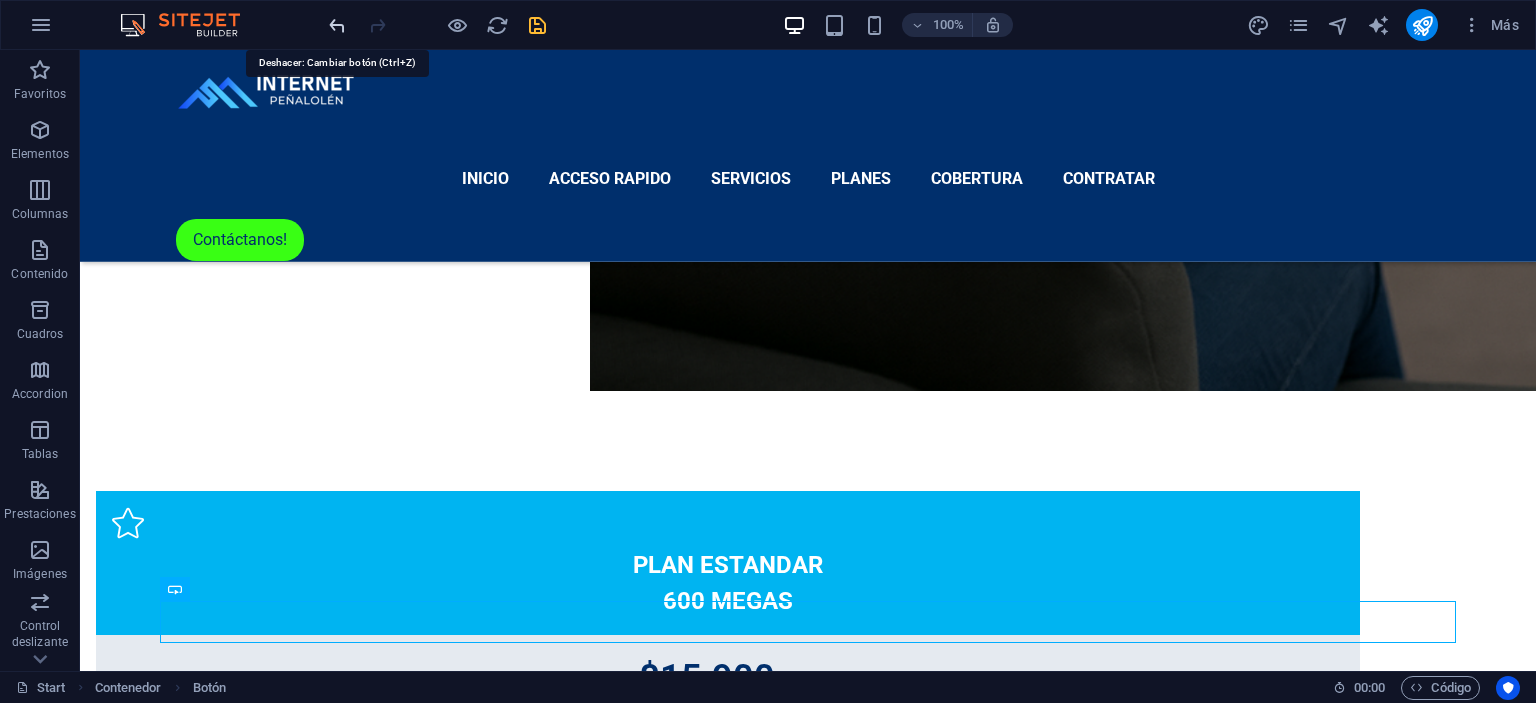click at bounding box center (337, 25) 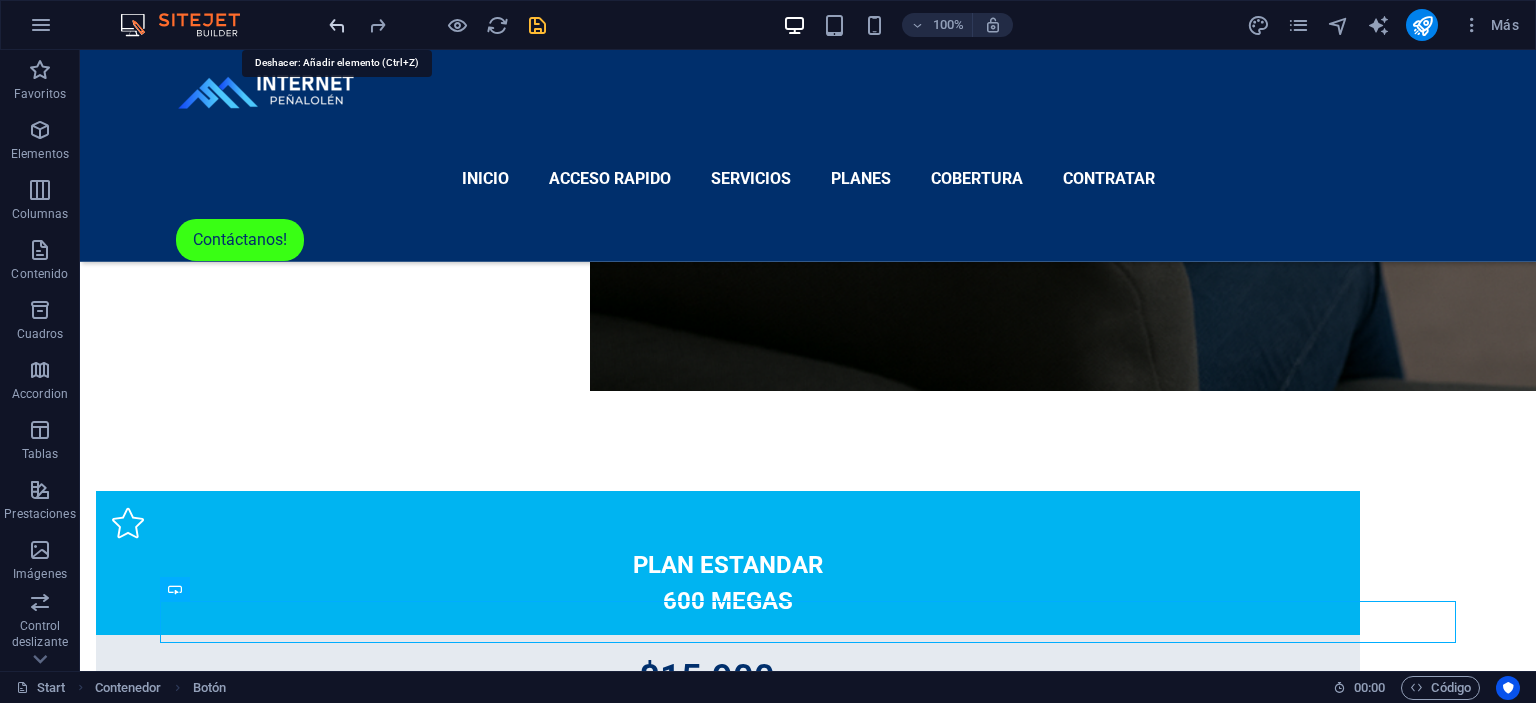 click at bounding box center (337, 25) 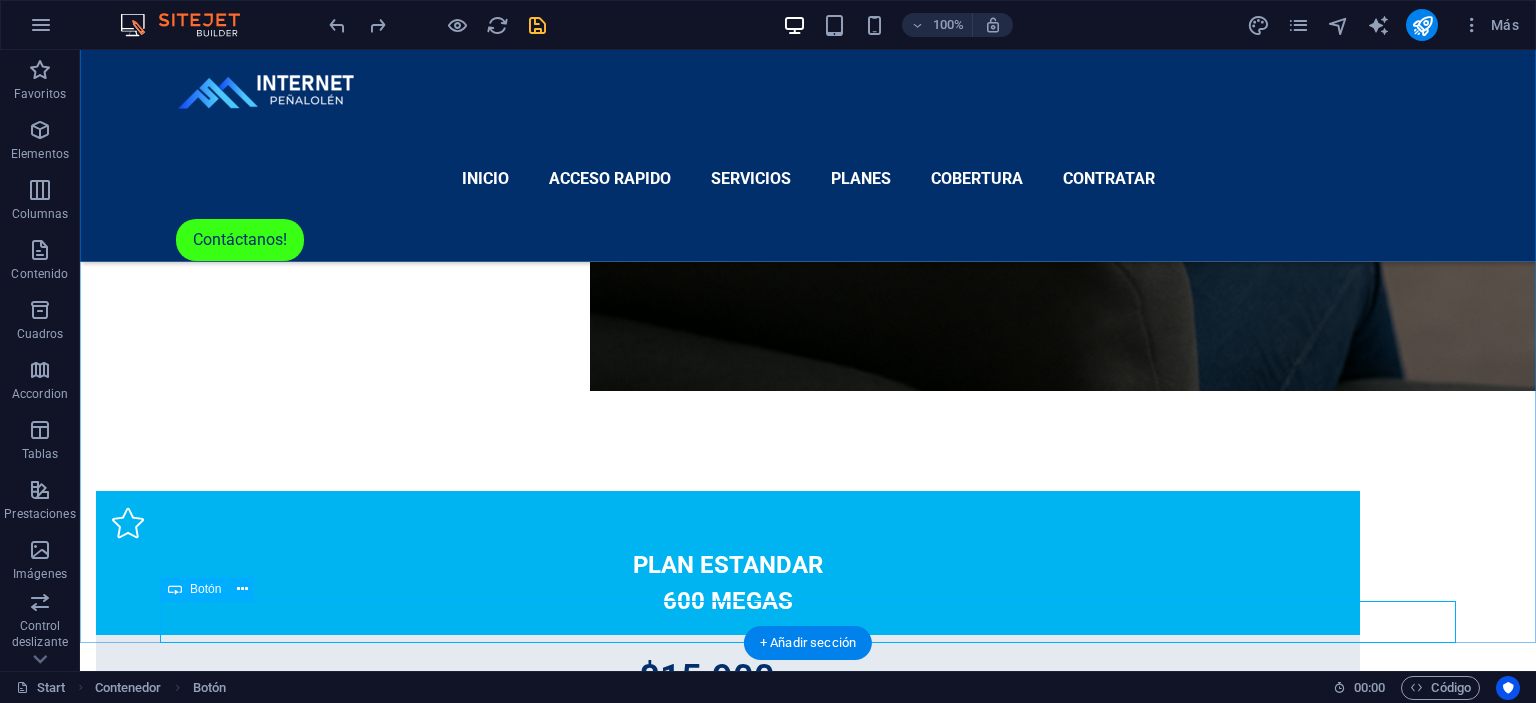 click on "Etiqueta del botón" at bounding box center [808, 7711] 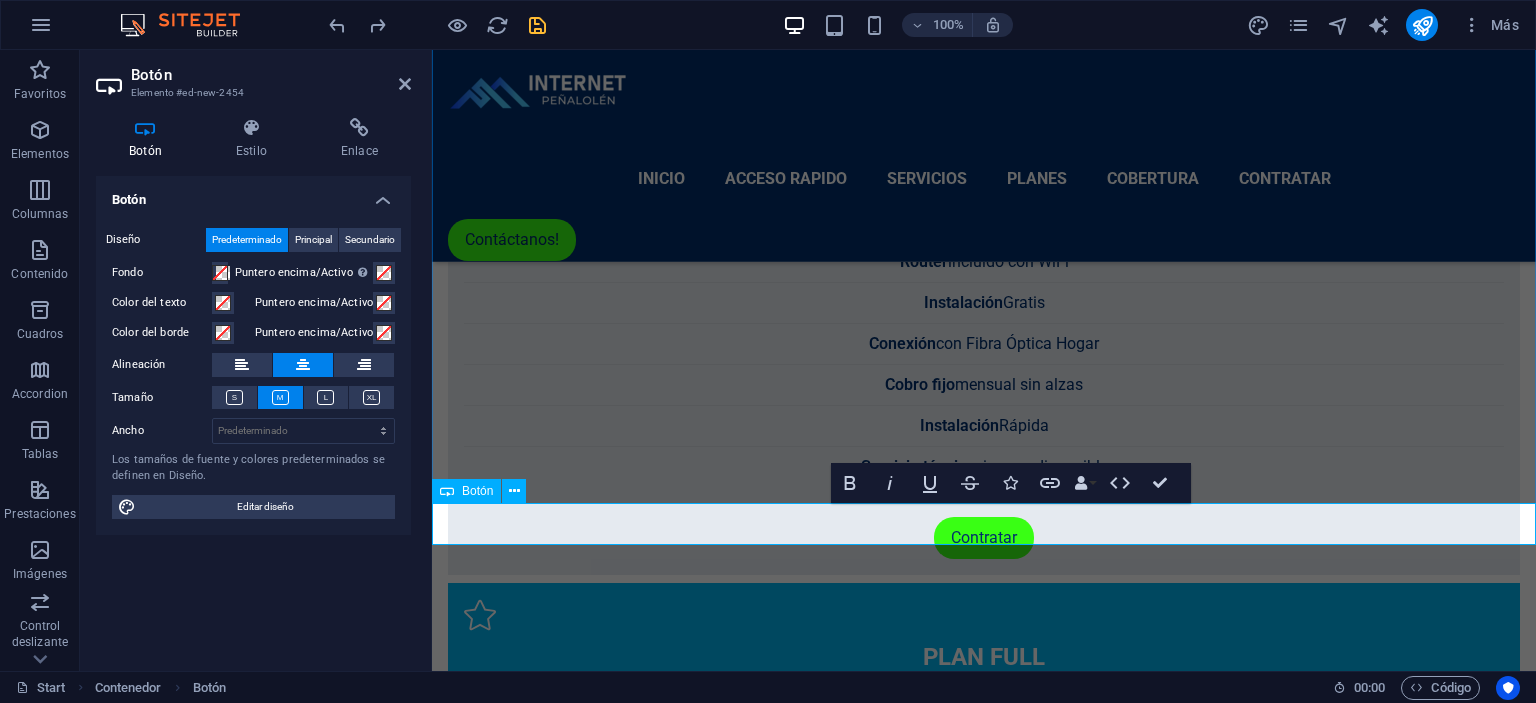 scroll, scrollTop: 26, scrollLeft: 4, axis: both 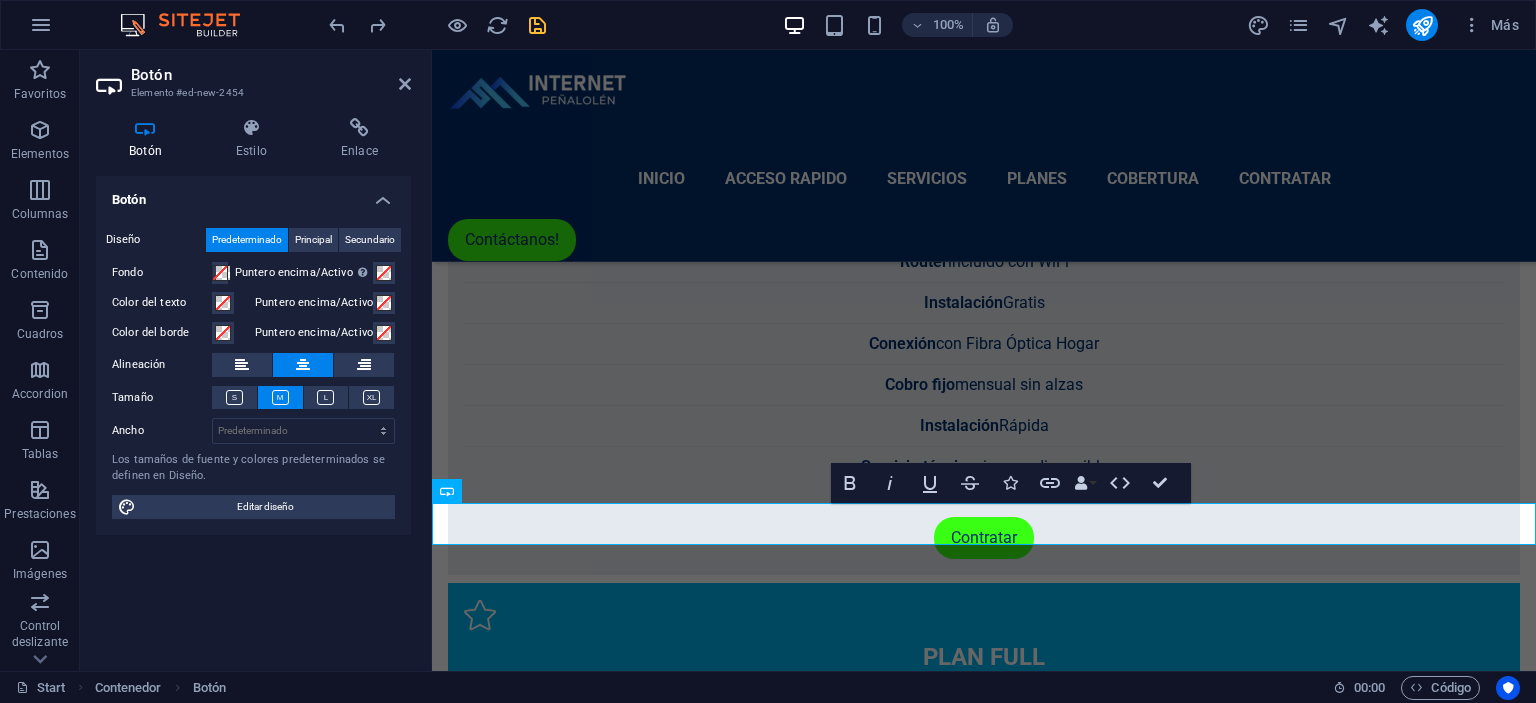 type 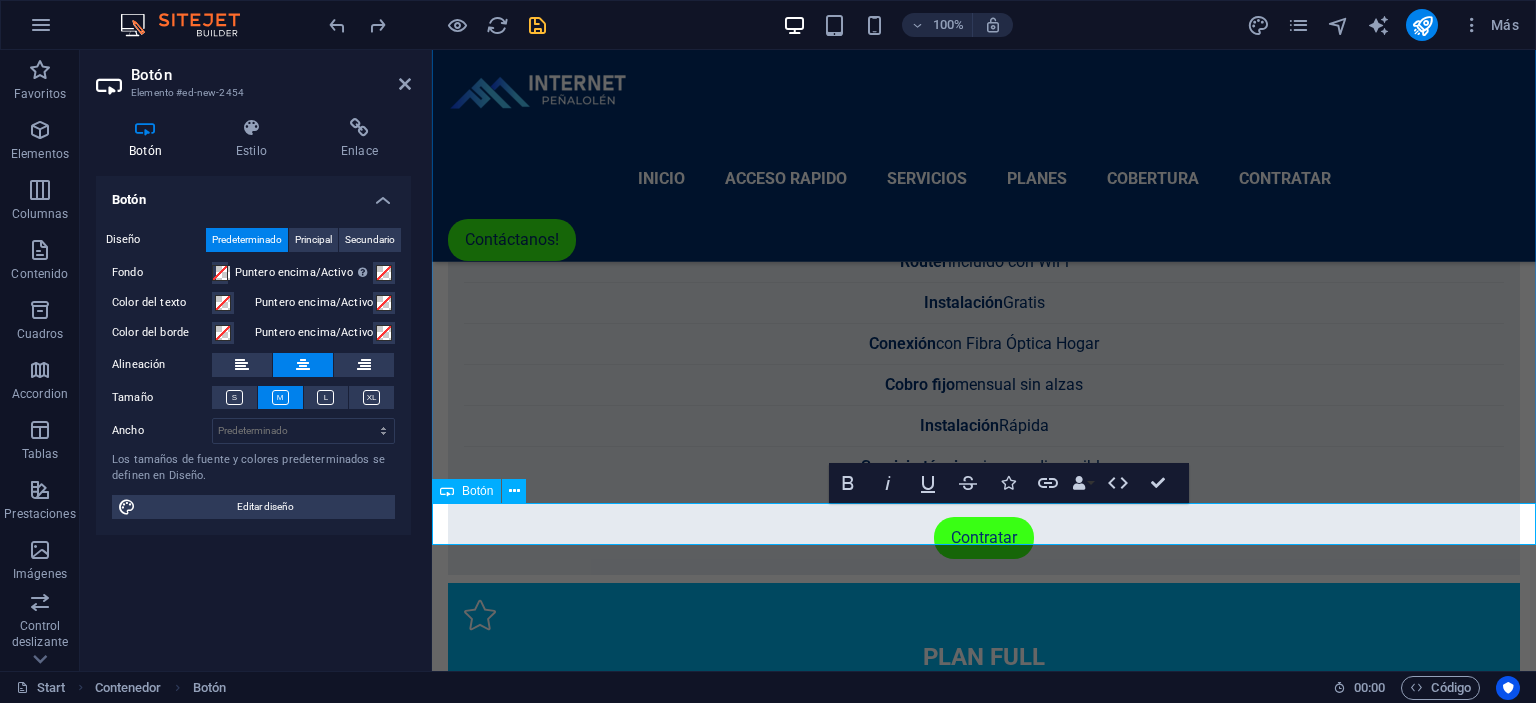 click on "Estamos en tu comuna? Consulta aquí!" at bounding box center (984, 7461) 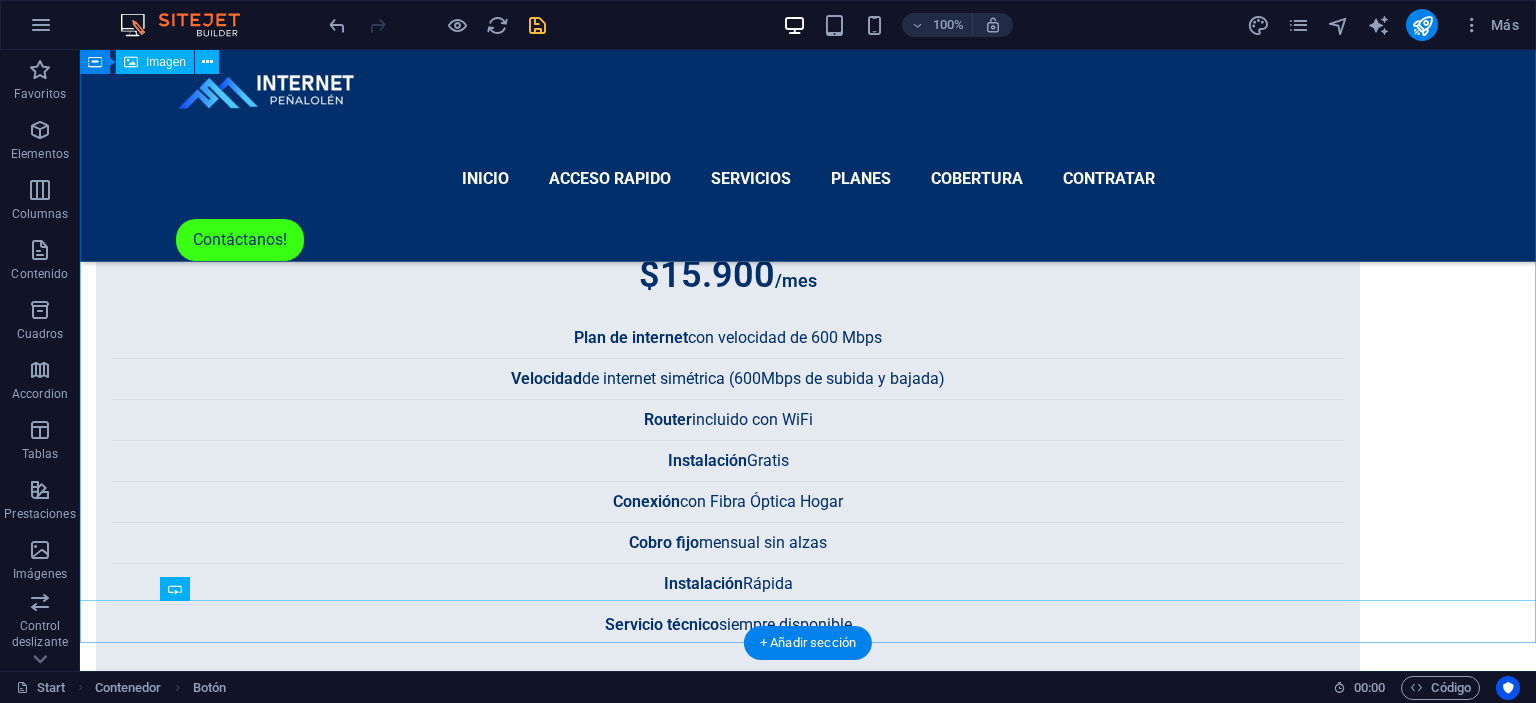 scroll, scrollTop: 4762, scrollLeft: 0, axis: vertical 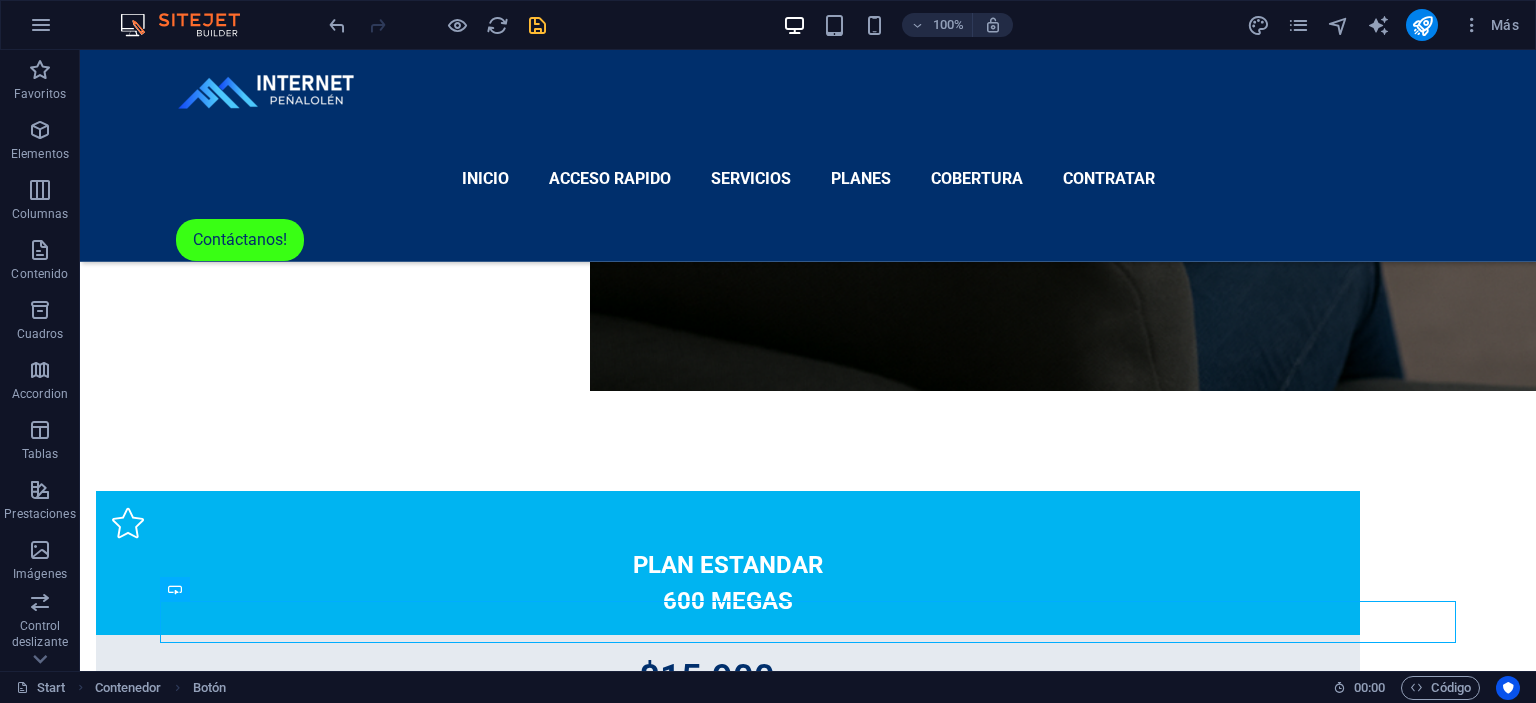 click at bounding box center [537, 25] 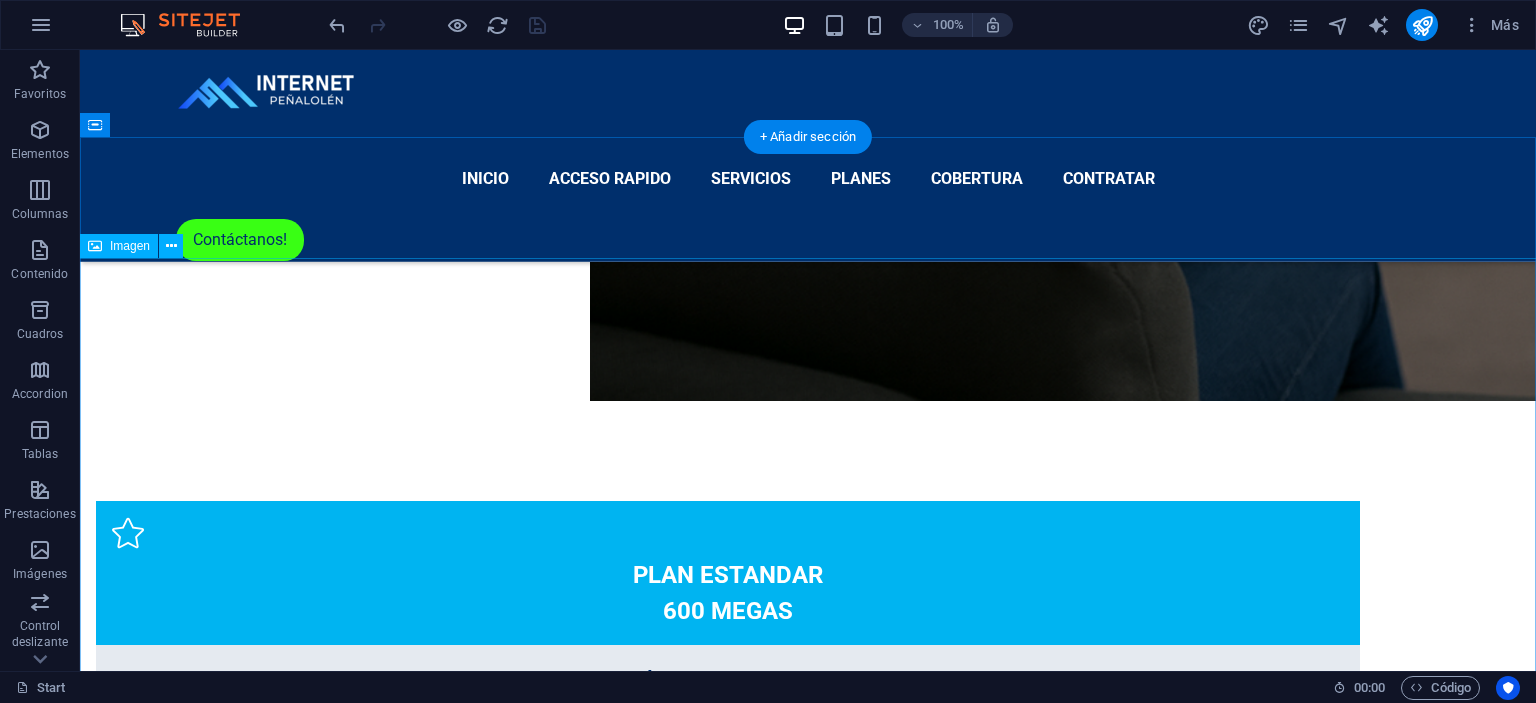 scroll, scrollTop: 4762, scrollLeft: 0, axis: vertical 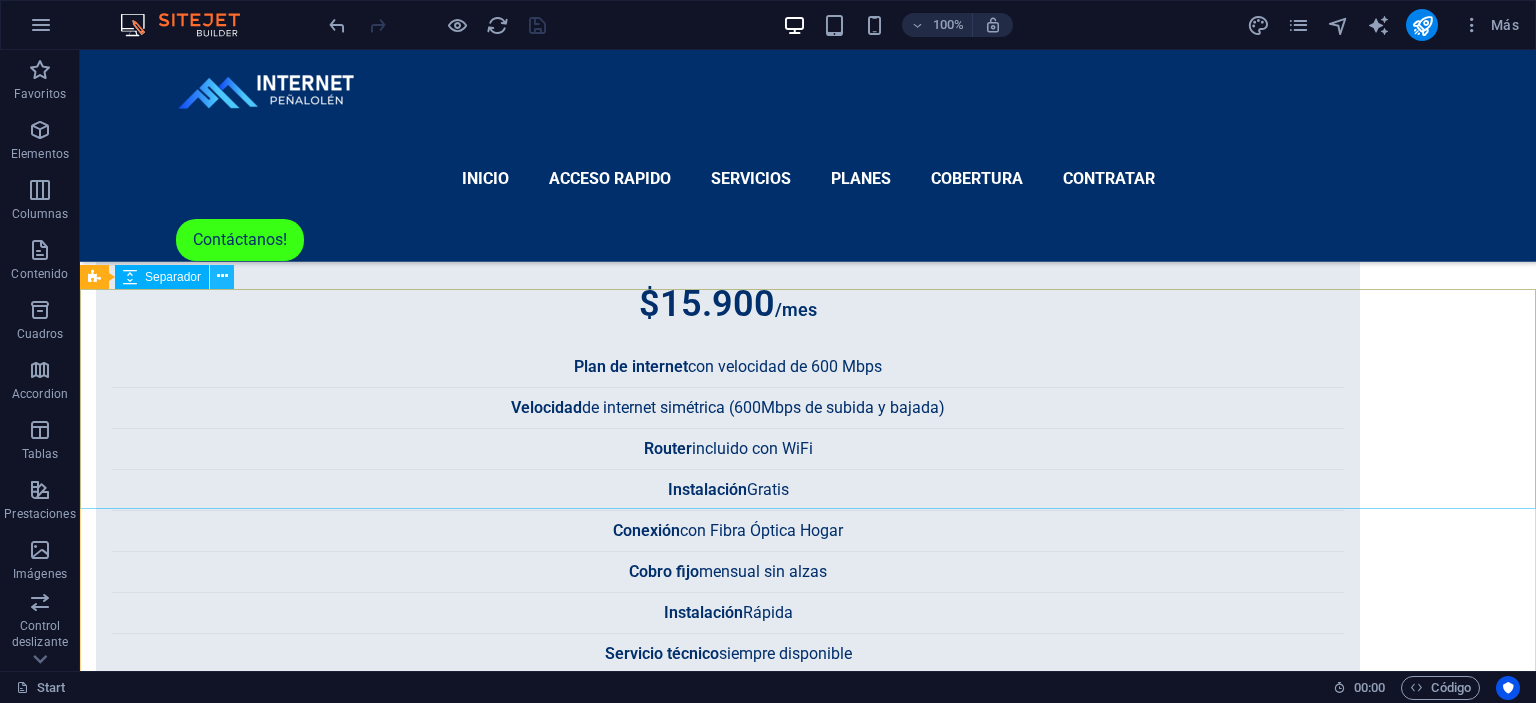 click at bounding box center [222, 276] 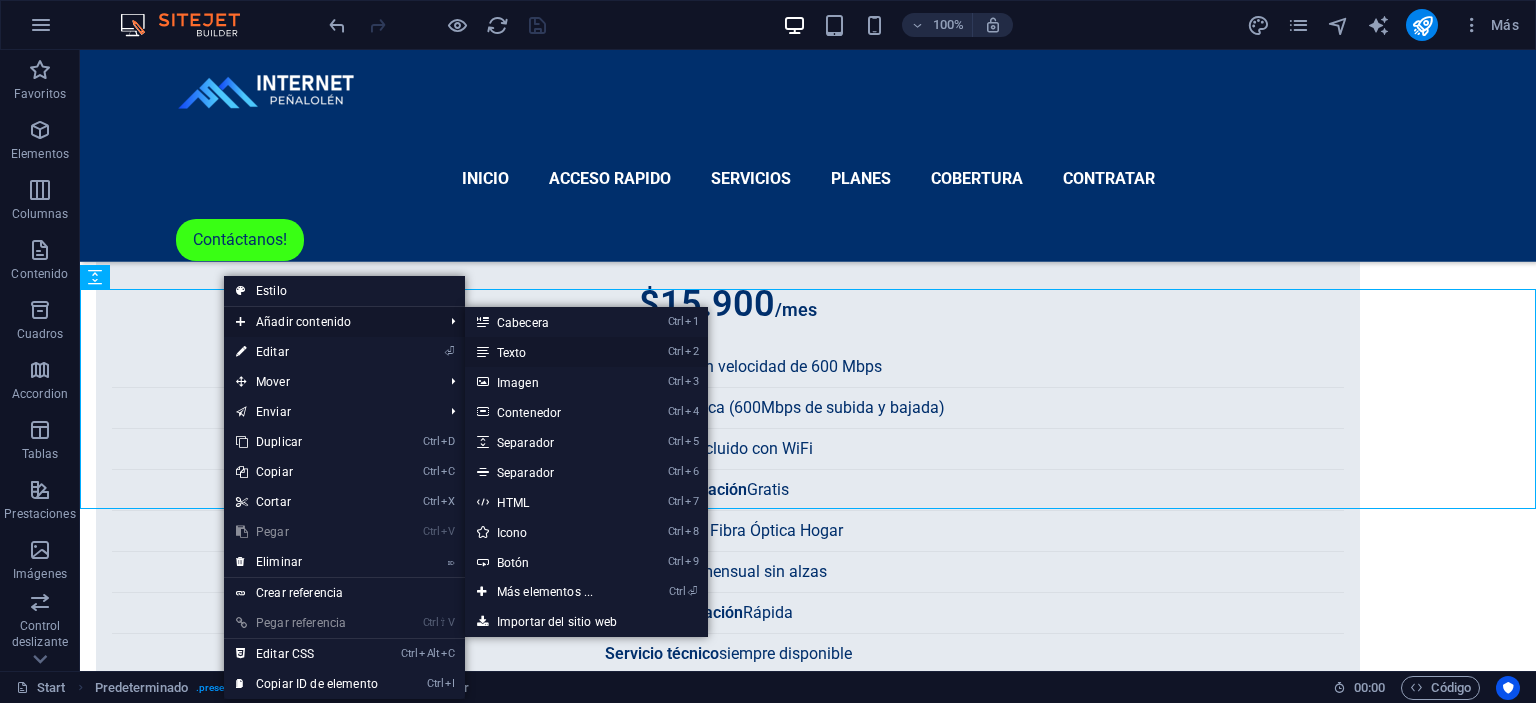 click on "Ctrl 2  Texto" at bounding box center (549, 352) 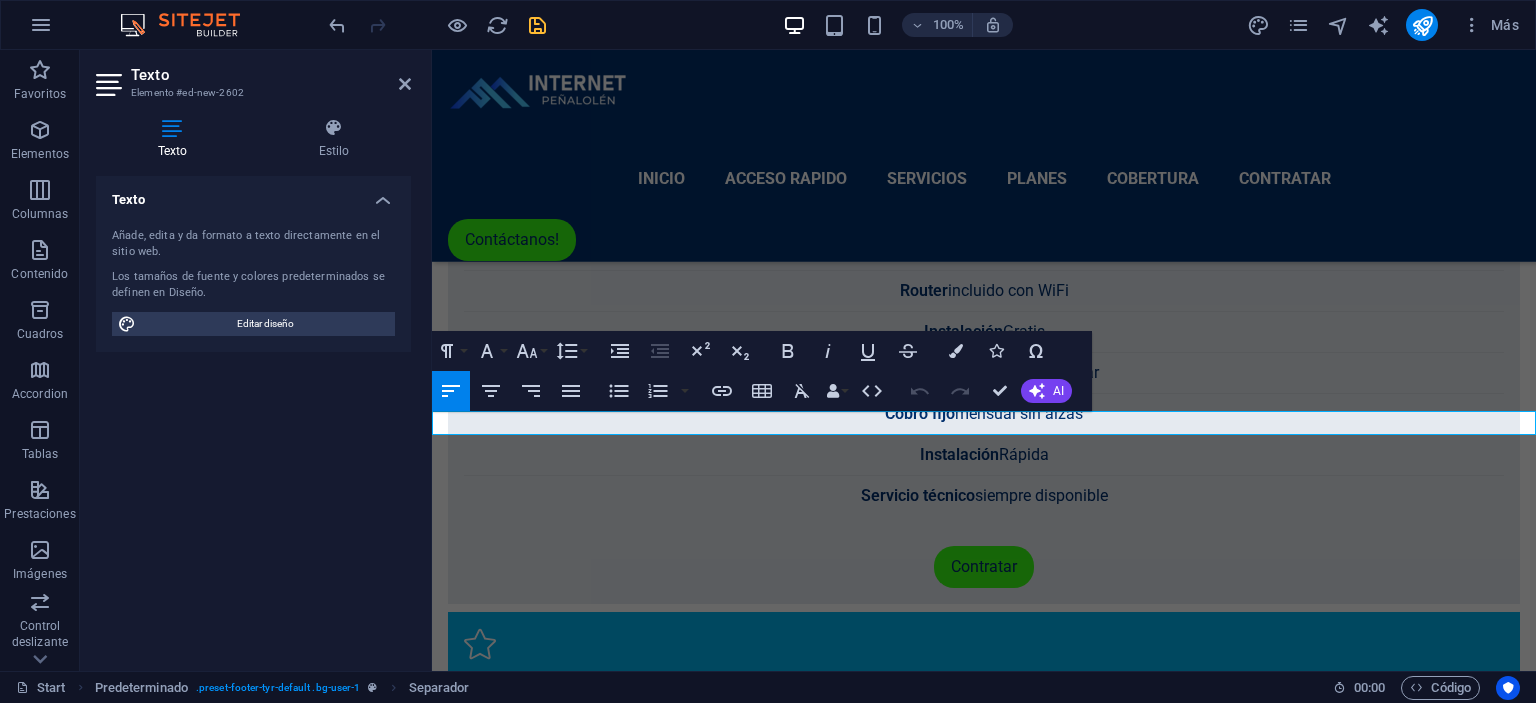 scroll, scrollTop: 5539, scrollLeft: 0, axis: vertical 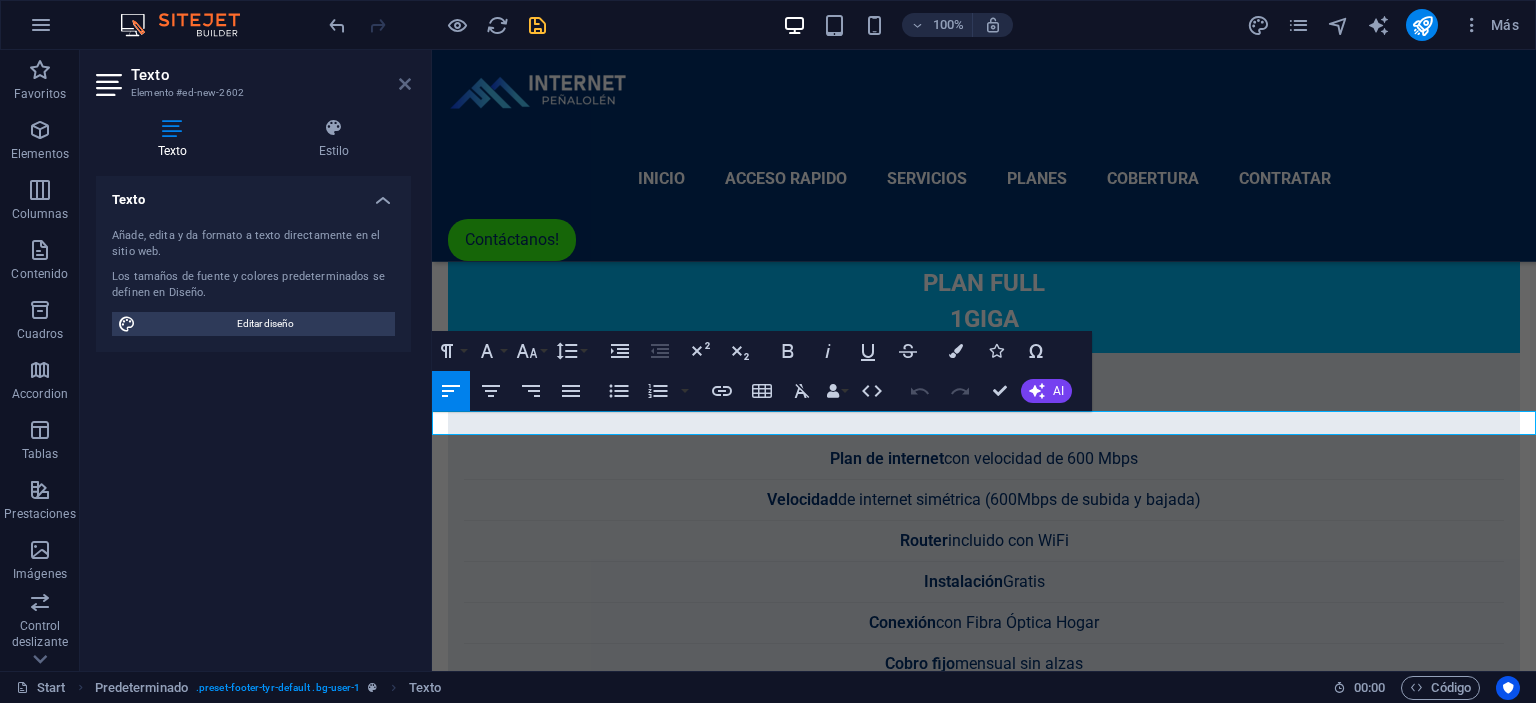 drag, startPoint x: 406, startPoint y: 84, endPoint x: 442, endPoint y: 26, distance: 68.26419 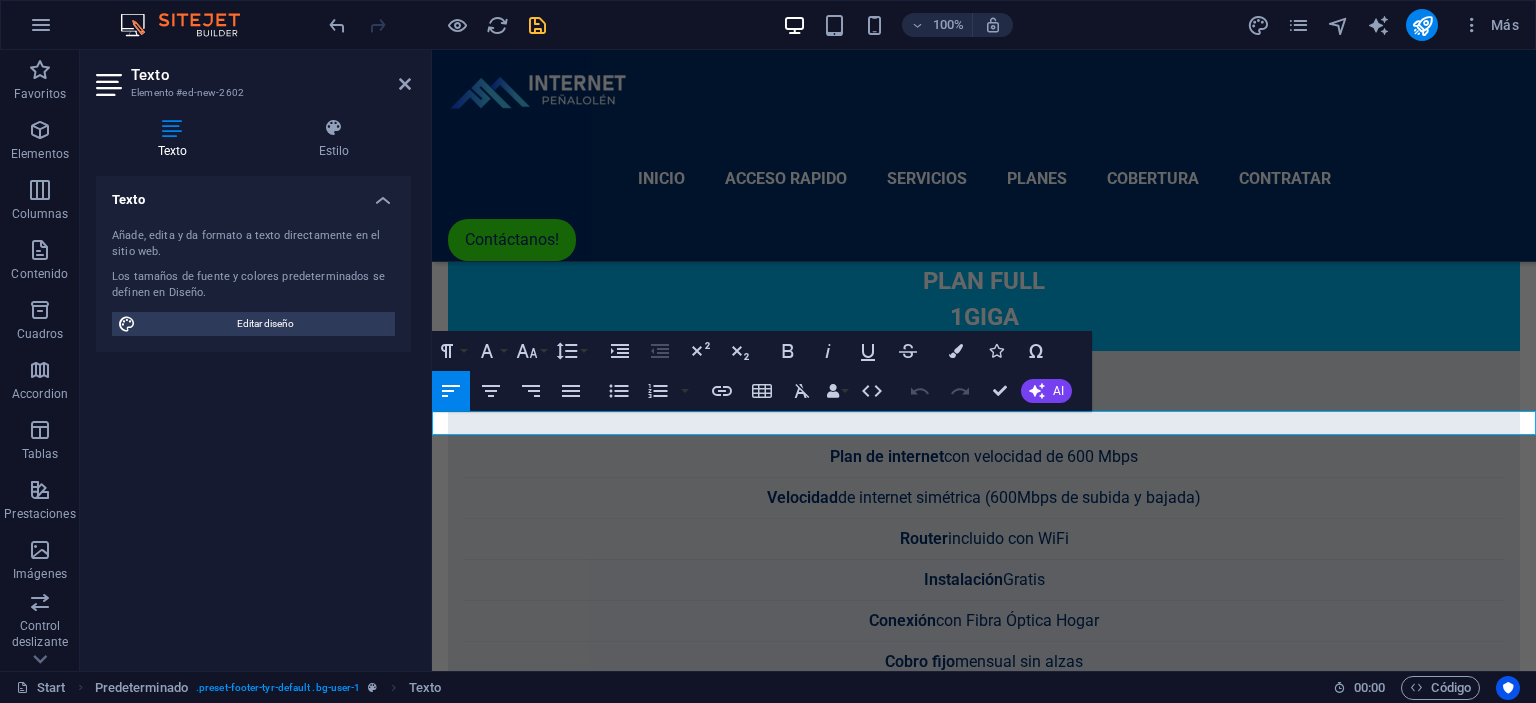 scroll, scrollTop: 5136, scrollLeft: 0, axis: vertical 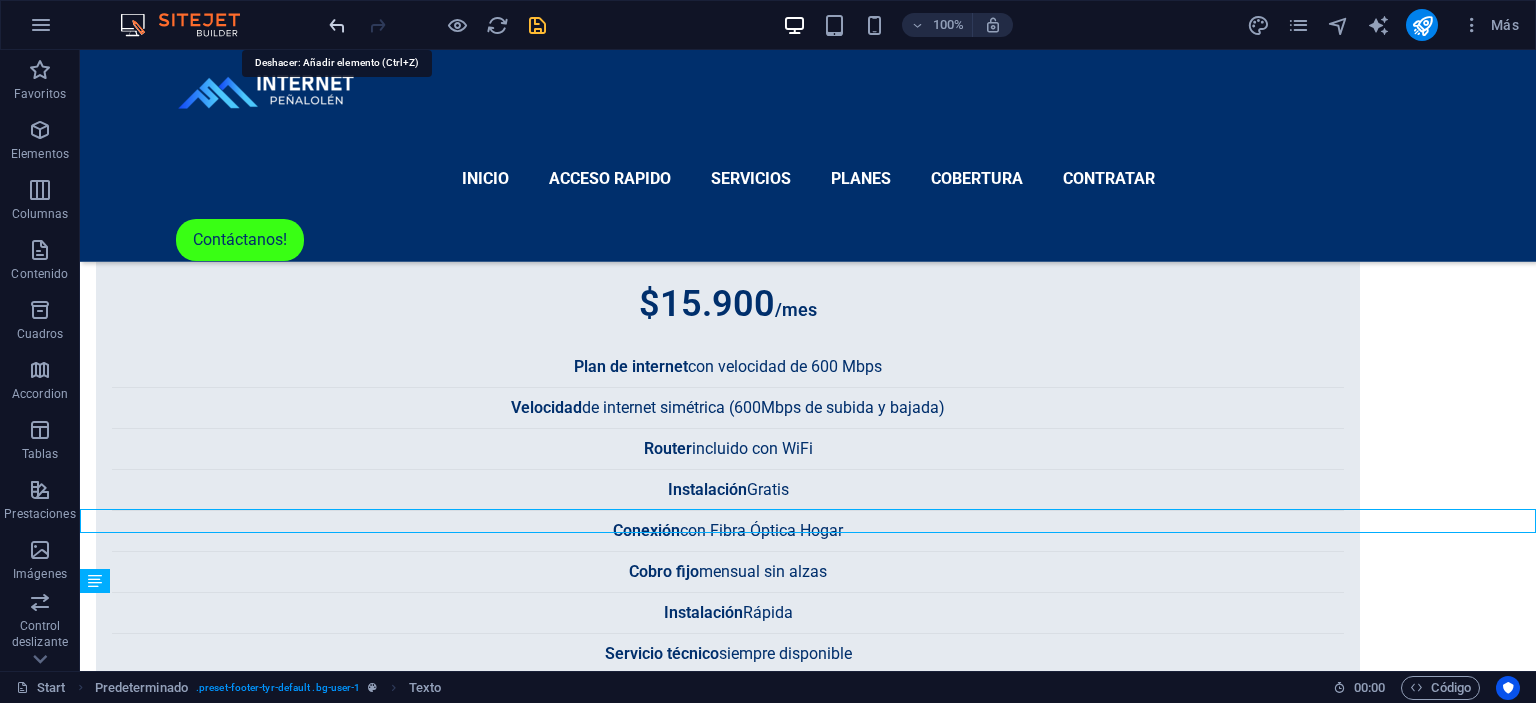 click at bounding box center [337, 25] 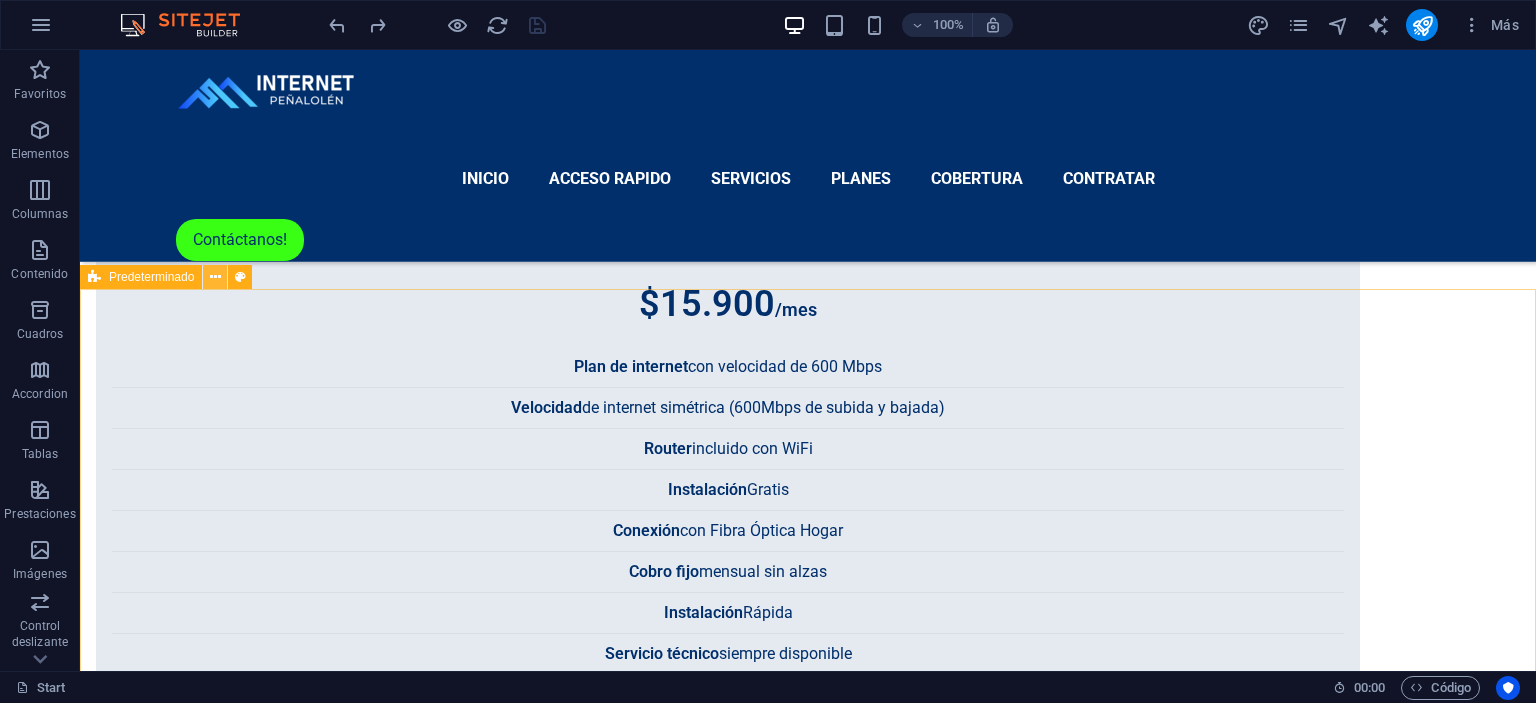 click at bounding box center (215, 277) 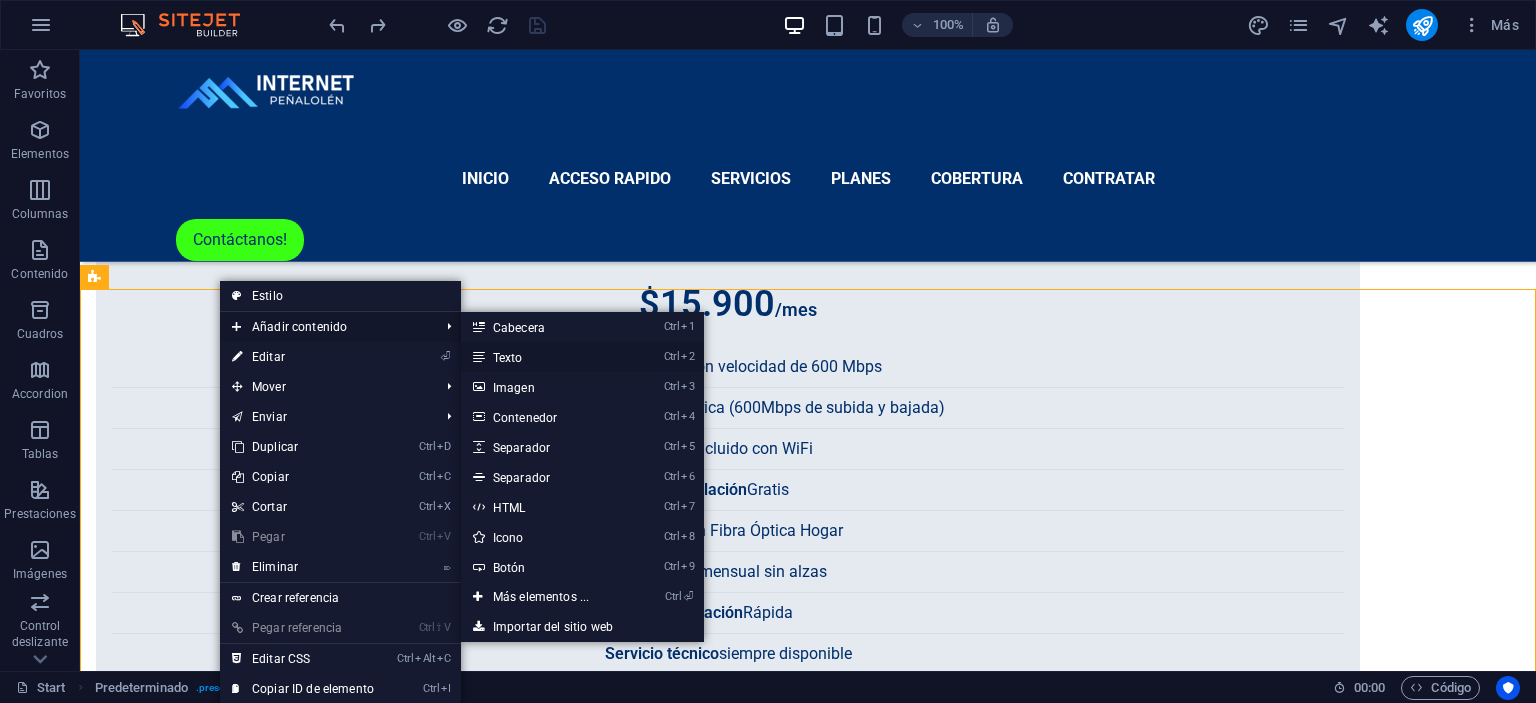 click on "Ctrl 2  Texto" at bounding box center (545, 357) 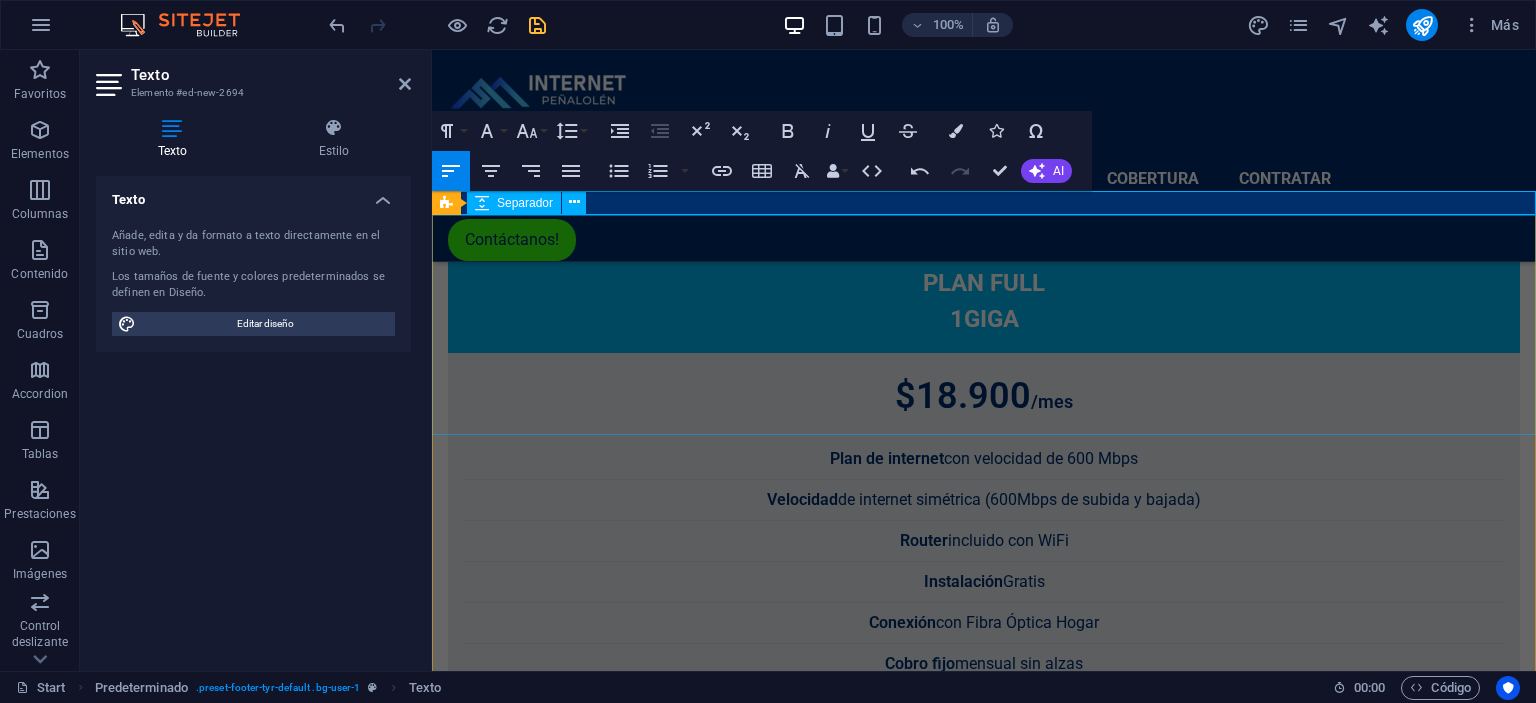 scroll, scrollTop: 94, scrollLeft: 22, axis: both 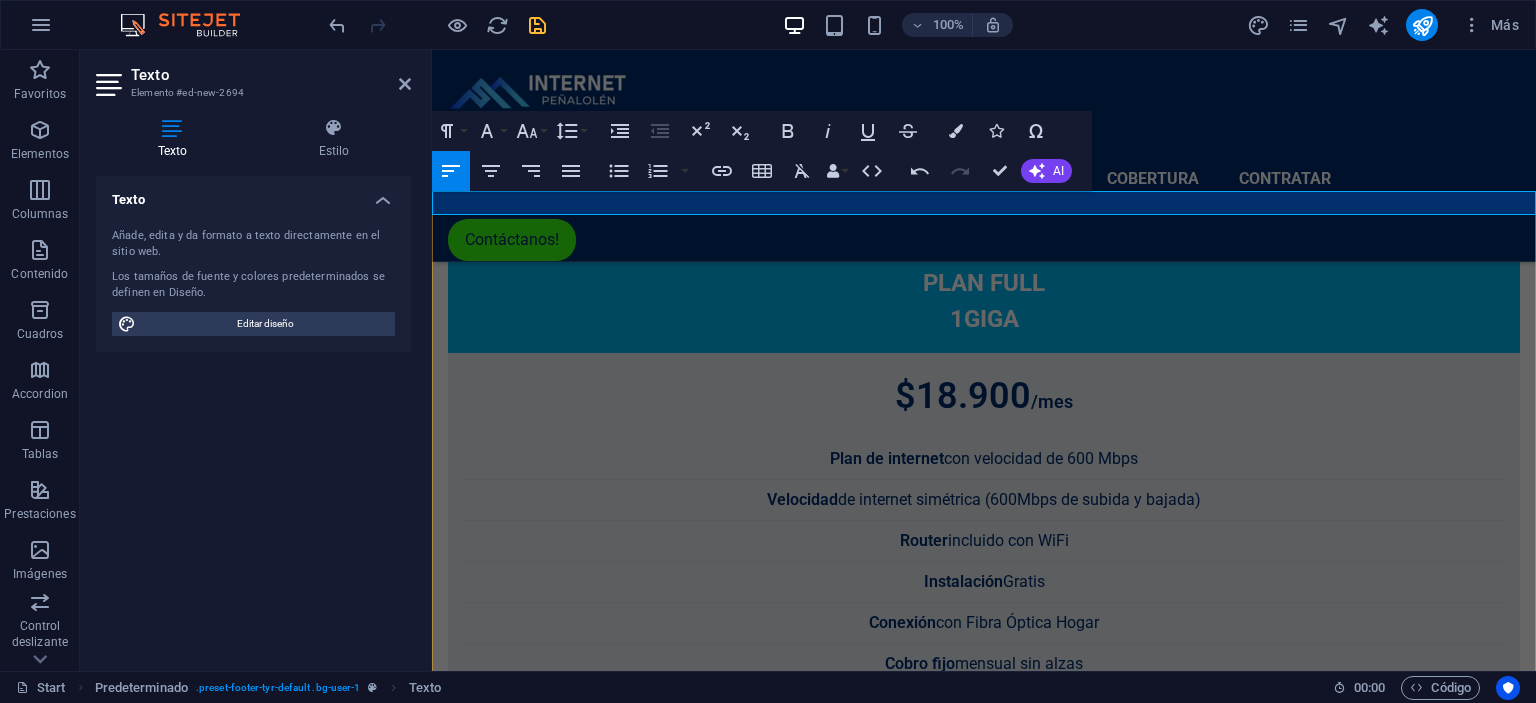 click on "Tienes dudas o quieres cotizar tu plan?" at bounding box center [984, 7140] 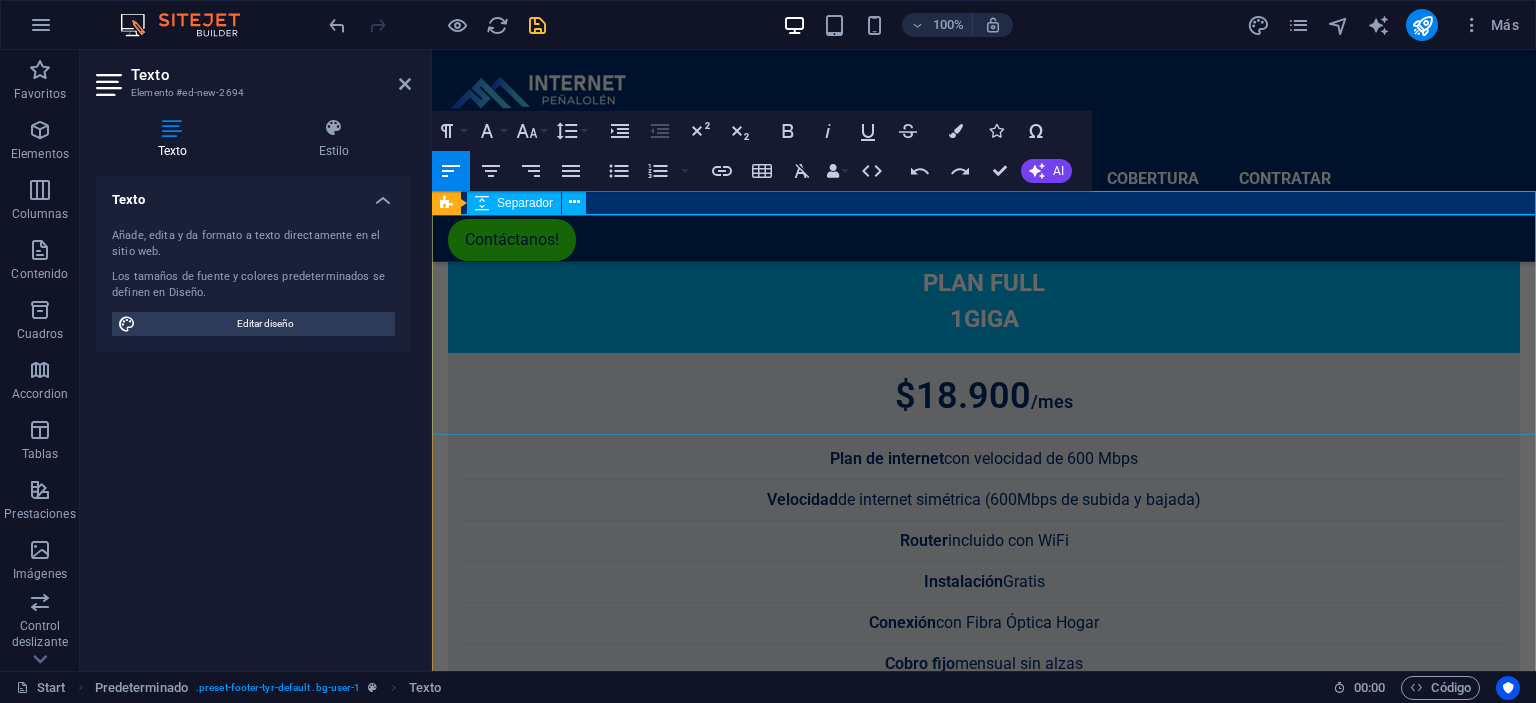 click at bounding box center [984, 7262] 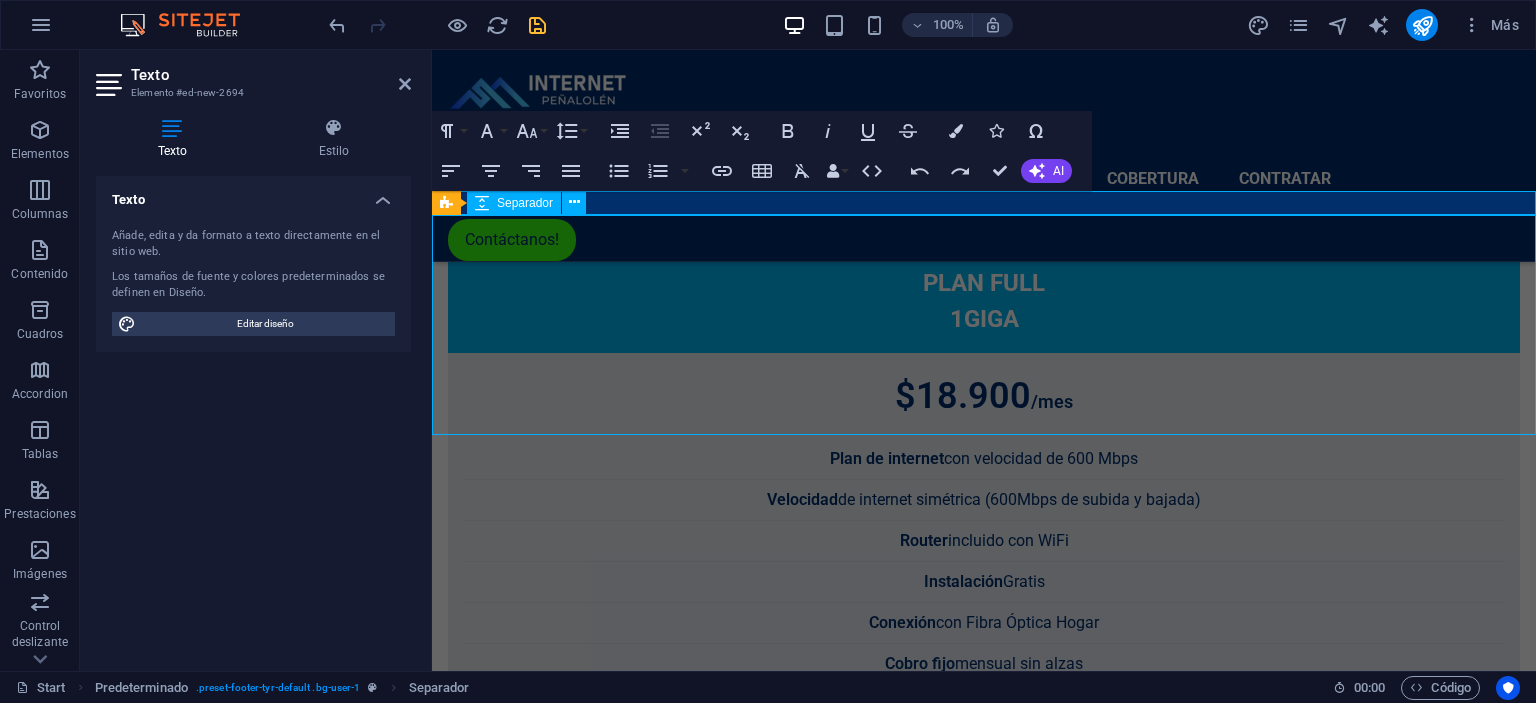 scroll, scrollTop: 5136, scrollLeft: 0, axis: vertical 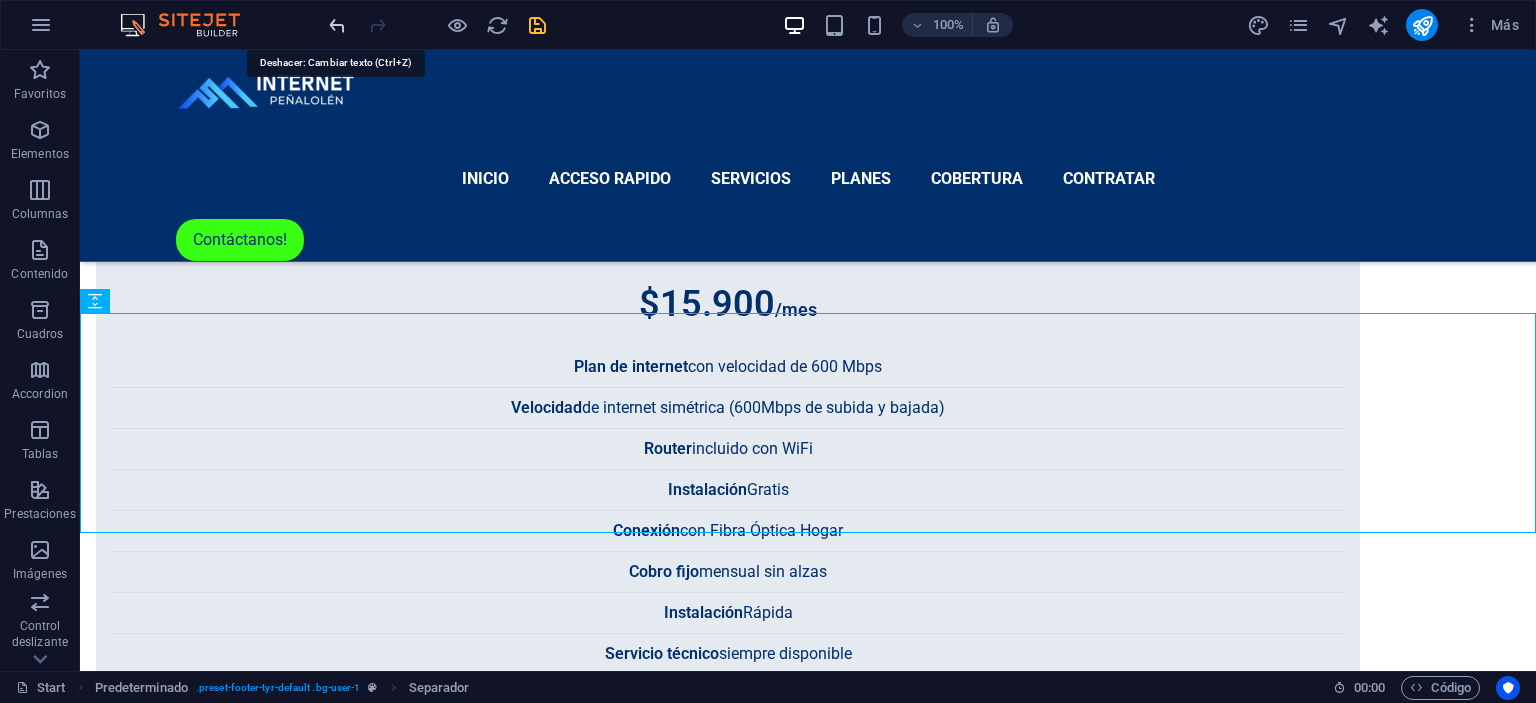 click at bounding box center [337, 25] 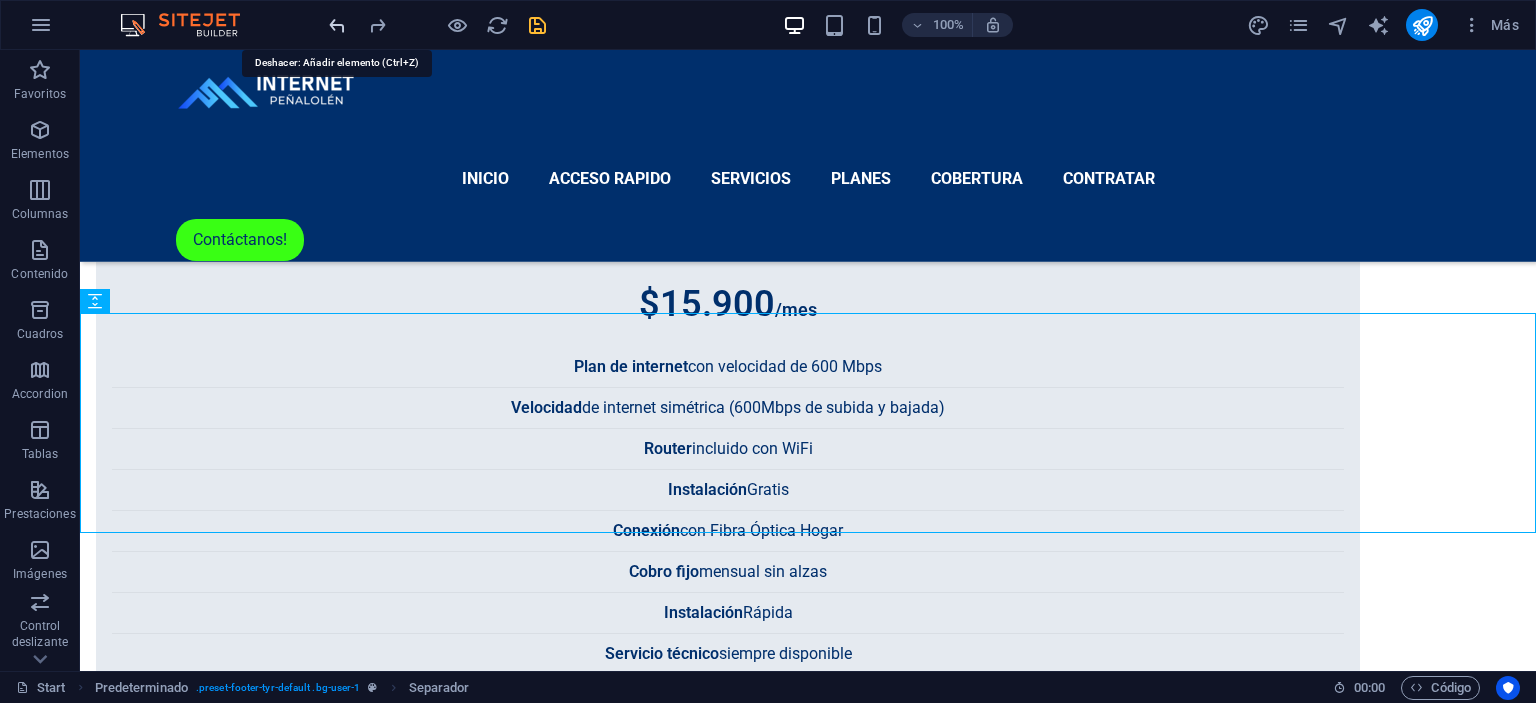 click at bounding box center [337, 25] 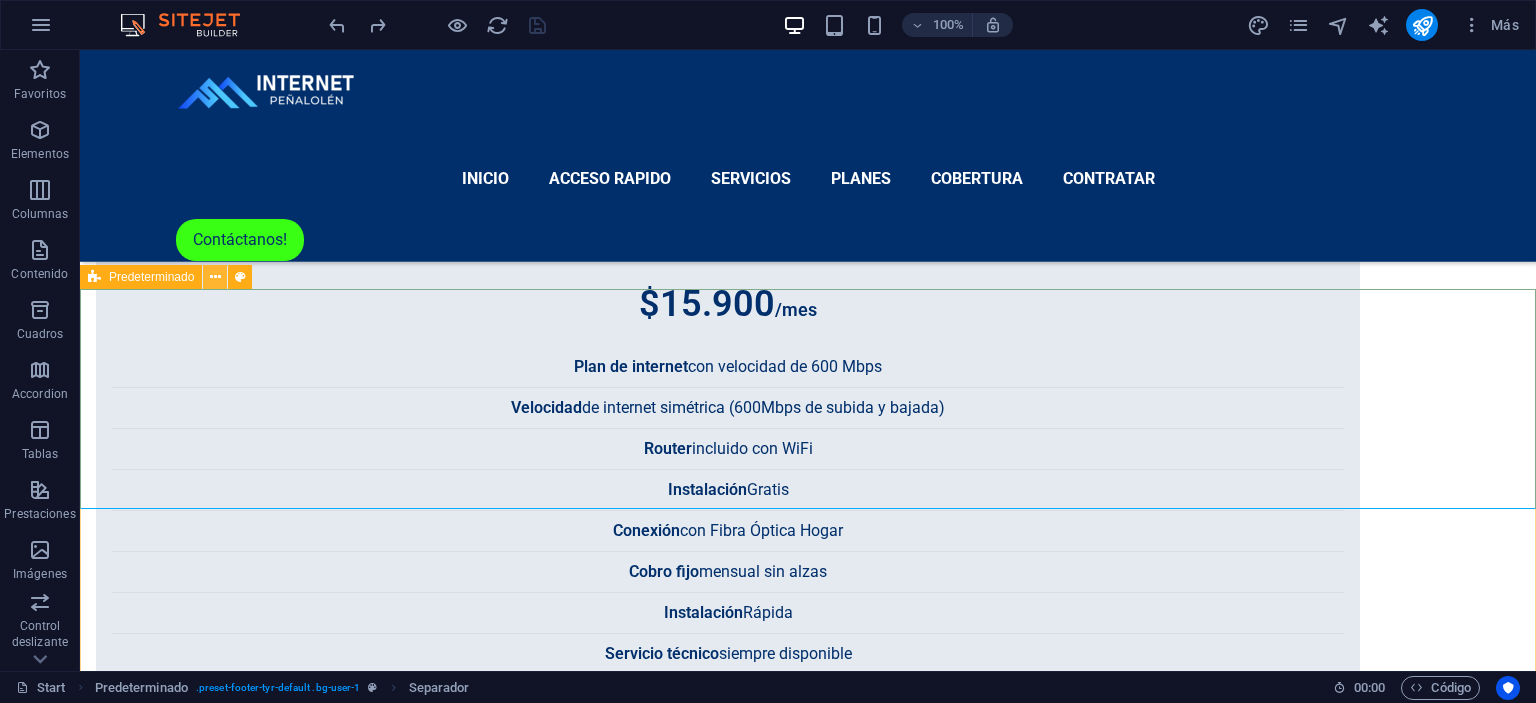 click at bounding box center (215, 277) 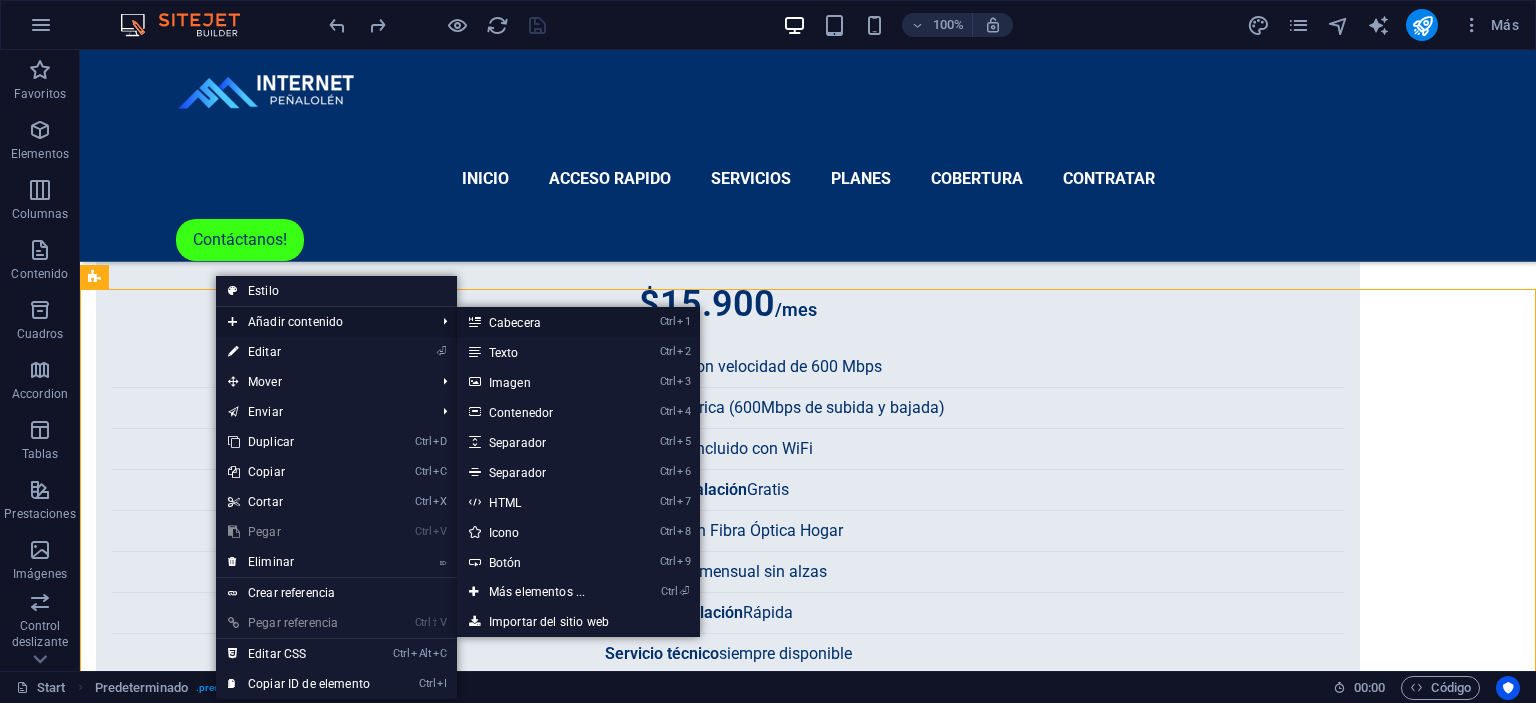 click on "Ctrl 1 Cabecera" at bounding box center [541, 322] 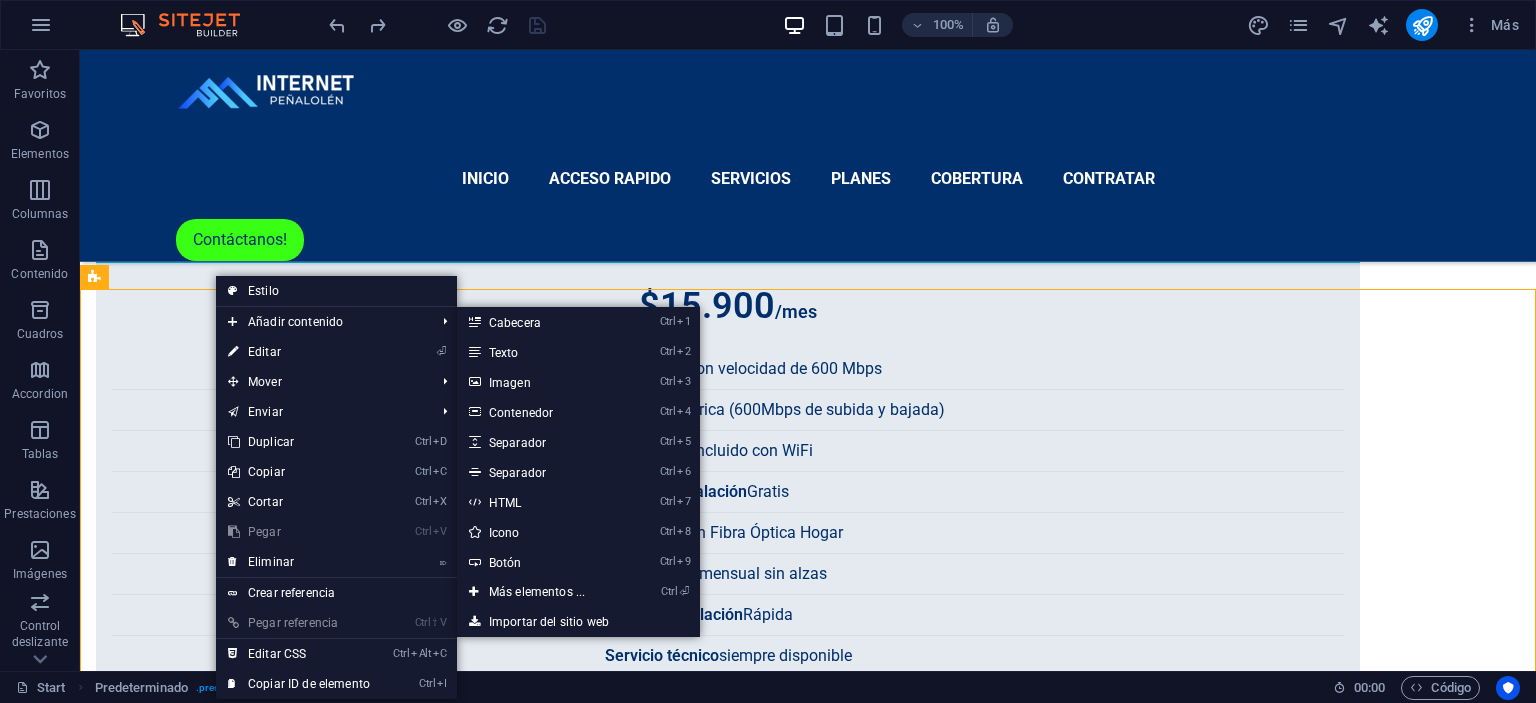 scroll, scrollTop: 5539, scrollLeft: 0, axis: vertical 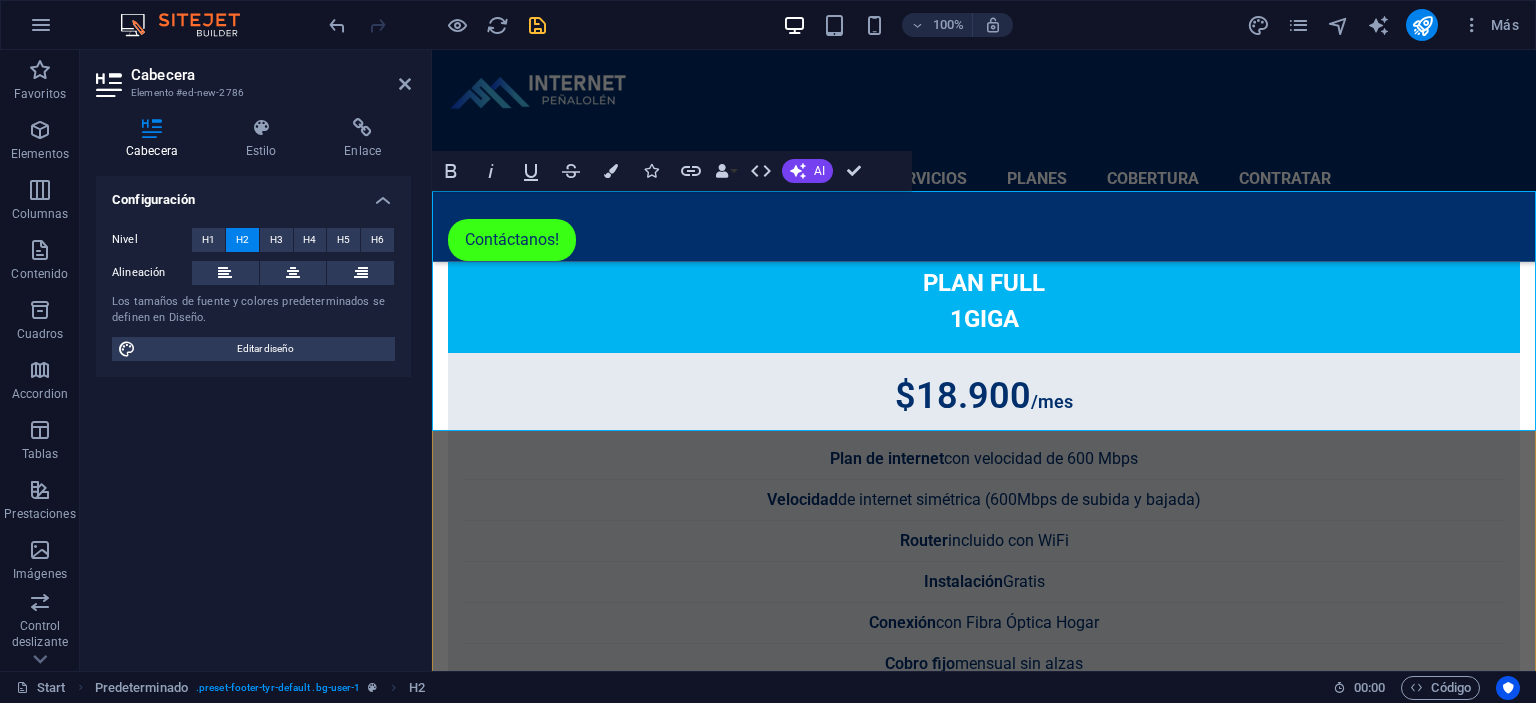 click on "Tienes dudas o quieres cotizar tu plan?" at bounding box center [984, 7248] 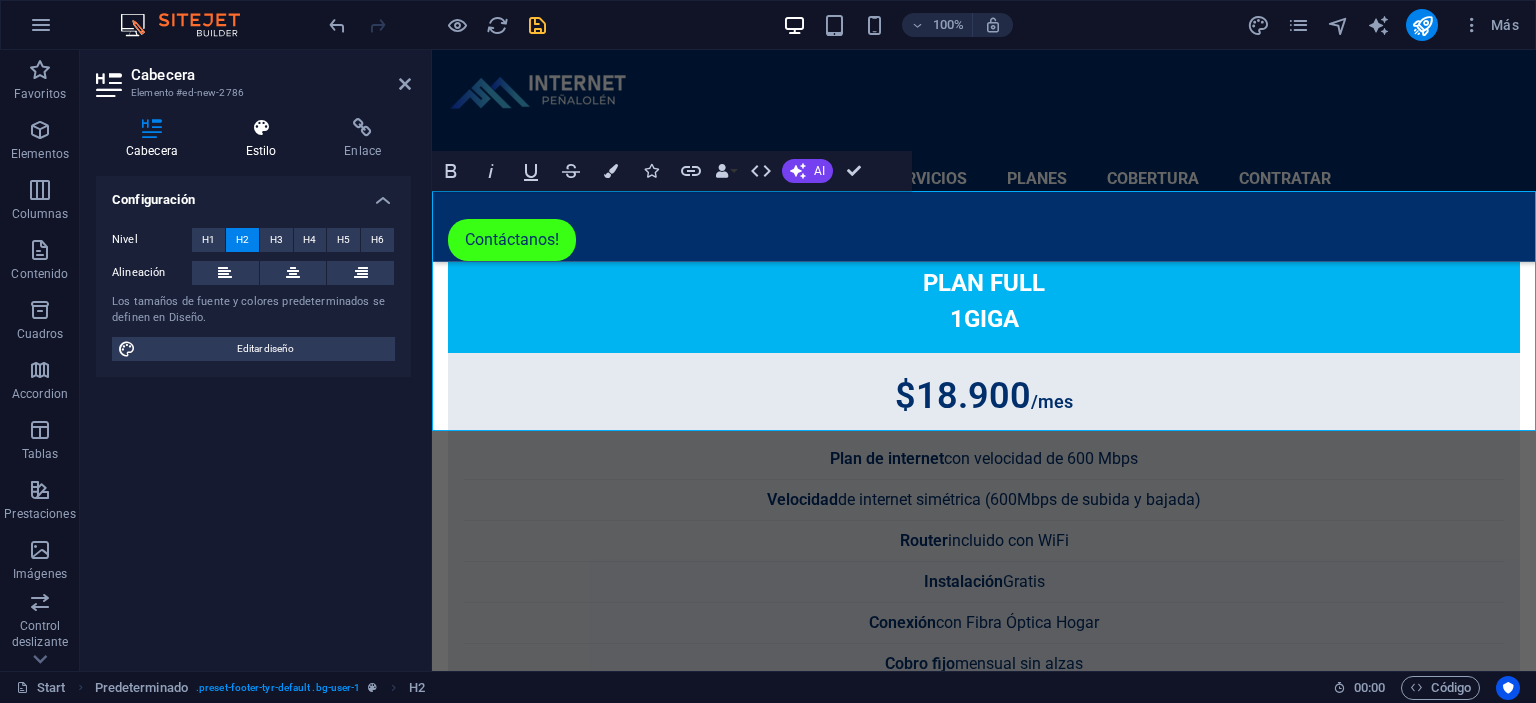 click at bounding box center (261, 128) 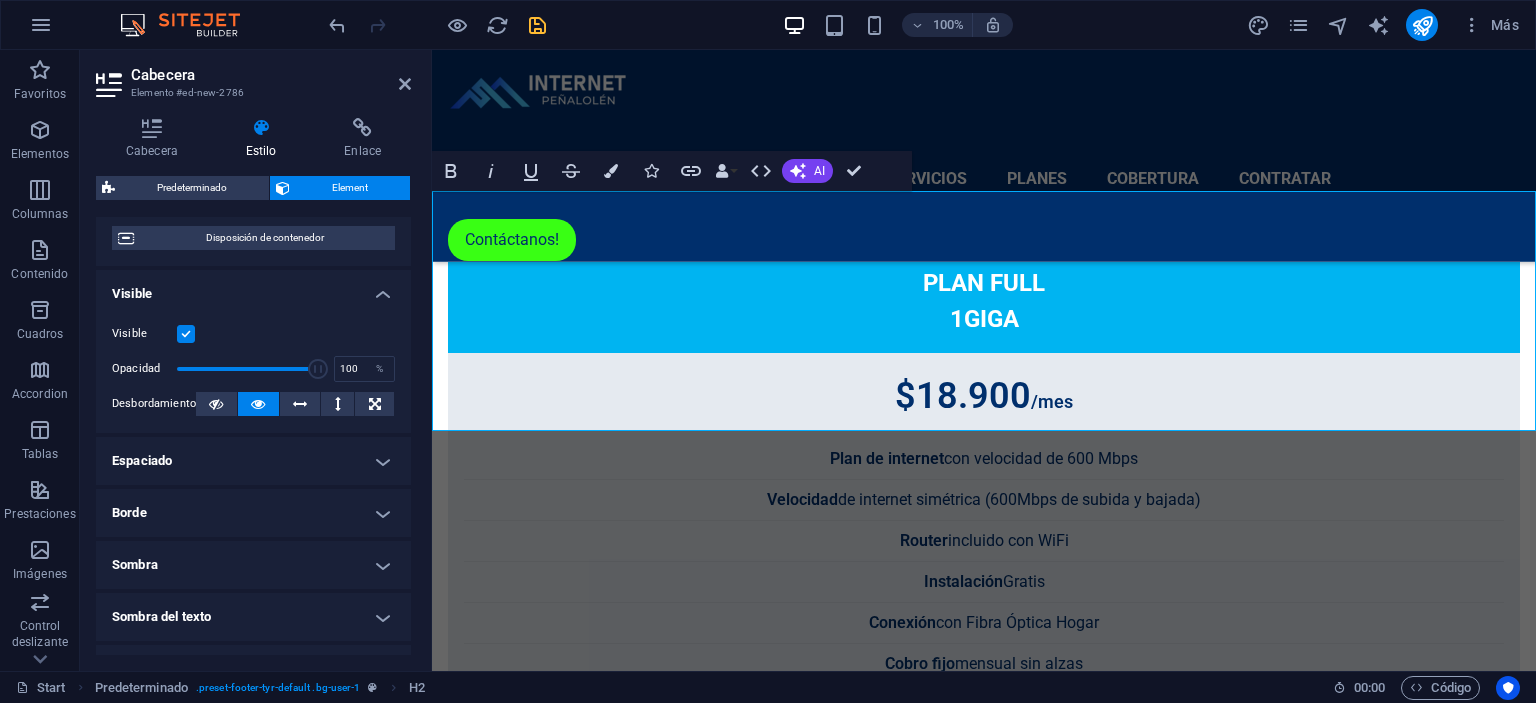 scroll, scrollTop: 182, scrollLeft: 0, axis: vertical 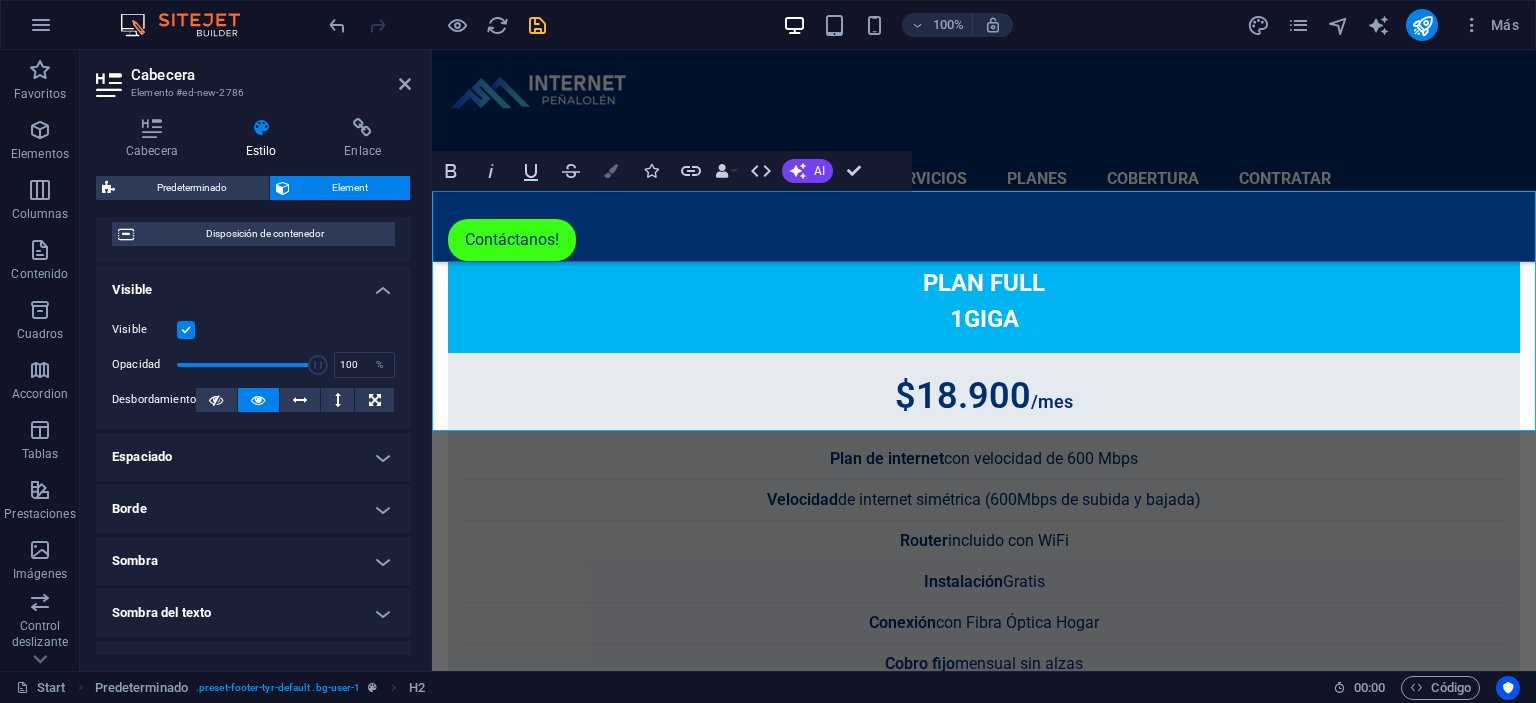 click on "Colors" at bounding box center [611, 171] 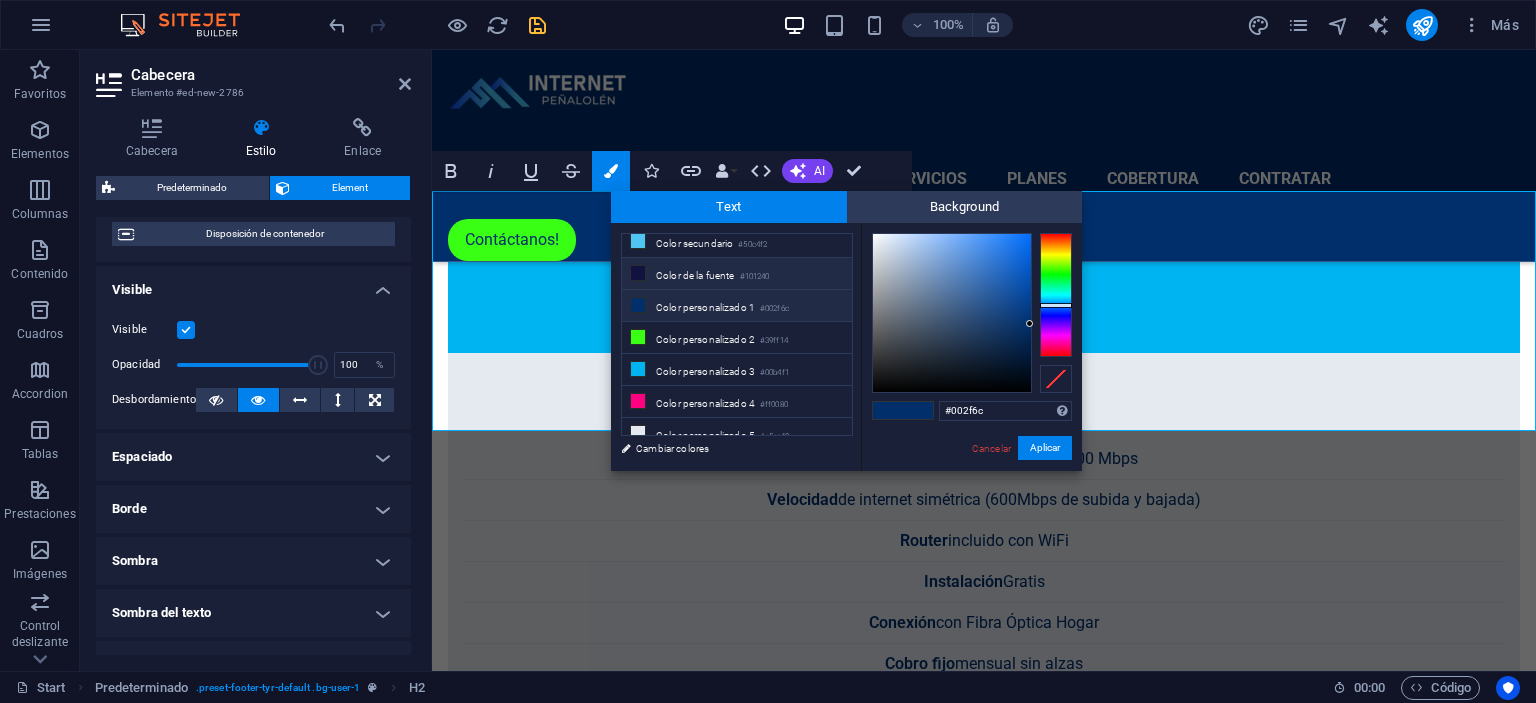 scroll, scrollTop: 74, scrollLeft: 0, axis: vertical 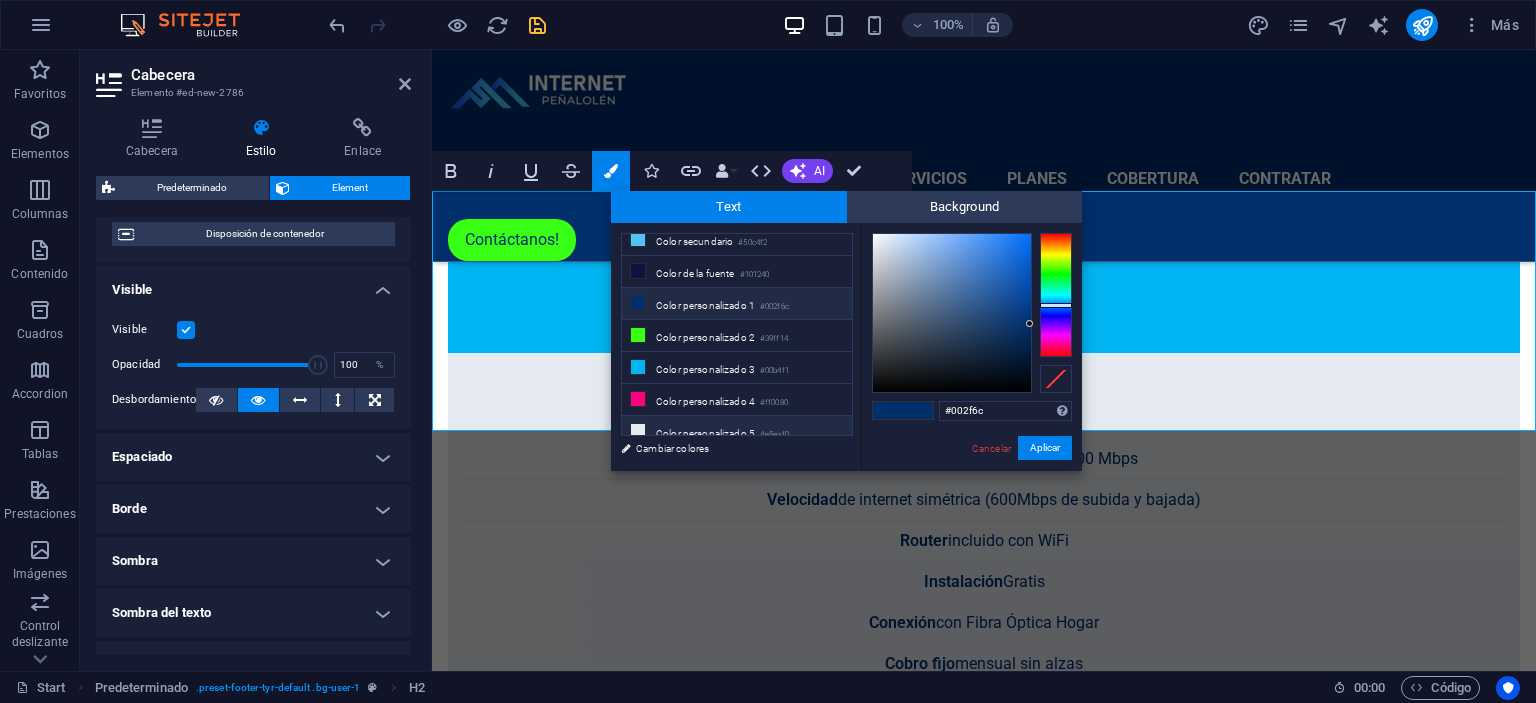 click on "Color personalizado 5
#e5eaf0" at bounding box center (737, 432) 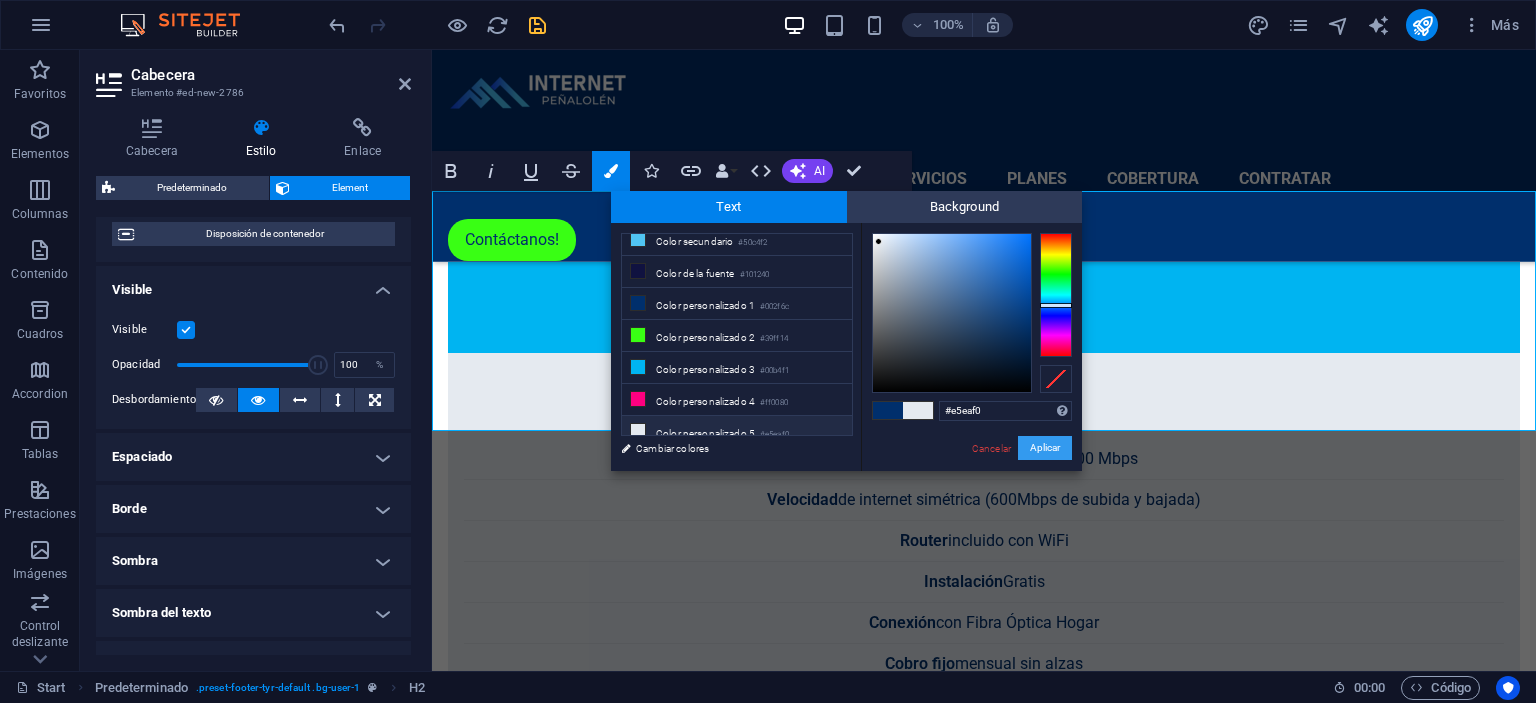 click on "Aplicar" at bounding box center [1045, 448] 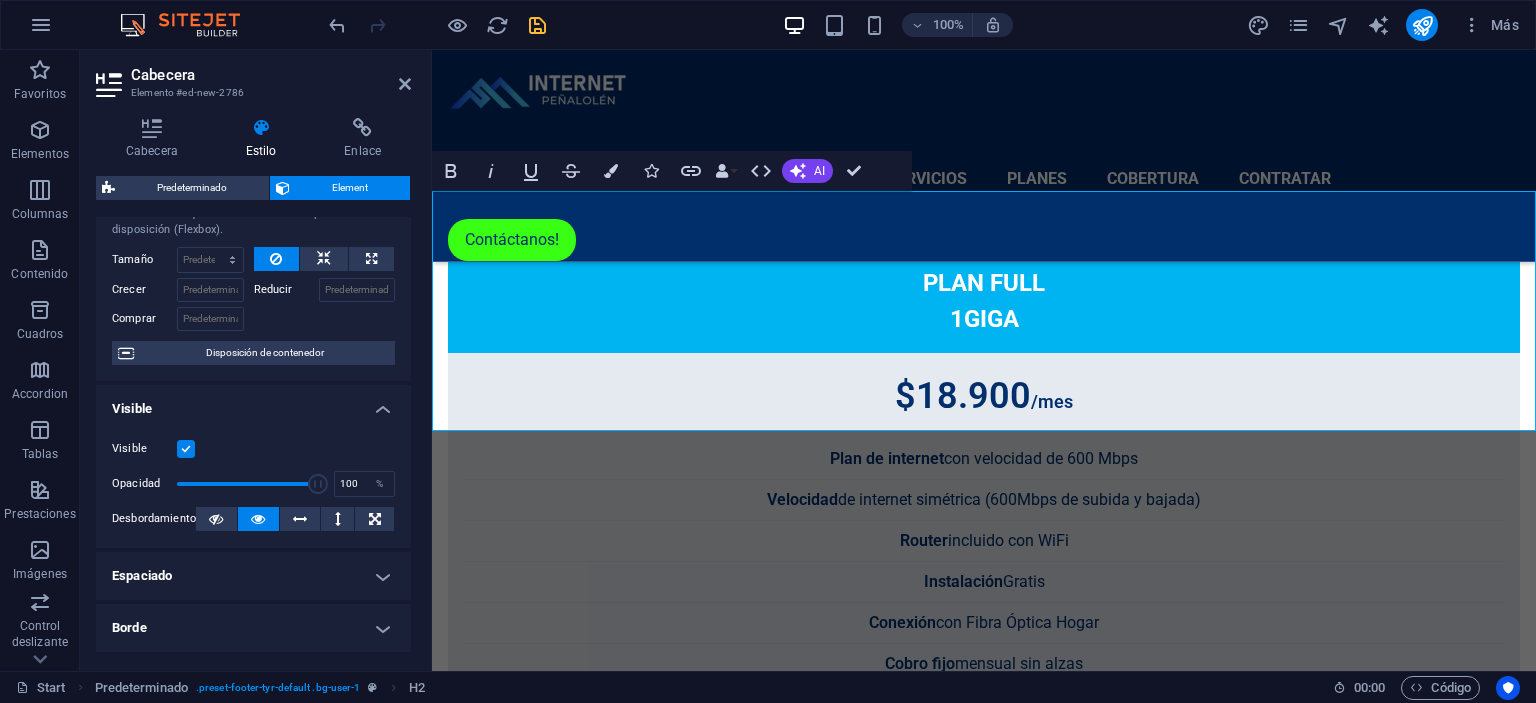 scroll, scrollTop: 0, scrollLeft: 0, axis: both 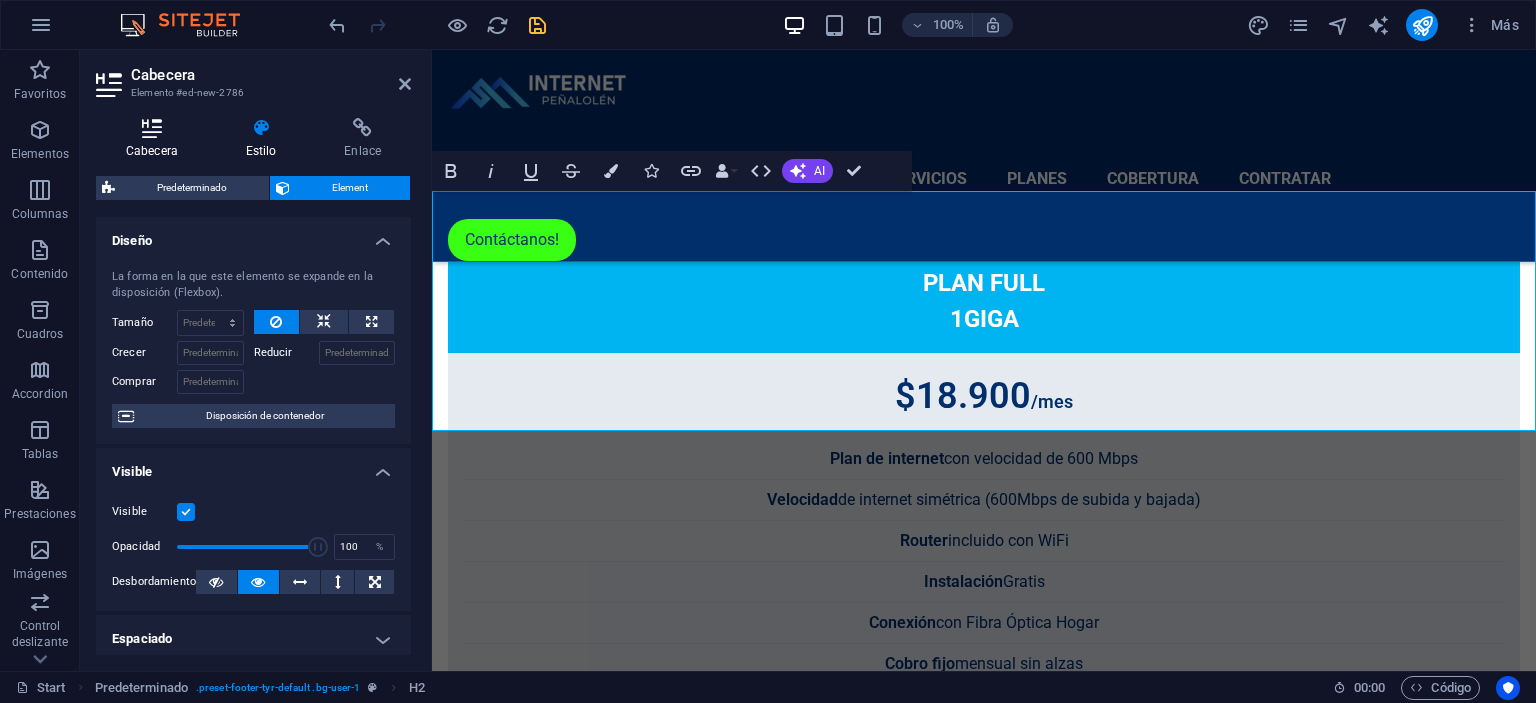 click on "Cabecera" at bounding box center (156, 139) 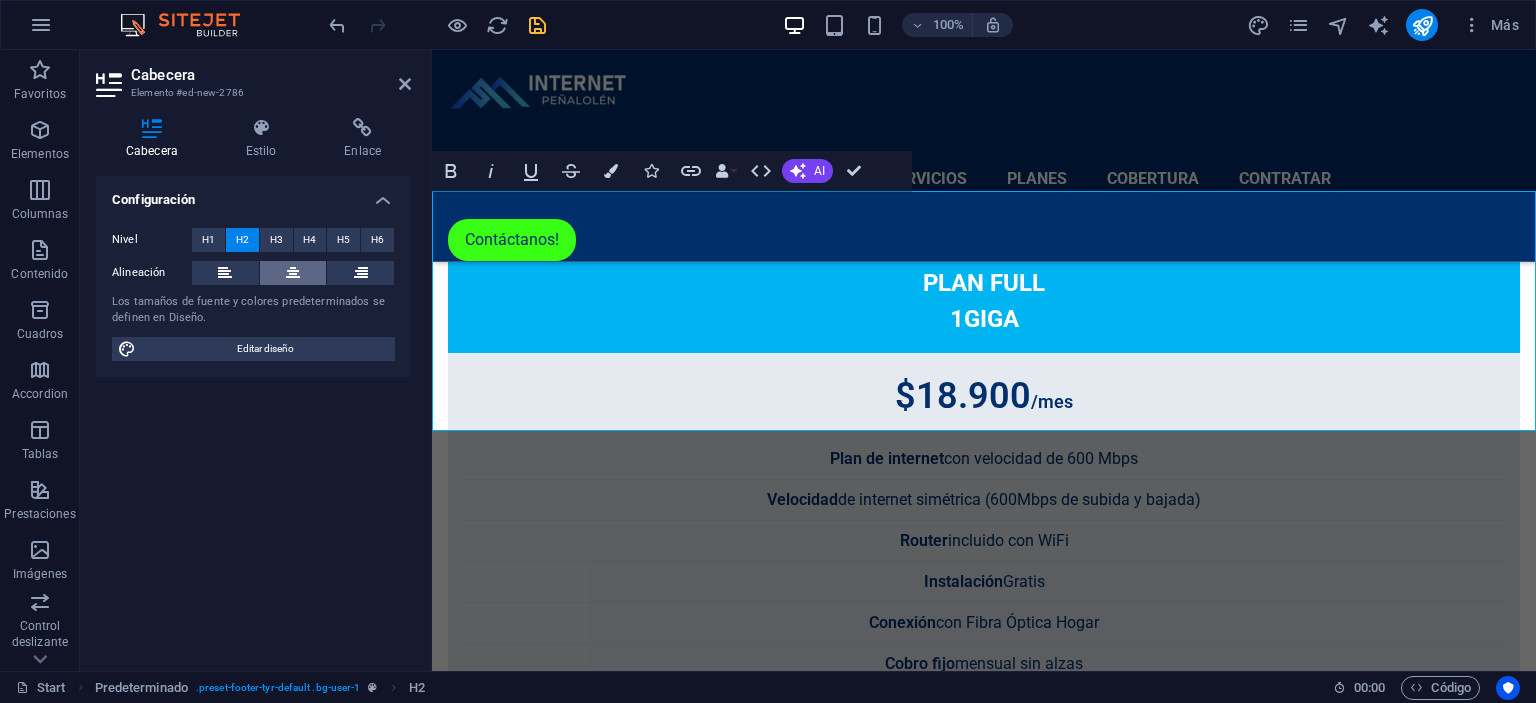 click at bounding box center [293, 273] 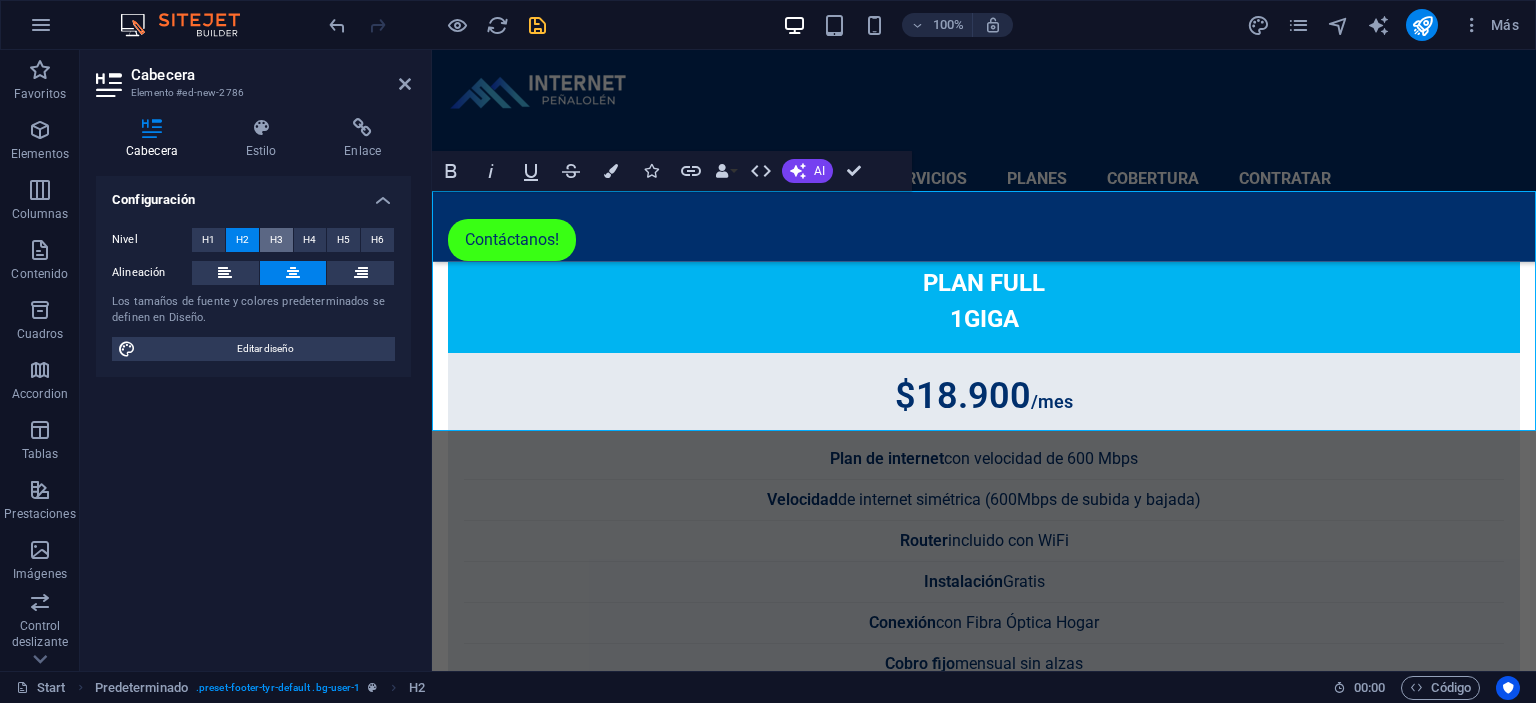 click on "H3" at bounding box center [276, 240] 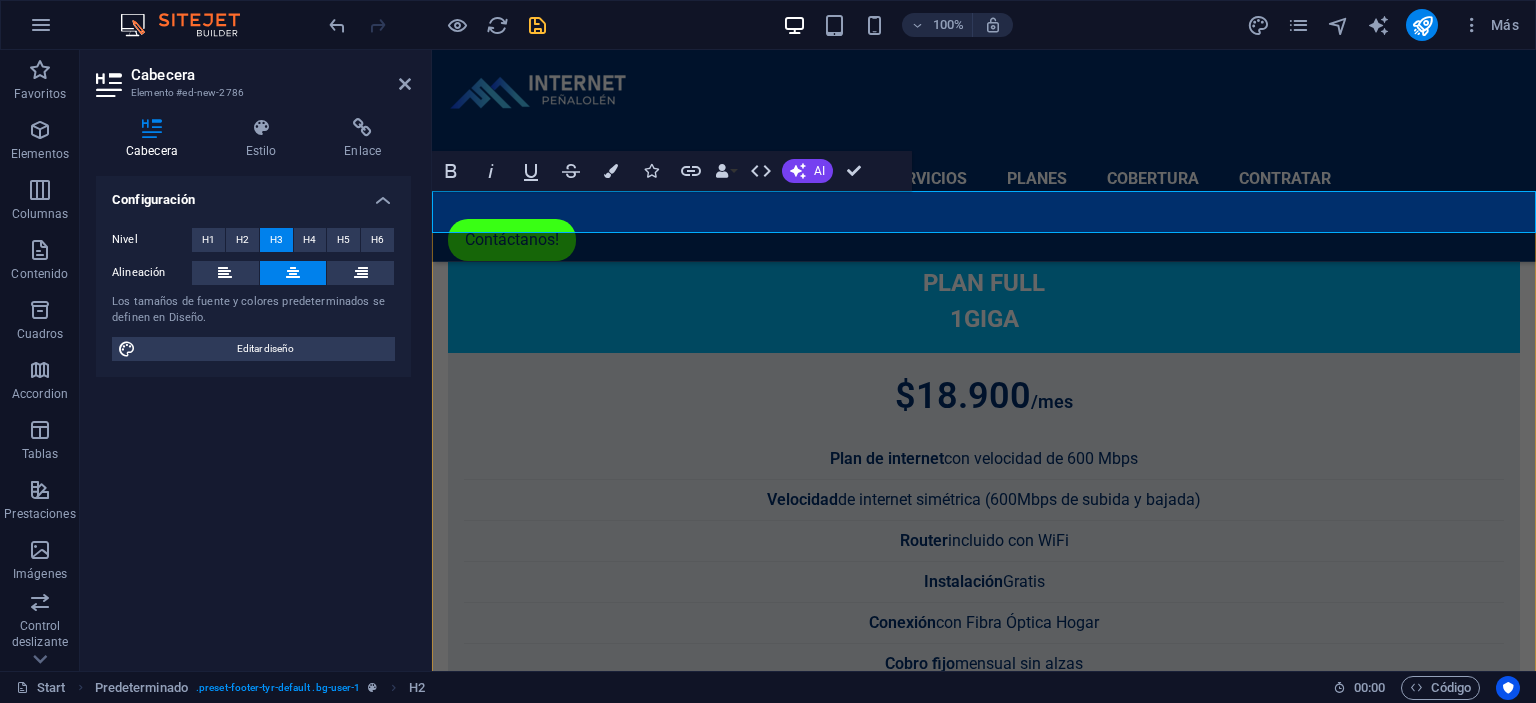 click on "Tienes dudas o quieres cotizar tu plan?" at bounding box center [984, 7149] 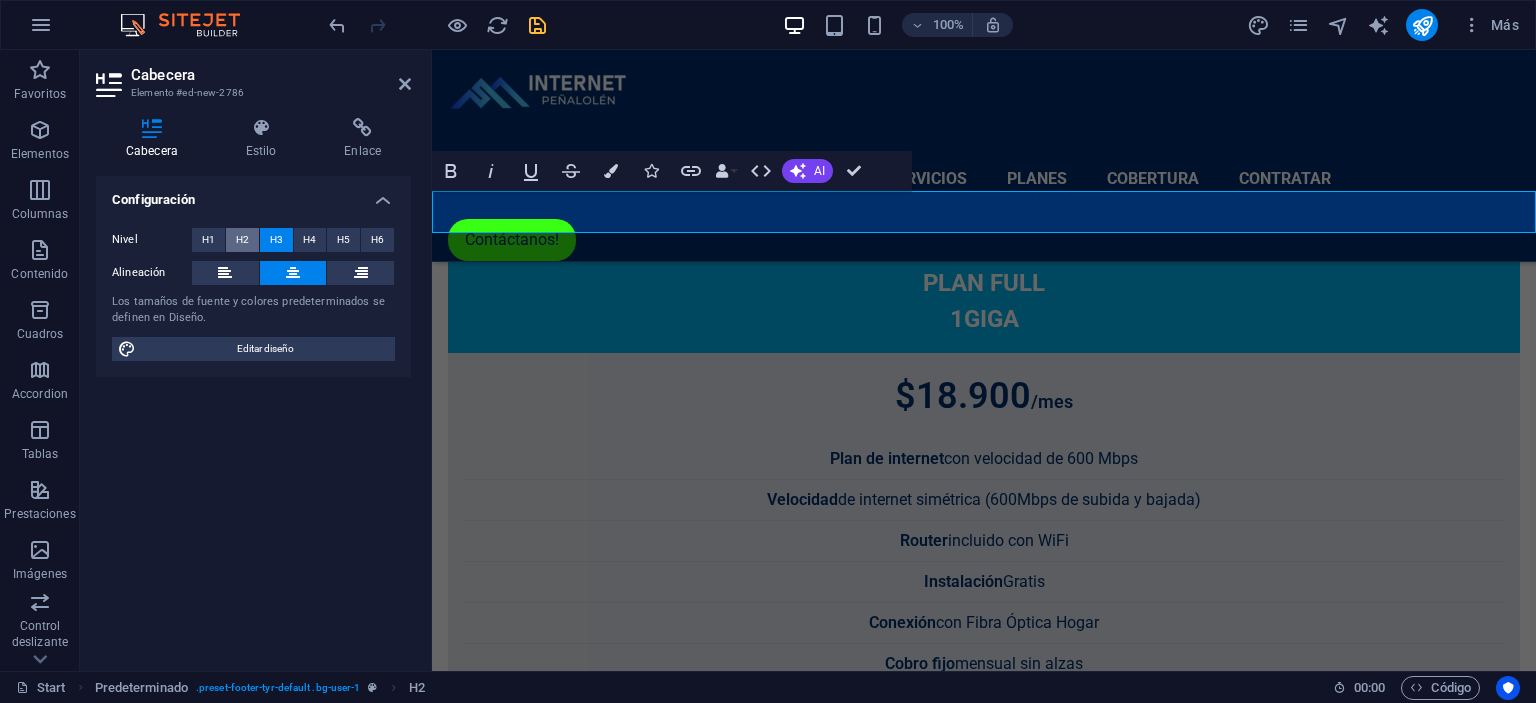 click on "H2" at bounding box center [242, 240] 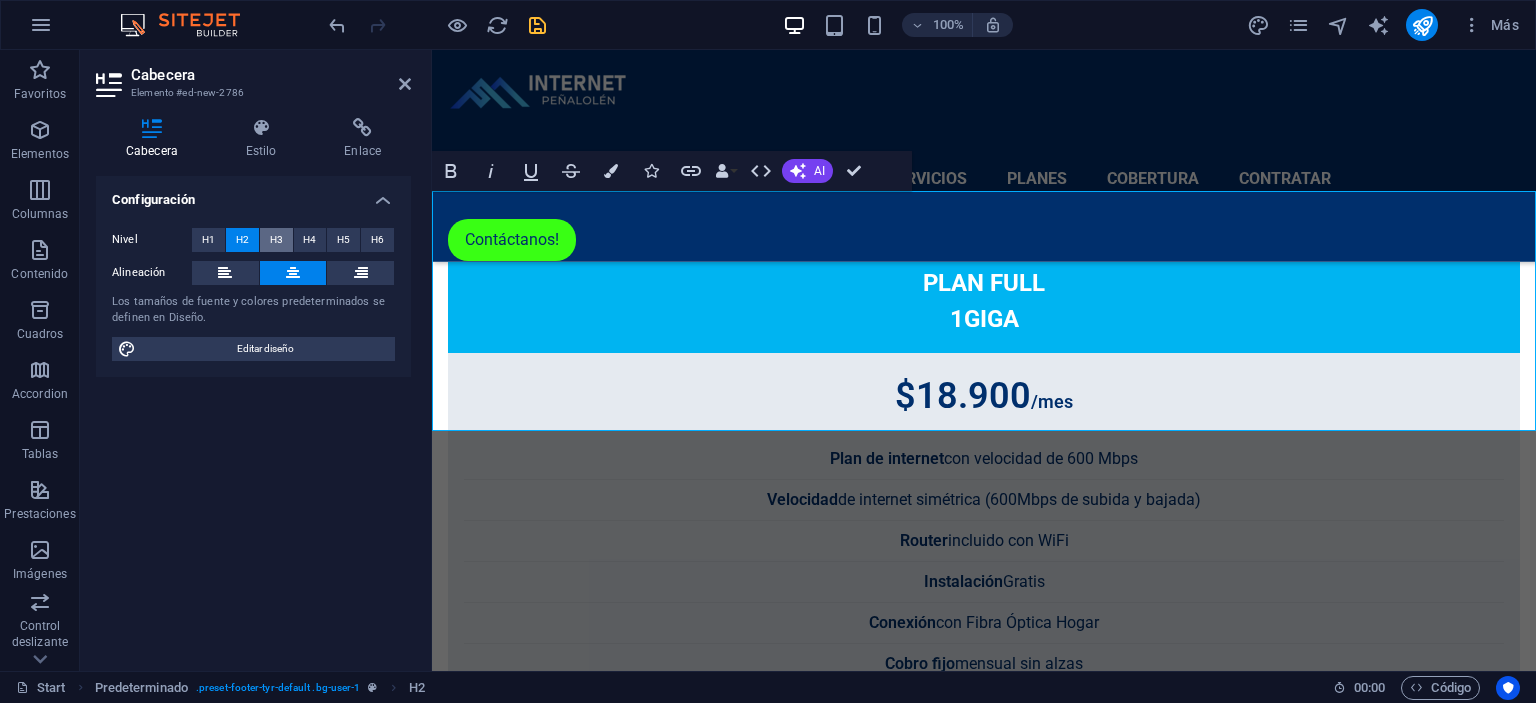 click on "H3" at bounding box center [276, 240] 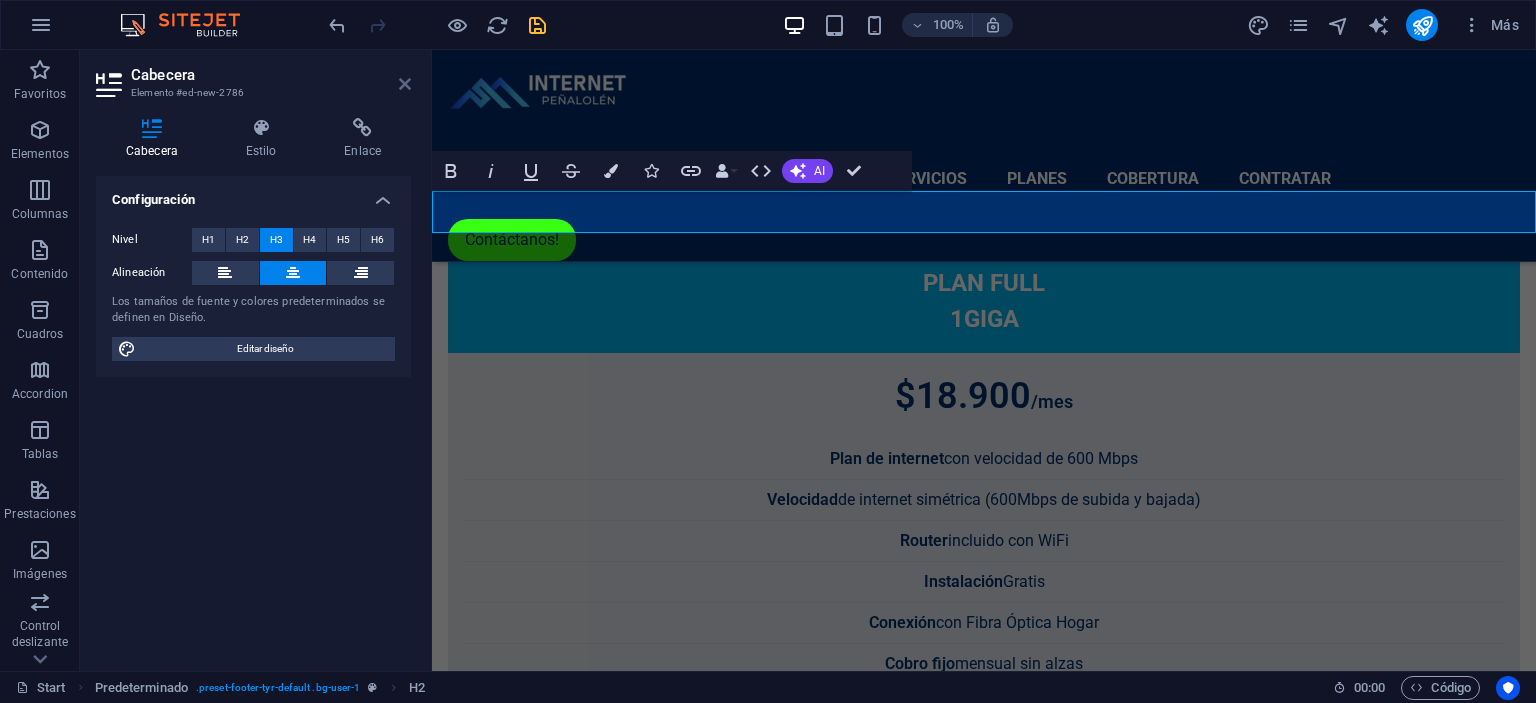 drag, startPoint x: 404, startPoint y: 78, endPoint x: 707, endPoint y: 233, distance: 340.34393 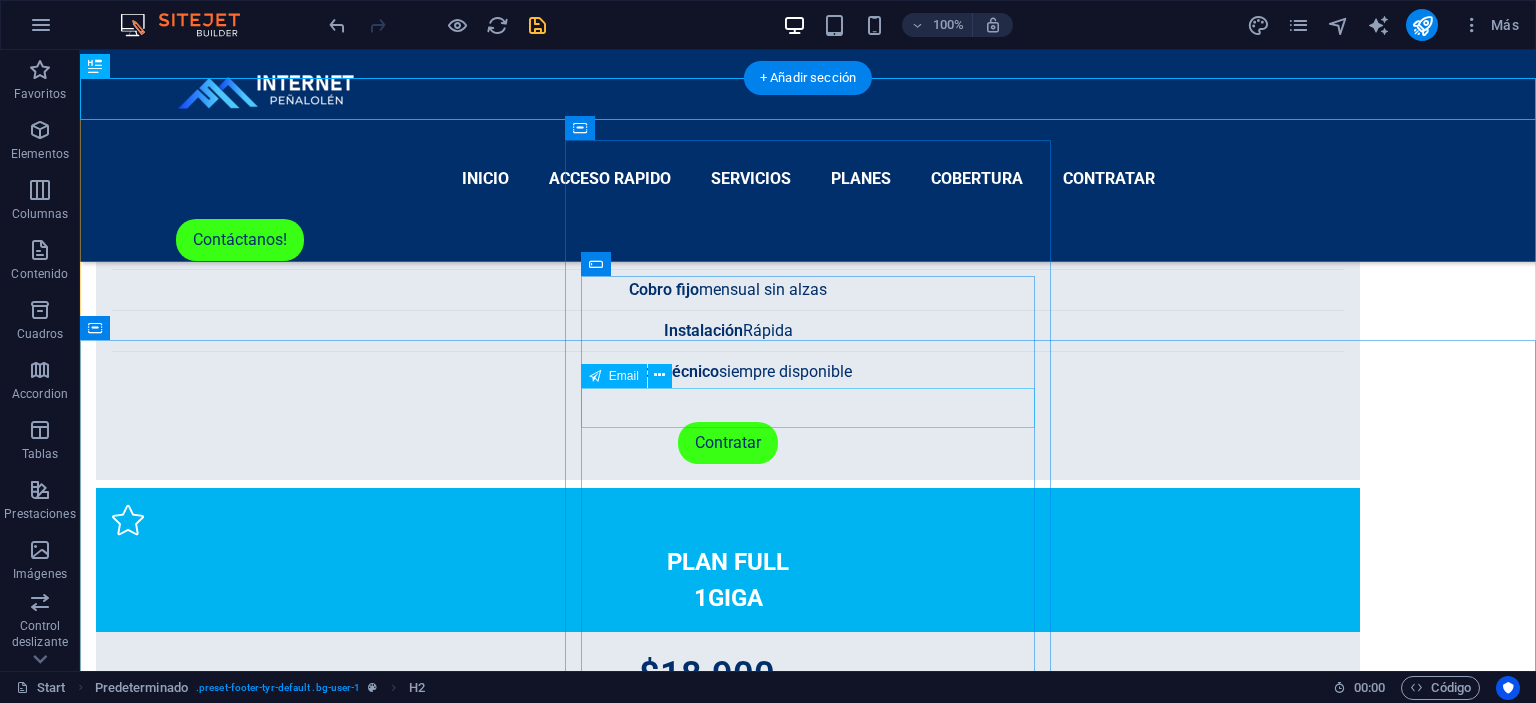 scroll, scrollTop: 5453, scrollLeft: 0, axis: vertical 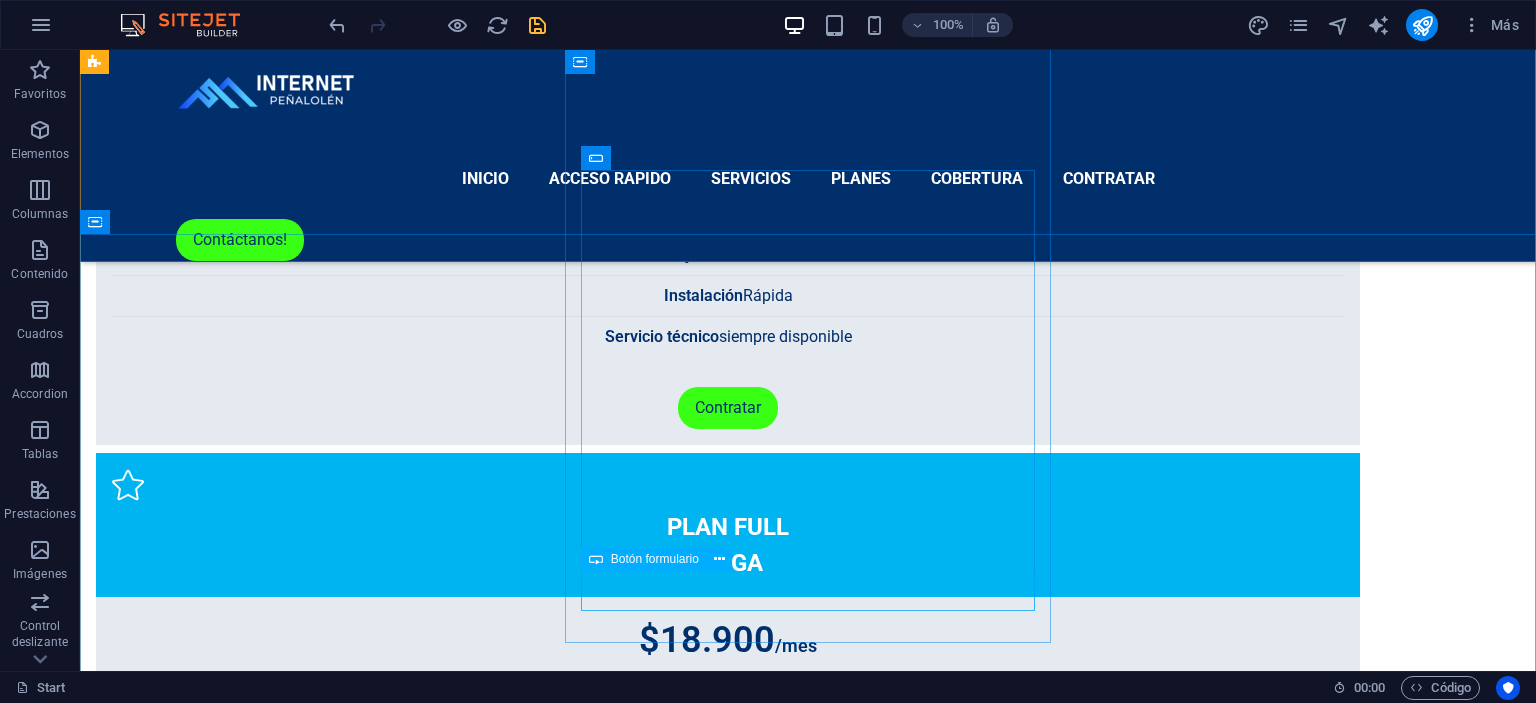 click on "Submit" 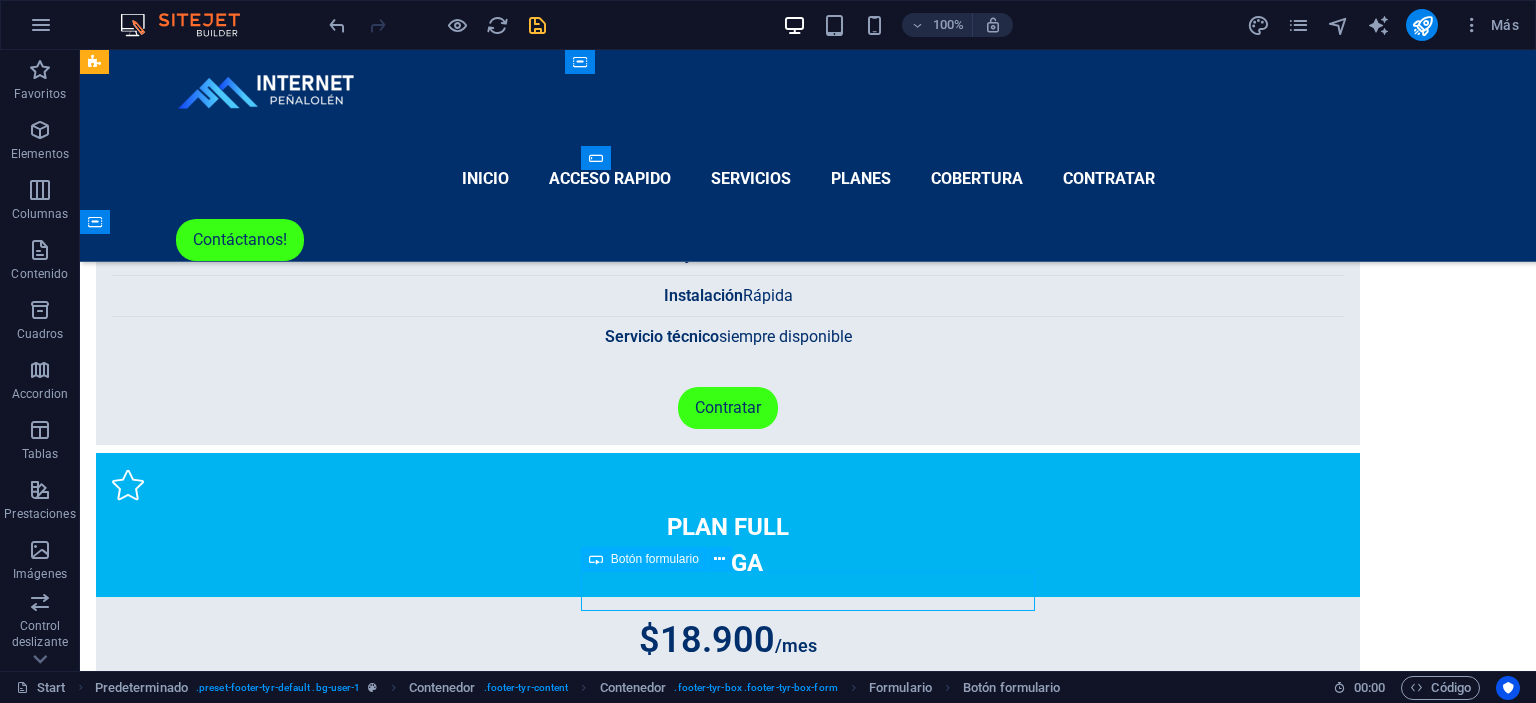 click on "Submit" 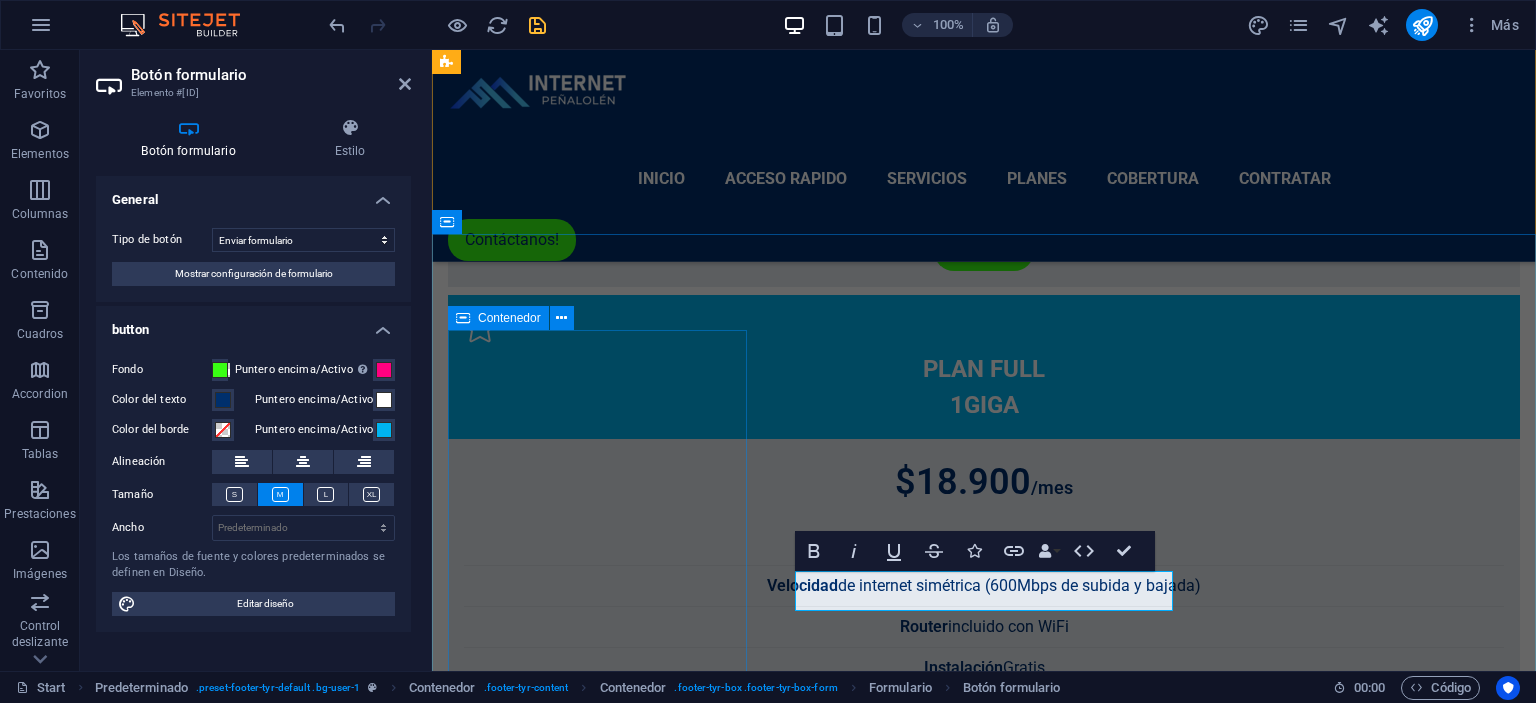 scroll, scrollTop: 5757, scrollLeft: 0, axis: vertical 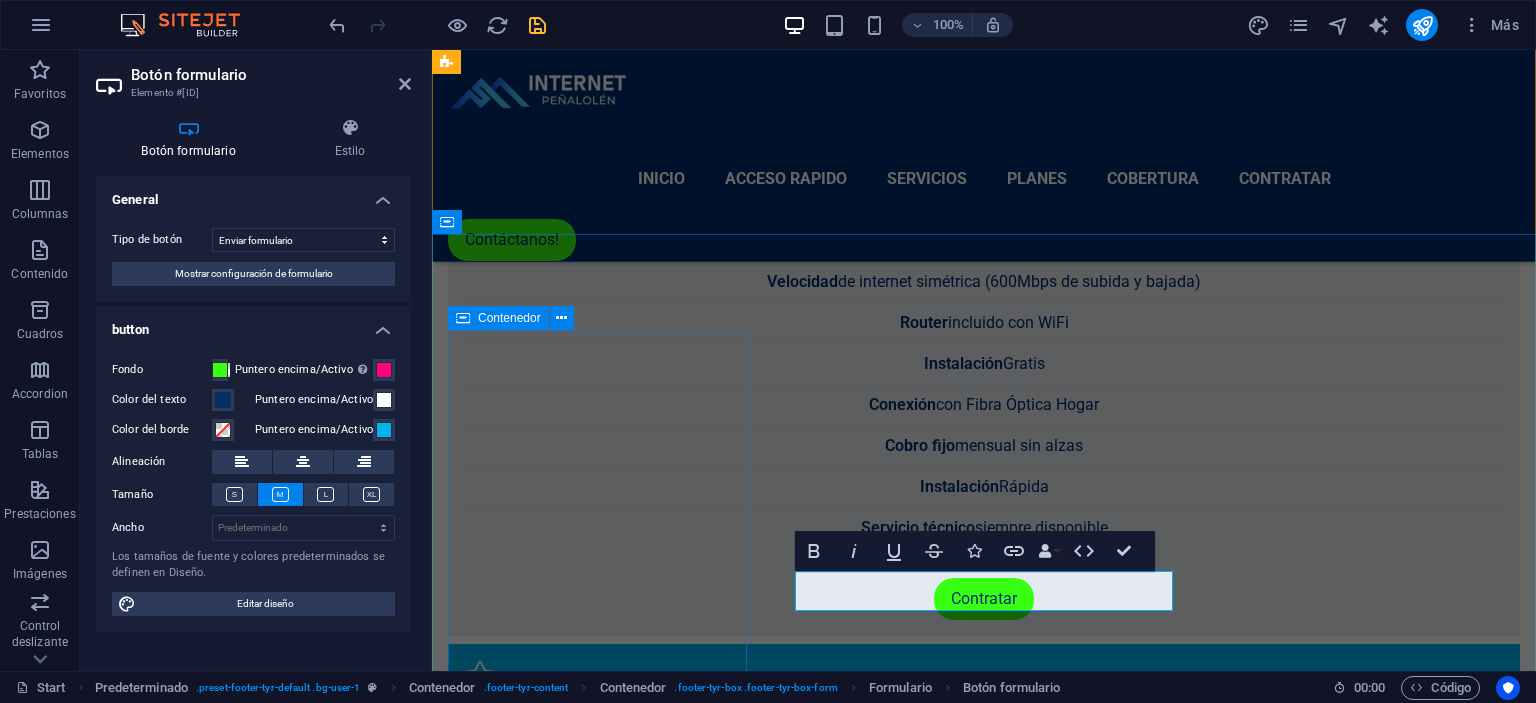 type on "Absenden" 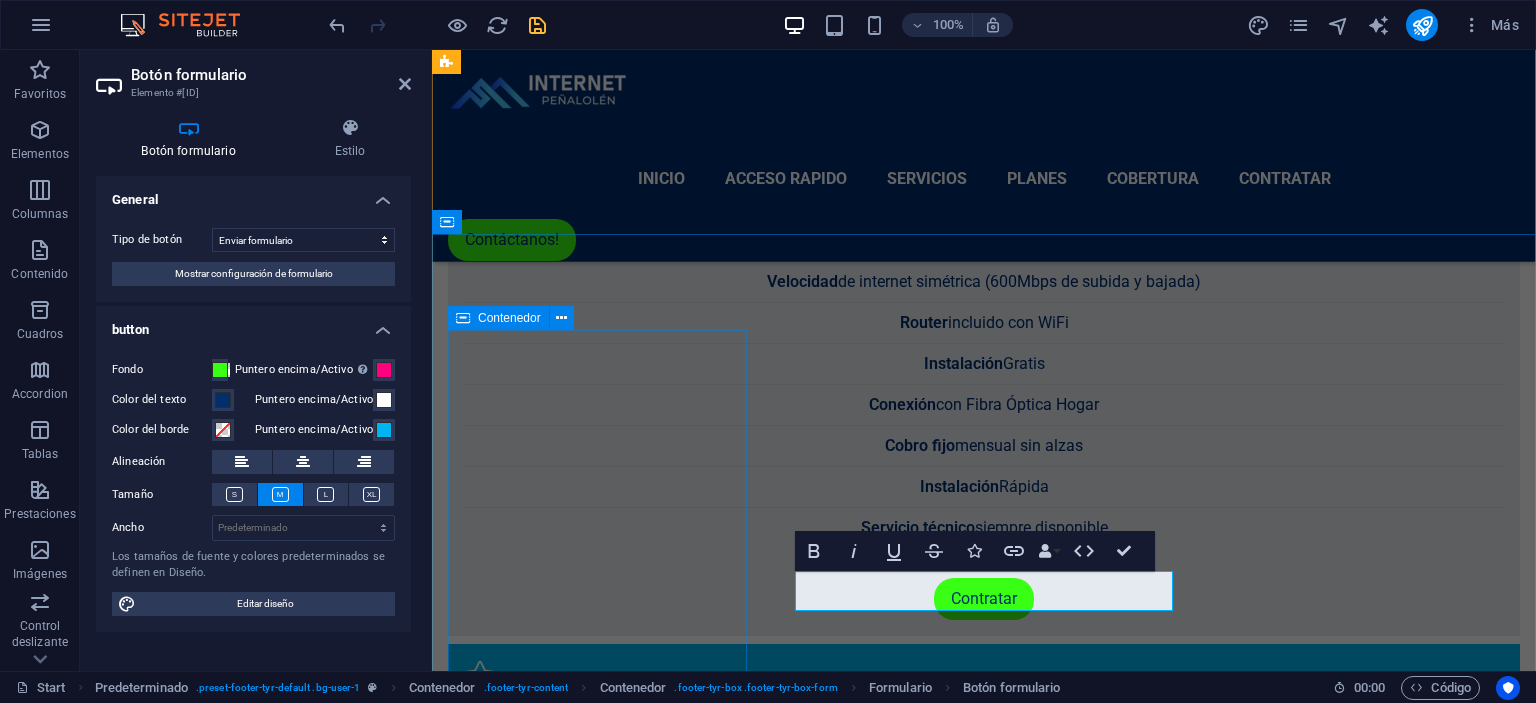 click on "Solicitar" 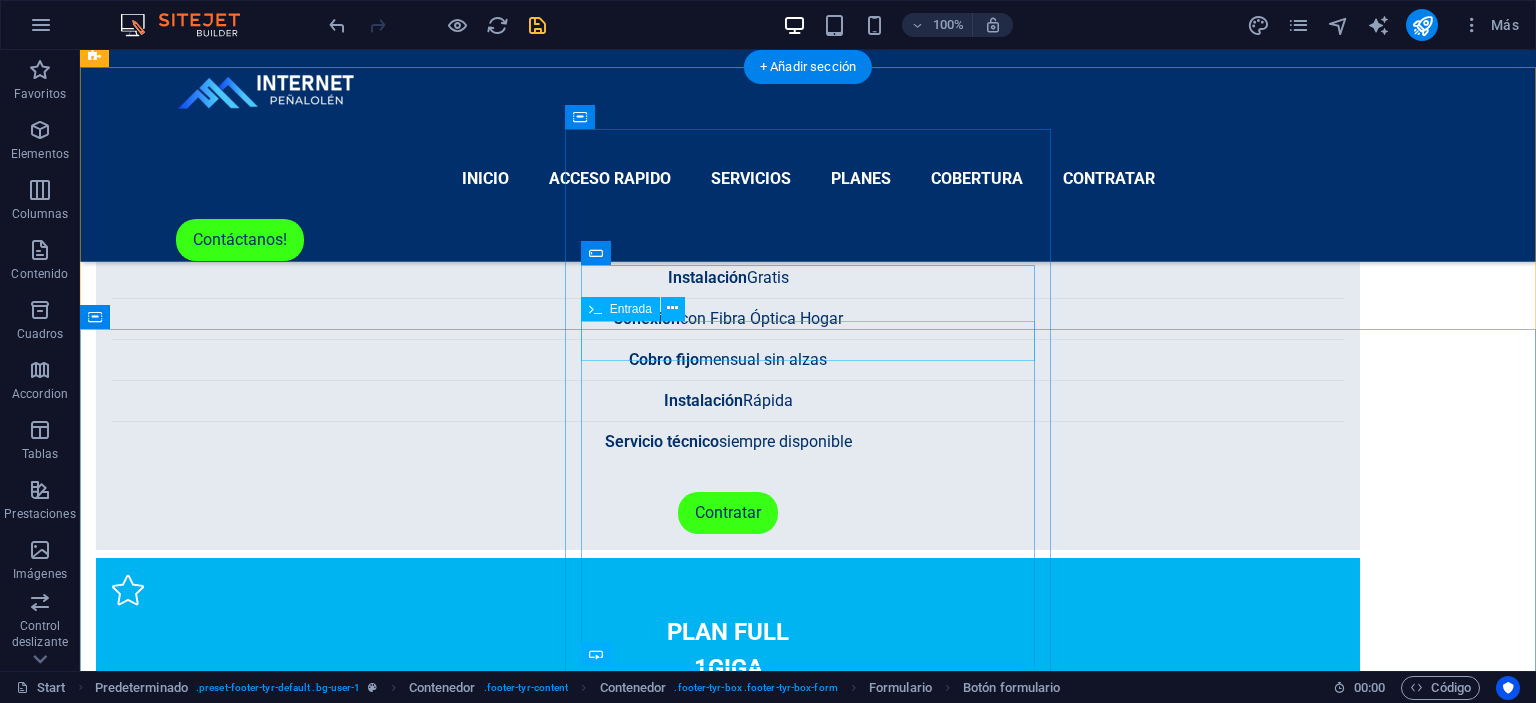 scroll, scrollTop: 5348, scrollLeft: 0, axis: vertical 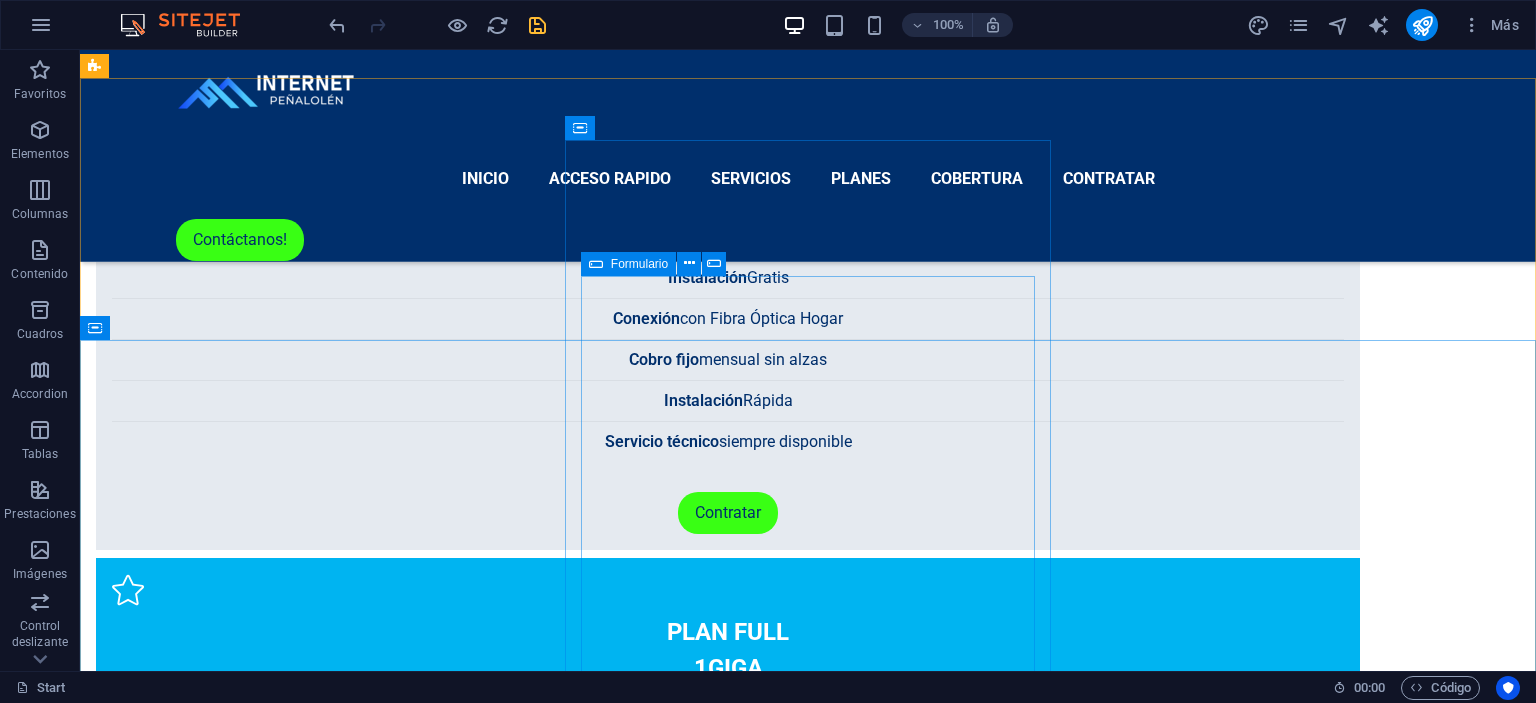 click on "Formulario" at bounding box center (639, 264) 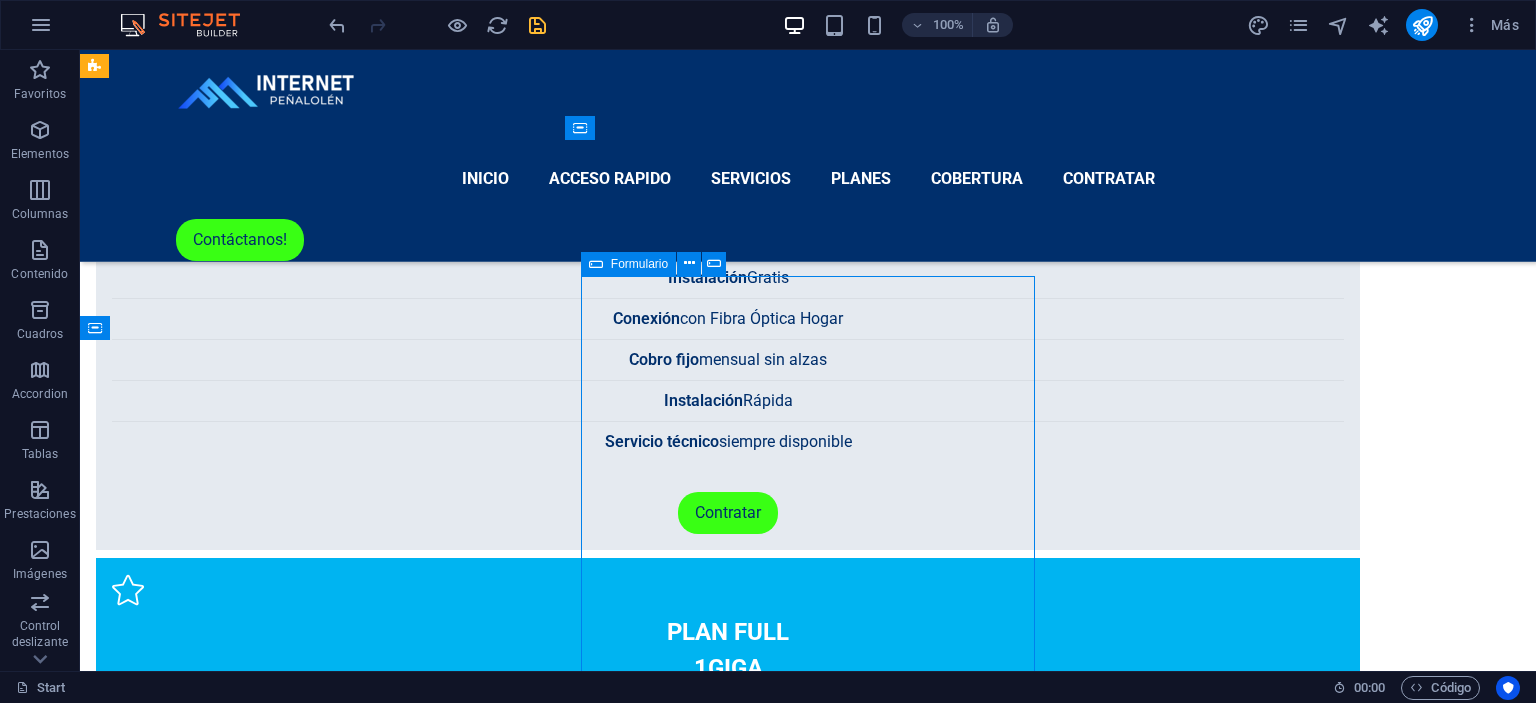 click on "Formulario" at bounding box center (639, 264) 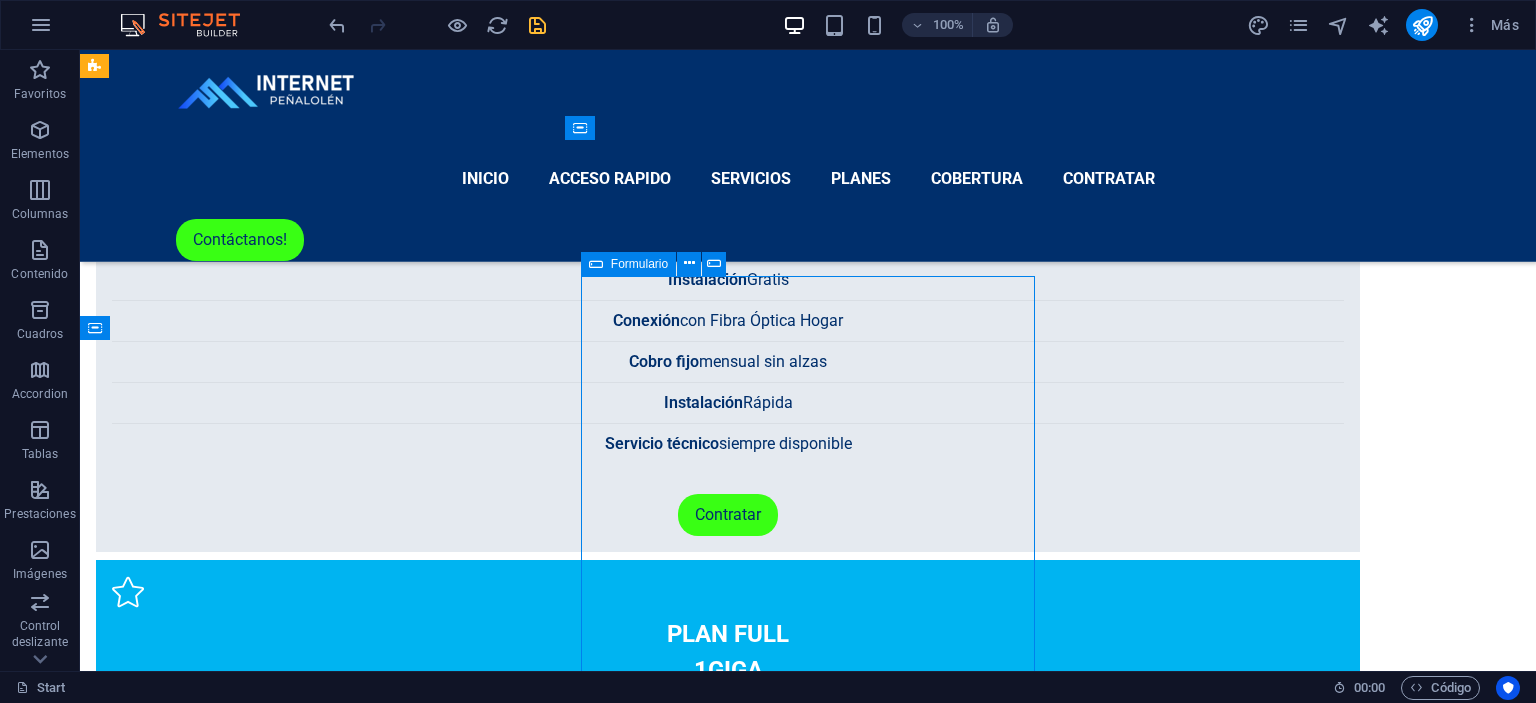 scroll, scrollTop: 5652, scrollLeft: 0, axis: vertical 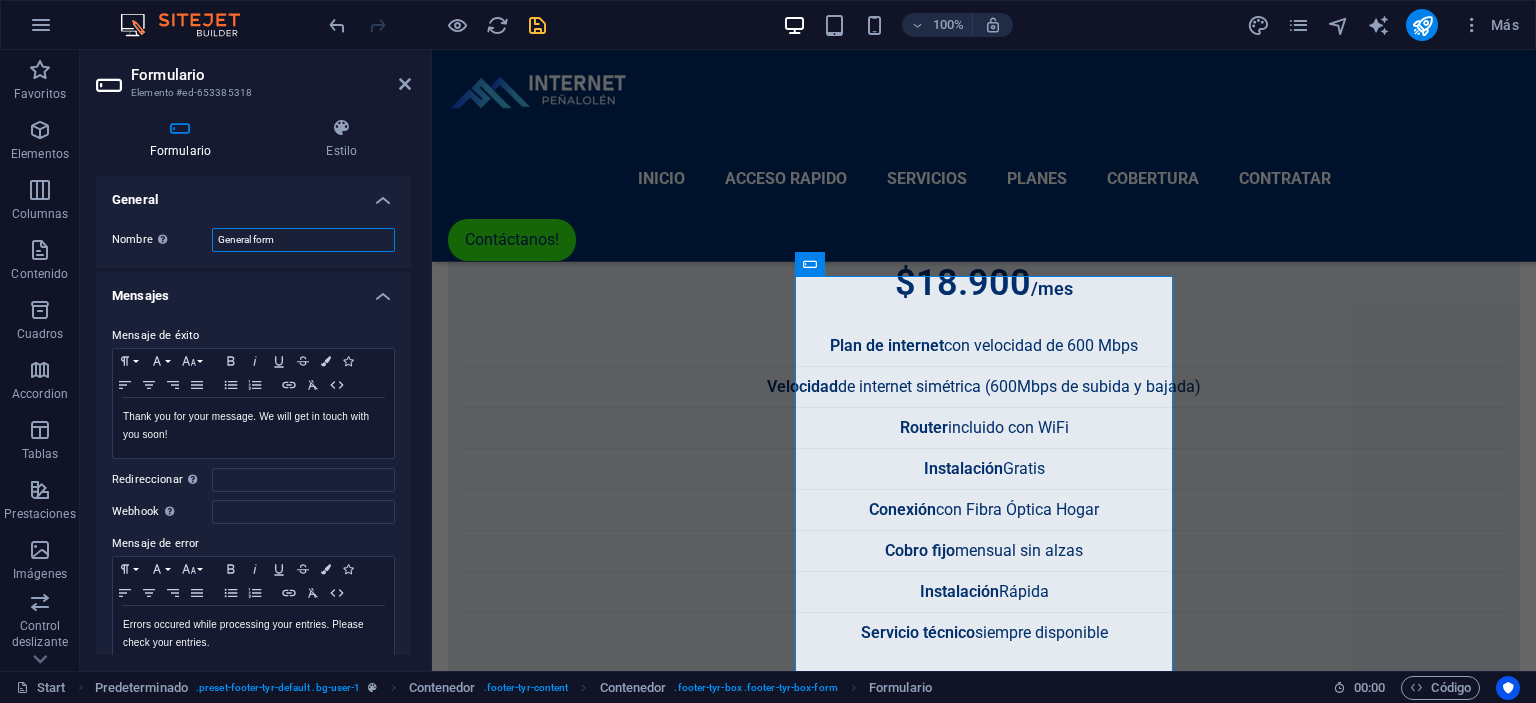 click on "General form" at bounding box center [303, 240] 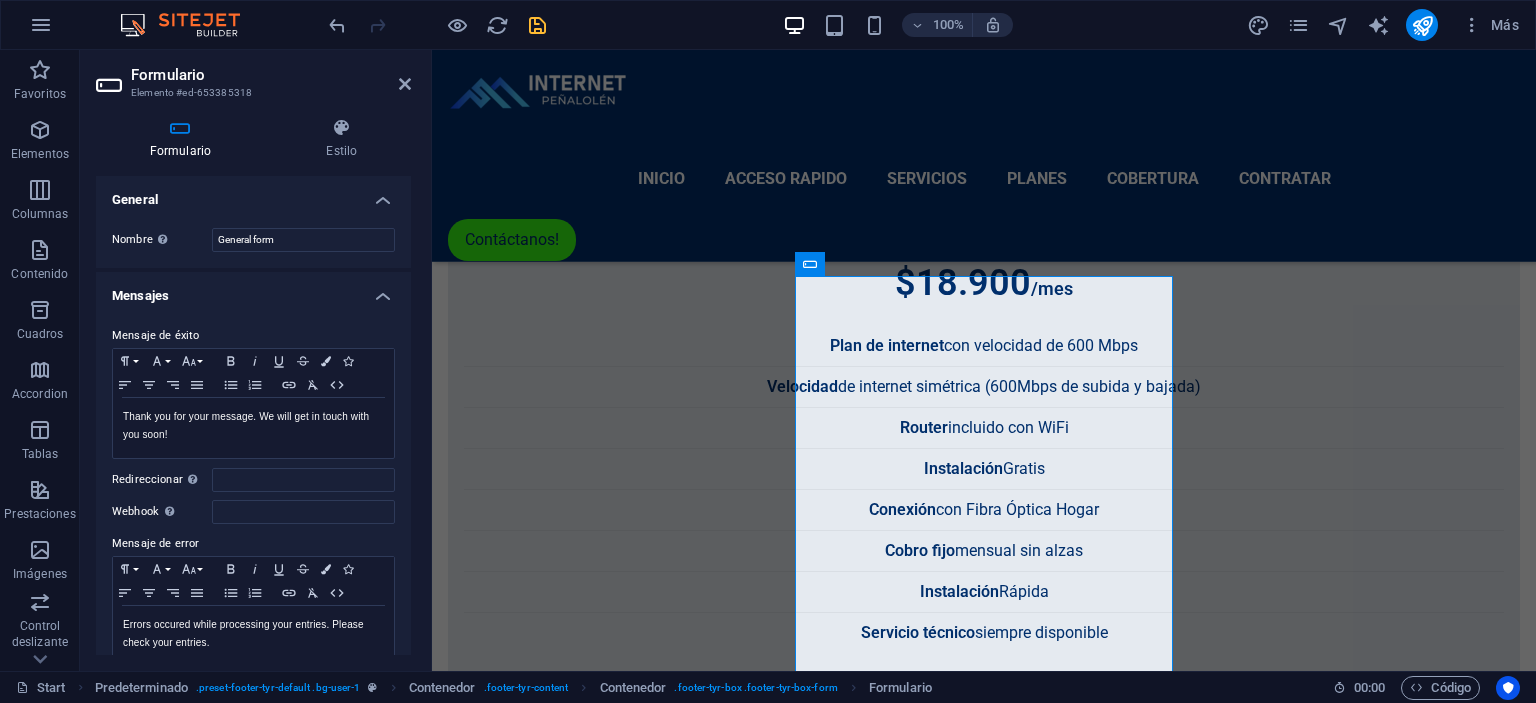 click on "General" at bounding box center [253, 194] 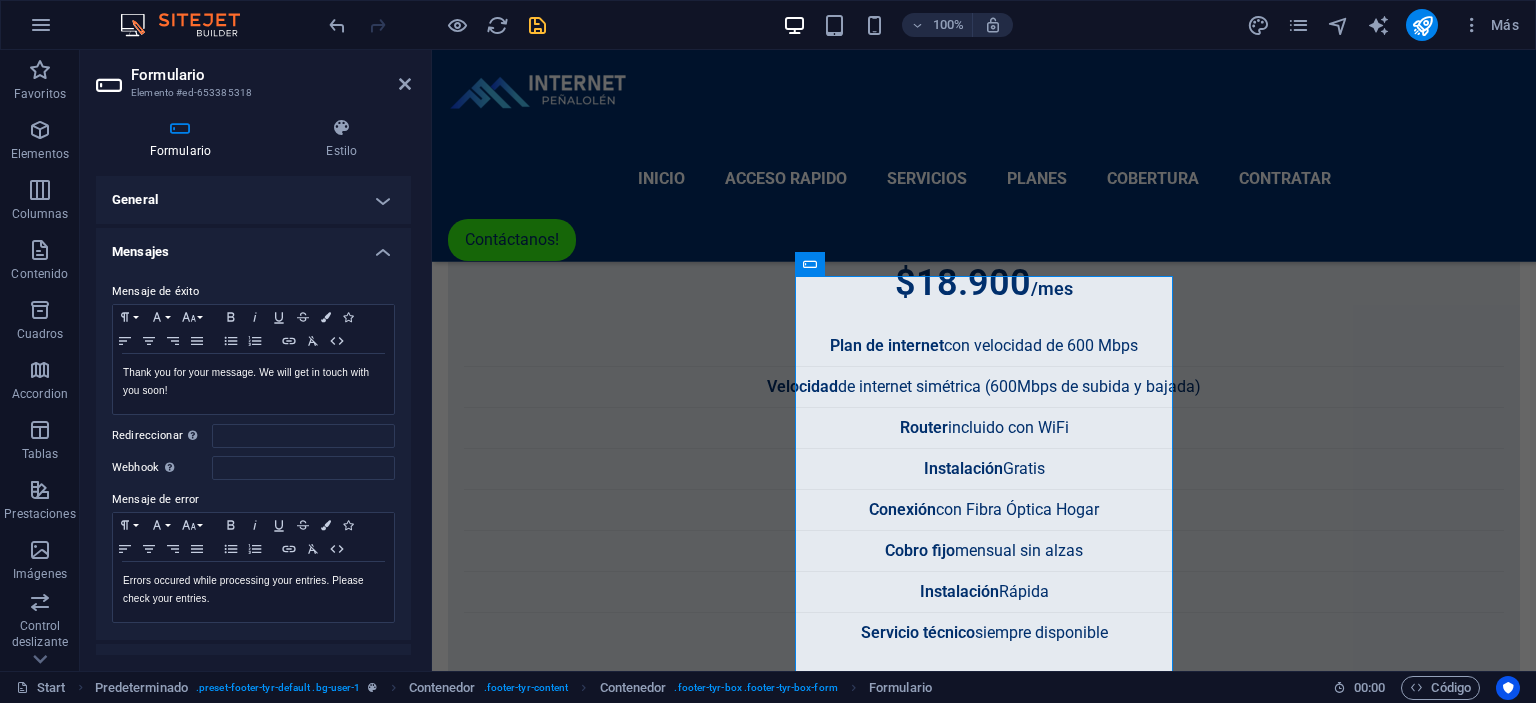 click on "Thank you for your message. We will get in touch with you soon! Se muestra una vez el formulario se ha enviado correctamente... Redireccionar Defina un destino de redireccionamiento cuando un formulario se envíe correctamente. Por ejemplo, una página de éxito. Webhook Un webhook es una notificación push de este formulario a otro servidor. Cada vez que alguien envíe este formulario, los datos se enviarán a tu servidor.  Mensaje de error Paragraph Format Normal Heading 1 Heading 2 Heading 3 Heading 4 Heading 5 Heading 6 Code Font Family Arial Georgia Impact Tahoma Verdana" at bounding box center (253, 452) 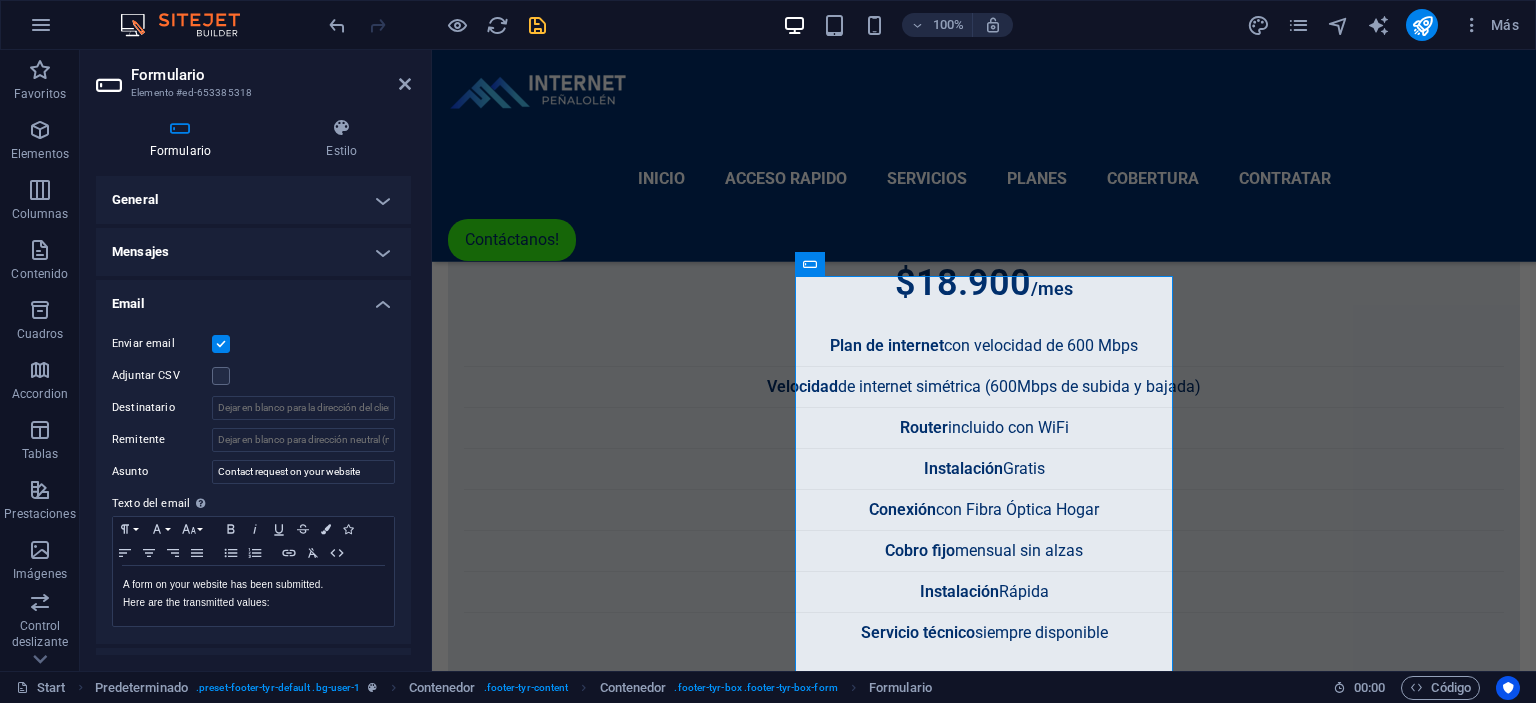 click on "Email" at bounding box center [253, 298] 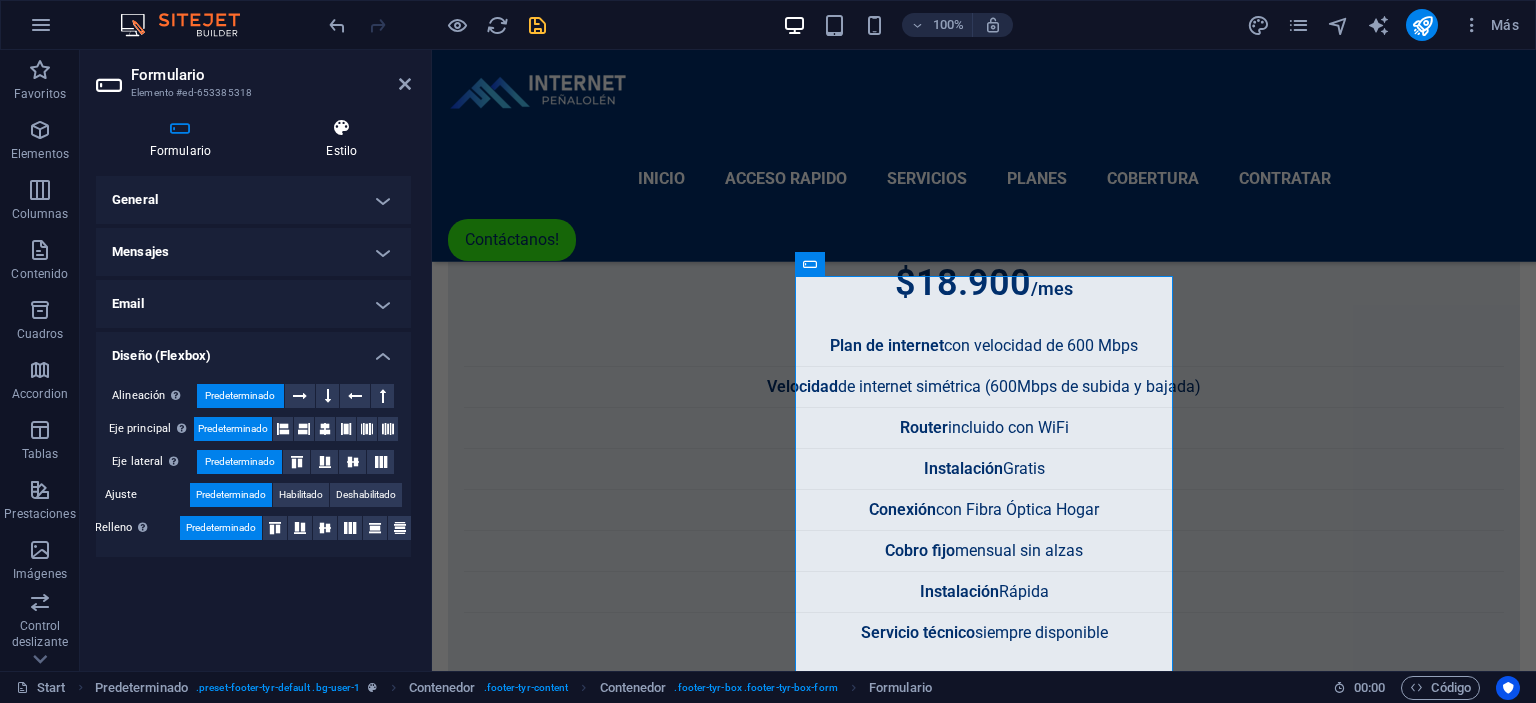 click on "Estilo" at bounding box center (342, 139) 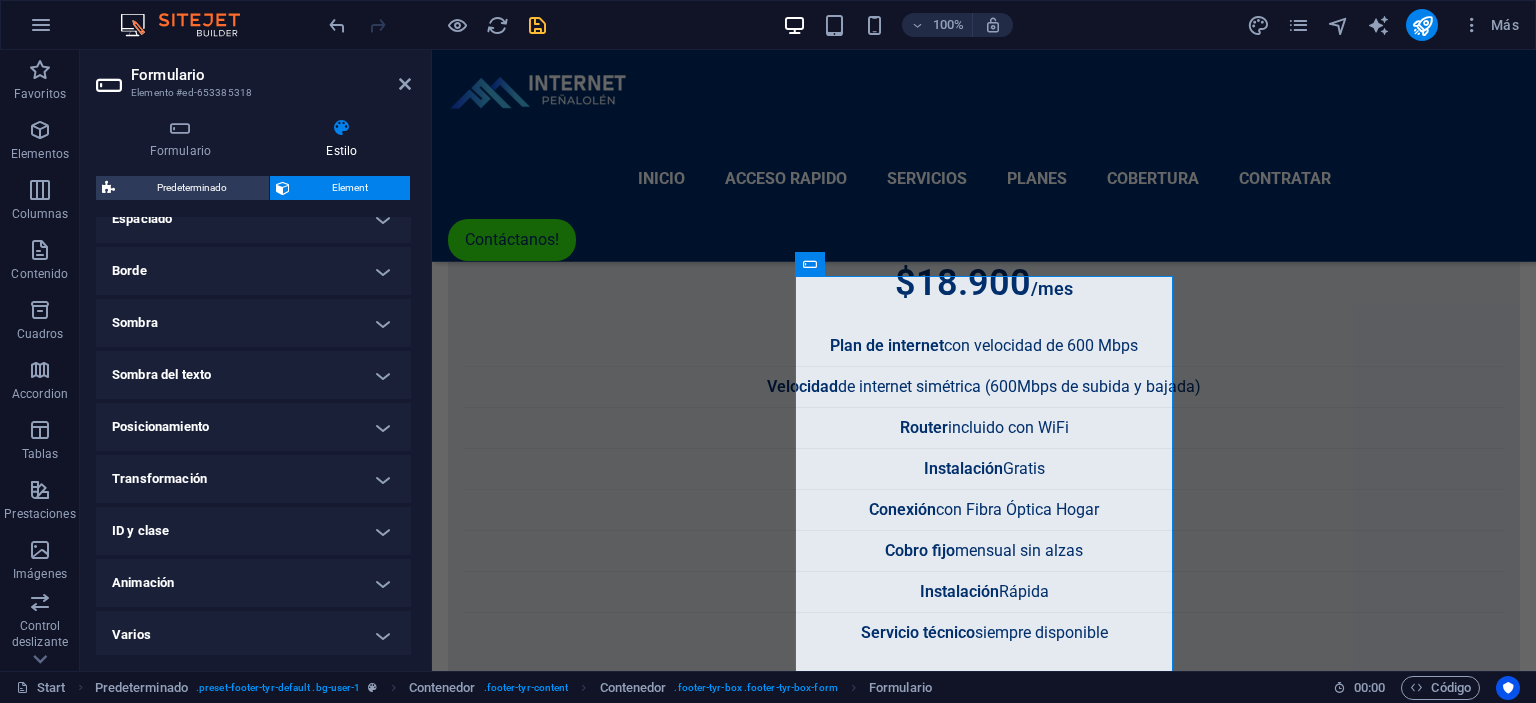 scroll, scrollTop: 423, scrollLeft: 0, axis: vertical 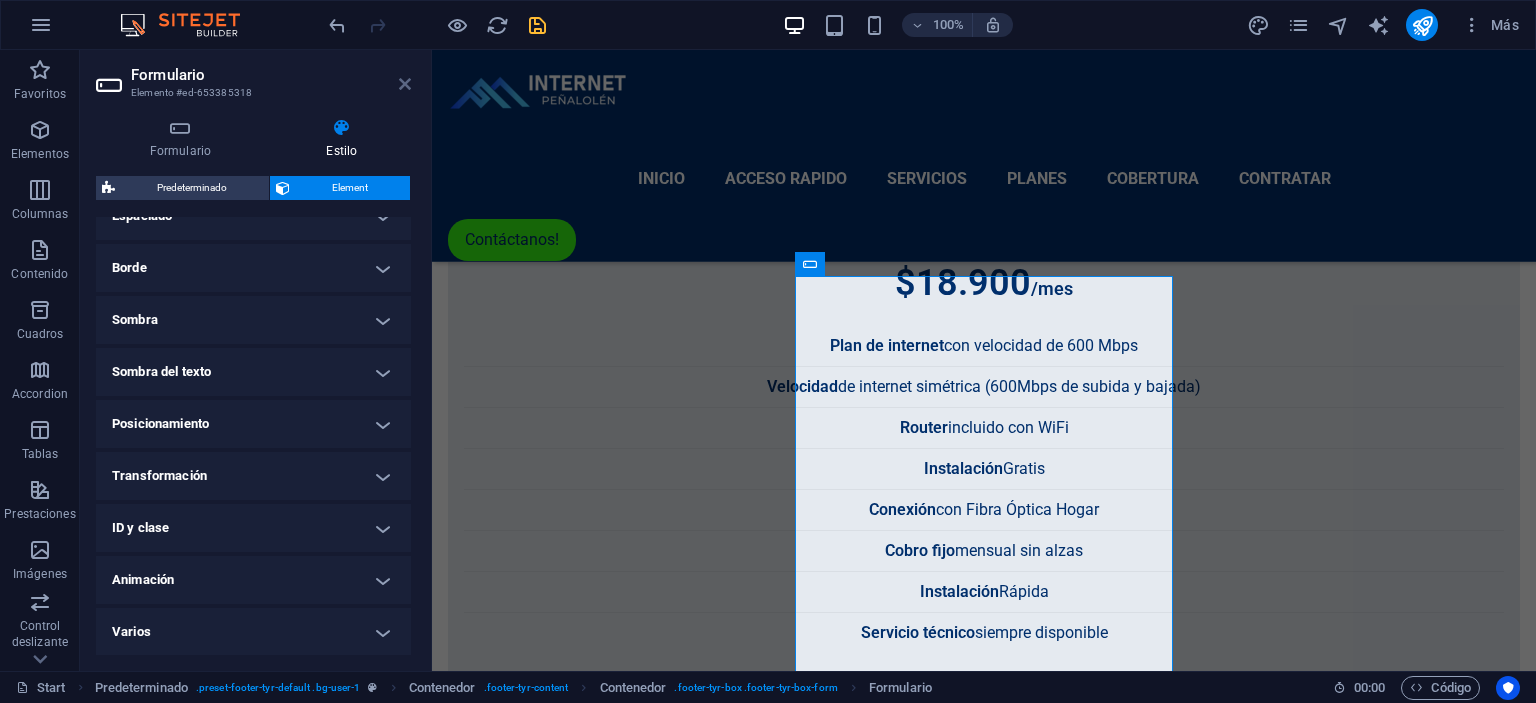 click at bounding box center (405, 84) 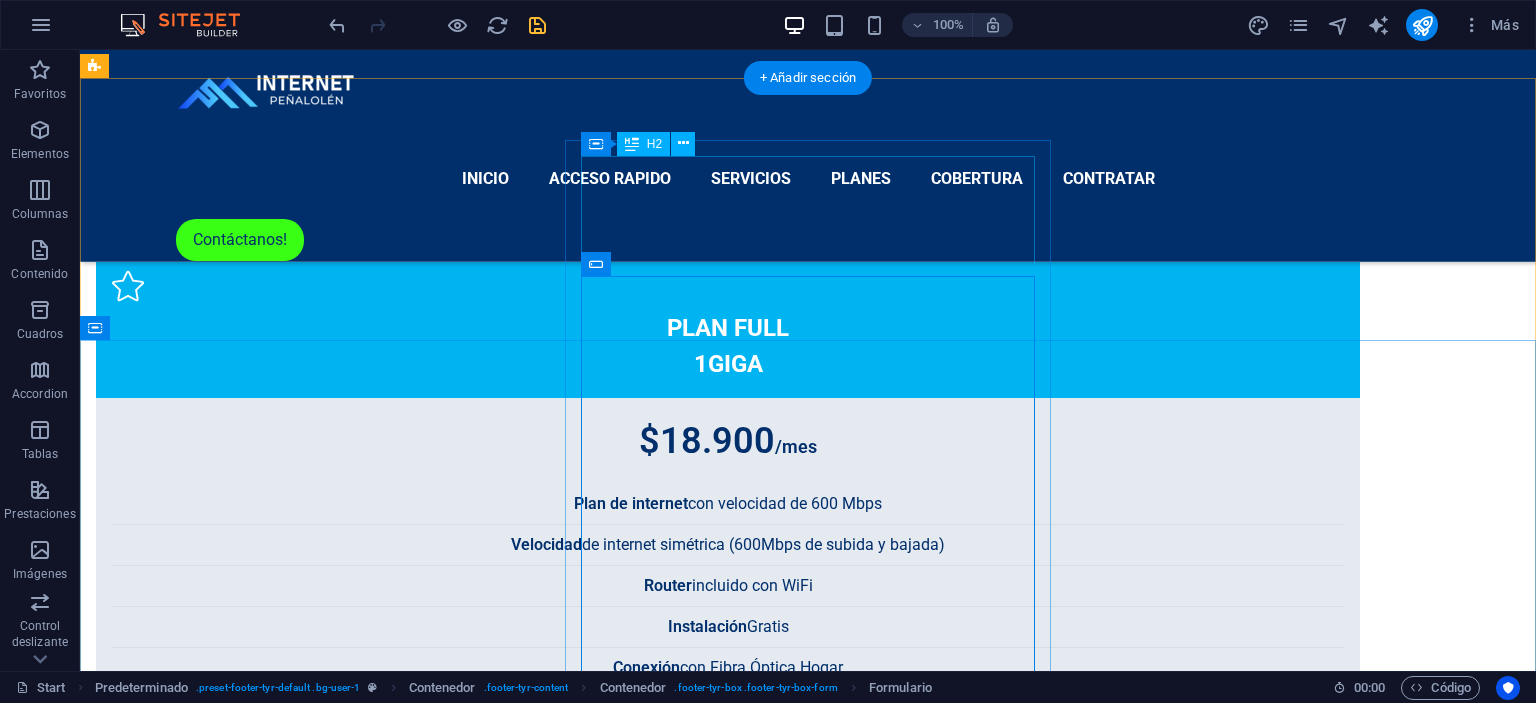 scroll, scrollTop: 5348, scrollLeft: 0, axis: vertical 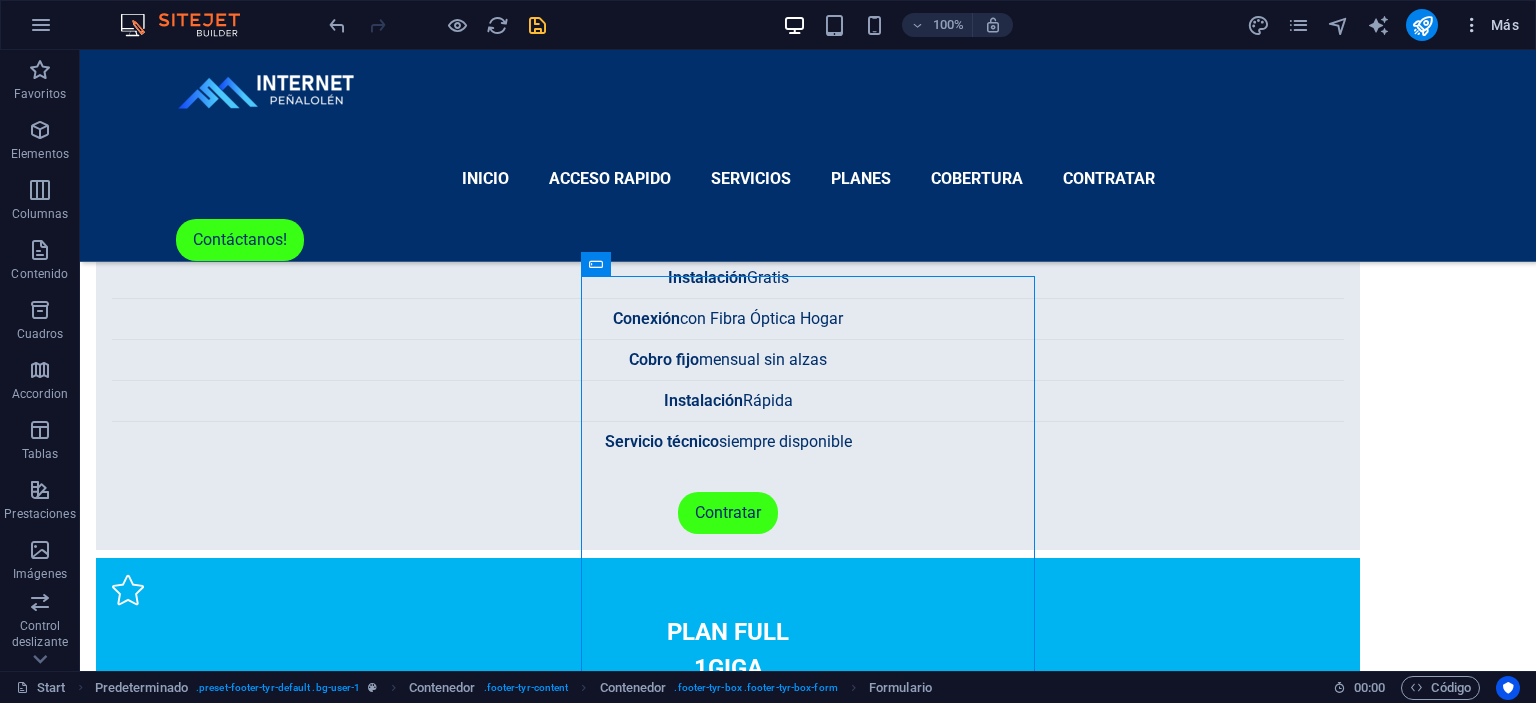 click at bounding box center [1472, 25] 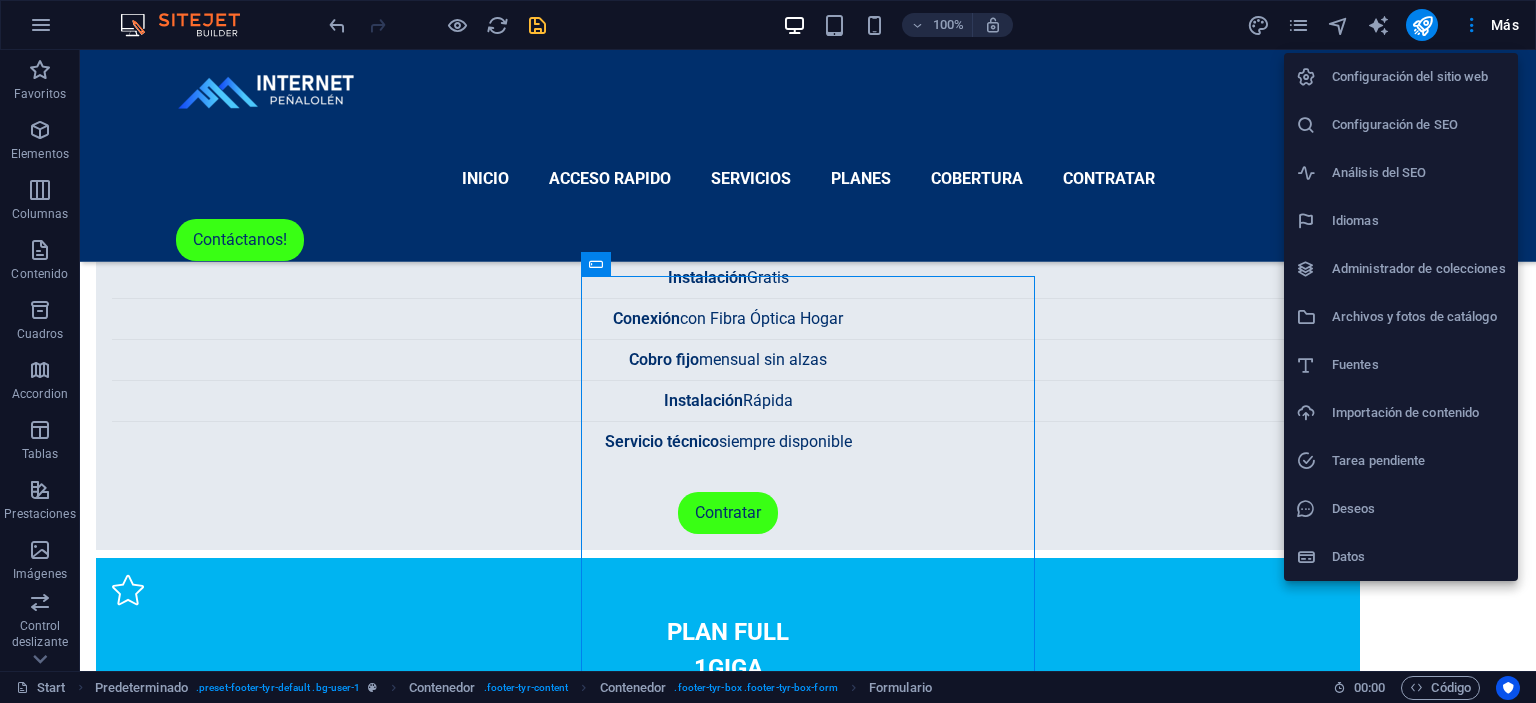 click at bounding box center [768, 351] 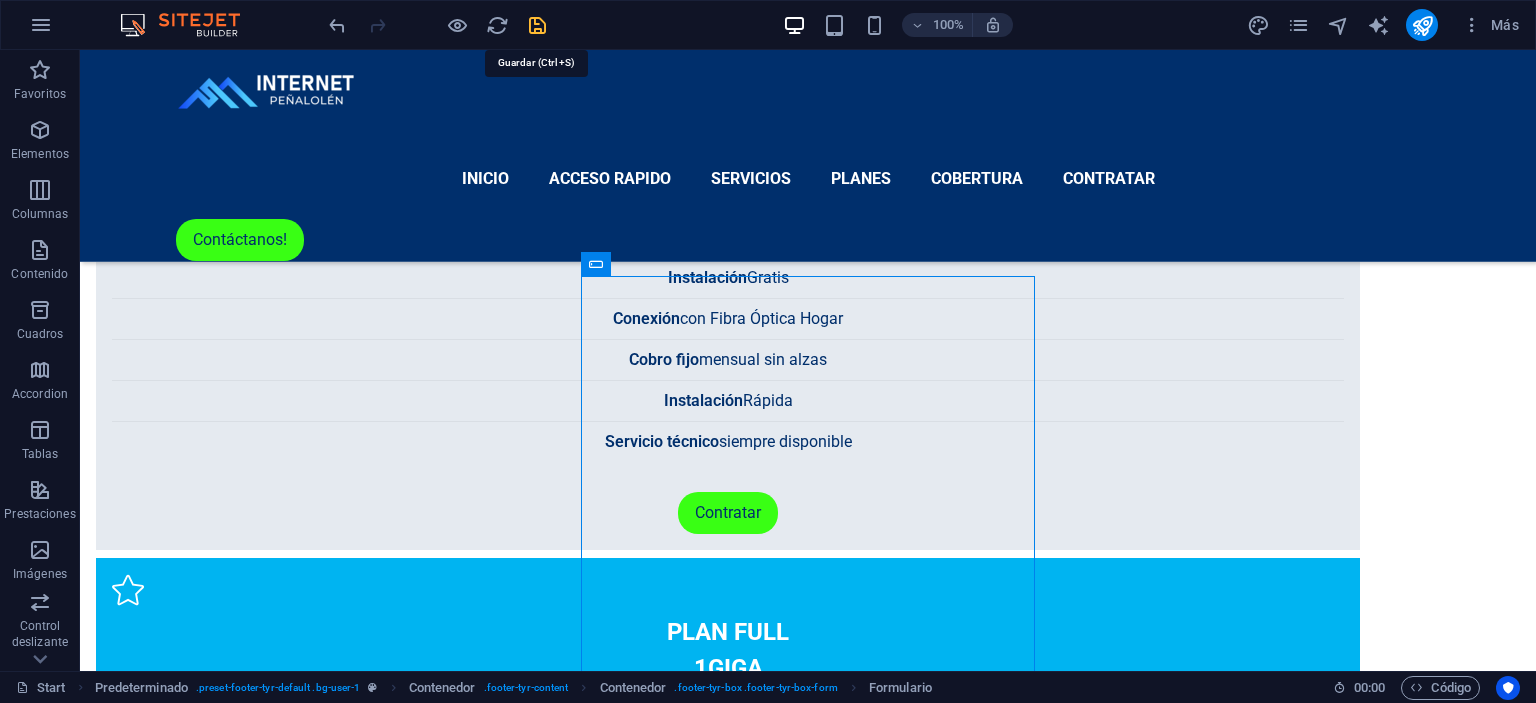 click at bounding box center (537, 25) 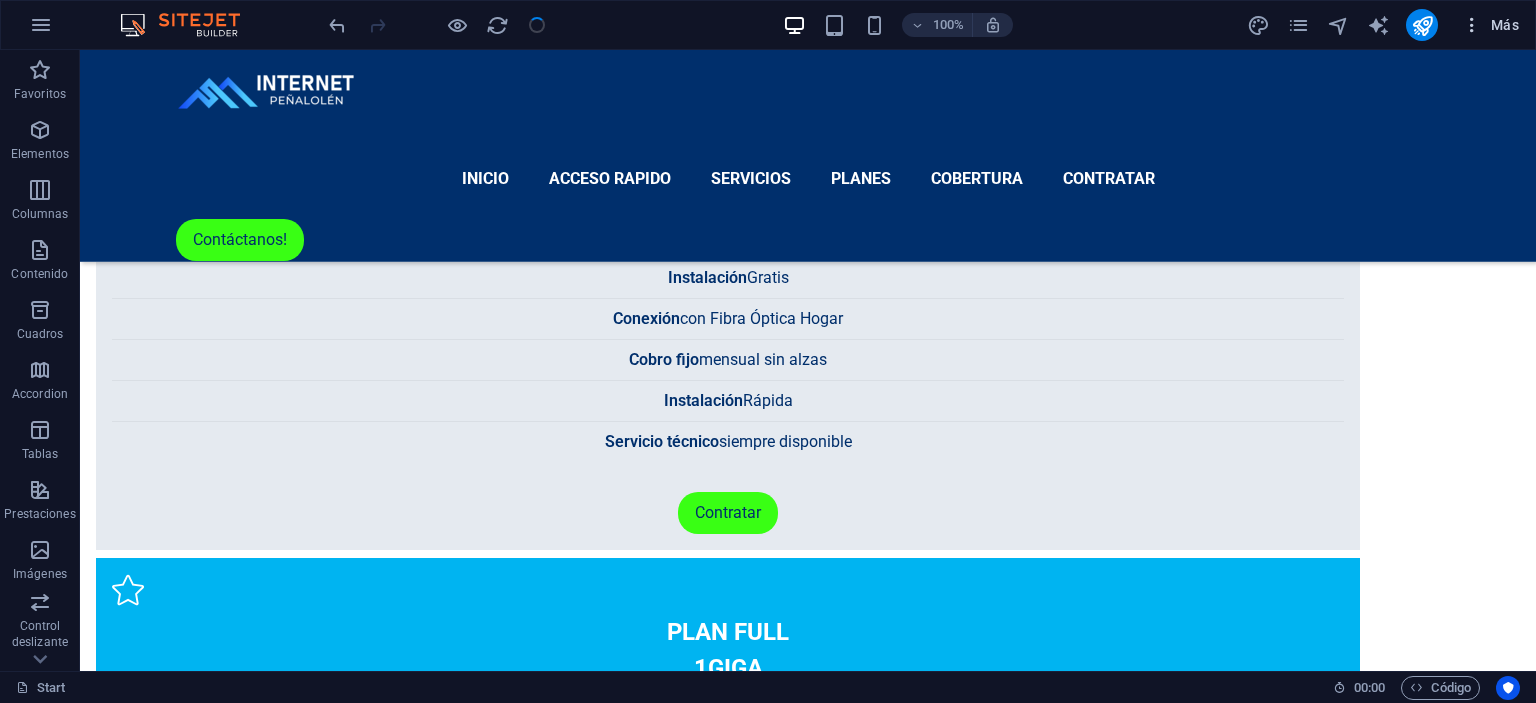 click on "Más" at bounding box center (1490, 25) 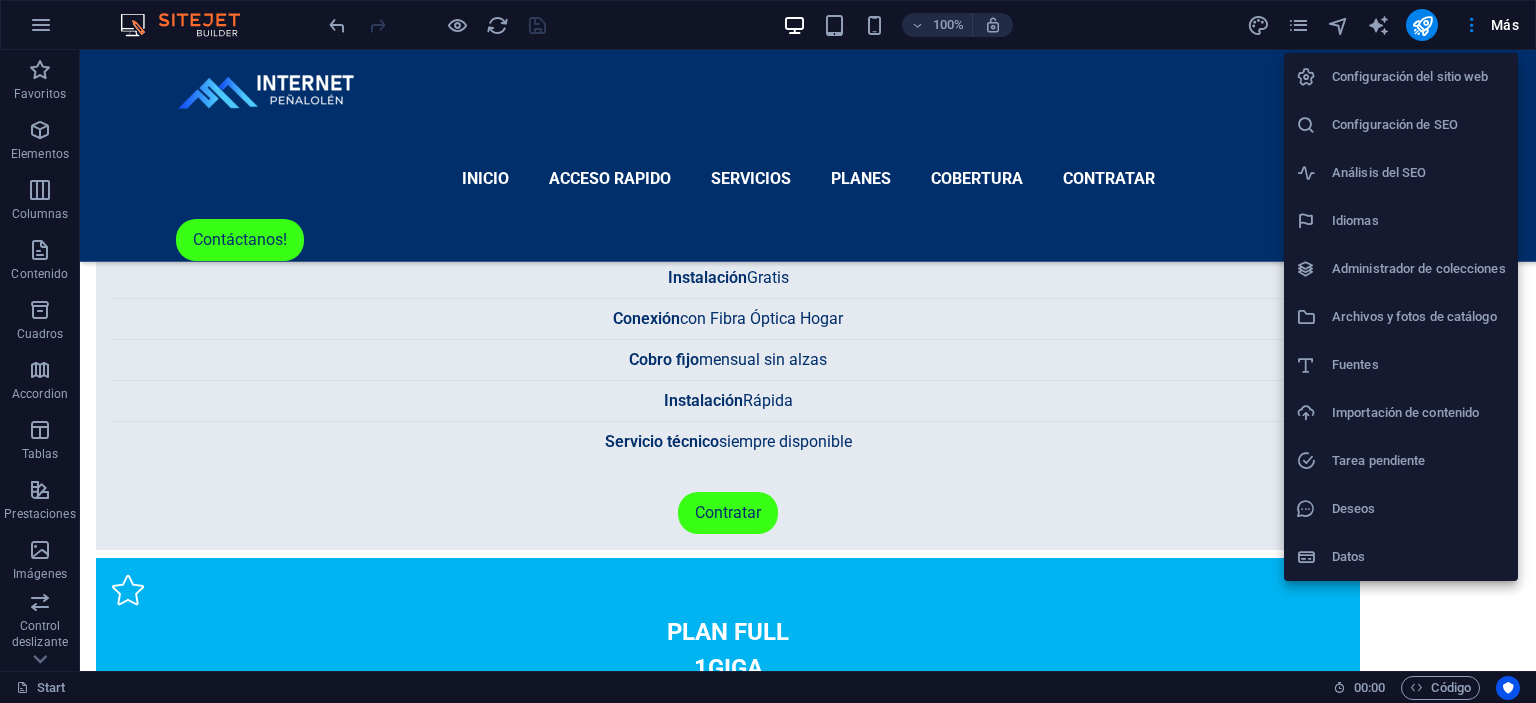 click at bounding box center [768, 351] 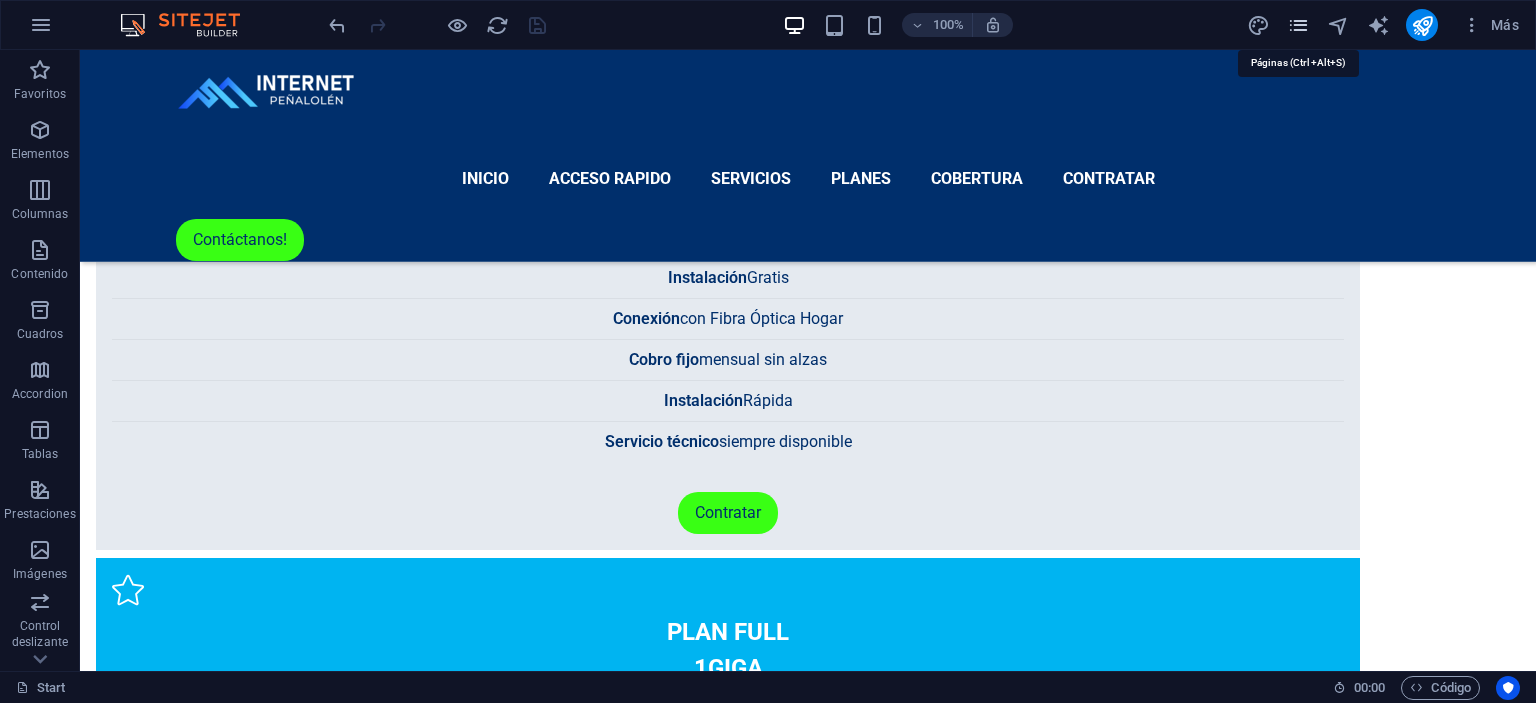 click at bounding box center (1298, 25) 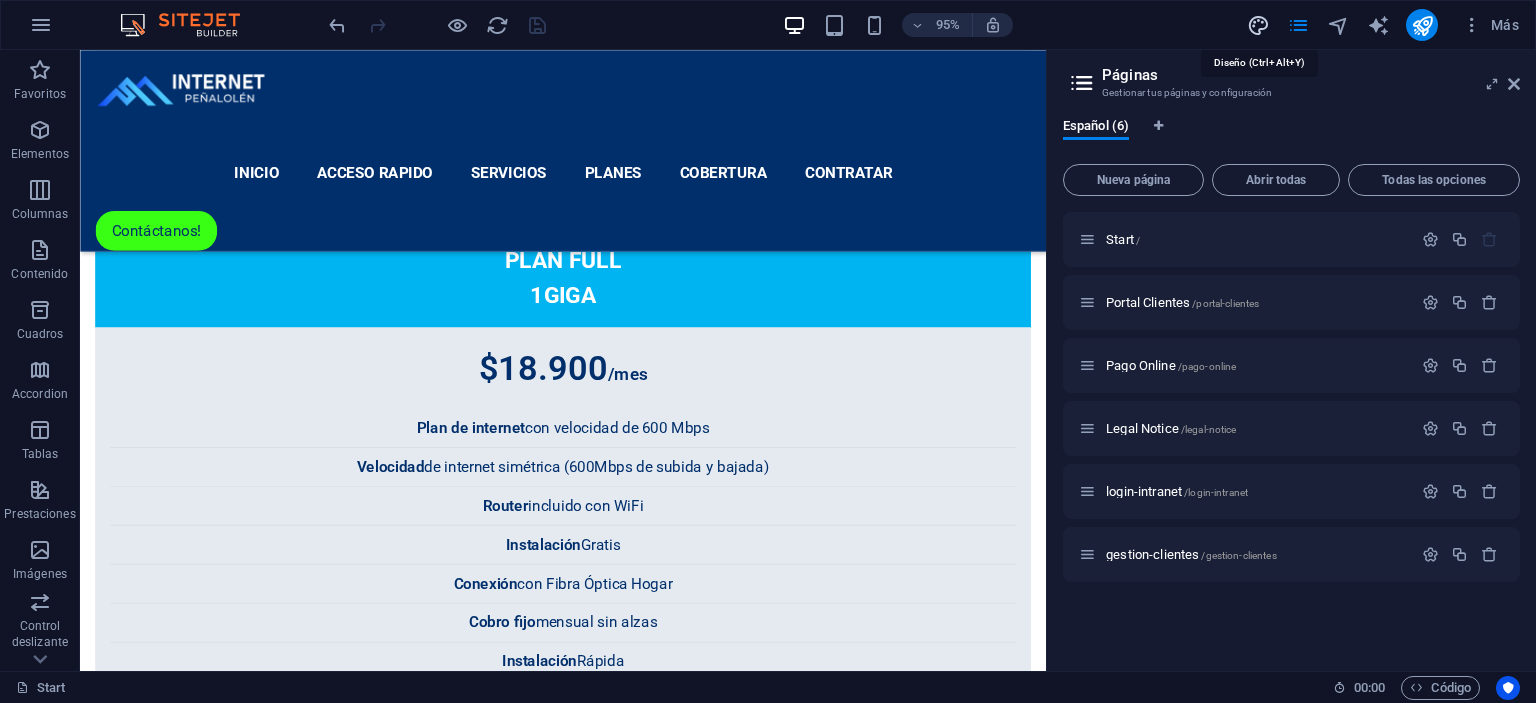 click at bounding box center [1258, 25] 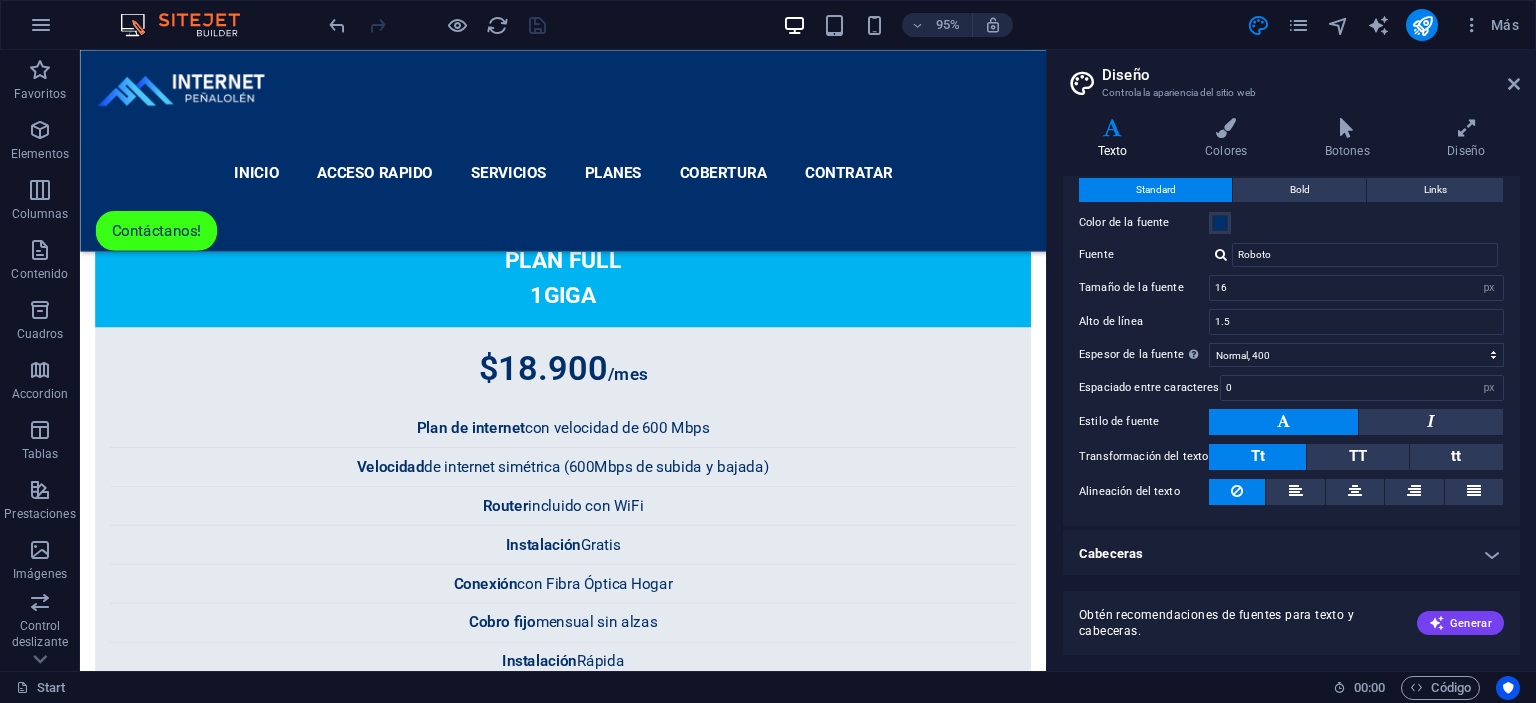 scroll, scrollTop: 0, scrollLeft: 0, axis: both 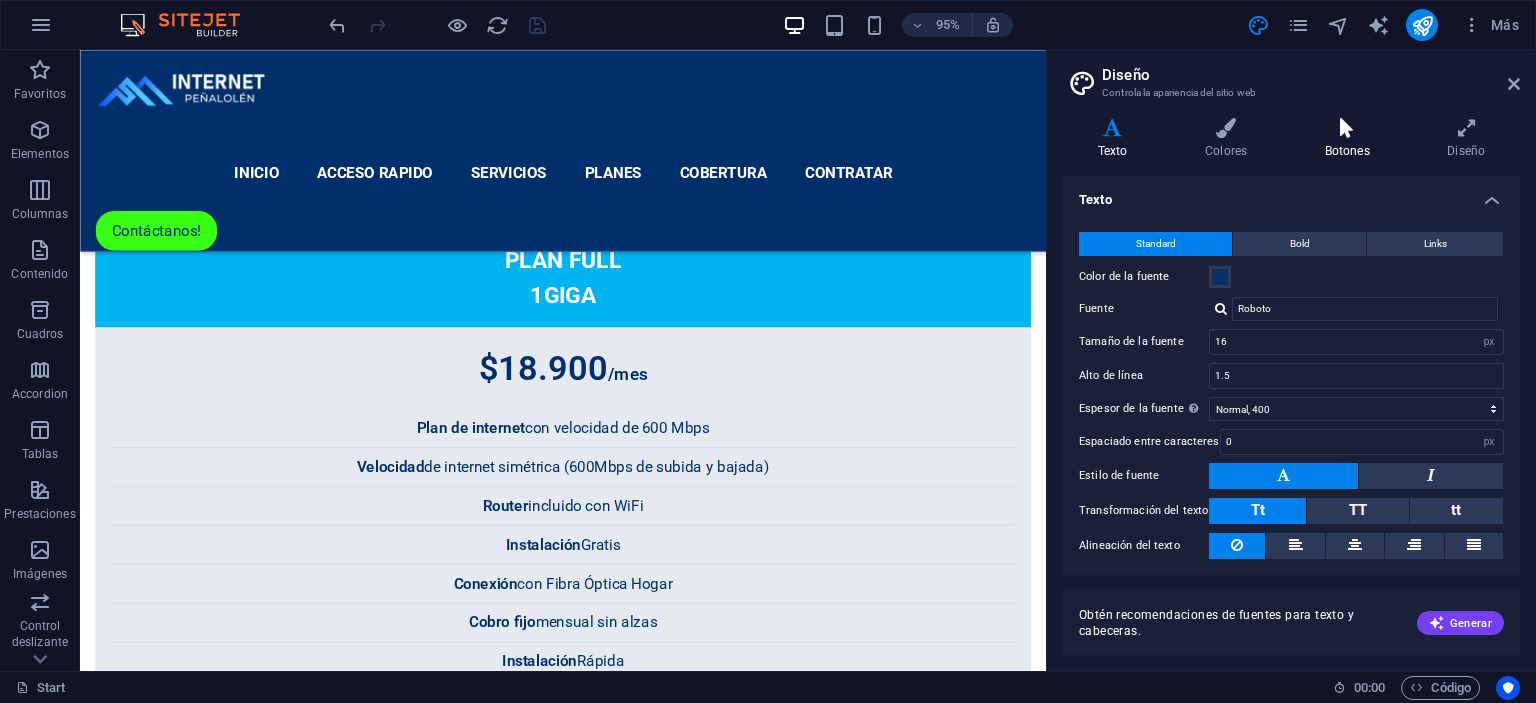 click at bounding box center (1347, 128) 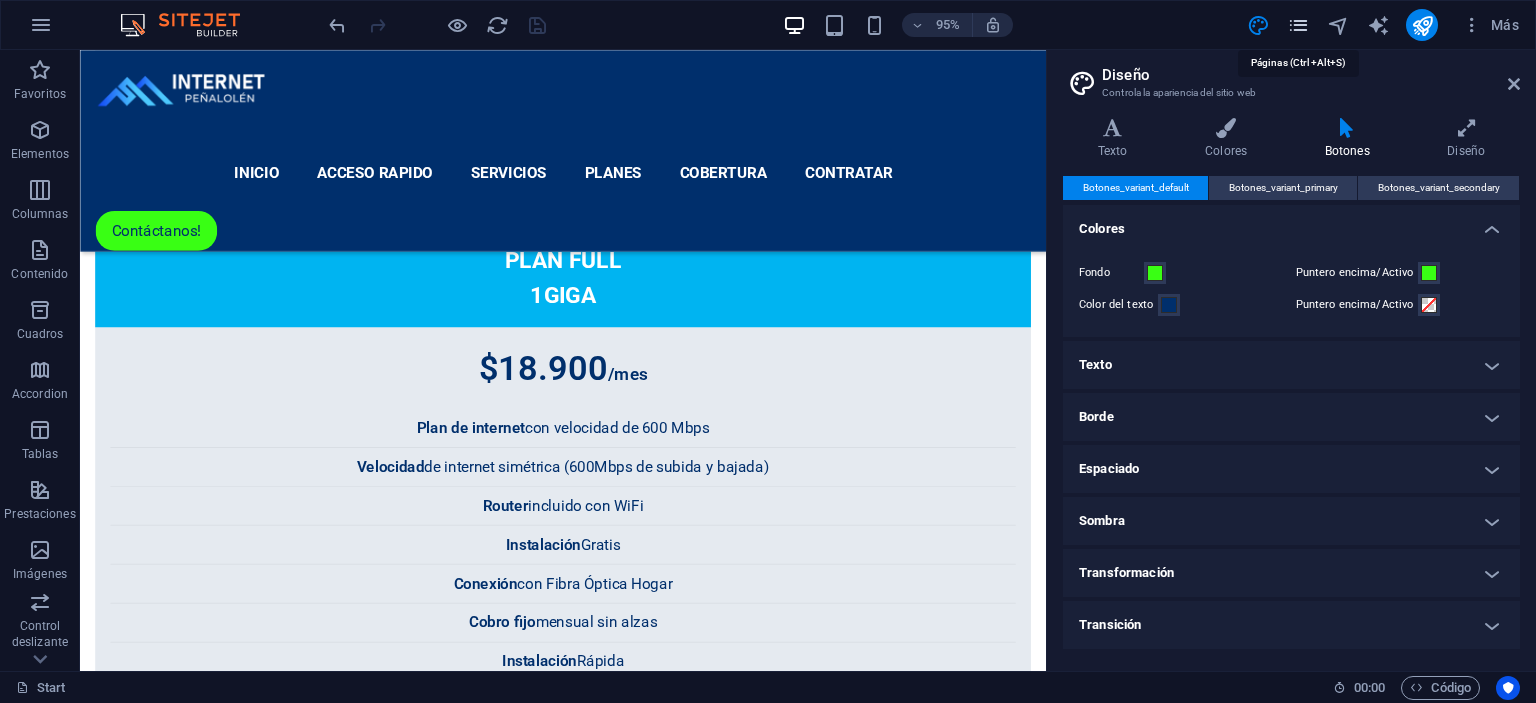 click at bounding box center (1298, 25) 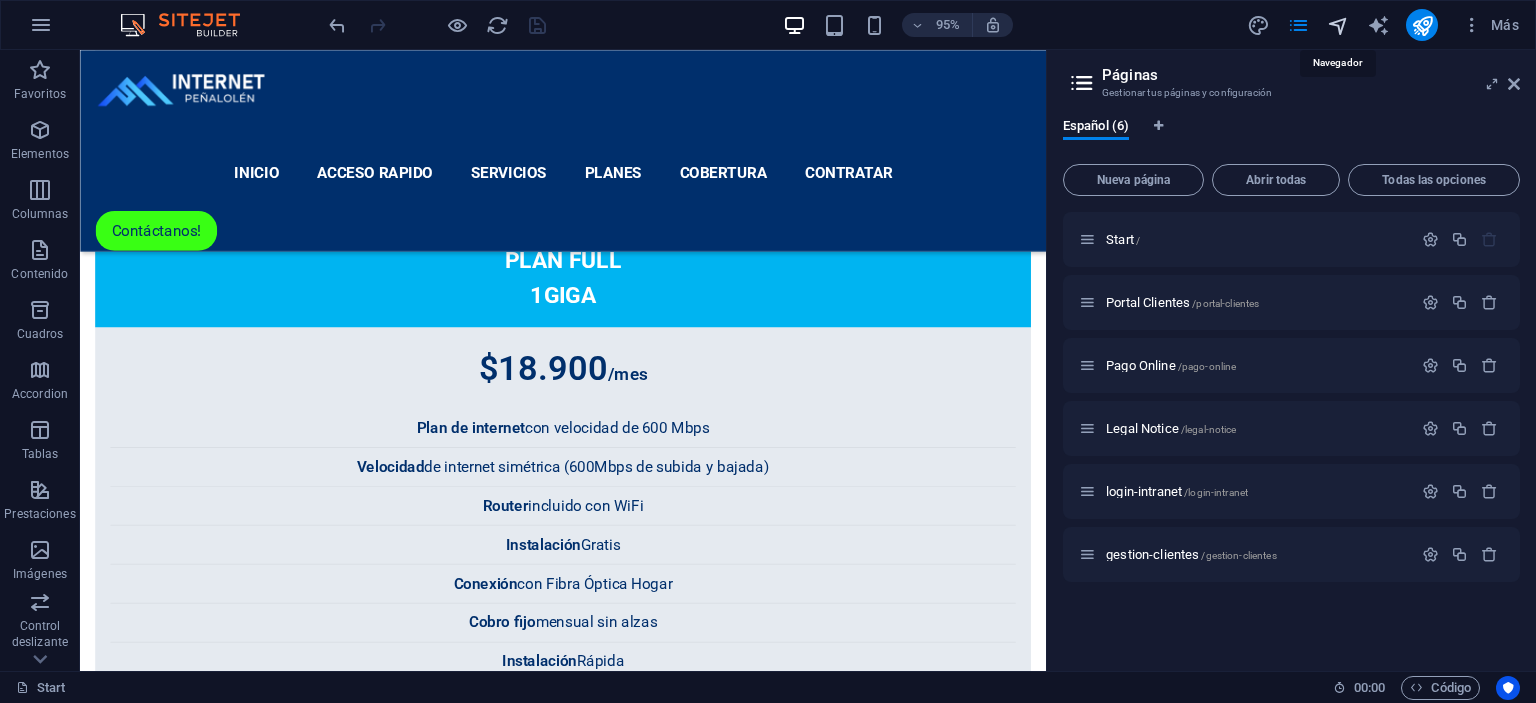 click at bounding box center [1338, 25] 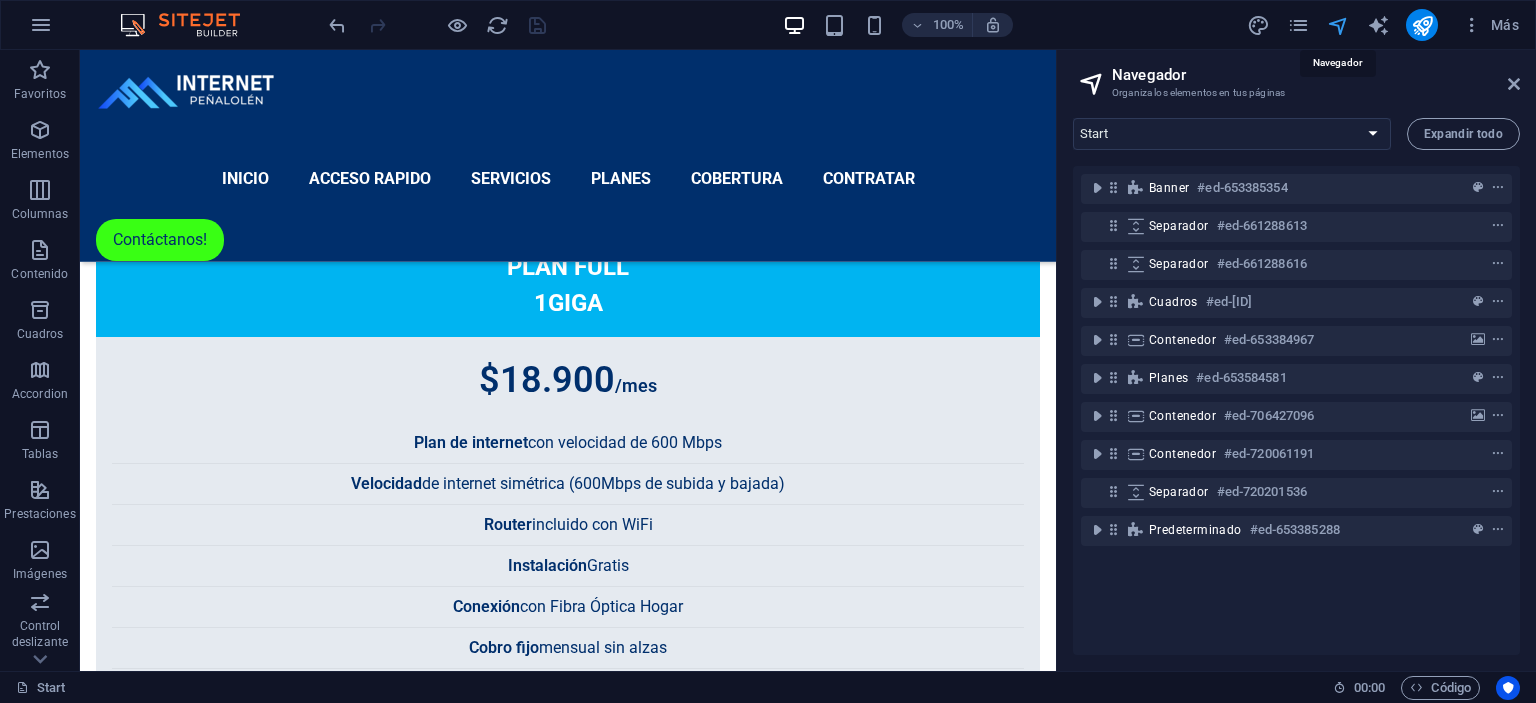 scroll, scrollTop: 5917, scrollLeft: 0, axis: vertical 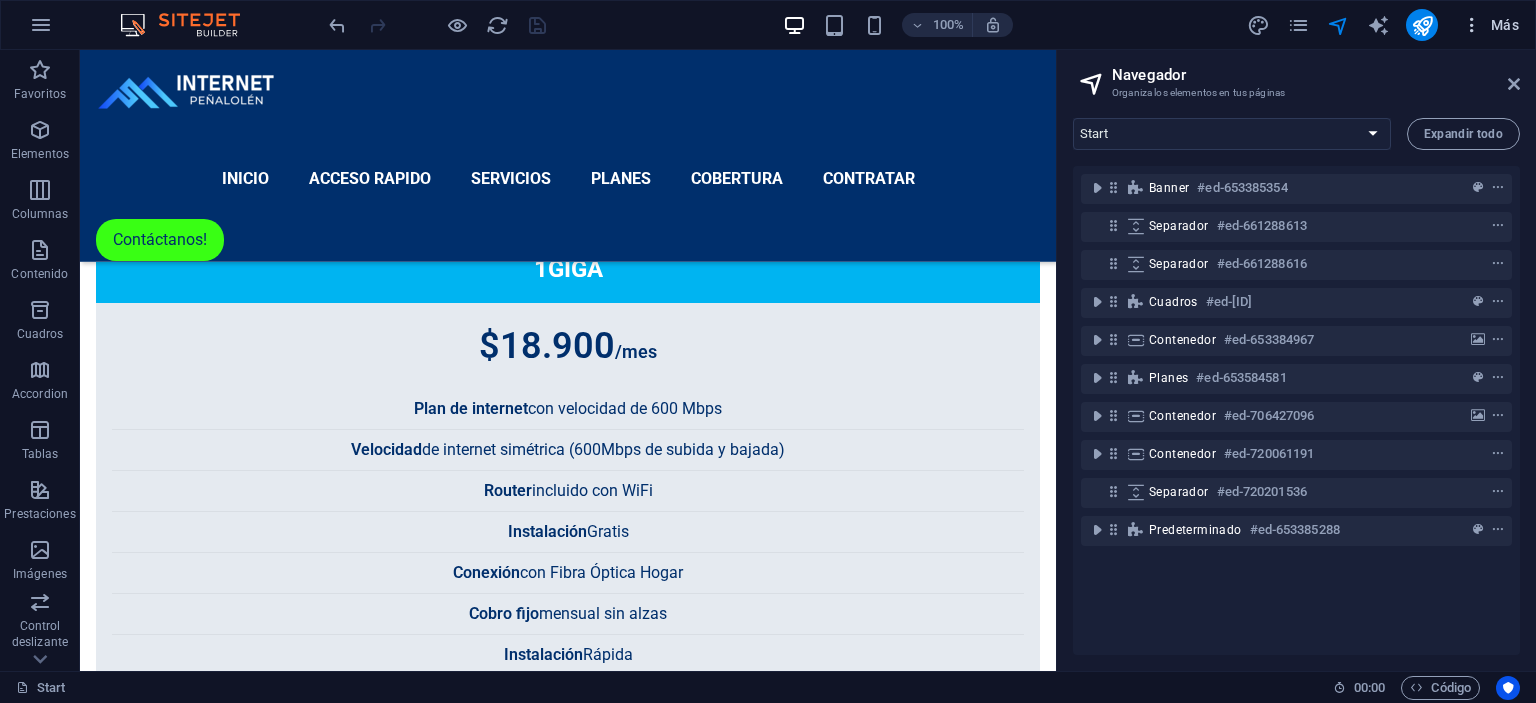 click on "Más" at bounding box center (1490, 25) 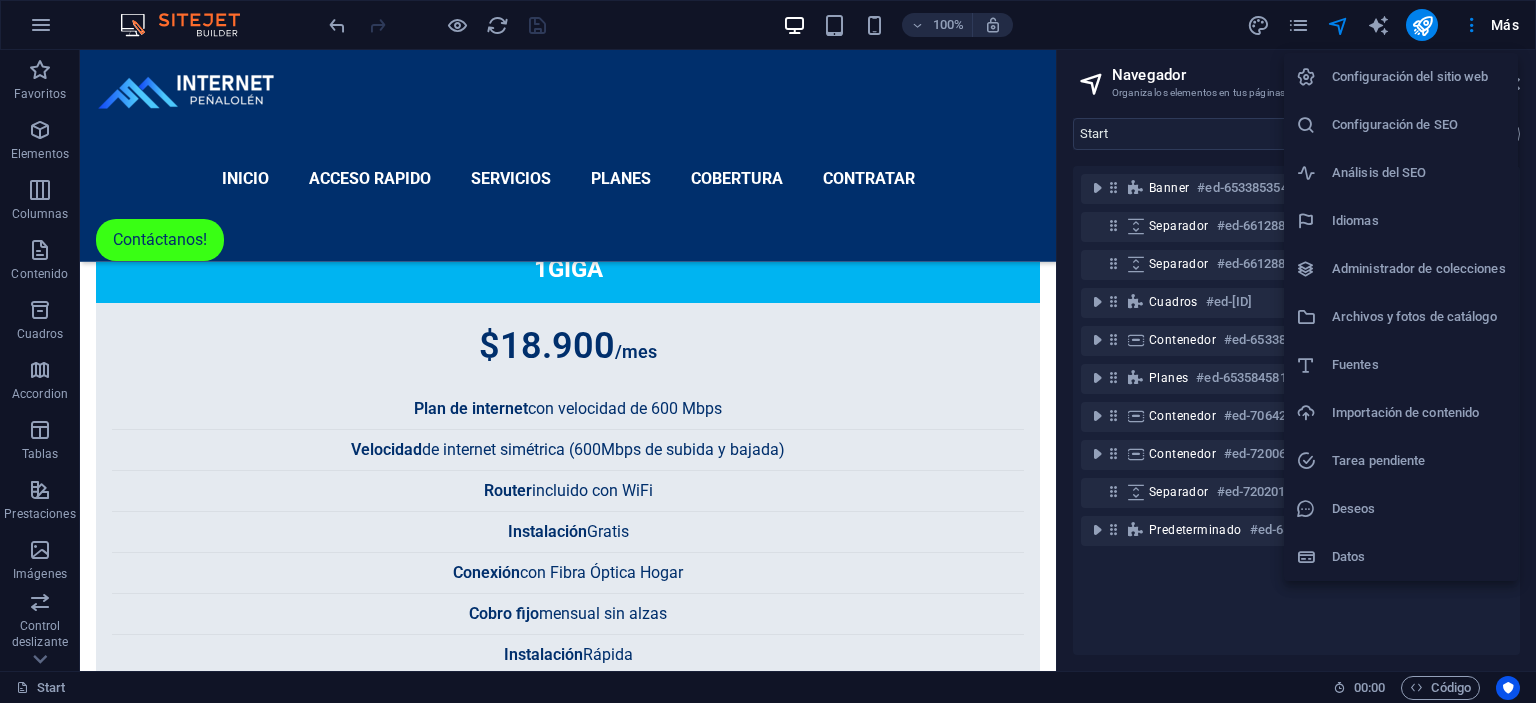 click on "Administrador de colecciones" at bounding box center (1419, 269) 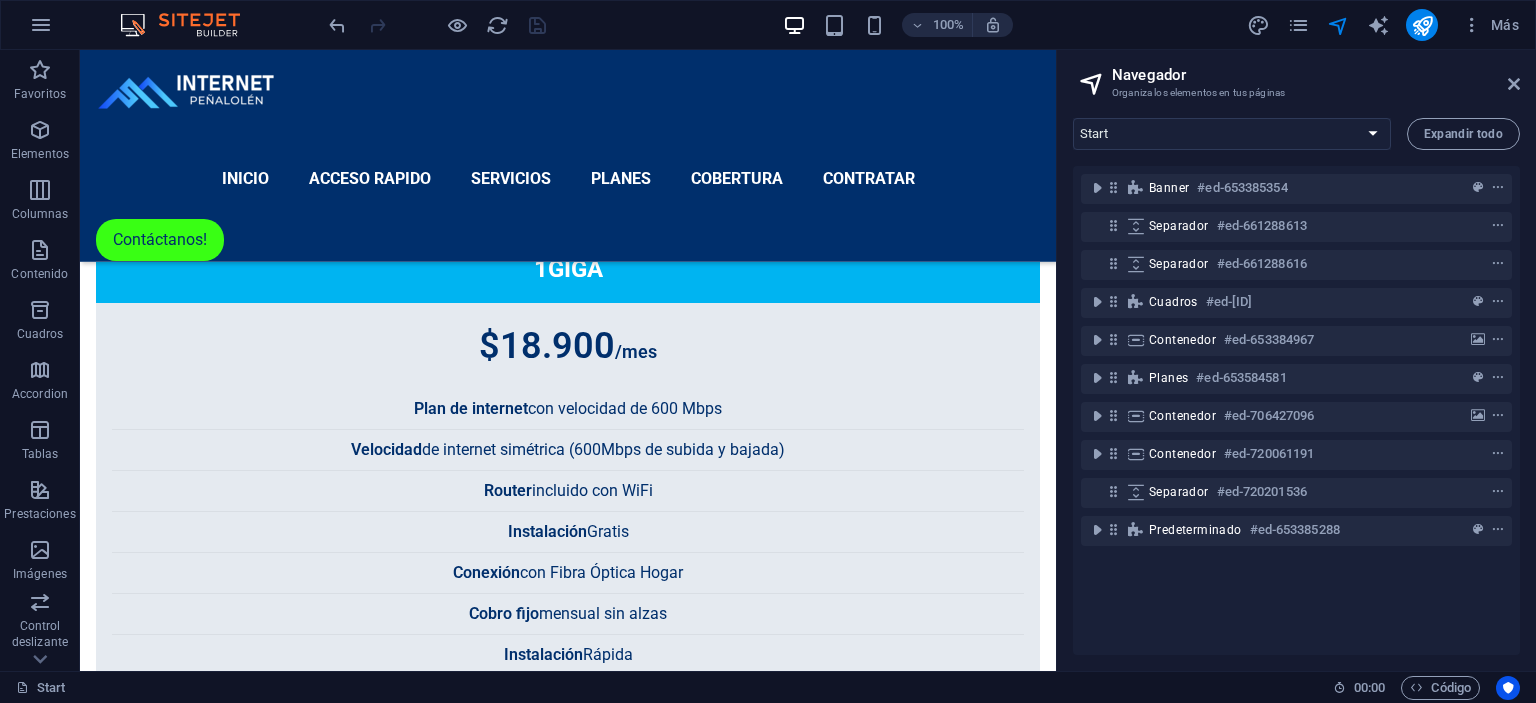 select 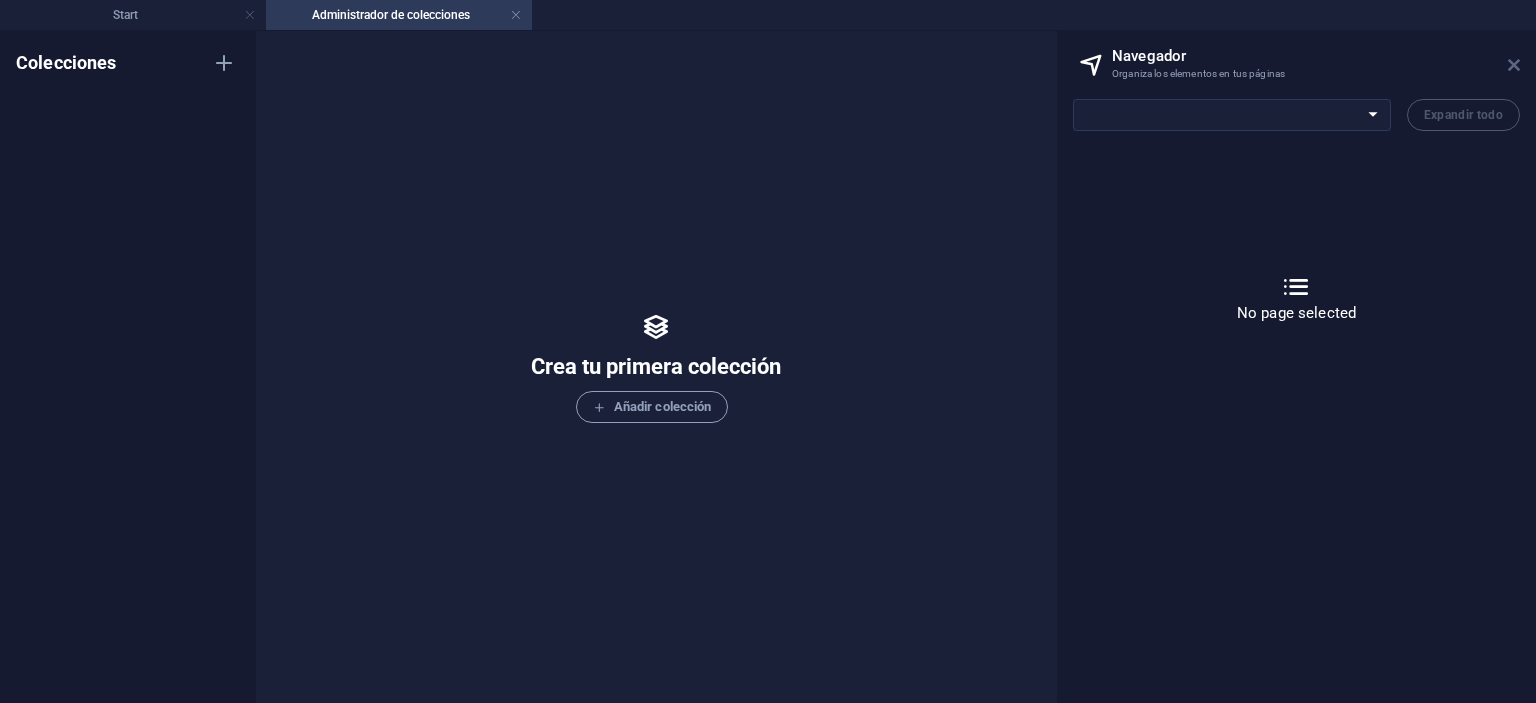 click at bounding box center (1514, 65) 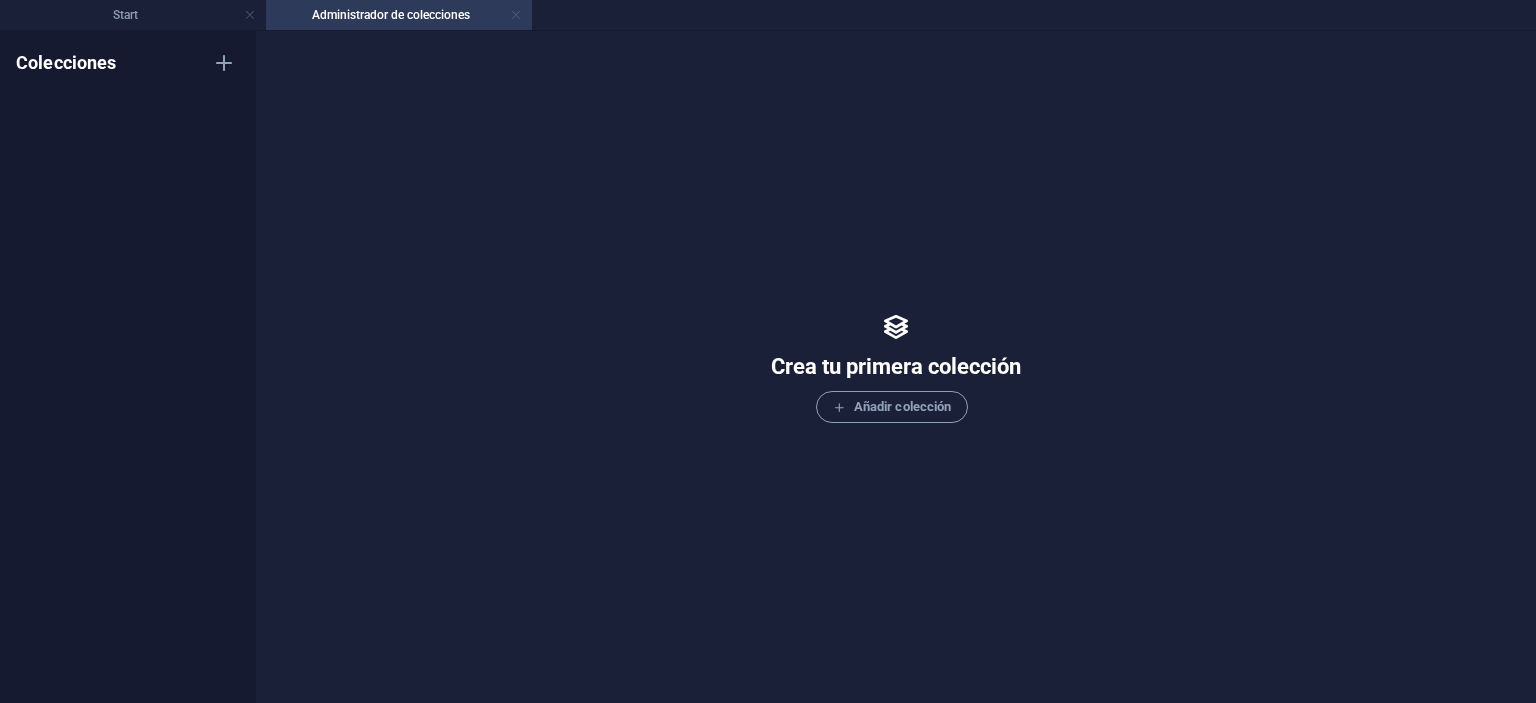 click at bounding box center (516, 15) 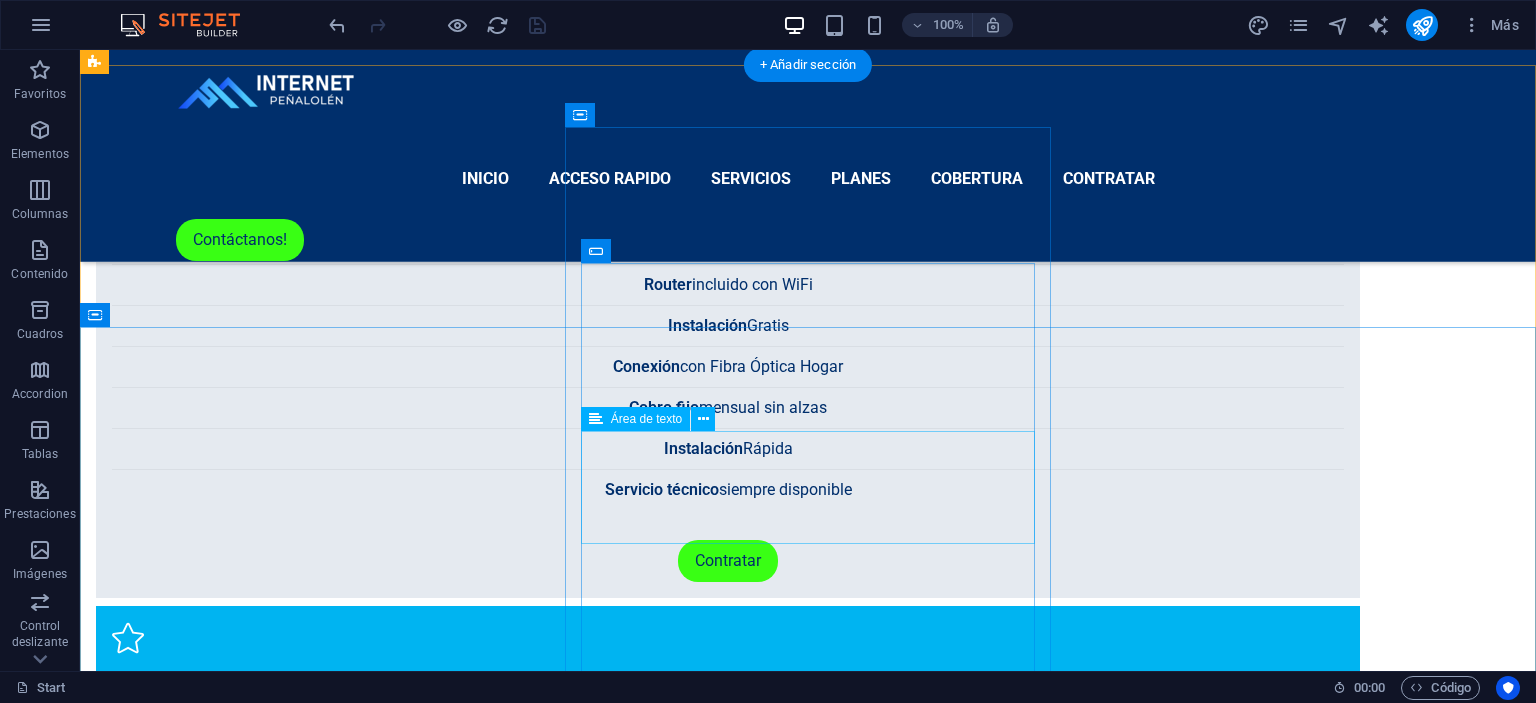 scroll, scrollTop: 5178, scrollLeft: 0, axis: vertical 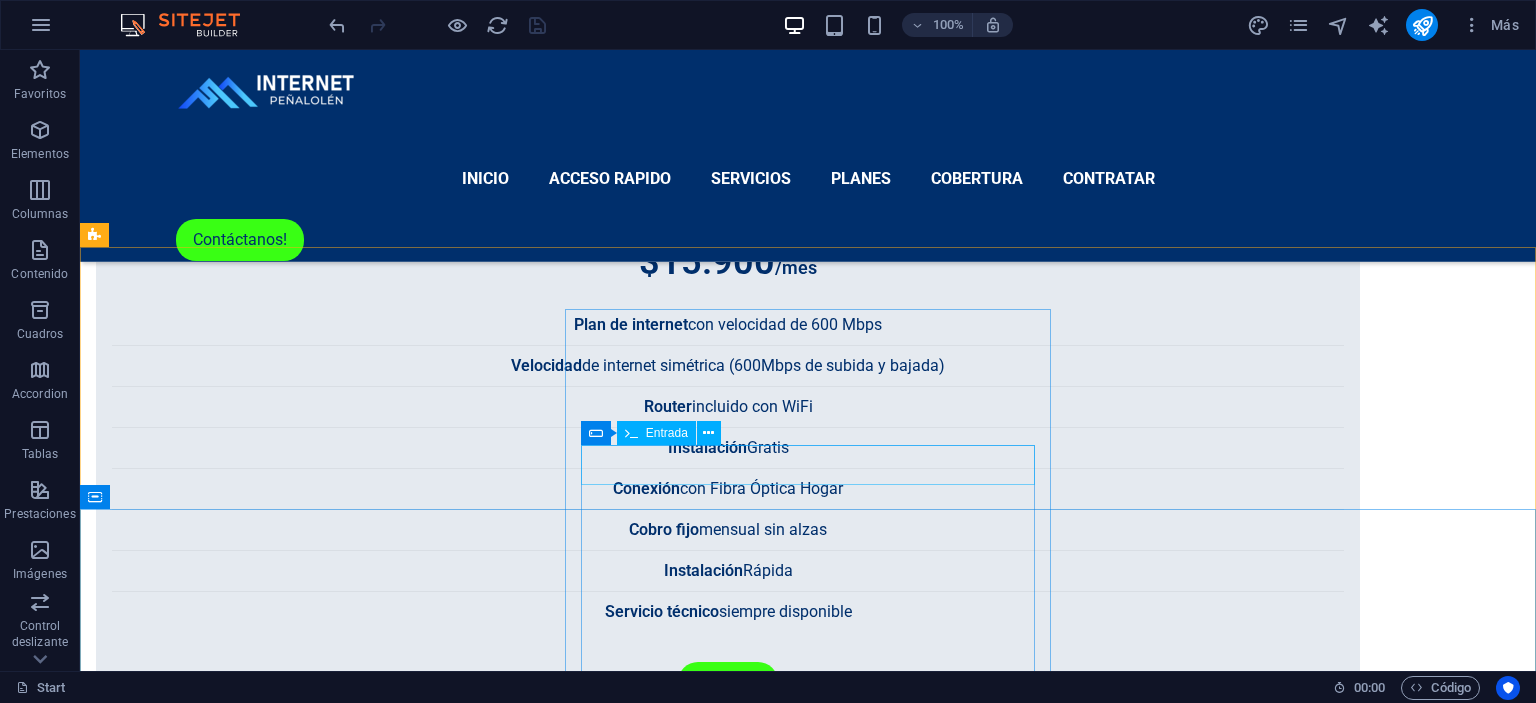 click on "Entrada" at bounding box center [667, 433] 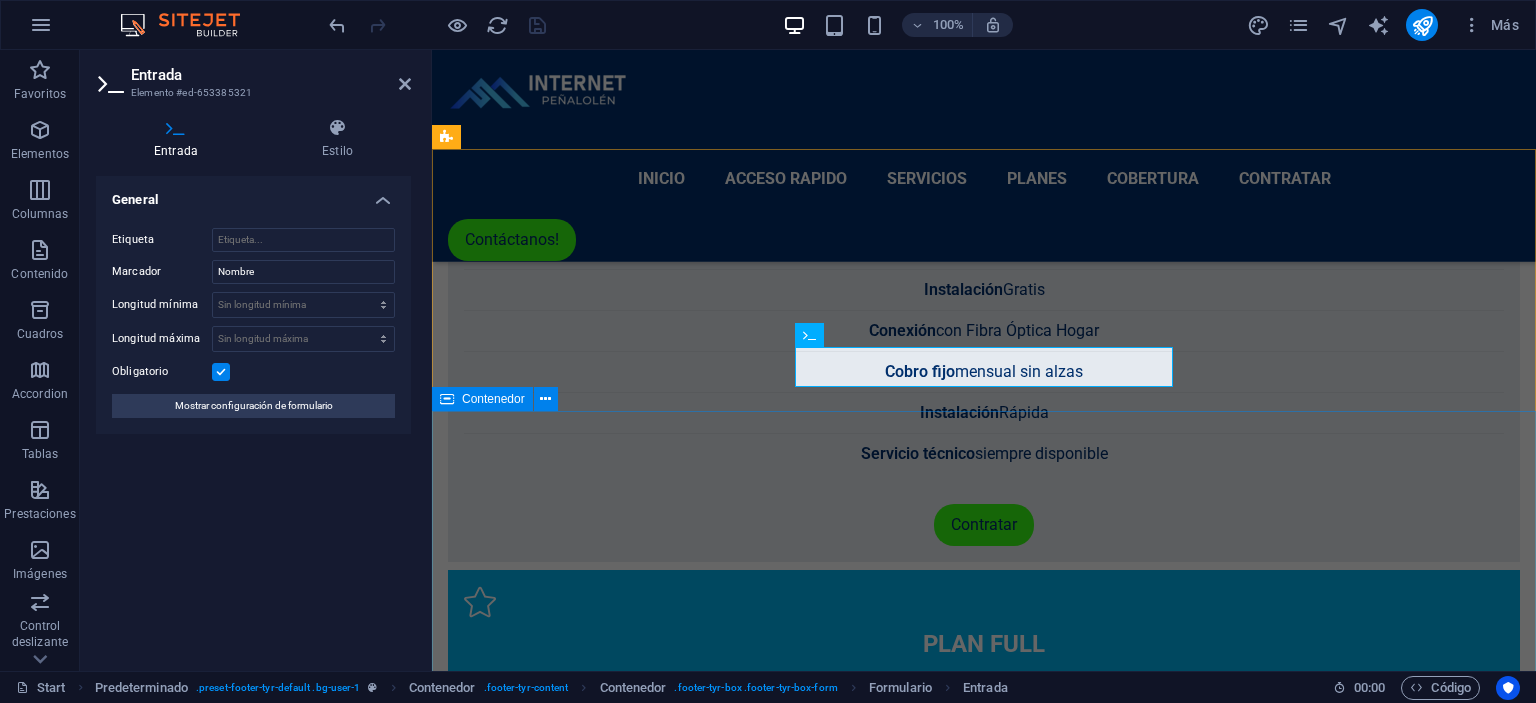 scroll, scrollTop: 5581, scrollLeft: 0, axis: vertical 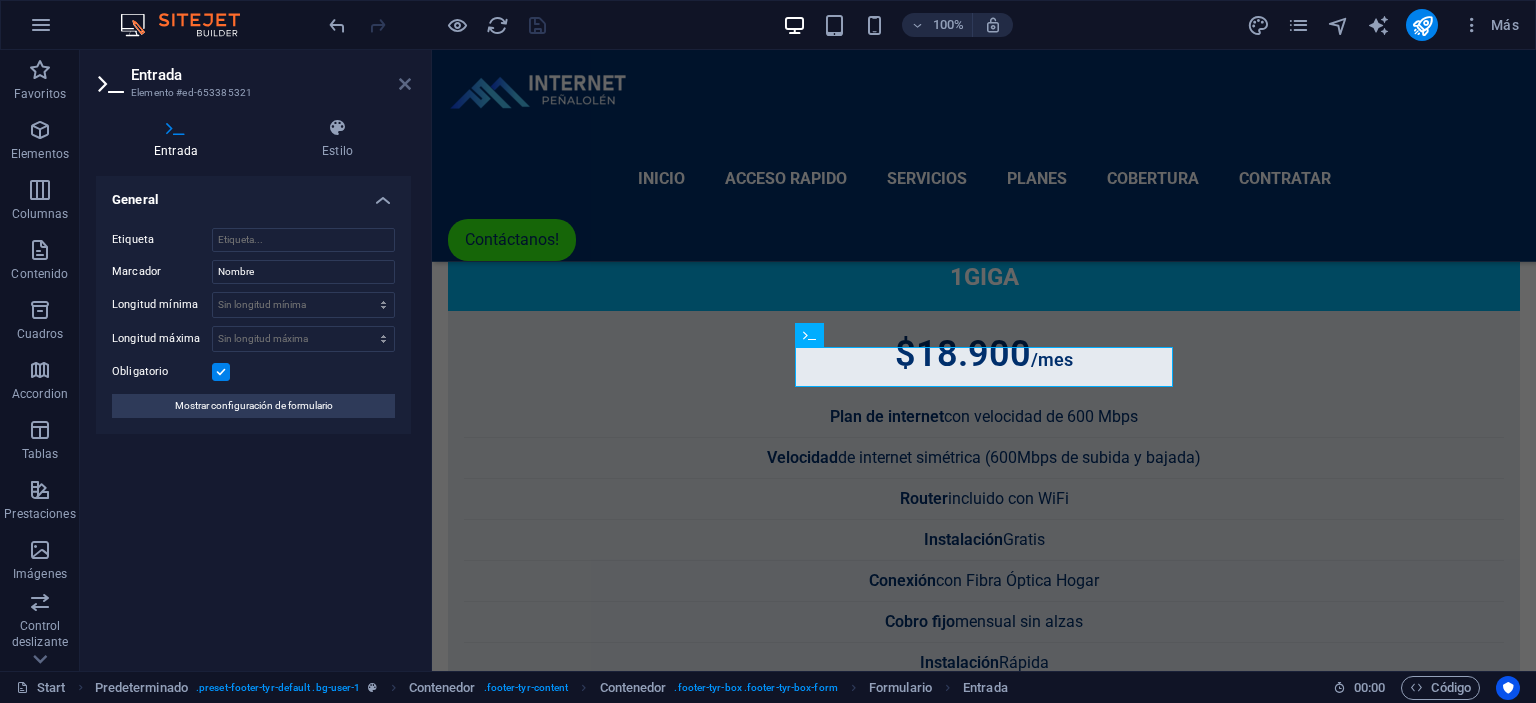 click at bounding box center [405, 84] 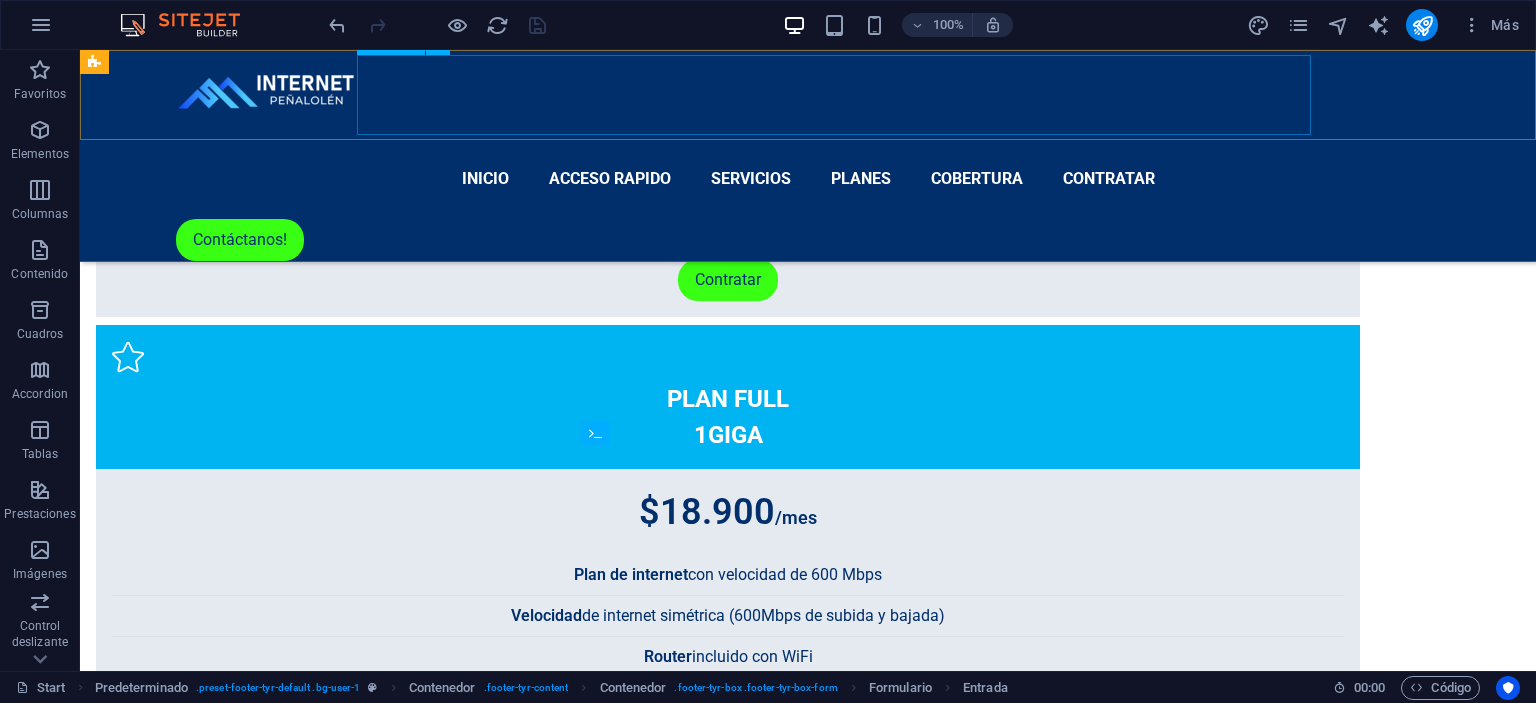 scroll, scrollTop: 5178, scrollLeft: 0, axis: vertical 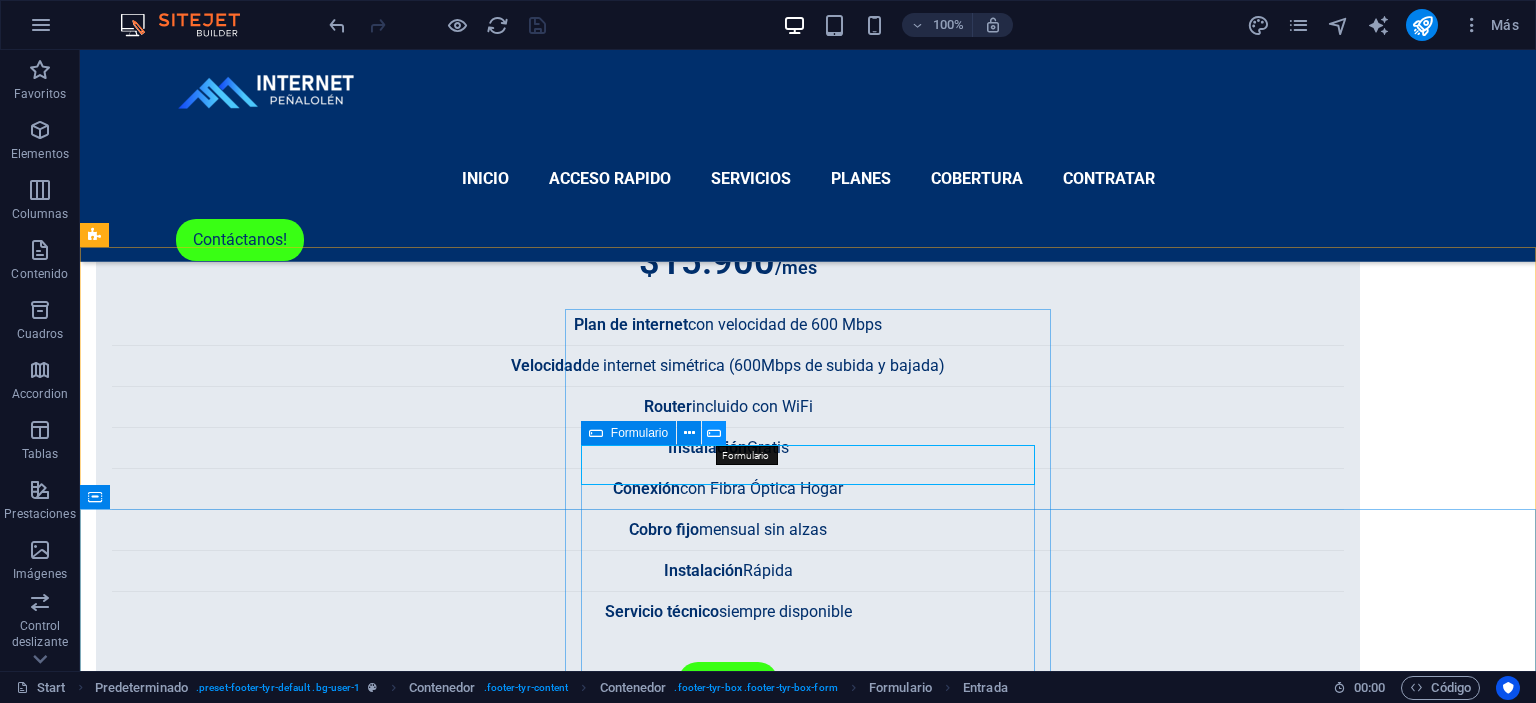 click at bounding box center (714, 433) 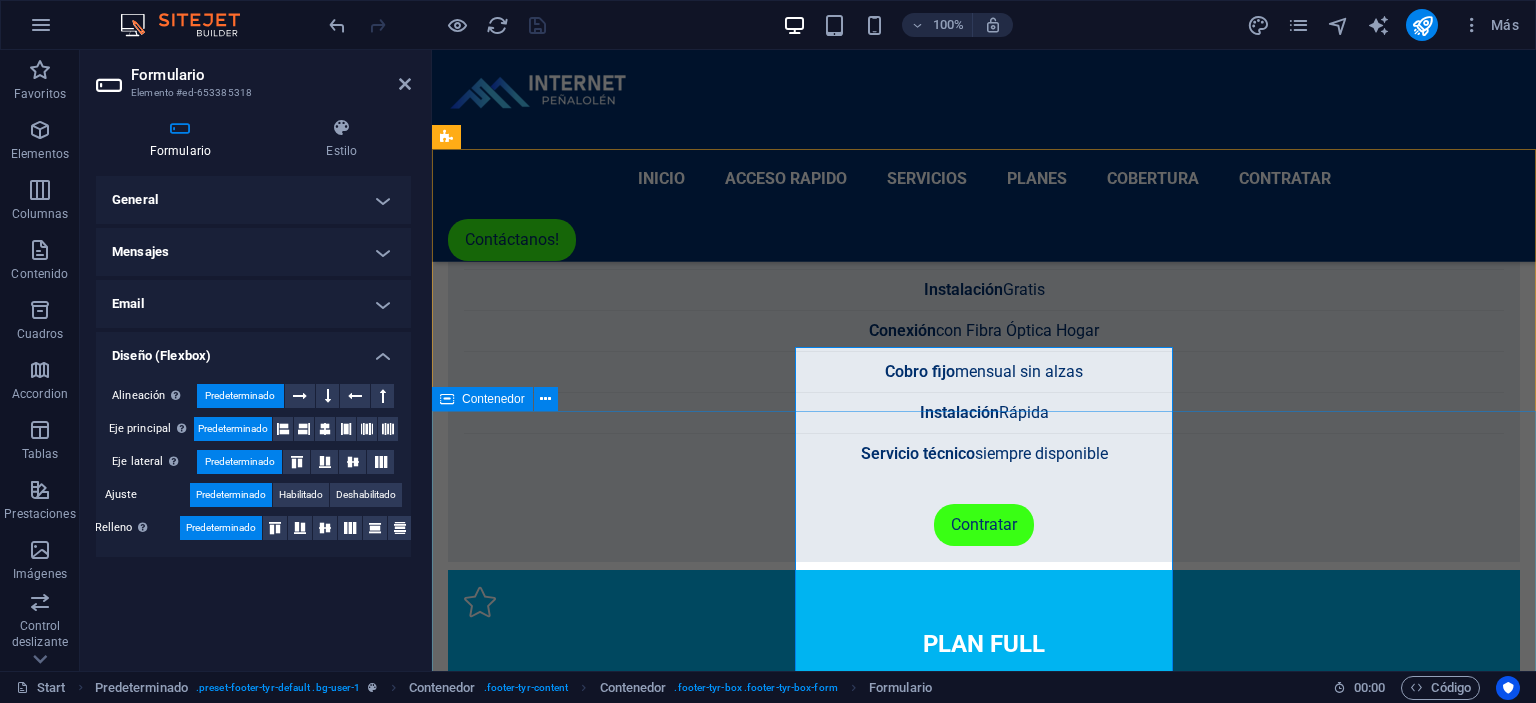 scroll, scrollTop: 5581, scrollLeft: 0, axis: vertical 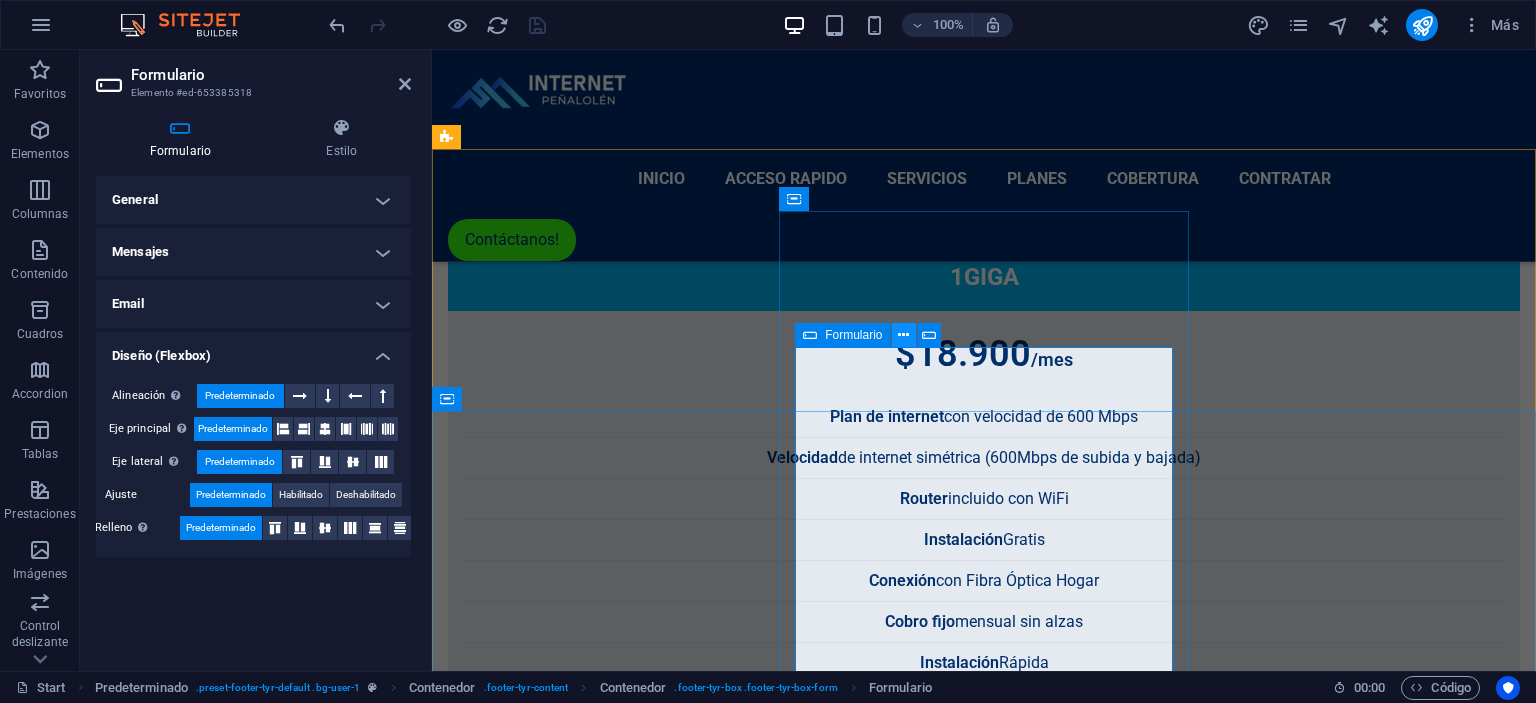 click at bounding box center [903, 335] 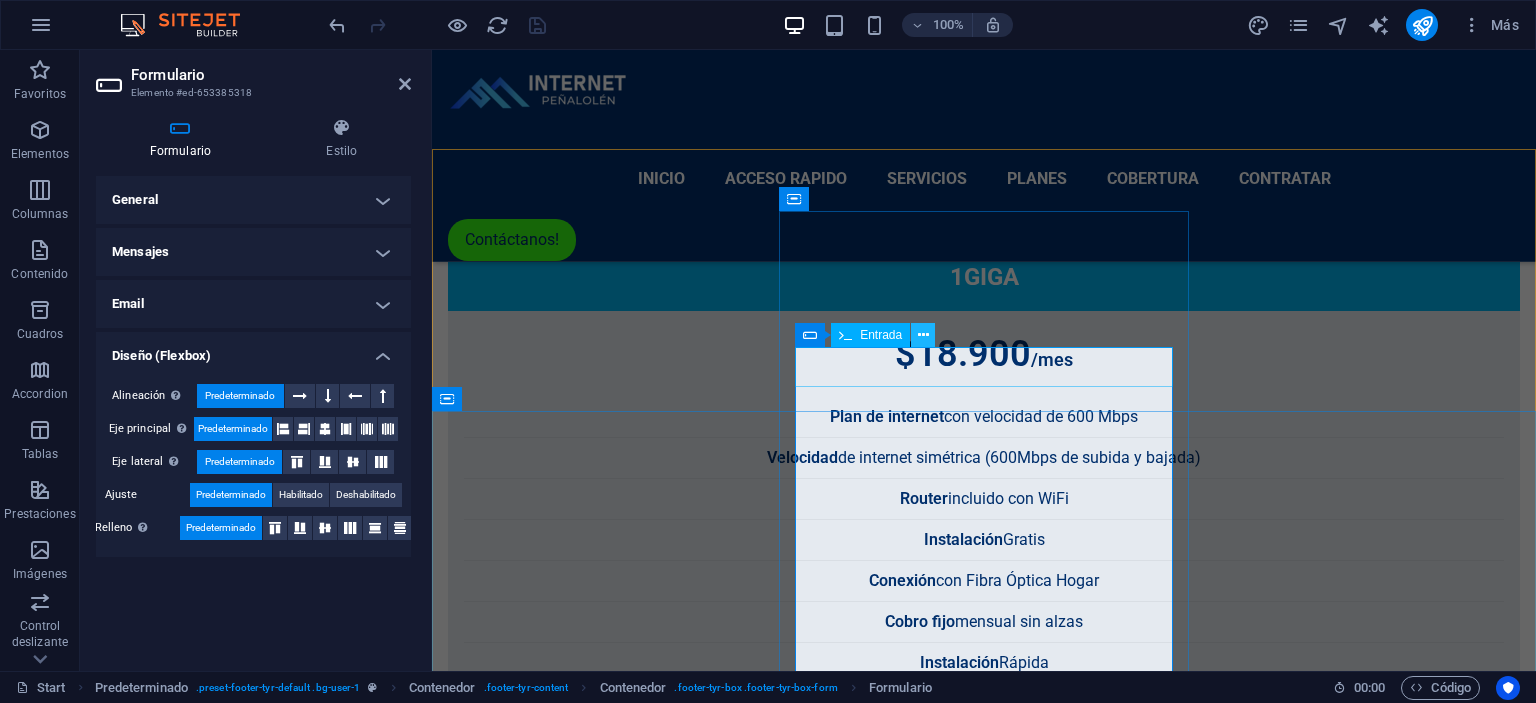 click at bounding box center [923, 335] 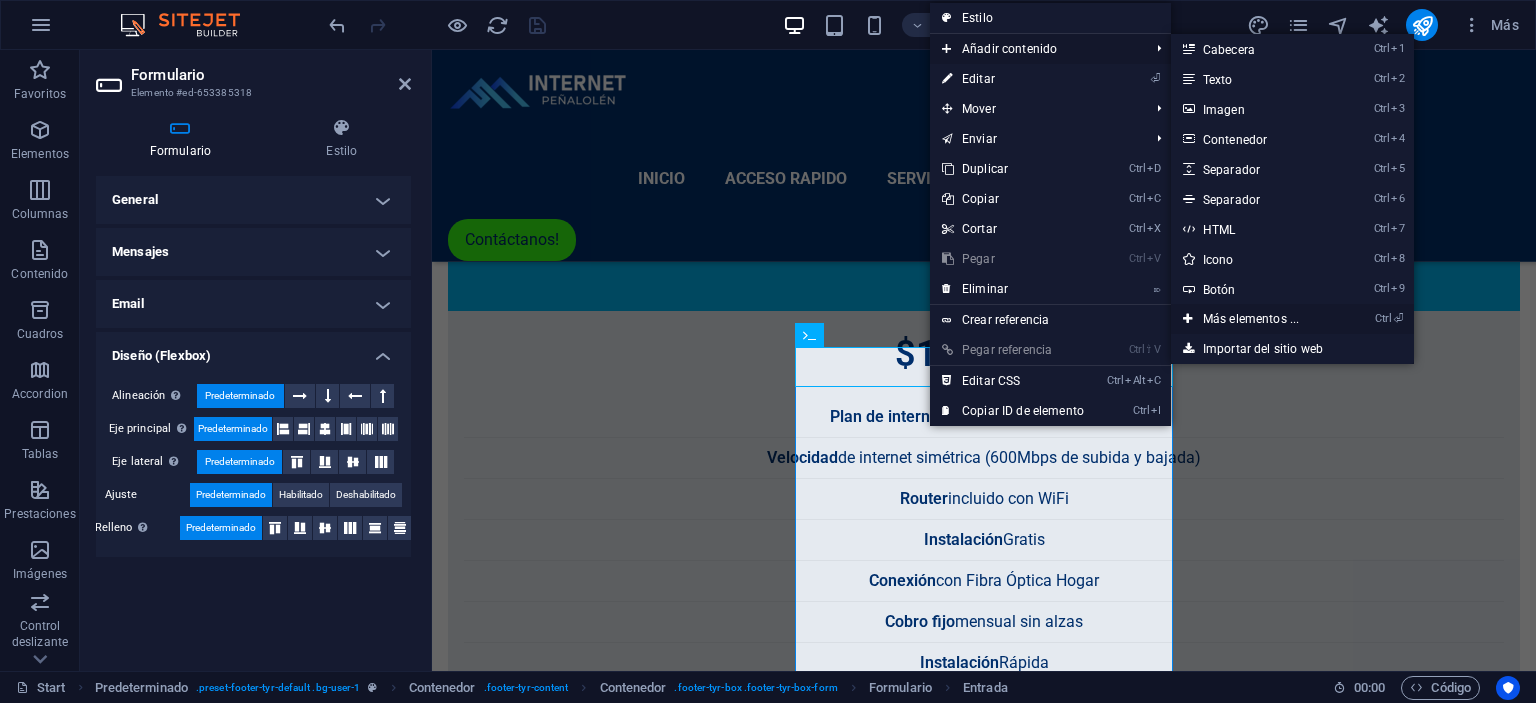 click on "Ctrl ⏎  Más elementos ..." at bounding box center (1255, 319) 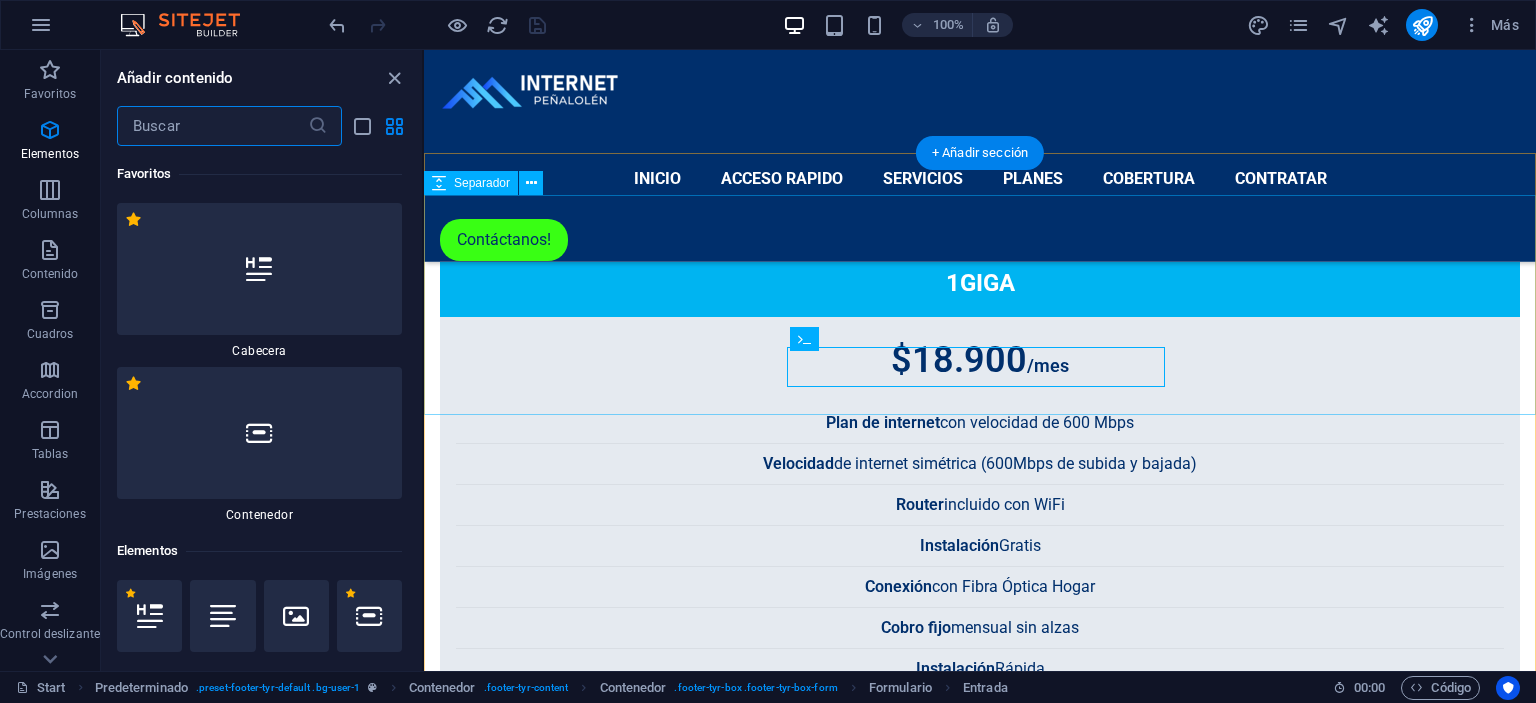 scroll, scrollTop: 5580, scrollLeft: 0, axis: vertical 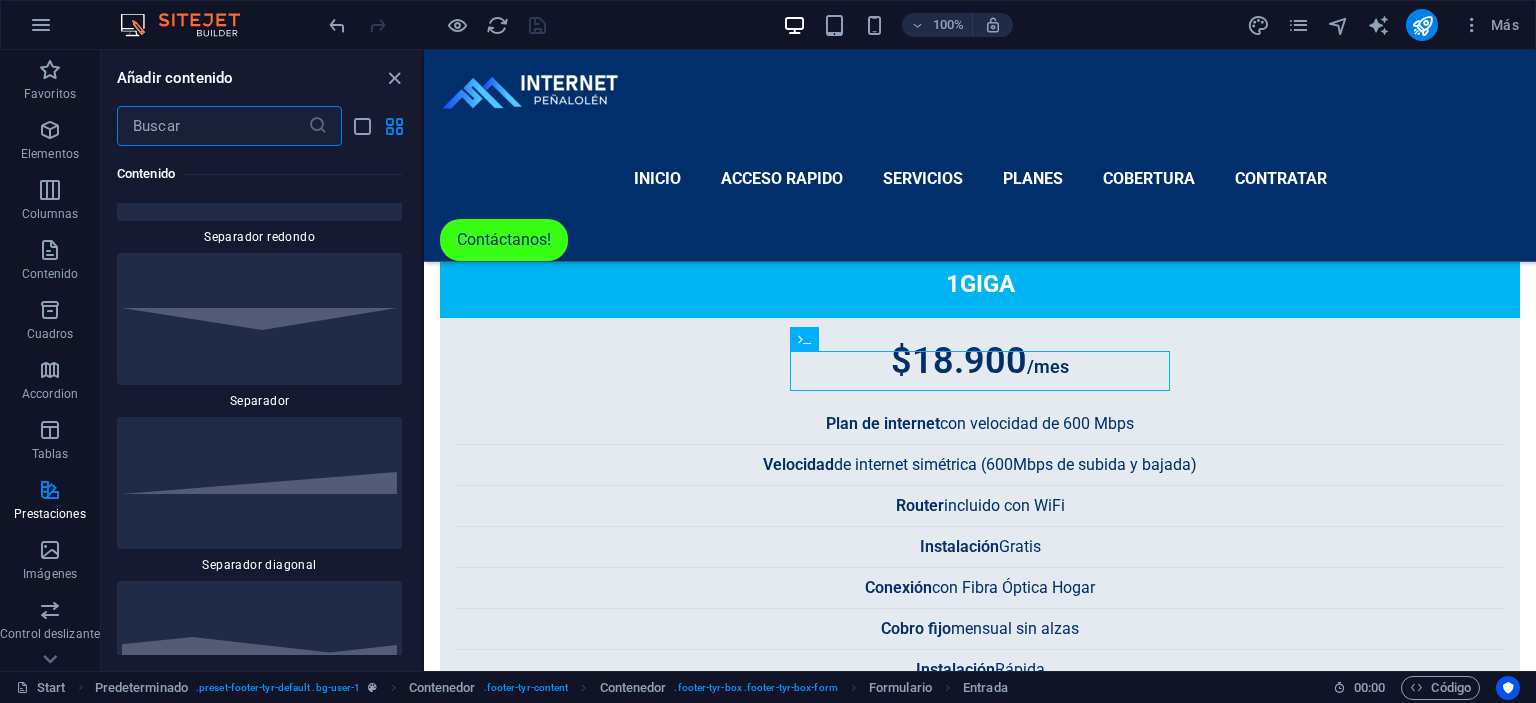 click at bounding box center (259, 10119) 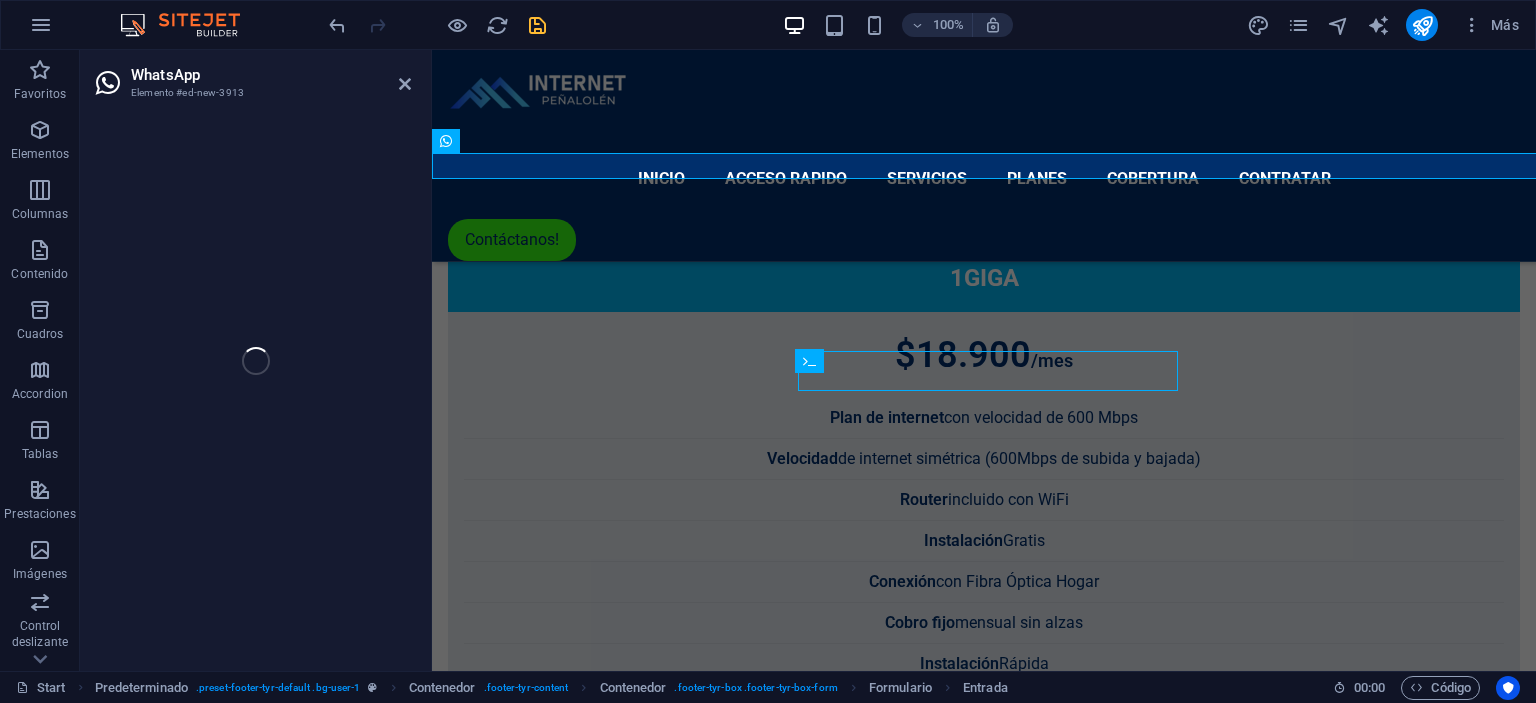 scroll, scrollTop: 5581, scrollLeft: 0, axis: vertical 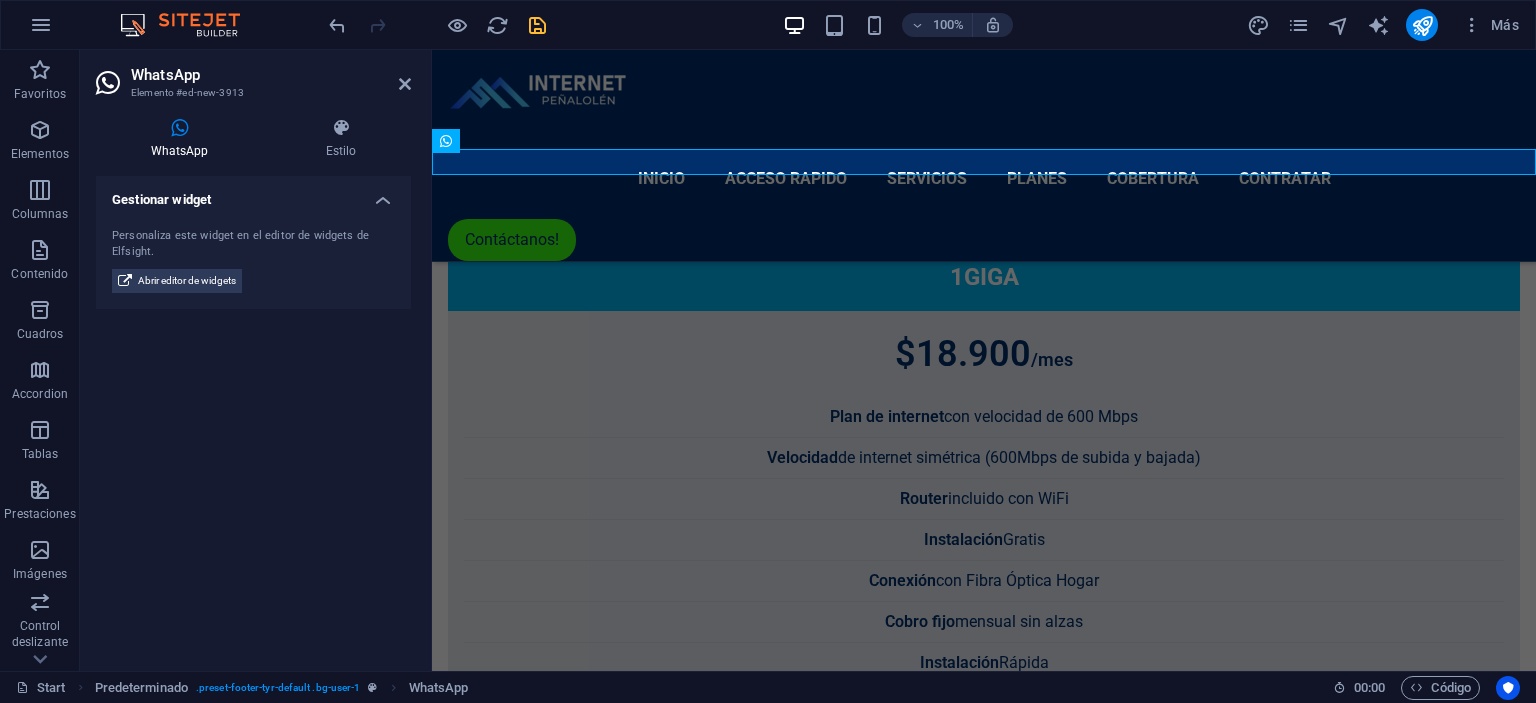 click on "Gestionar widget Personaliza este widget en el editor de widgets de Elfsight. Abrir editor de widgets" at bounding box center [253, 415] 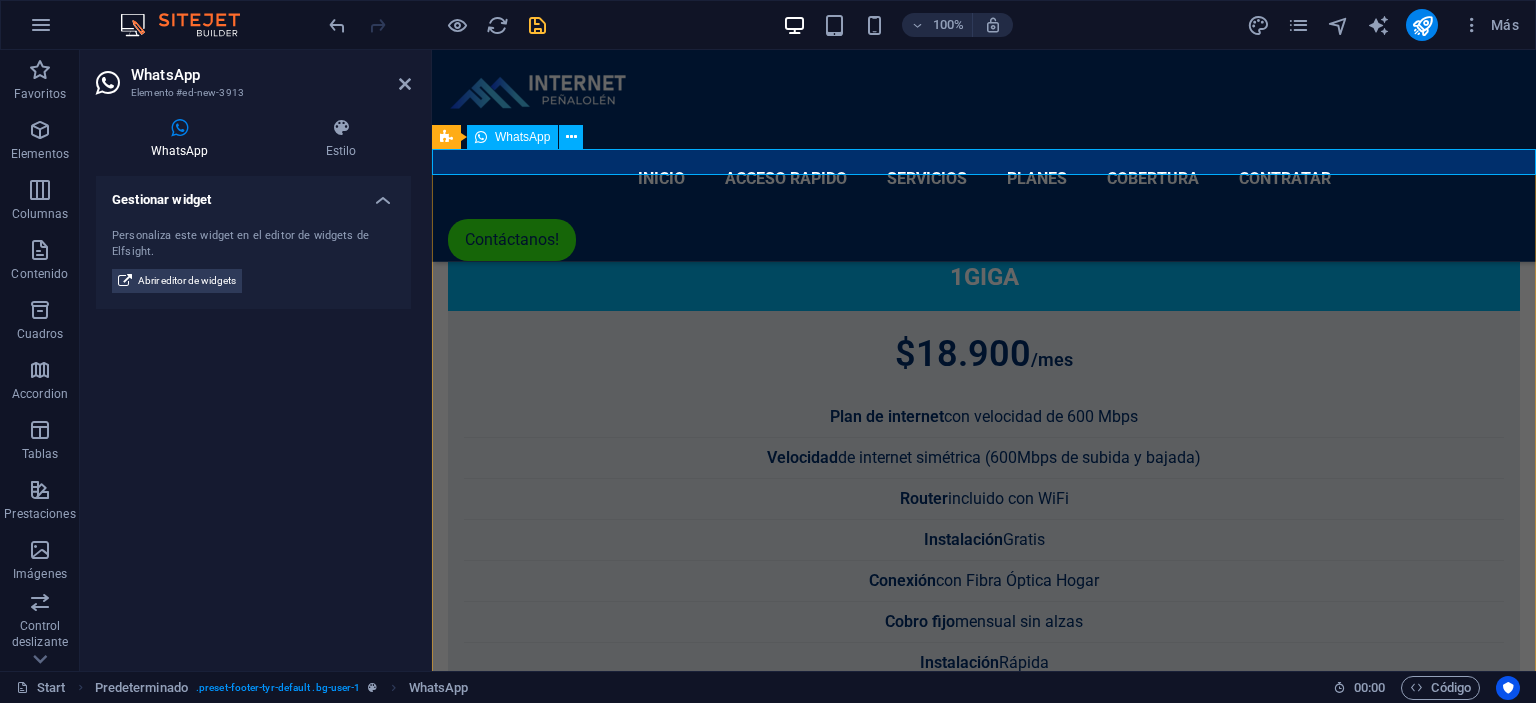 click on "WhatsApp" at bounding box center (522, 137) 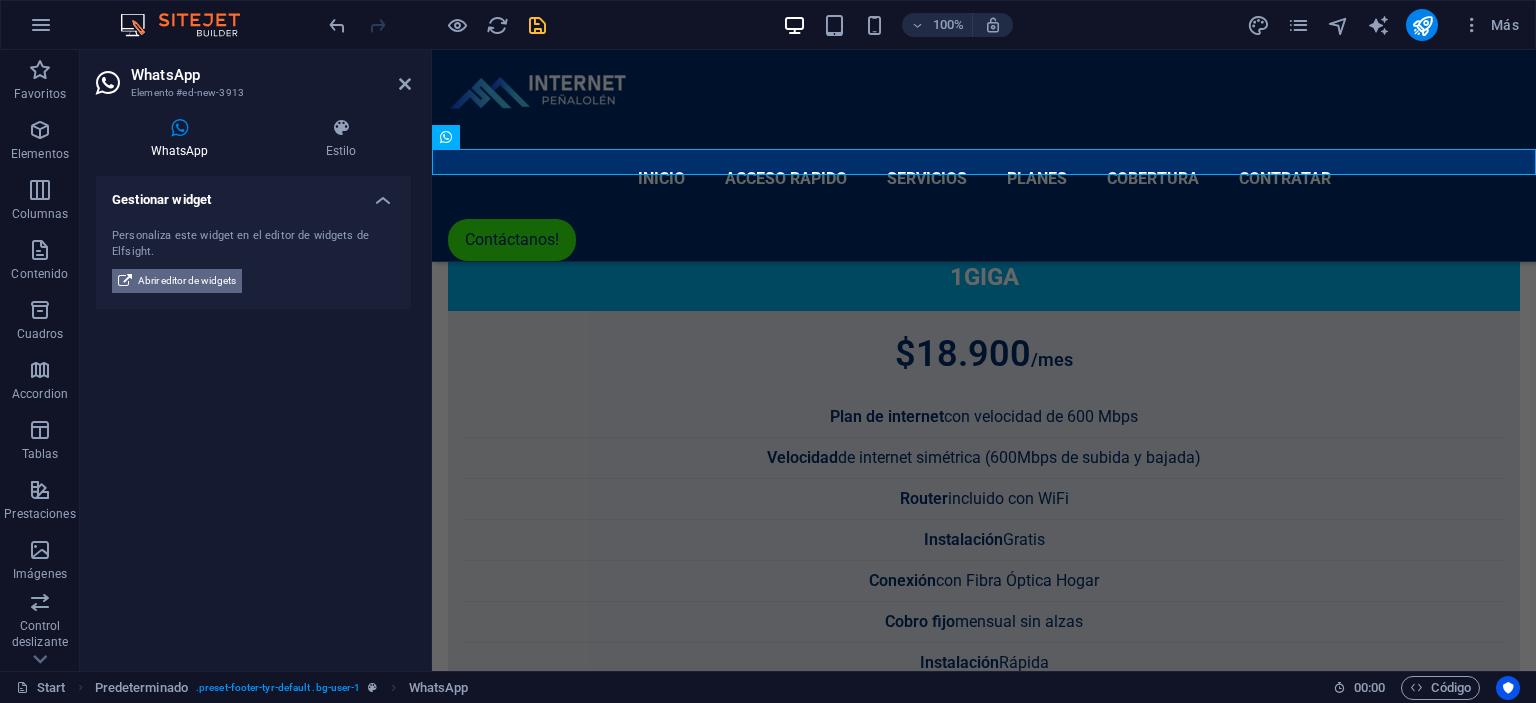 click on "Abrir editor de widgets" at bounding box center (187, 281) 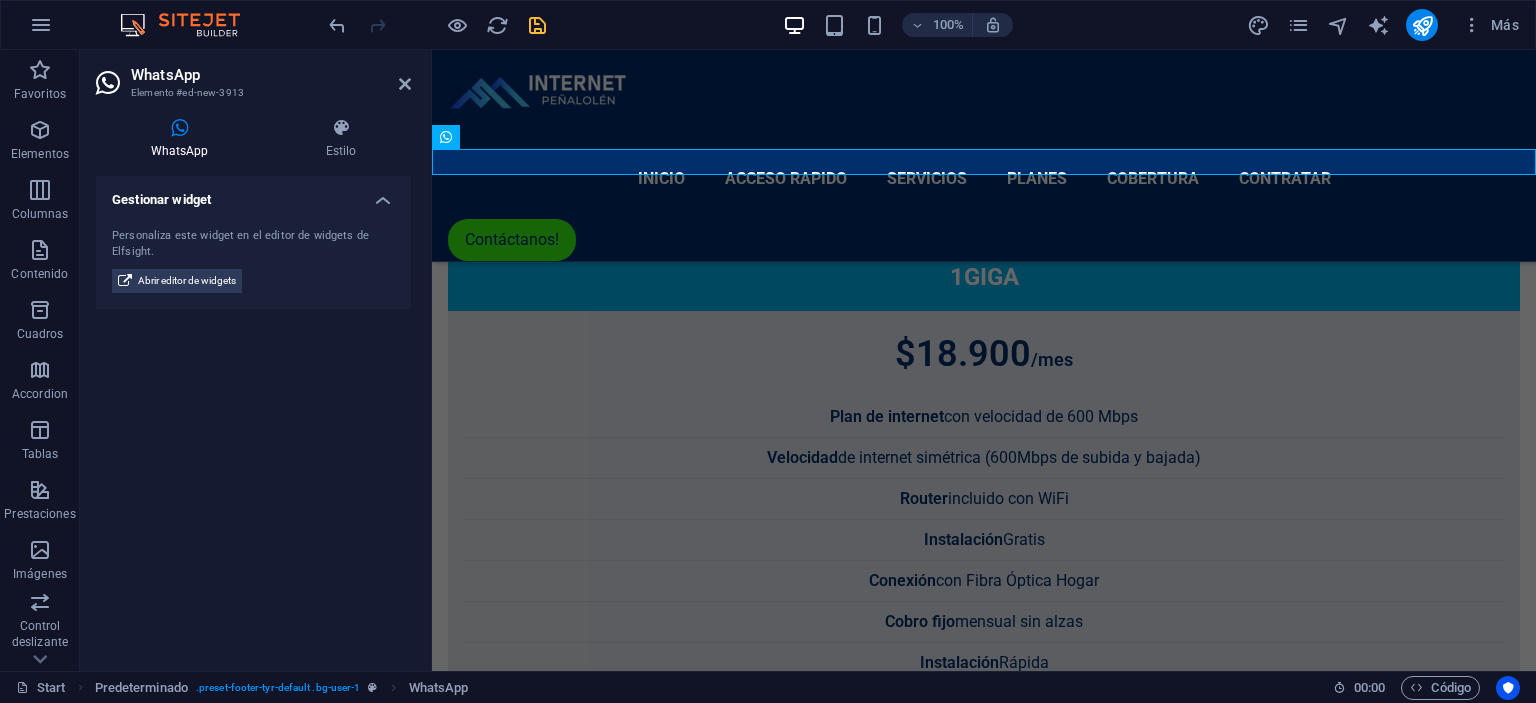 click on "WhatsApp Elemento #ed-new-3913  WhatsApp Estilo Gestionar widget Personaliza este widget en el editor de widgets de Elfsight. Abrir editor de widgets Predeterminado Element Diseño La forma en la que este elemento se expande en la disposición (Flexbox). Tamaño Predeterminado automático px % 1/1 1/2 1/3 1/4 1/5 1/6 1/7 1/8 1/9 1/10 Crecer Reducir Comprar Disposición de contenedor Visible Visible Opacidad 100 % Desbordamiento Espaciado Margen Predeterminado automático px % rem vw vh Personalizado Personalizado automático px % rem vw vh automático px % rem vw vh automático px % rem vw vh automático px % rem vw vh Espaciado Predeterminado px rem % vh vw Personalizado Personalizado px rem % vh vw px rem % vh vw px rem % vh vw px rem % vh vw Borde Estilo              - Ancho 1 automático px rem % vh vw Personalizado Personalizado 1 automático px rem % vh vw 1 automático px rem % vh vw 1 automático px rem % vh vw 1 automático px rem % vh vw  - Color Esquinas redondeadas Predeterminado px rem" at bounding box center (256, 360) 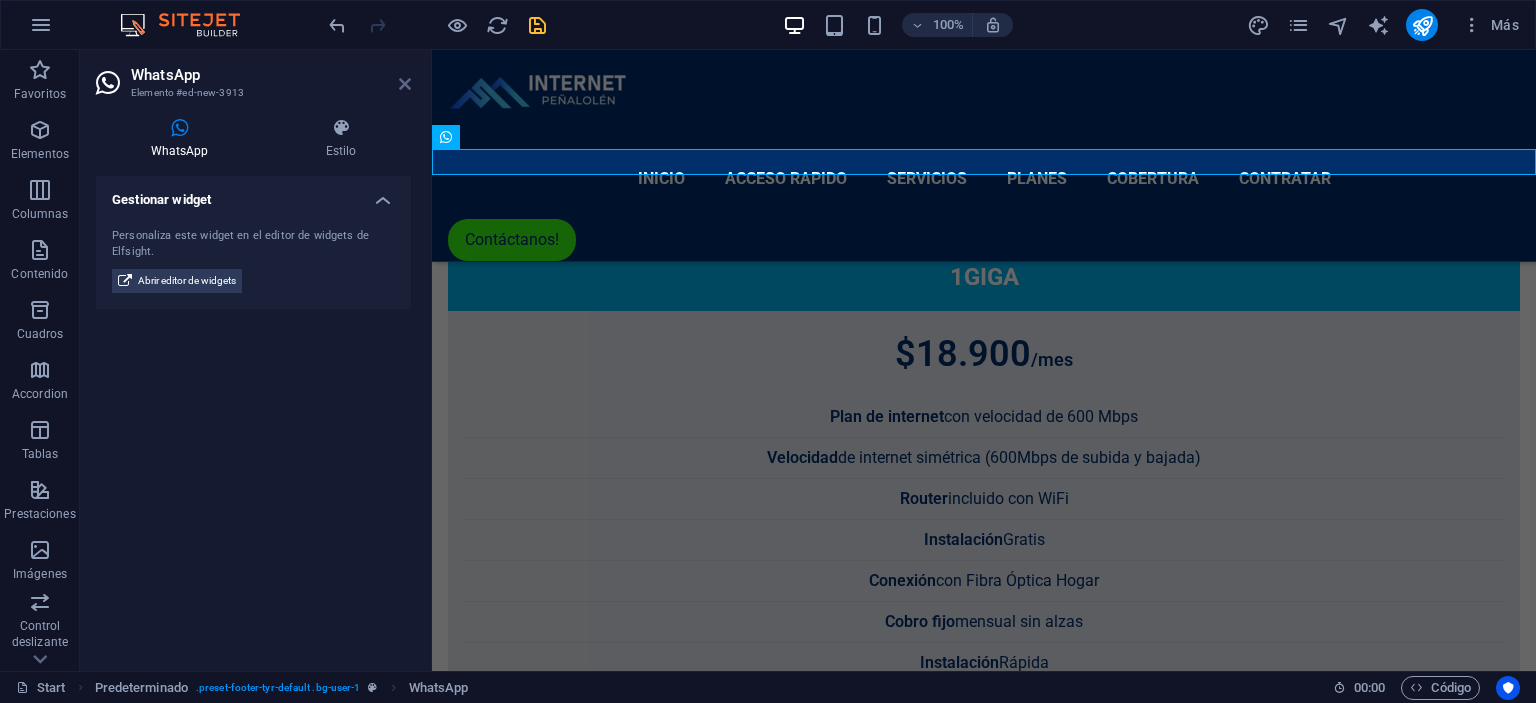 click at bounding box center (405, 84) 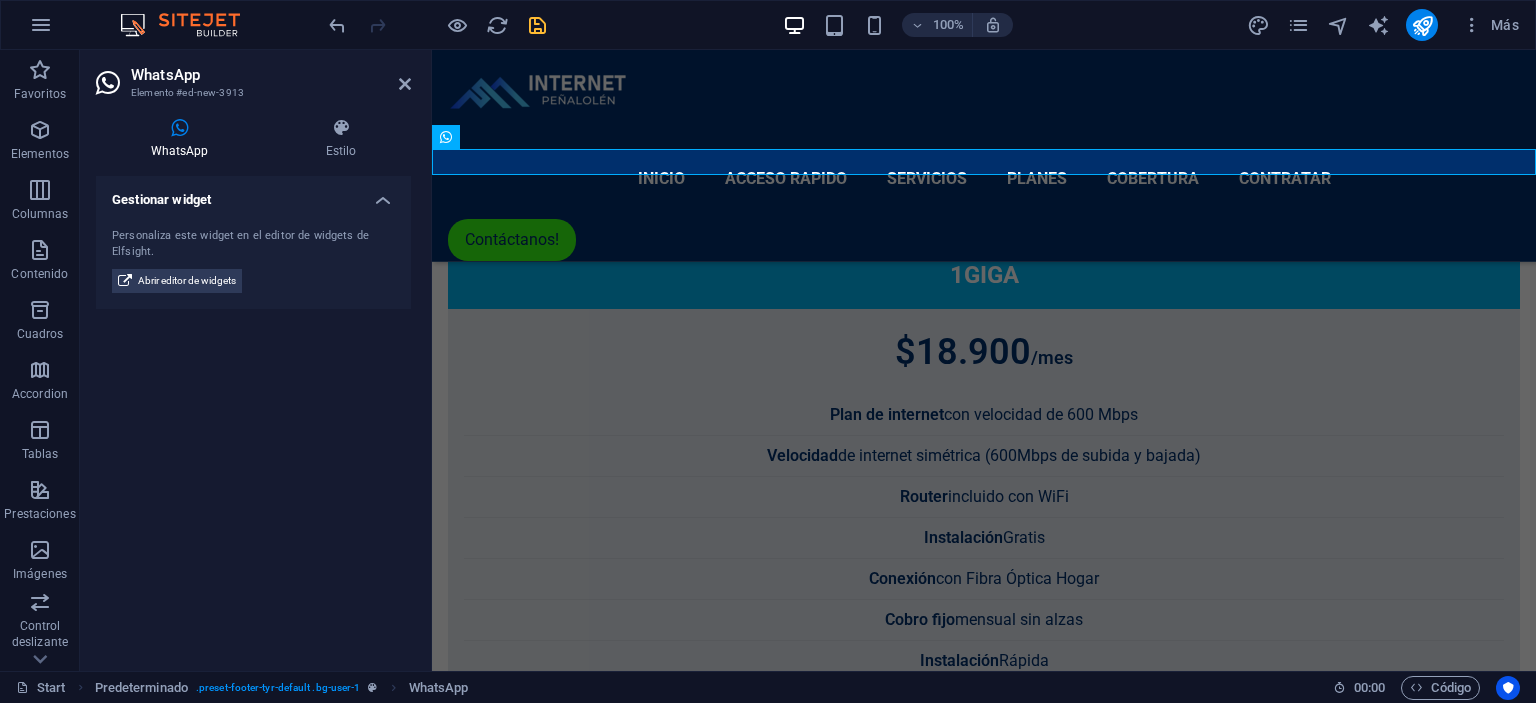 scroll, scrollTop: 5178, scrollLeft: 0, axis: vertical 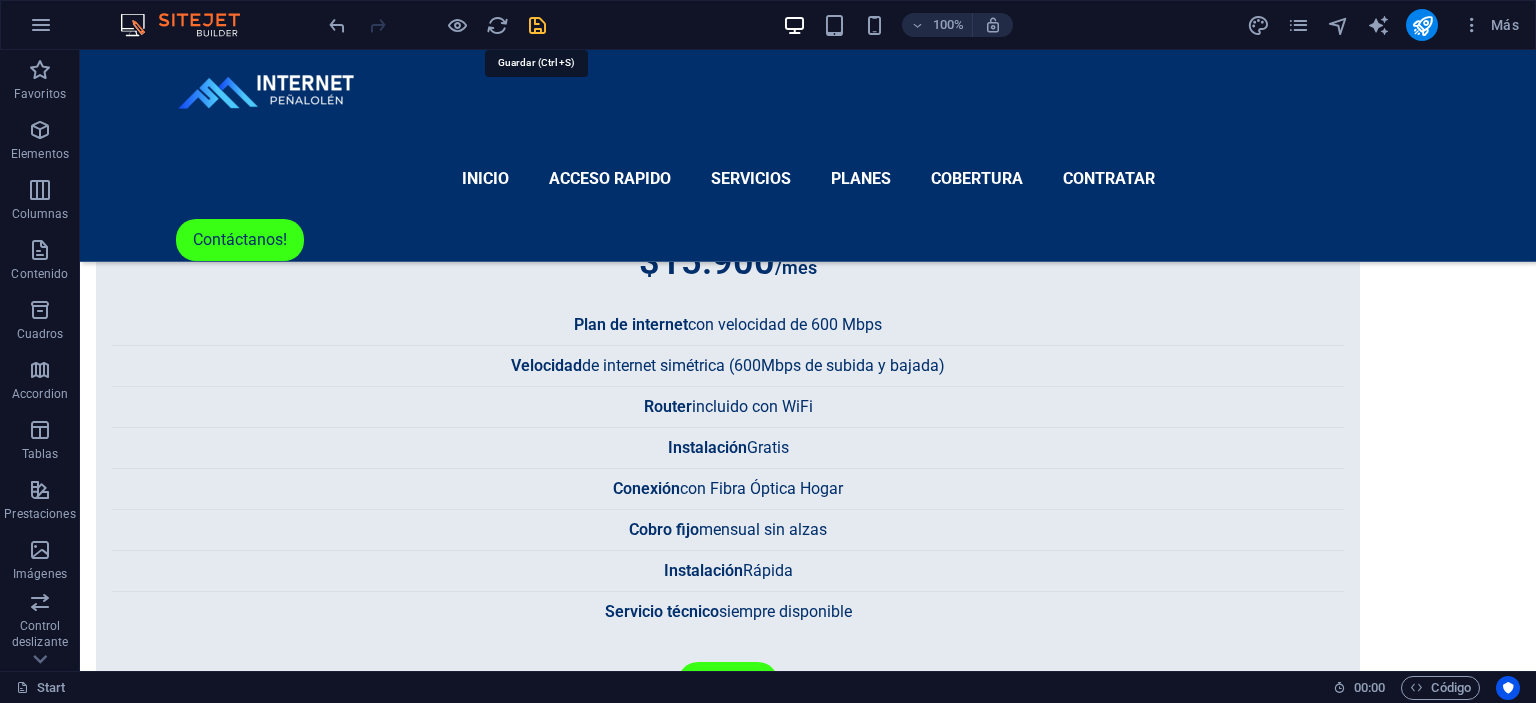 click at bounding box center (537, 25) 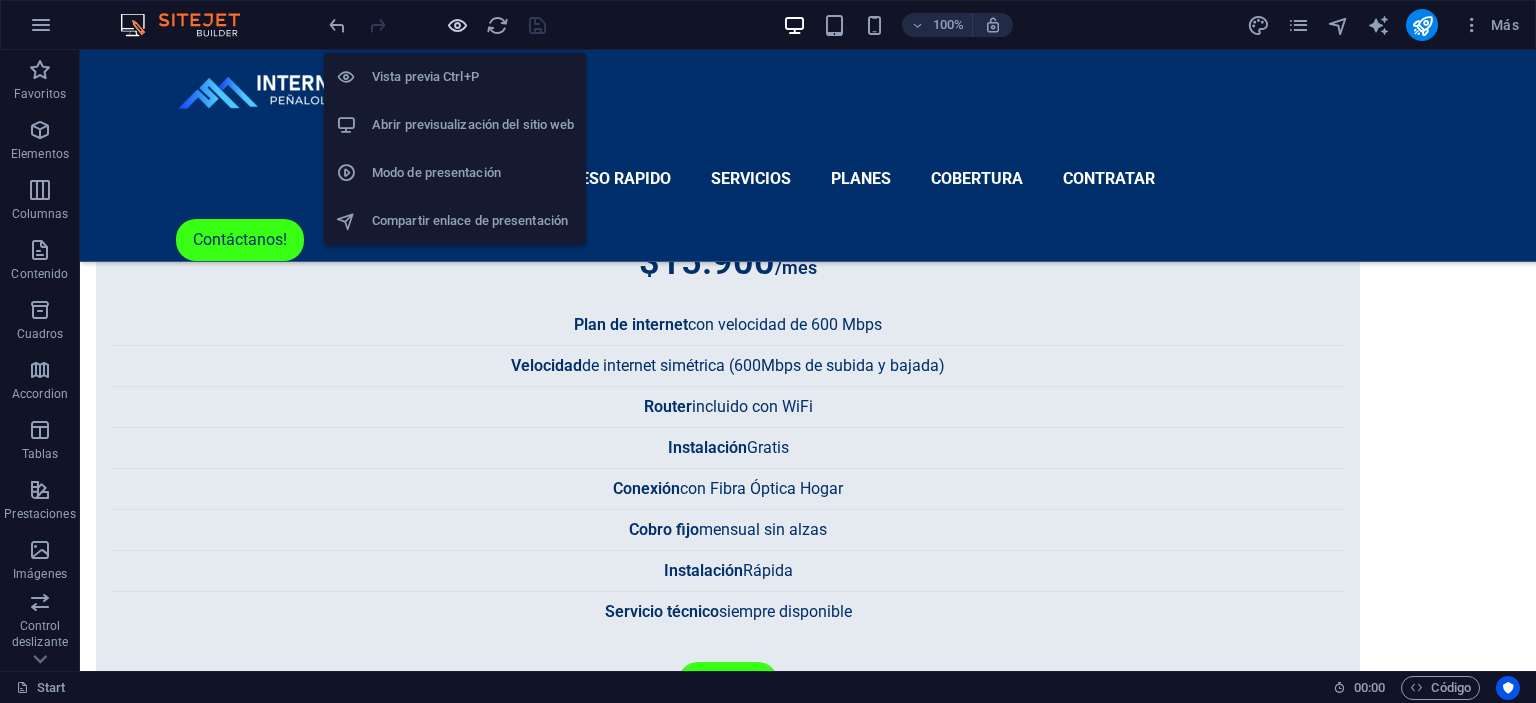 click at bounding box center (457, 25) 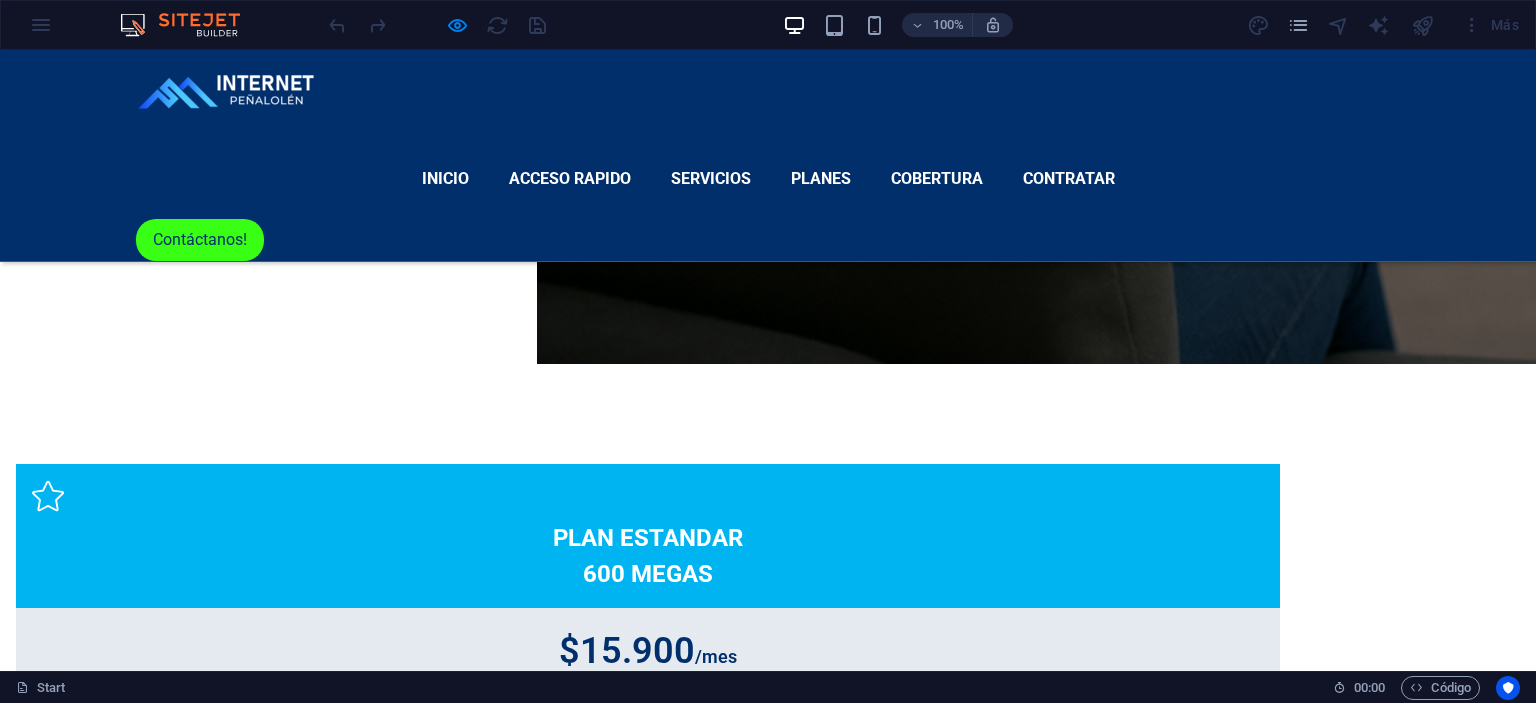 scroll, scrollTop: 4848, scrollLeft: 0, axis: vertical 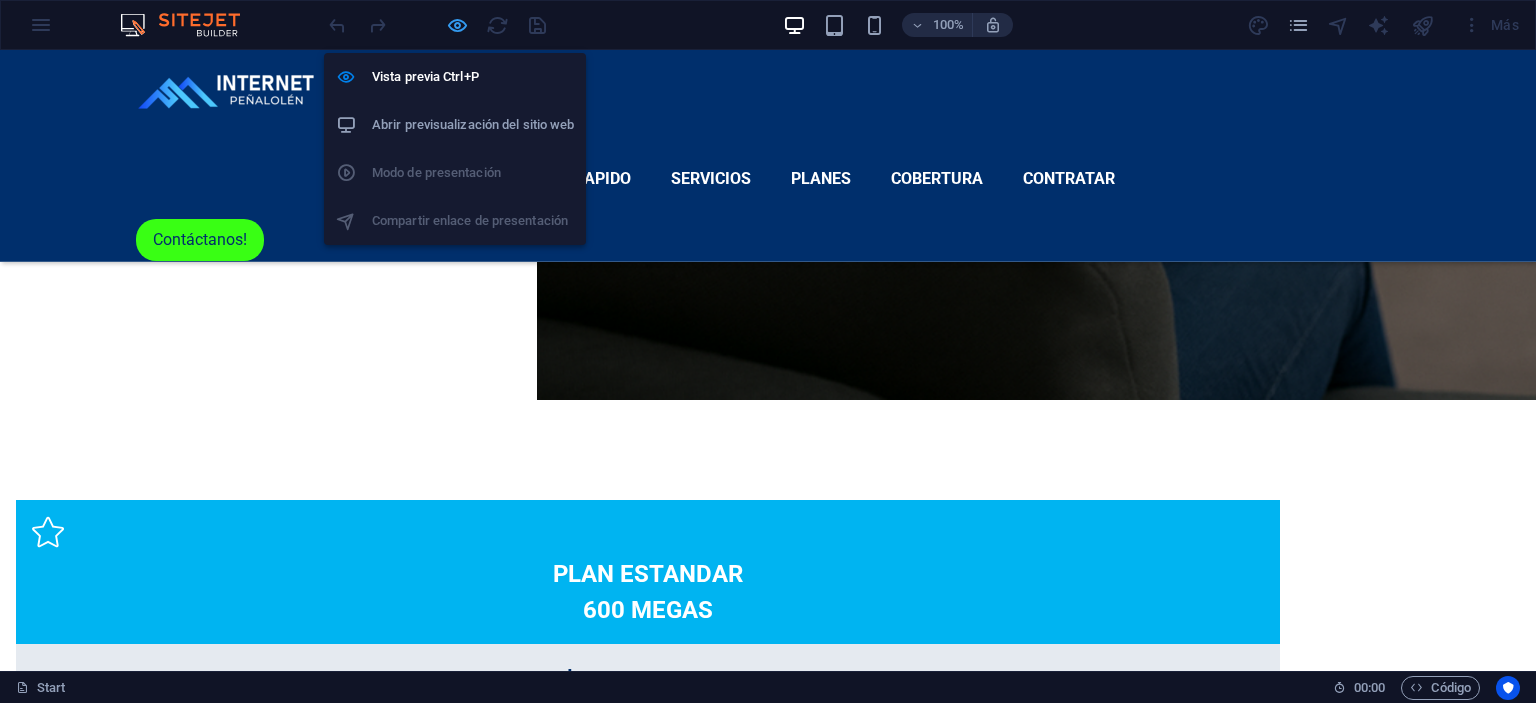 click at bounding box center (457, 25) 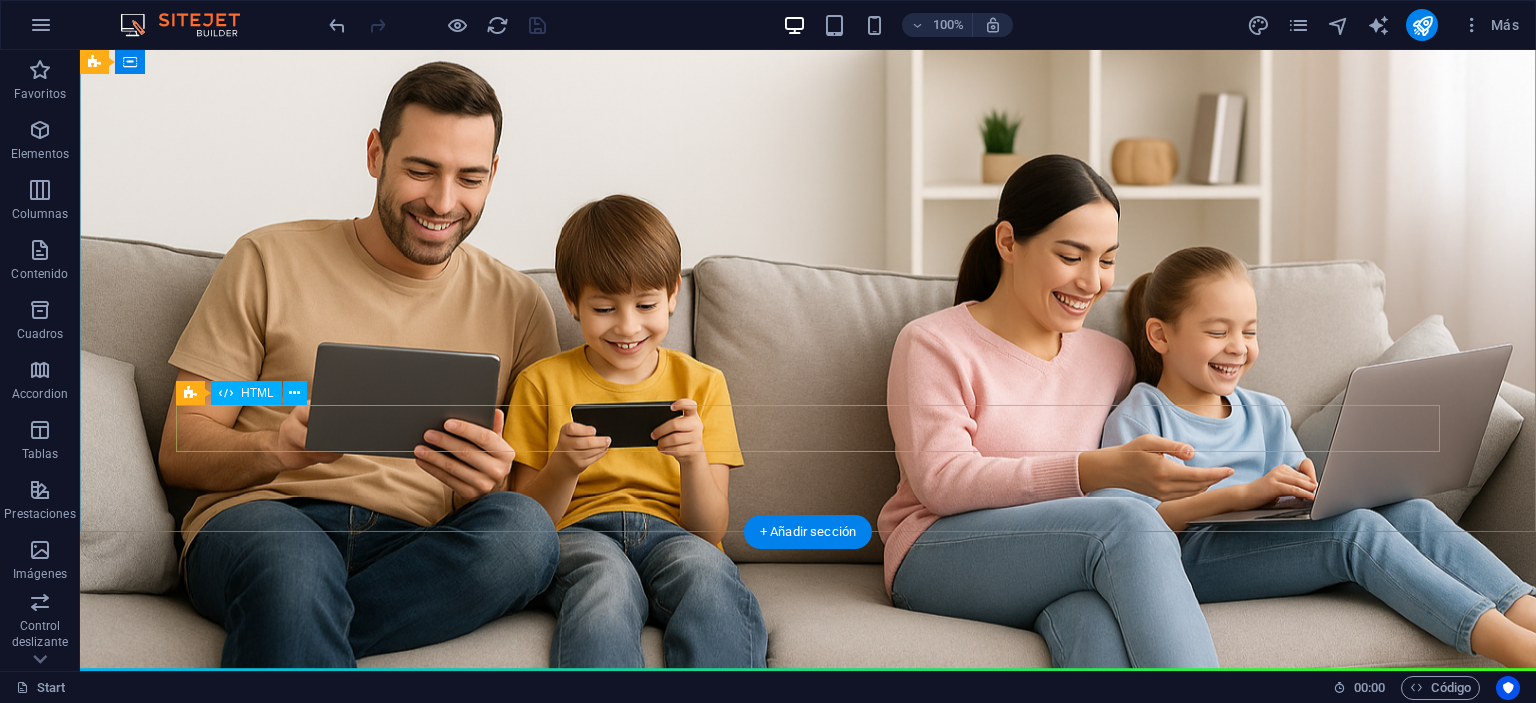 scroll, scrollTop: 0, scrollLeft: 0, axis: both 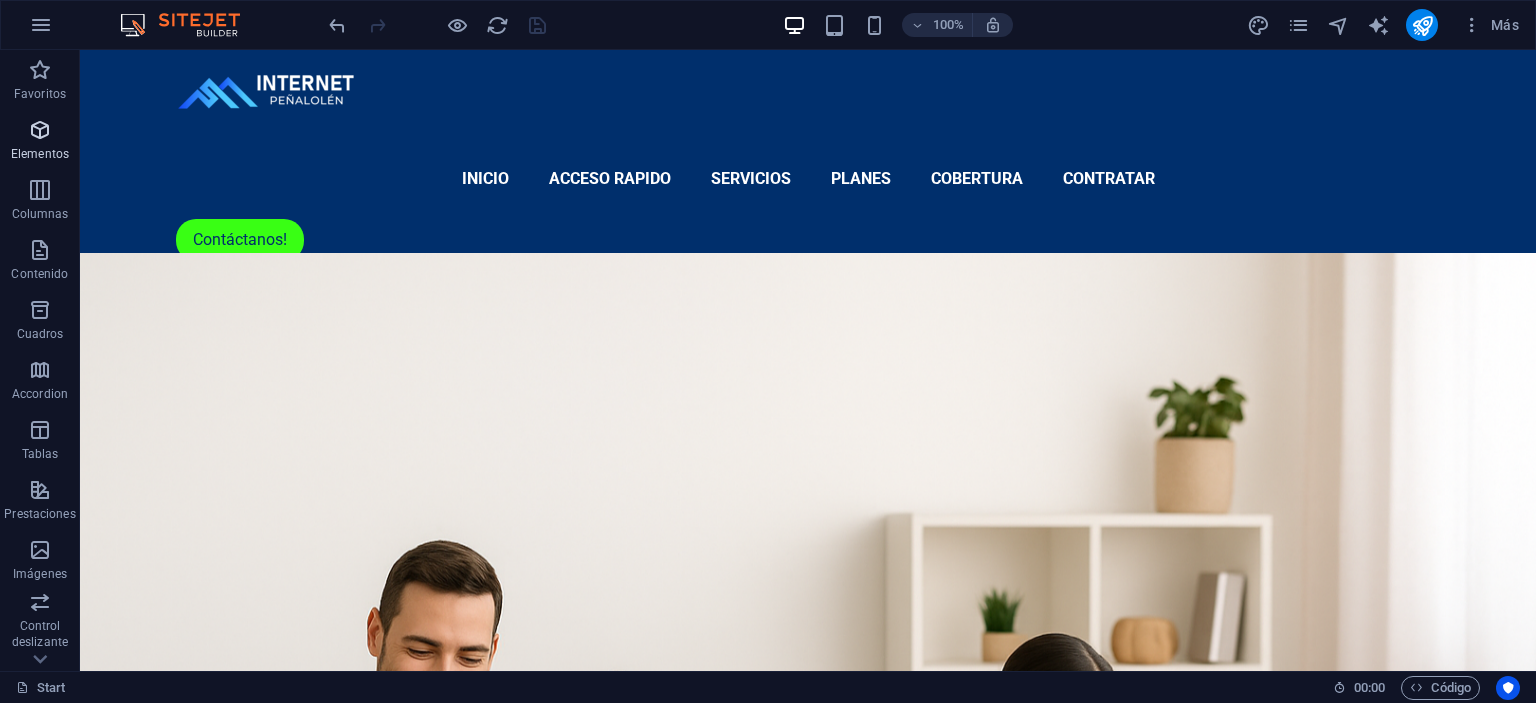 click on "Elementos" at bounding box center [40, 154] 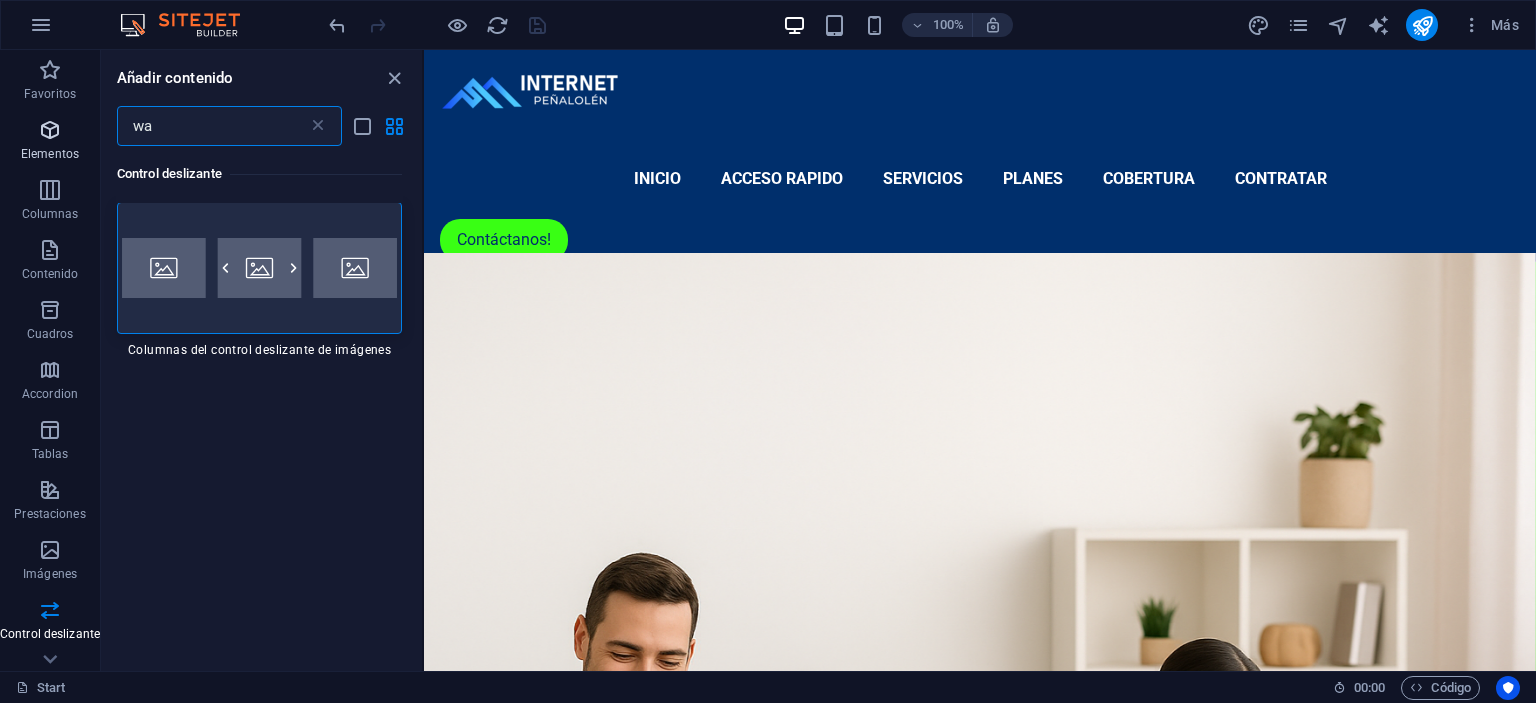 scroll, scrollTop: 0, scrollLeft: 0, axis: both 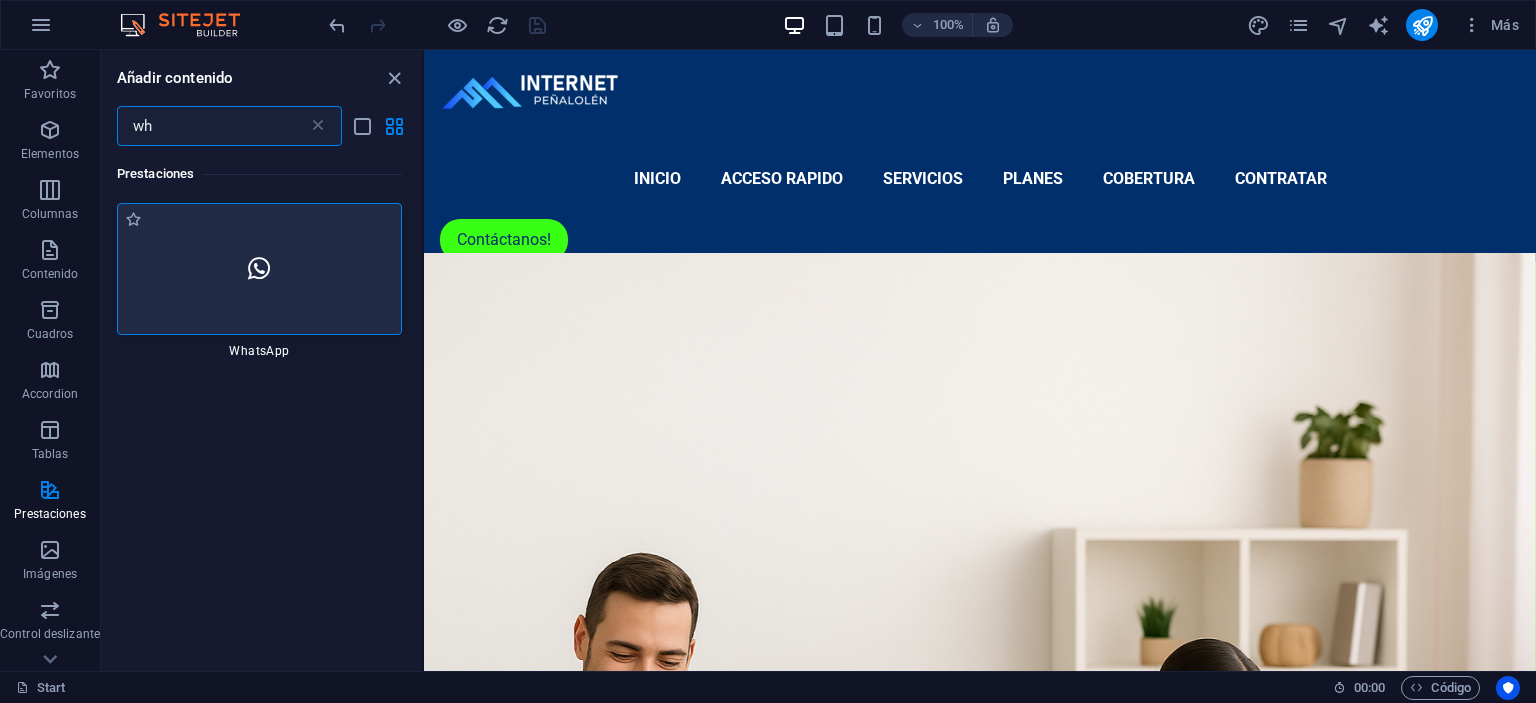 type on "wh" 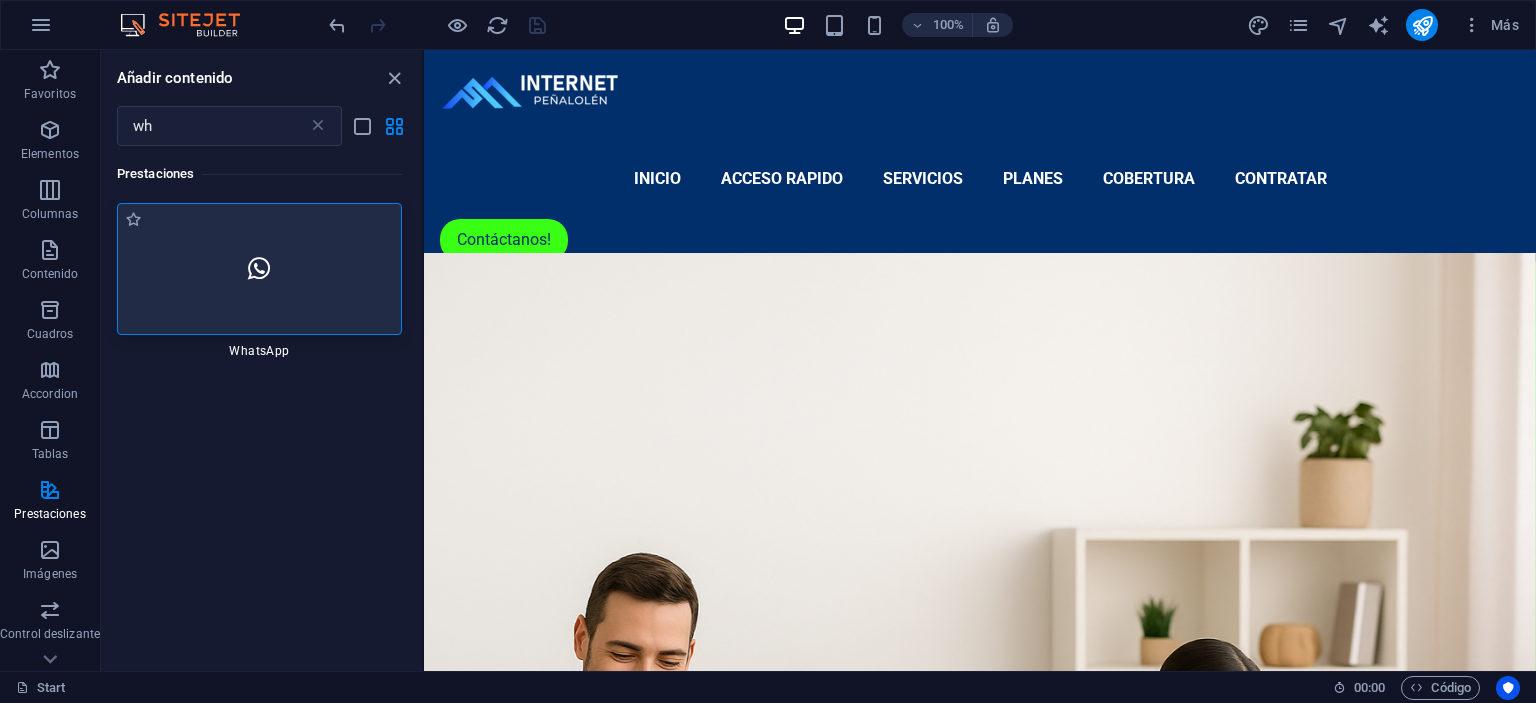 click at bounding box center [259, 269] 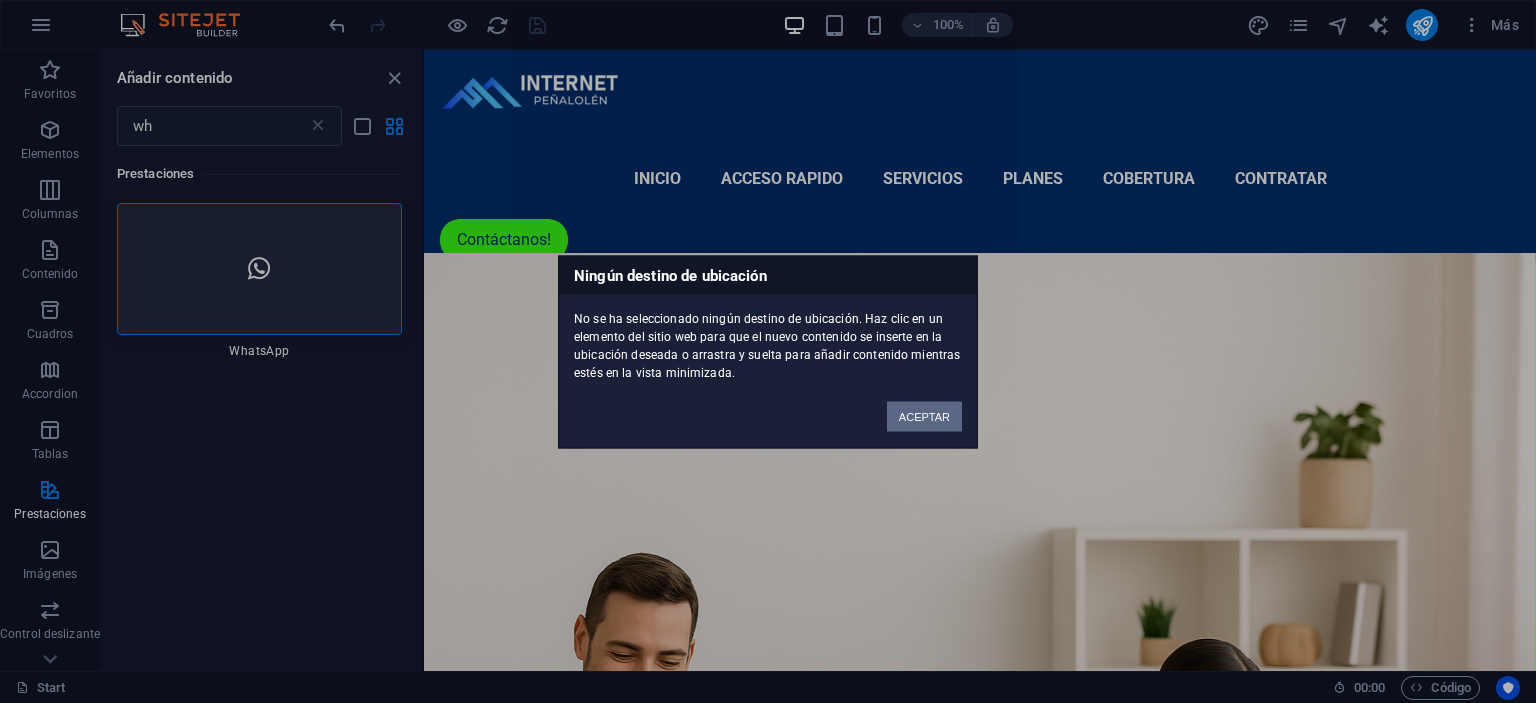 click on "ACEPTAR" at bounding box center [924, 416] 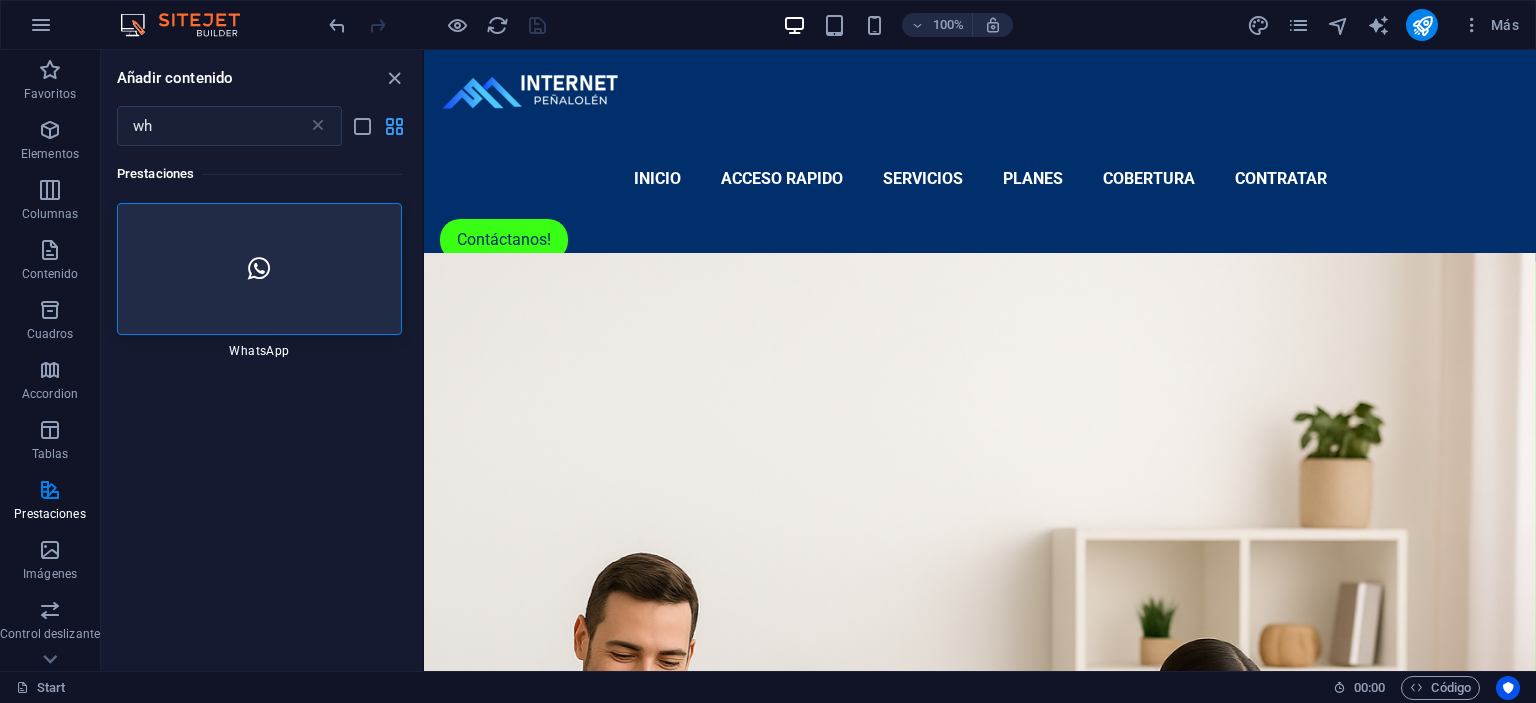 click at bounding box center (394, 126) 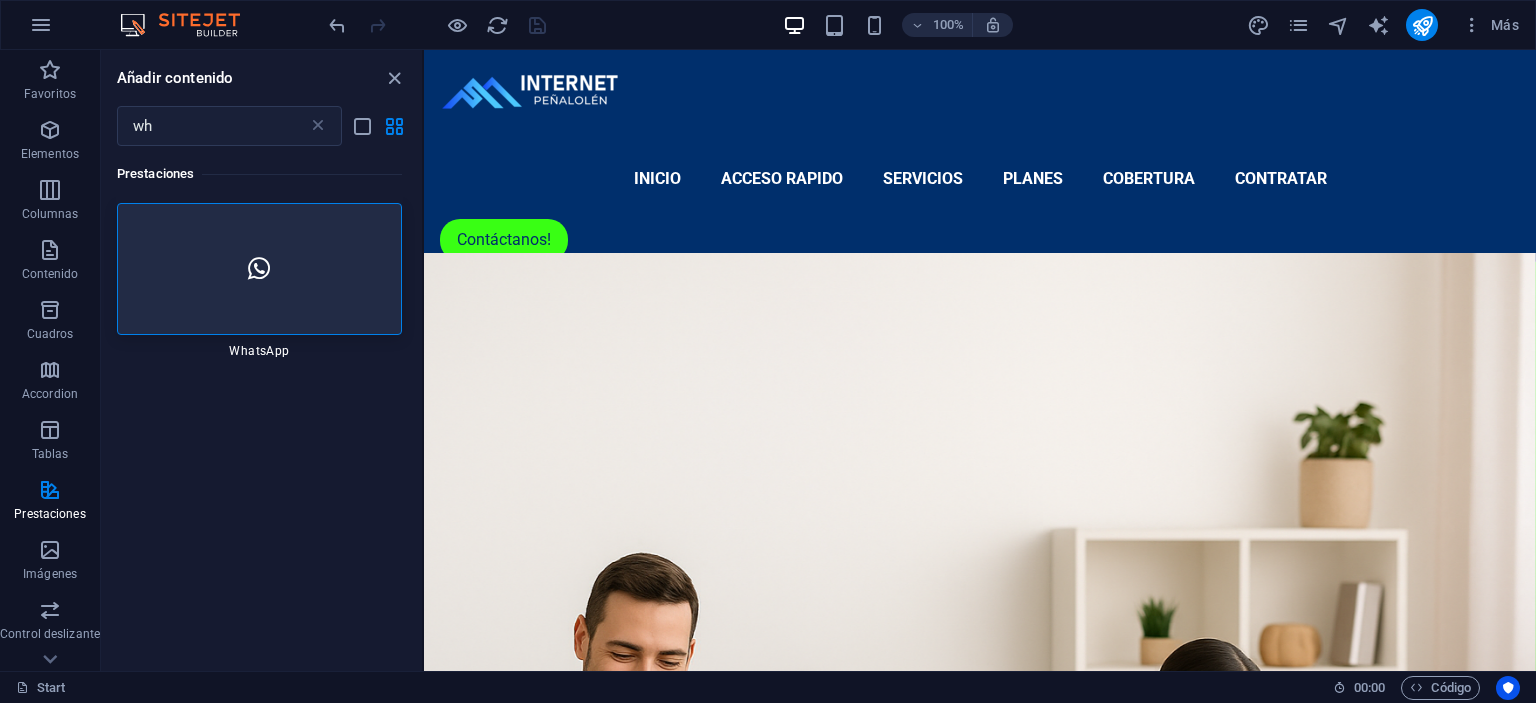 drag, startPoint x: 363, startPoint y: 123, endPoint x: 377, endPoint y: 121, distance: 14.142136 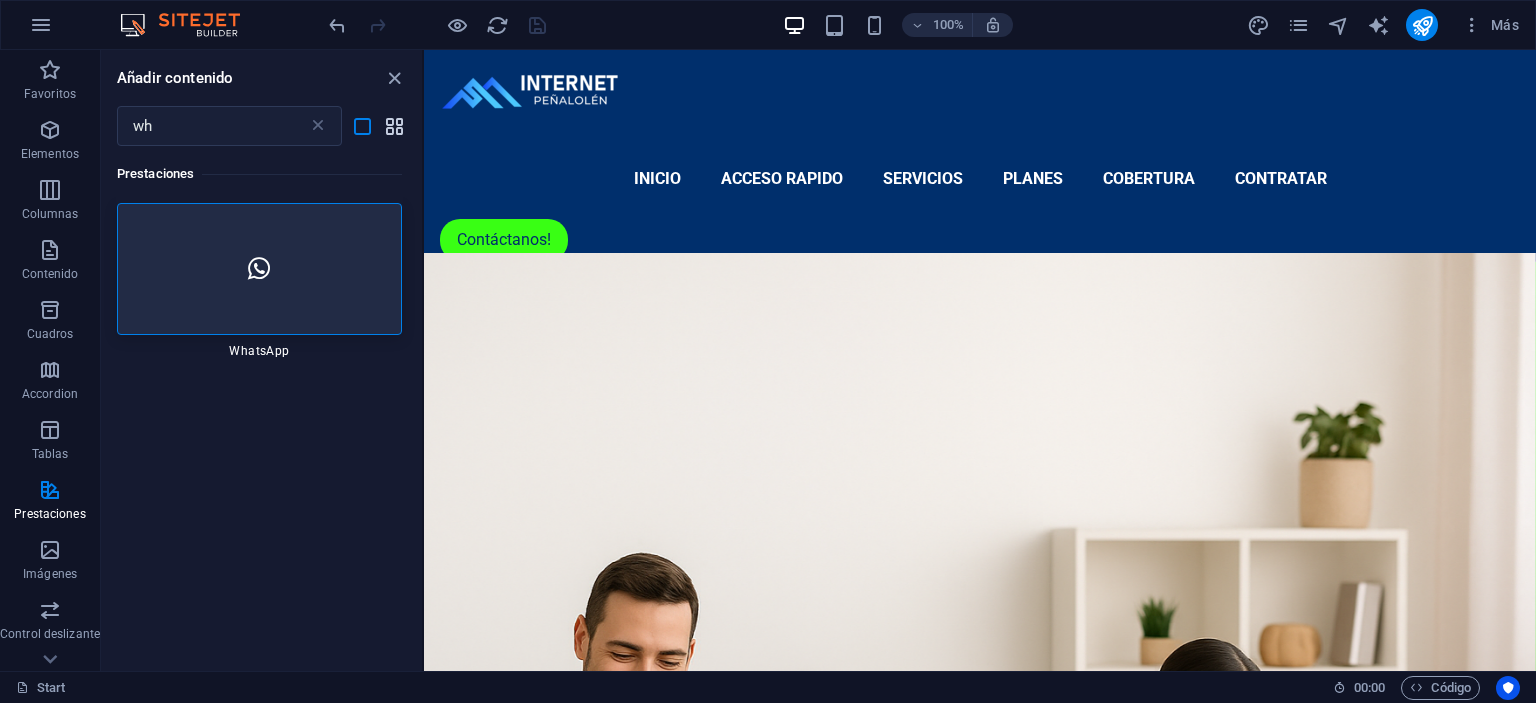 click at bounding box center [394, 126] 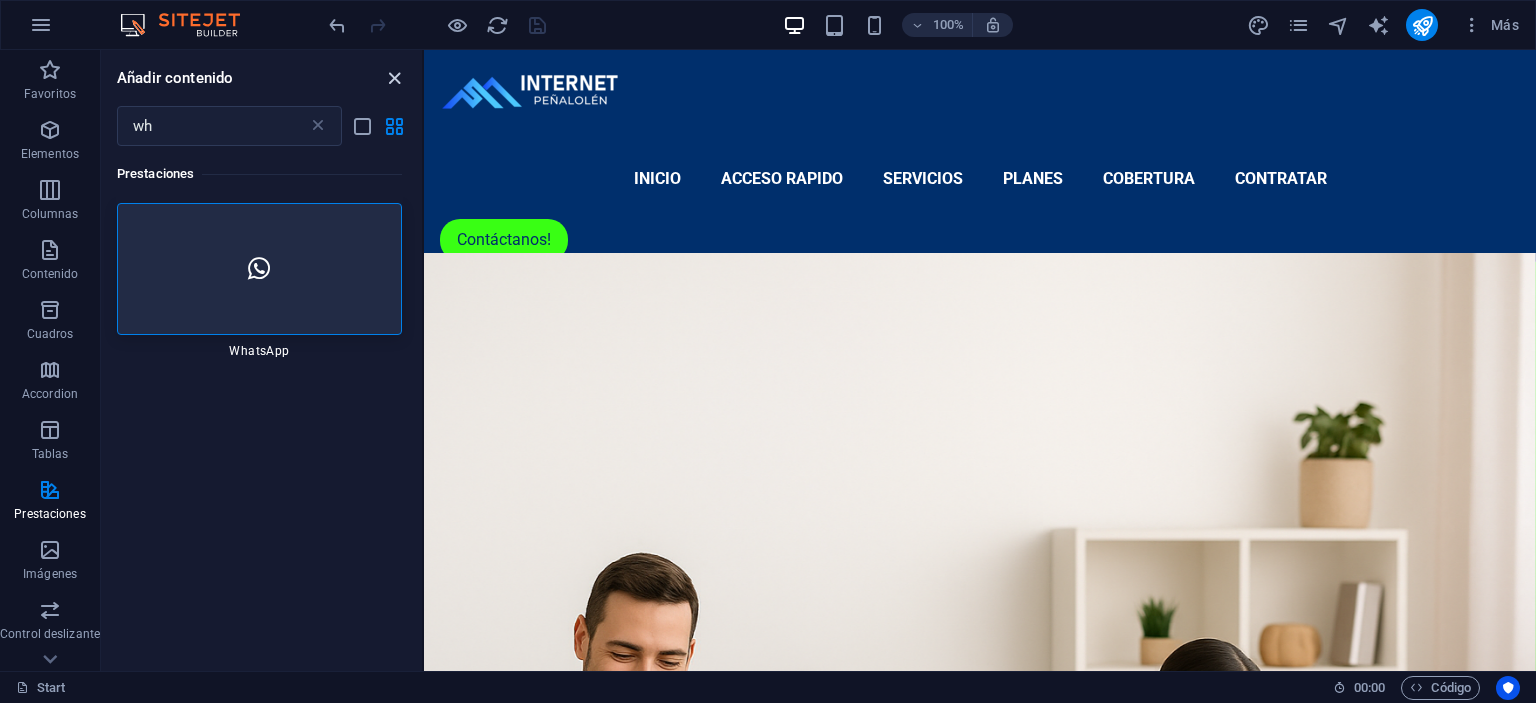 click at bounding box center [394, 78] 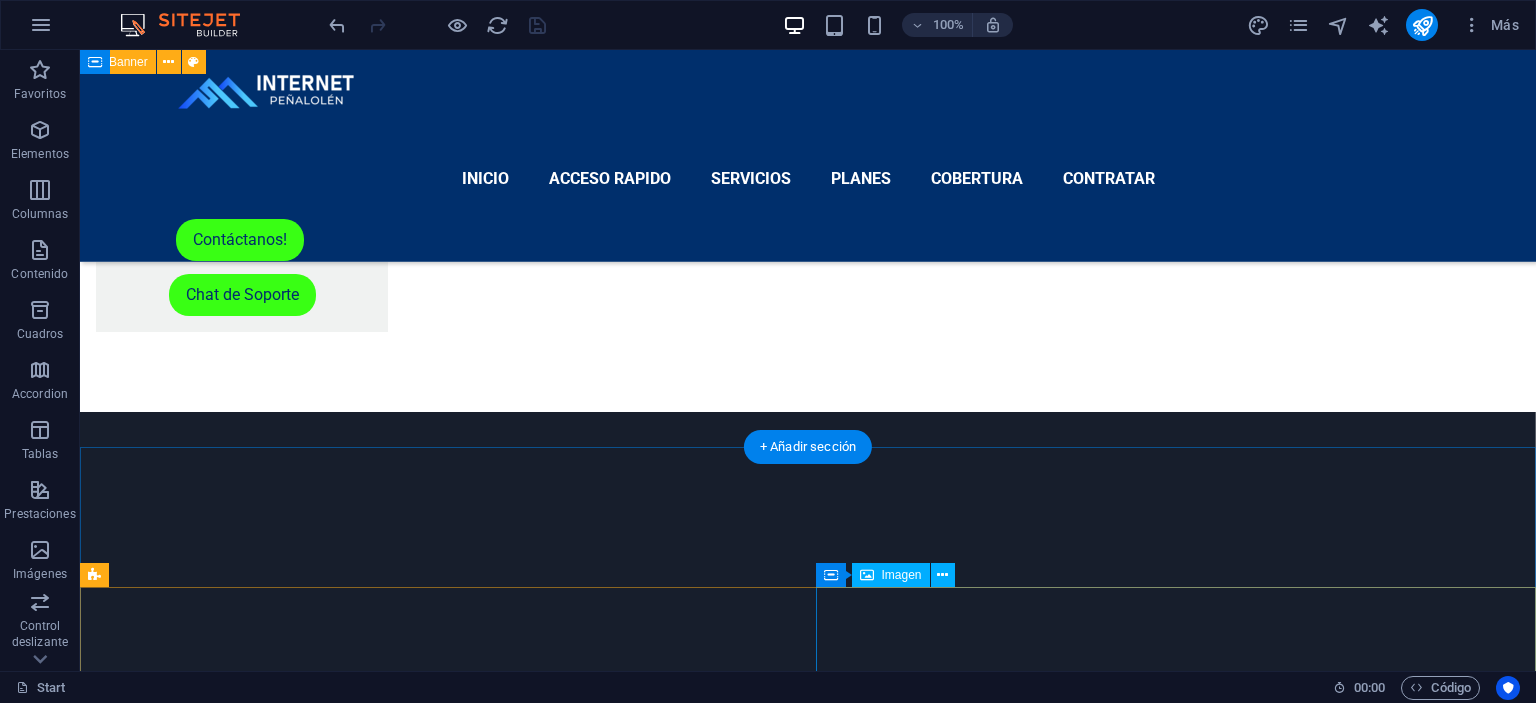 scroll, scrollTop: 2745, scrollLeft: 0, axis: vertical 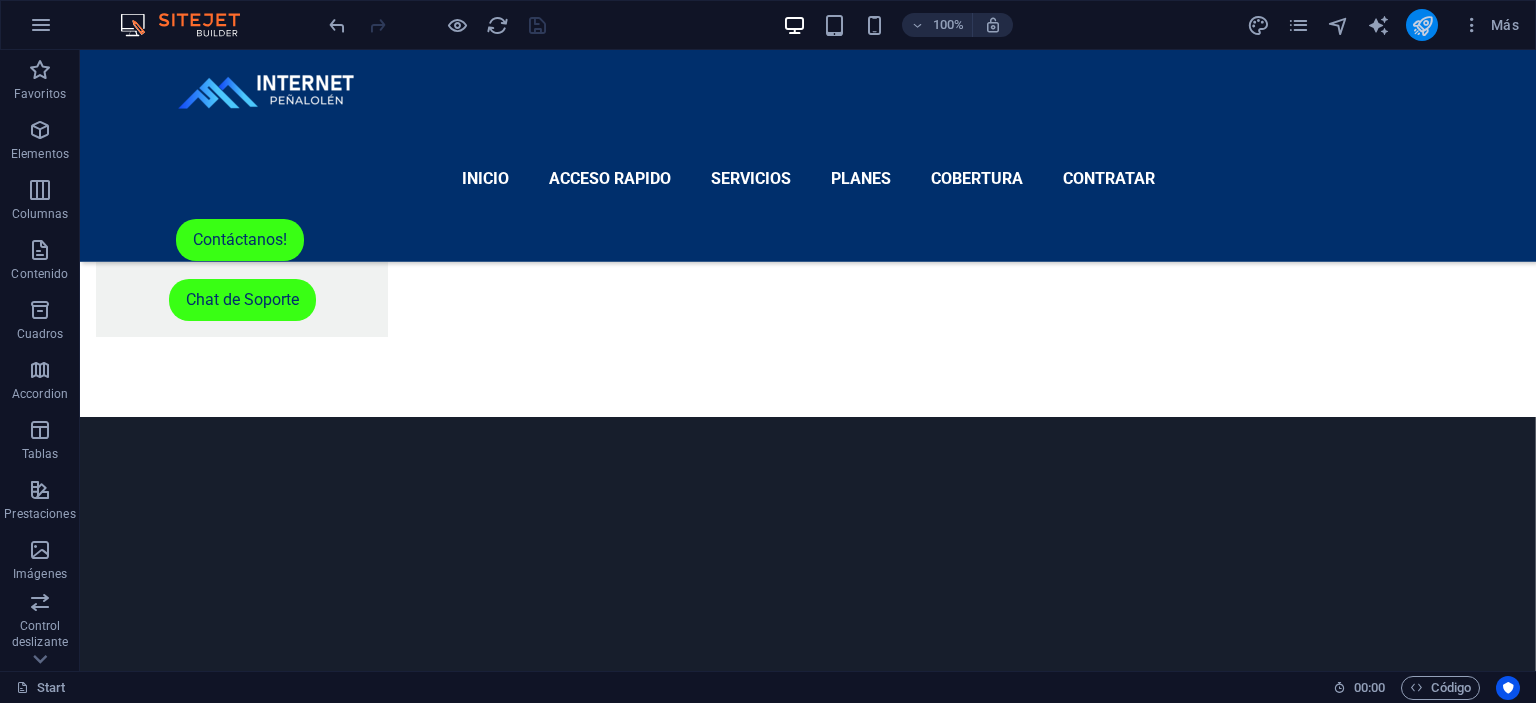 click at bounding box center (1422, 25) 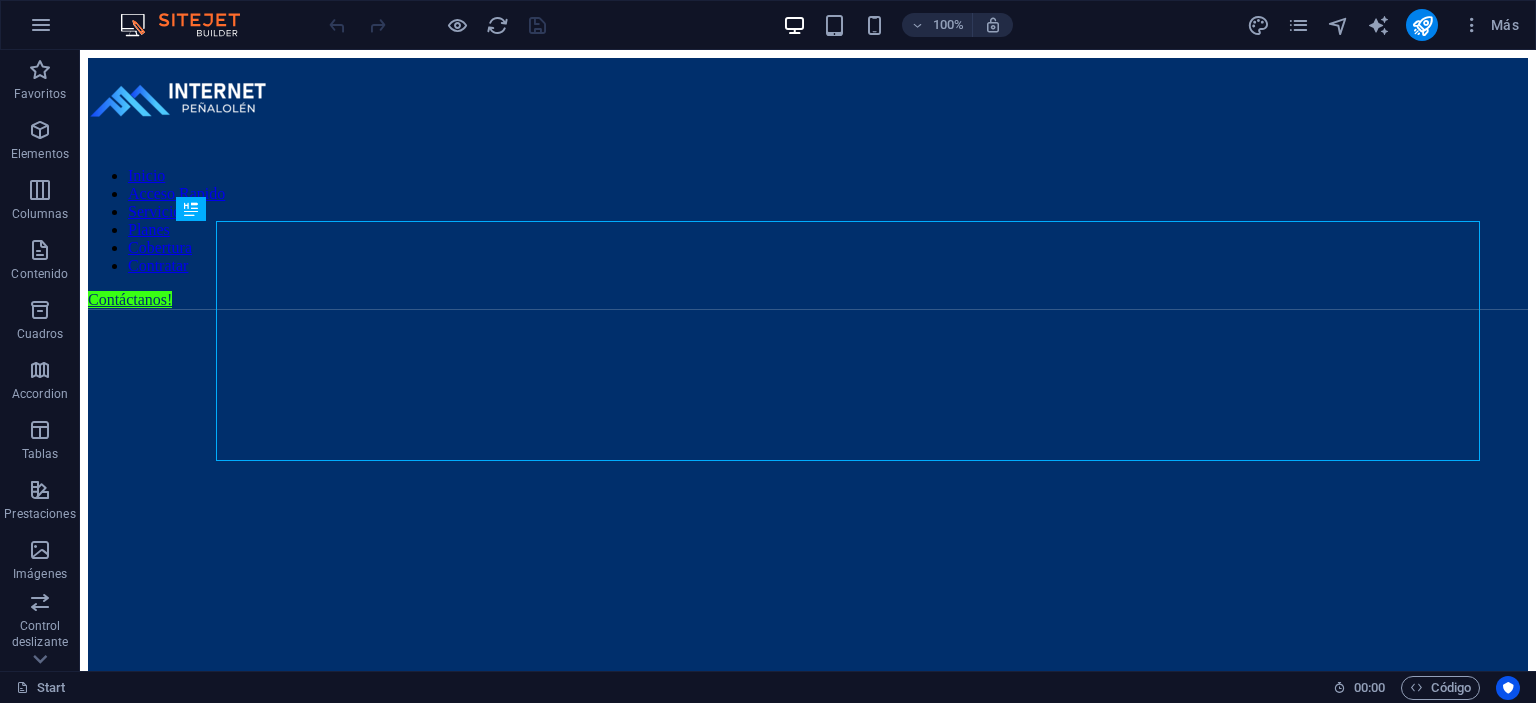 scroll, scrollTop: 0, scrollLeft: 0, axis: both 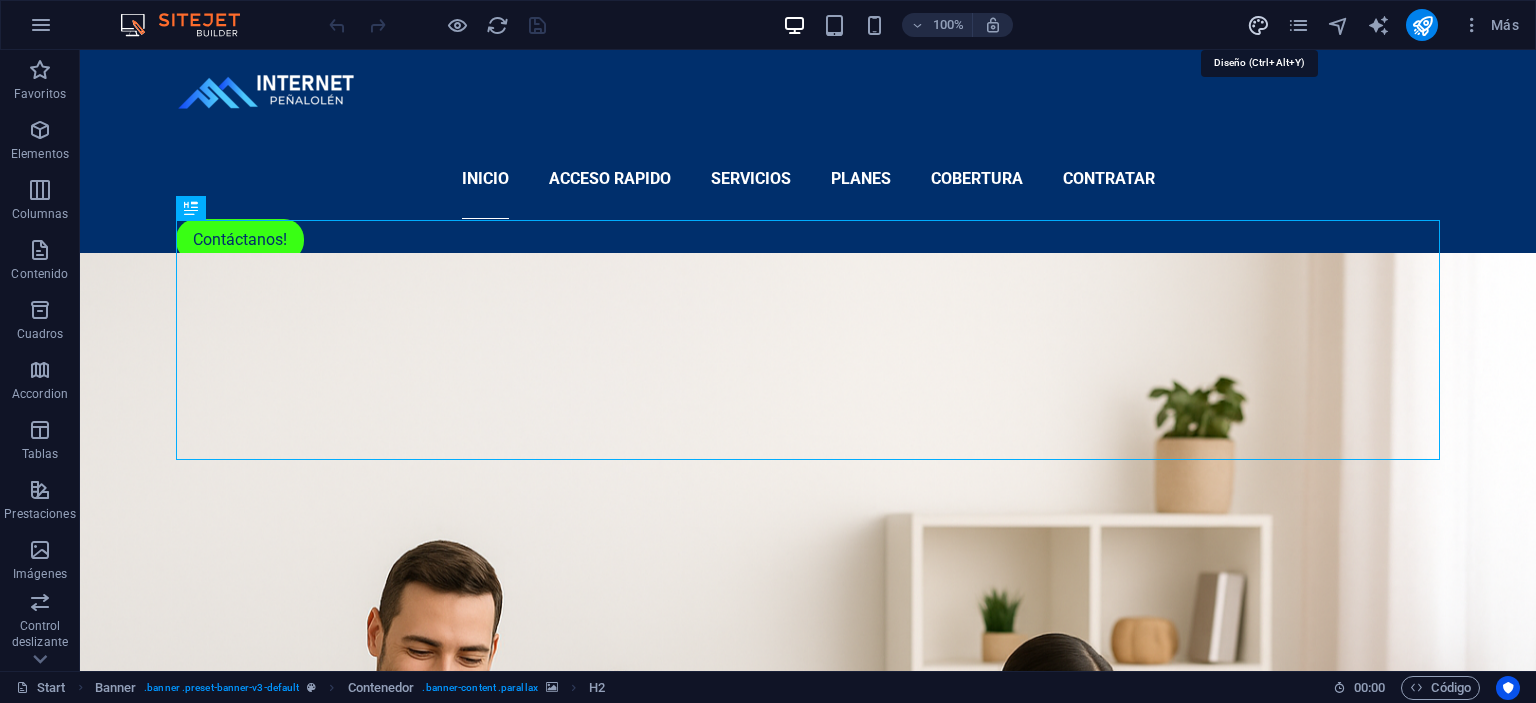 click at bounding box center (1258, 25) 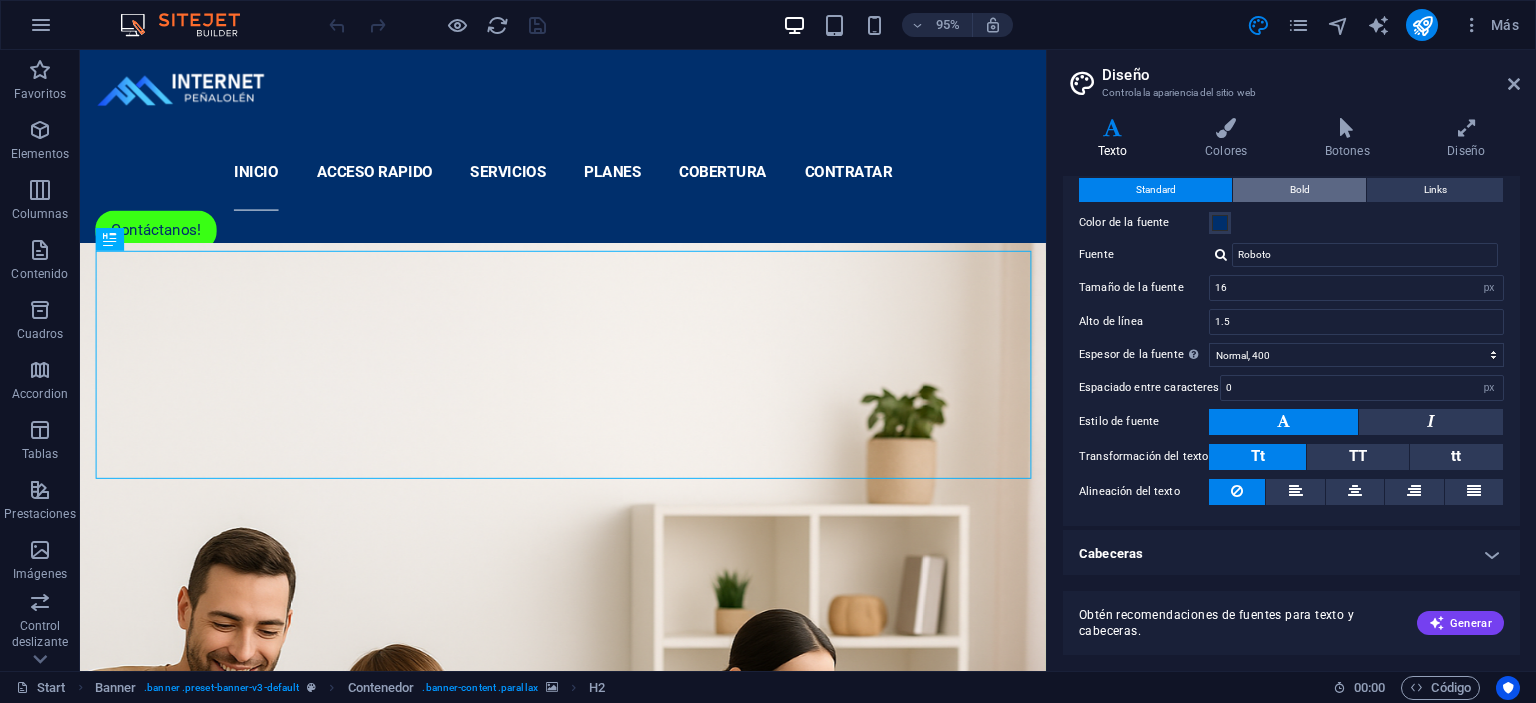 scroll, scrollTop: 0, scrollLeft: 0, axis: both 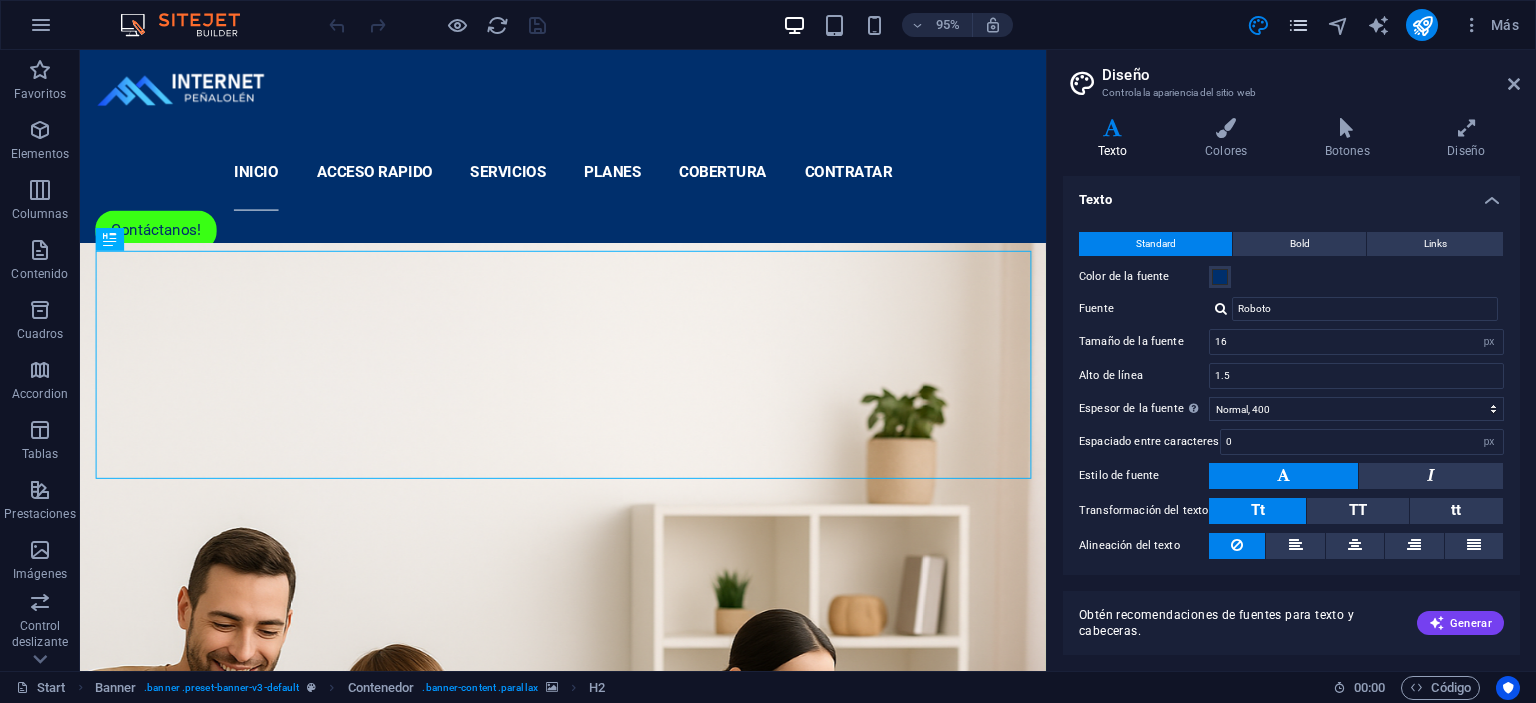 click at bounding box center [1298, 25] 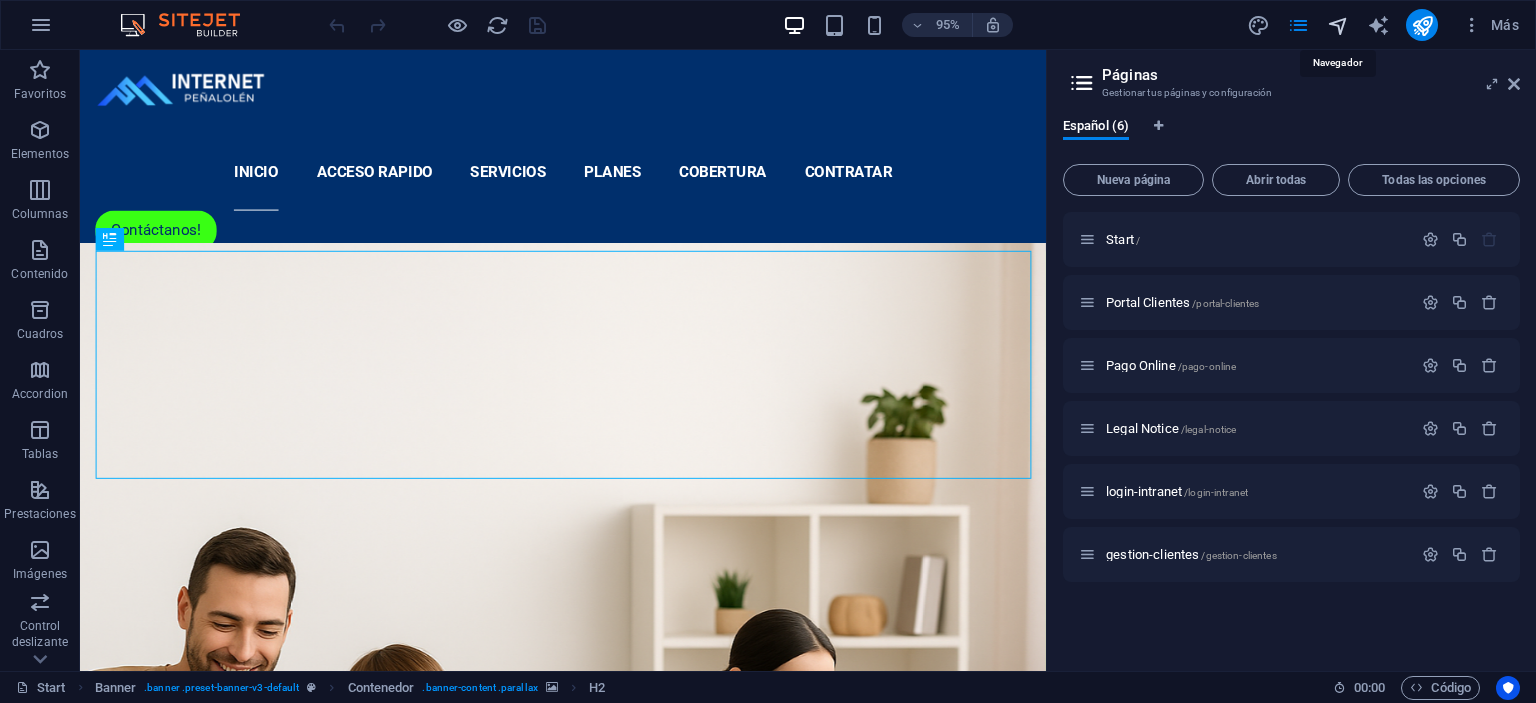 click at bounding box center (1338, 25) 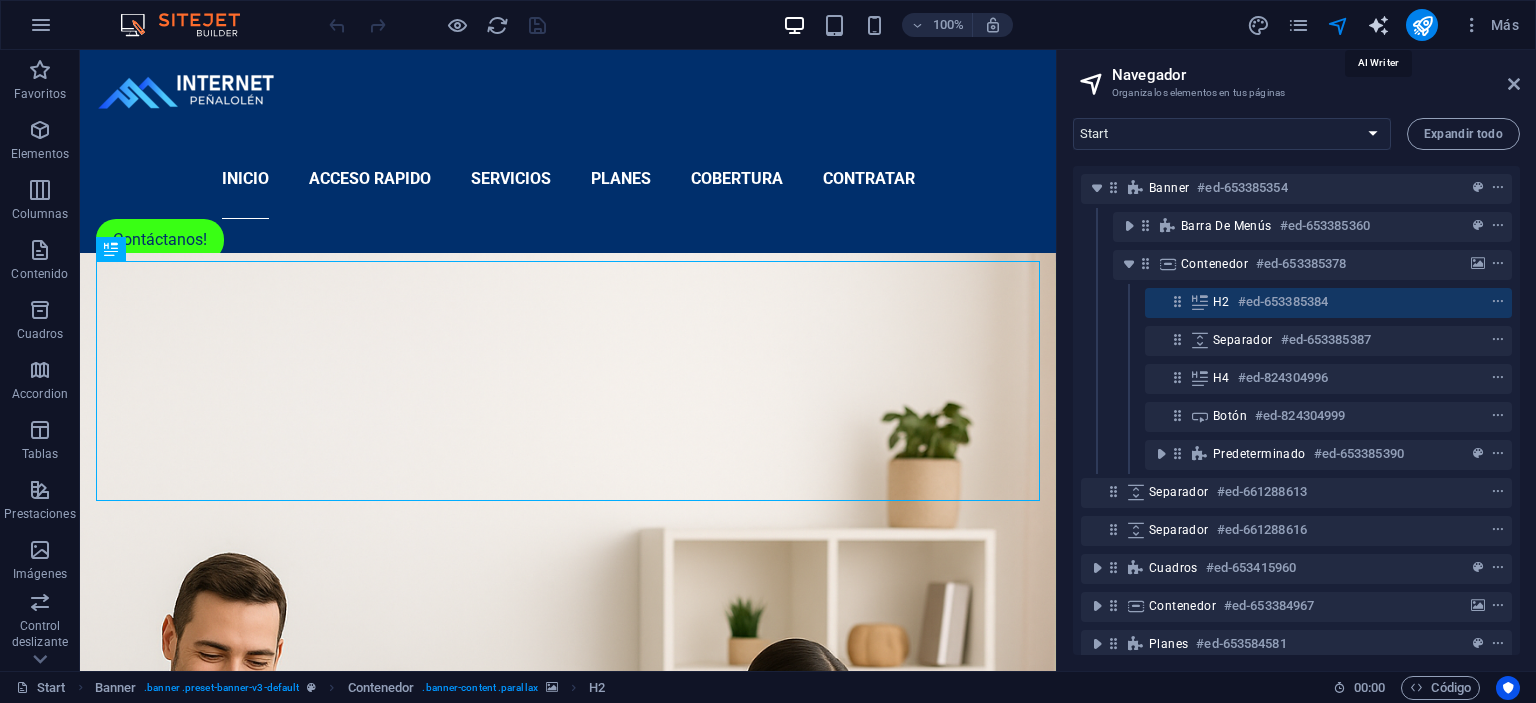 click at bounding box center [1378, 25] 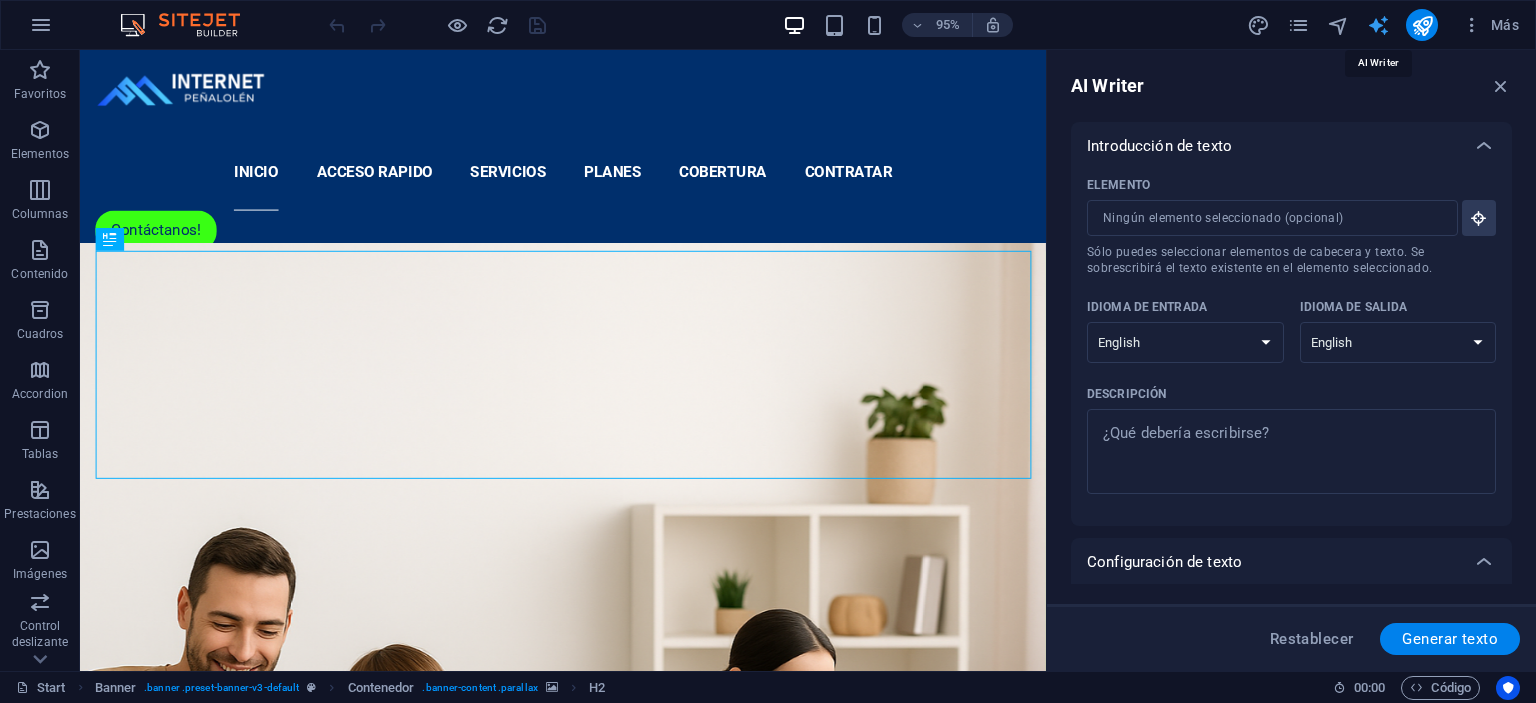 scroll, scrollTop: 0, scrollLeft: 0, axis: both 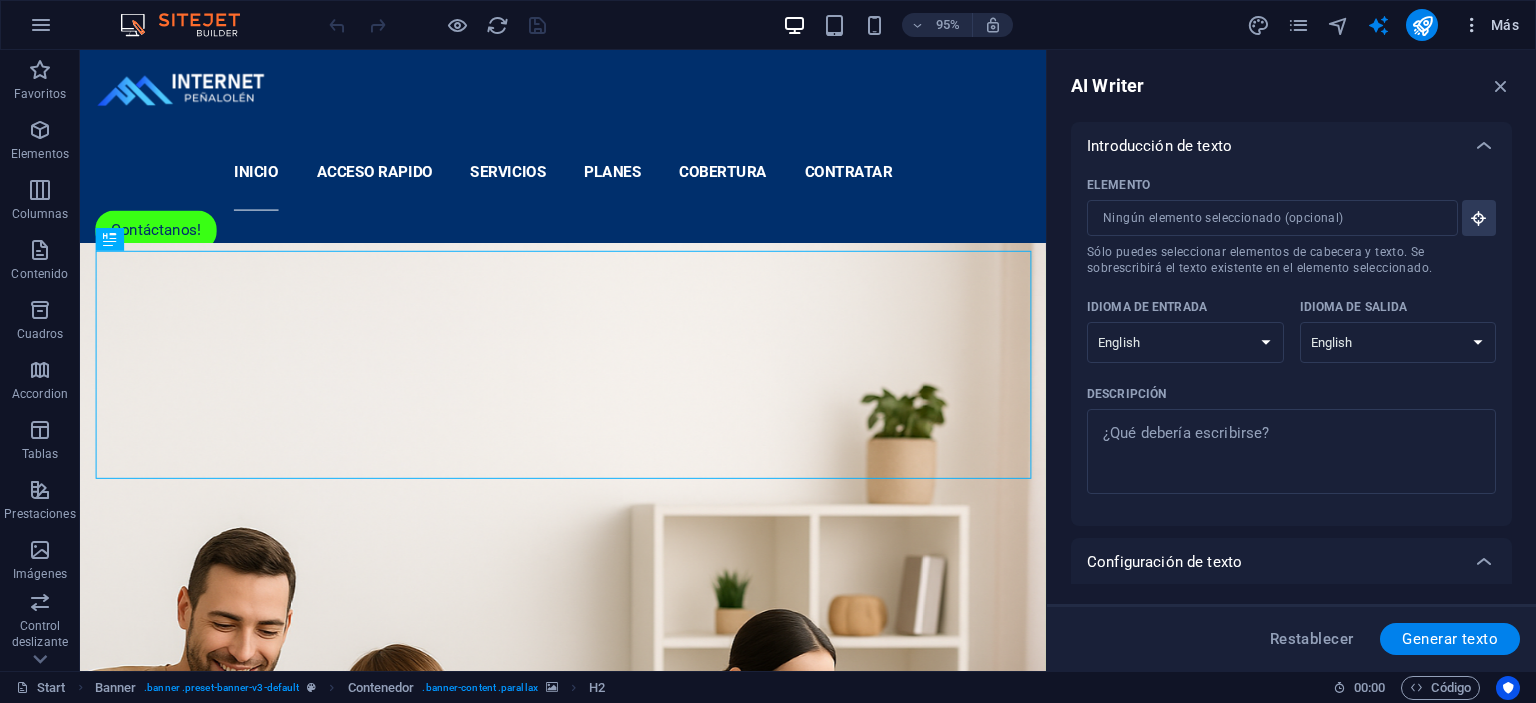 click on "Más" at bounding box center [1490, 25] 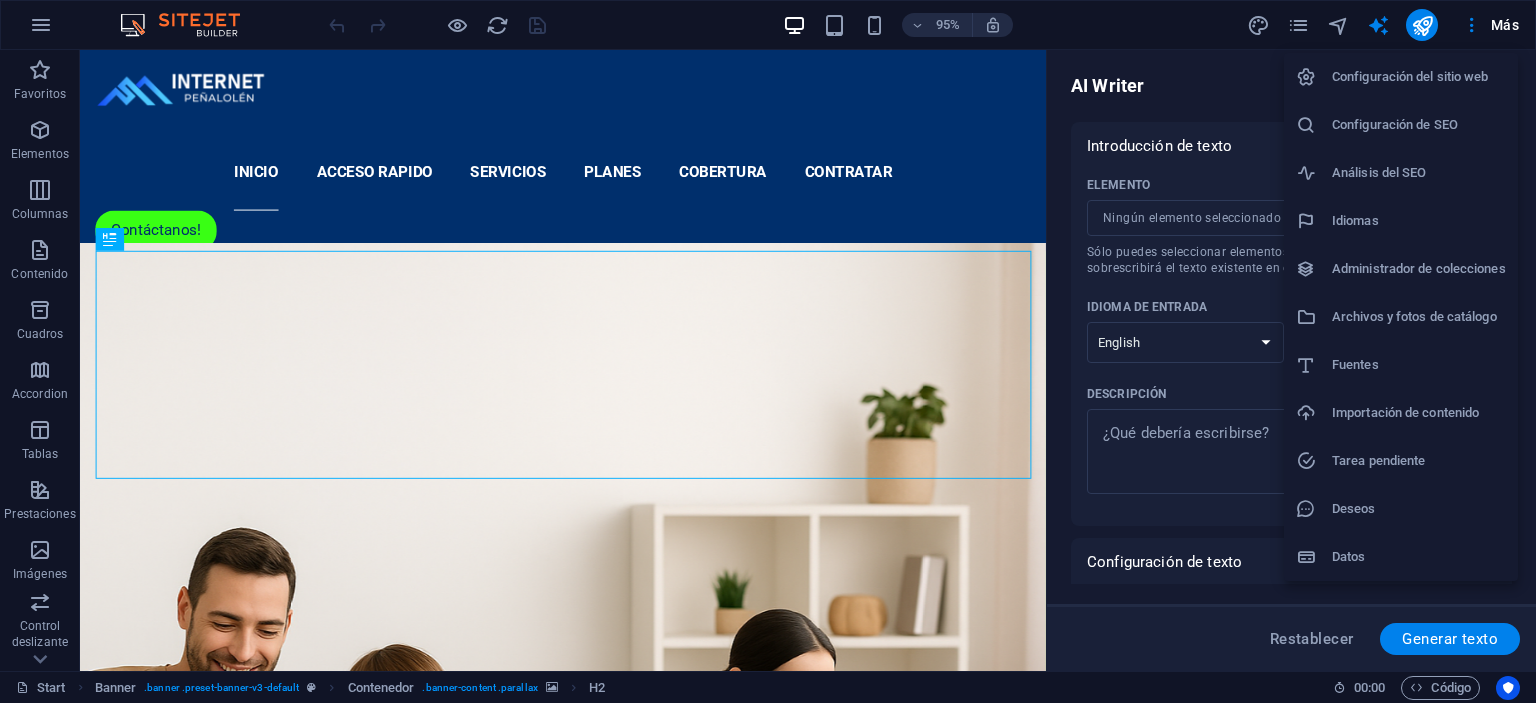 click at bounding box center (768, 351) 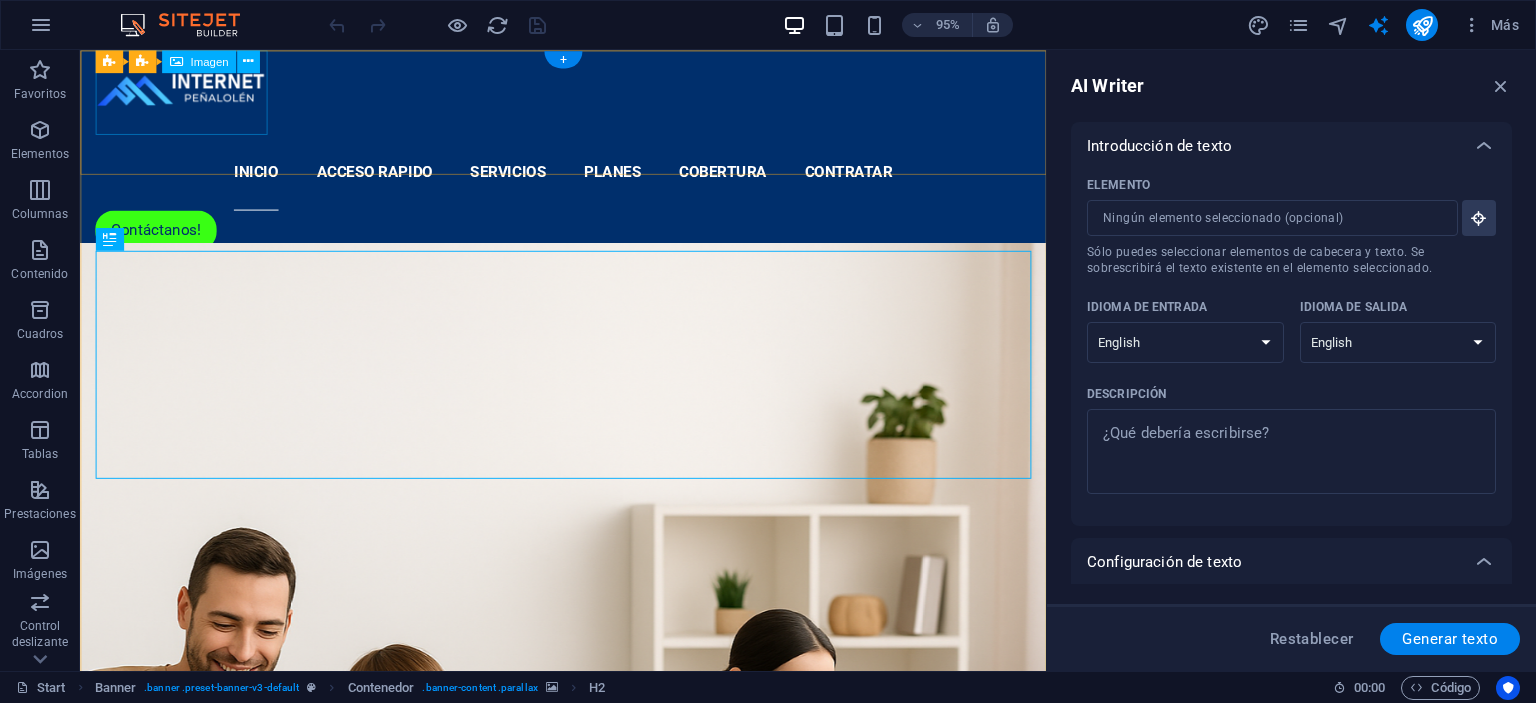click at bounding box center (588, 94) 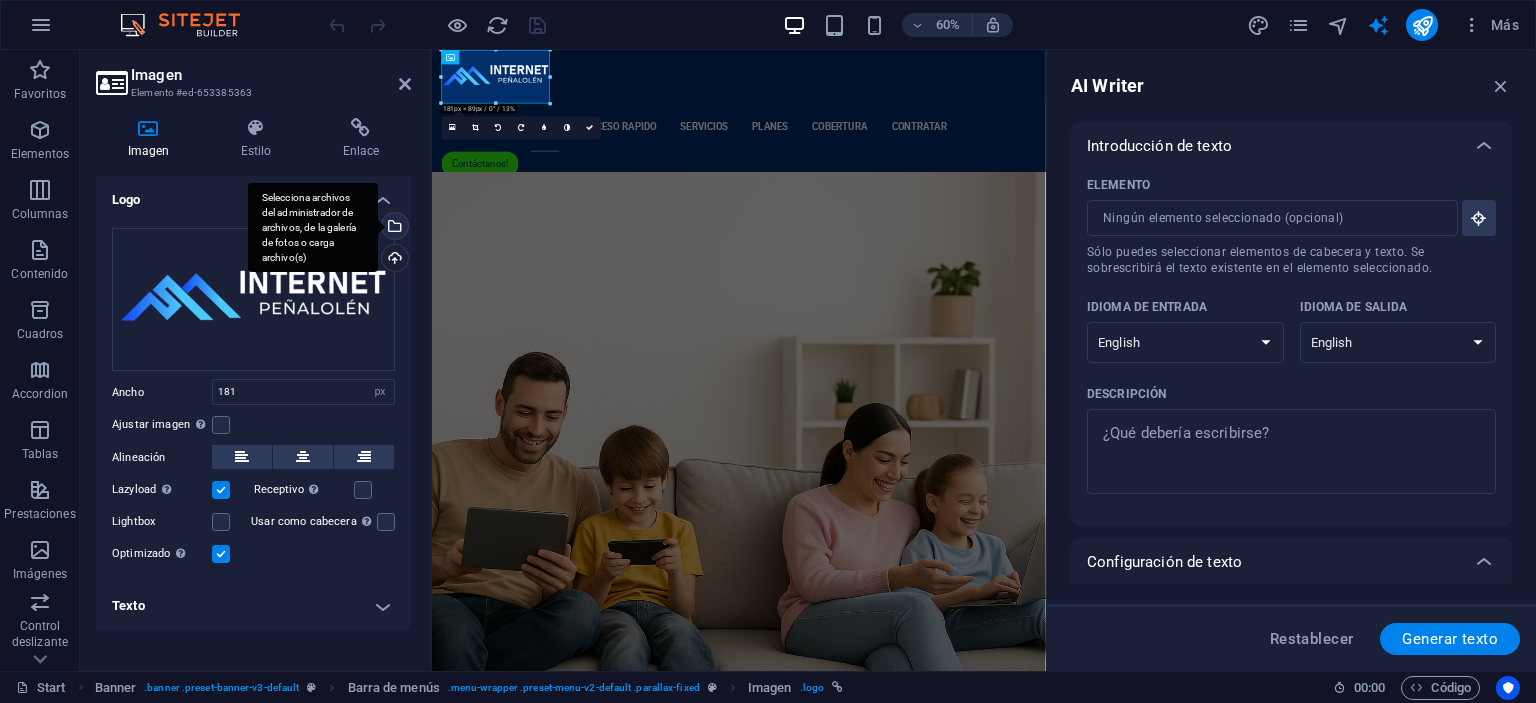 click on "Selecciona archivos del administrador de archivos, de la galería de fotos o carga archivo(s)" at bounding box center (313, 228) 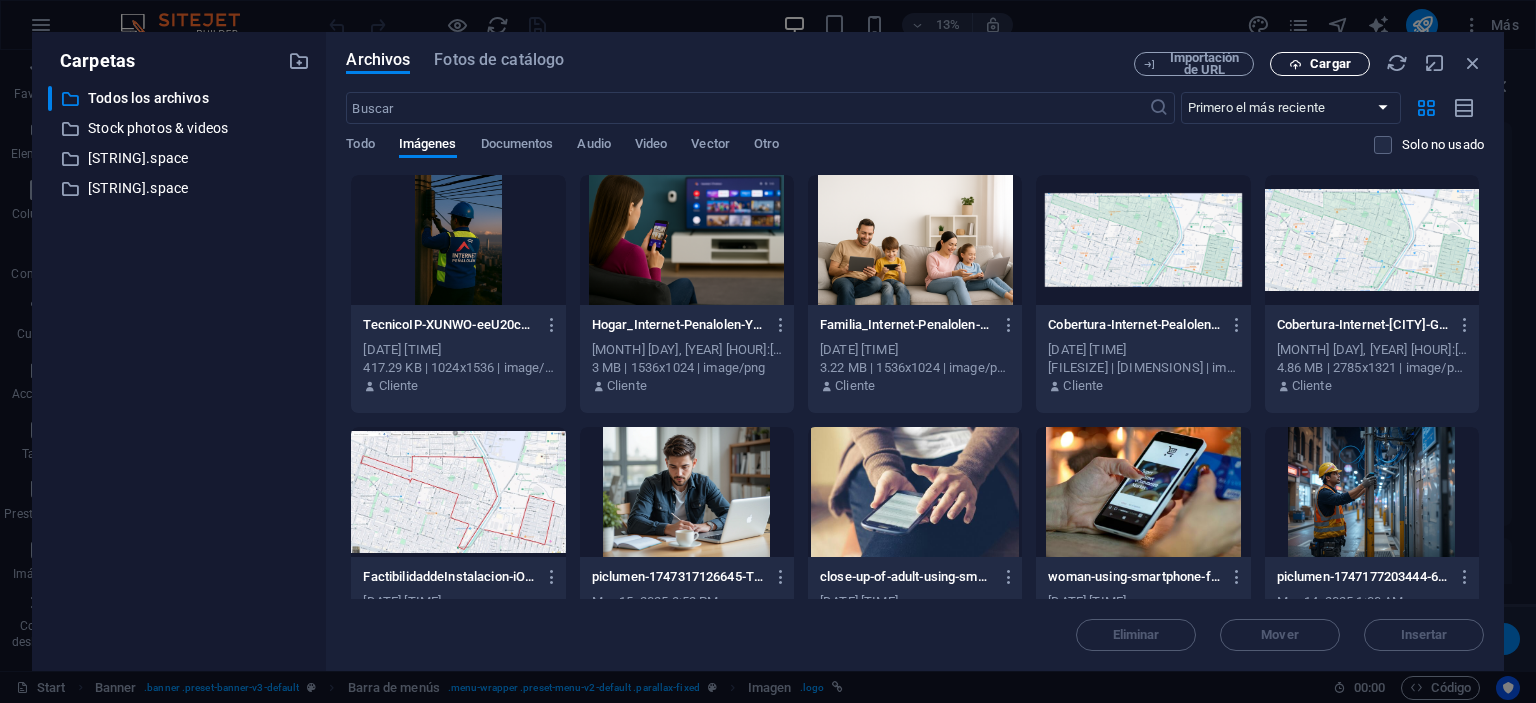 click on "Cargar" at bounding box center (1320, 64) 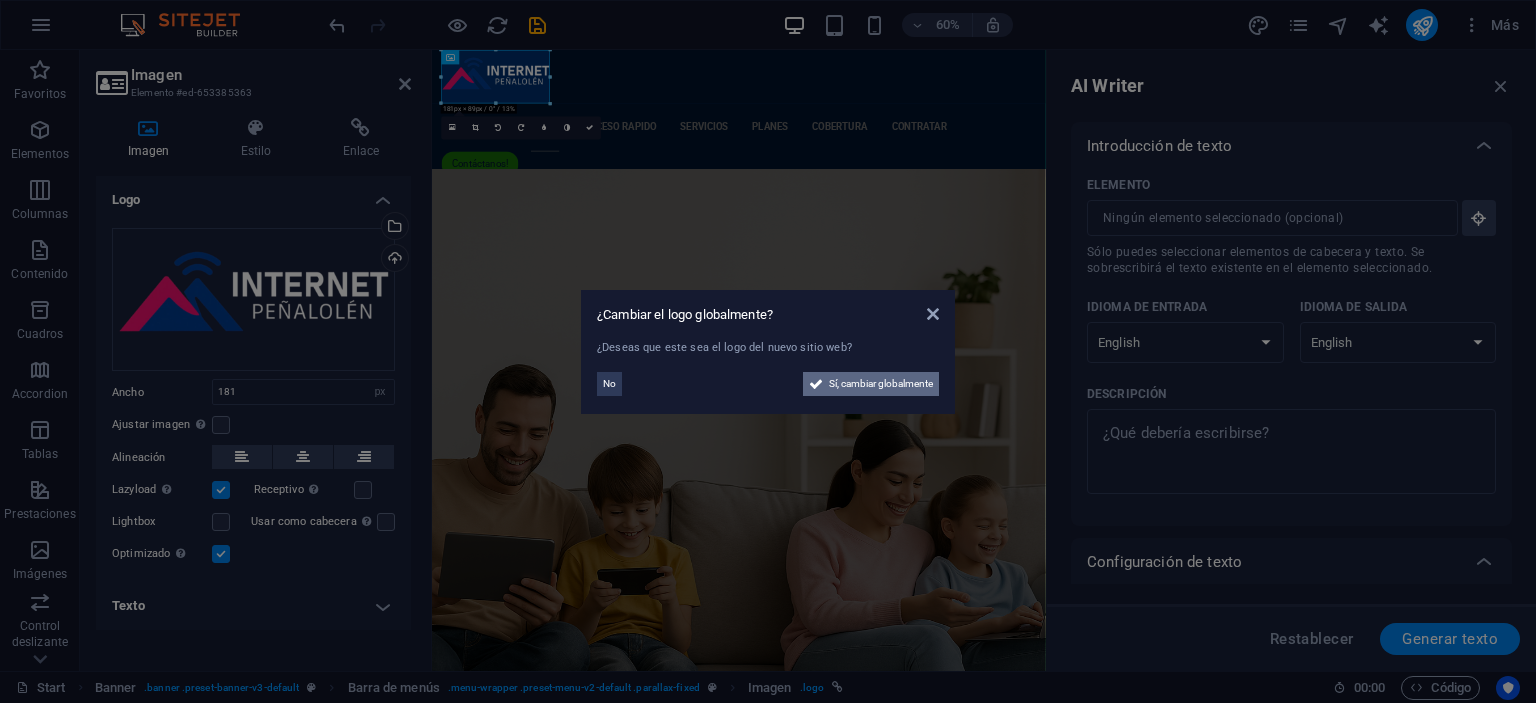 click on "Sí, cambiar globalmente" at bounding box center (881, 384) 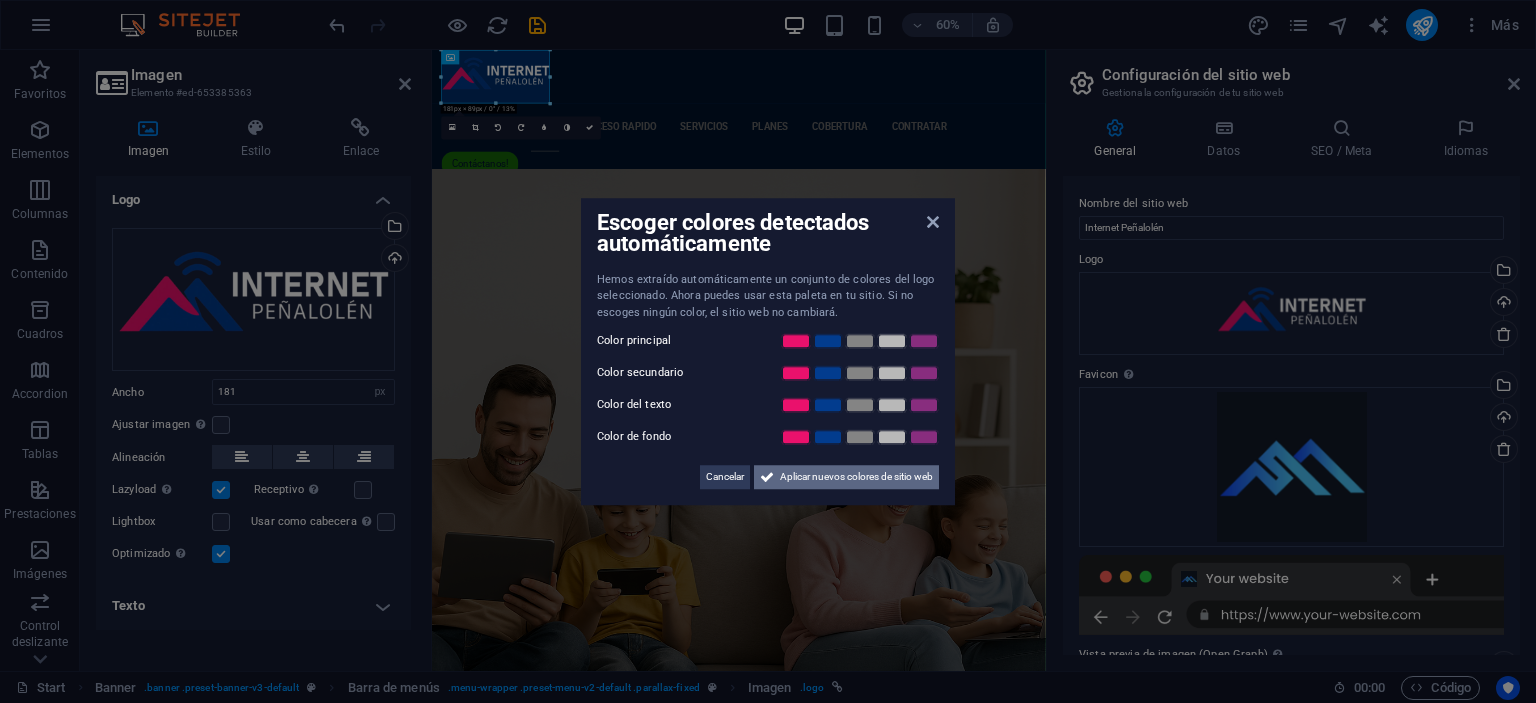 click on "Aplicar nuevos colores de sitio web" at bounding box center (856, 477) 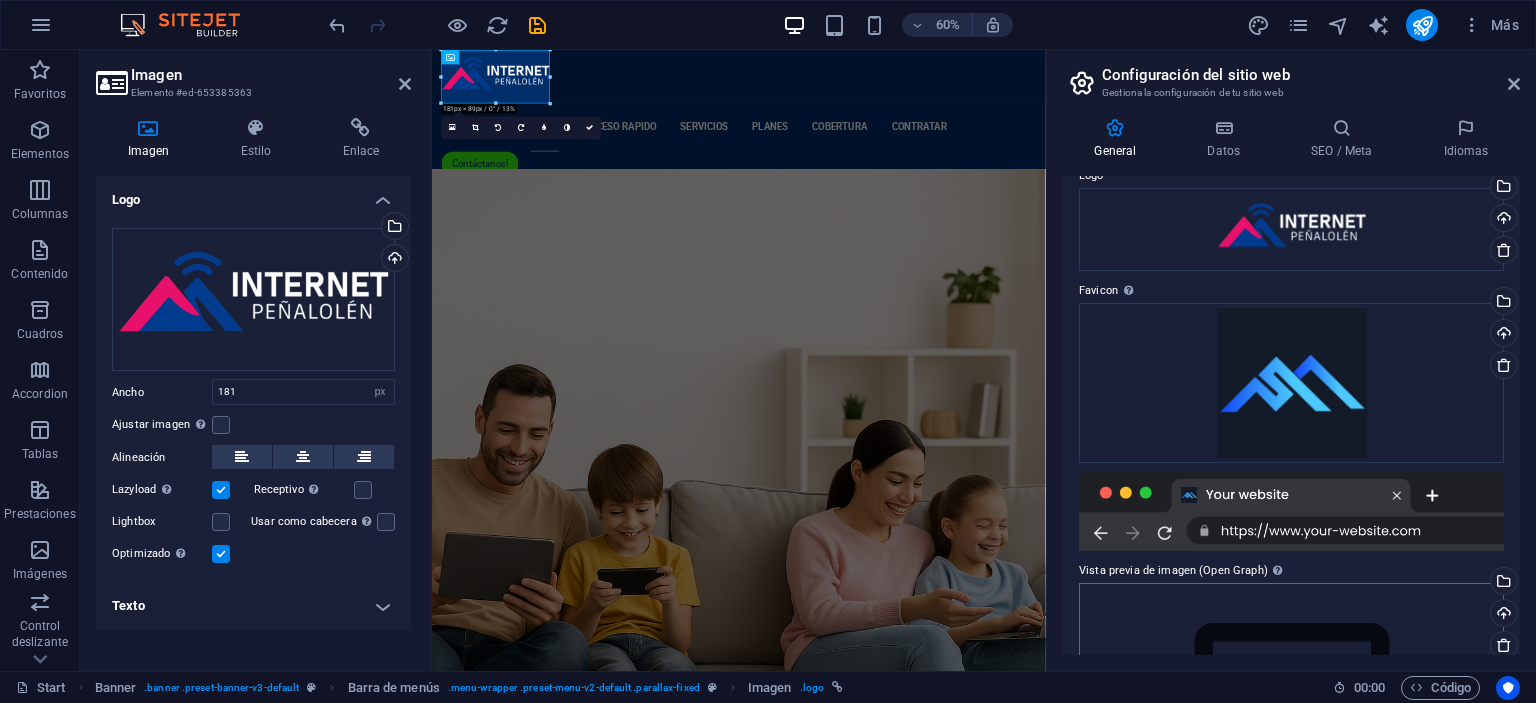 scroll, scrollTop: 74, scrollLeft: 0, axis: vertical 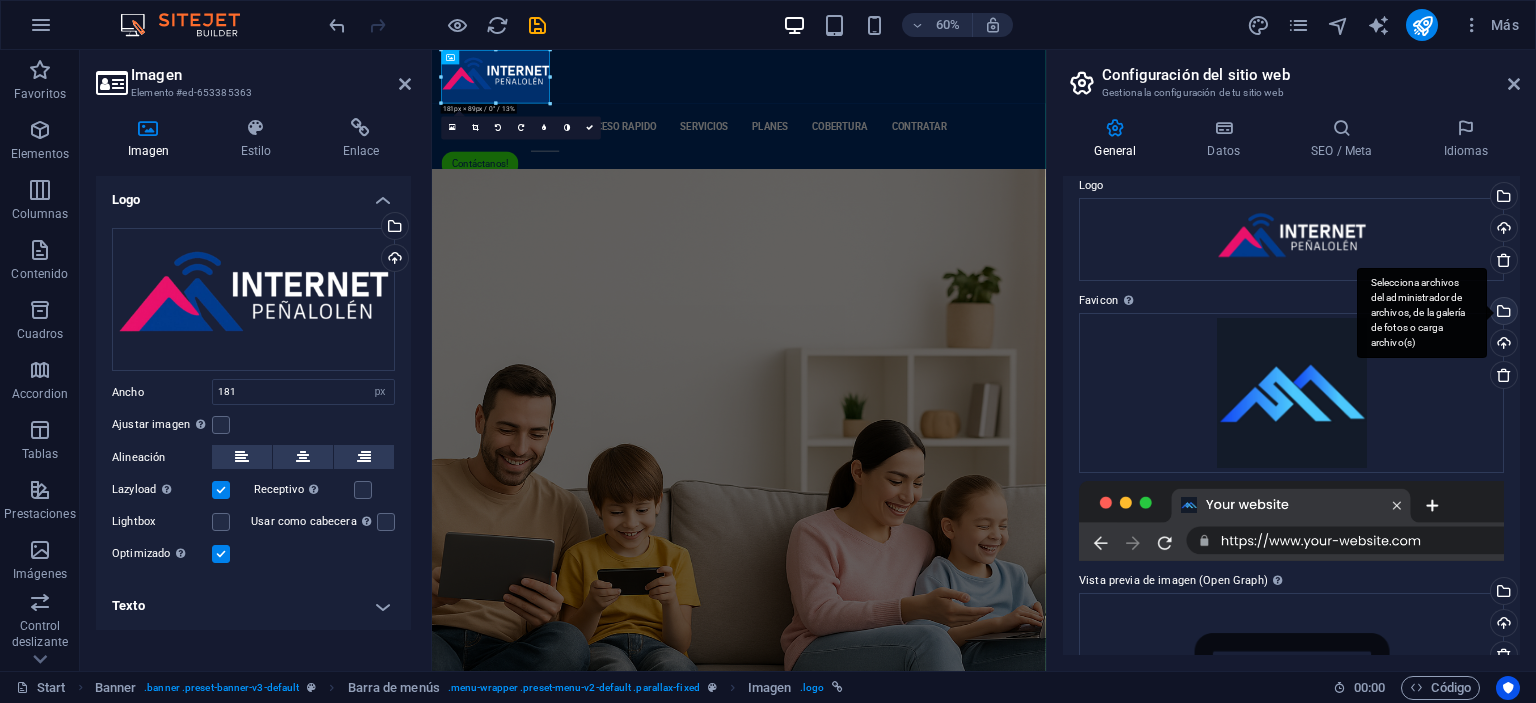 click on "Selecciona archivos del administrador de archivos, de la galería de fotos o carga archivo(s)" at bounding box center [1502, 313] 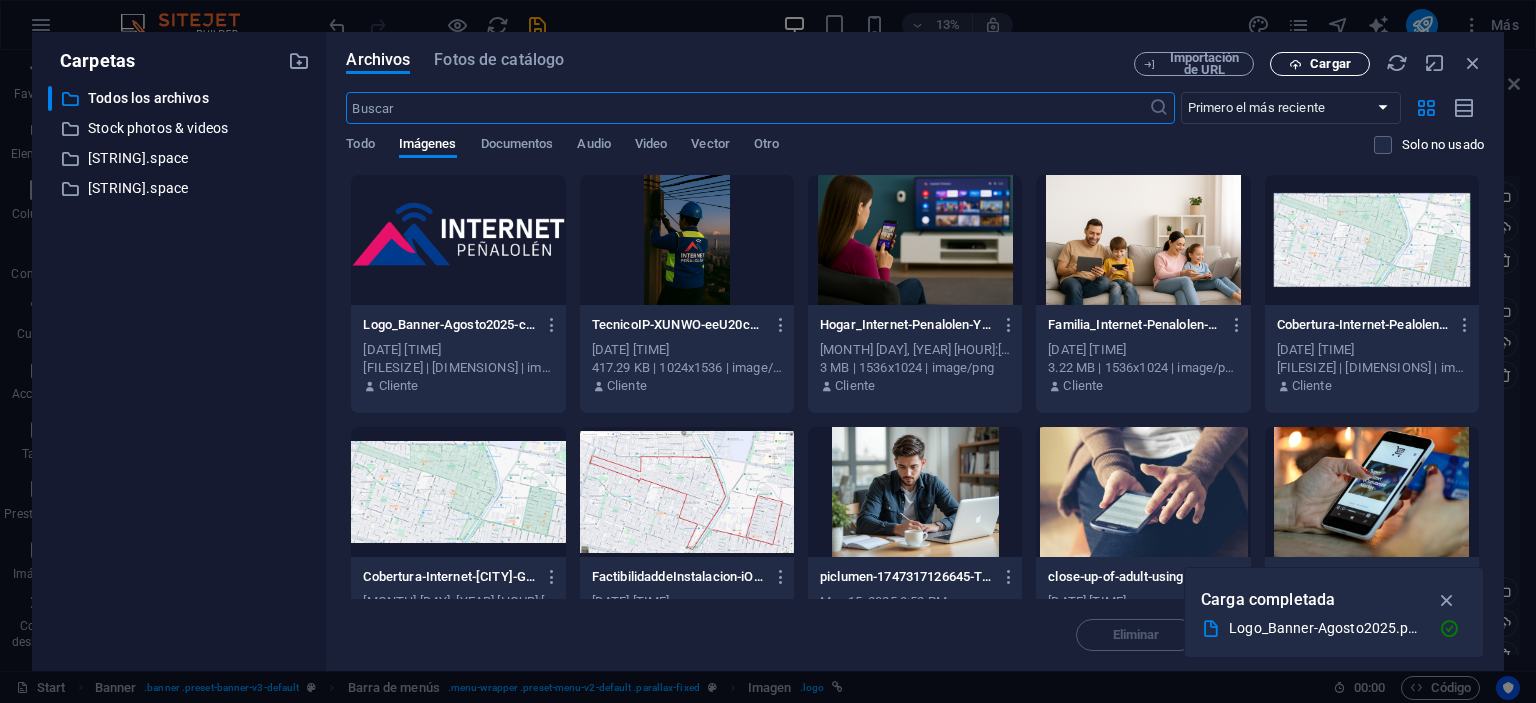 click on "Cargar" at bounding box center [1330, 64] 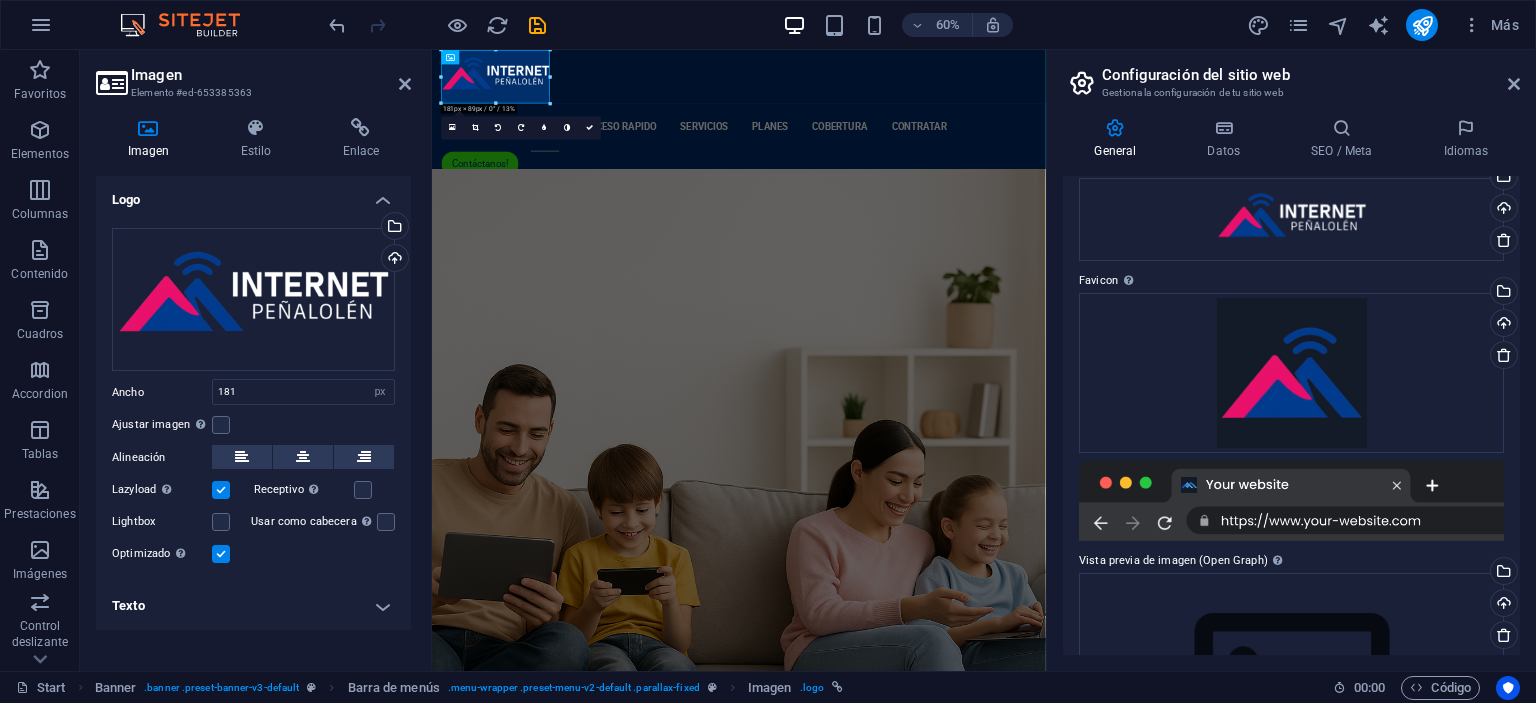 scroll, scrollTop: 0, scrollLeft: 0, axis: both 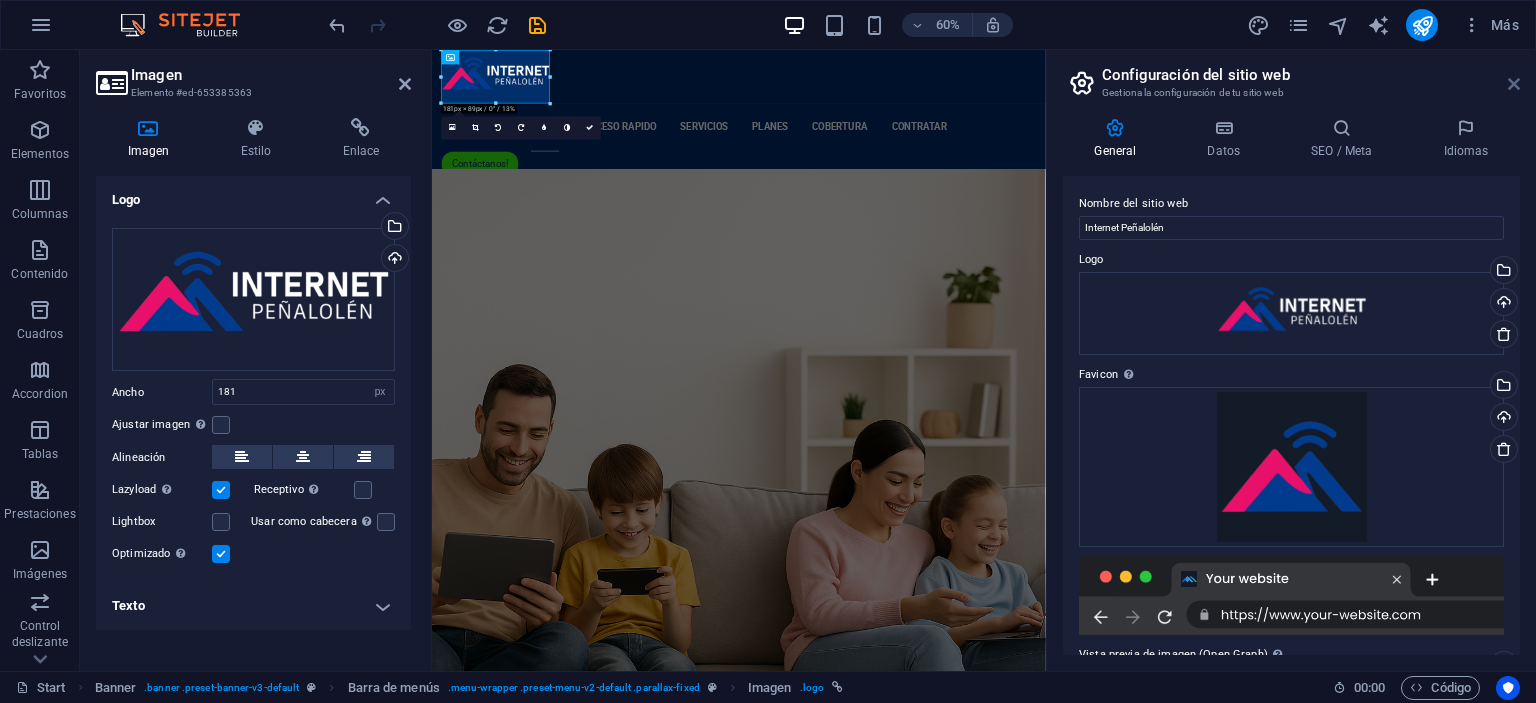 drag, startPoint x: 1514, startPoint y: 89, endPoint x: 1082, endPoint y: 38, distance: 435 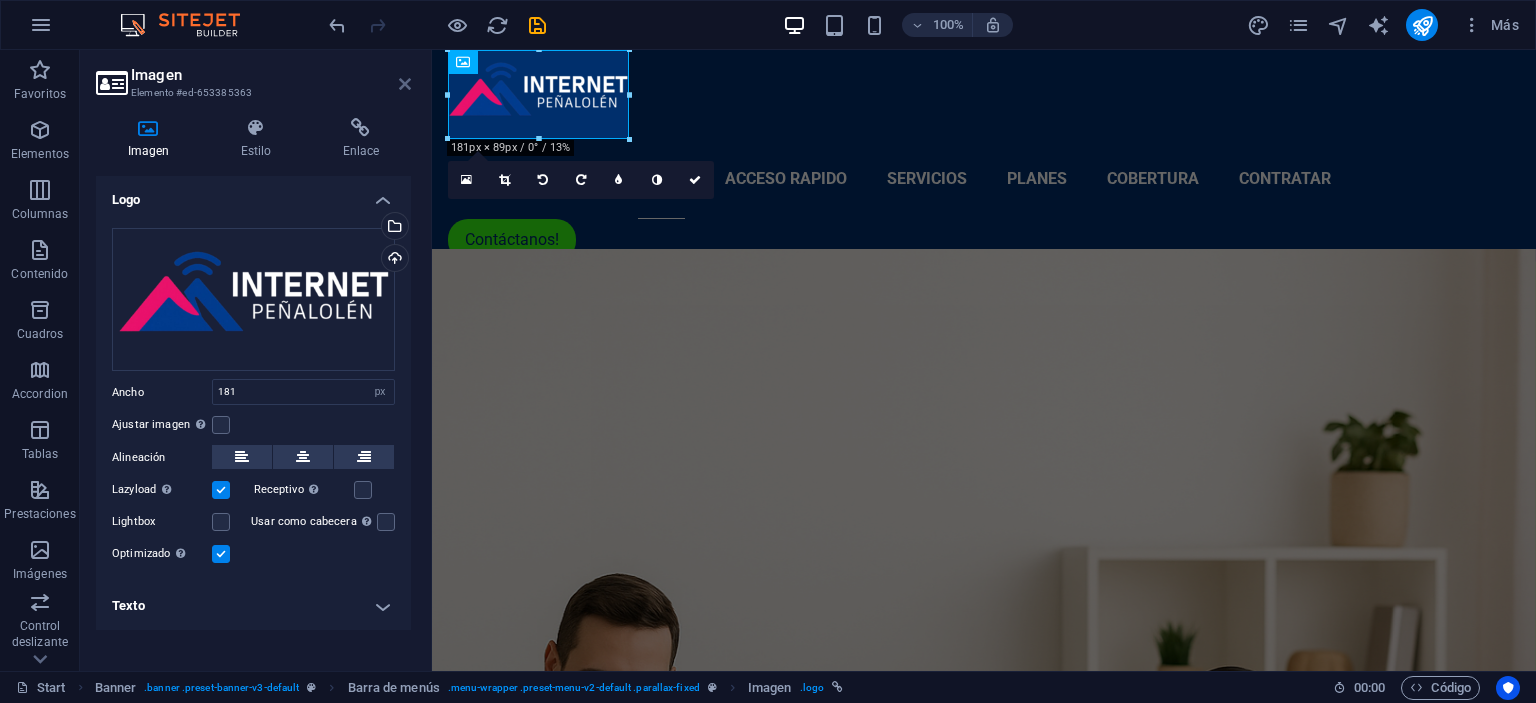 click at bounding box center (405, 84) 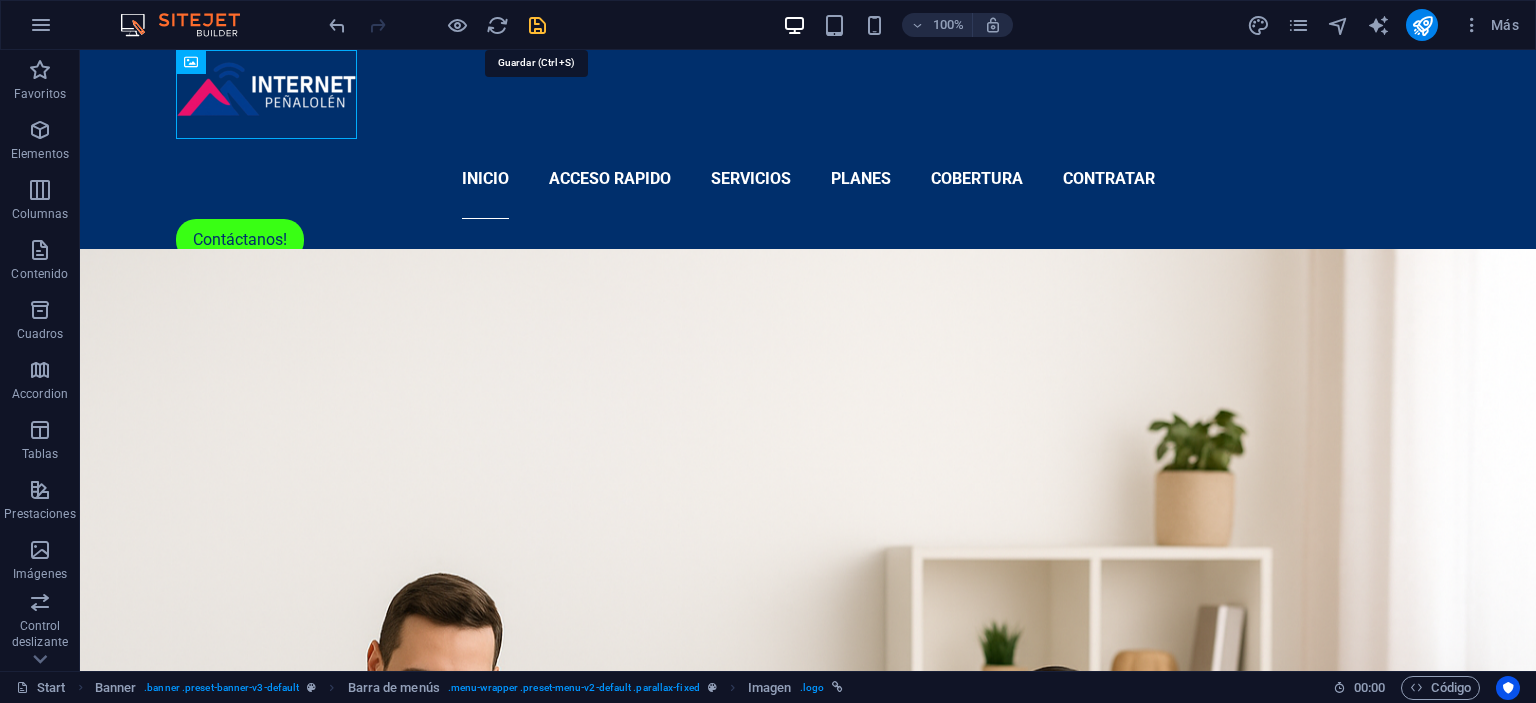 click at bounding box center [537, 25] 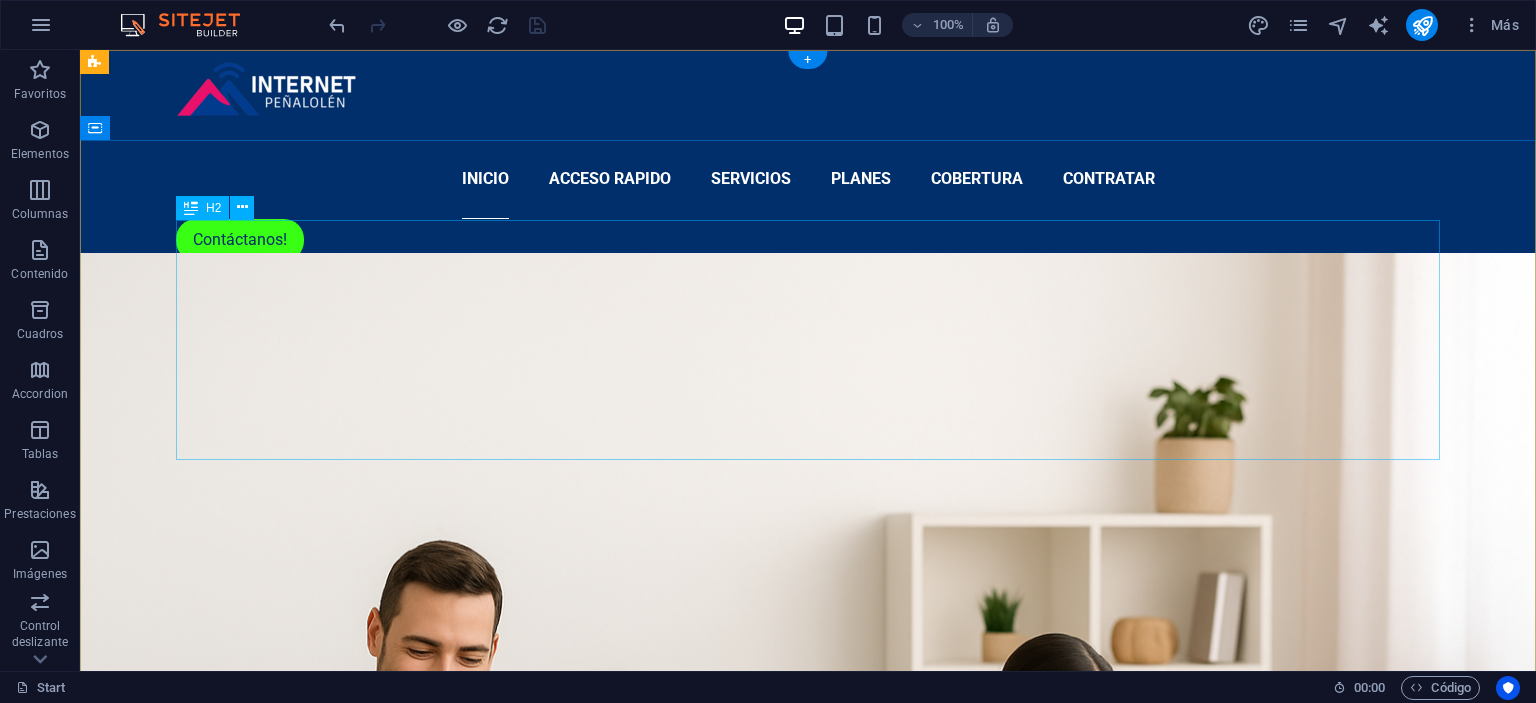 click on "El internet más rápido al mejor precio" at bounding box center [808, 1356] 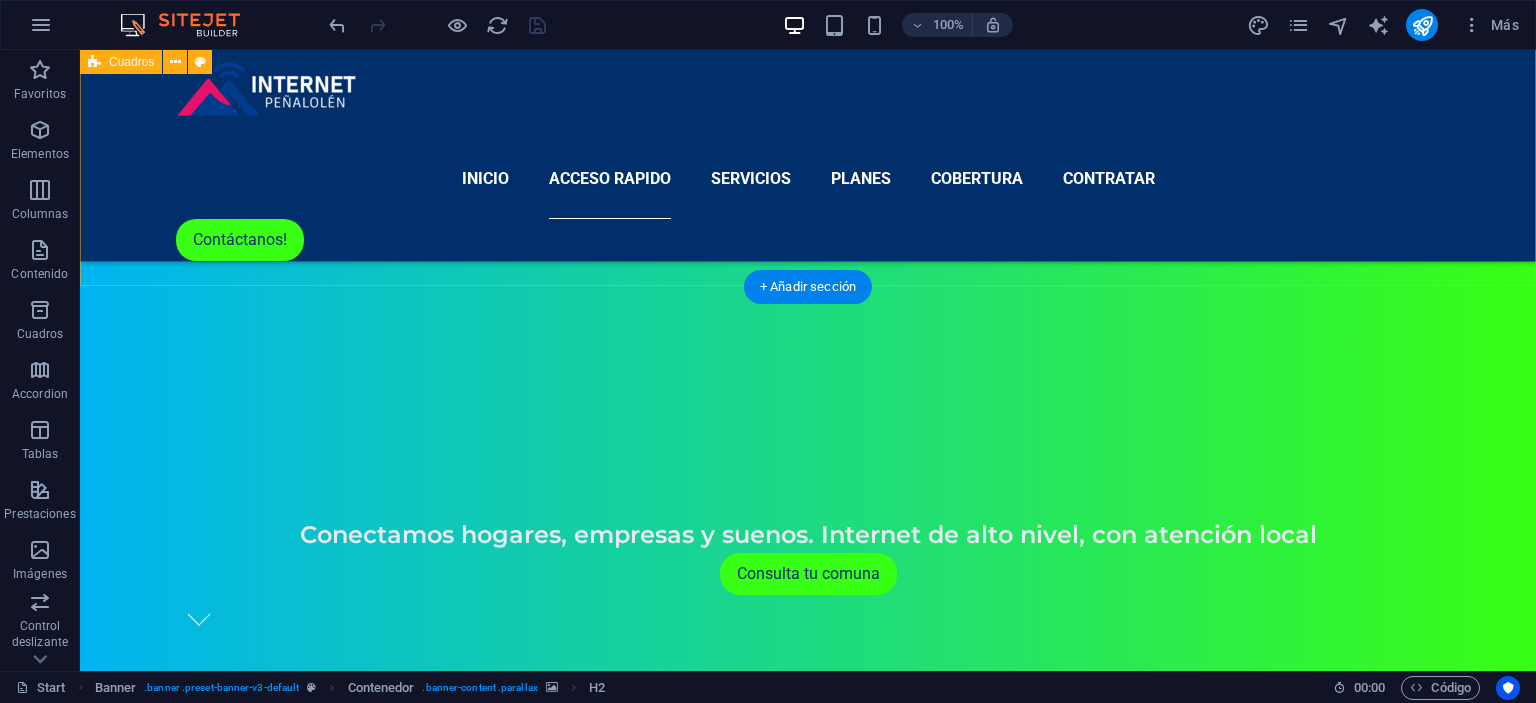 scroll, scrollTop: 1267, scrollLeft: 0, axis: vertical 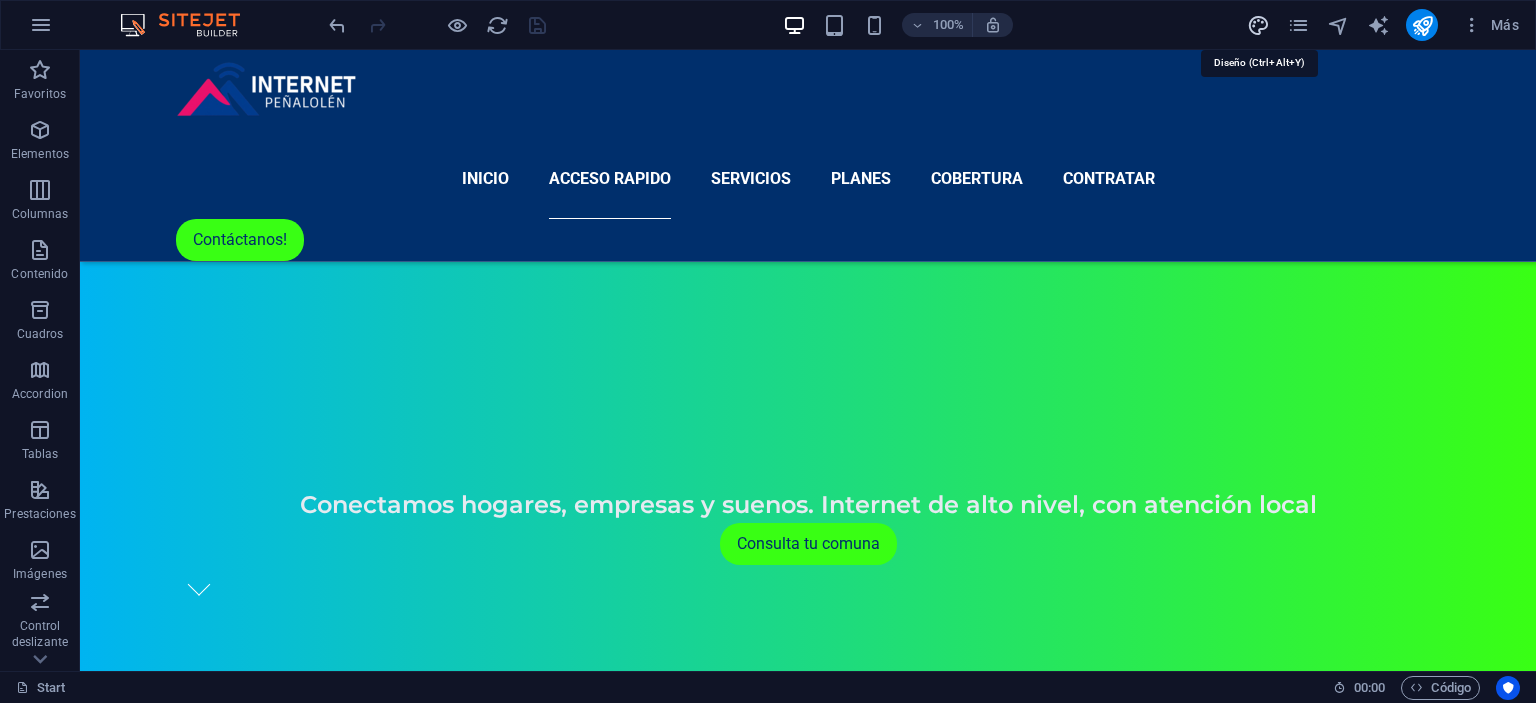 click at bounding box center (1258, 25) 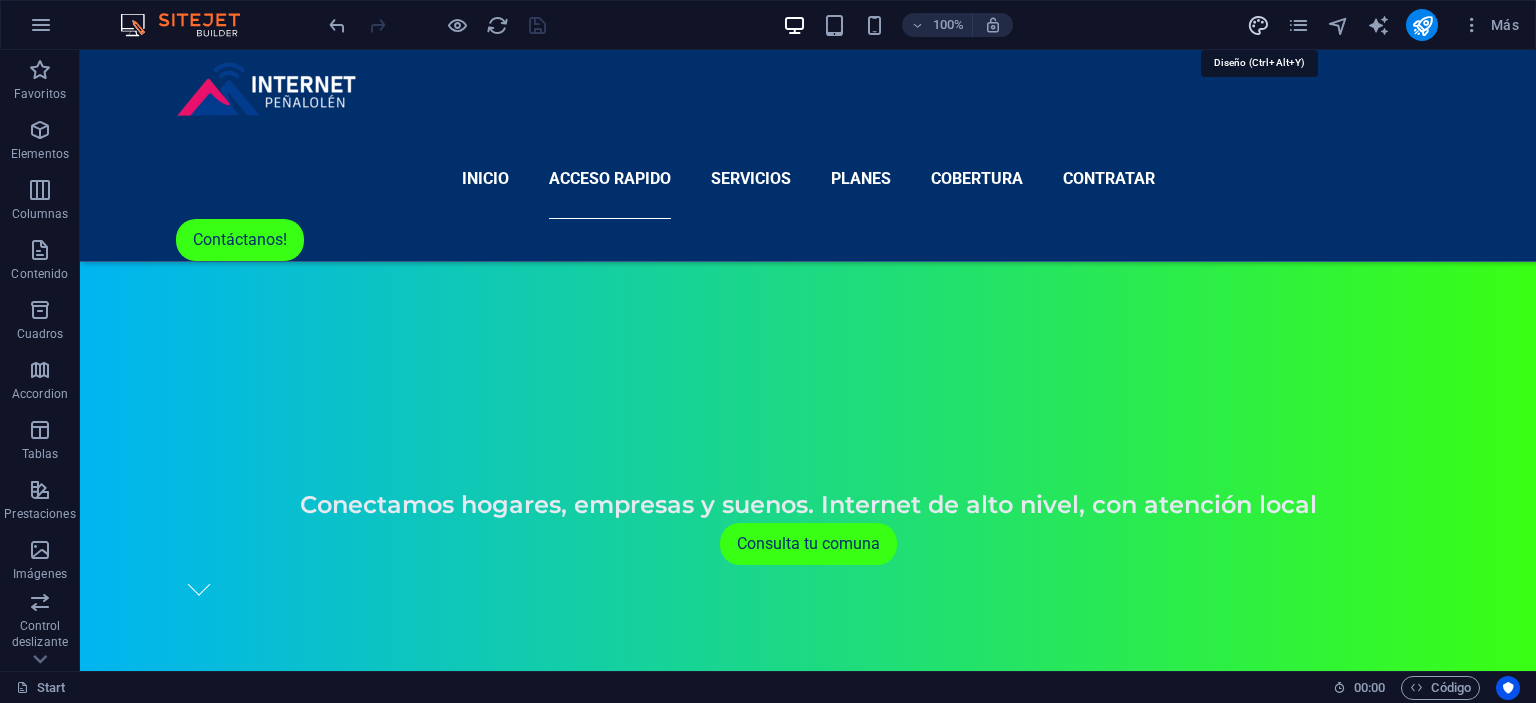select on "px" 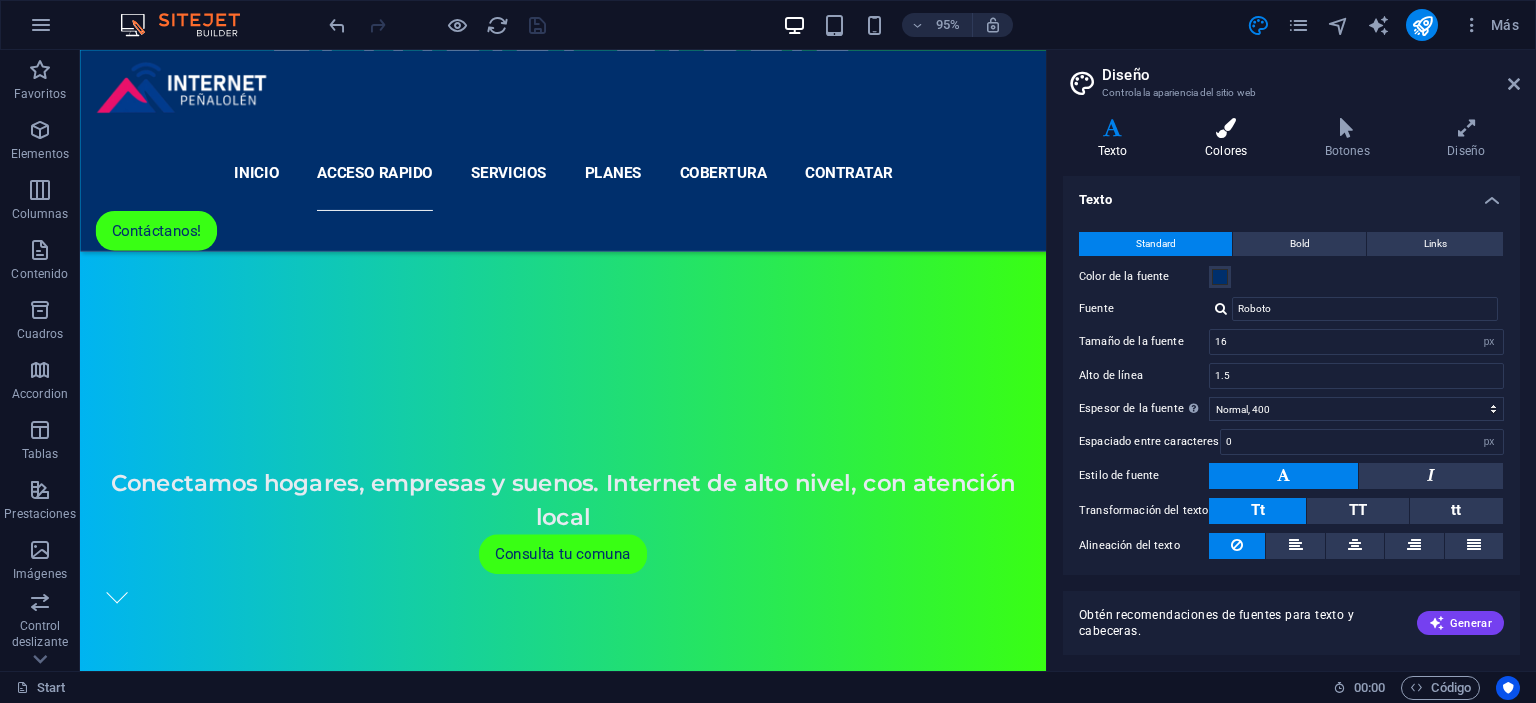 click at bounding box center [1226, 128] 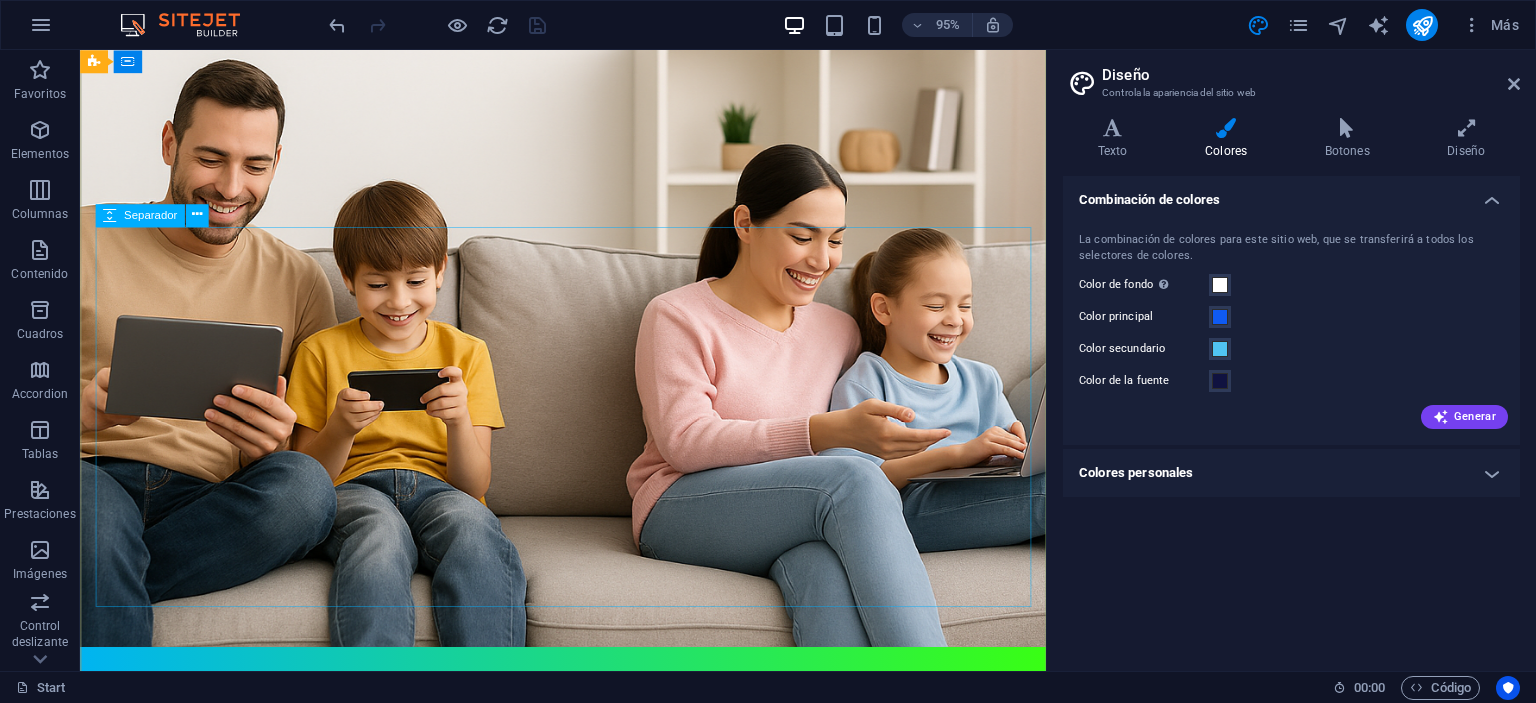 scroll, scrollTop: 0, scrollLeft: 0, axis: both 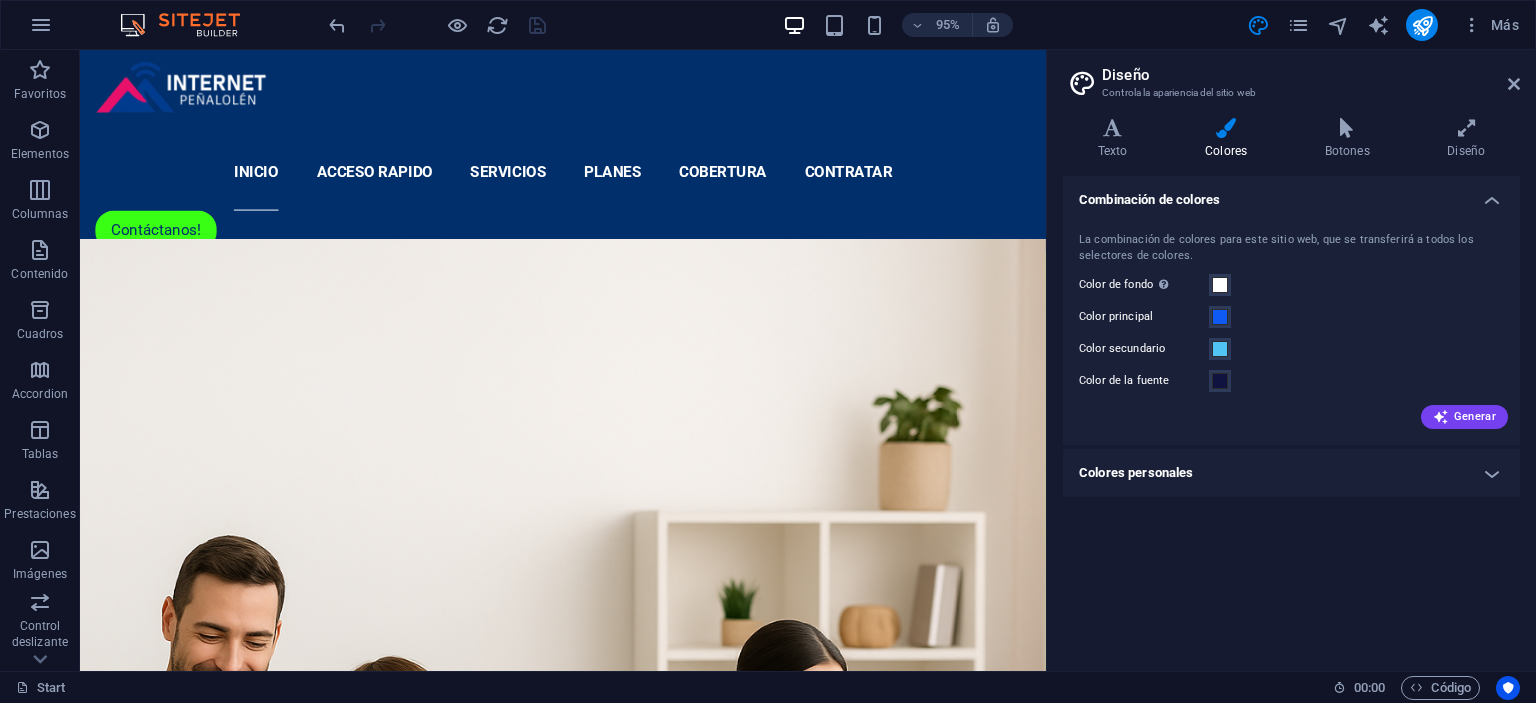 click on "Colores personales" at bounding box center (1291, 473) 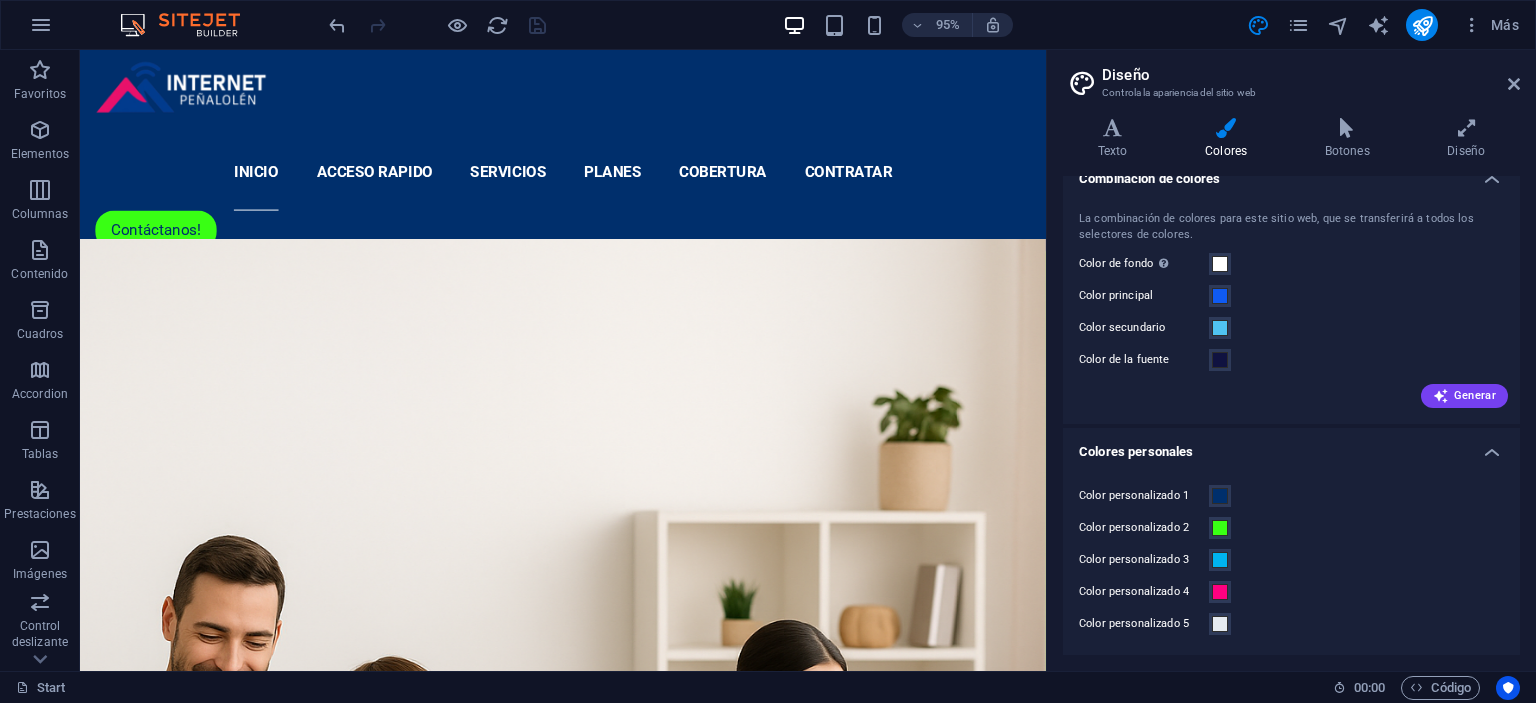 scroll, scrollTop: 22, scrollLeft: 0, axis: vertical 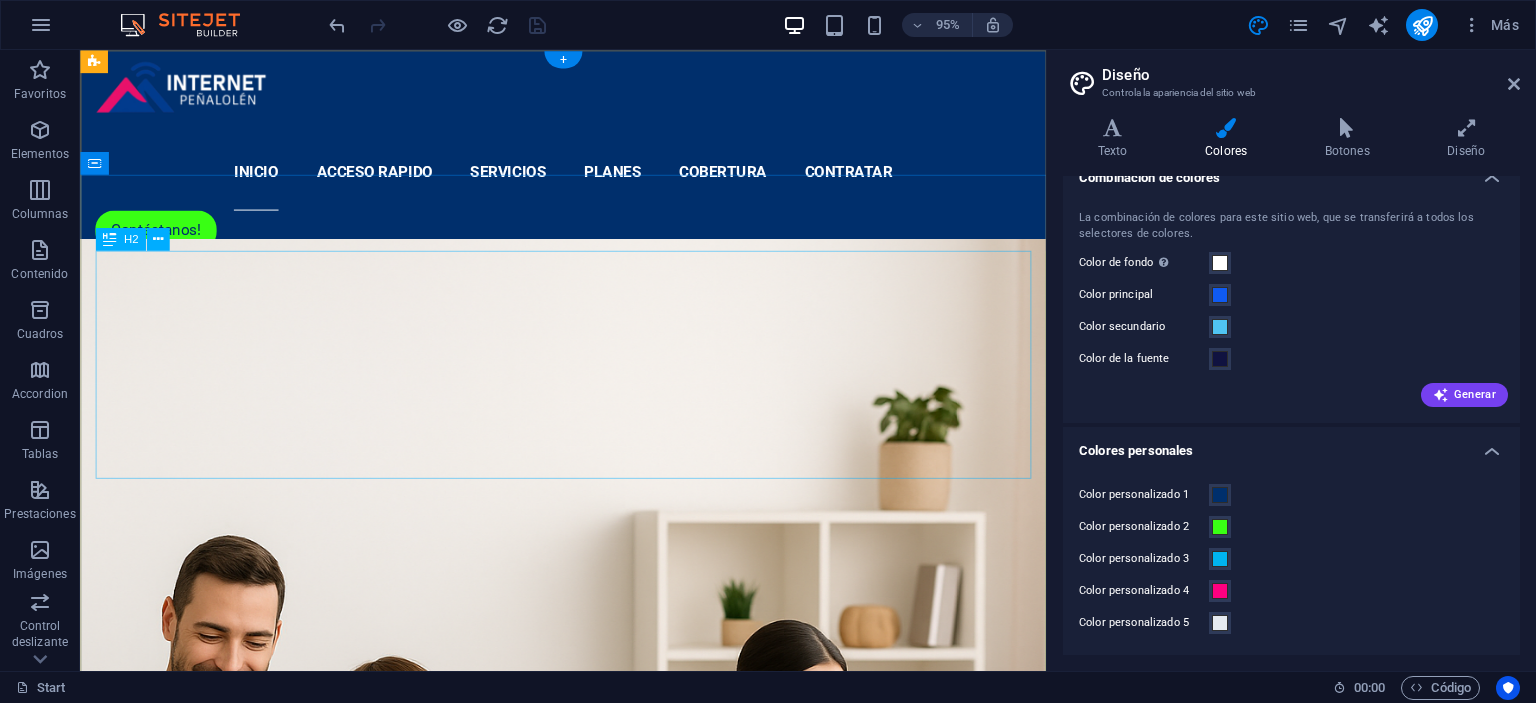 click on "El internet más rápido al mejor precio" at bounding box center [588, 1392] 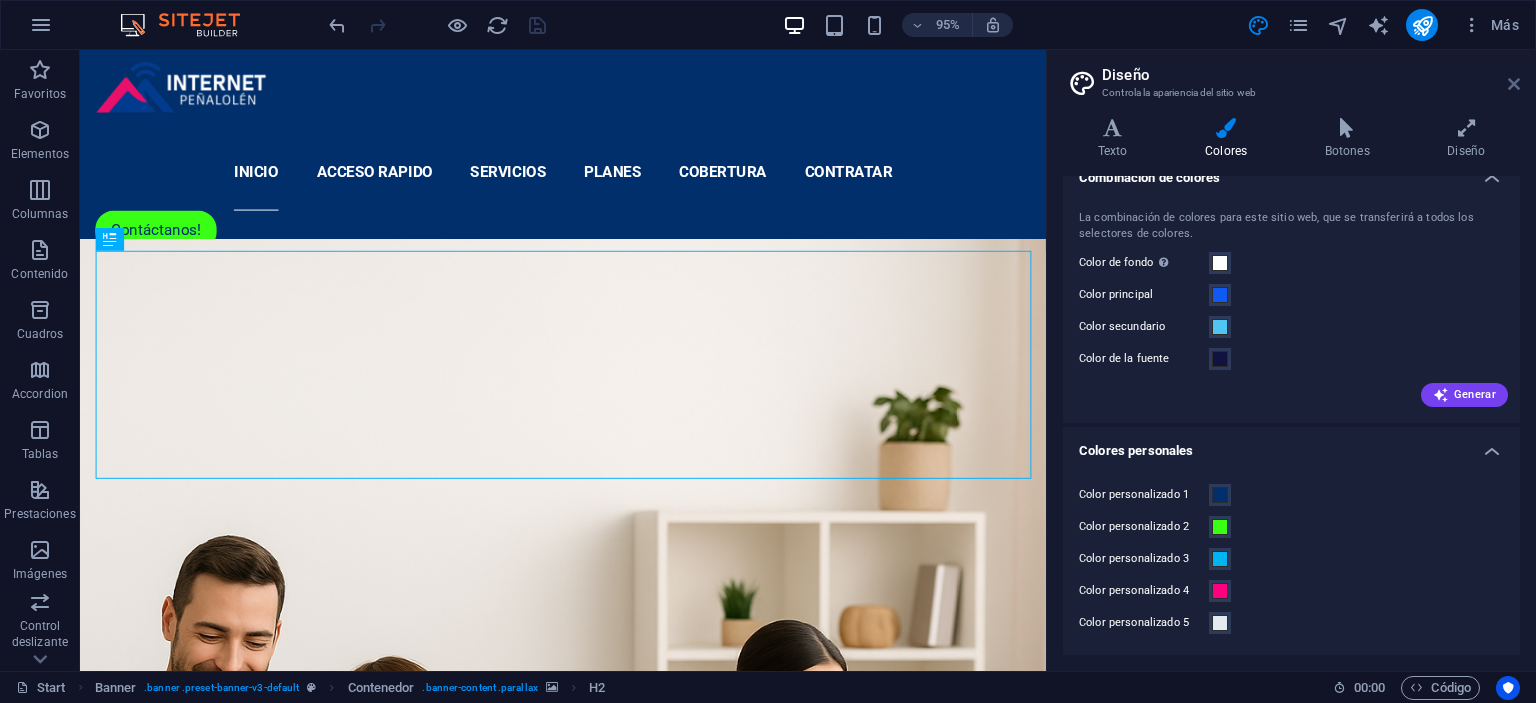 click at bounding box center (1514, 84) 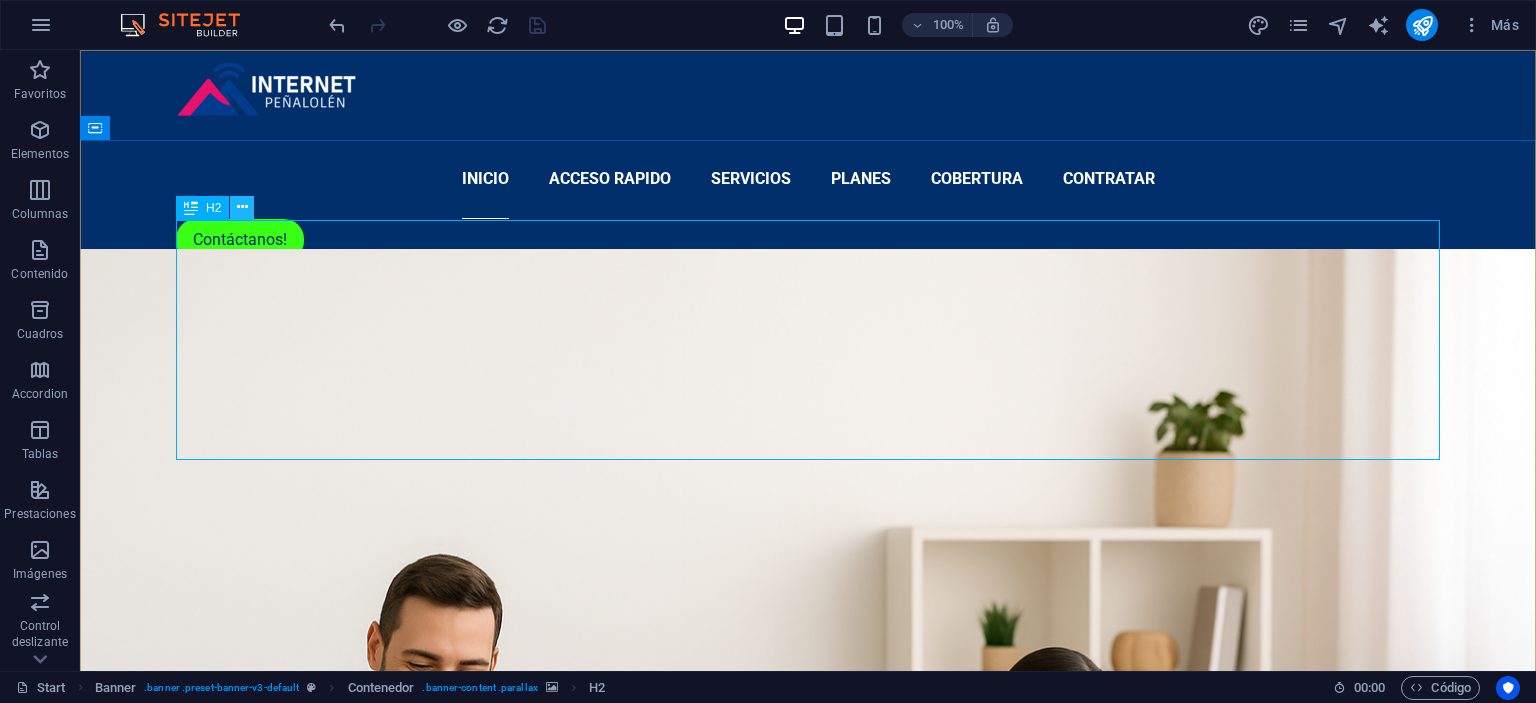 click at bounding box center [242, 207] 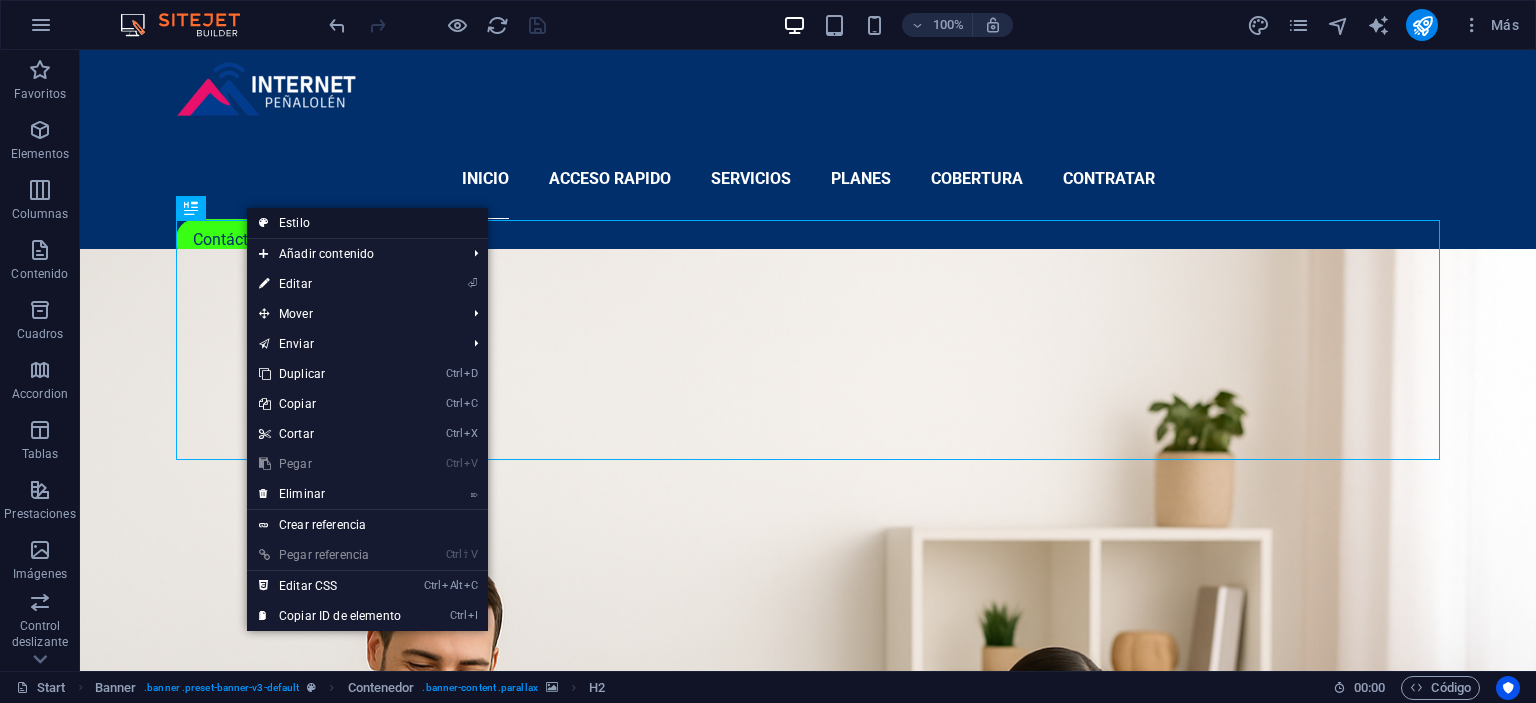 click on "Estilo" at bounding box center (367, 223) 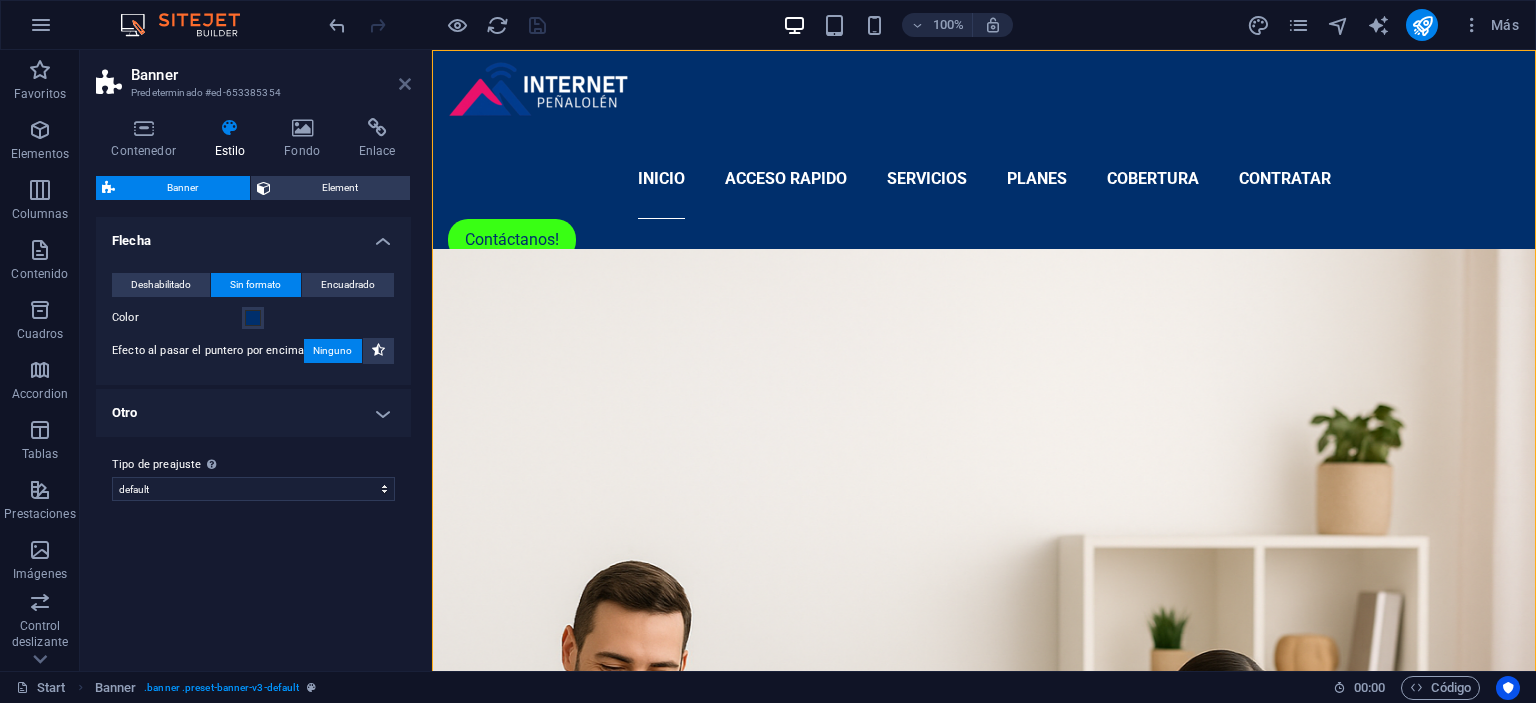 drag, startPoint x: 408, startPoint y: 85, endPoint x: 531, endPoint y: 301, distance: 248.56589 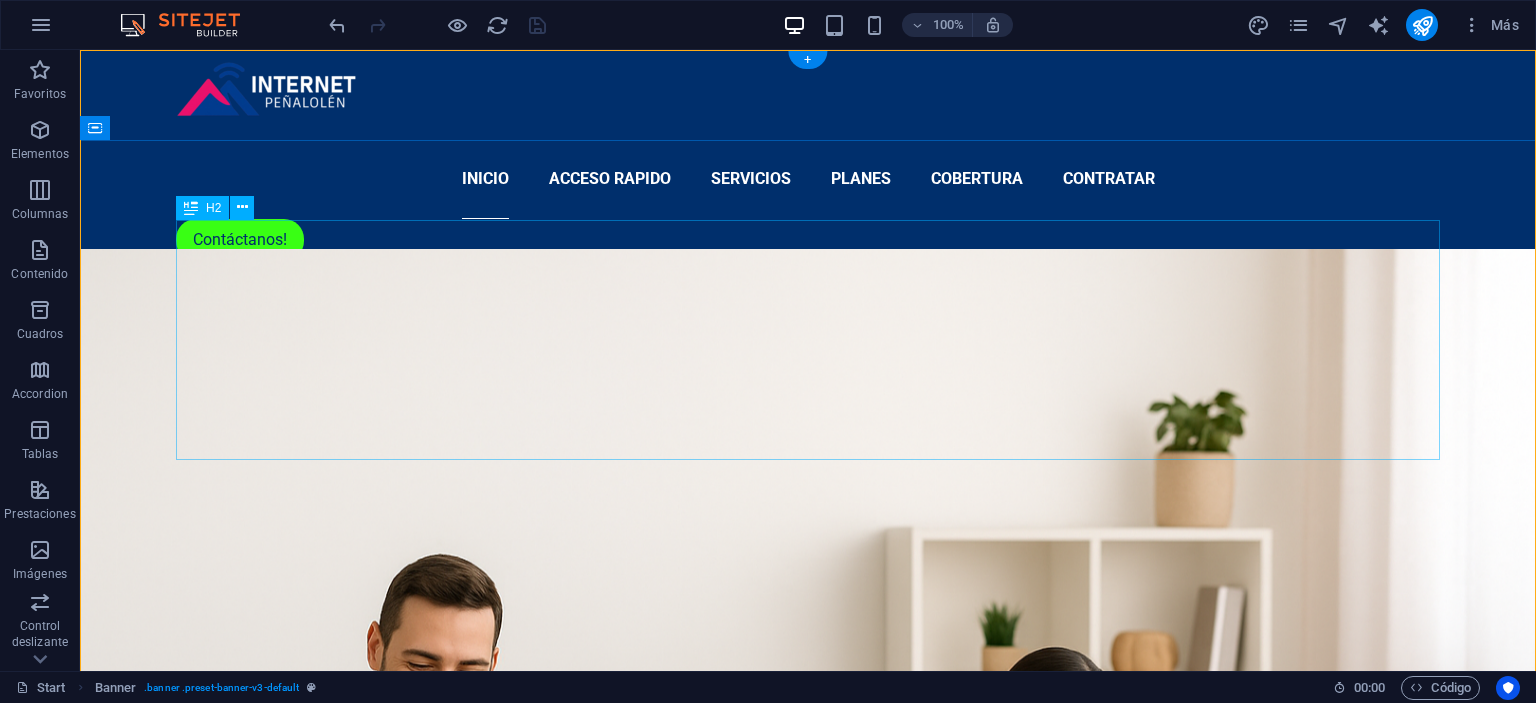 click on "El internet más rápido al mejor precio" at bounding box center [808, 1392] 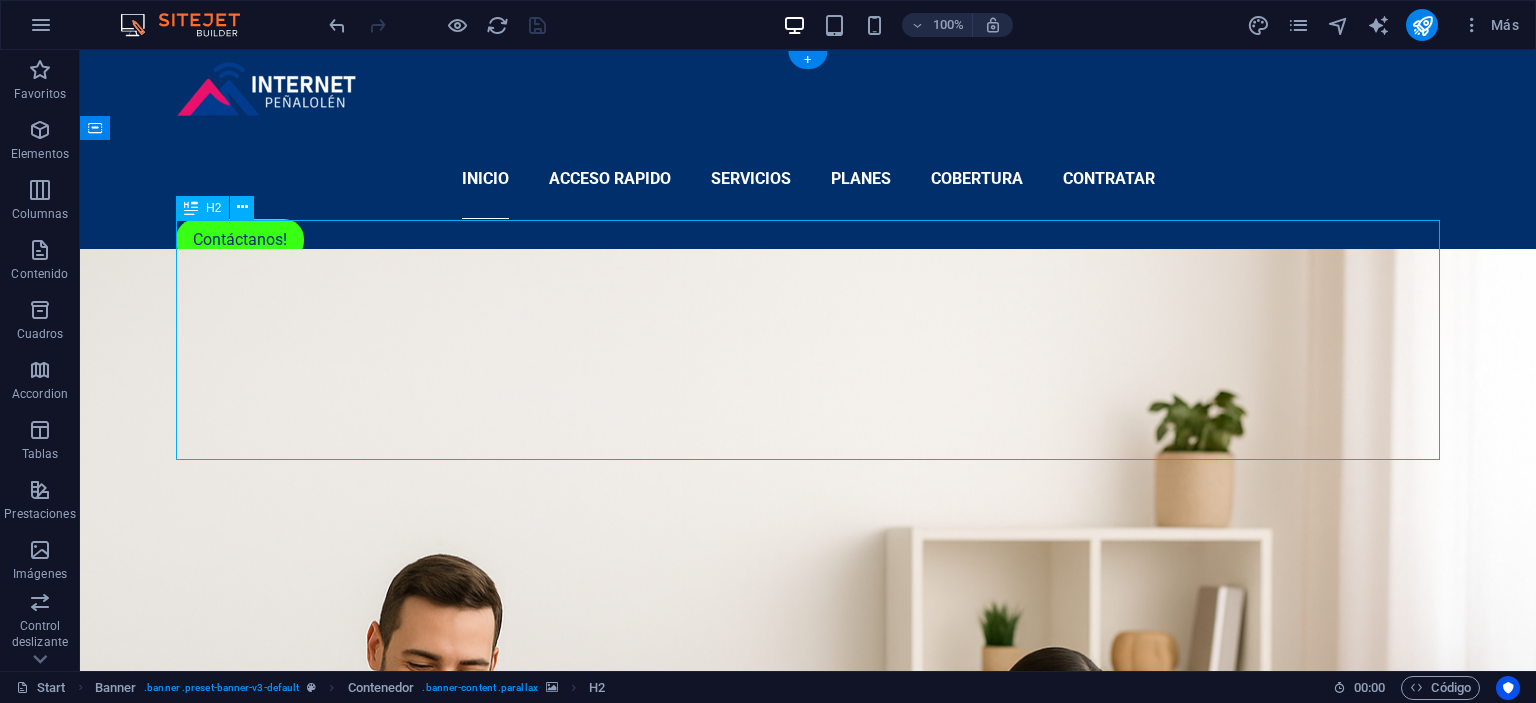 click on "El internet más rápido al mejor precio" at bounding box center [808, 1392] 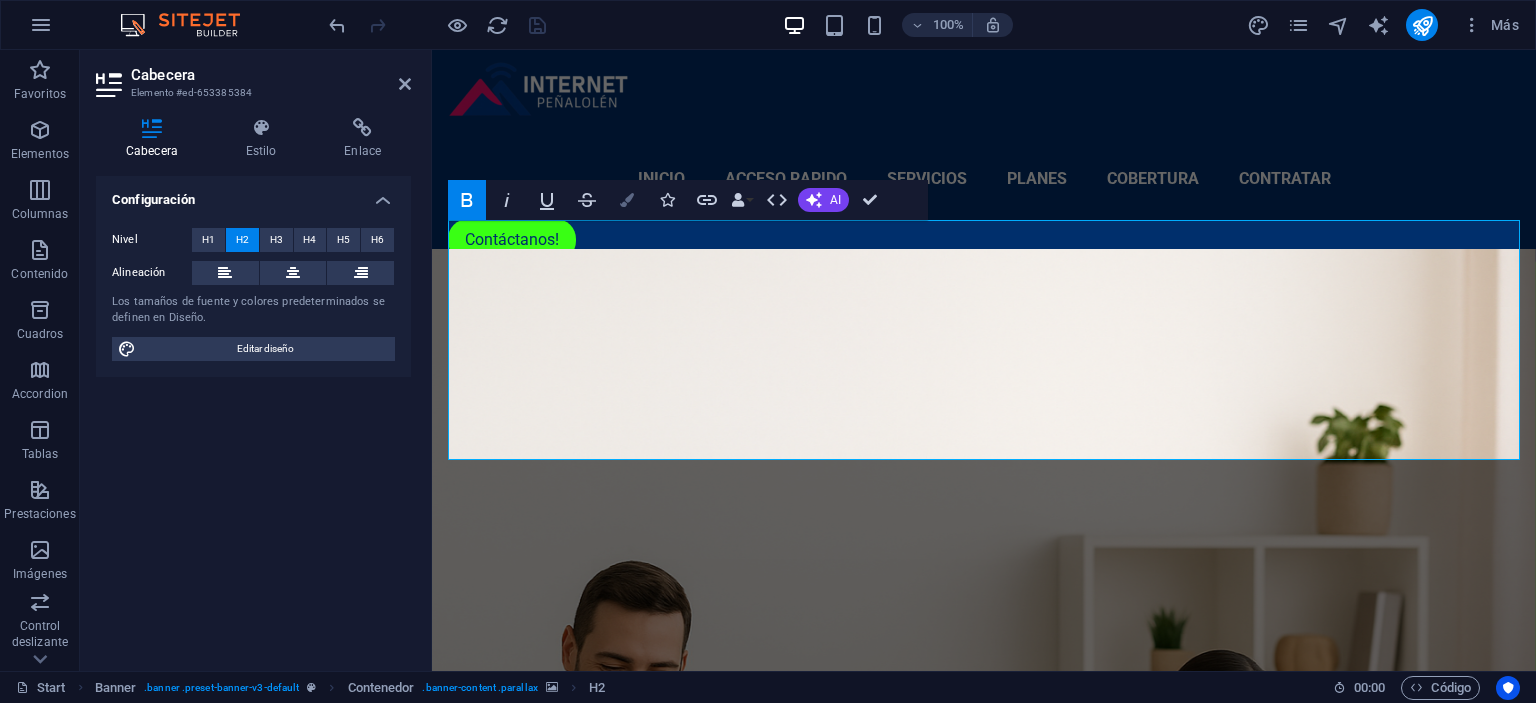 click at bounding box center [627, 200] 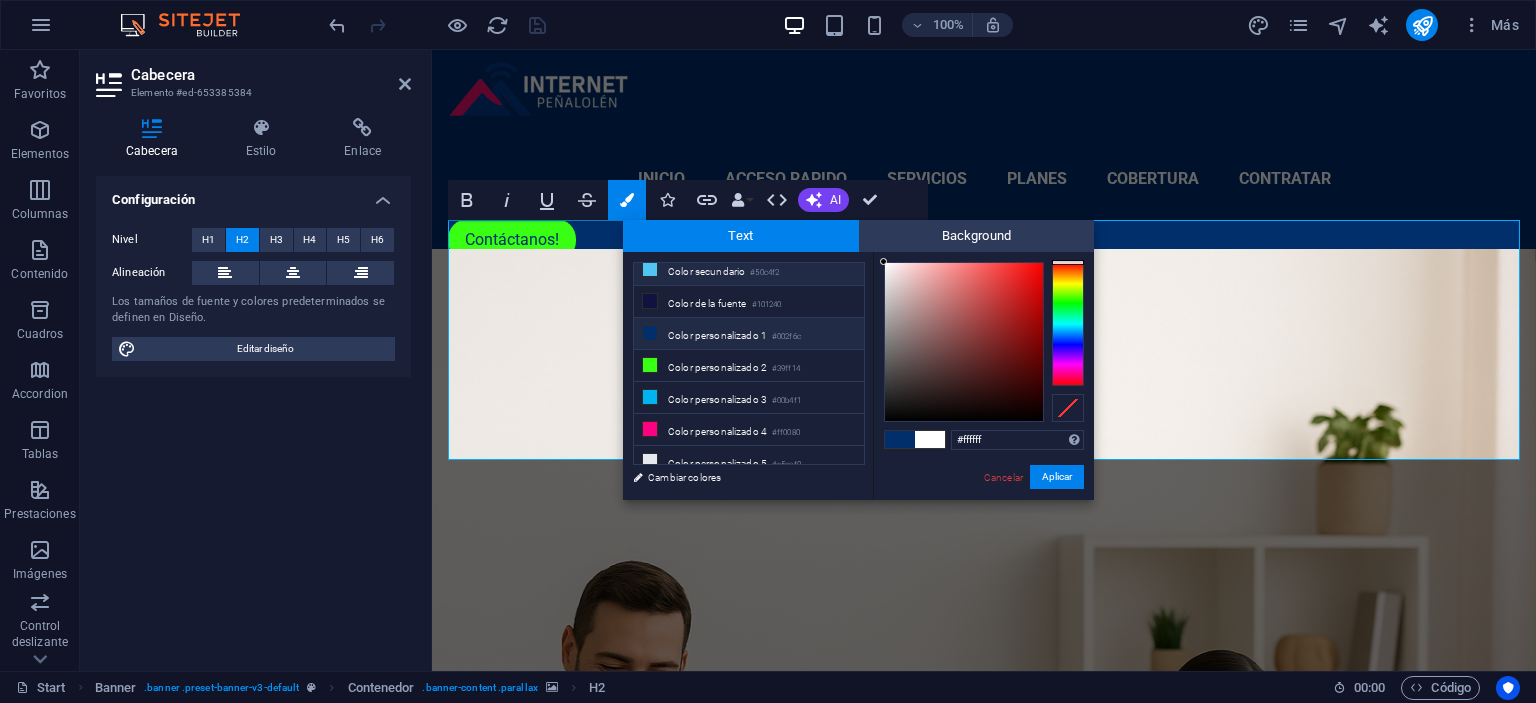 scroll, scrollTop: 74, scrollLeft: 0, axis: vertical 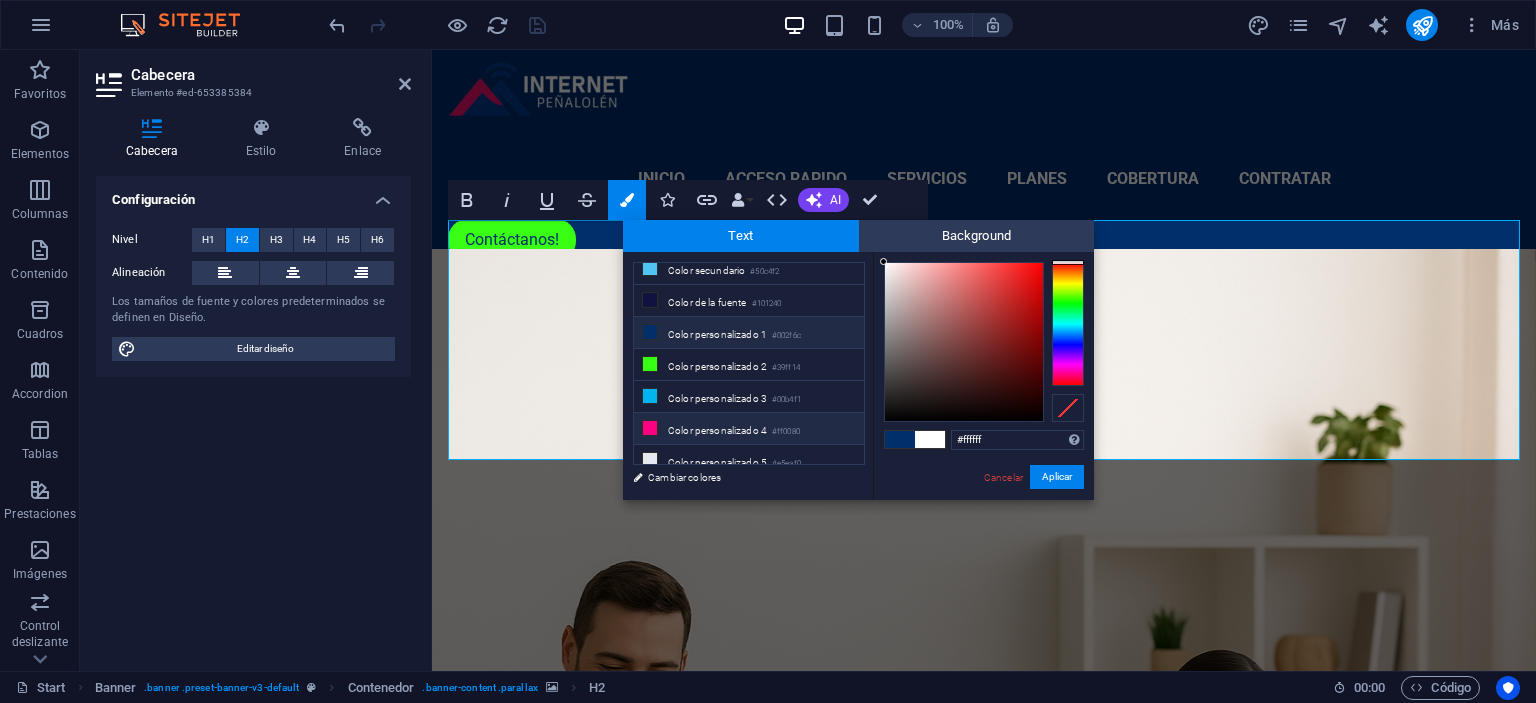 click on "Color personalizado 4
#ff0080" at bounding box center (749, 429) 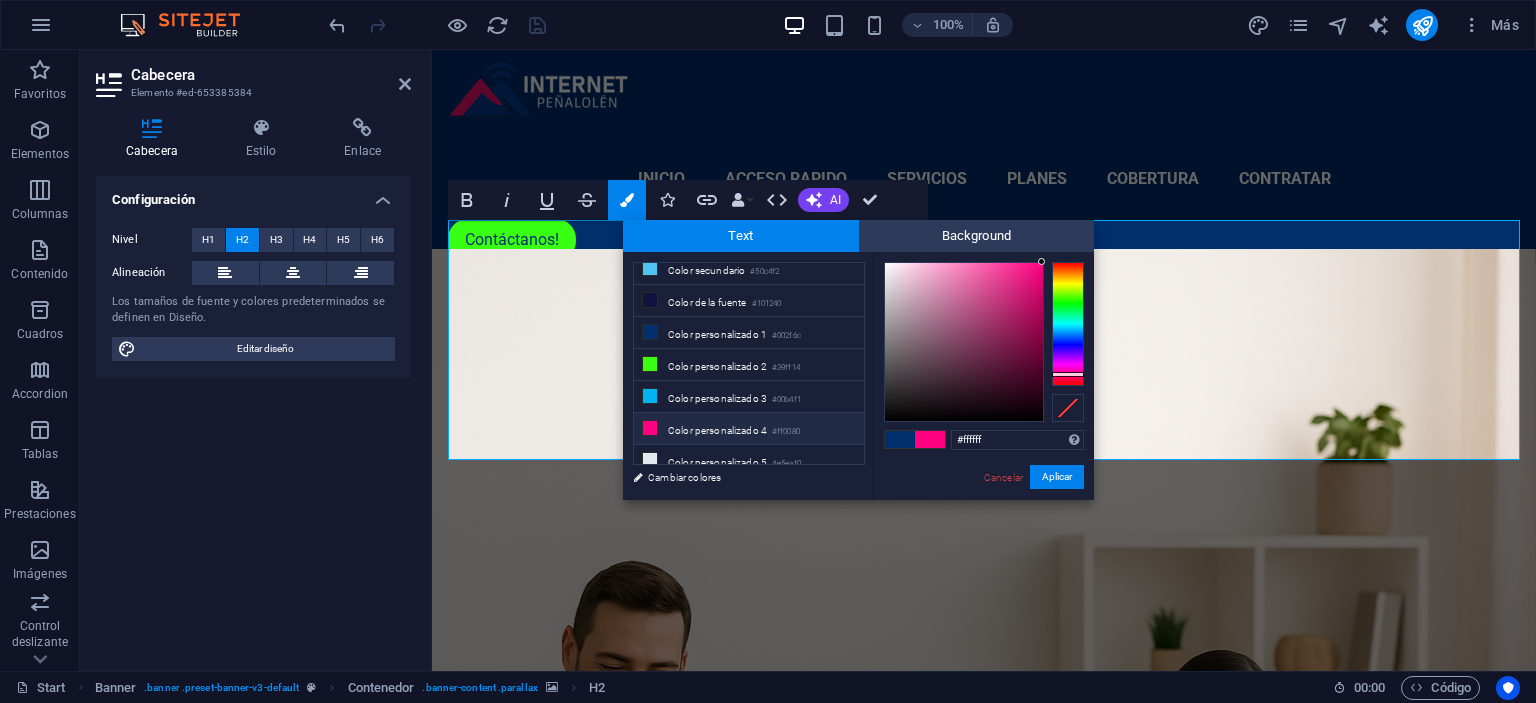 type on "#ff0080" 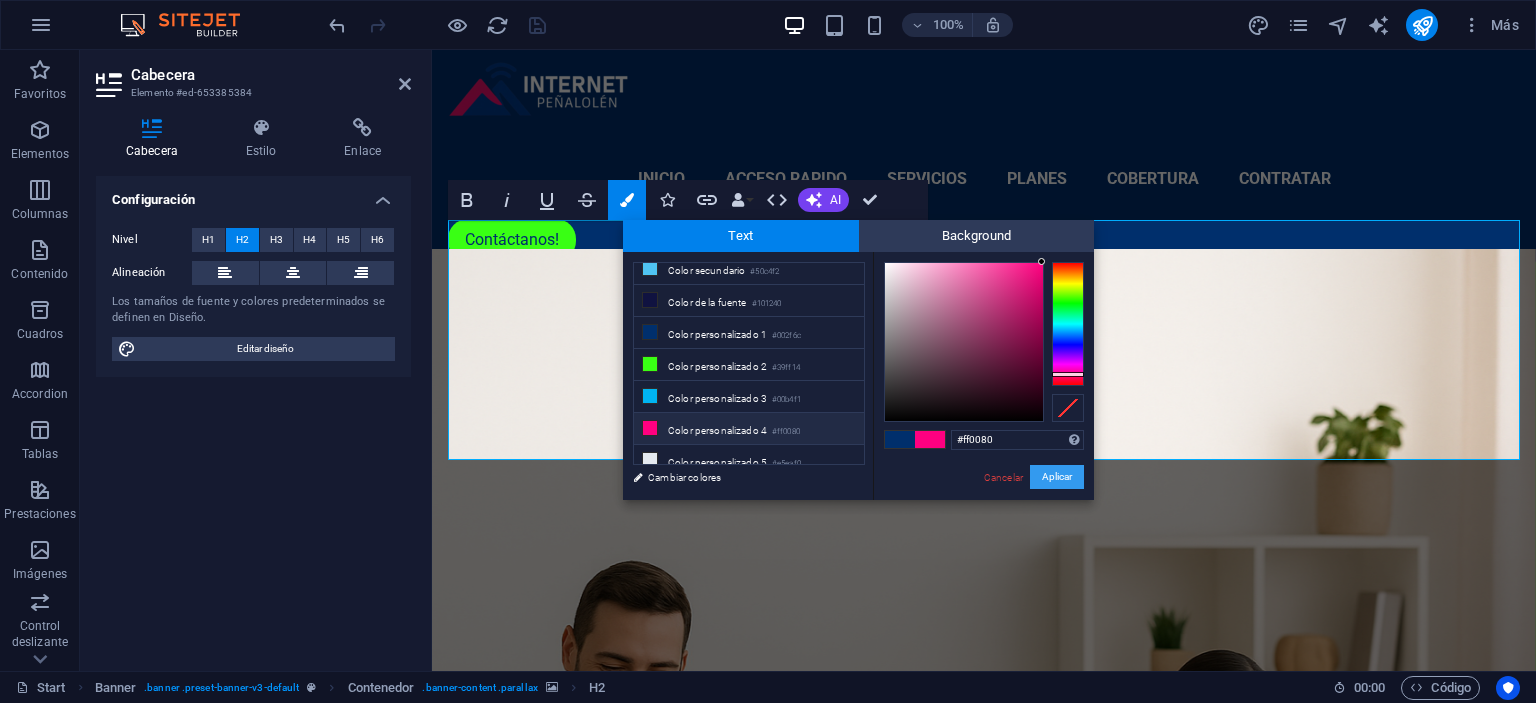 click on "Aplicar" at bounding box center (1057, 477) 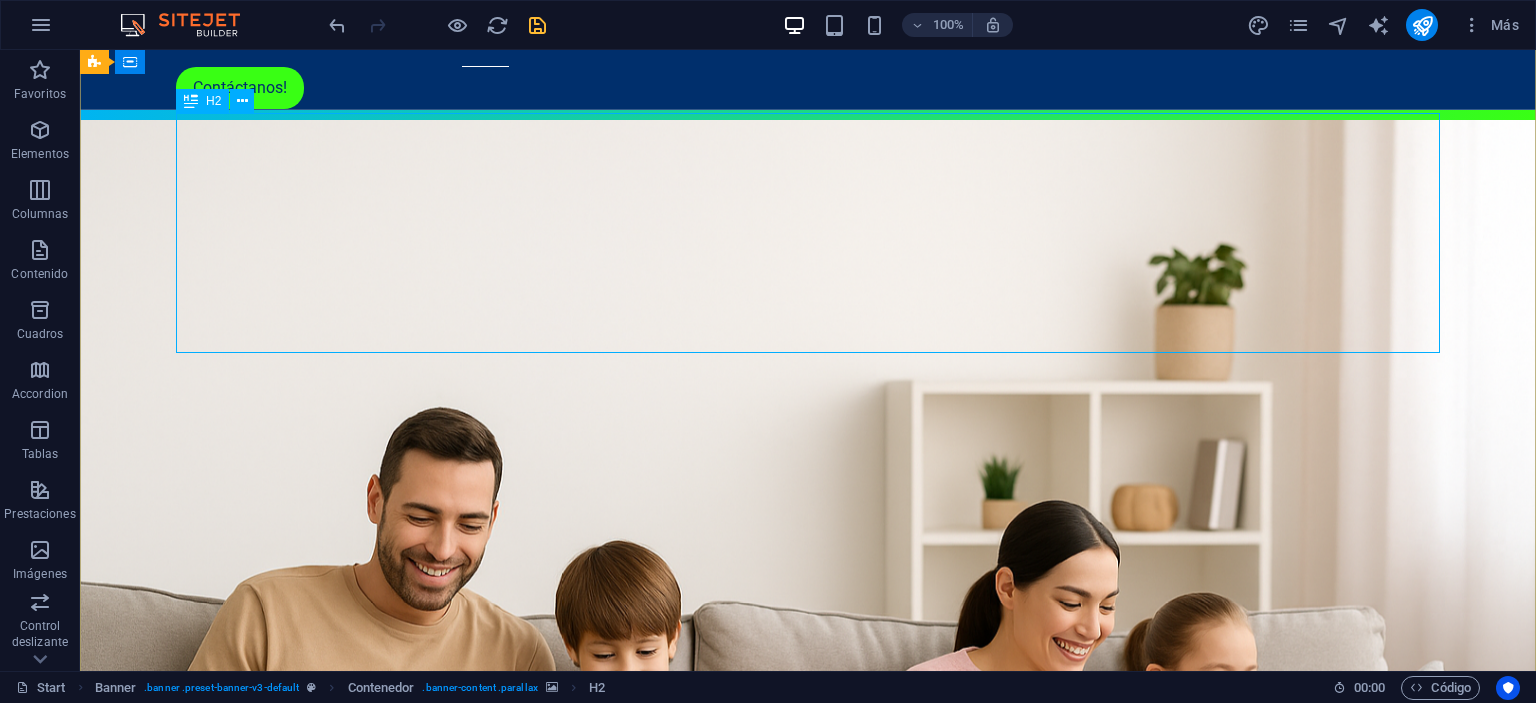 scroll, scrollTop: 105, scrollLeft: 0, axis: vertical 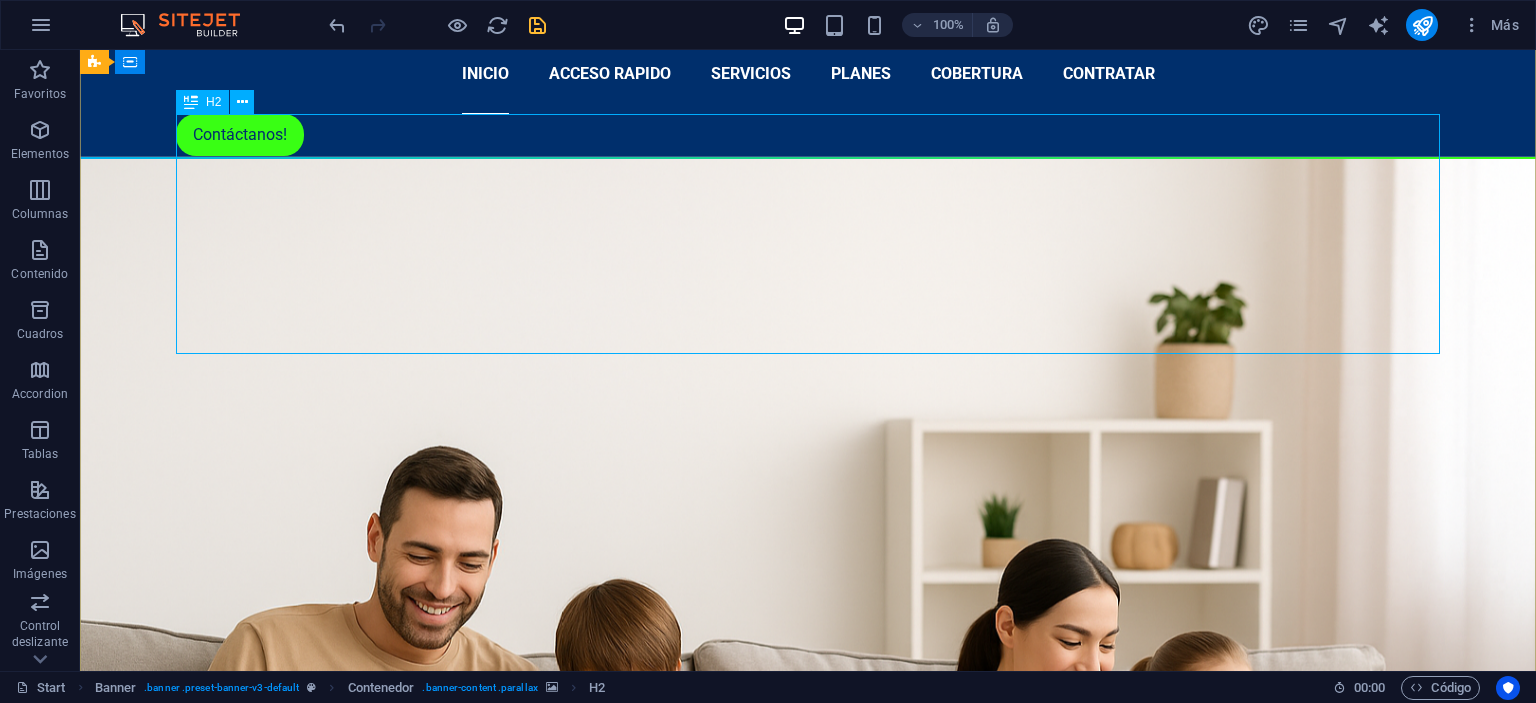 click on "El internet más rápido al mejor precio" at bounding box center (808, 1251) 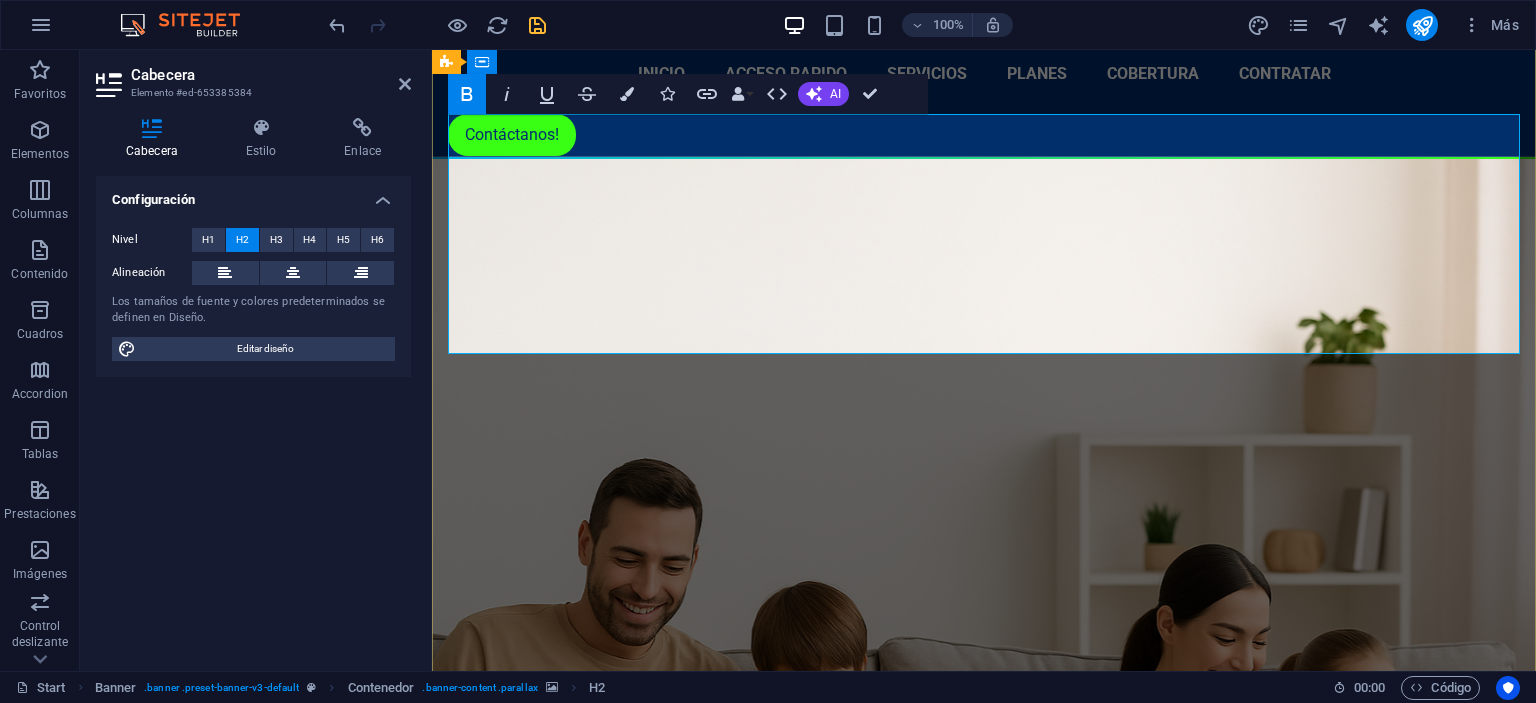 click on "El internet más rápido al mejor precio" at bounding box center (984, 1250) 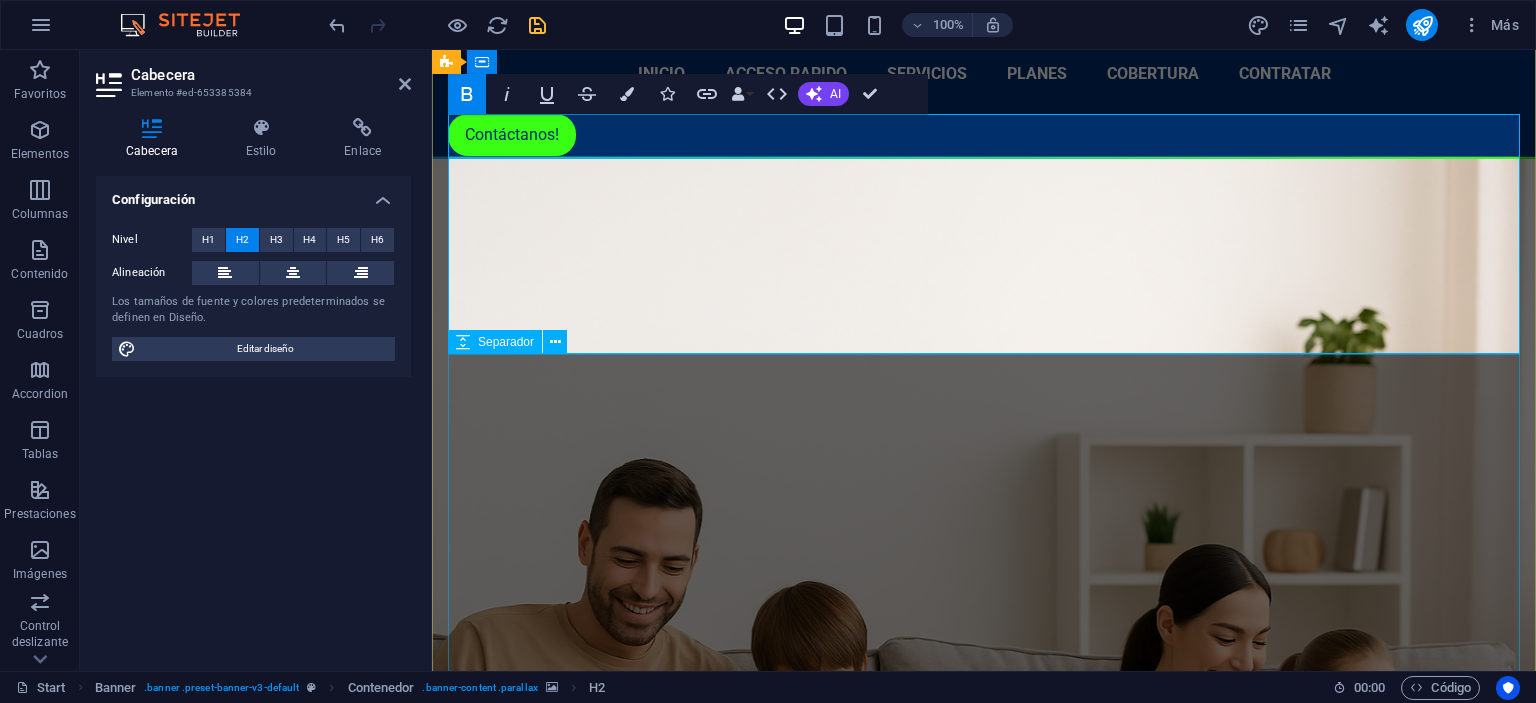 type 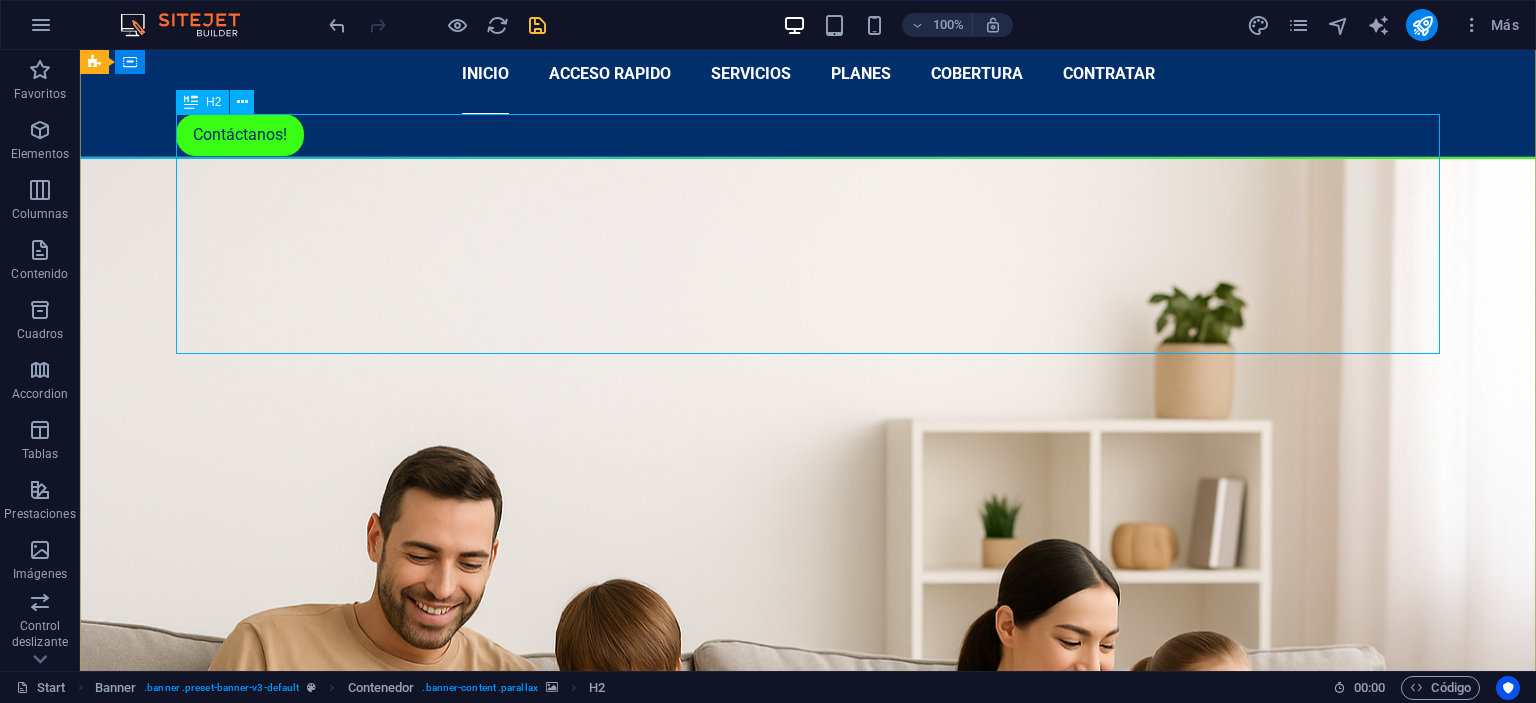 click on "El internet más rápido al mejor precio" at bounding box center (808, 1251) 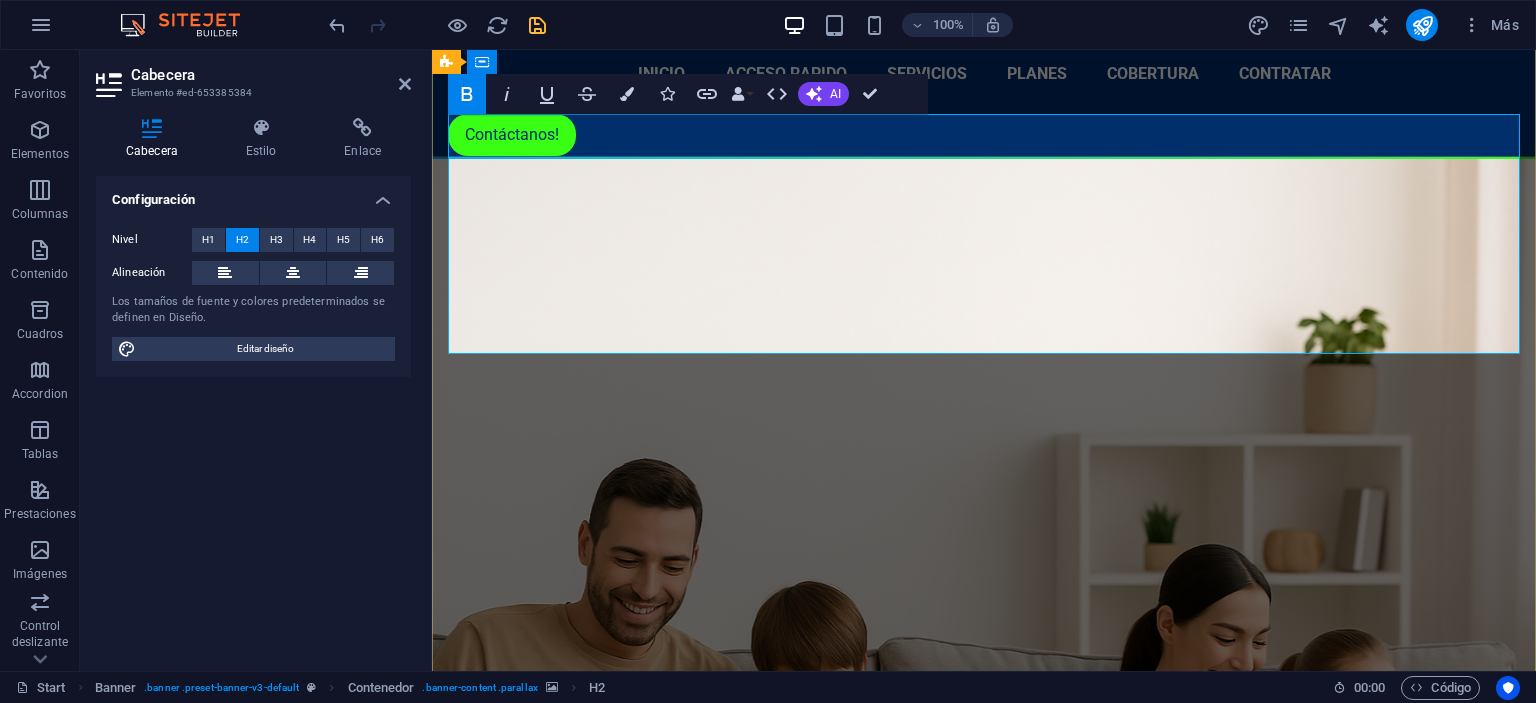 click on "El internet más rápido al mejor precio" at bounding box center (984, 1250) 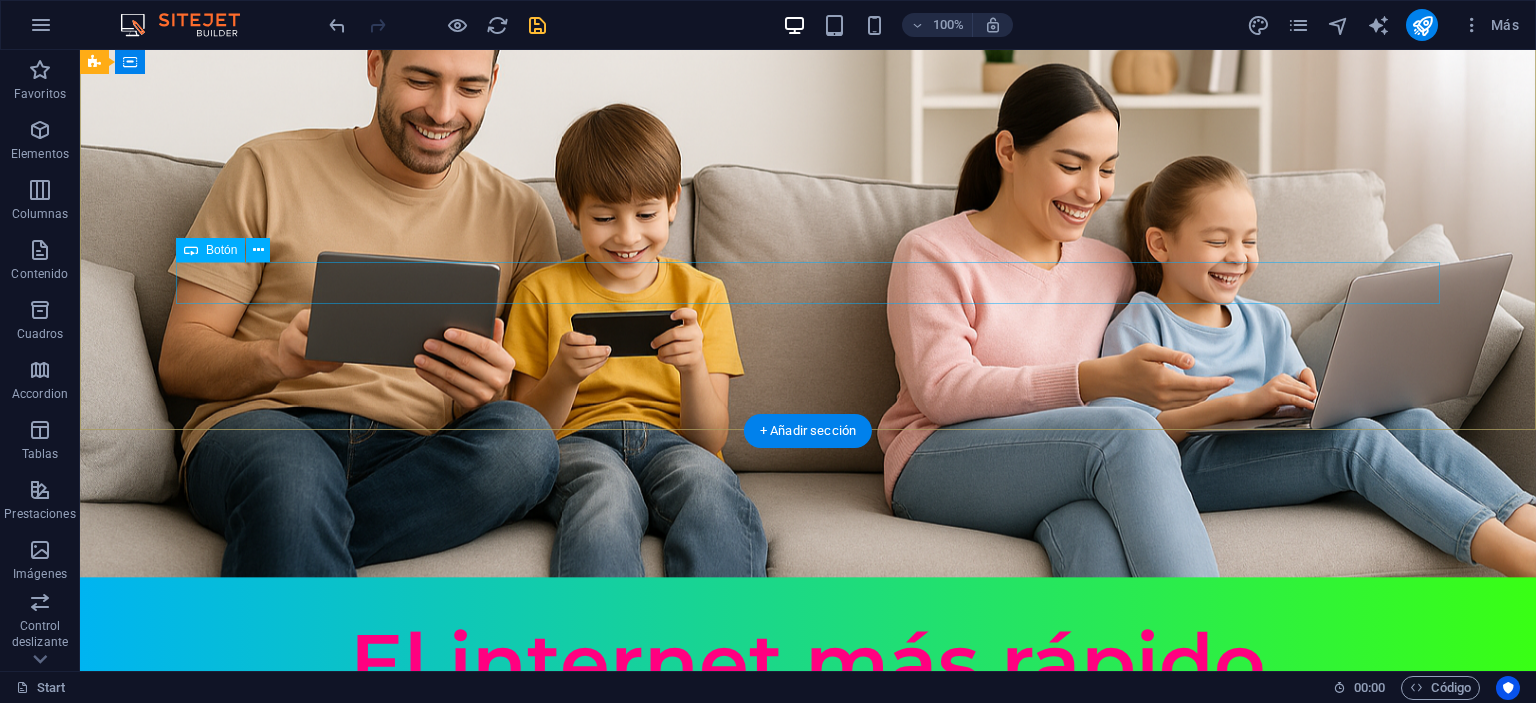 scroll, scrollTop: 528, scrollLeft: 0, axis: vertical 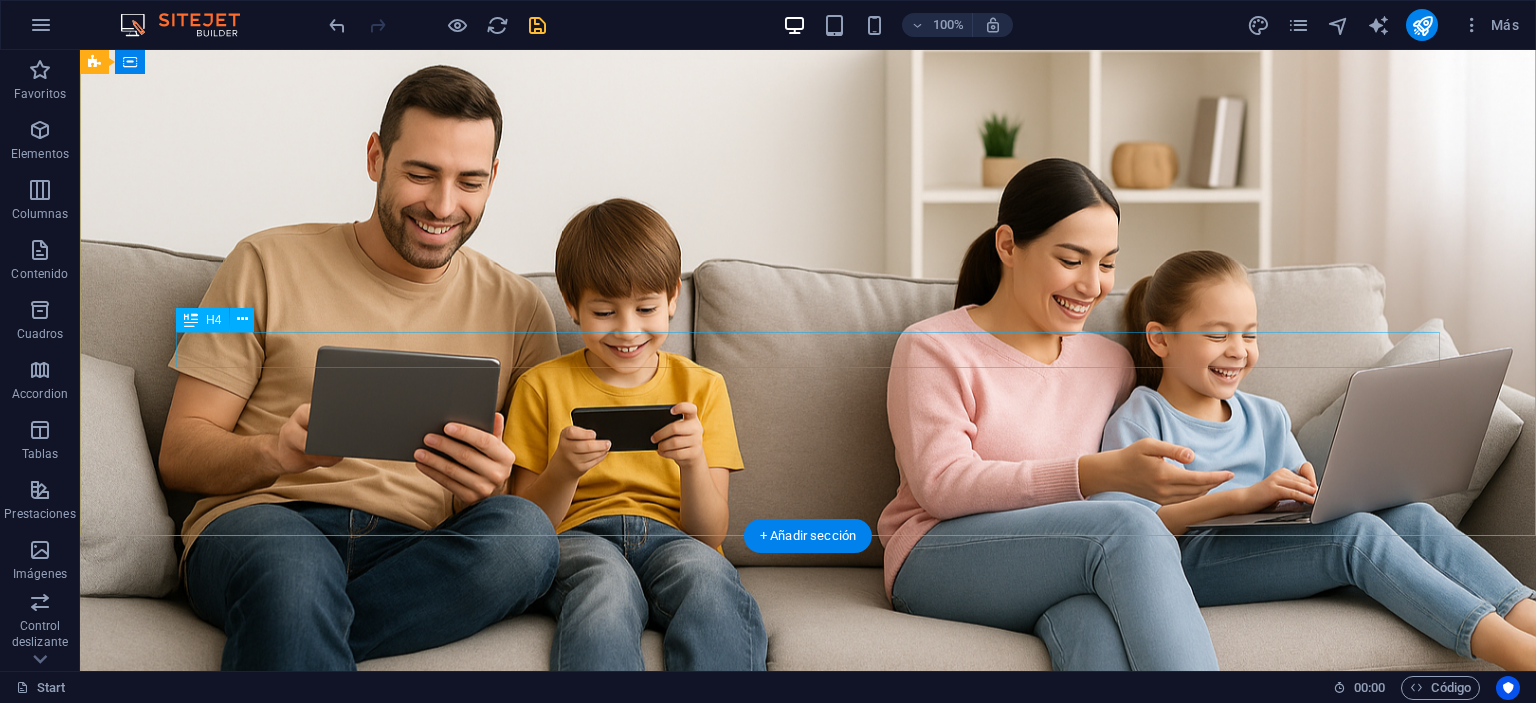 click on "Conectamos hogares, empresas y suenos. Internet de alto nivel, con atención local" at bounding box center [808, 1366] 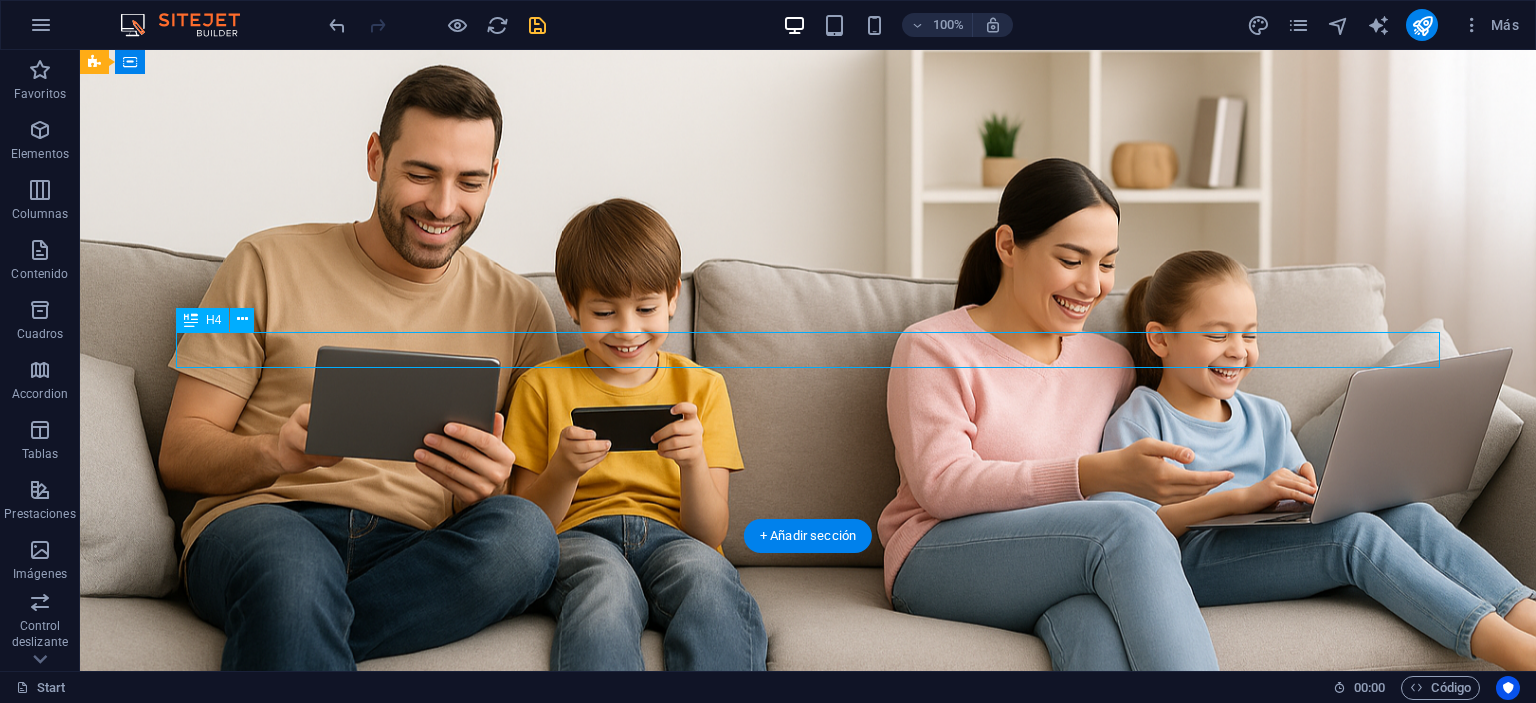click on "Conectamos hogares, empresas y suenos. Internet de alto nivel, con atención local" at bounding box center [808, 1366] 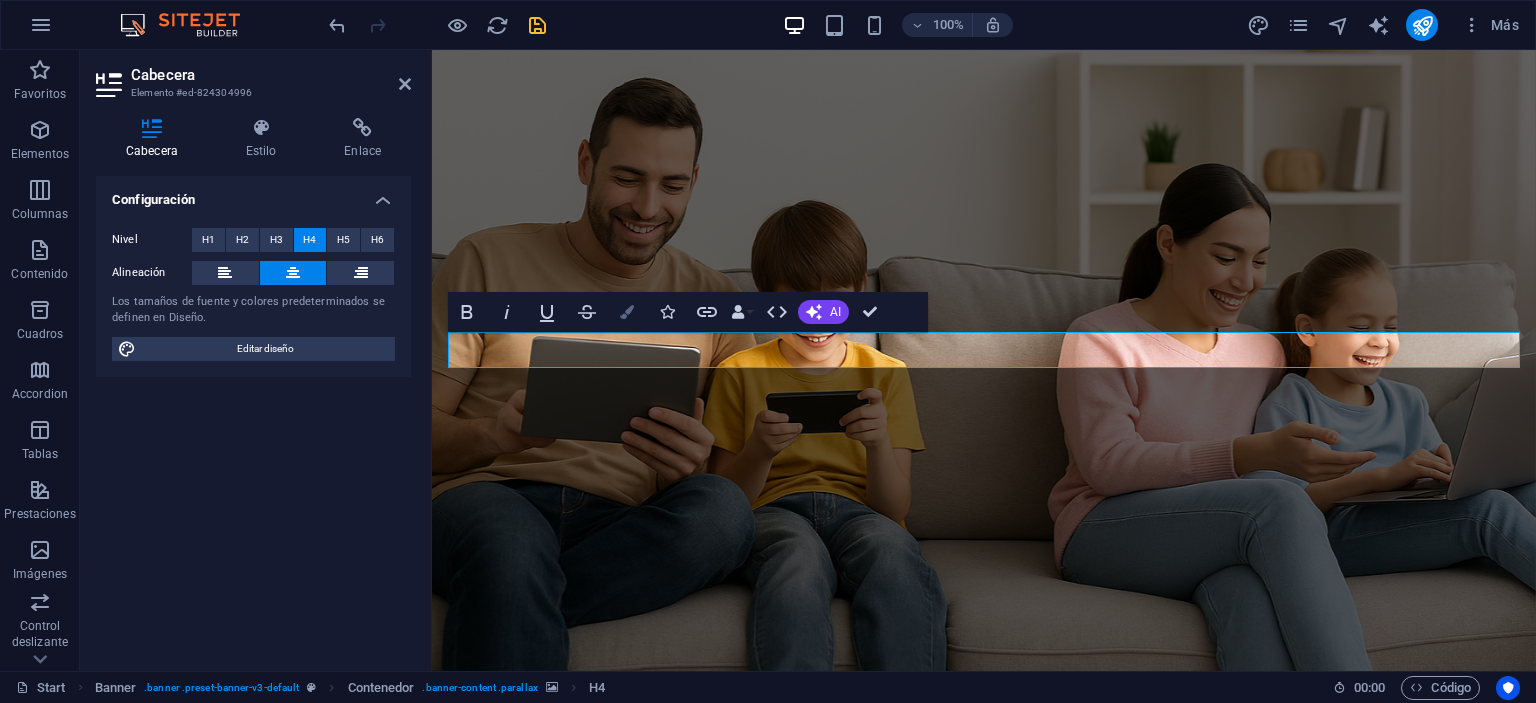 click at bounding box center [627, 312] 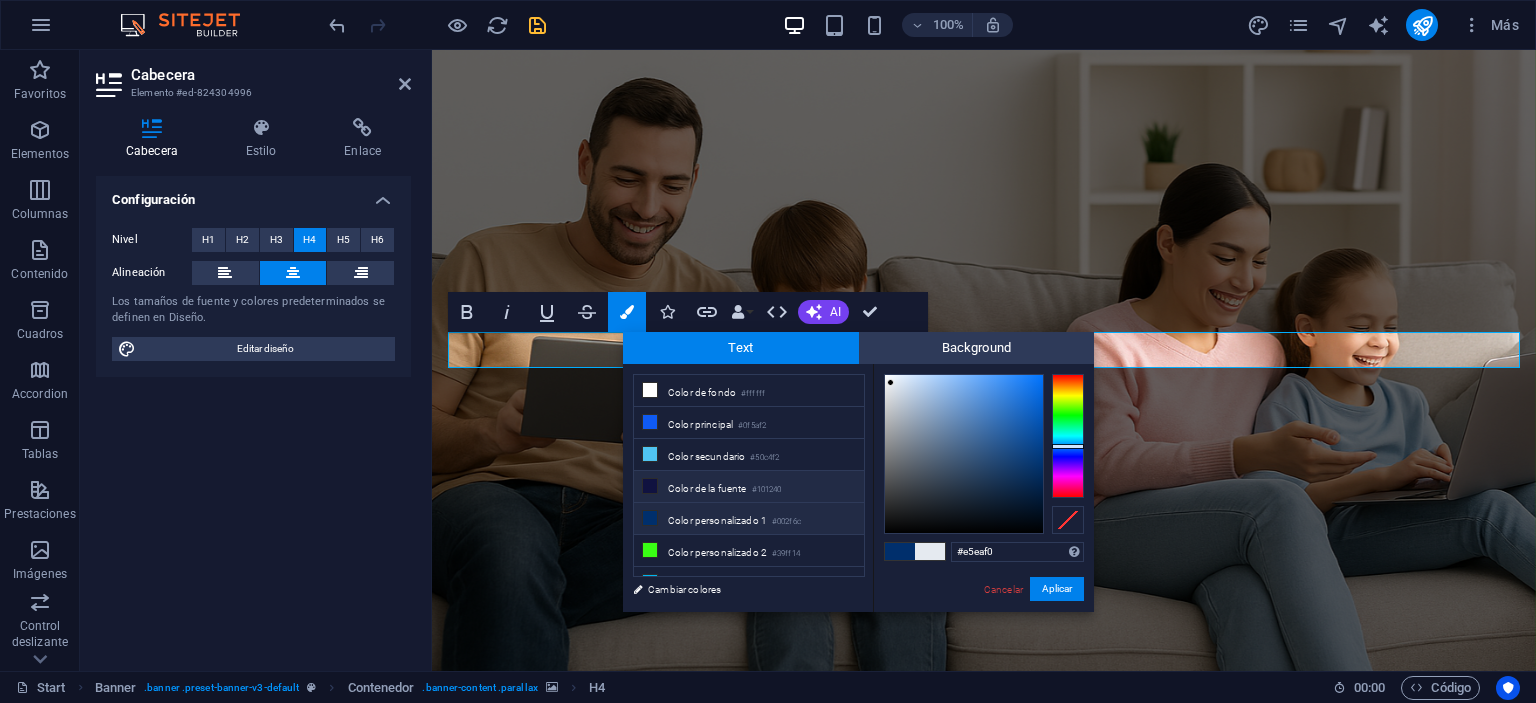 scroll, scrollTop: 74, scrollLeft: 0, axis: vertical 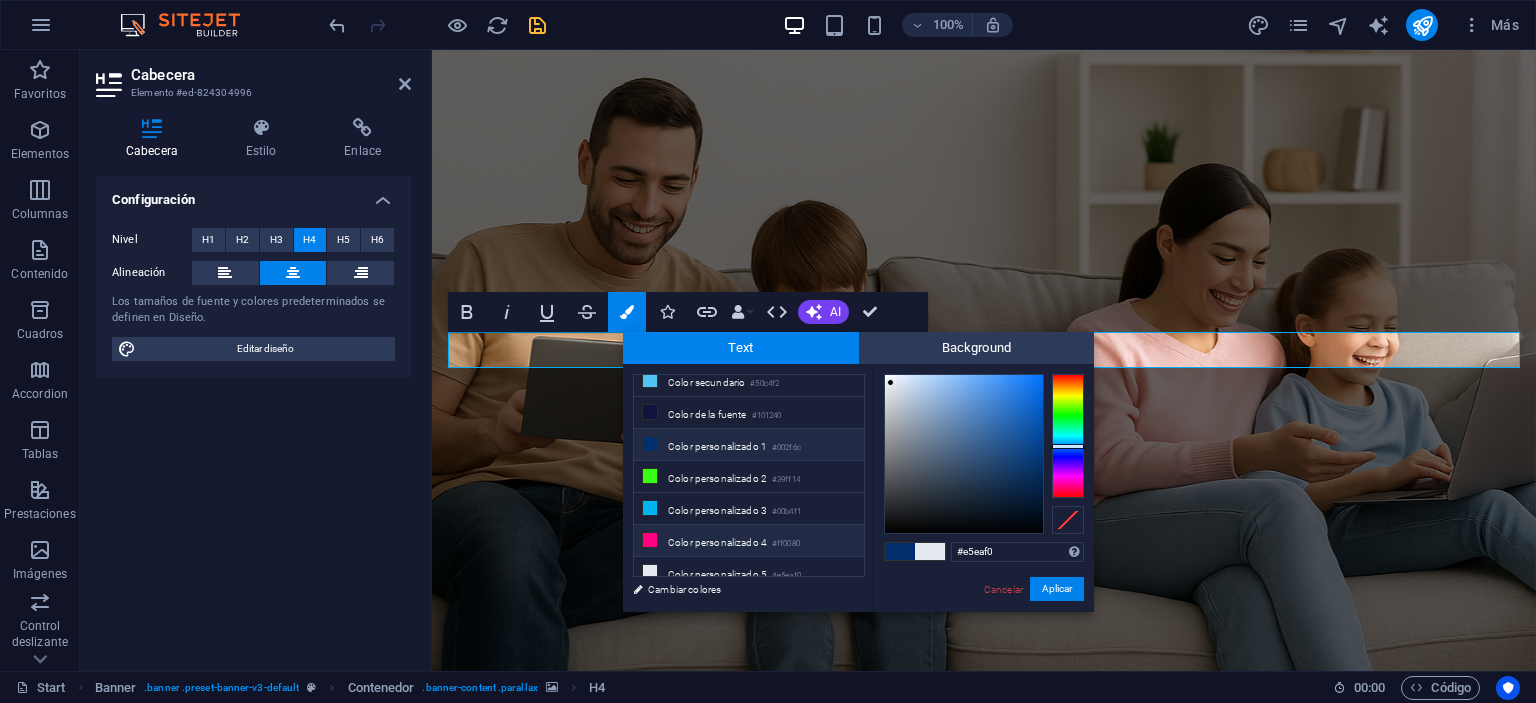 click on "Color personalizado 4
#ff0080" at bounding box center [749, 541] 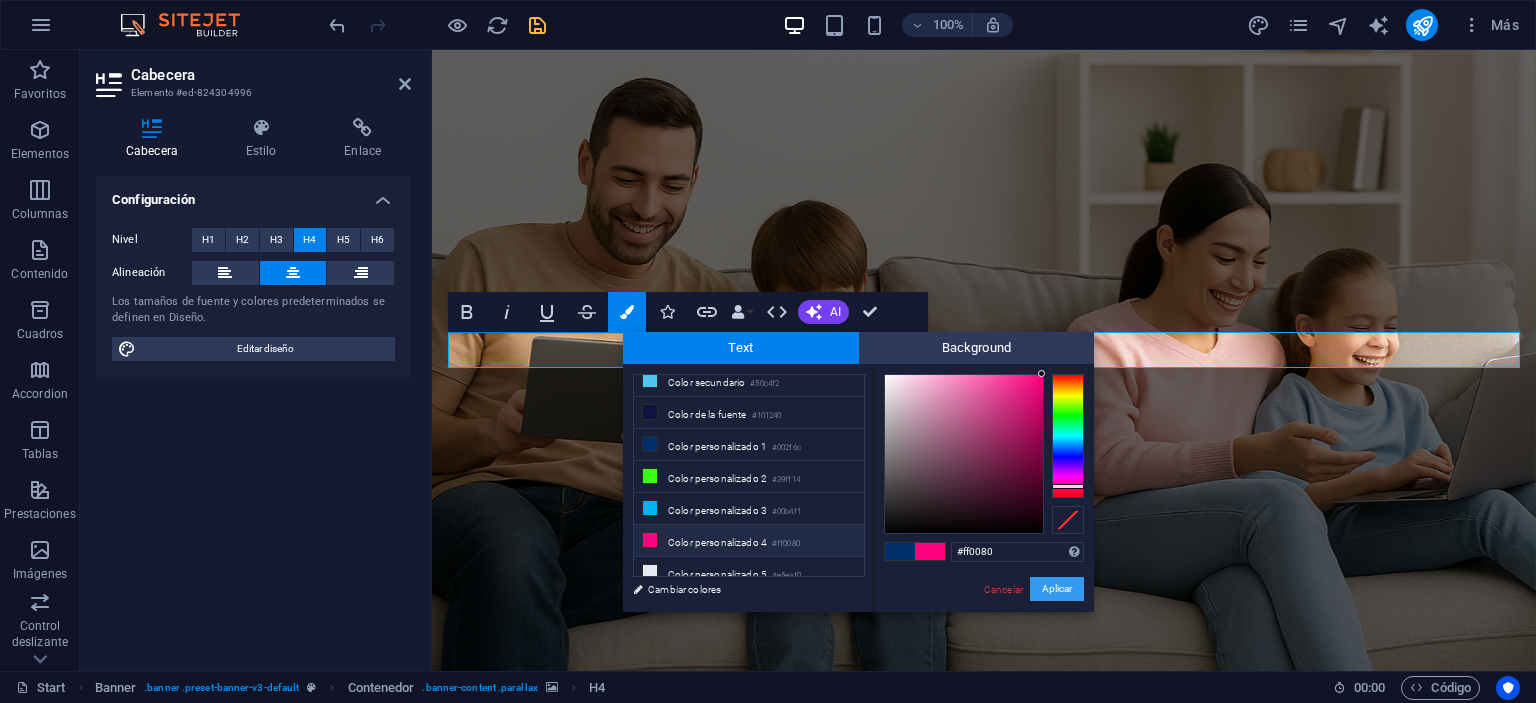 click on "Aplicar" at bounding box center (1057, 589) 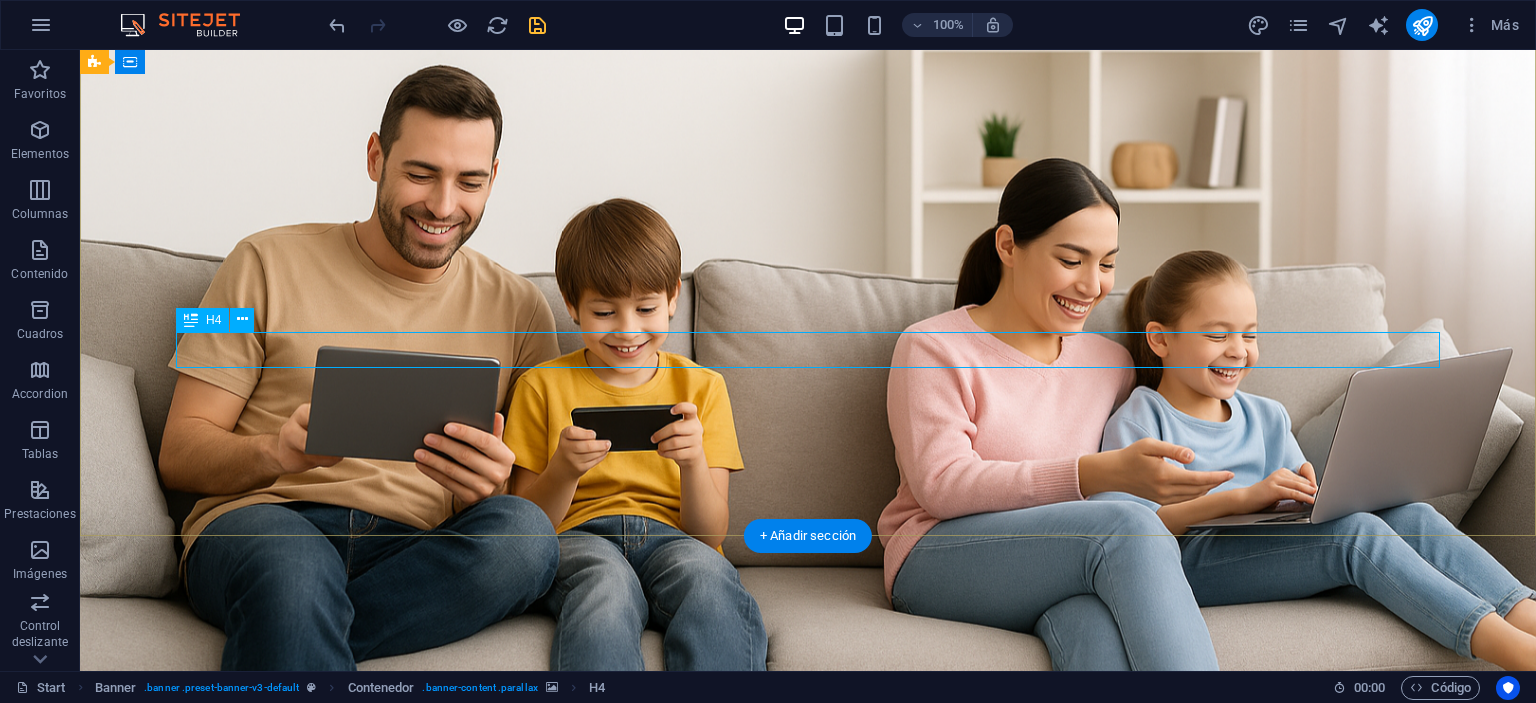 click on "Conectamos hogares, empresas y suenos. Internet de alto nivel, con atención local" at bounding box center [808, 1366] 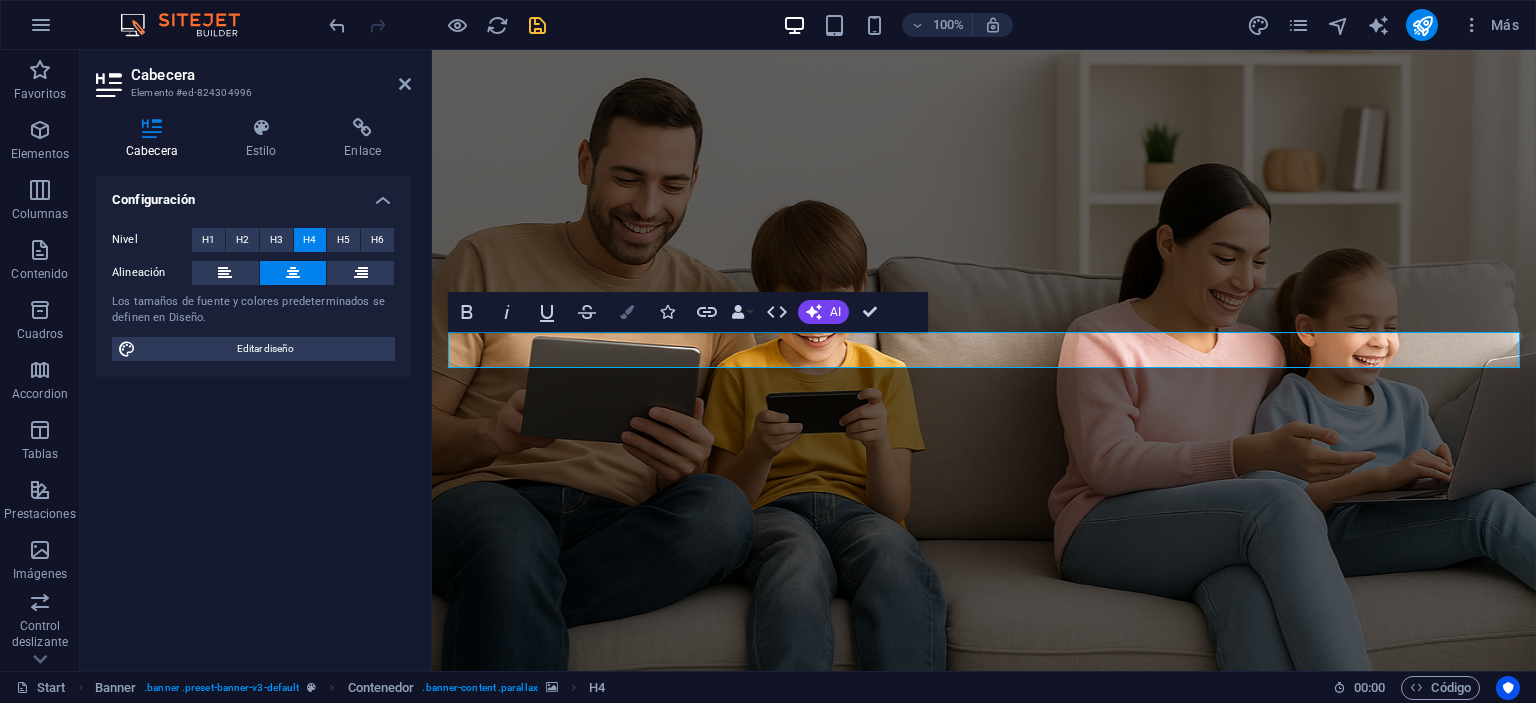 click at bounding box center [627, 312] 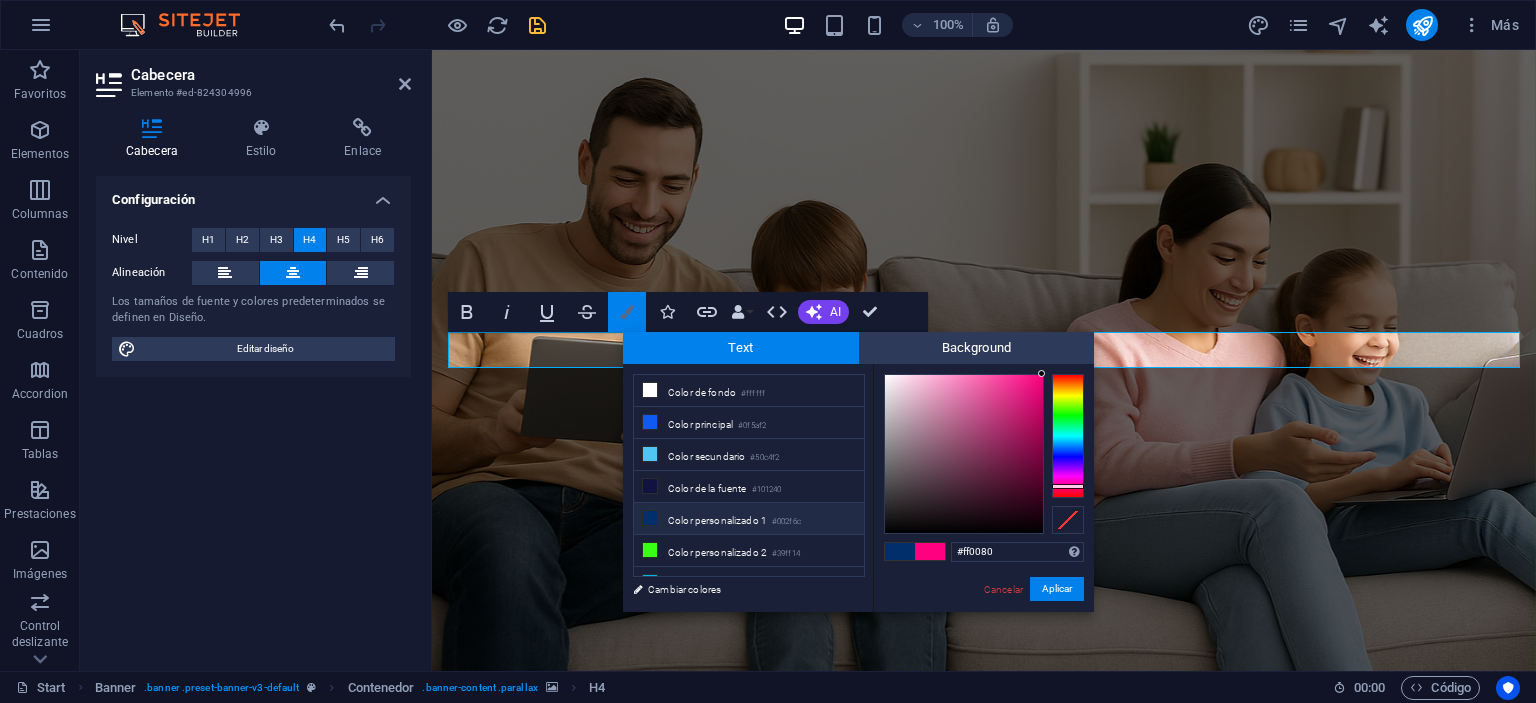 scroll, scrollTop: 74, scrollLeft: 0, axis: vertical 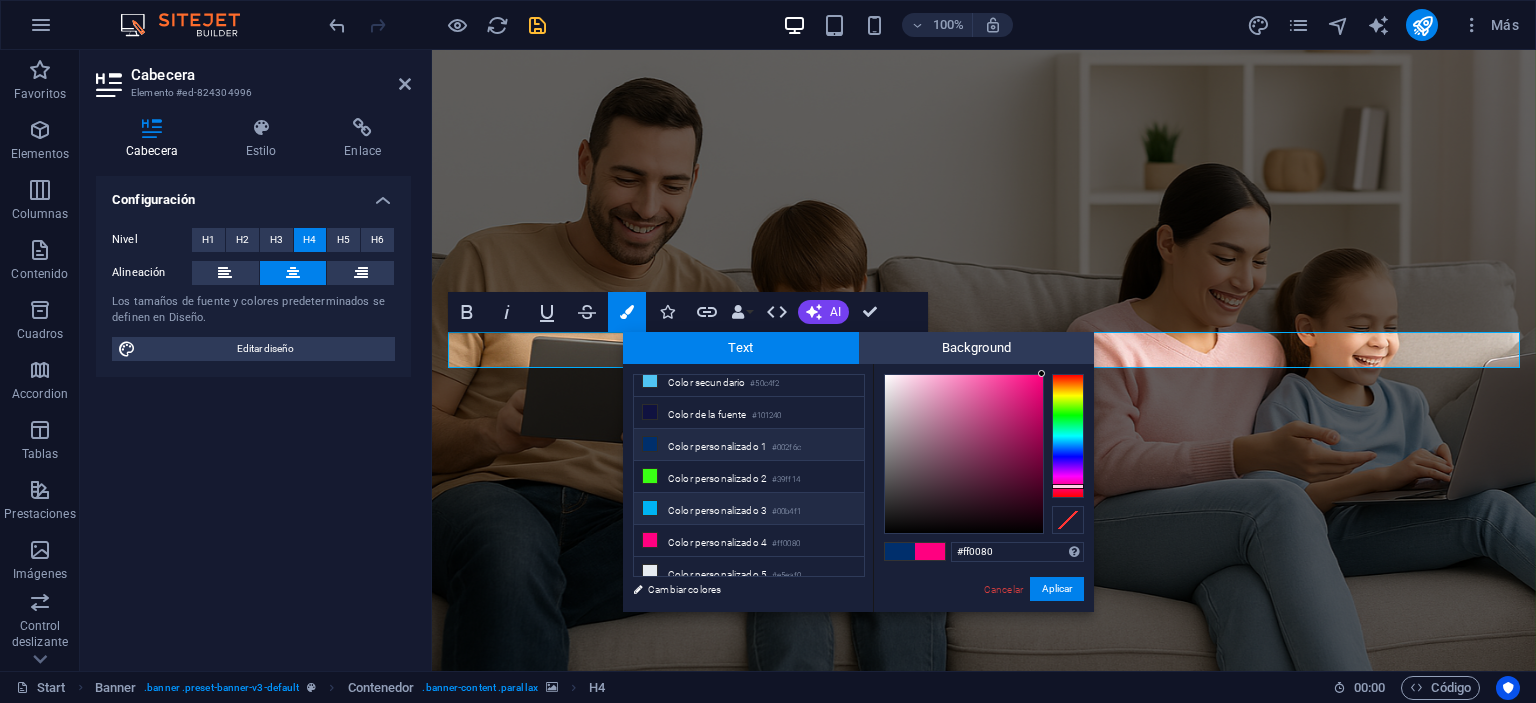 click on "Color personalizado 3
#00b4f1" at bounding box center (749, 509) 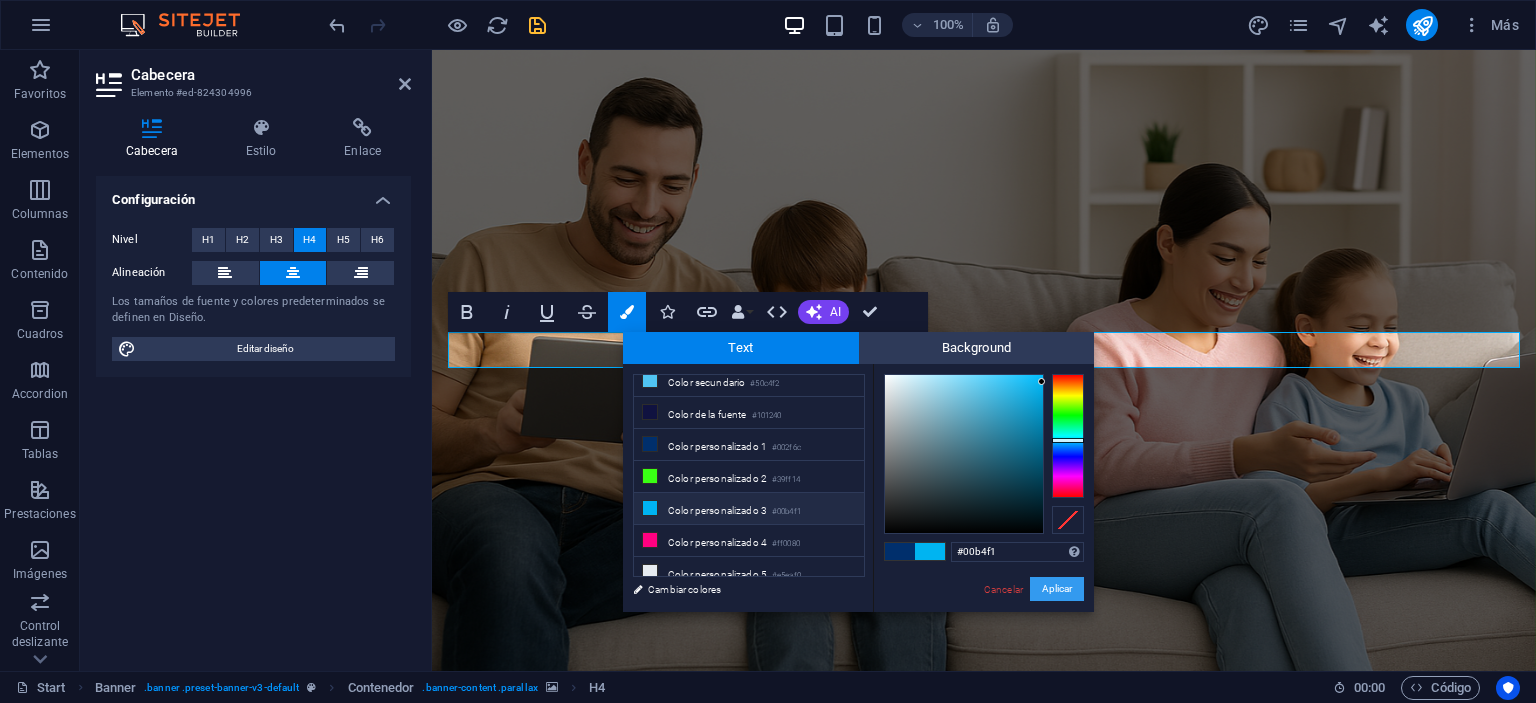 click on "Aplicar" at bounding box center (1057, 589) 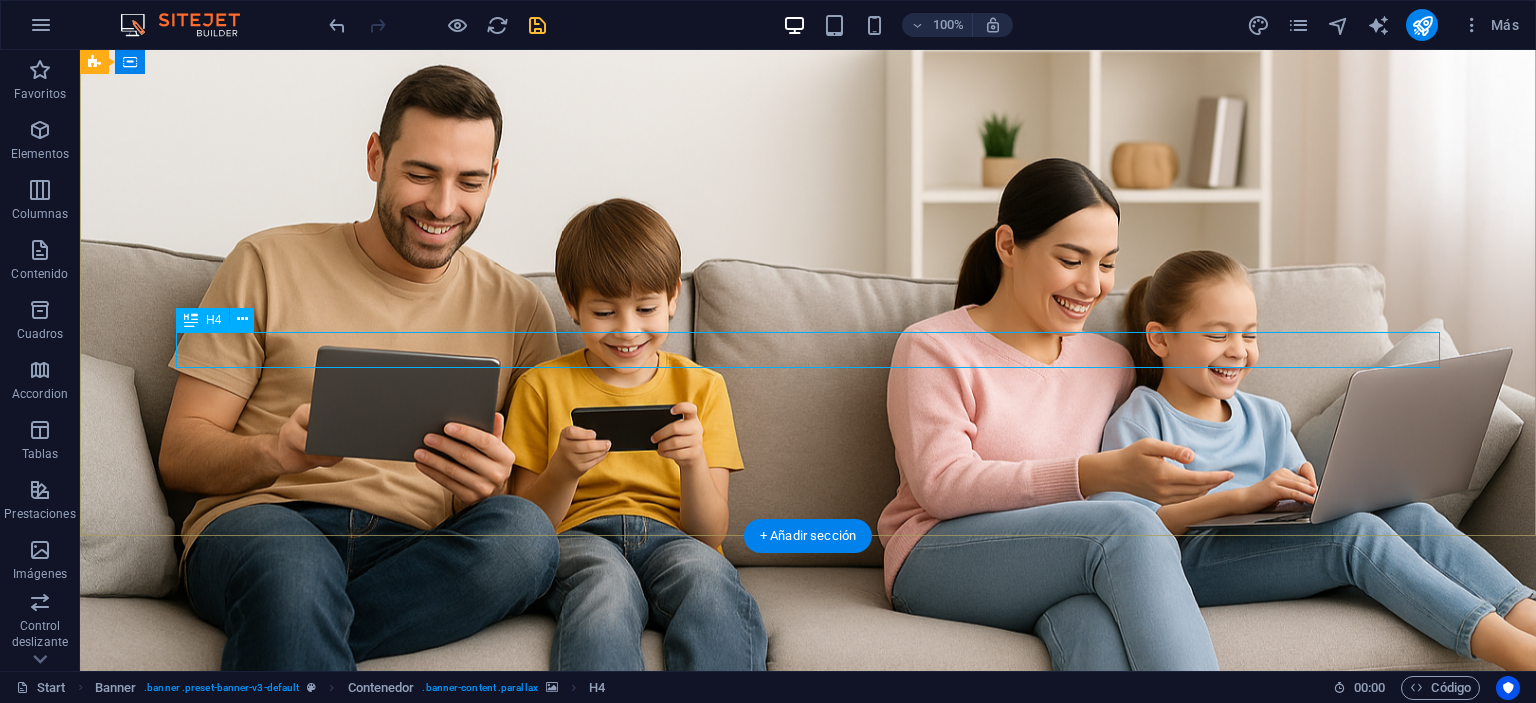 click on "Conectamos hogares, empresas y suenos. Internet de alto nivel, con atención local" at bounding box center [808, 1366] 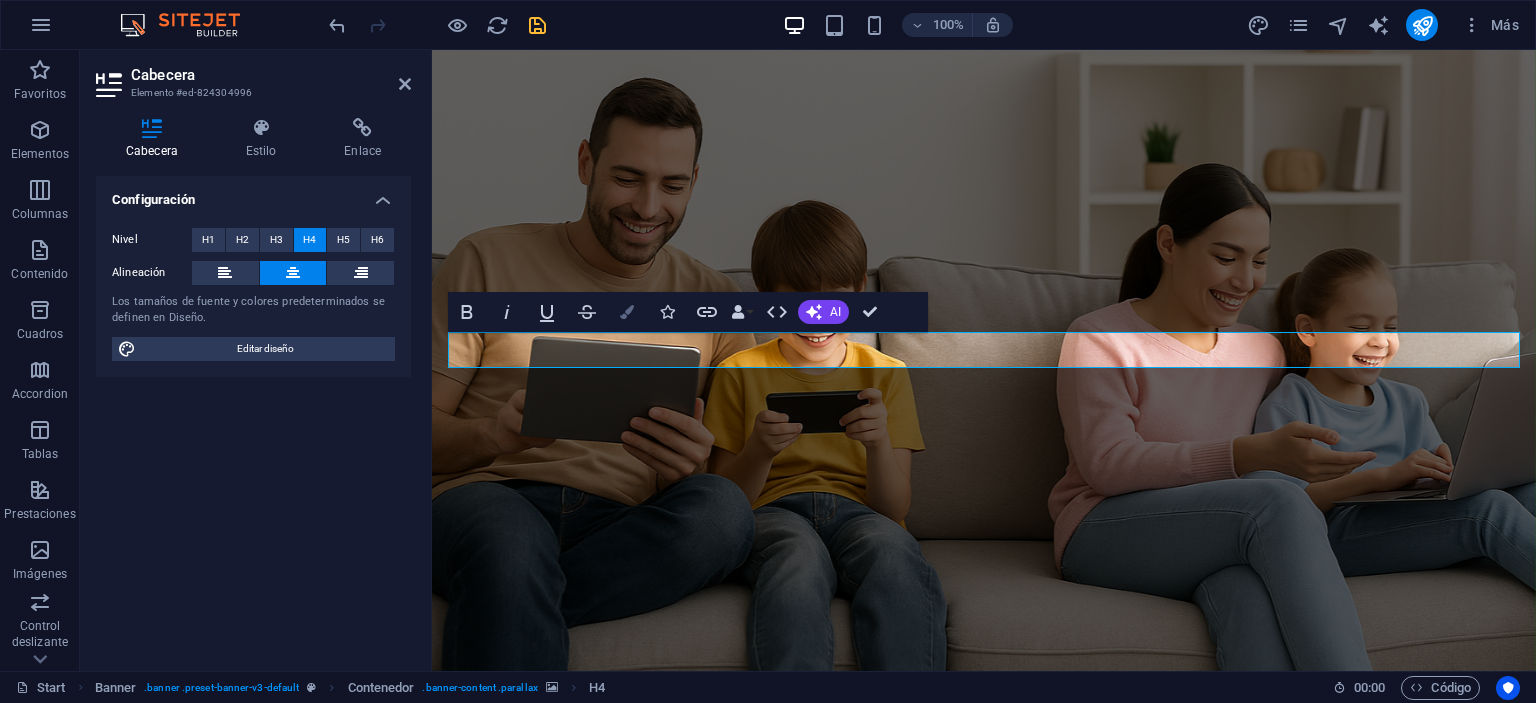 click at bounding box center (627, 312) 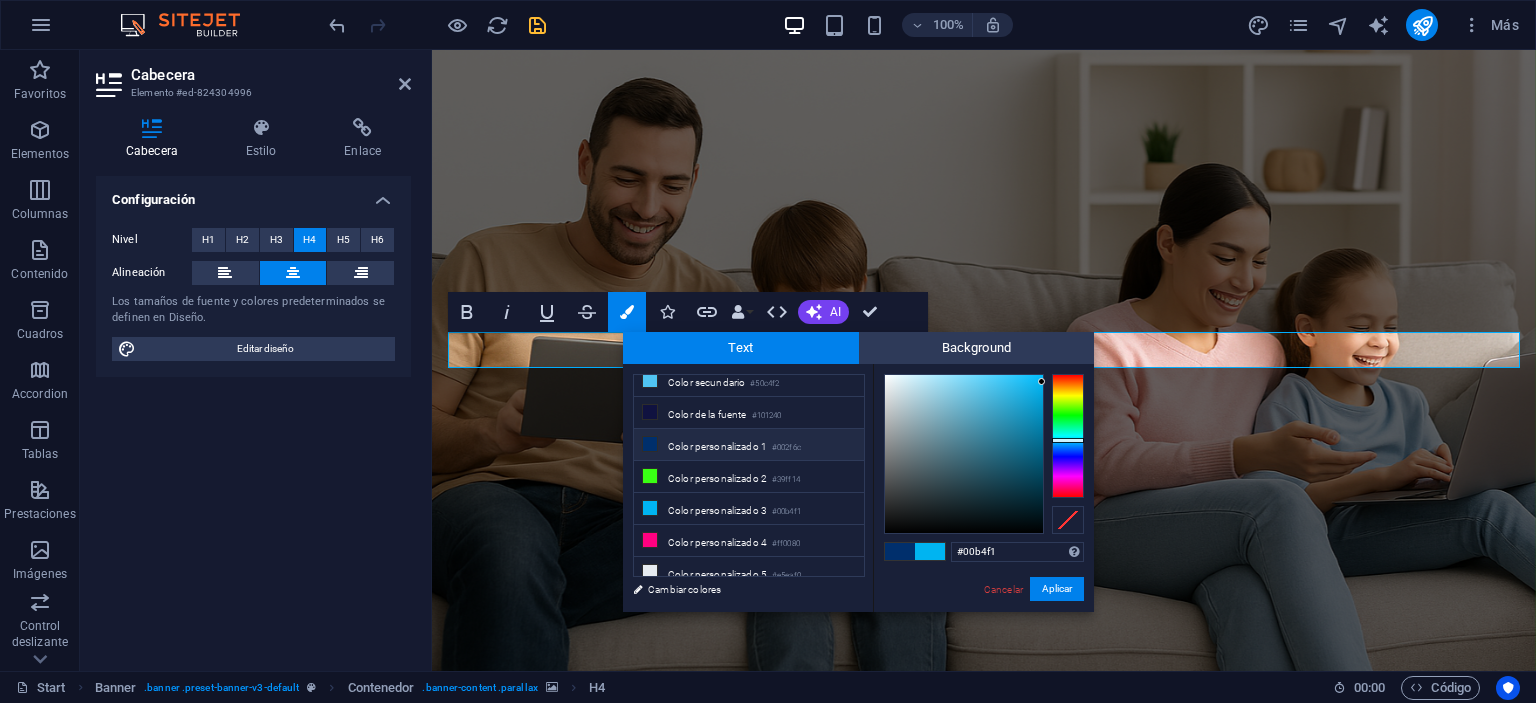 scroll, scrollTop: 74, scrollLeft: 0, axis: vertical 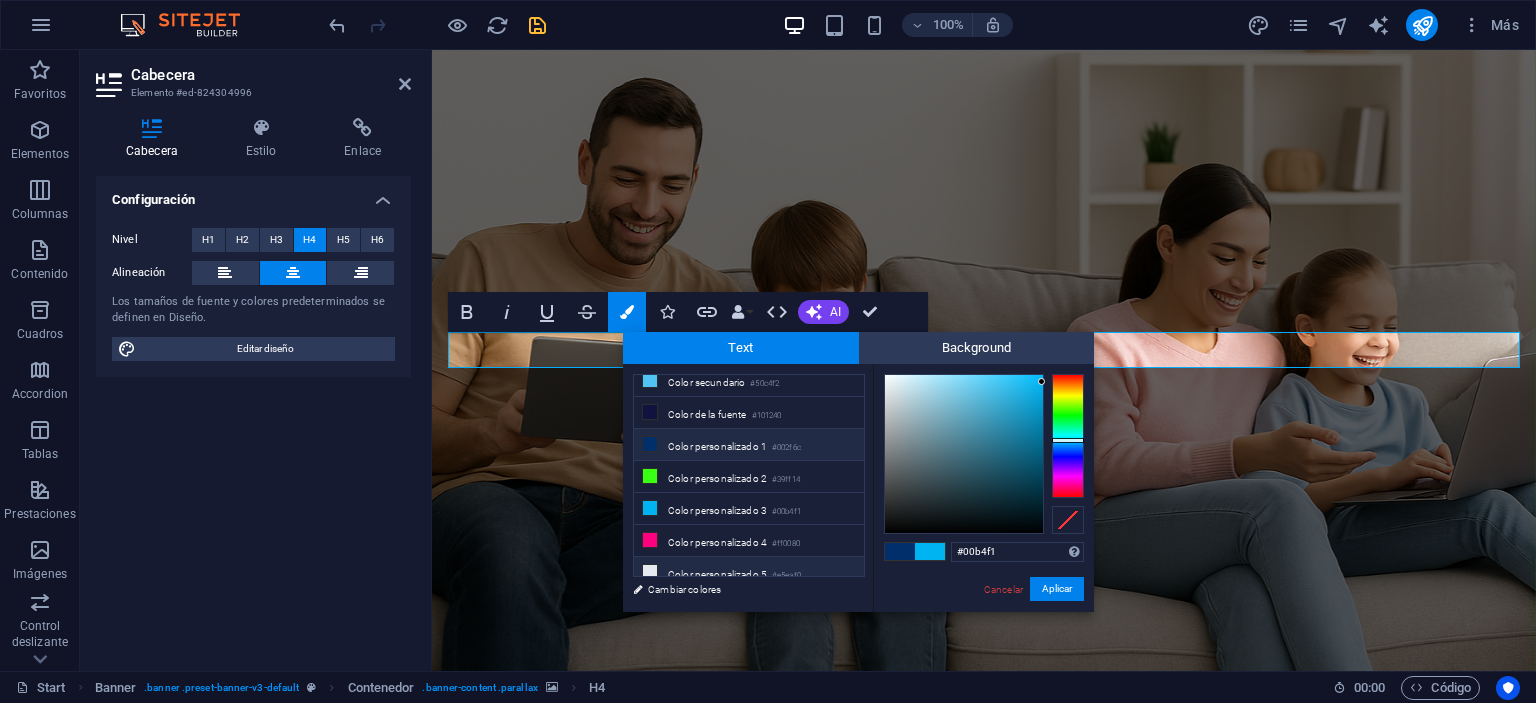 click on "Color personalizado 5
#e5eaf0" at bounding box center [749, 573] 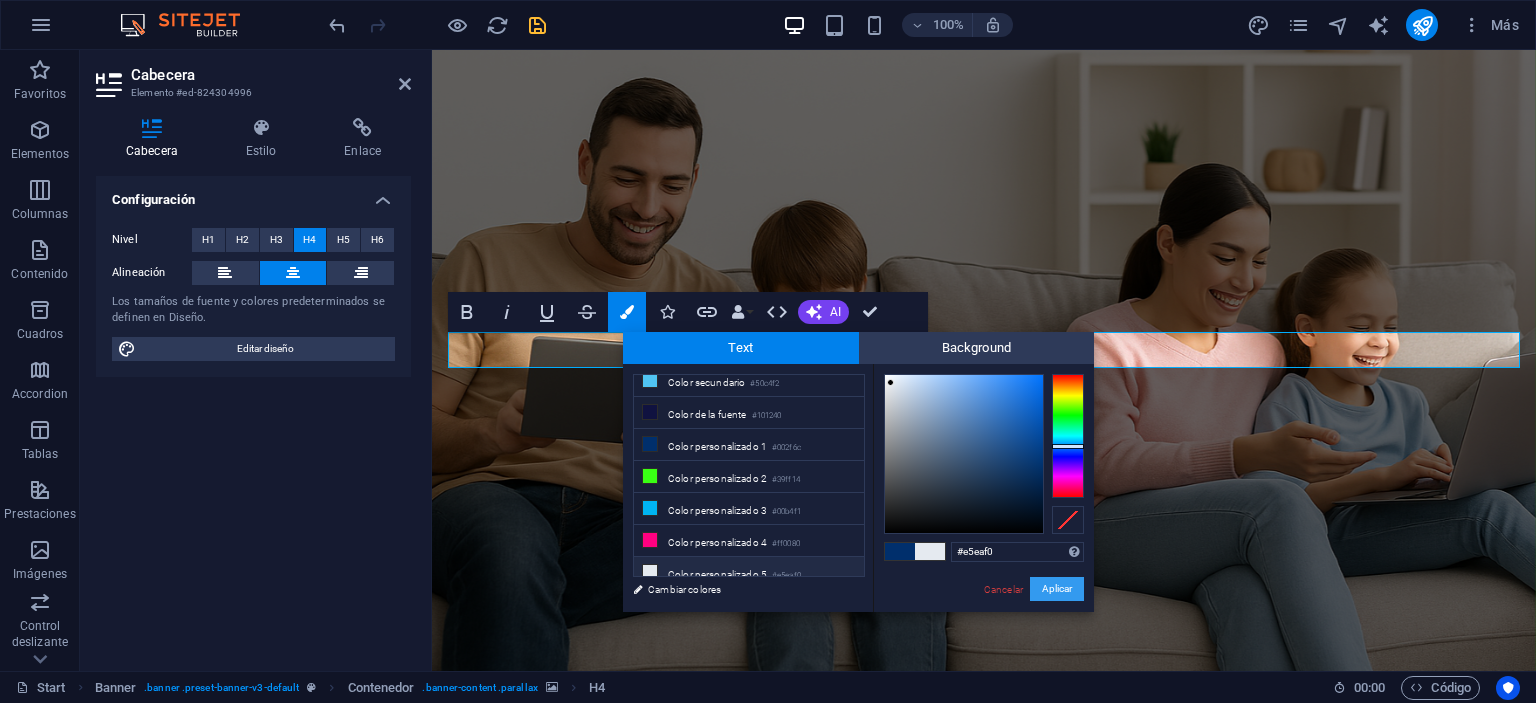 click on "Aplicar" at bounding box center [1057, 589] 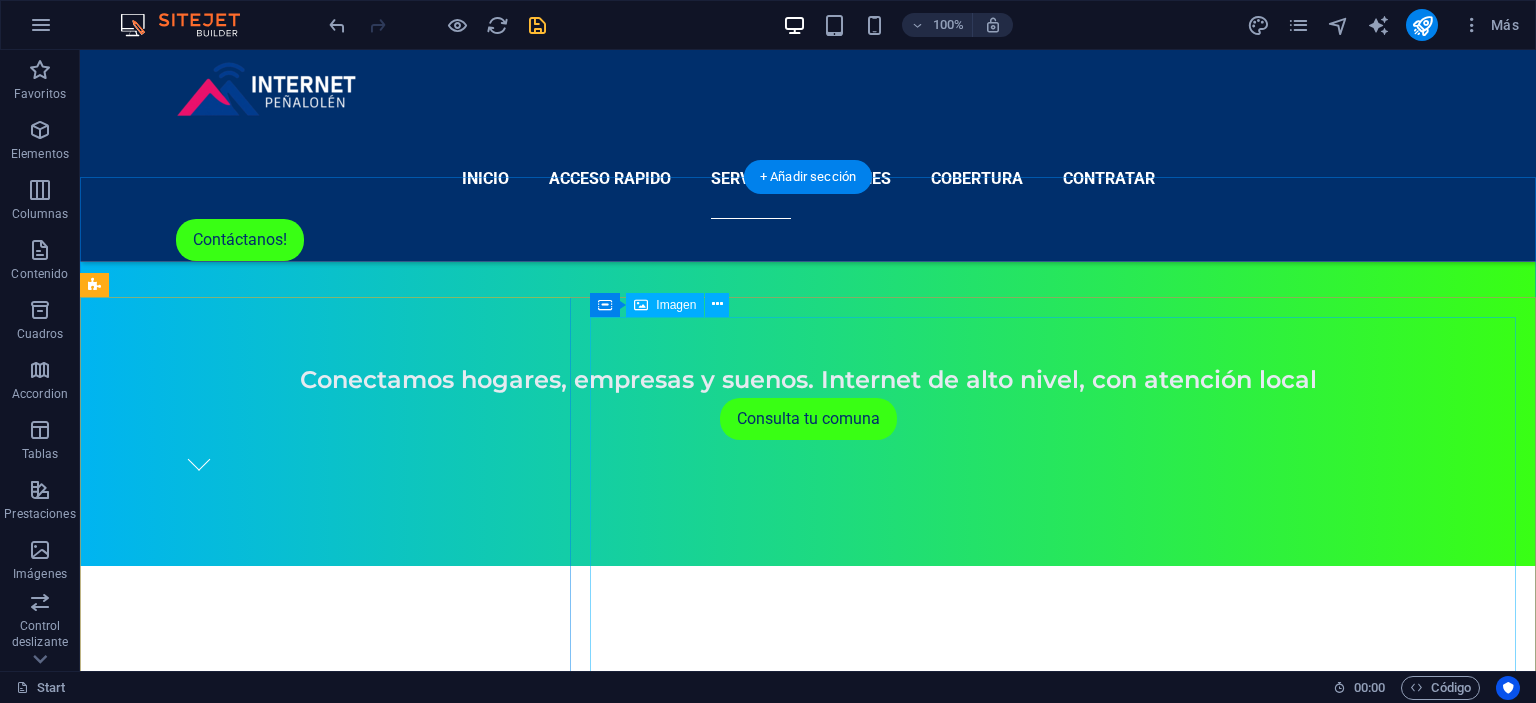scroll, scrollTop: 1267, scrollLeft: 0, axis: vertical 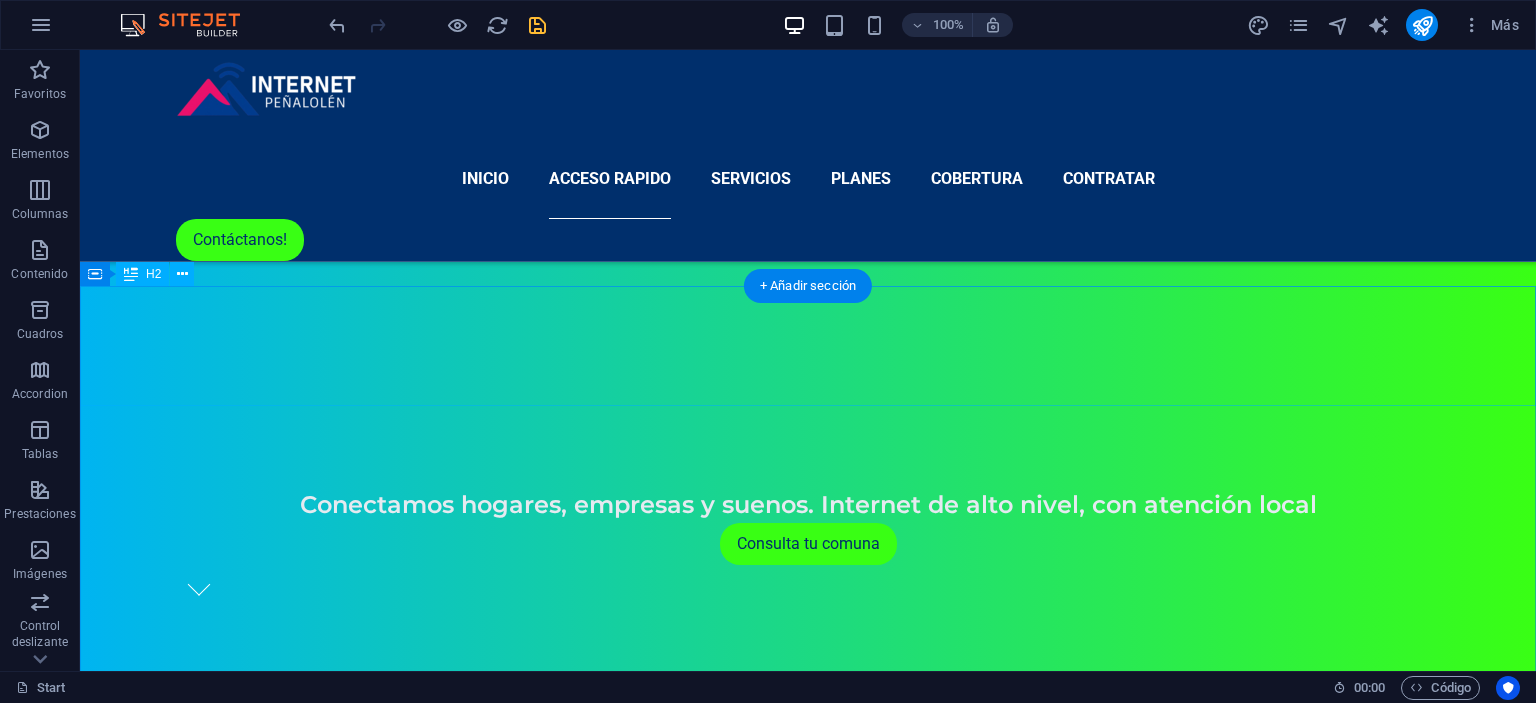 click on "Nuestros Servicios Hogar" at bounding box center [808, 2772] 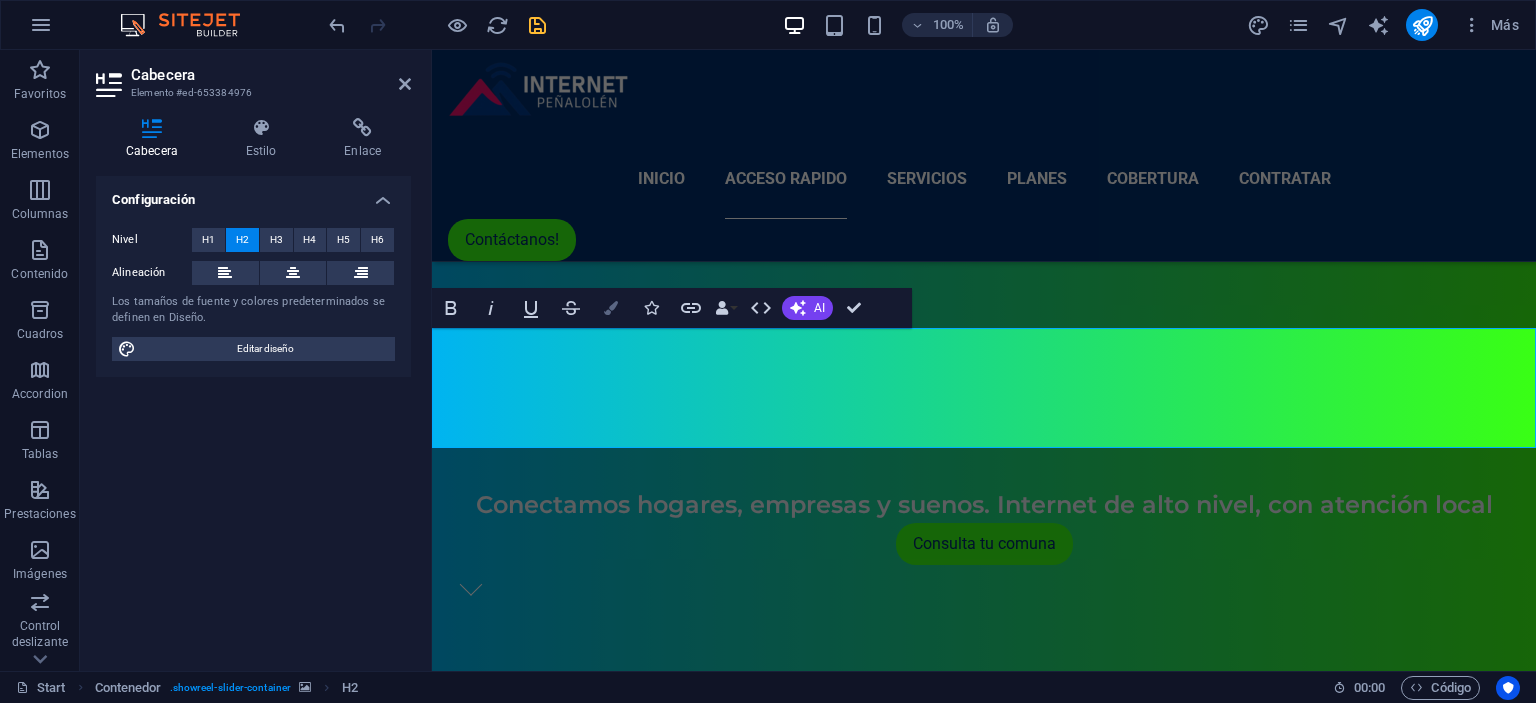 click on "Colors" at bounding box center (611, 308) 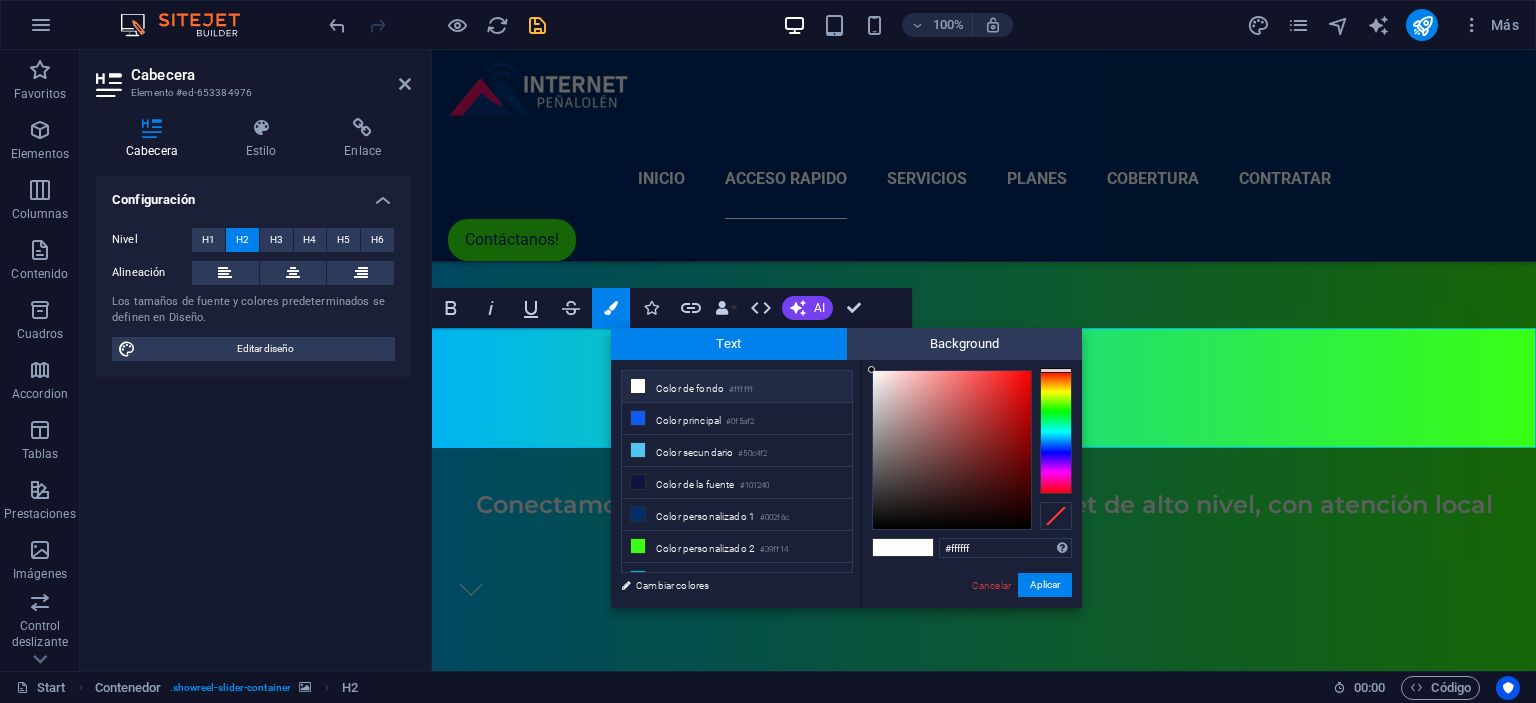 scroll, scrollTop: 74, scrollLeft: 0, axis: vertical 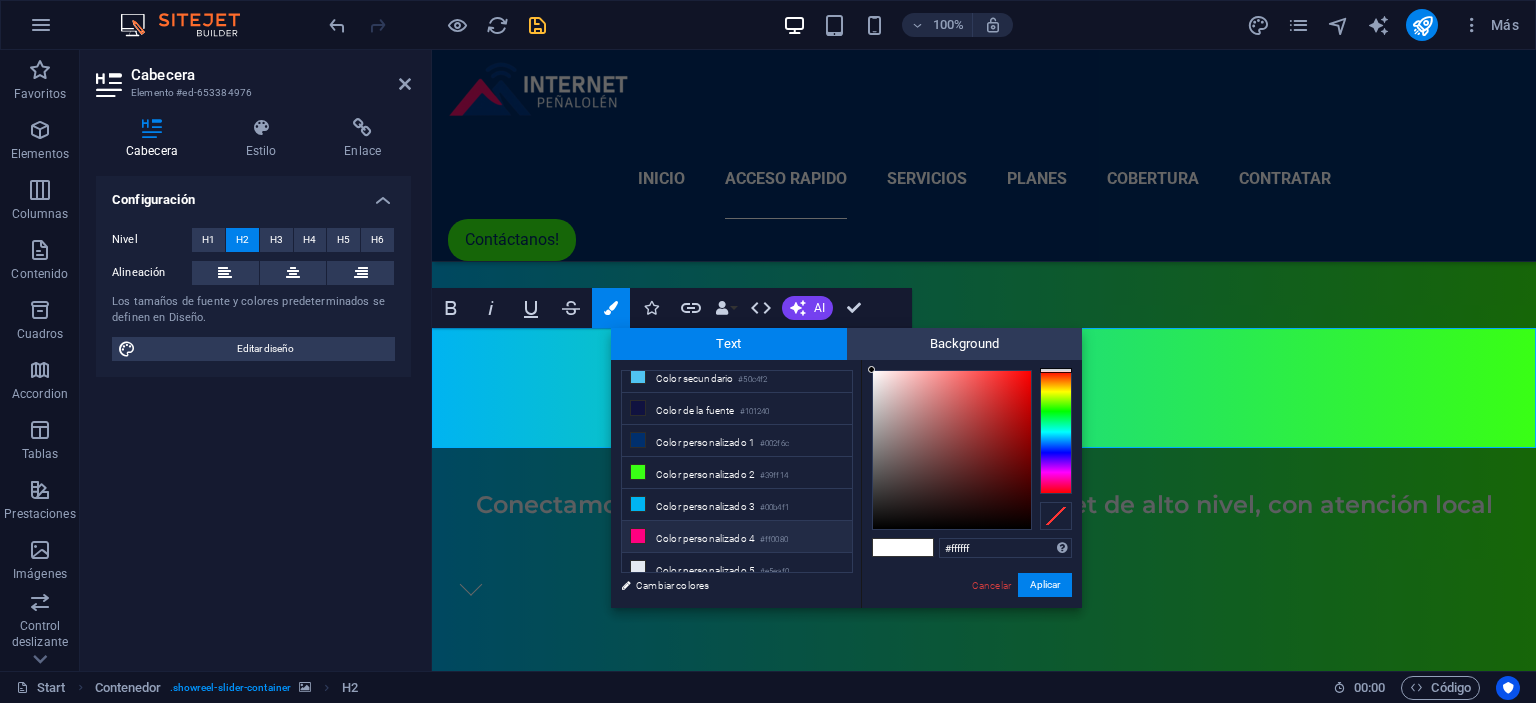 click on "Color personalizado 4
#ff0080" at bounding box center [737, 537] 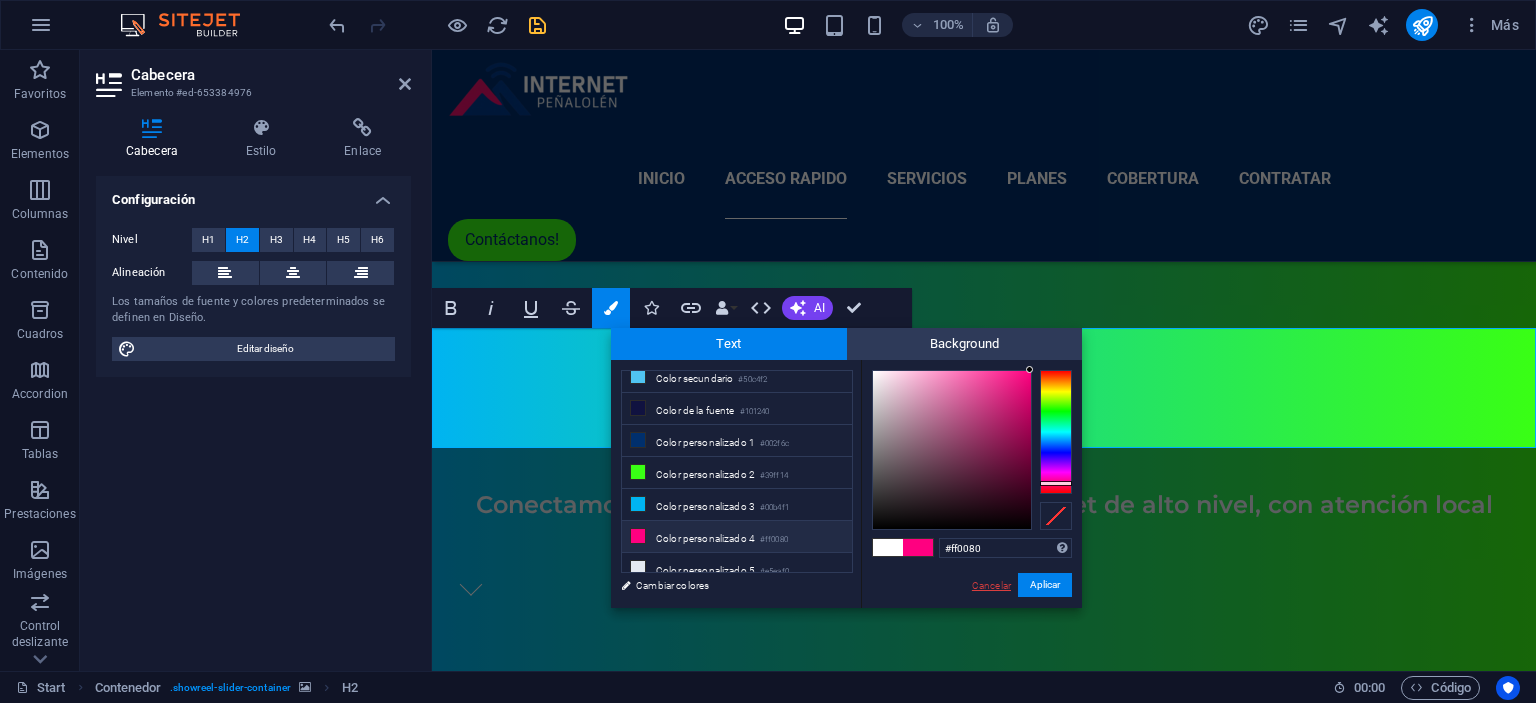 click on "Cancelar" at bounding box center [991, 585] 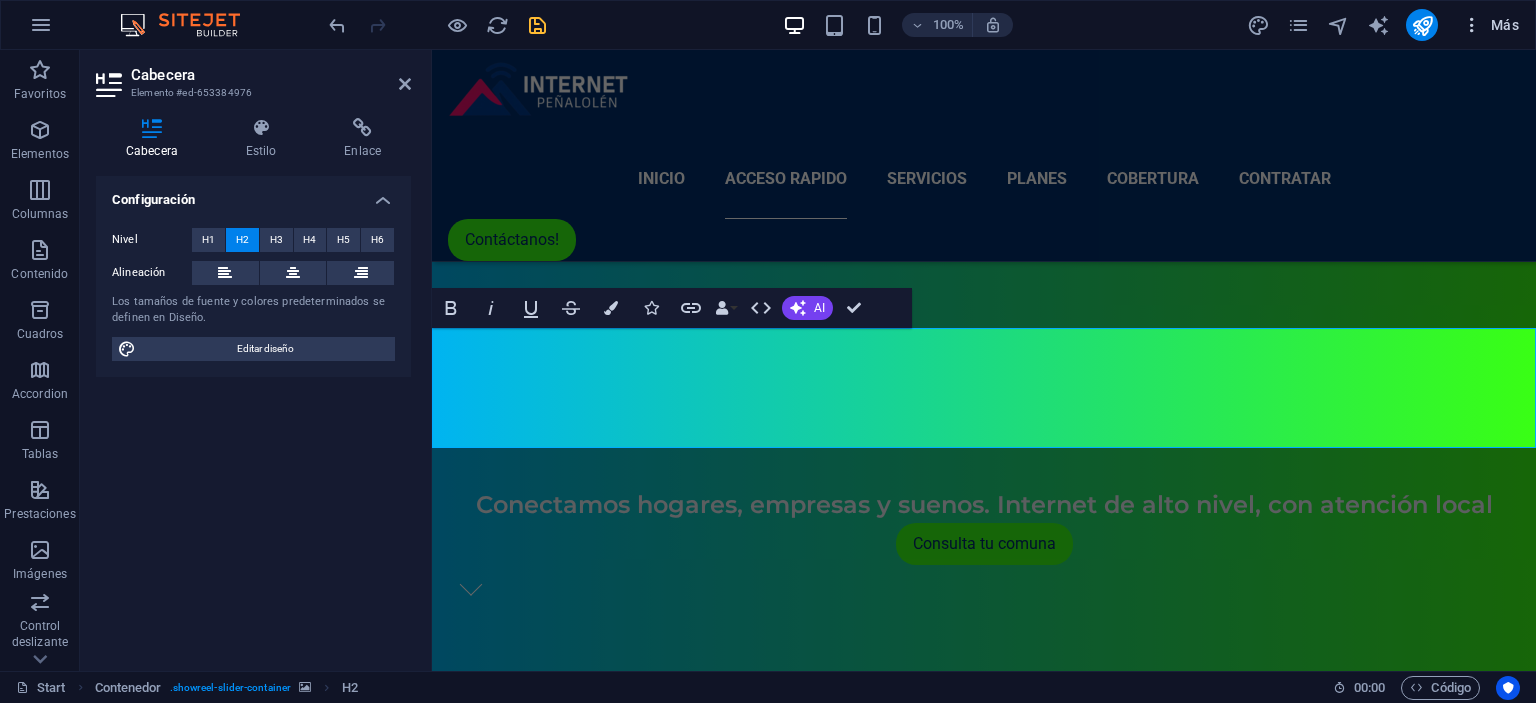 click on "Más" at bounding box center [1490, 25] 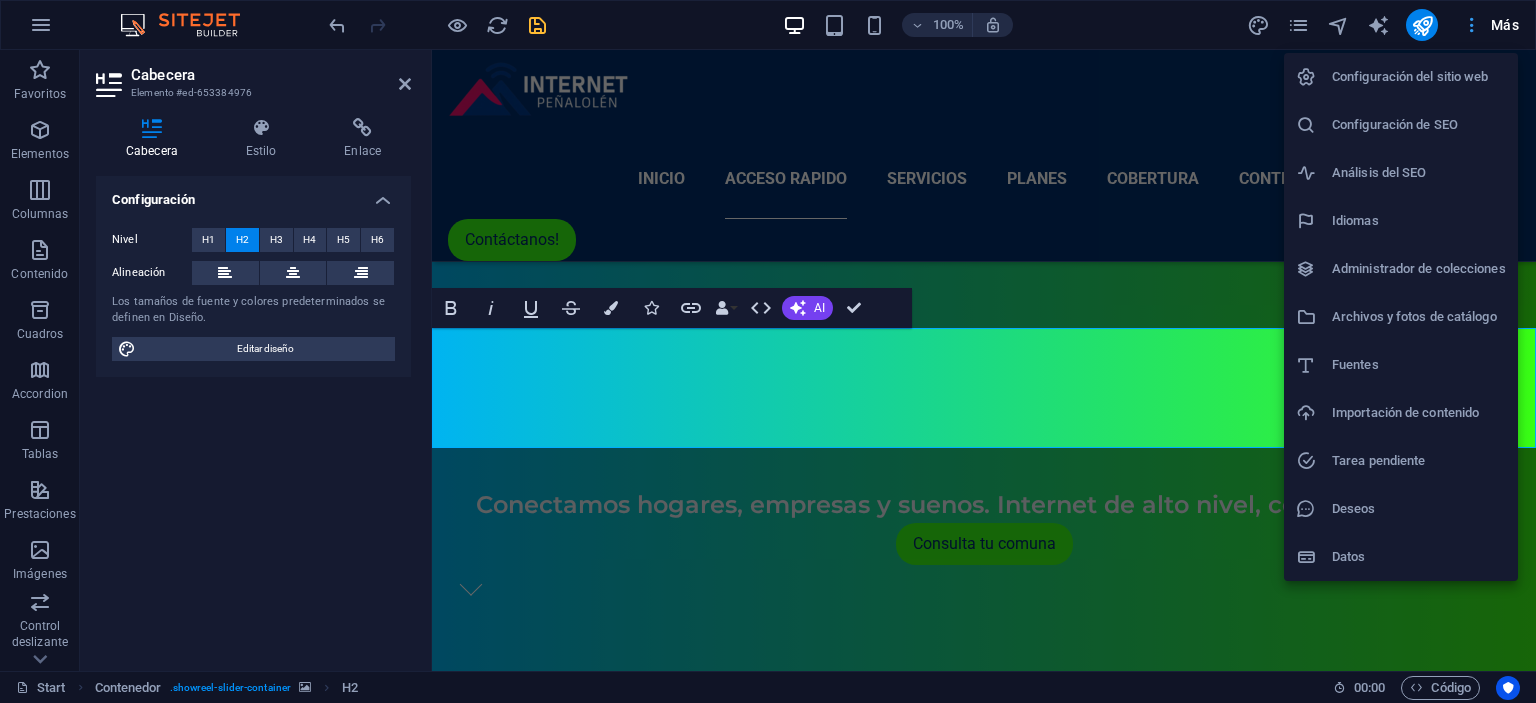 click at bounding box center (768, 351) 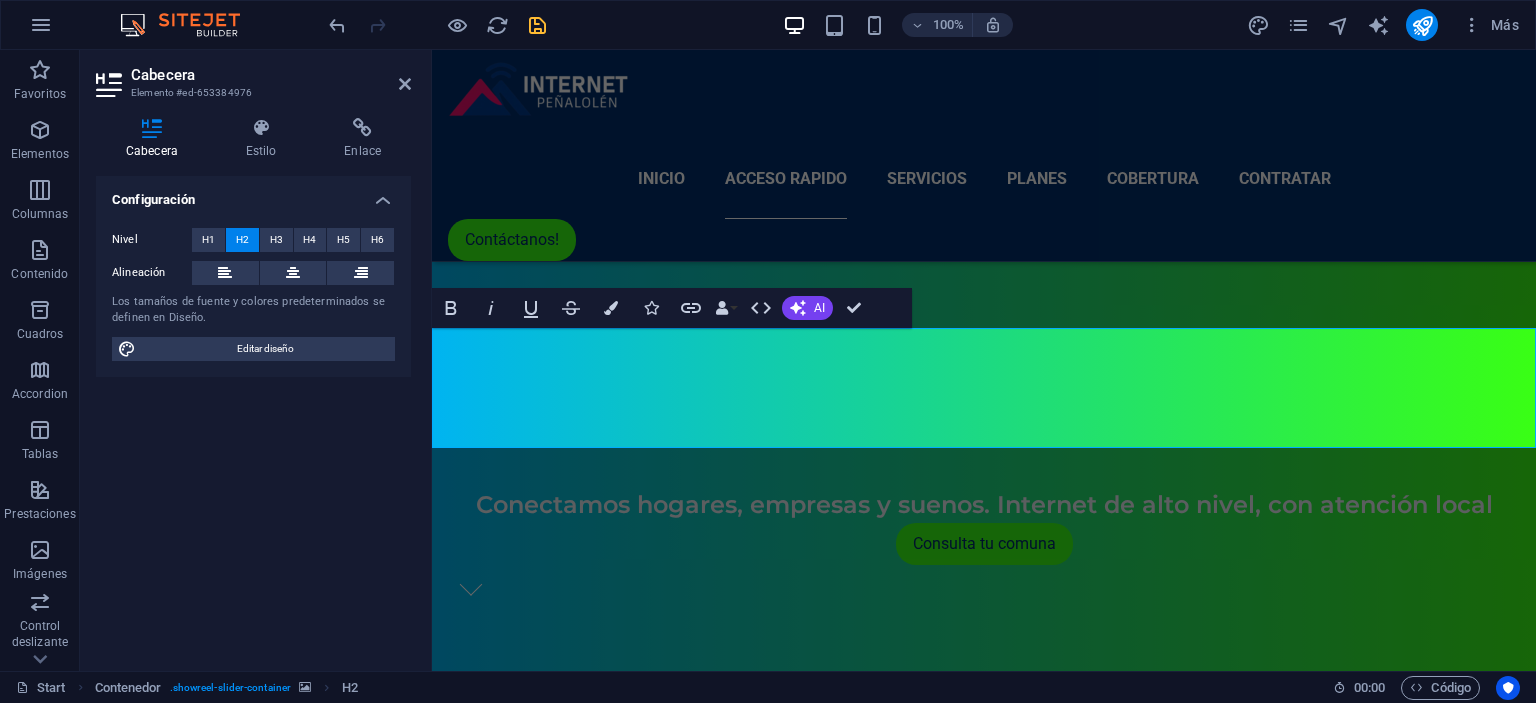 click on ".fa-secondary{opacity:.4} Portal Cliente Portal para gestión del servicio, solicitudes, reportar problemas. Ir al Portal Pago Online Portal online para pago del servicio. Pagar Online Contacto Contrata online, escribenos por WhatsApp Contratar Soporte Técnico Si tienes problemas con tu servicio, contáctanos! Chat de Soporte" at bounding box center (984, 1388) 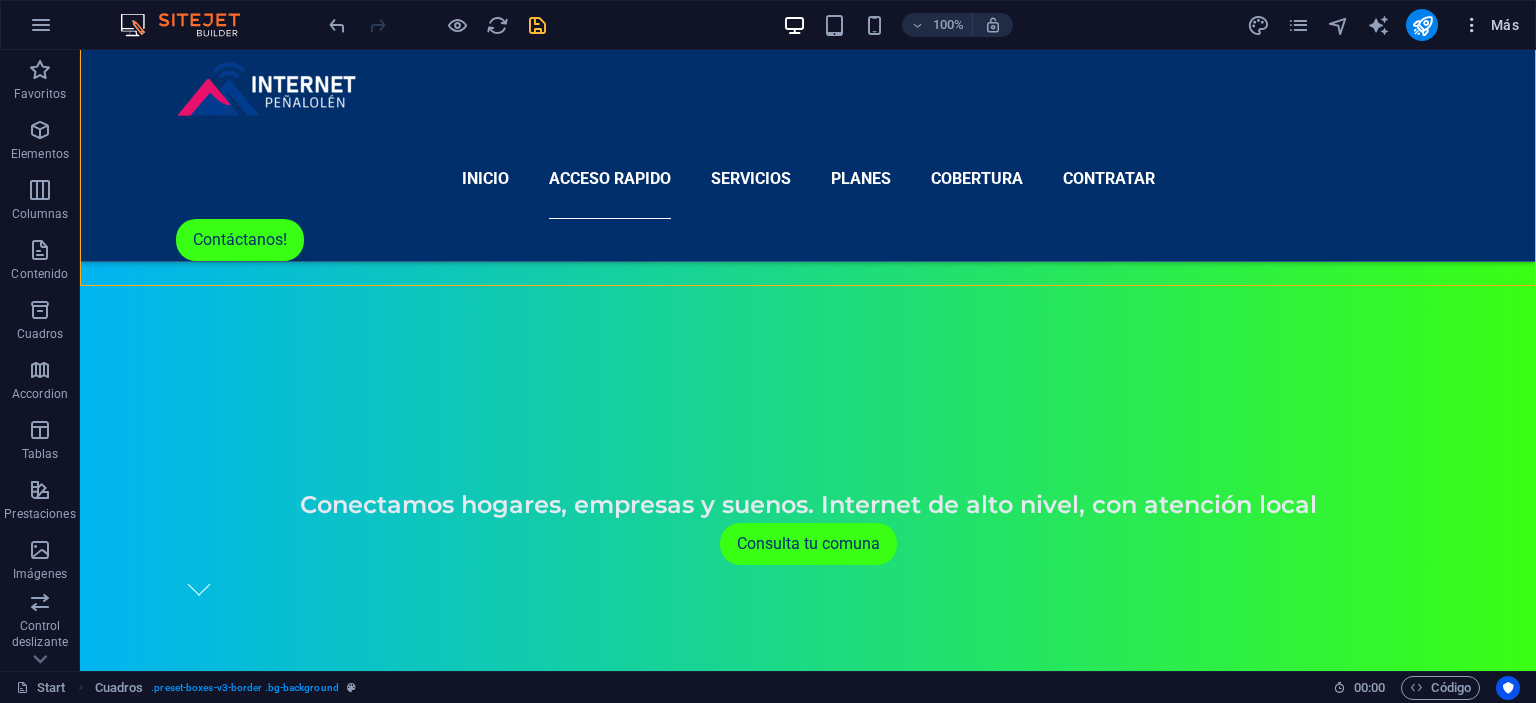 click at bounding box center (1472, 25) 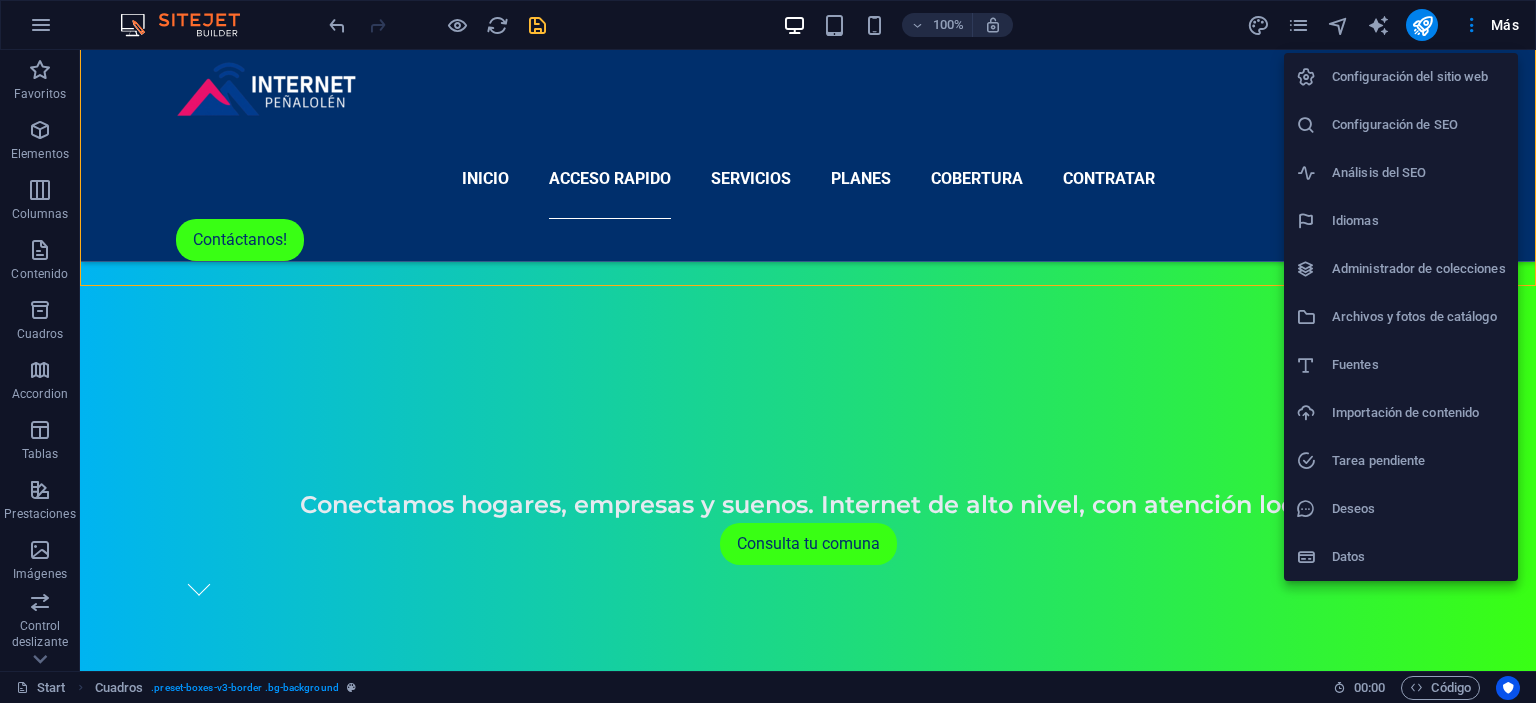 click at bounding box center [768, 351] 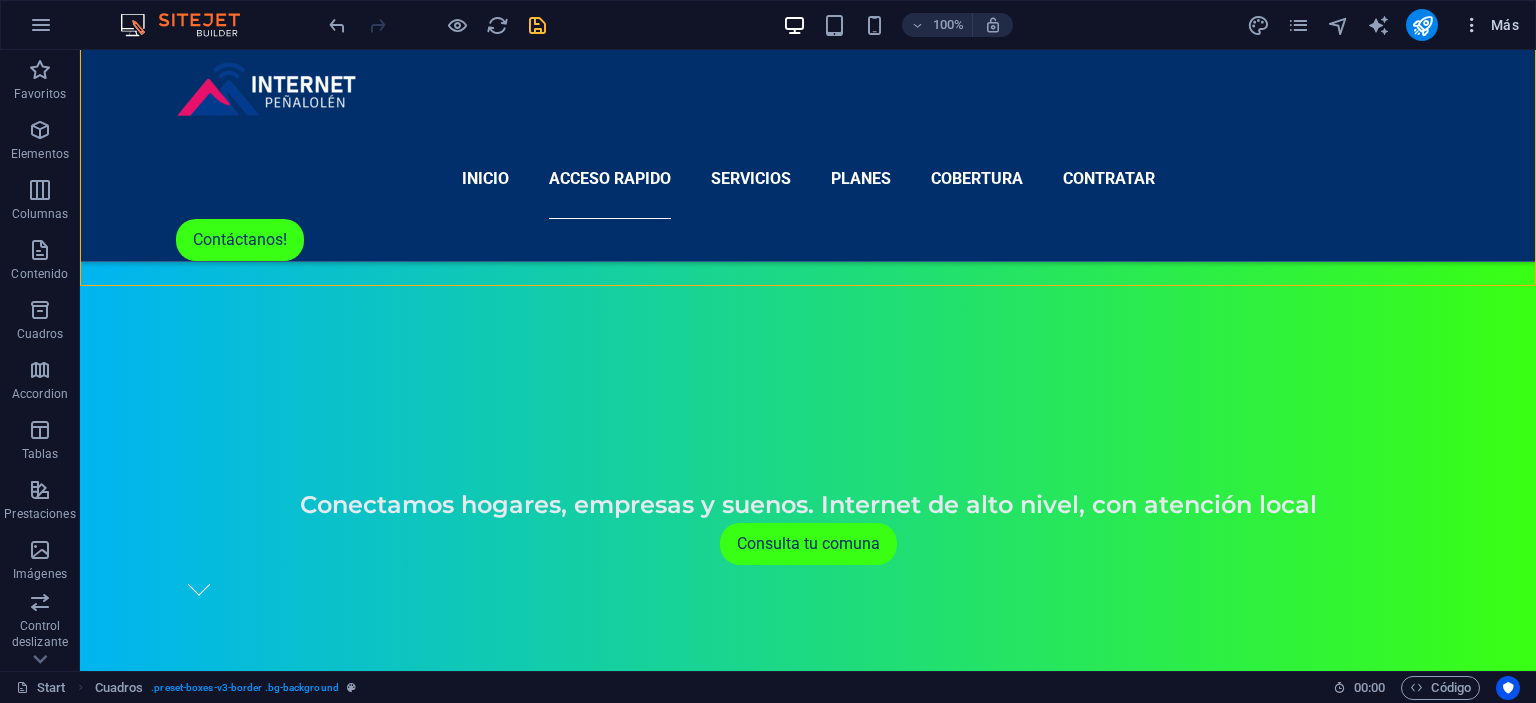 click on "Más" at bounding box center (1490, 25) 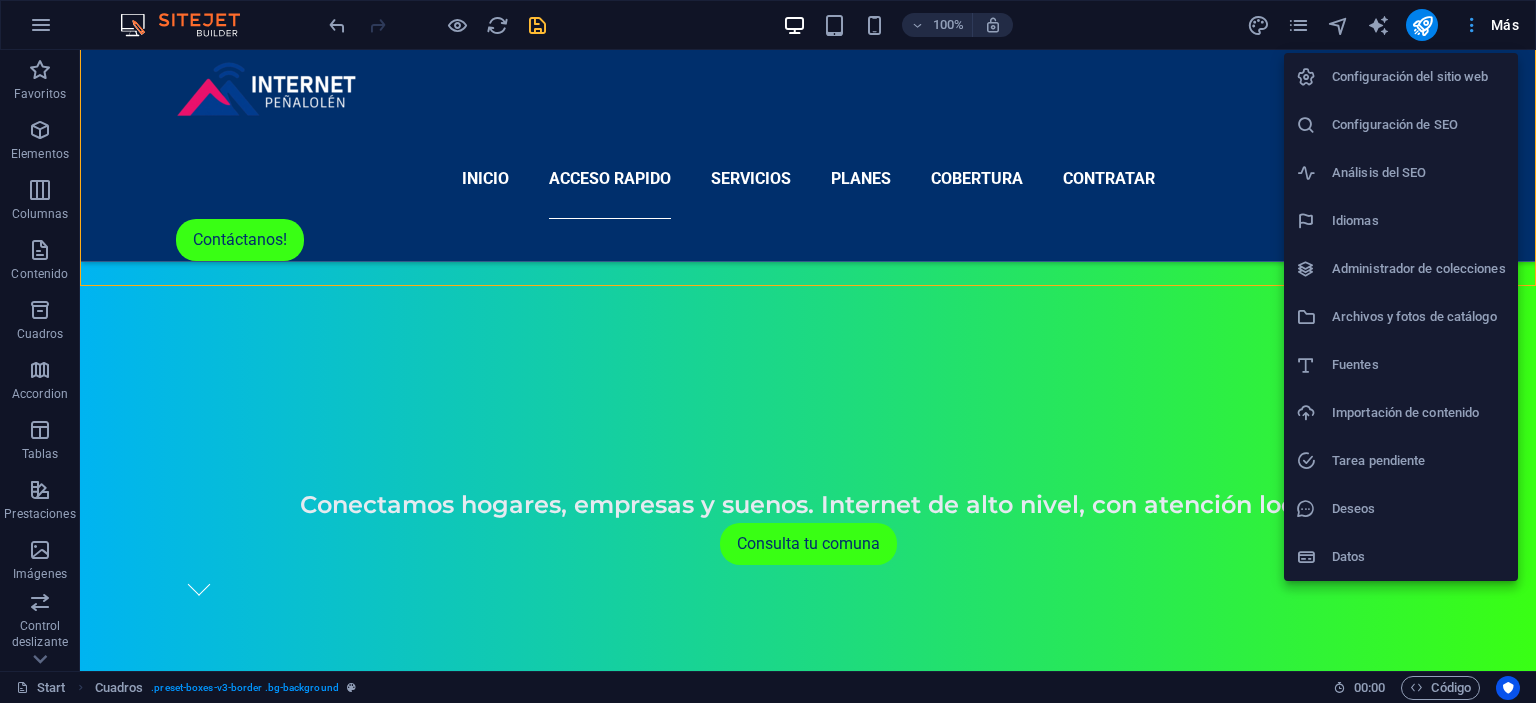 click at bounding box center [768, 351] 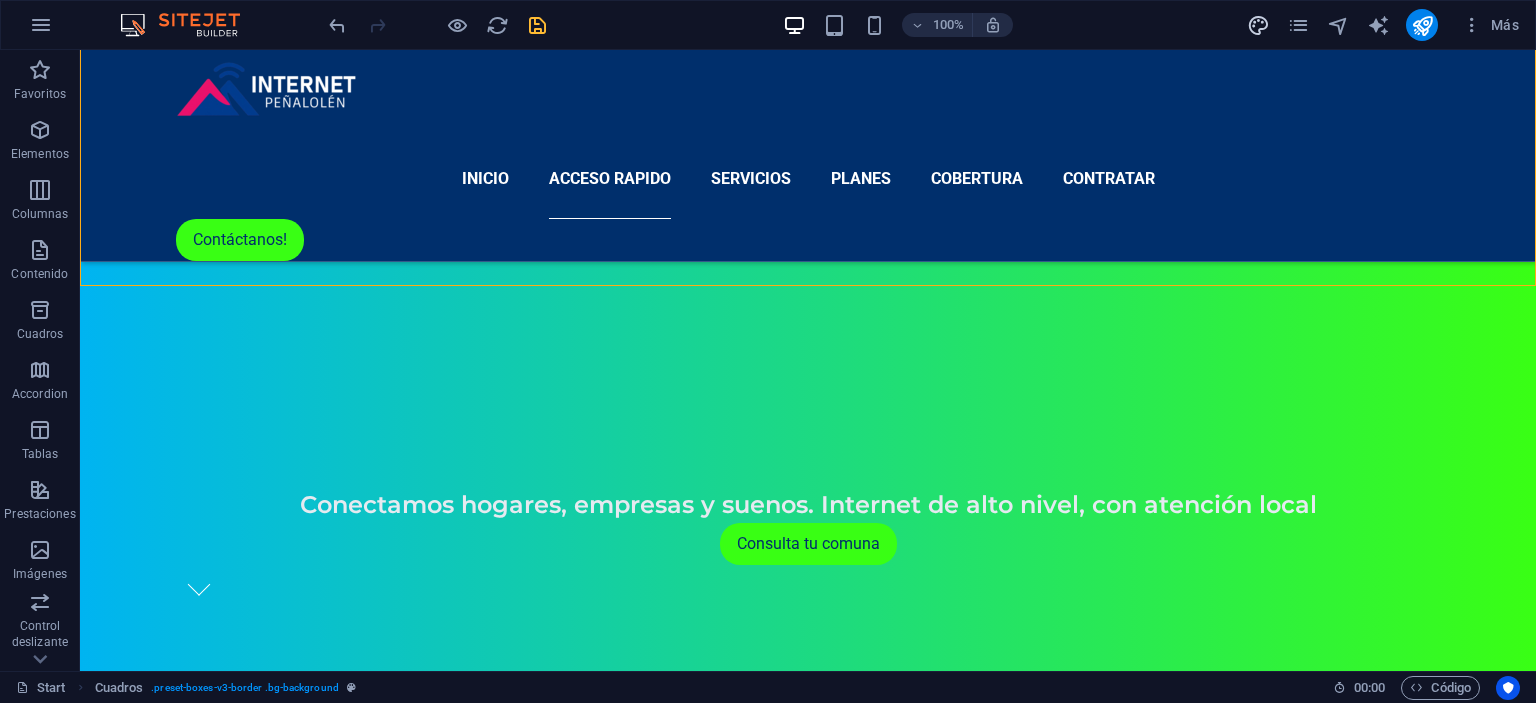 click at bounding box center [1258, 25] 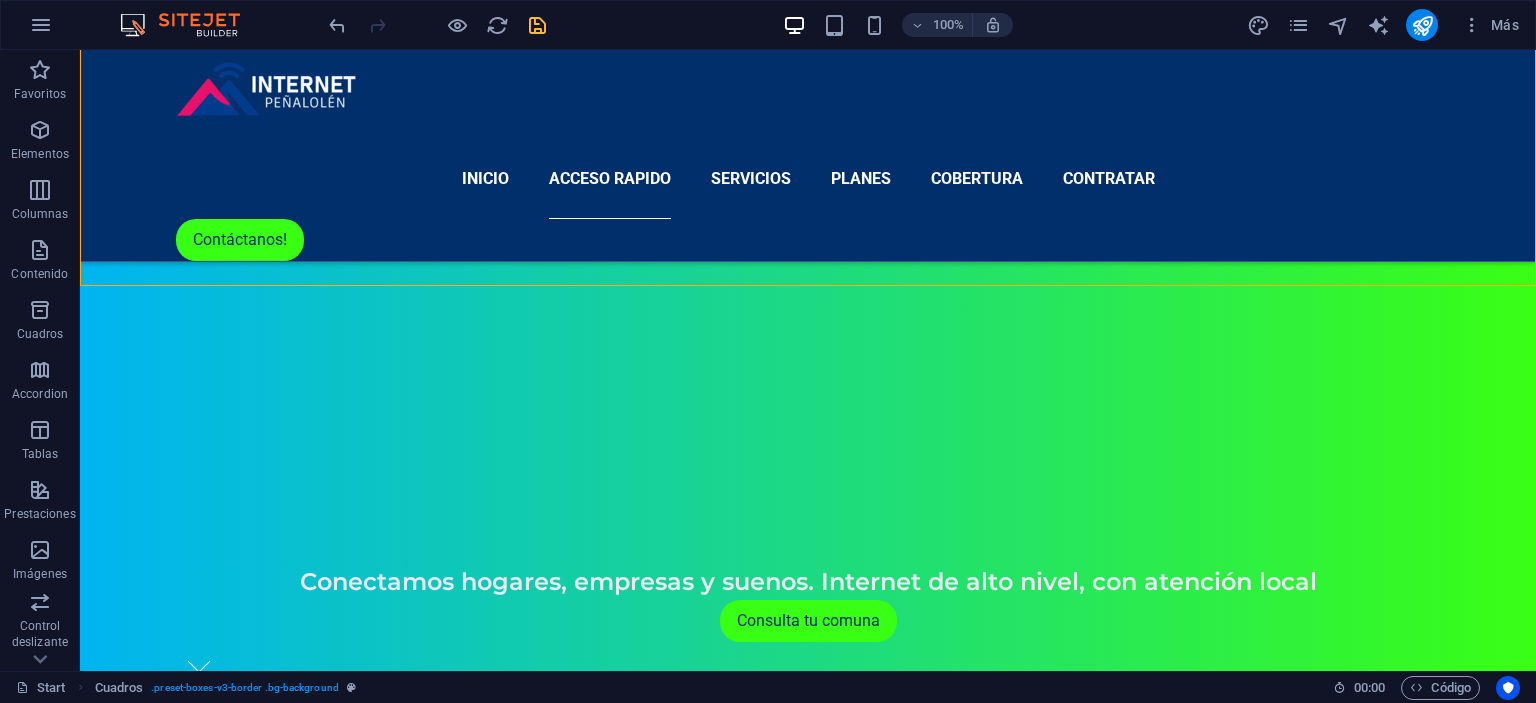 scroll, scrollTop: 1344, scrollLeft: 0, axis: vertical 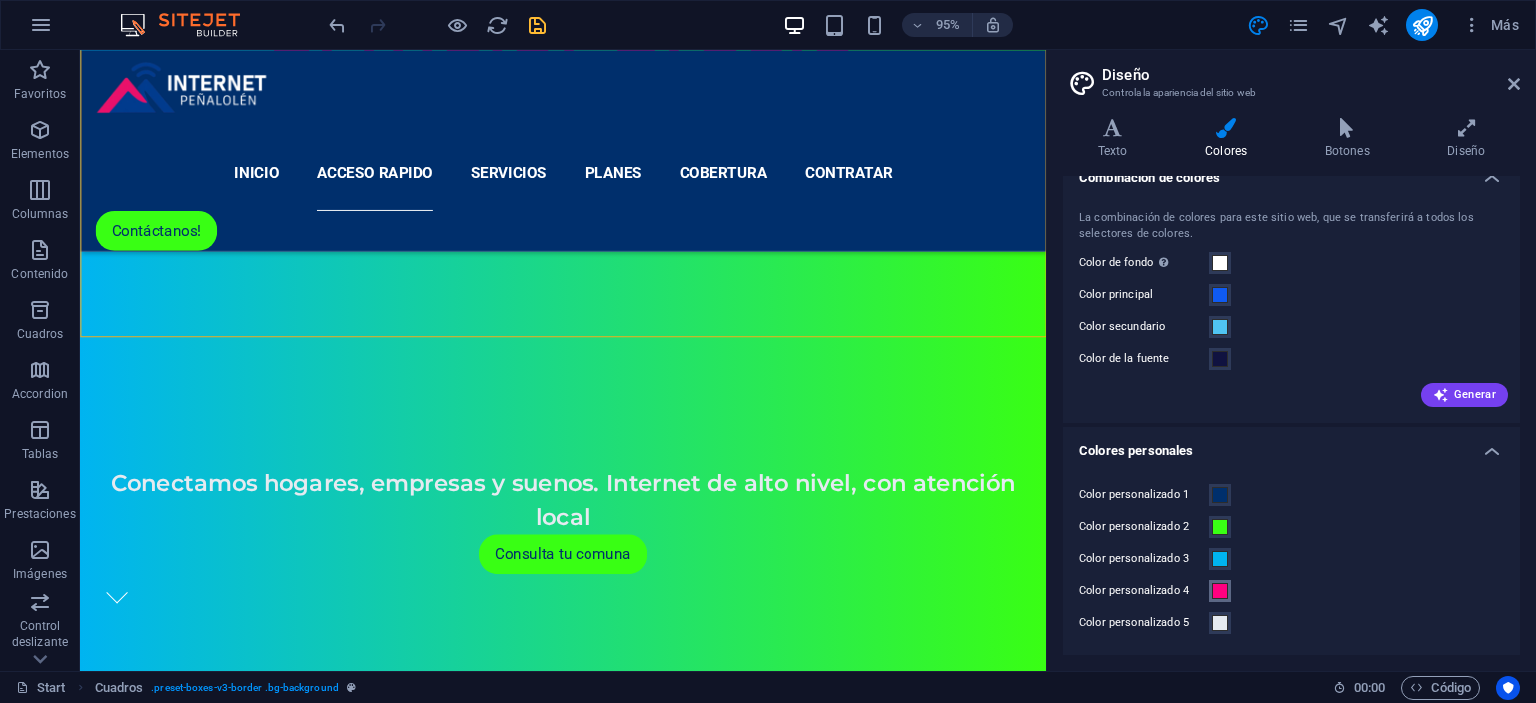 click at bounding box center (1220, 591) 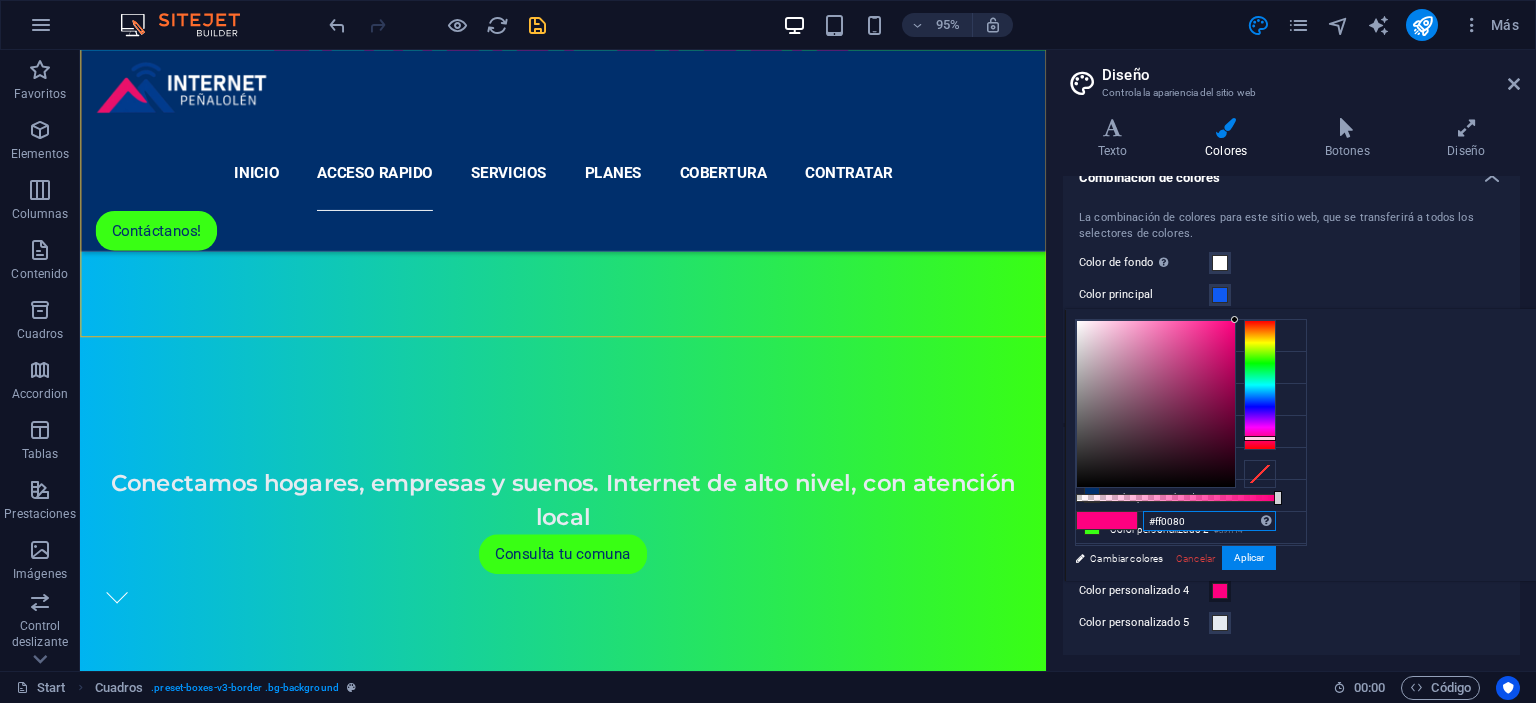 drag, startPoint x: 1471, startPoint y: 522, endPoint x: 1198, endPoint y: 523, distance: 273.00183 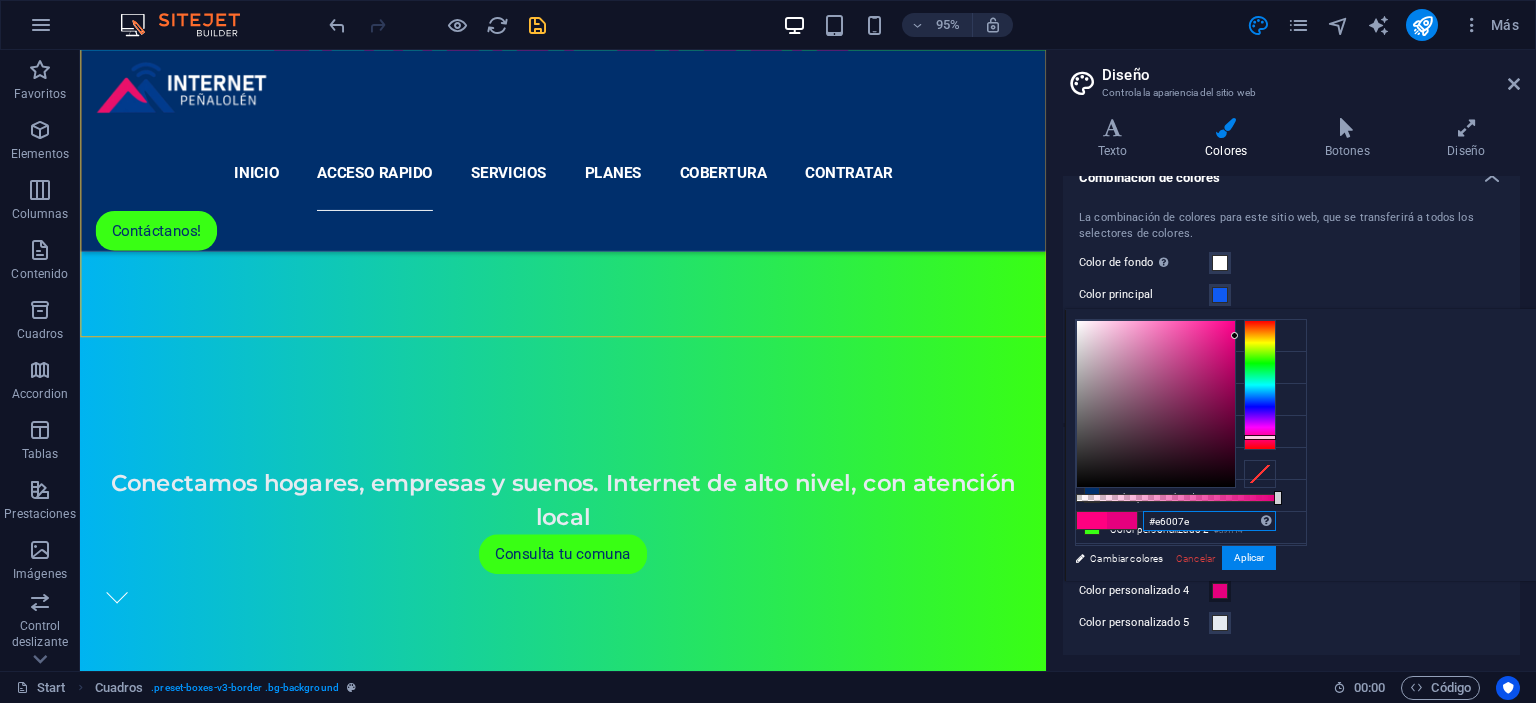 type on "#e6007e" 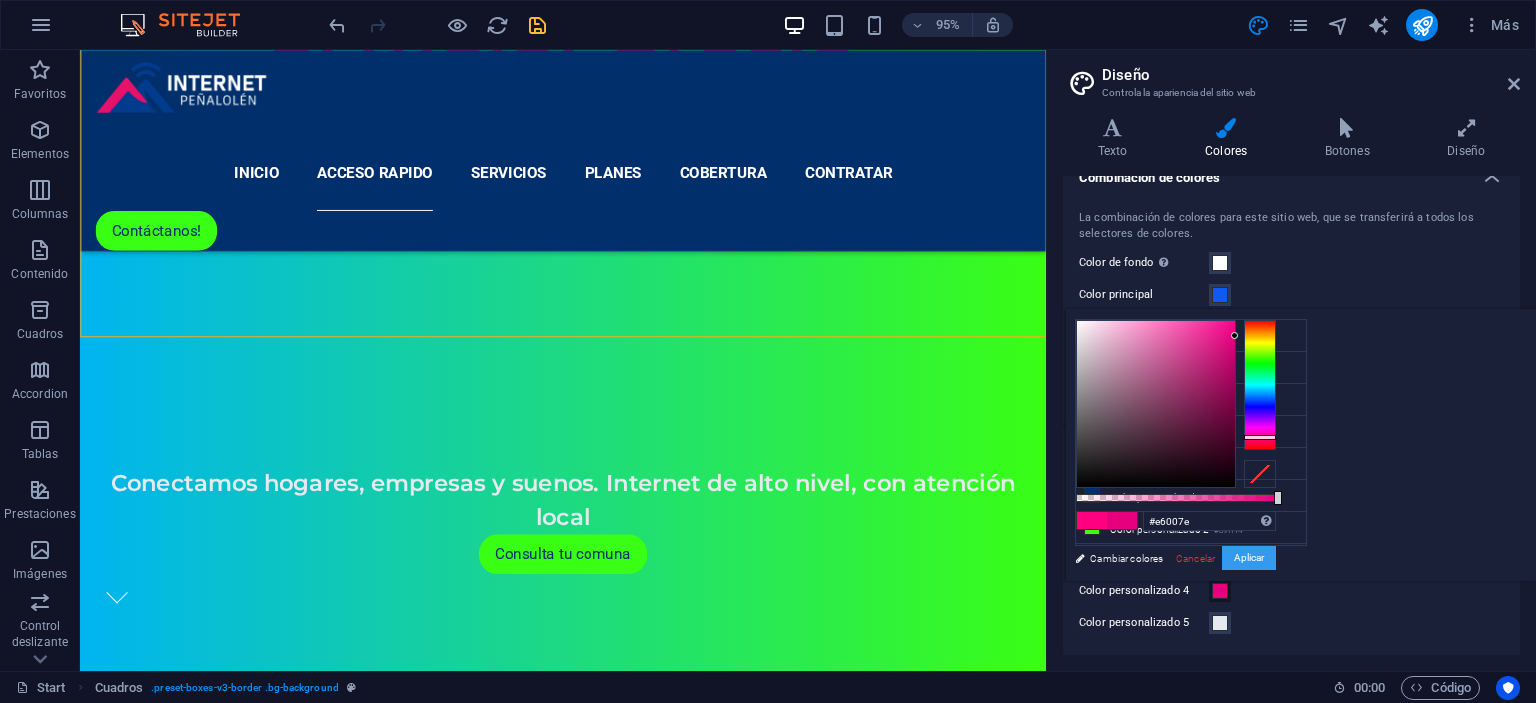 click on "Aplicar" at bounding box center [1249, 558] 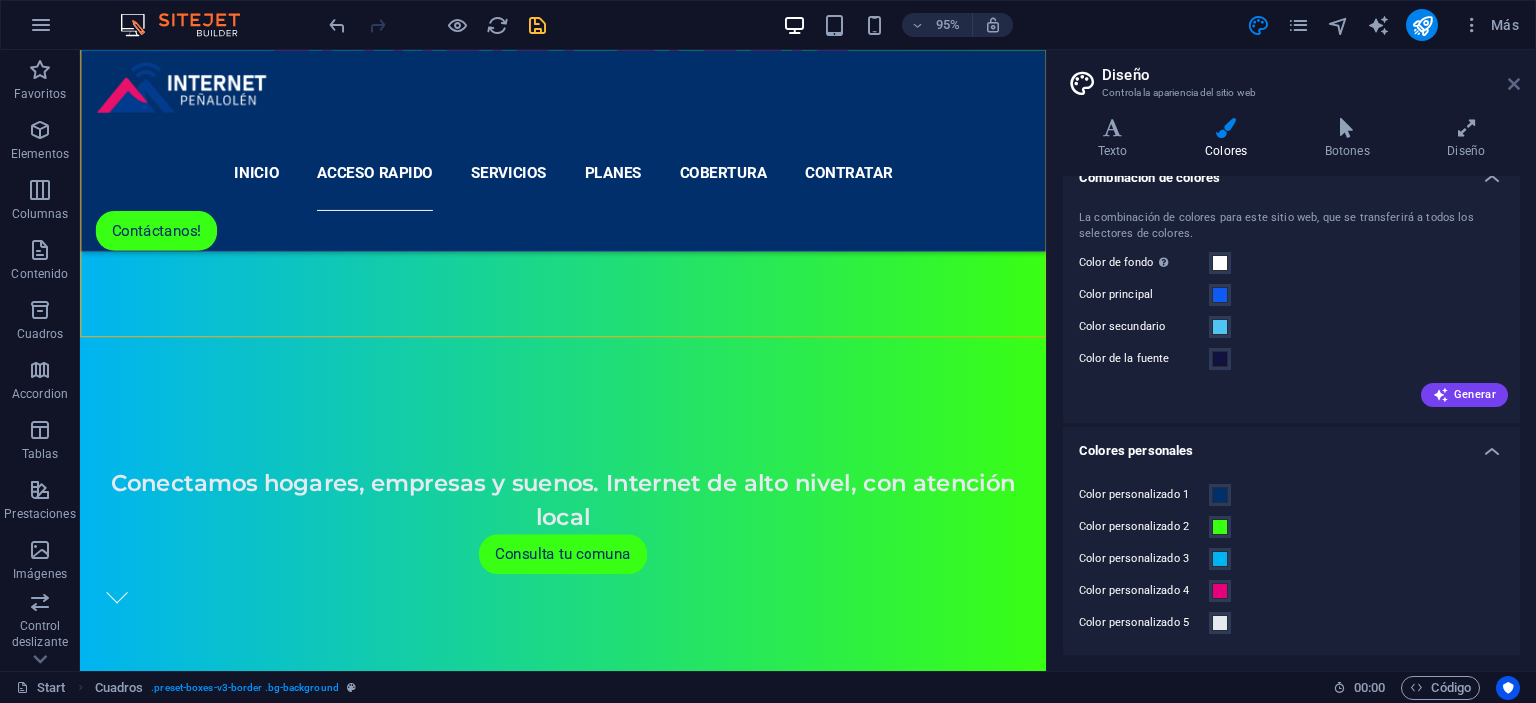 click at bounding box center (1514, 84) 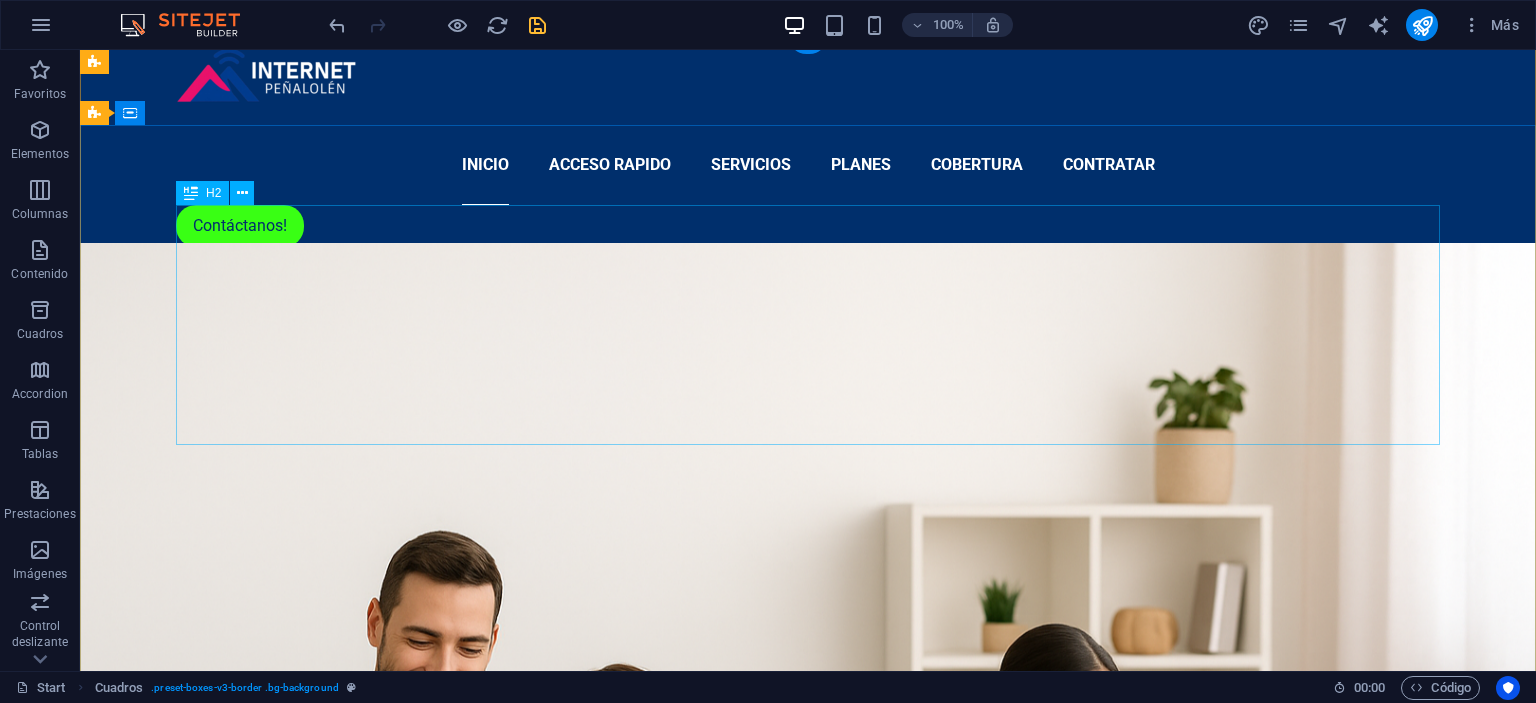 scroll, scrollTop: 0, scrollLeft: 0, axis: both 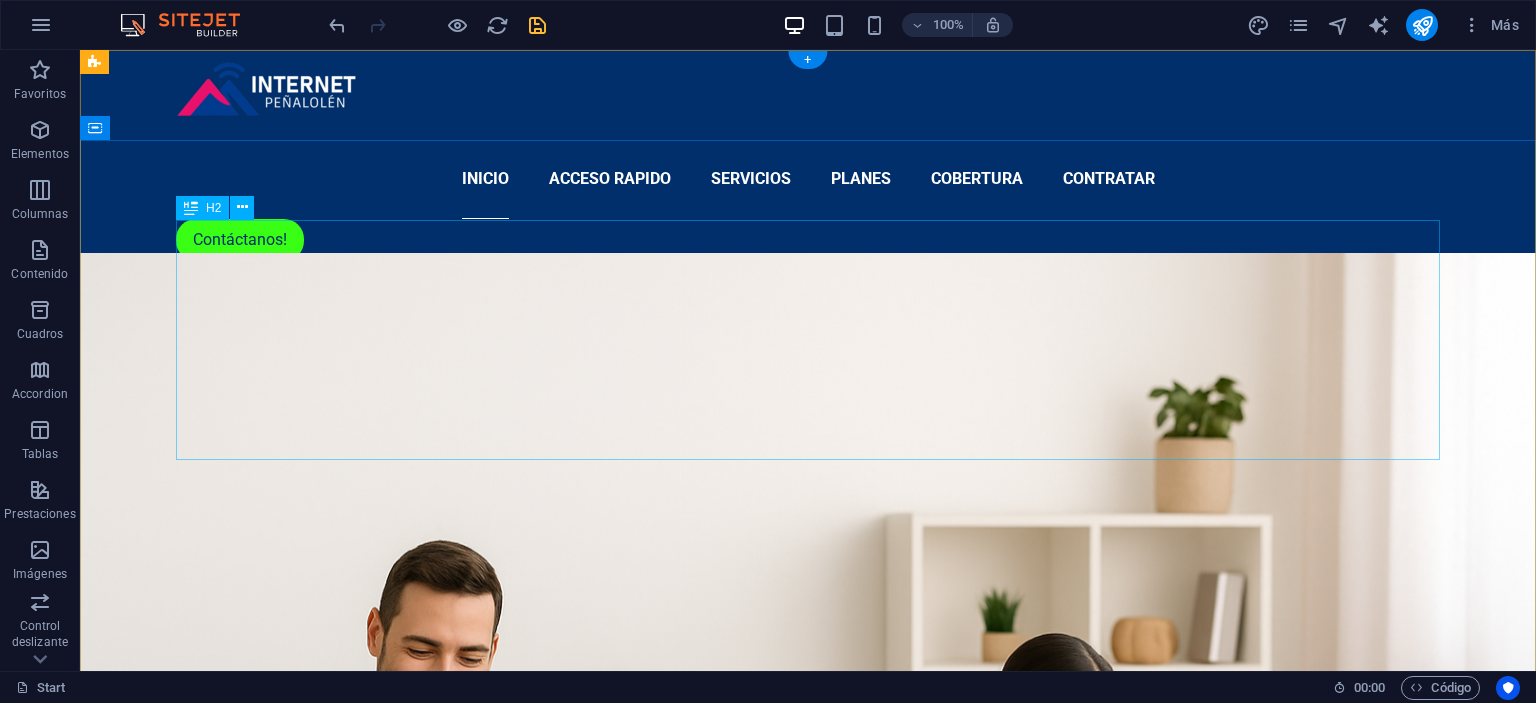 click on "El internet más rápido al mejor precio" at bounding box center (808, 1356) 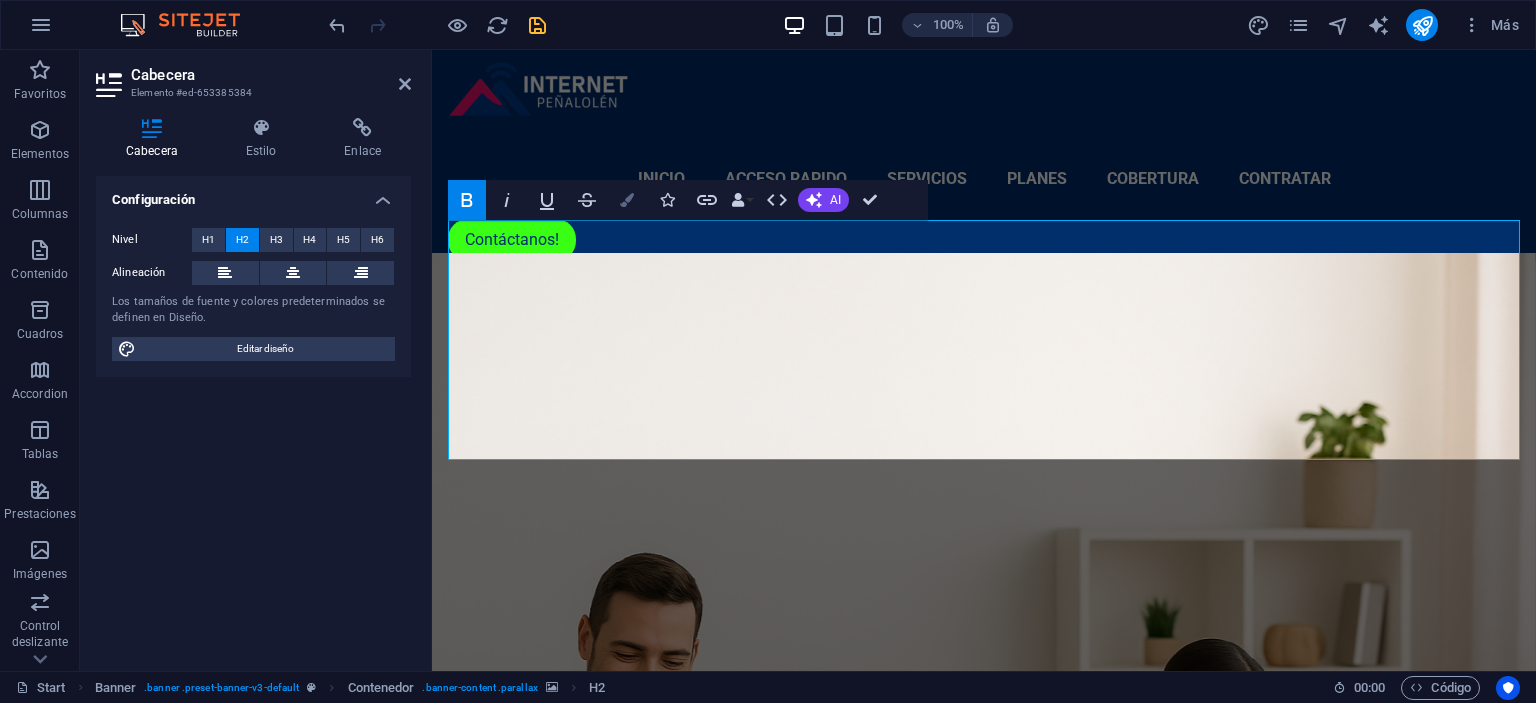 click on "Colors" at bounding box center [627, 200] 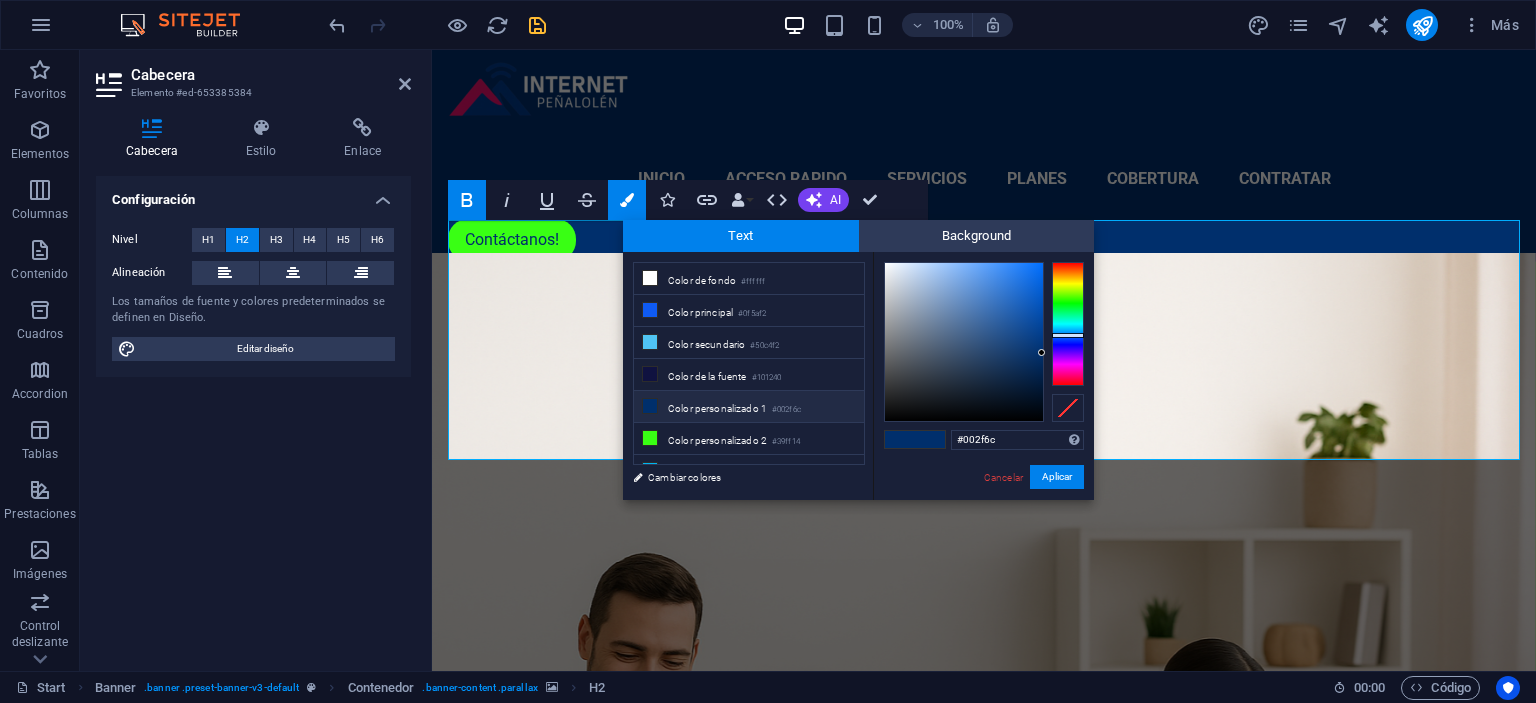 scroll, scrollTop: 74, scrollLeft: 0, axis: vertical 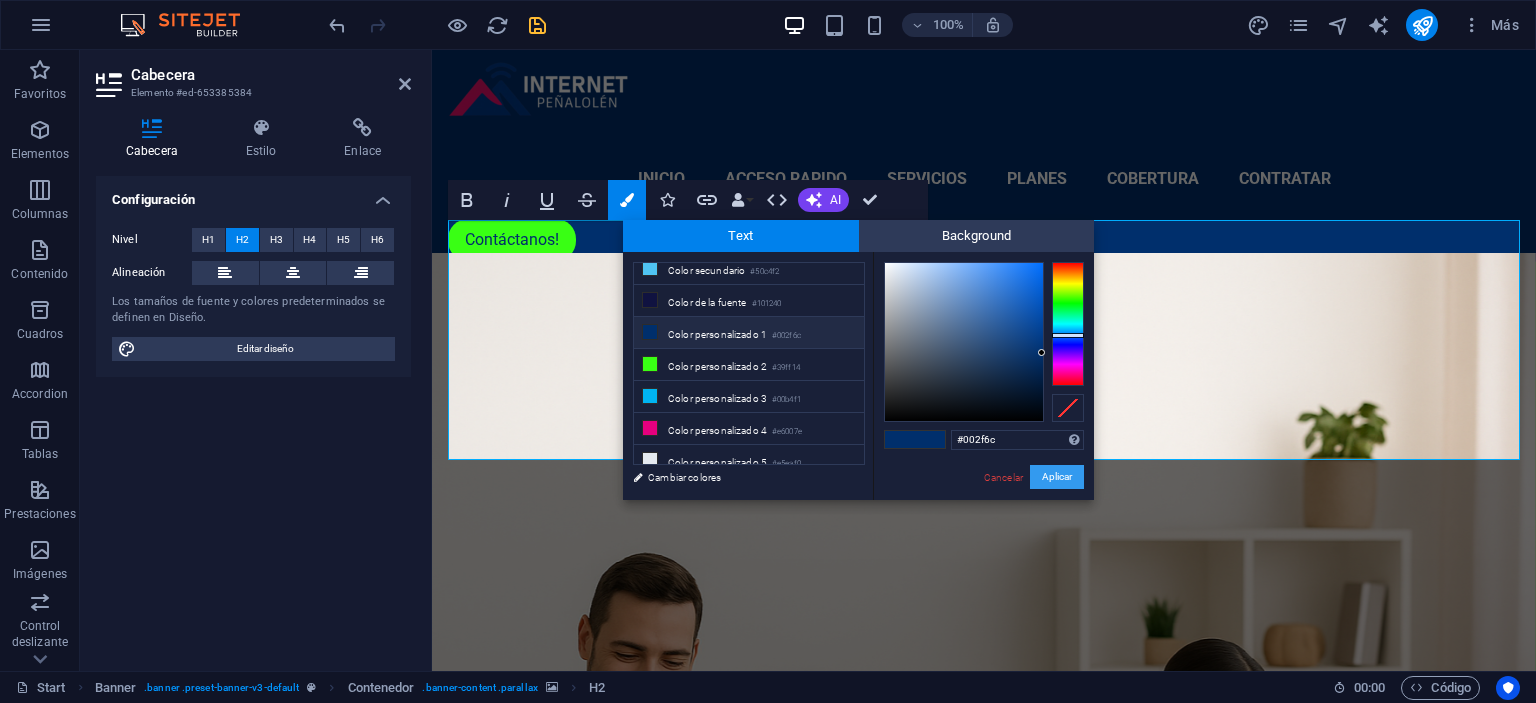 drag, startPoint x: 1061, startPoint y: 480, endPoint x: 625, endPoint y: 440, distance: 437.83102 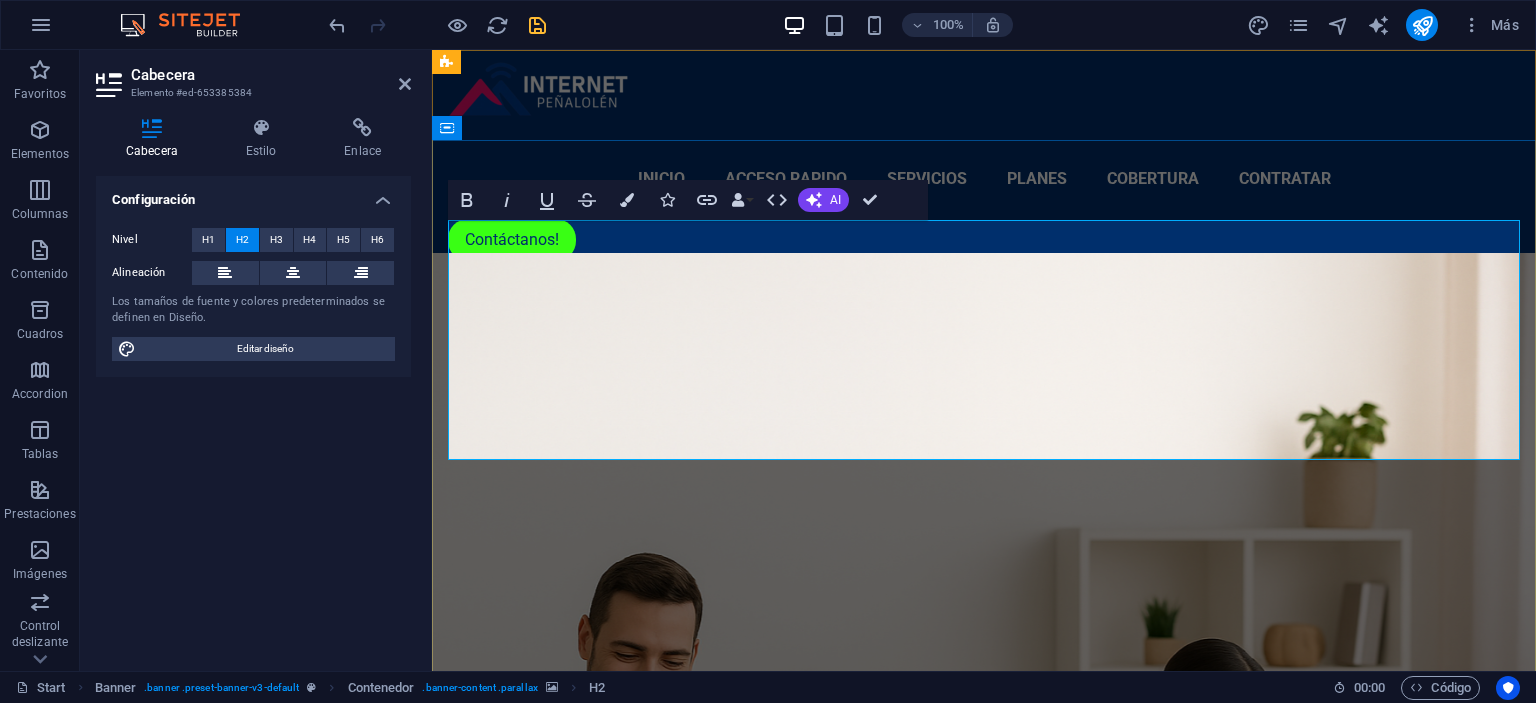 click on "El internet más rápido al mejor precio" at bounding box center [984, 1355] 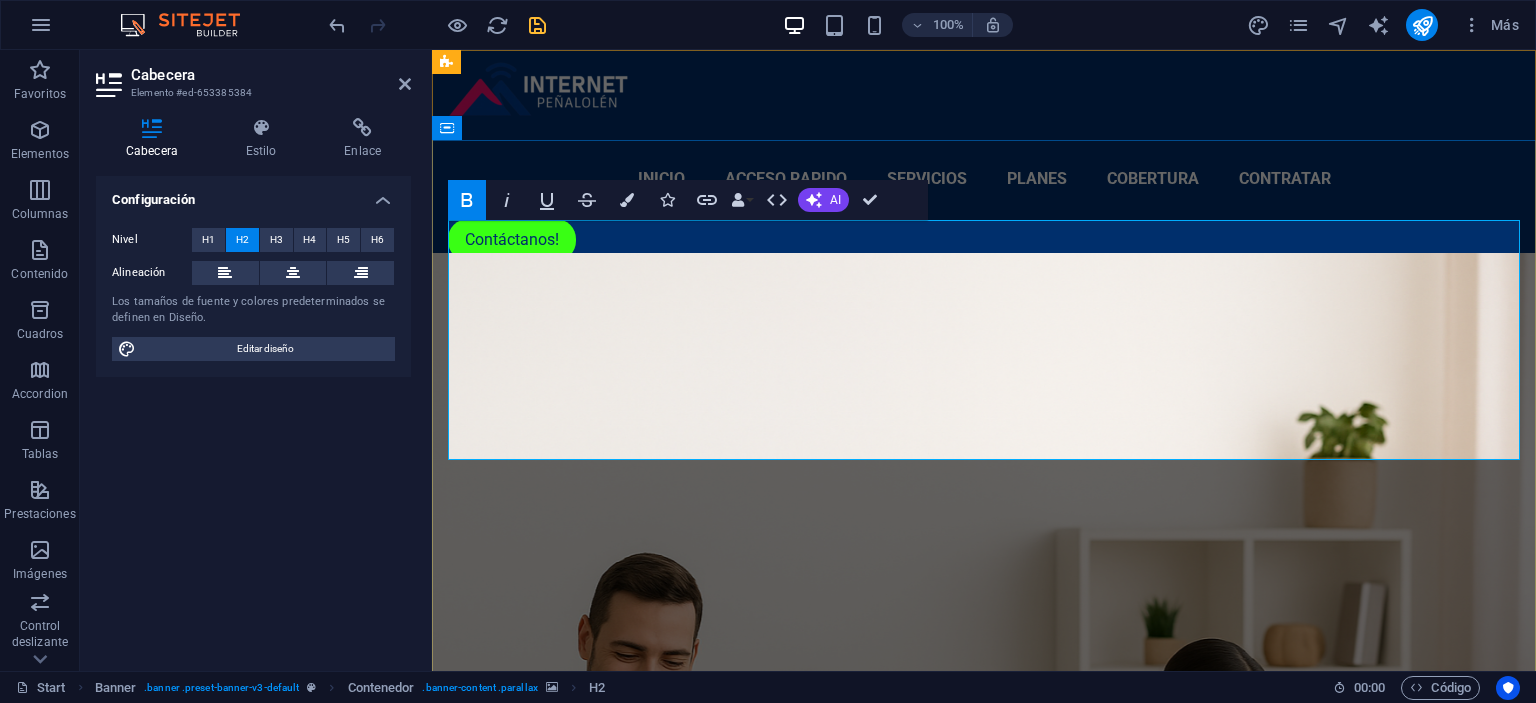 click on "El internet más rápido al mejor precio" at bounding box center [984, 1355] 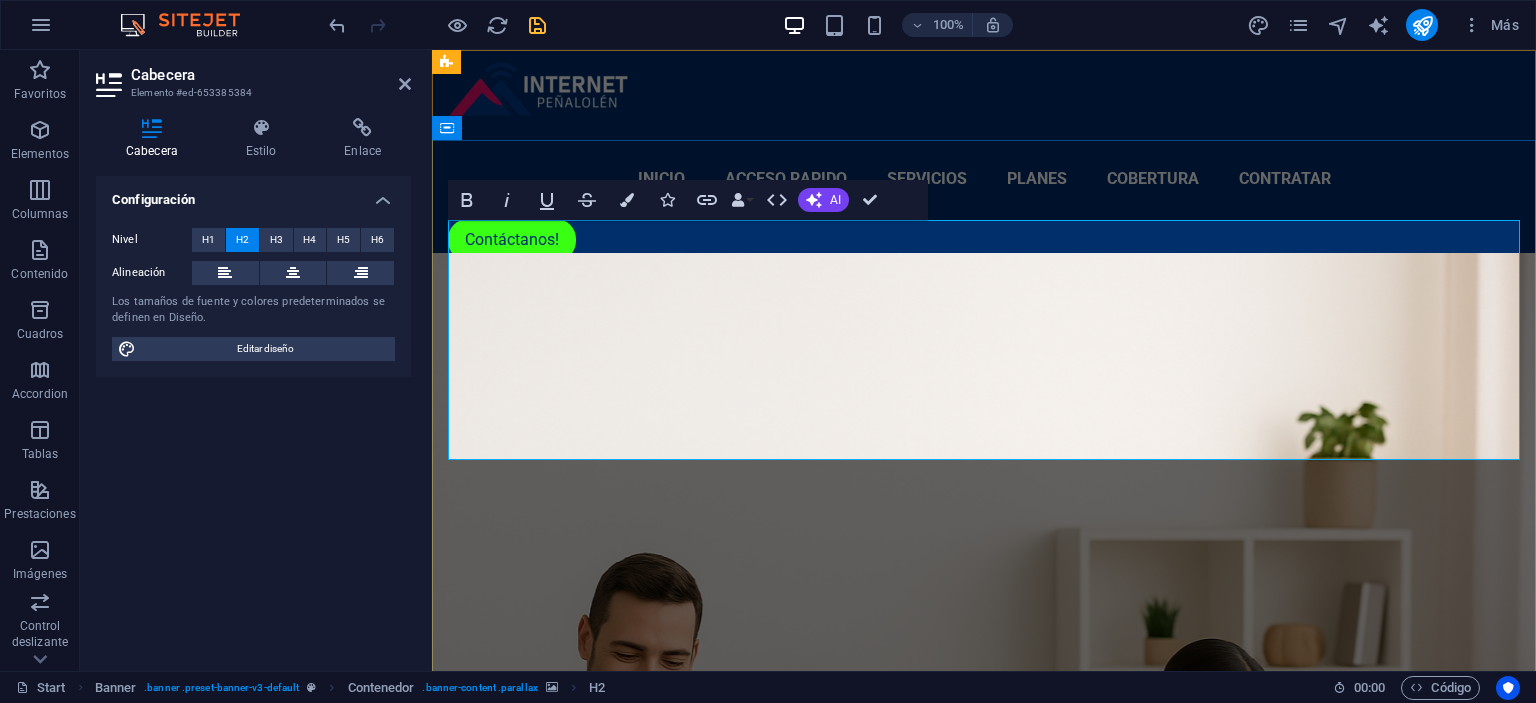 click on "El internet más rápido al mejor precio" at bounding box center [984, 1355] 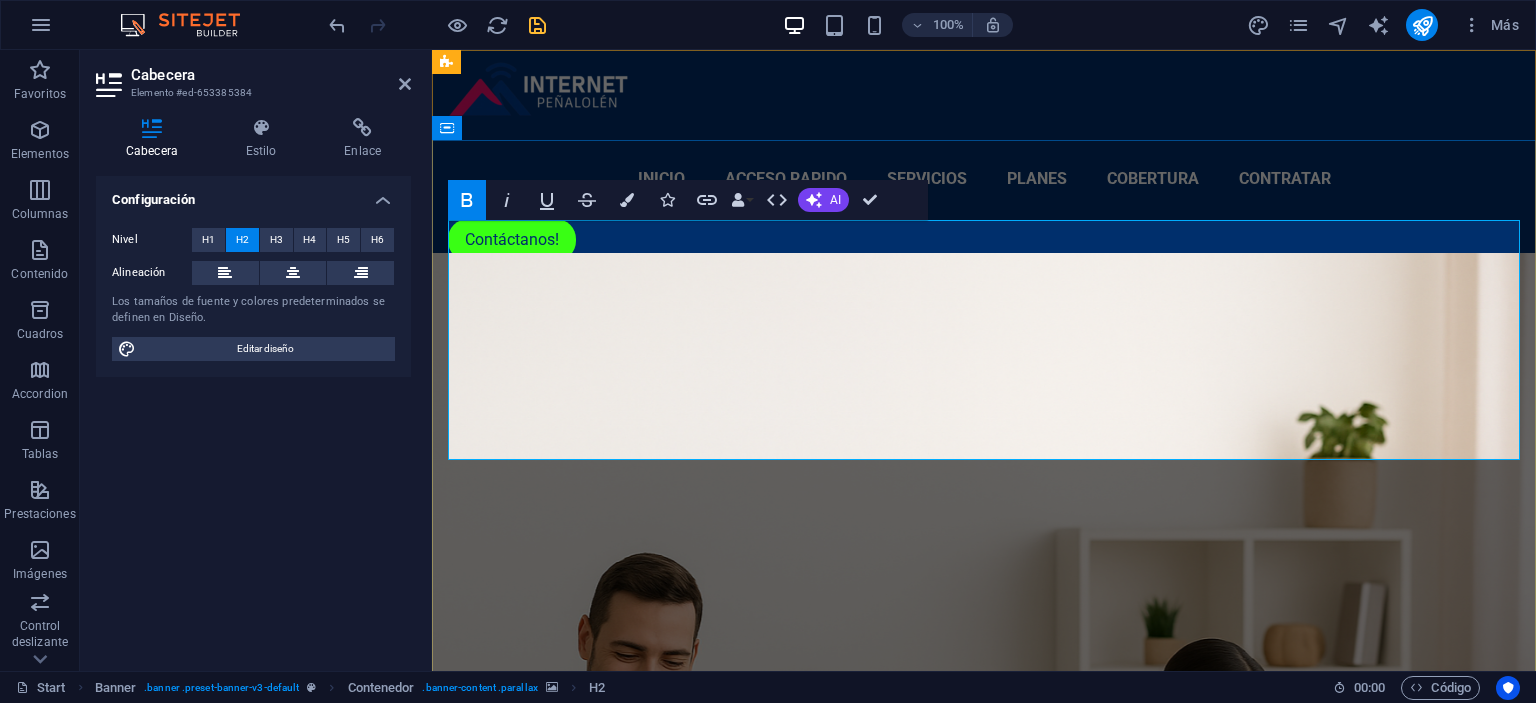 drag, startPoint x: 1303, startPoint y: 424, endPoint x: 505, endPoint y: 255, distance: 815.6991 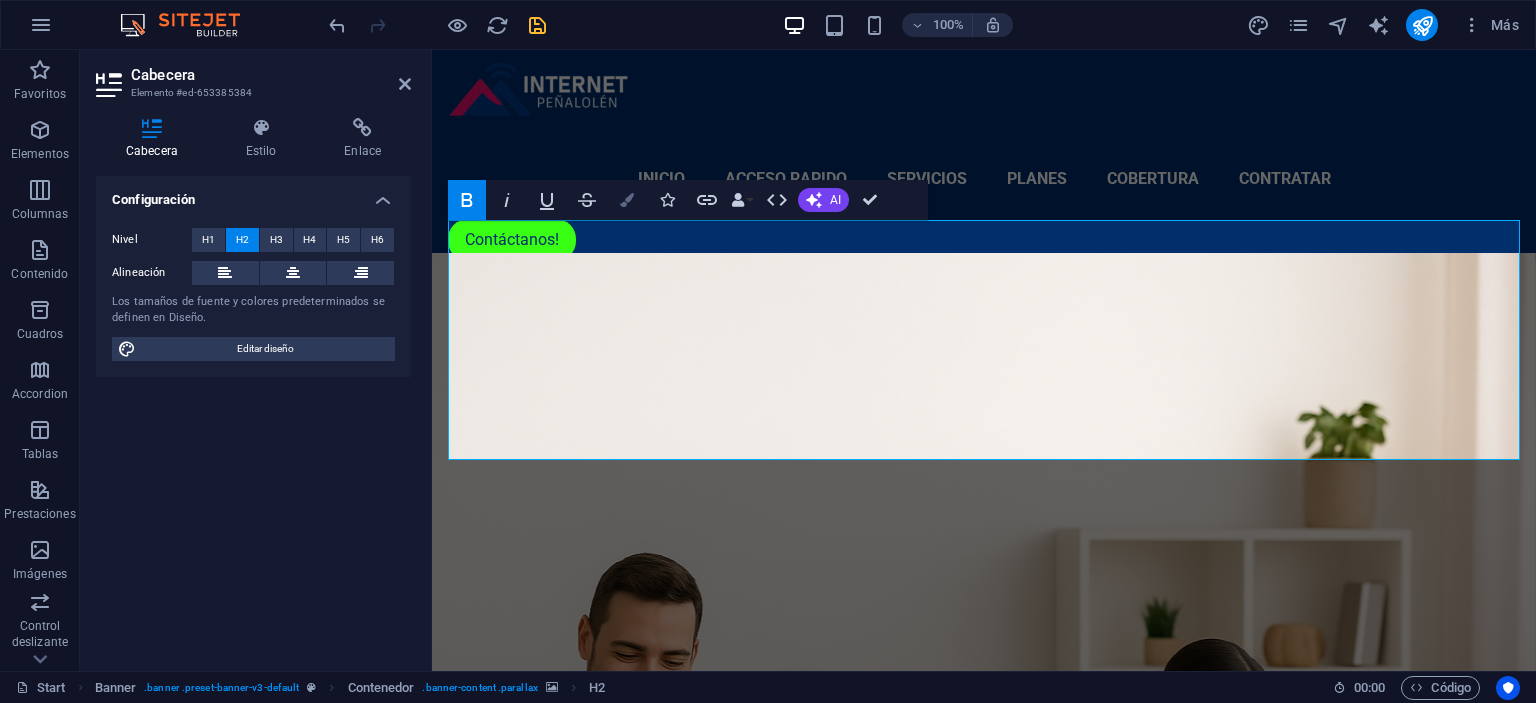 click on "Colors" at bounding box center (627, 200) 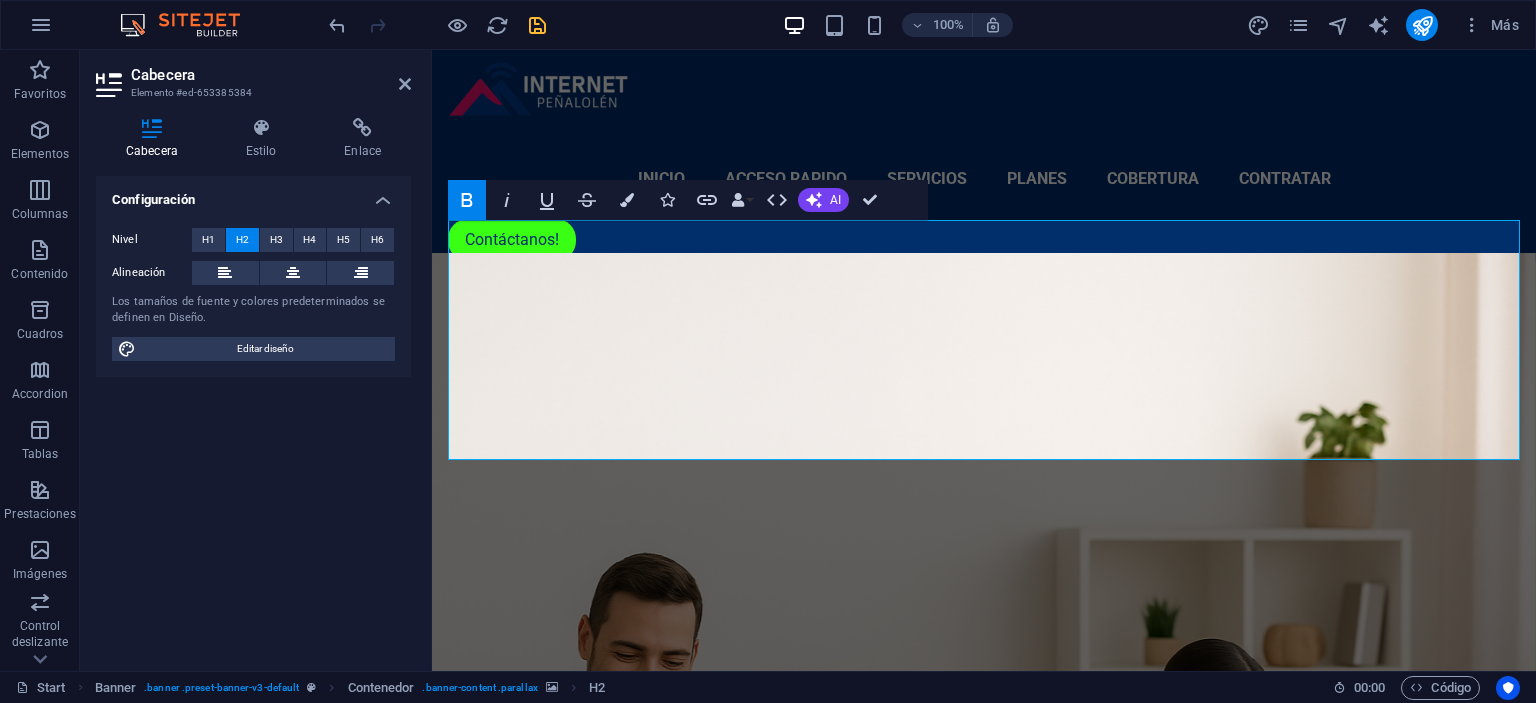 scroll, scrollTop: 74, scrollLeft: 0, axis: vertical 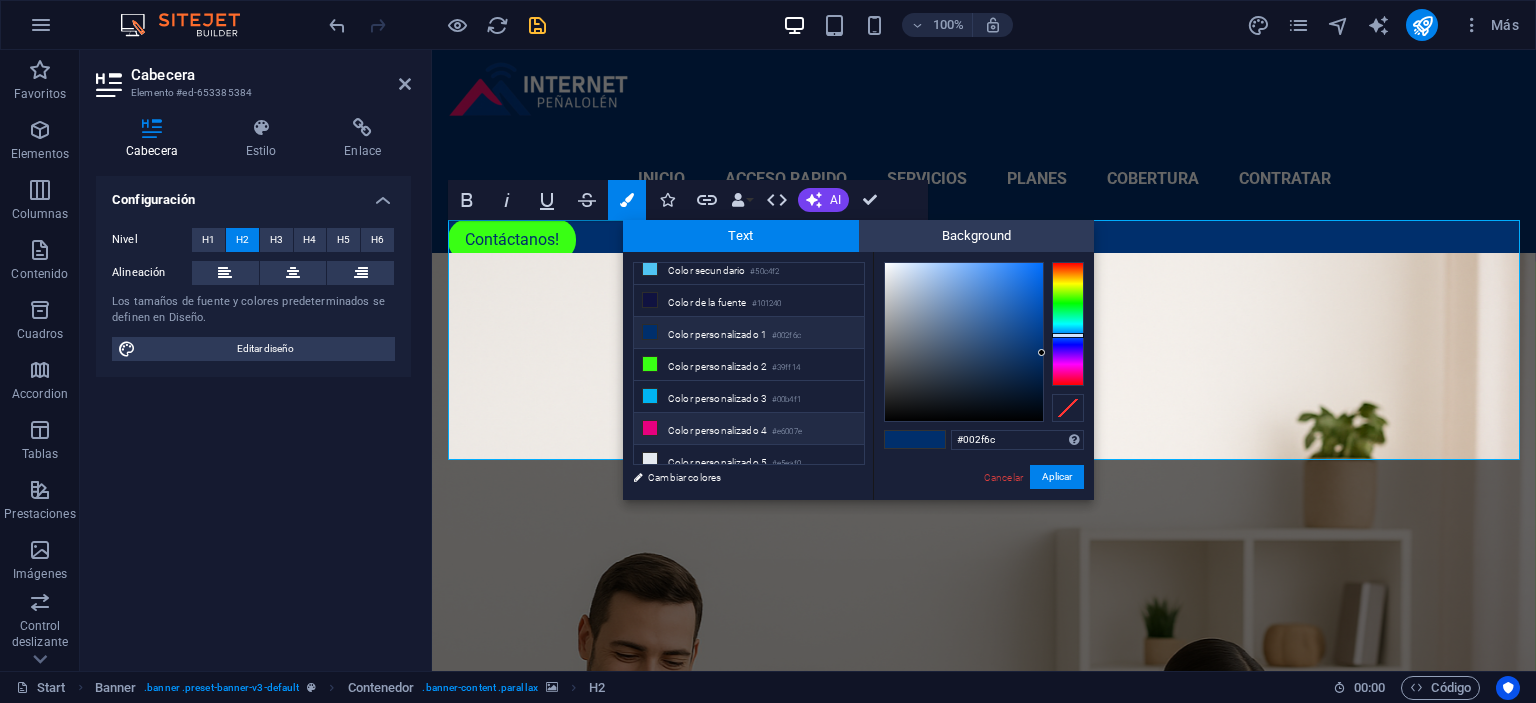 click on "Color personalizado 4
#e6007e" at bounding box center (749, 429) 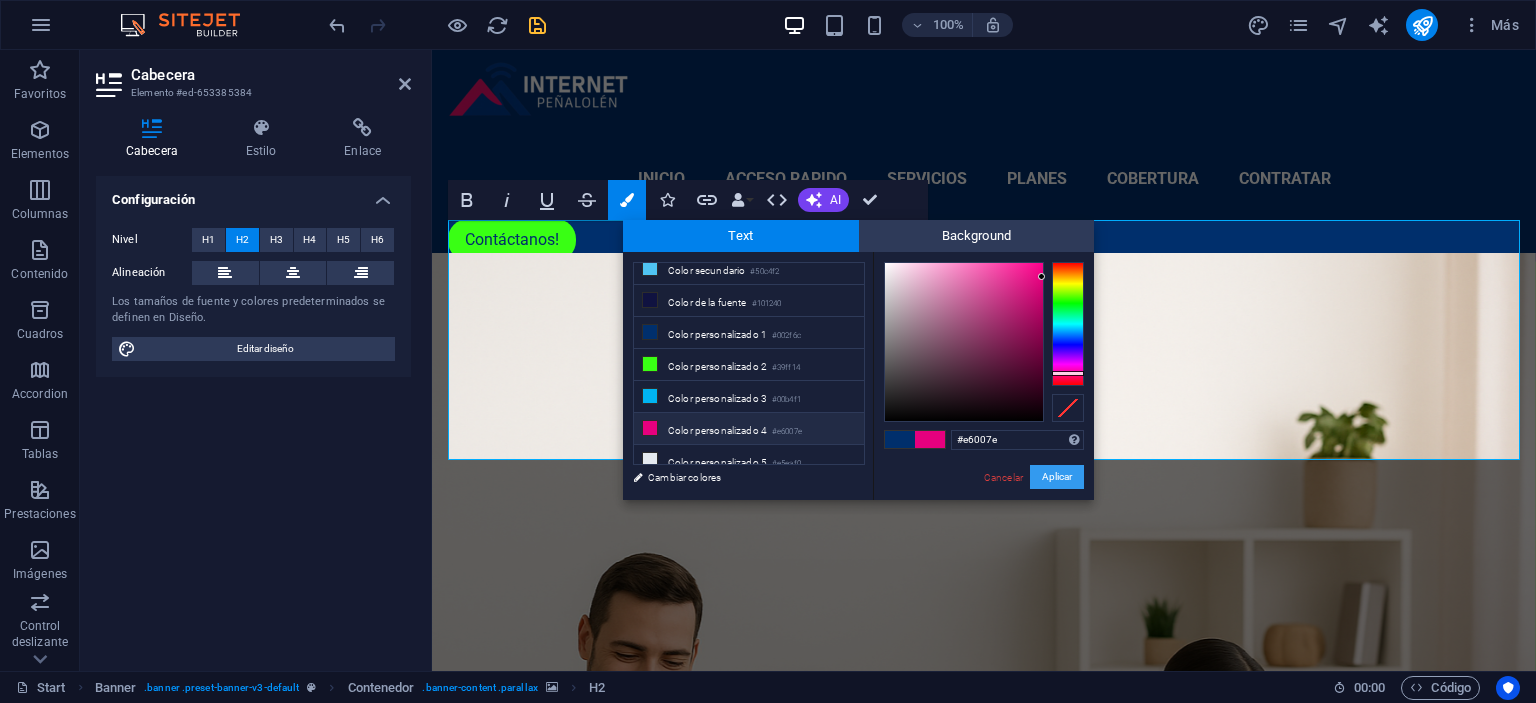 click on "Aplicar" at bounding box center (1057, 477) 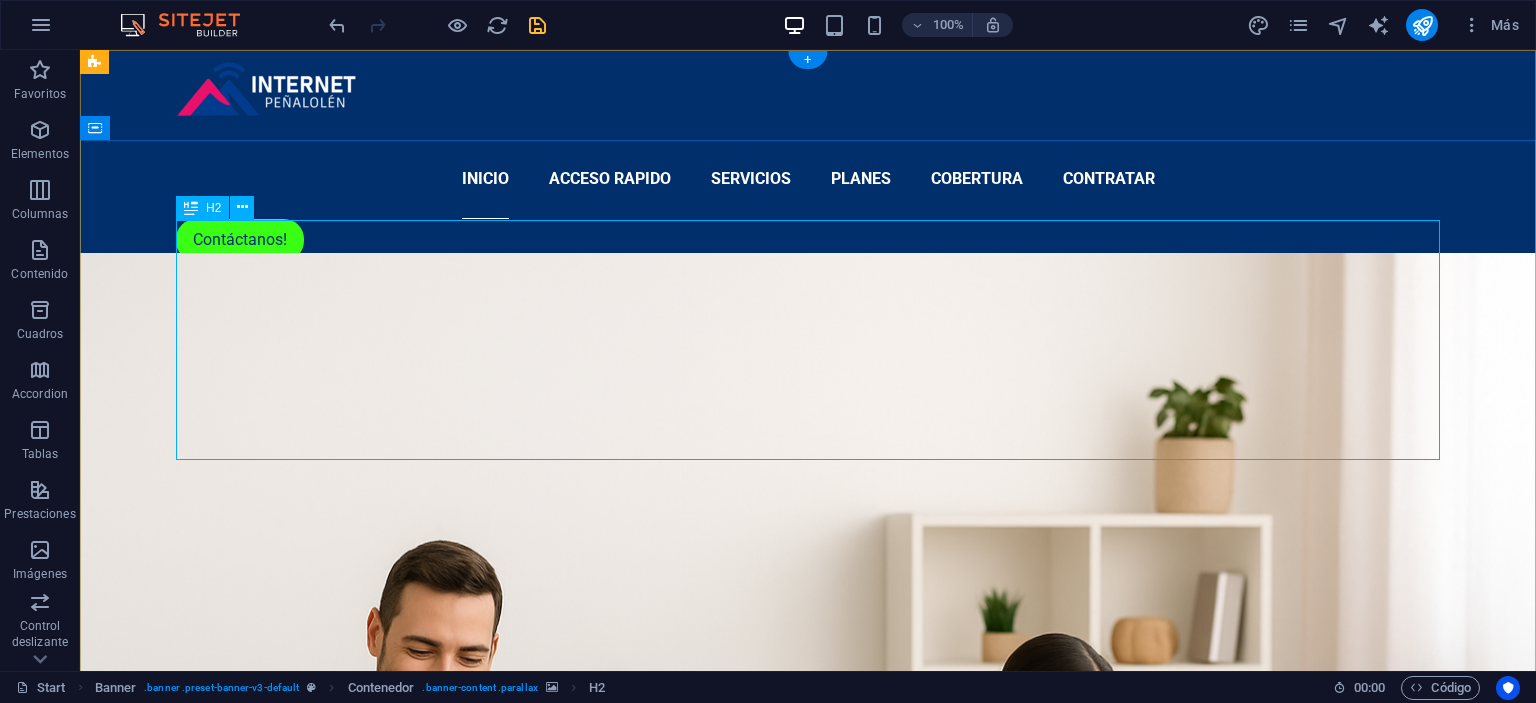 click on "El internet más rápido al mejor precio" at bounding box center [808, 1356] 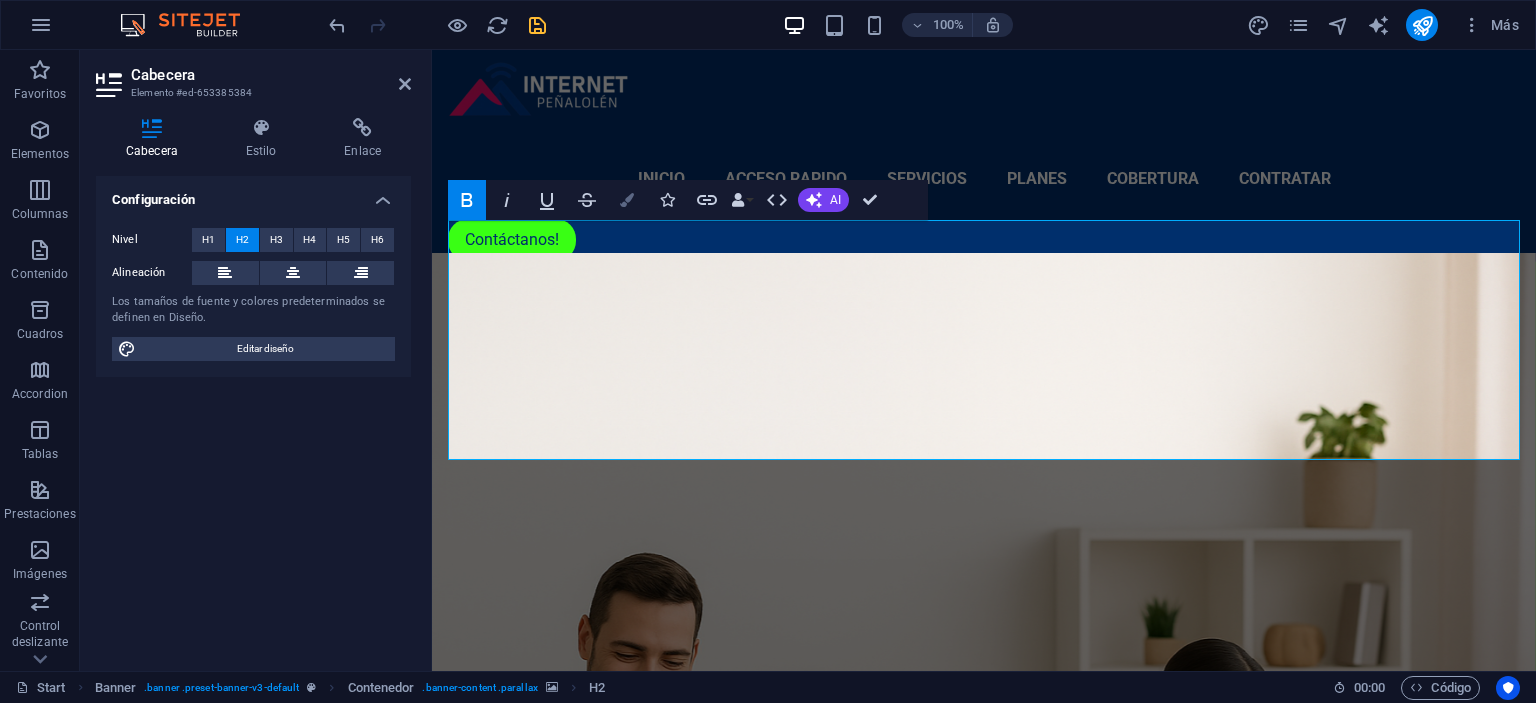 click at bounding box center [627, 200] 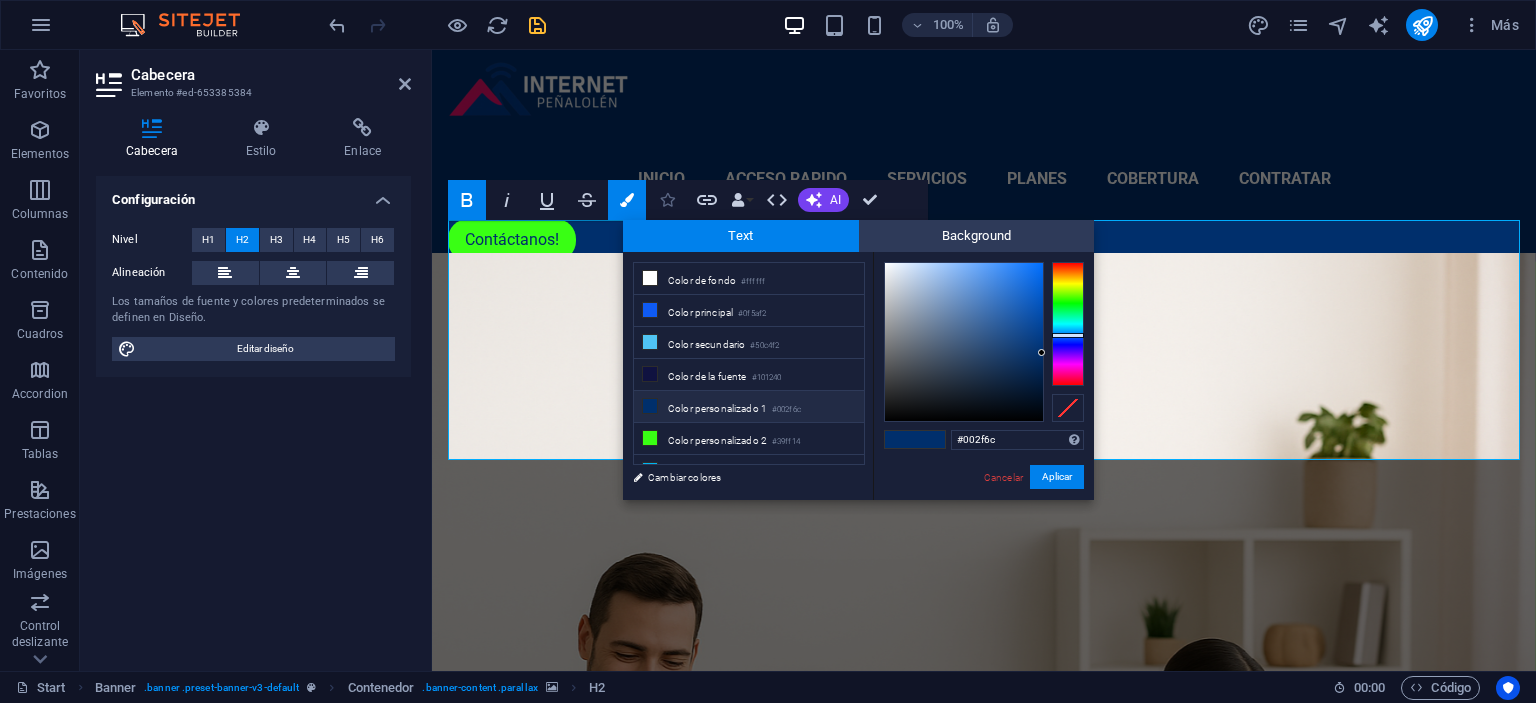 scroll, scrollTop: 74, scrollLeft: 0, axis: vertical 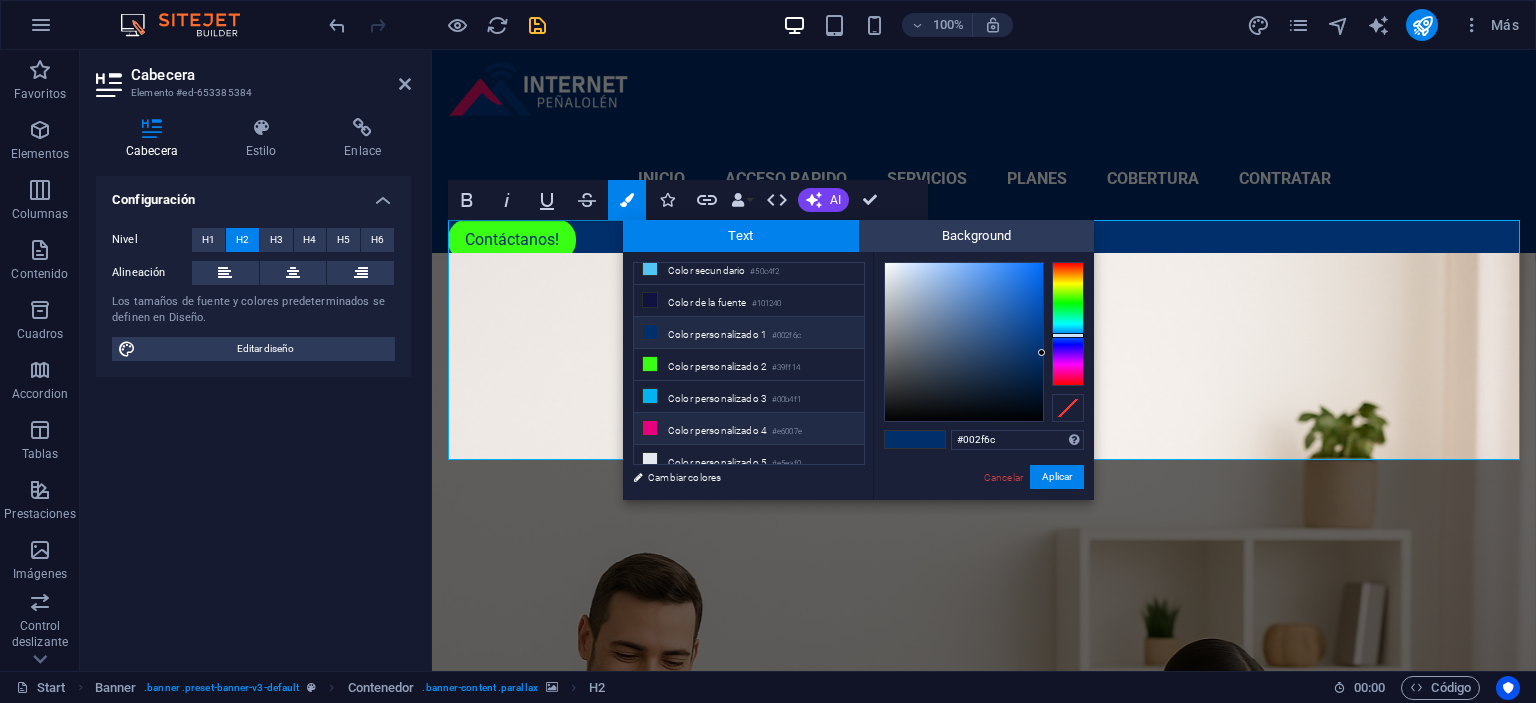 click on "Color personalizado 4
#e6007e" at bounding box center [749, 429] 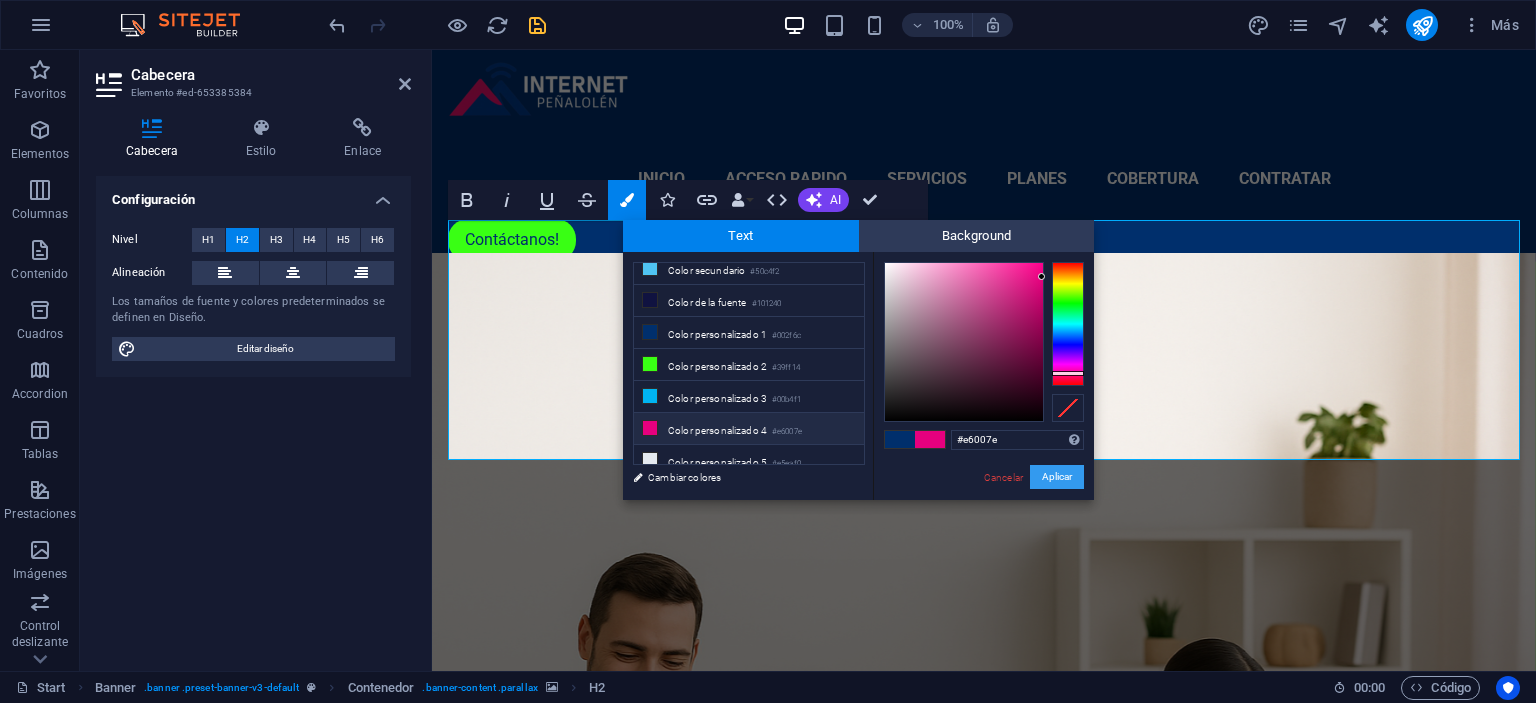 drag, startPoint x: 663, startPoint y: 431, endPoint x: 635, endPoint y: 429, distance: 28.071337 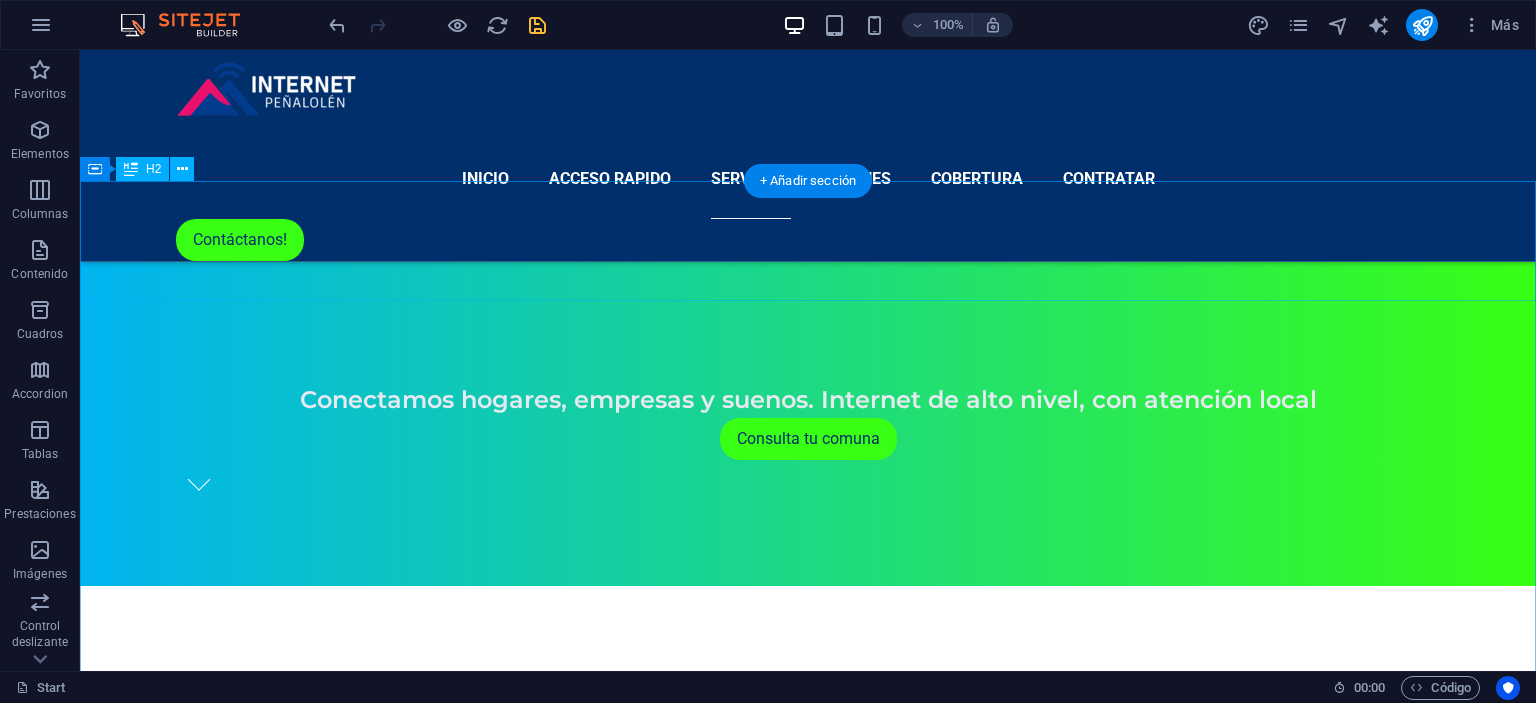 click on "Nuestros Servicios Hogar" at bounding box center [808, 2667] 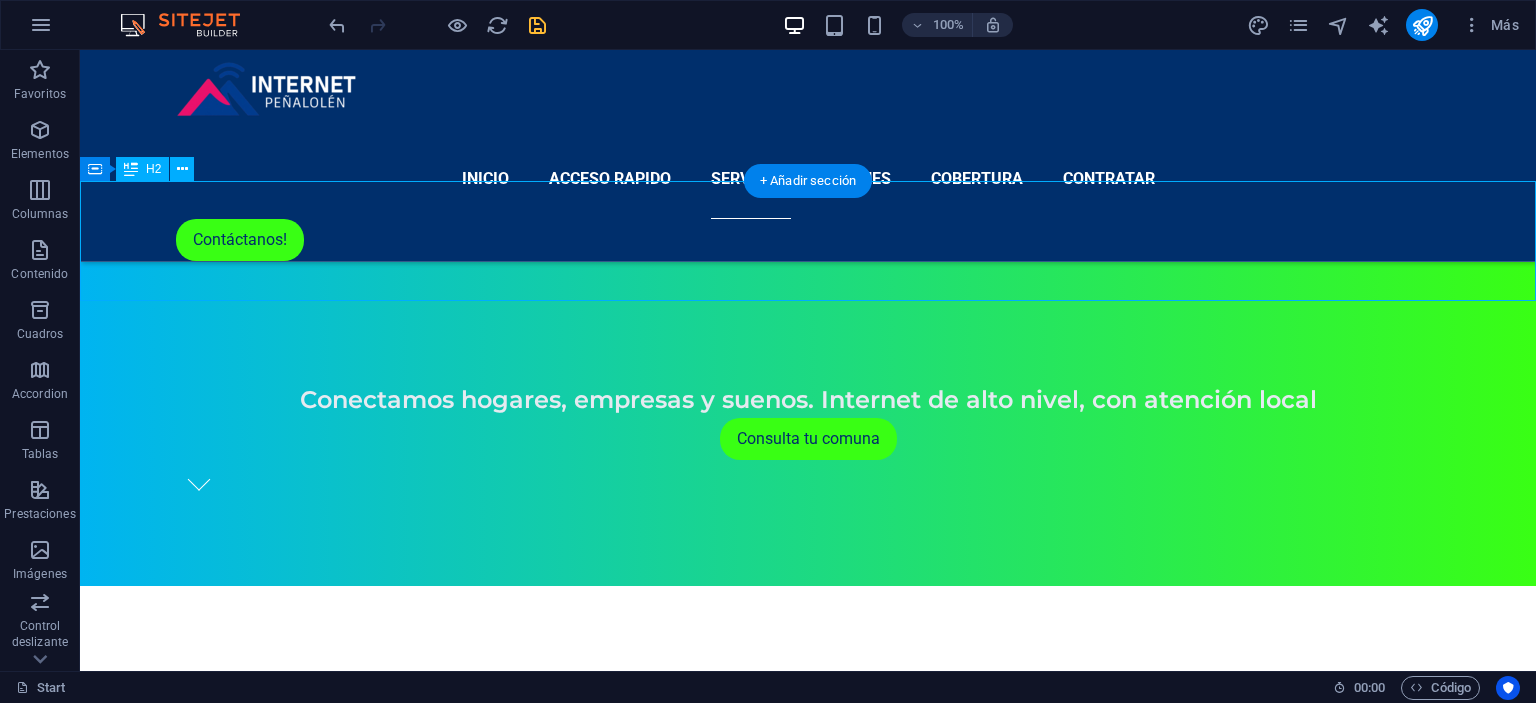 click on "Nuestros Servicios Hogar" at bounding box center [808, 2667] 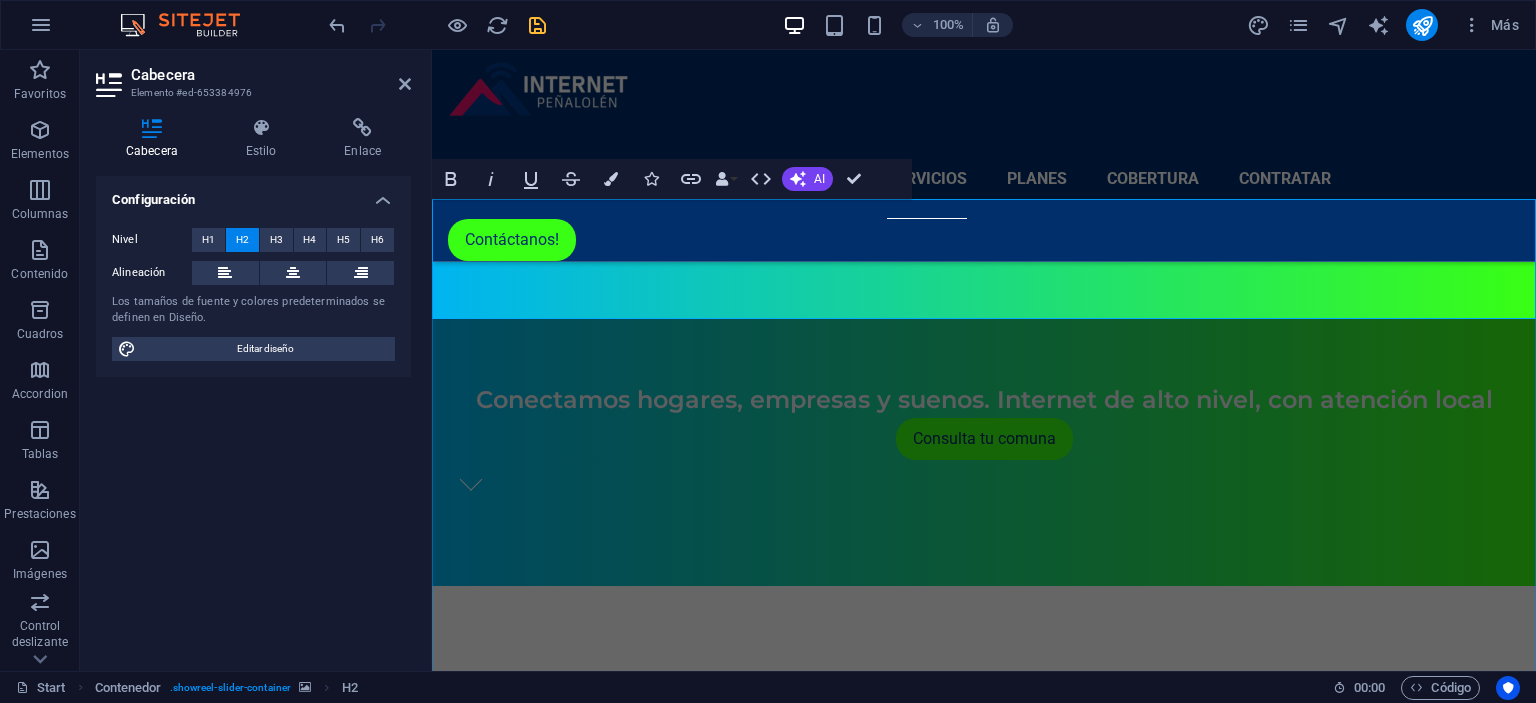 scroll, scrollTop: 1396, scrollLeft: 0, axis: vertical 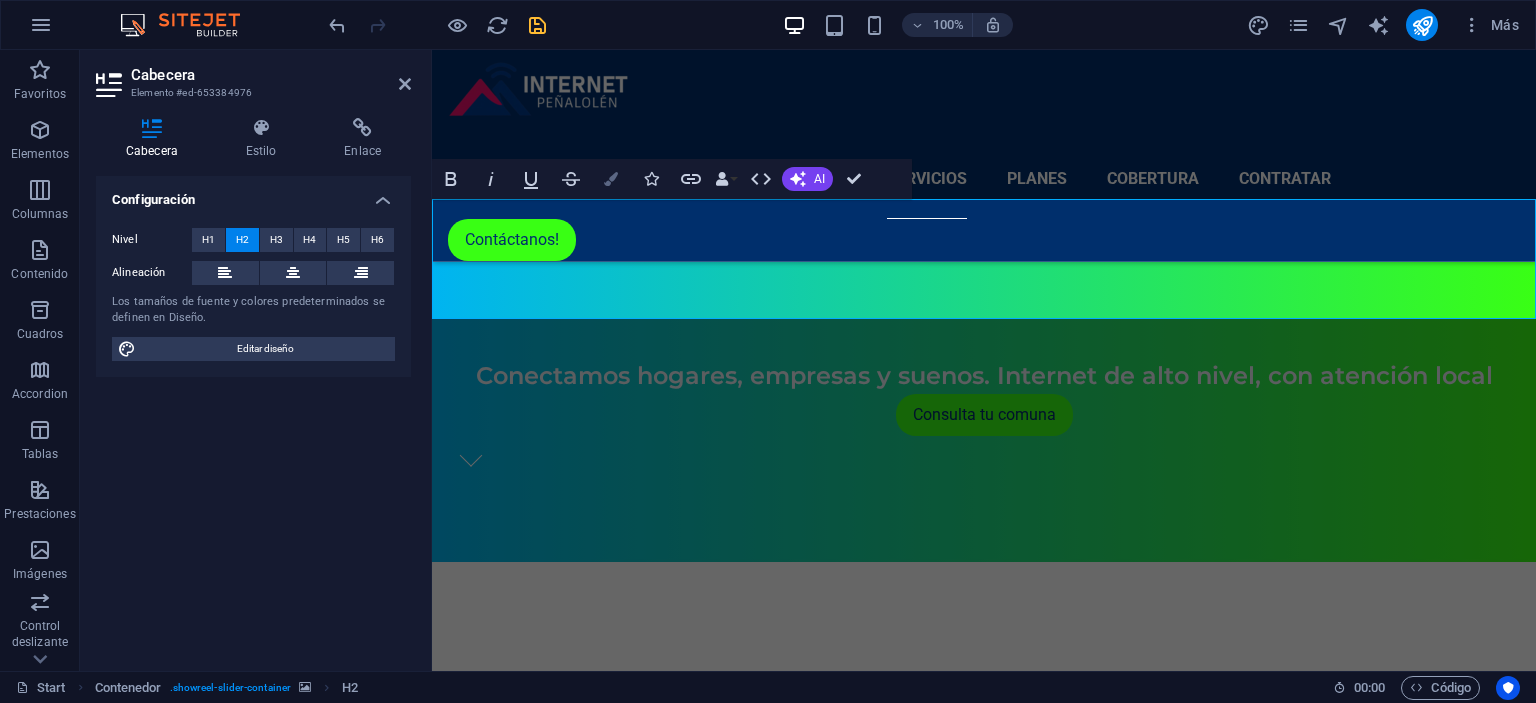 click on "Colors" at bounding box center [611, 179] 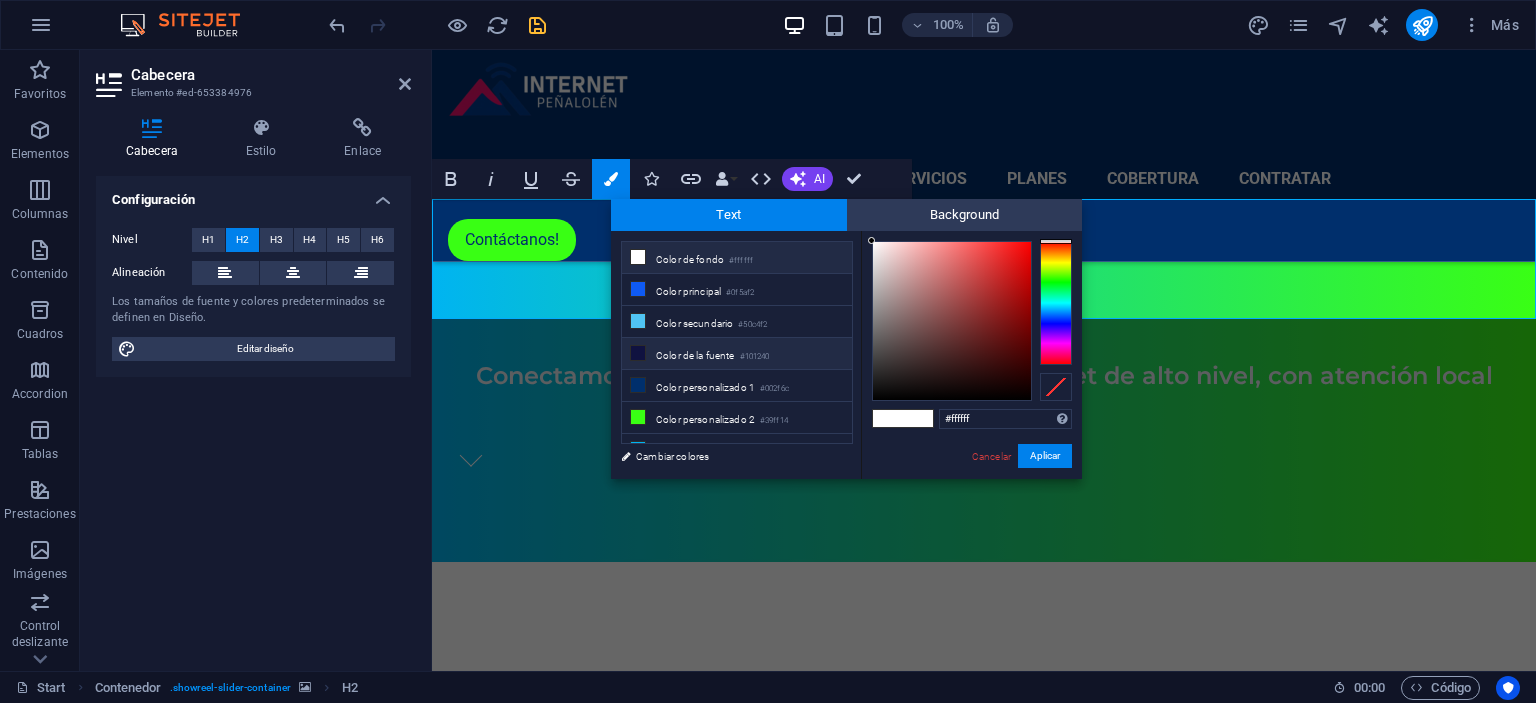 scroll, scrollTop: 74, scrollLeft: 0, axis: vertical 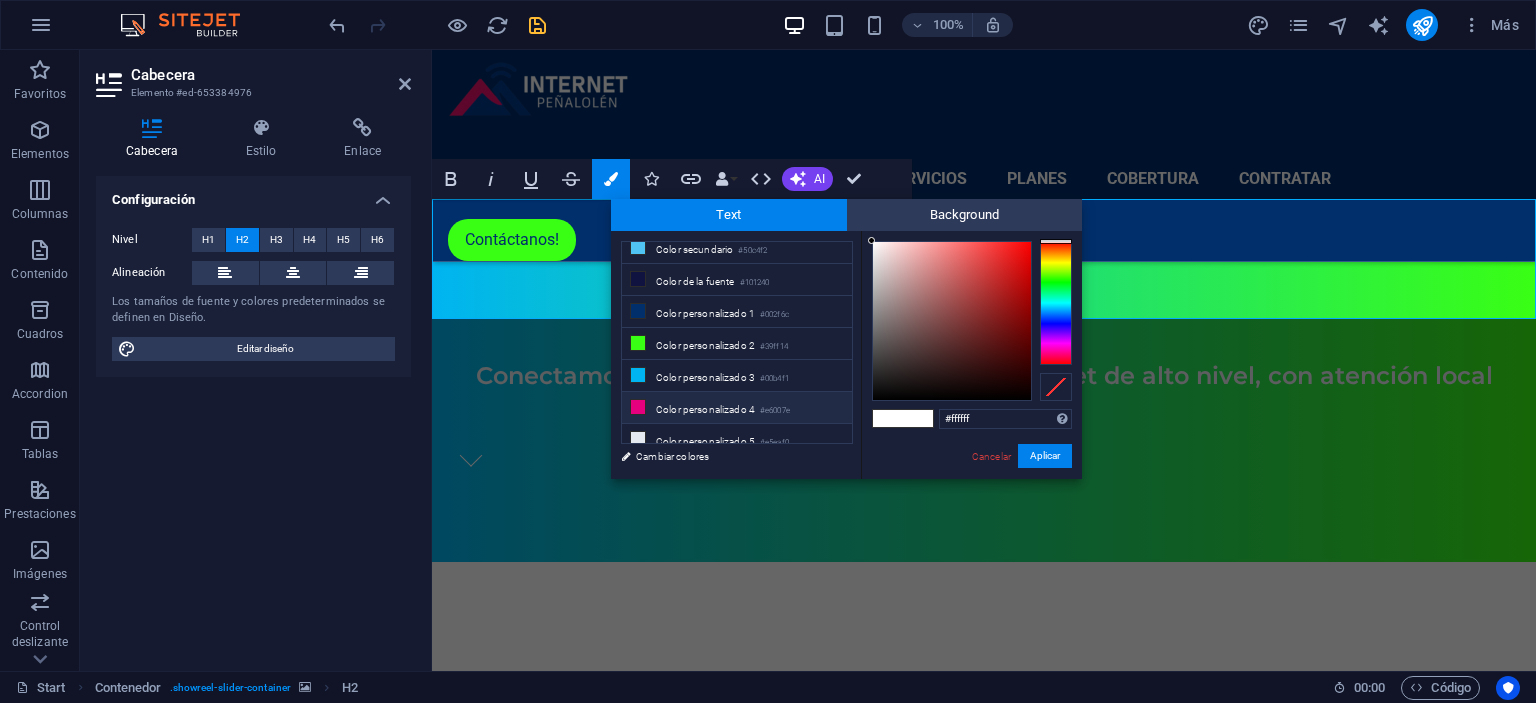 click on "Color personalizado 4
#e6007e" at bounding box center (737, 408) 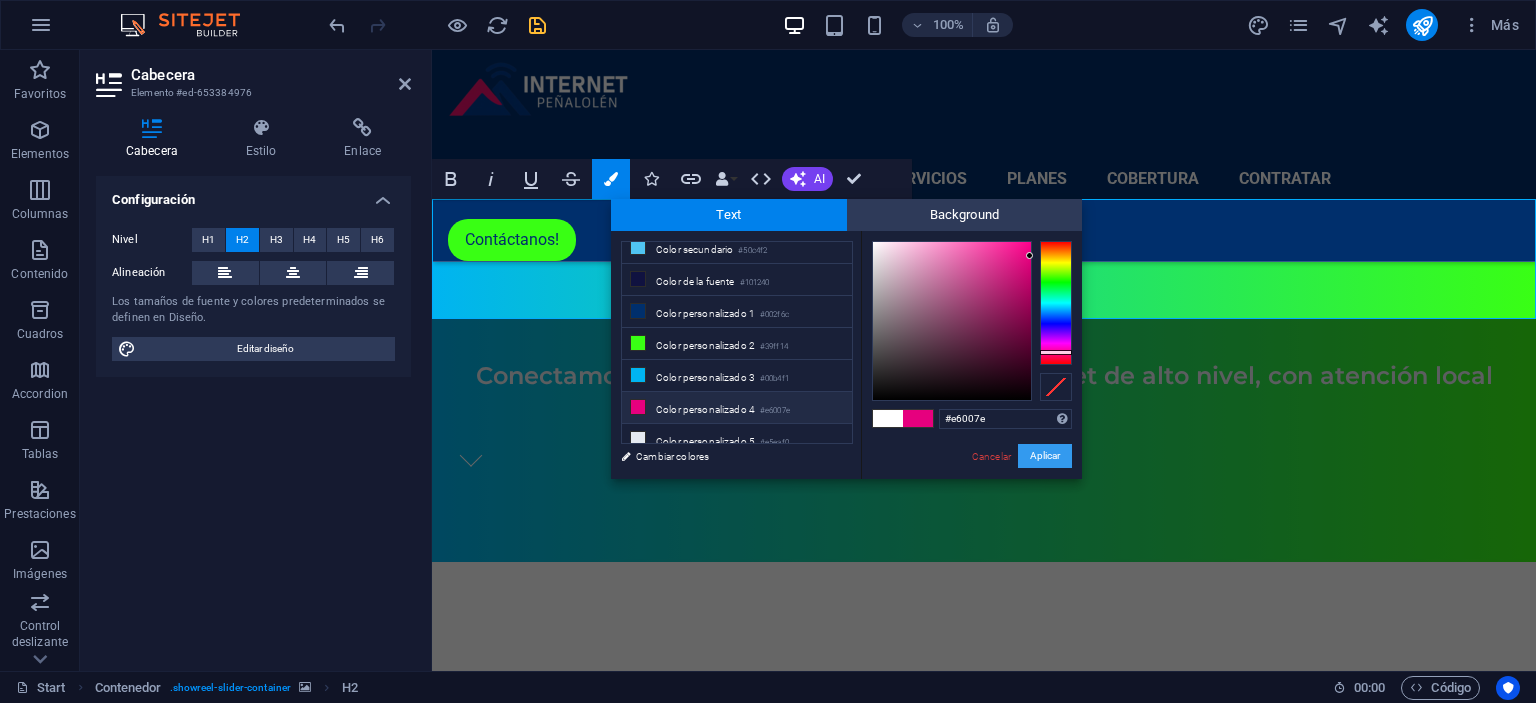 click on "Aplicar" at bounding box center (1045, 456) 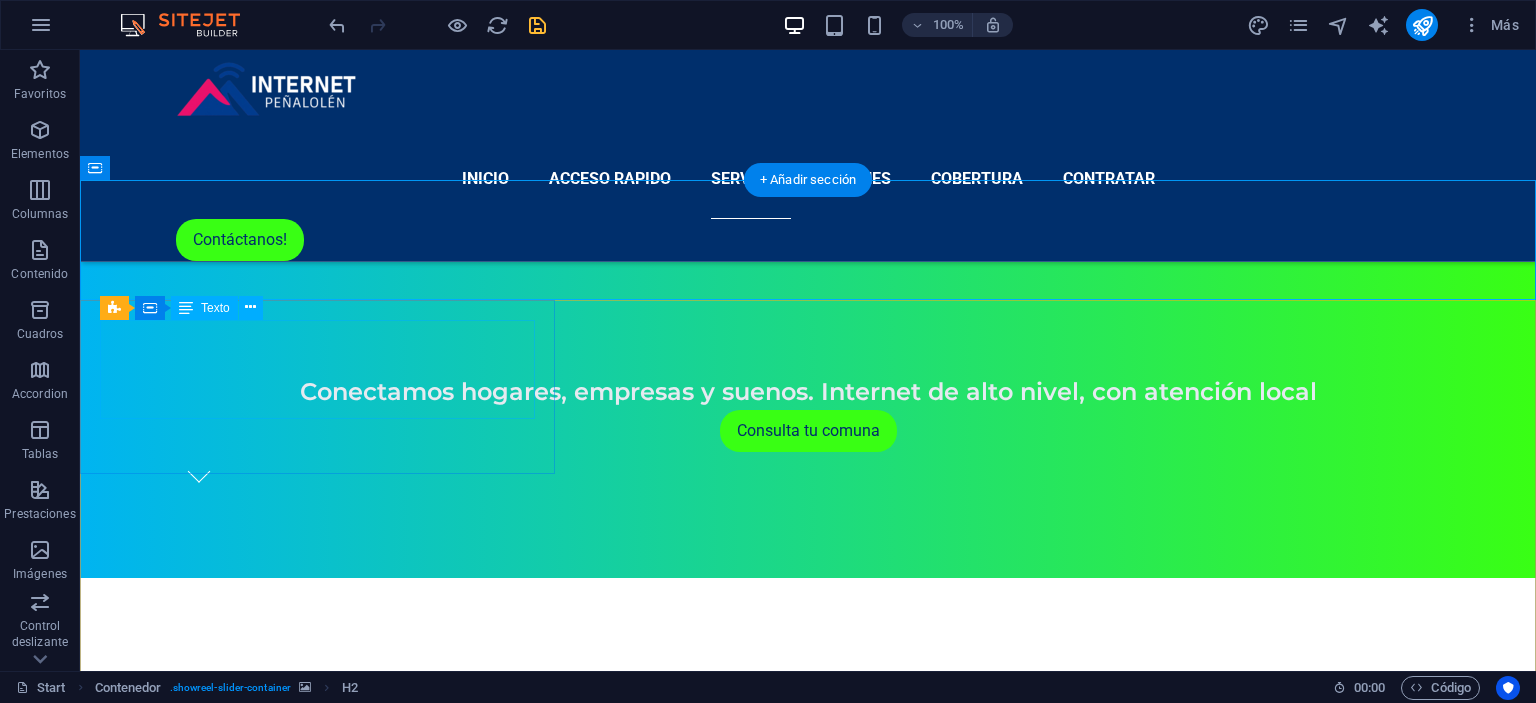 scroll, scrollTop: 1372, scrollLeft: 0, axis: vertical 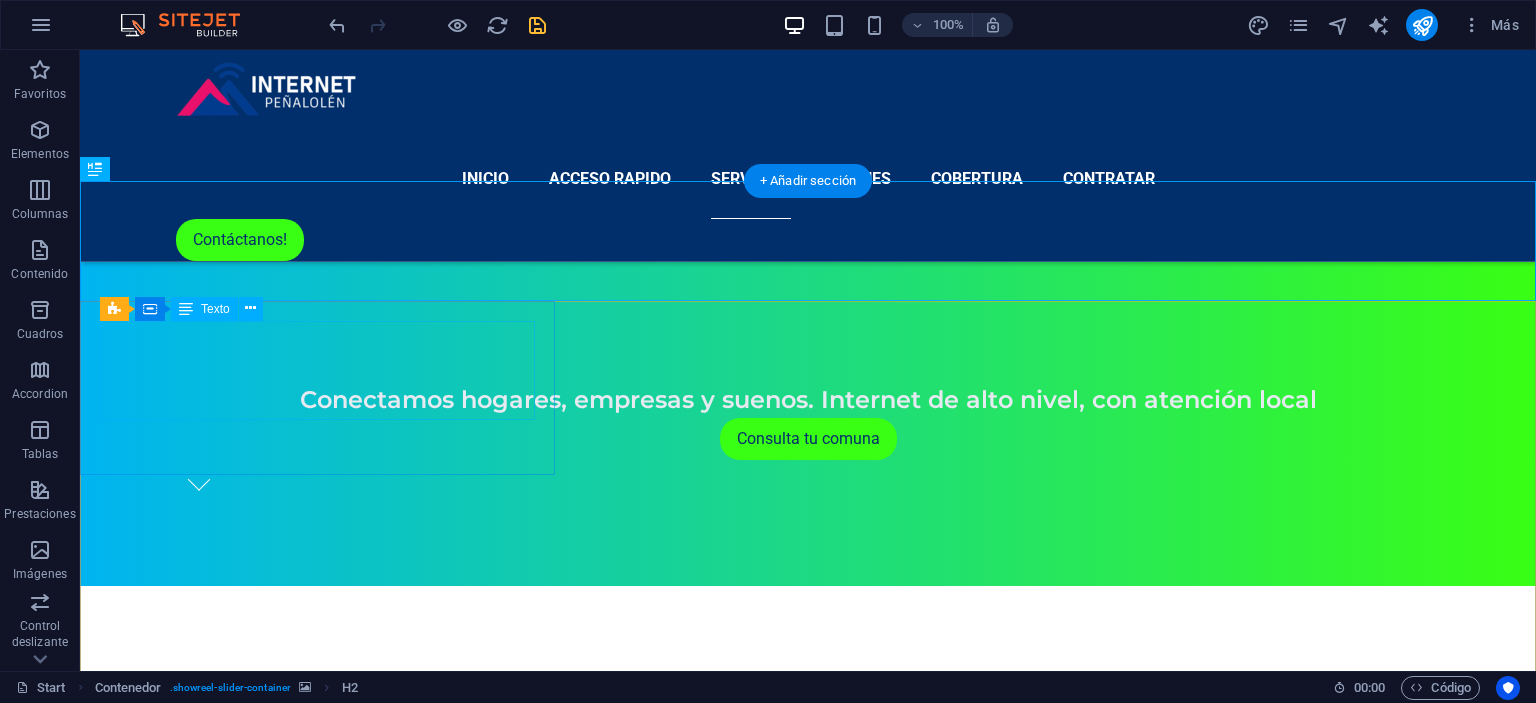click on "Router WiFi Disfruta el wifi tradicional y wifi 5G, con el que obtendrás velocidades y latencias increíbles." at bounding box center (317, 2796) 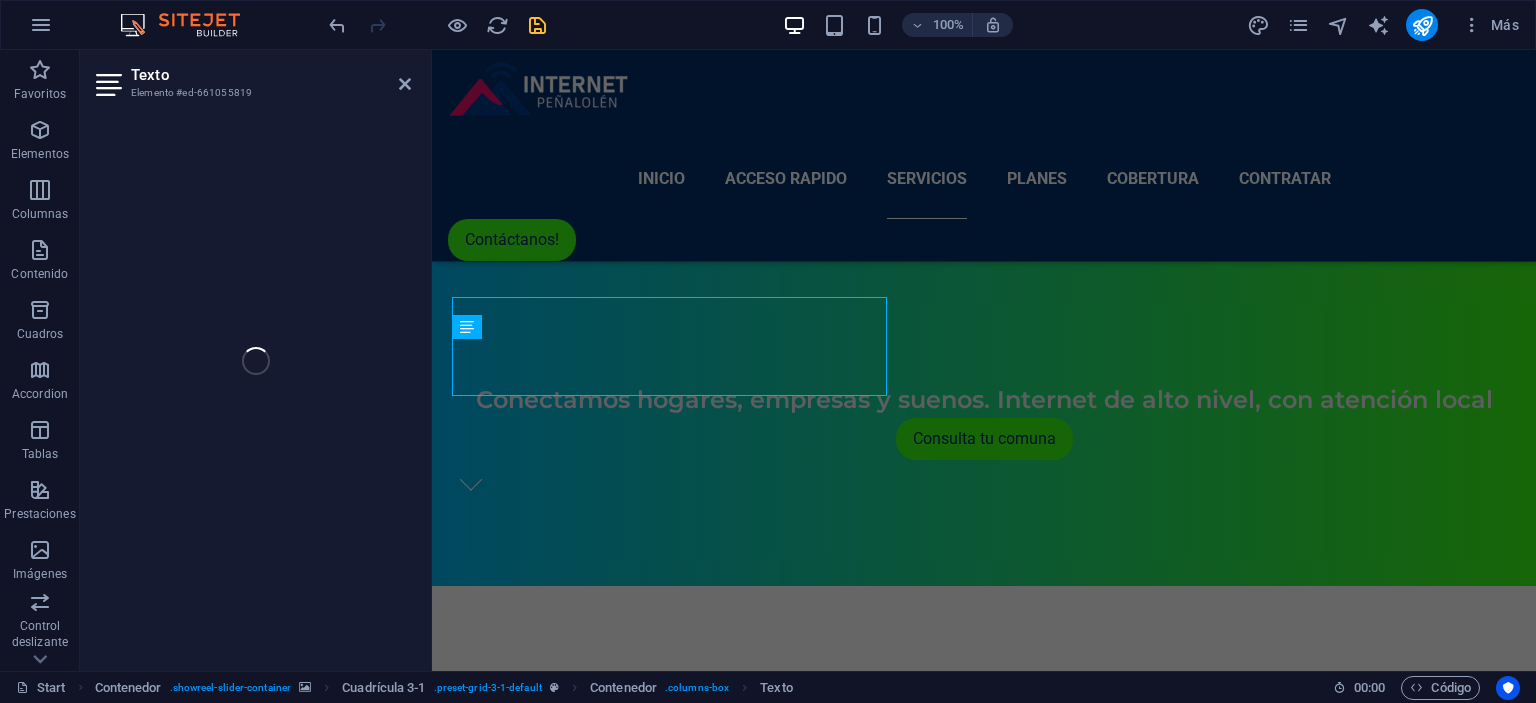scroll, scrollTop: 1396, scrollLeft: 0, axis: vertical 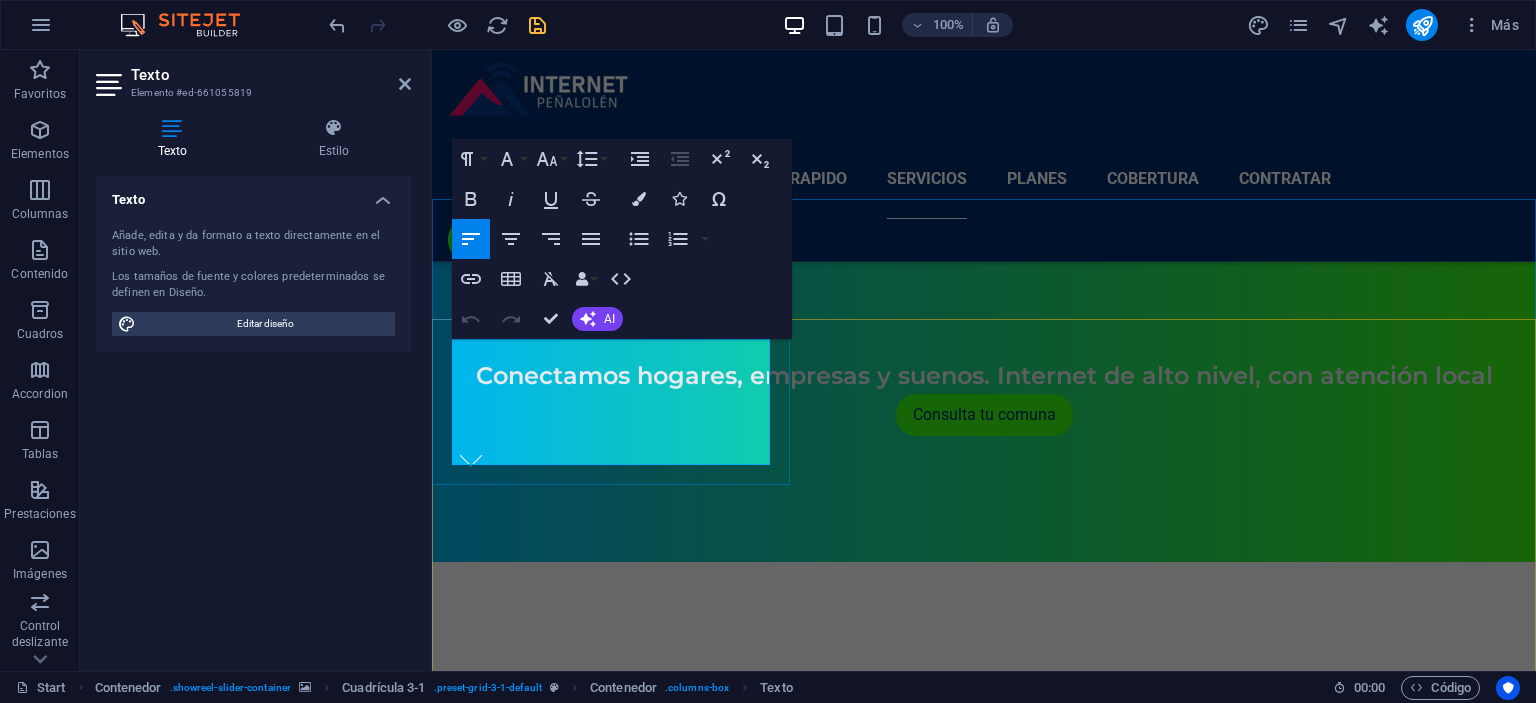 click on "Router WiFi" at bounding box center [544, 2711] 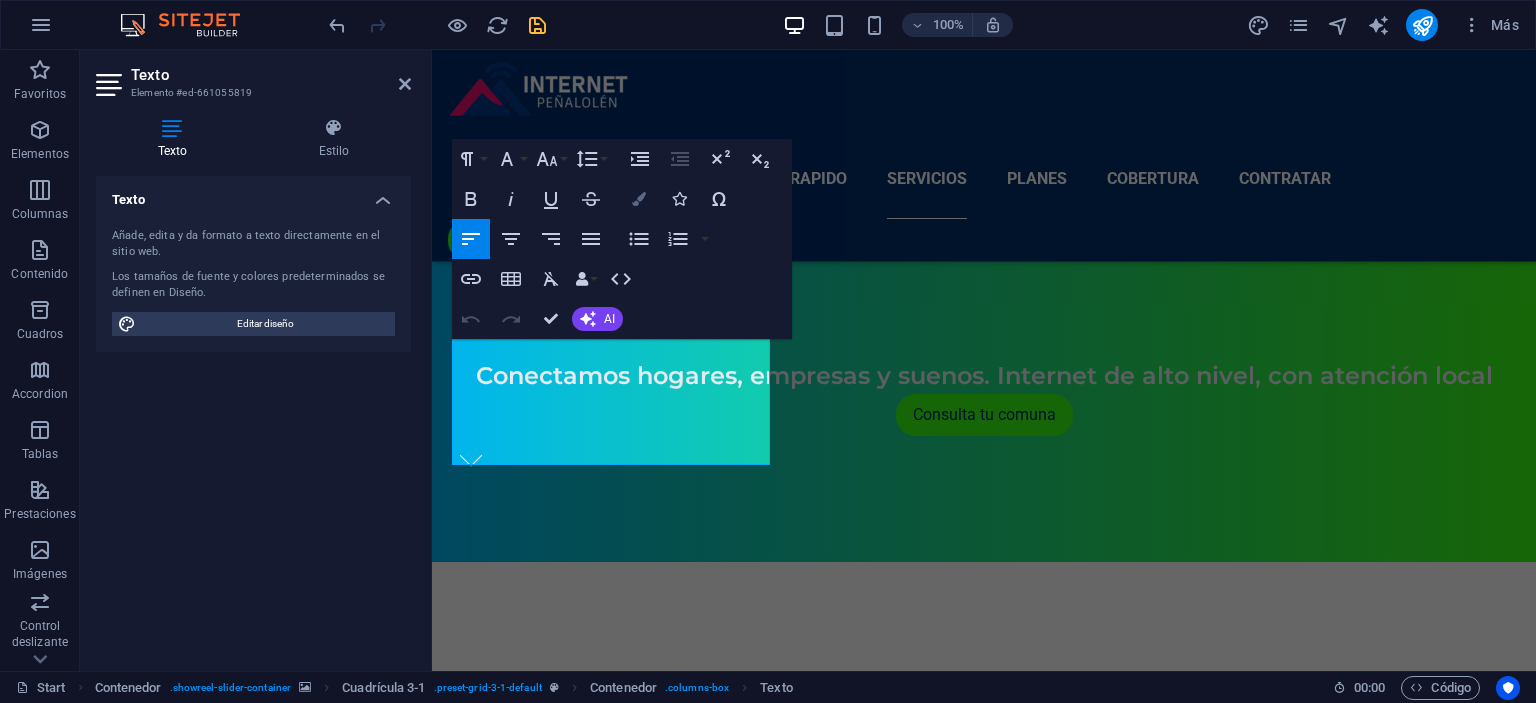 click at bounding box center [639, 199] 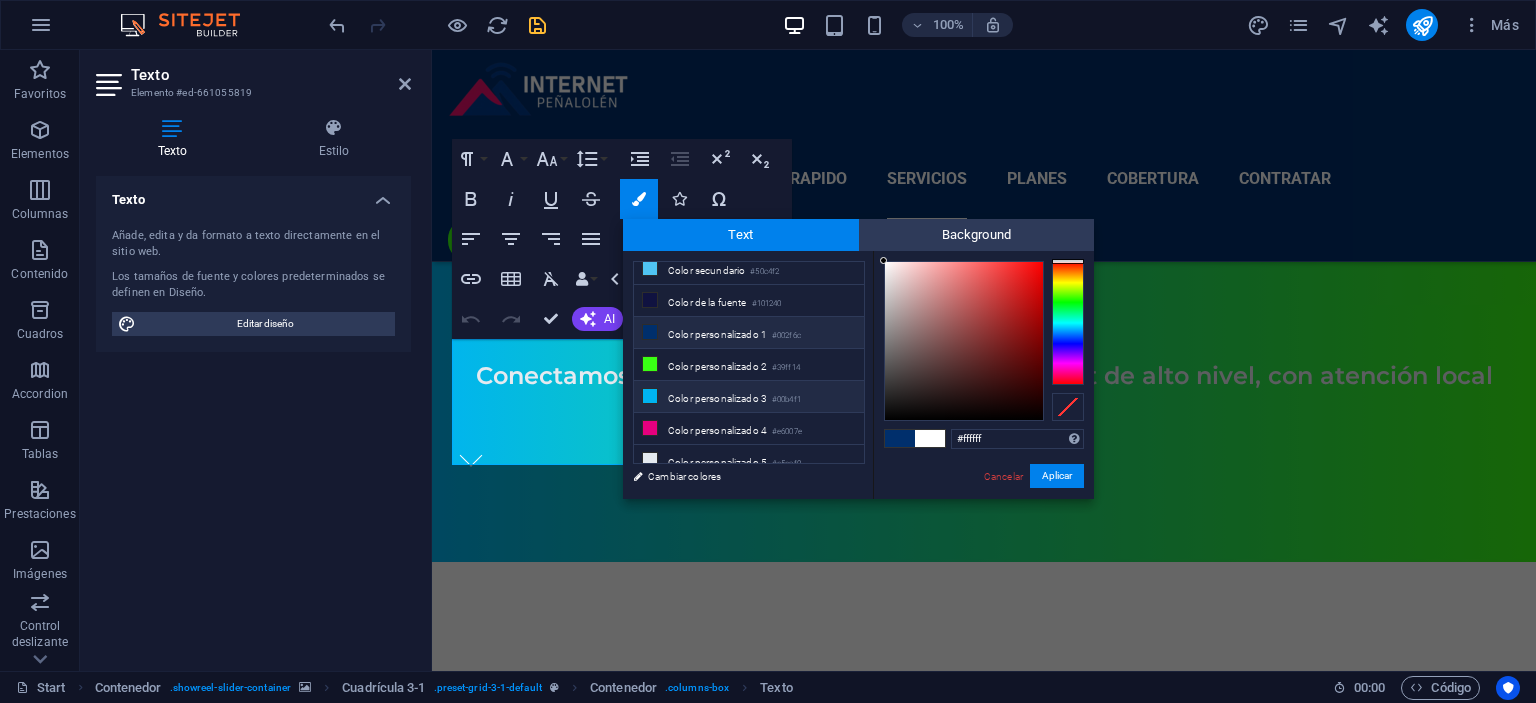 scroll, scrollTop: 74, scrollLeft: 0, axis: vertical 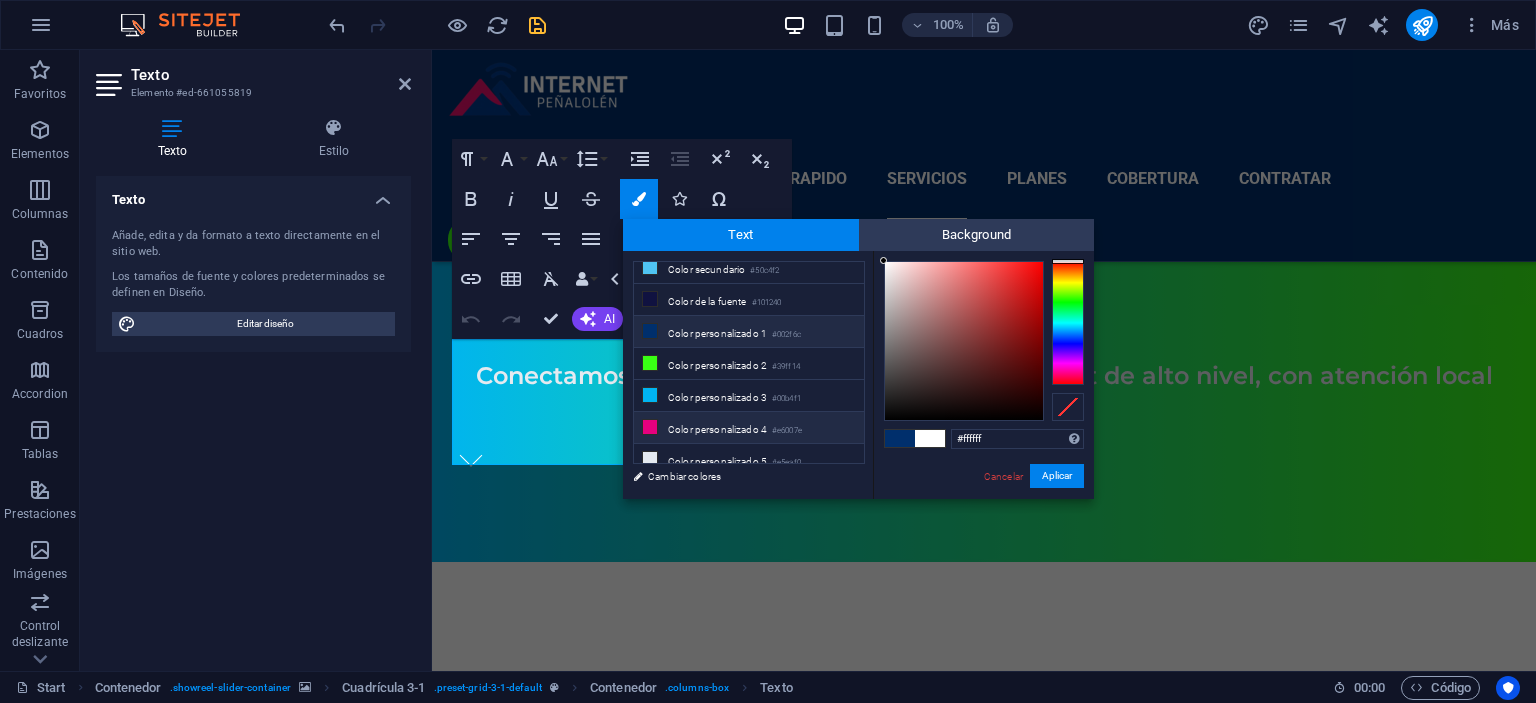 click on "Color personalizado 4
#e6007e" at bounding box center [749, 428] 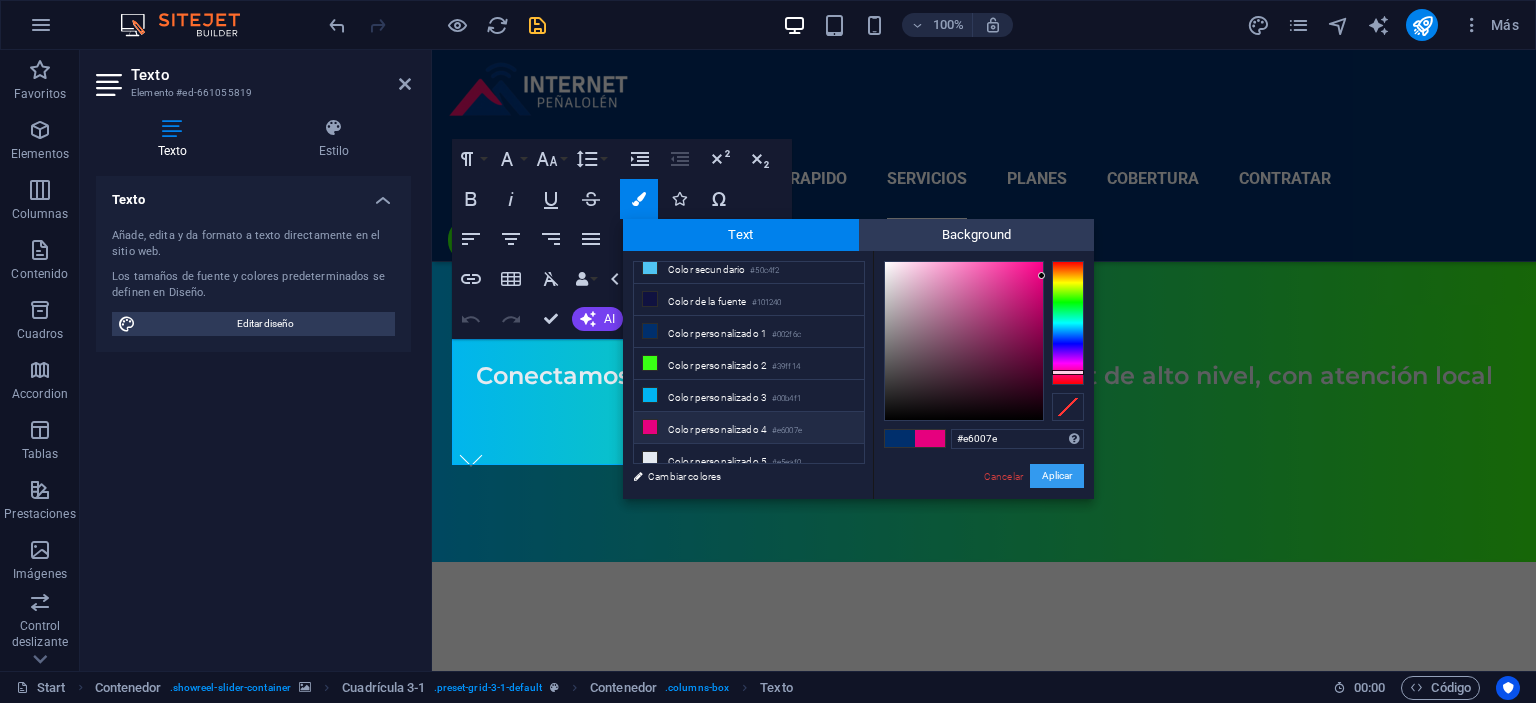 click on "Aplicar" at bounding box center [1057, 476] 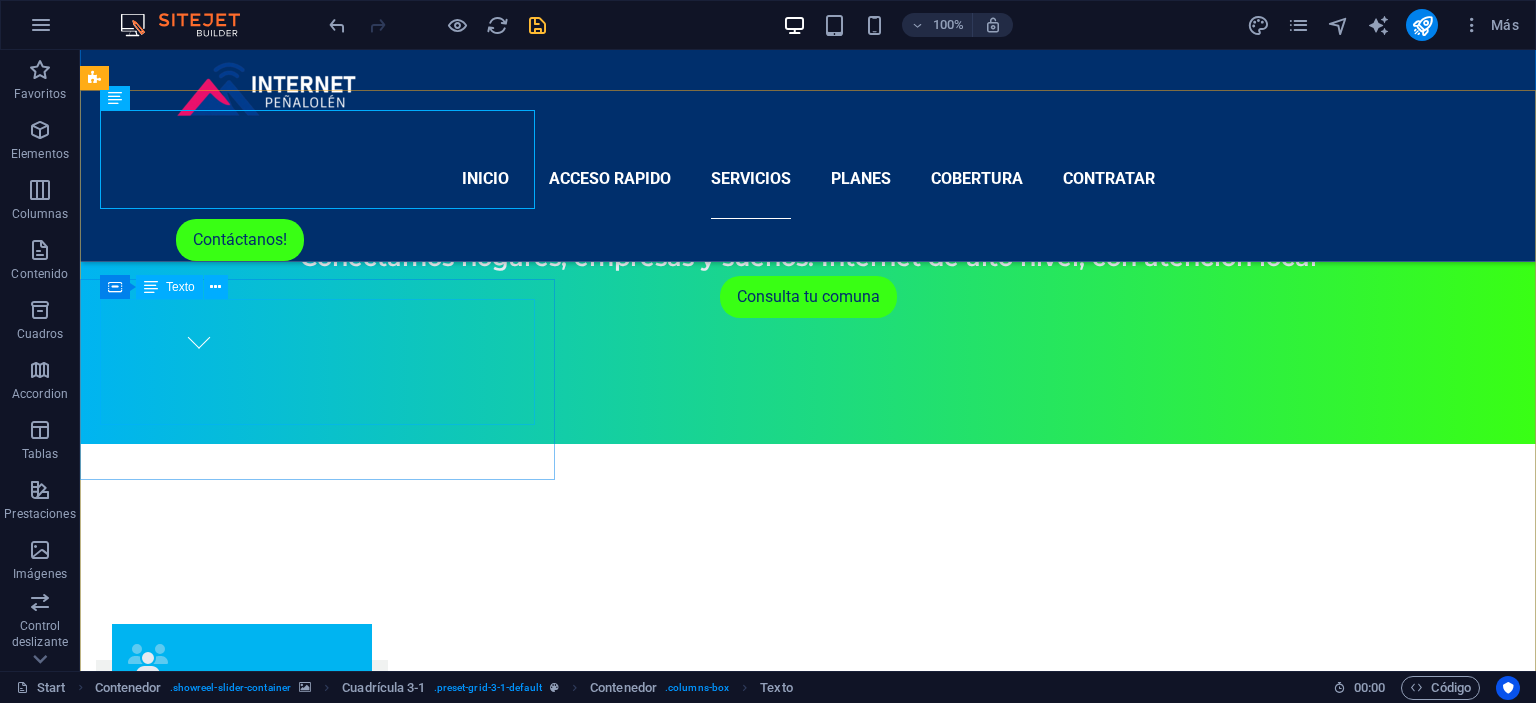 scroll, scrollTop: 1372, scrollLeft: 0, axis: vertical 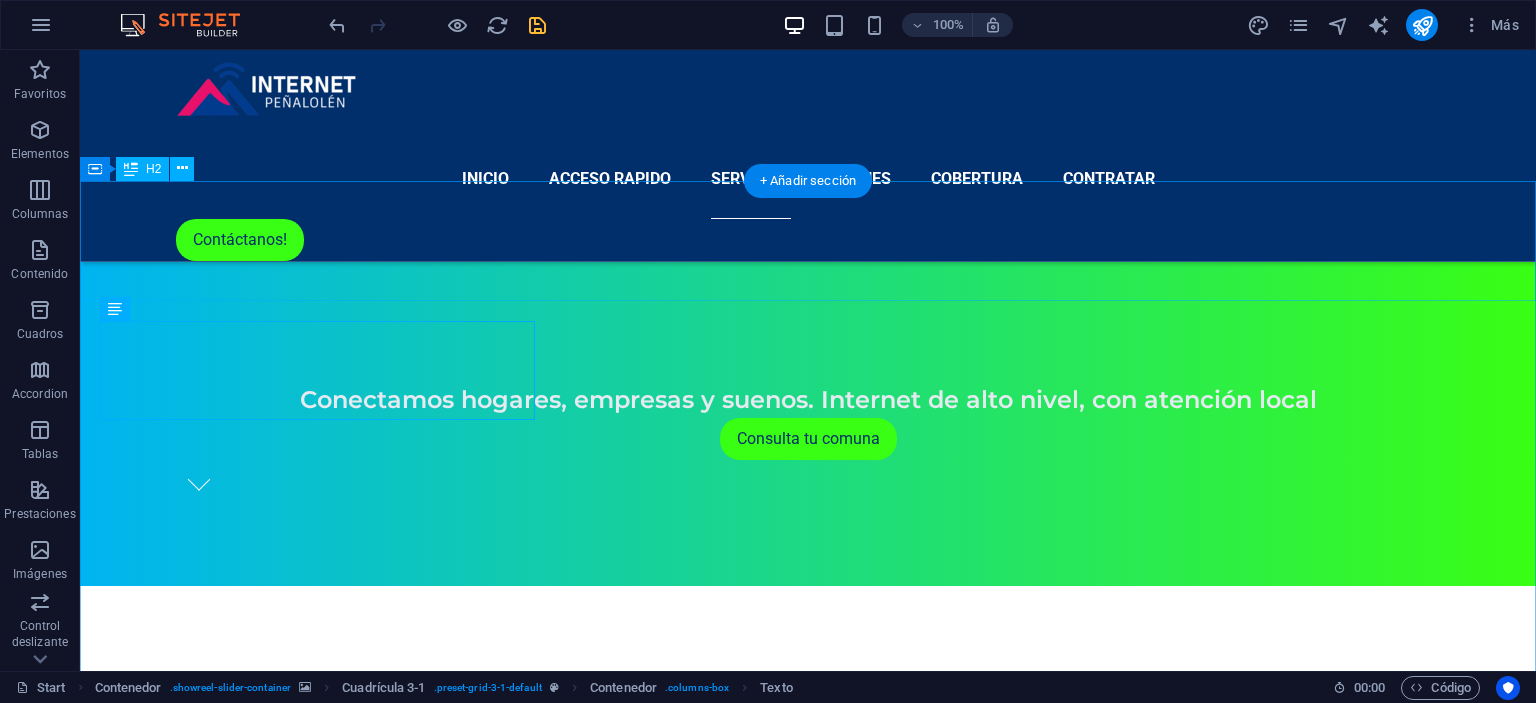 click on "Nuestros Servicios Hogar" at bounding box center (808, 2667) 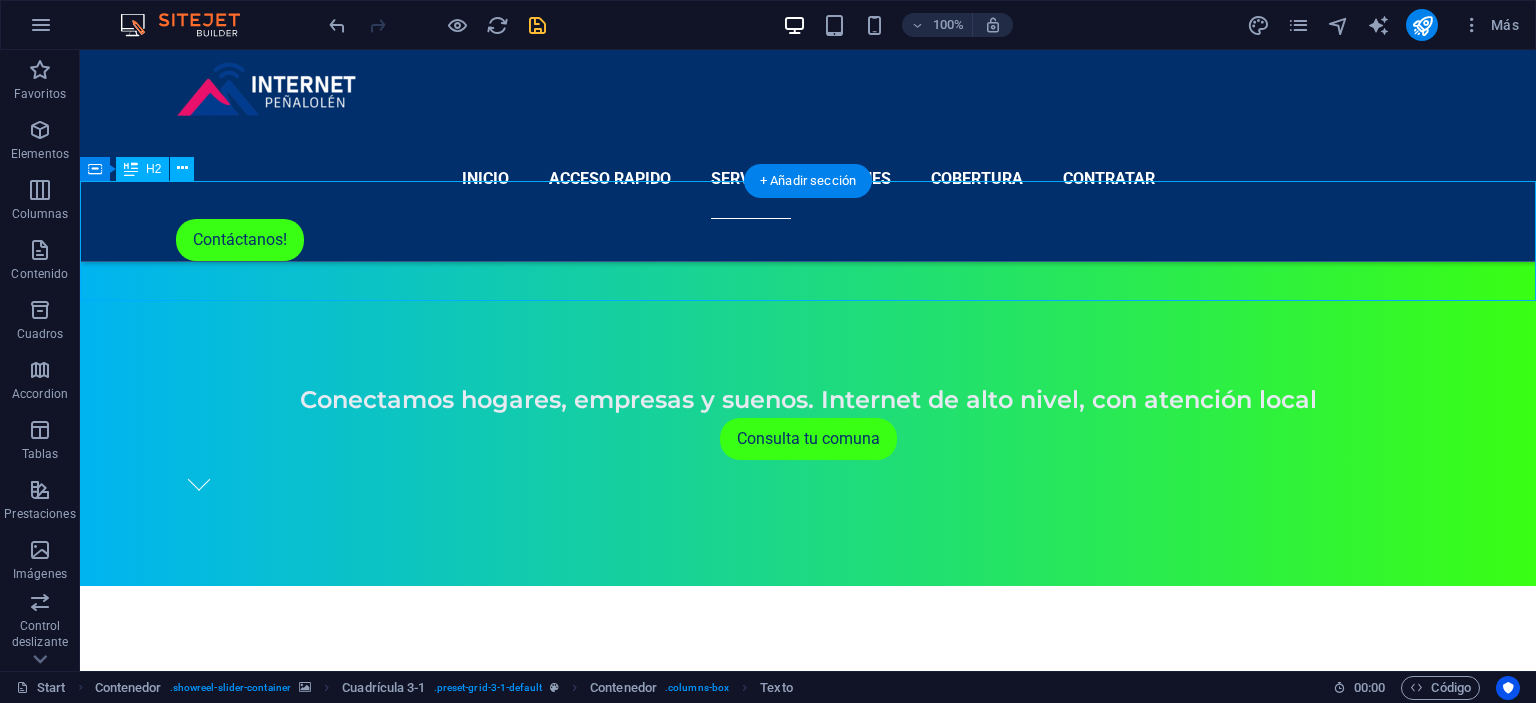 click on "Nuestros Servicios Hogar" at bounding box center [808, 2667] 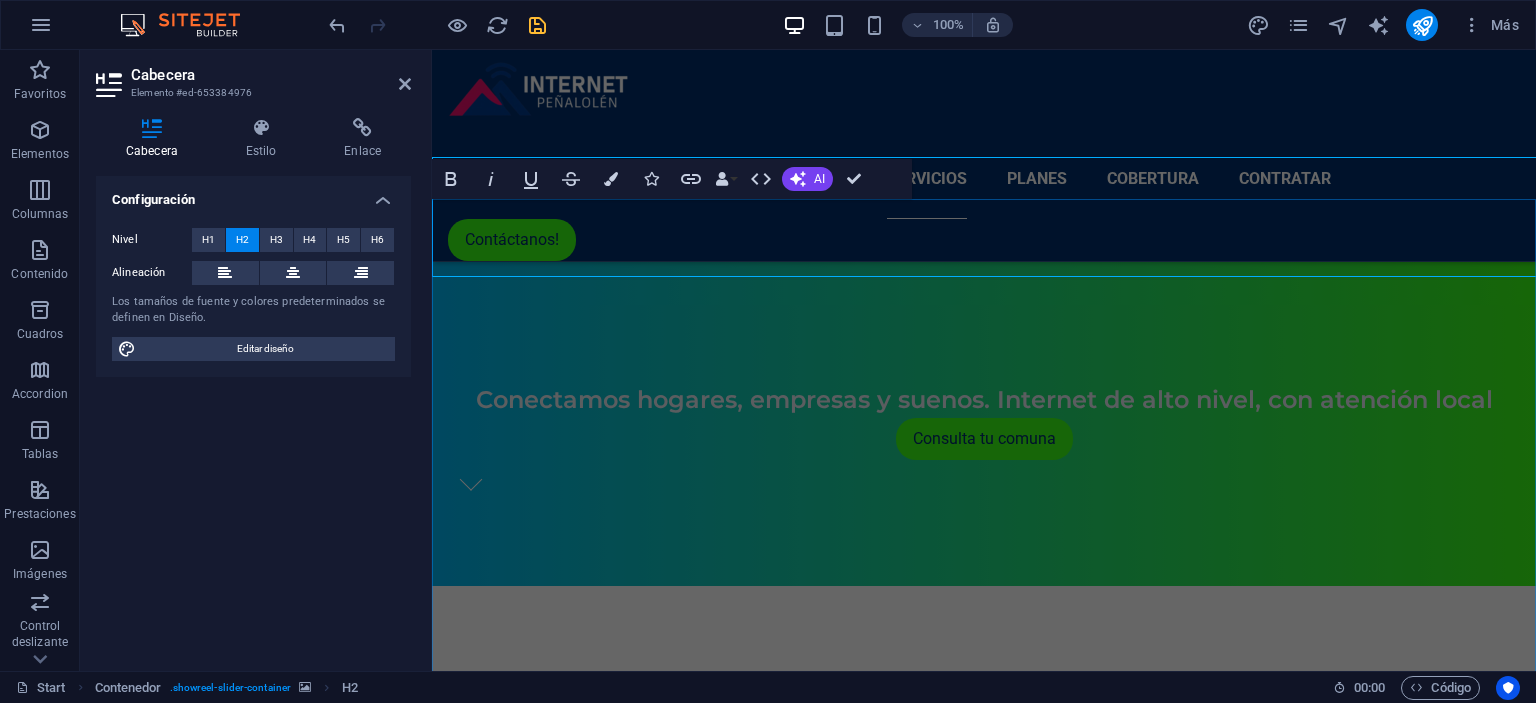 scroll, scrollTop: 1396, scrollLeft: 0, axis: vertical 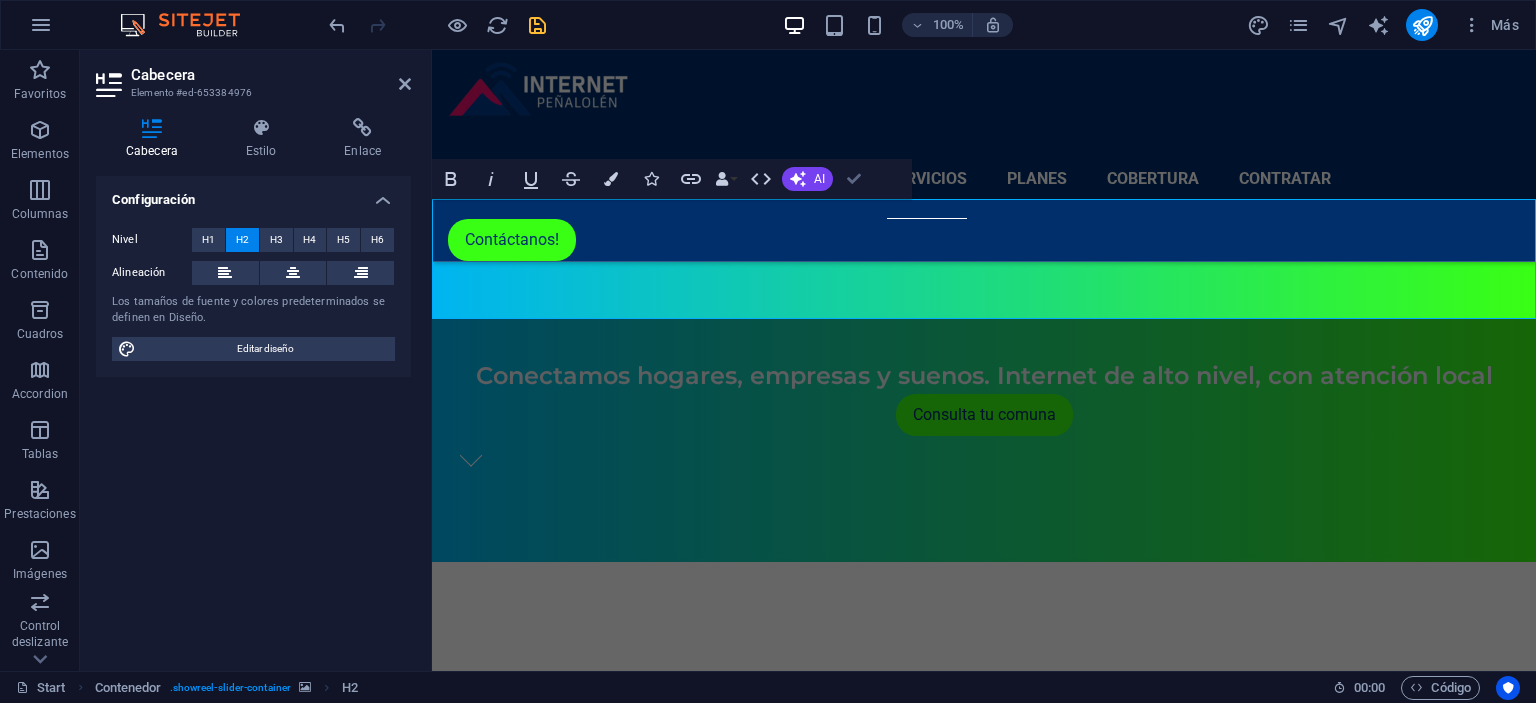 drag, startPoint x: 858, startPoint y: 175, endPoint x: 648, endPoint y: 76, distance: 232.1659 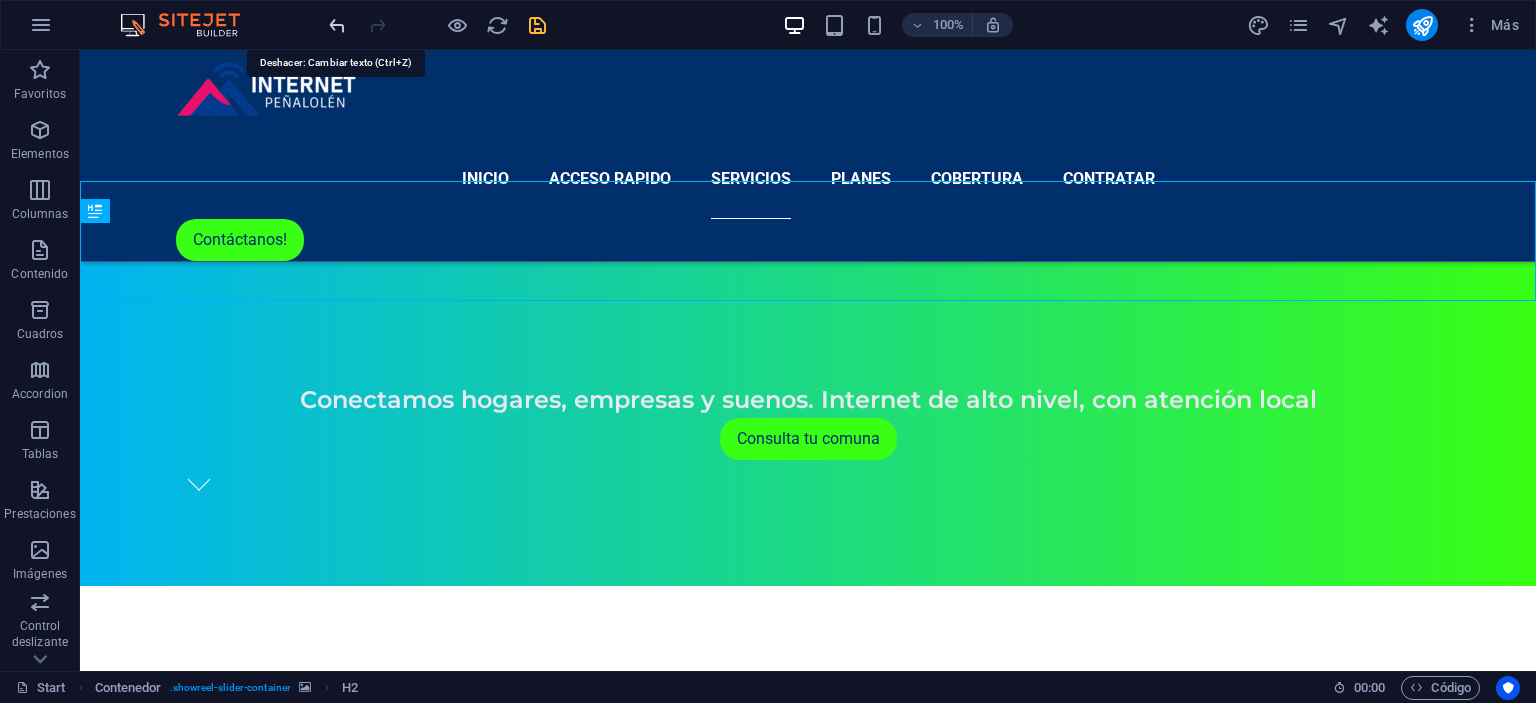 click at bounding box center (337, 25) 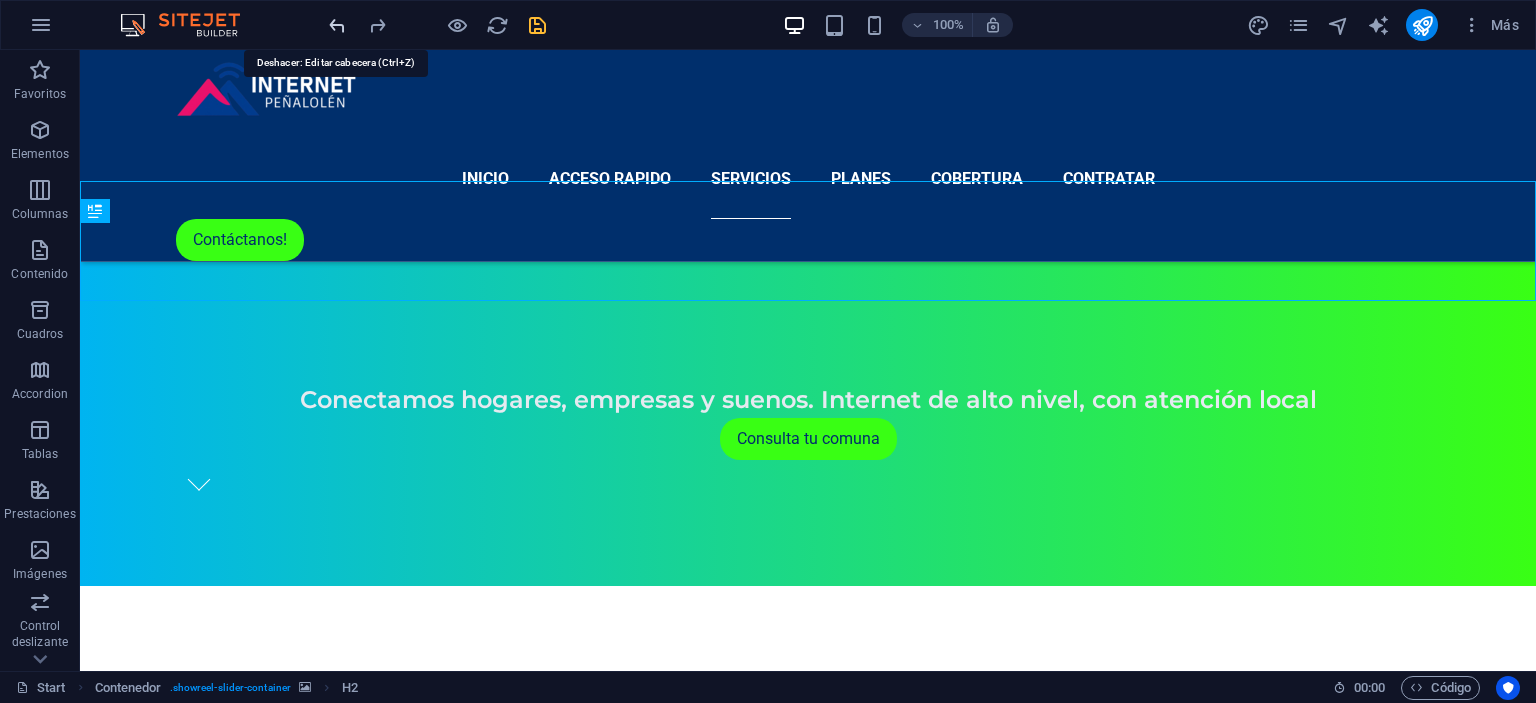 click at bounding box center [337, 25] 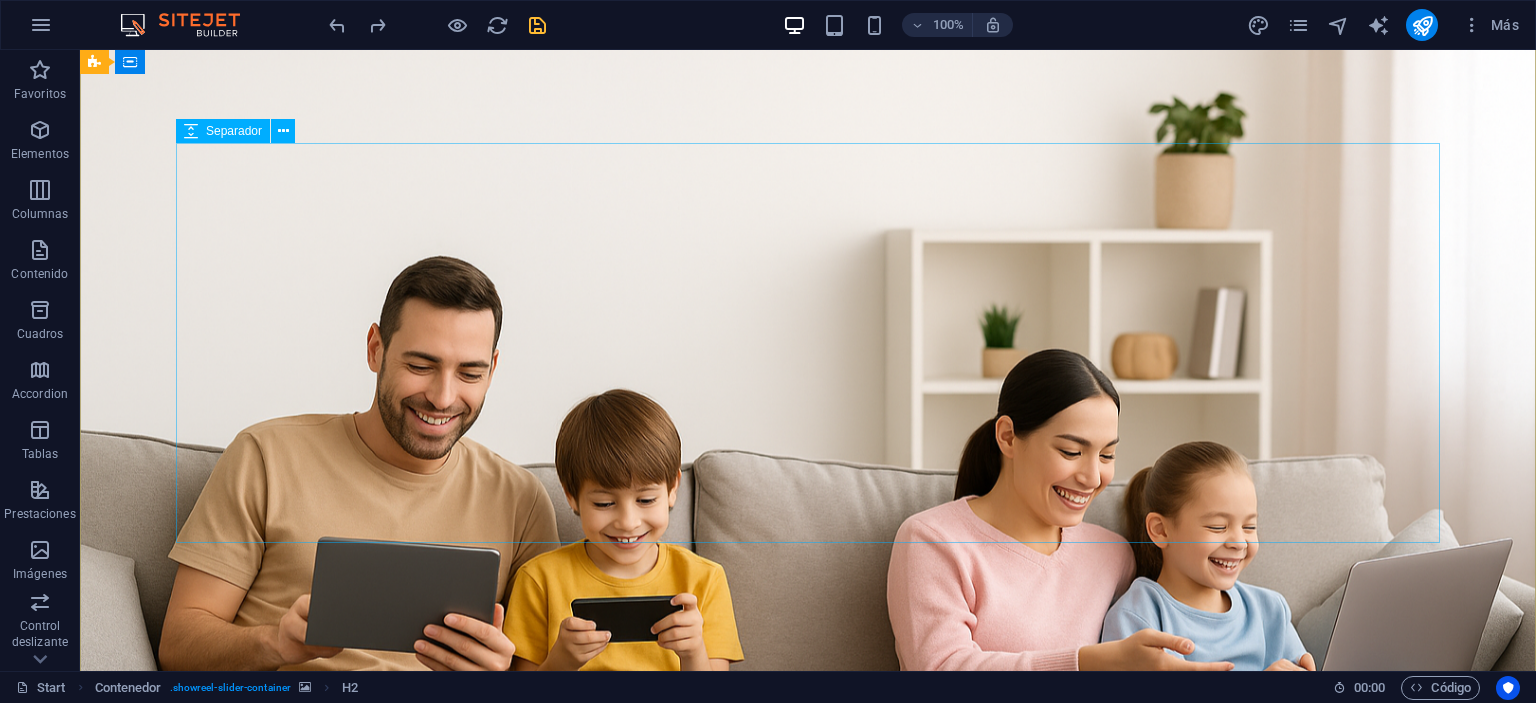 scroll, scrollTop: 0, scrollLeft: 0, axis: both 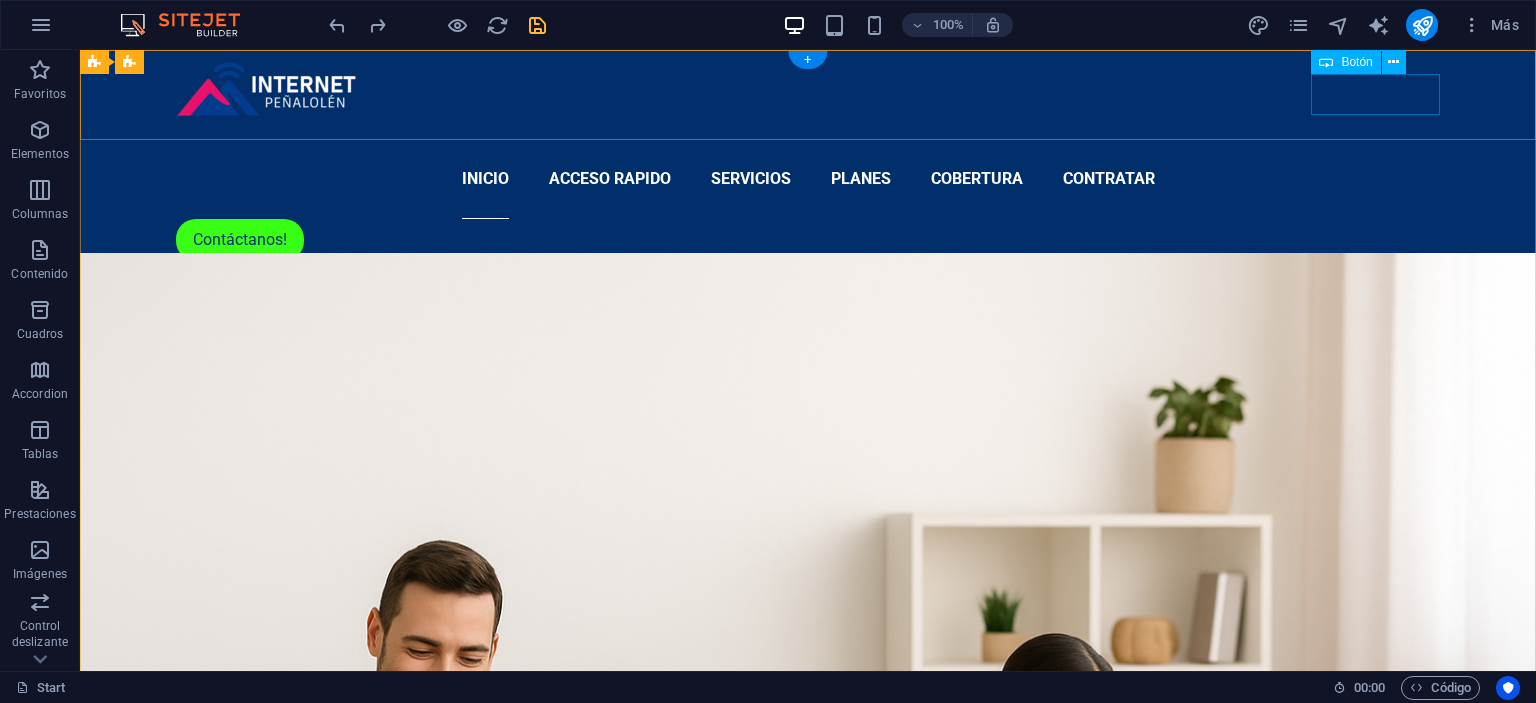 click on "Contáctanos!" at bounding box center [808, 240] 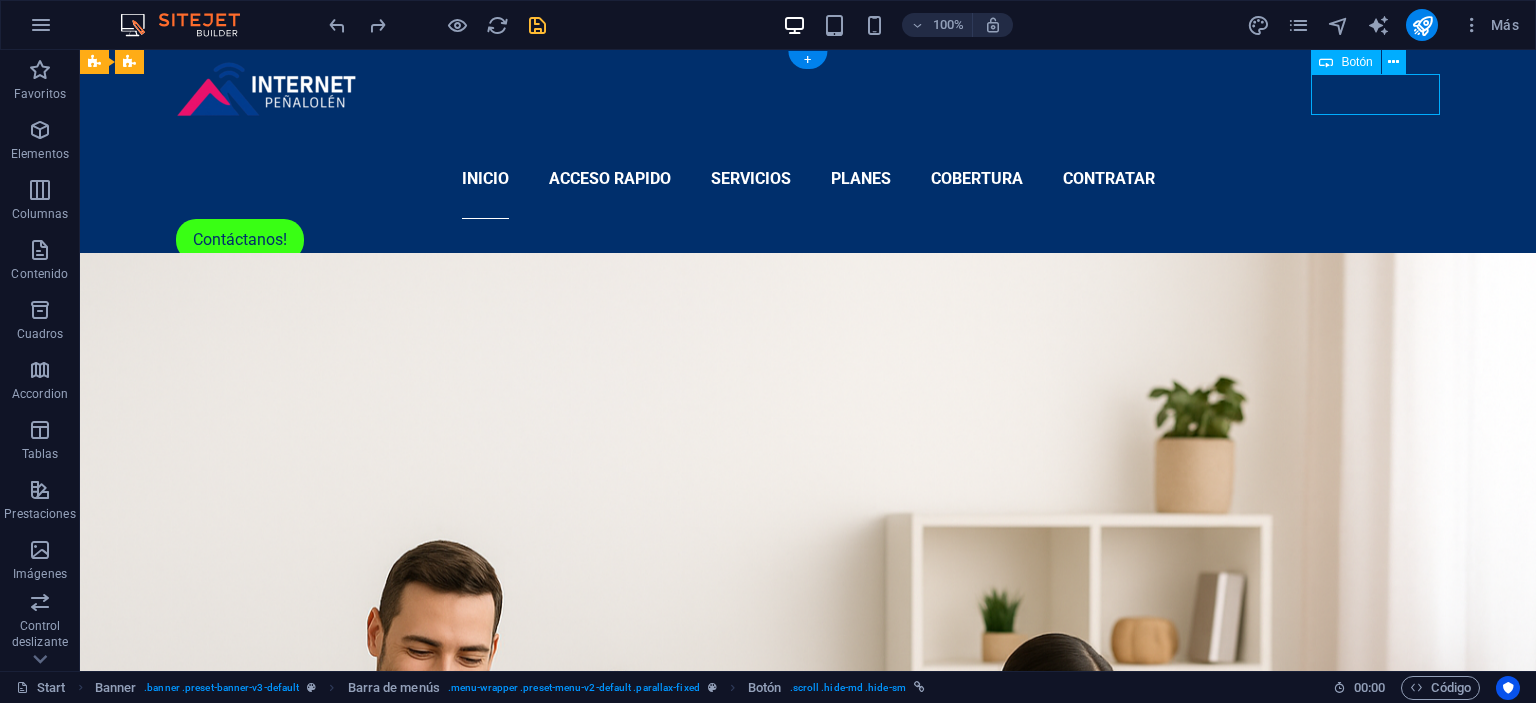 click on "Contáctanos!" at bounding box center (808, 240) 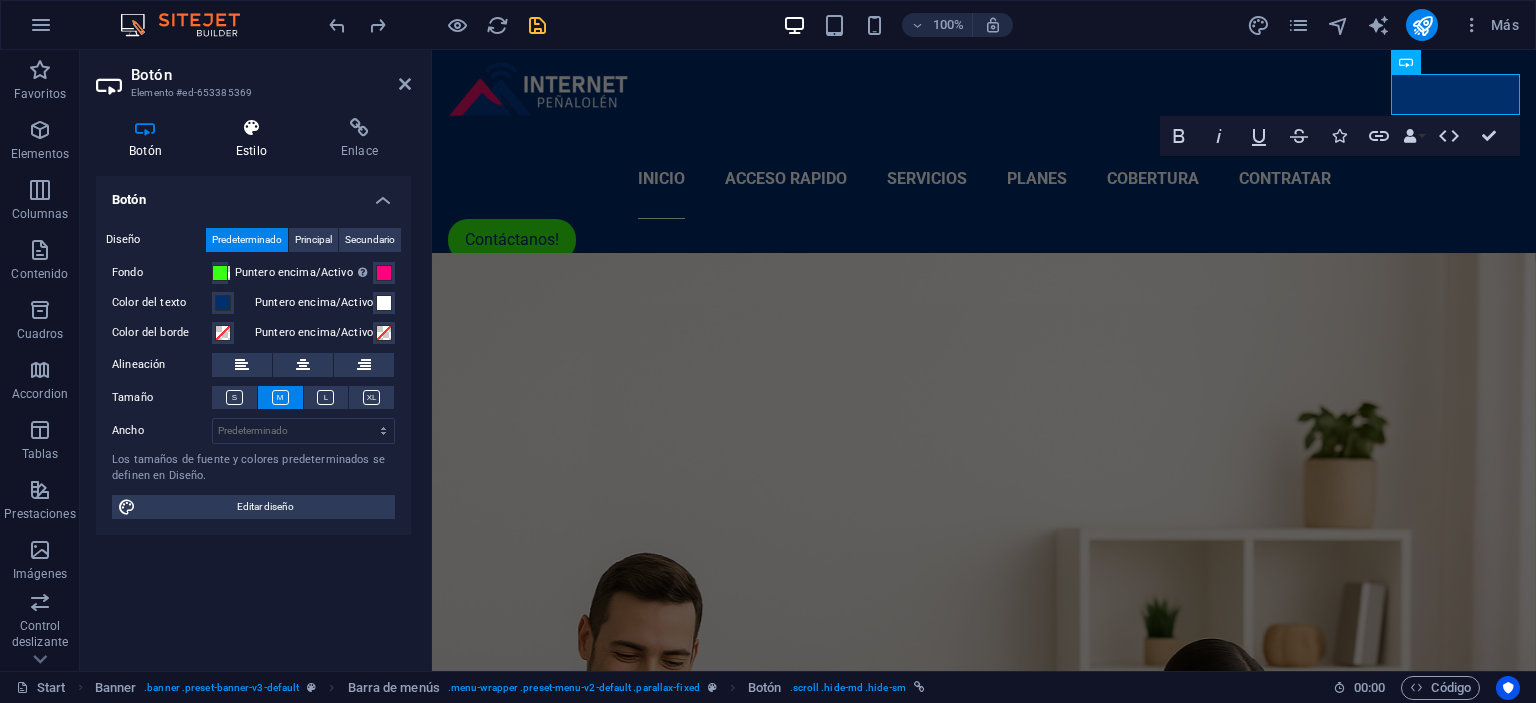 click at bounding box center [251, 128] 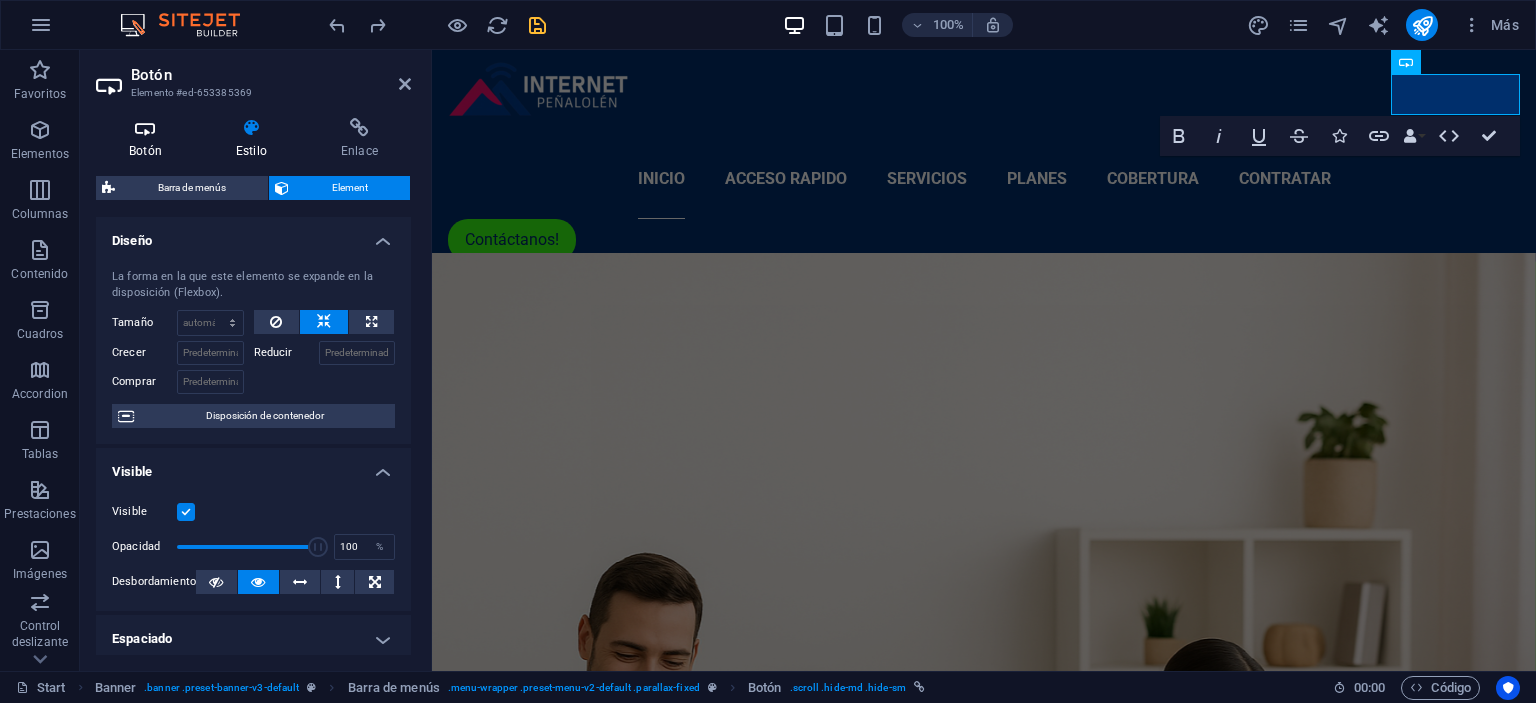 click on "Botón" at bounding box center (149, 139) 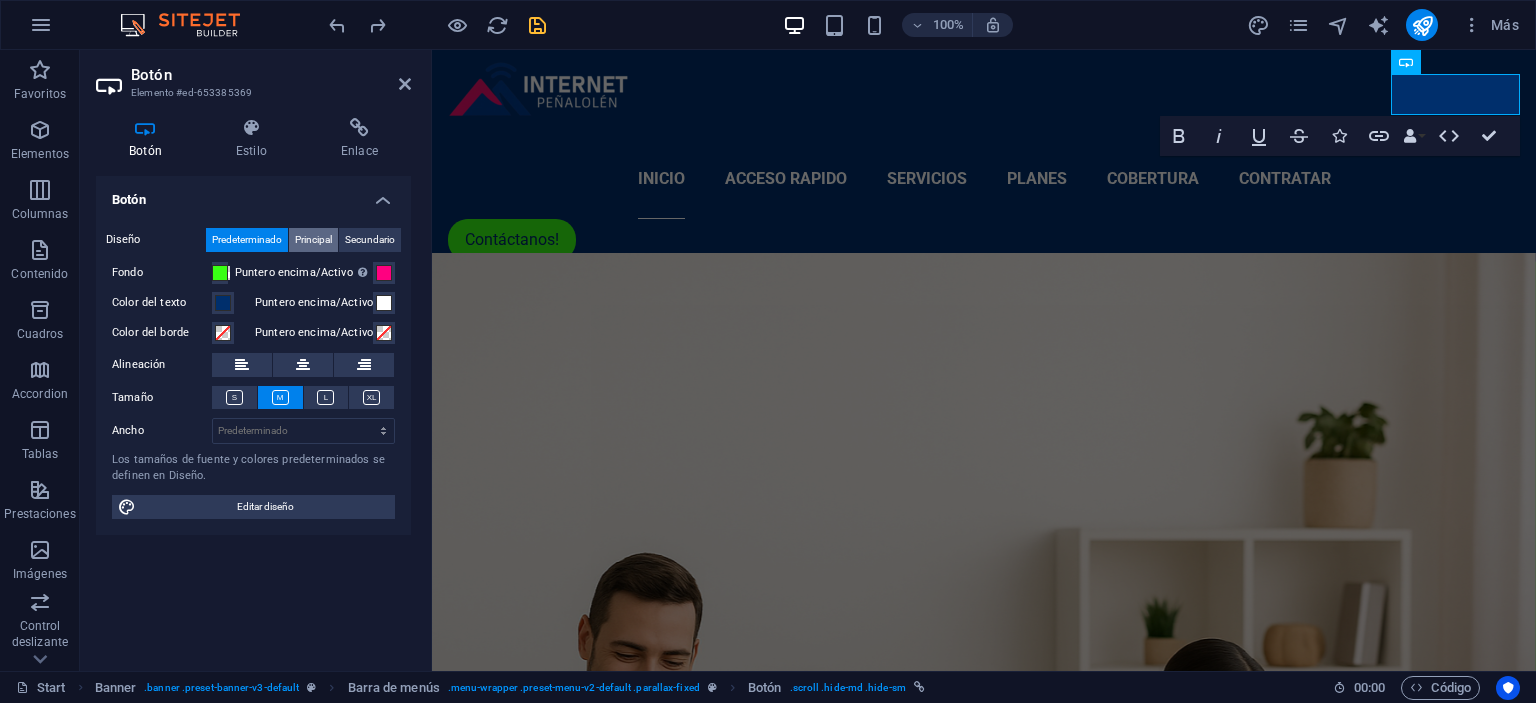 click on "Principal" at bounding box center (313, 240) 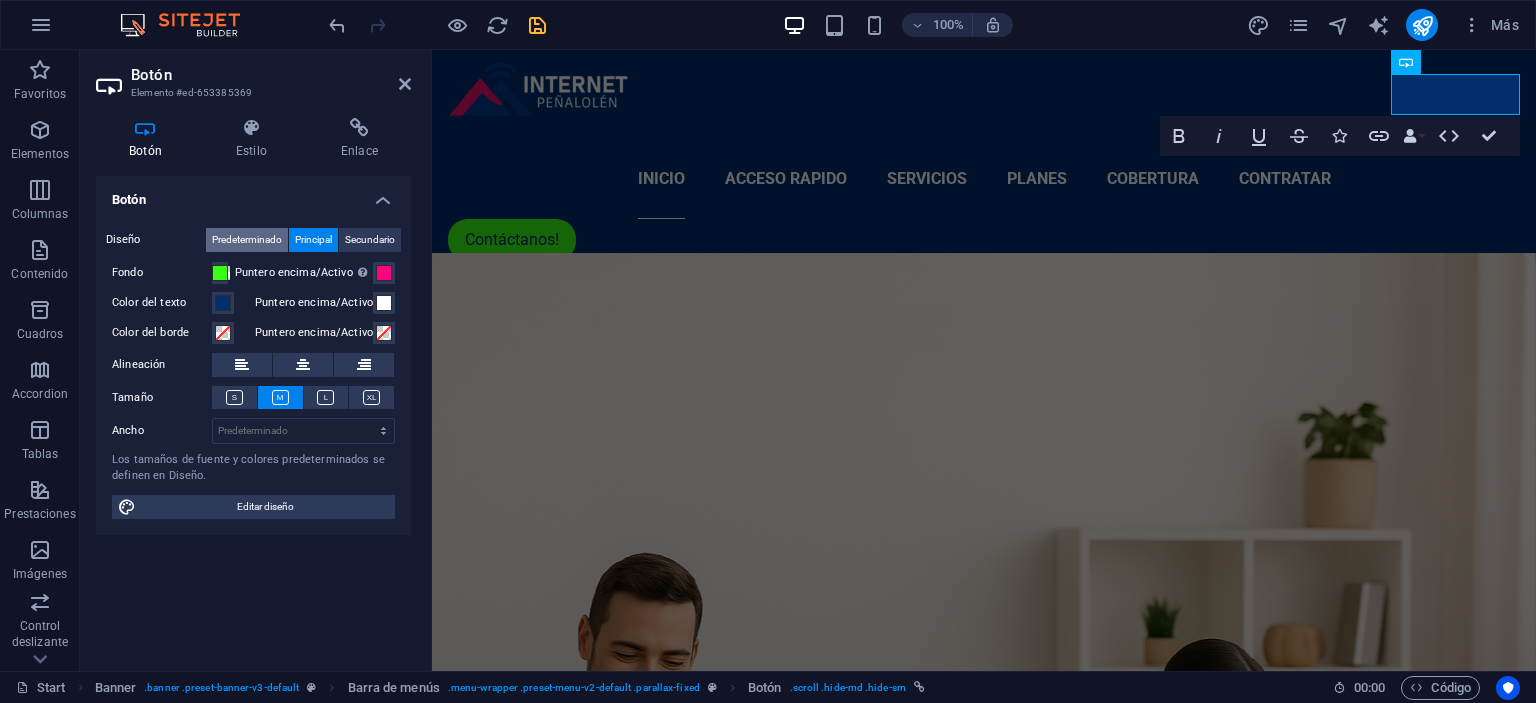click on "Predeterminado" at bounding box center (247, 240) 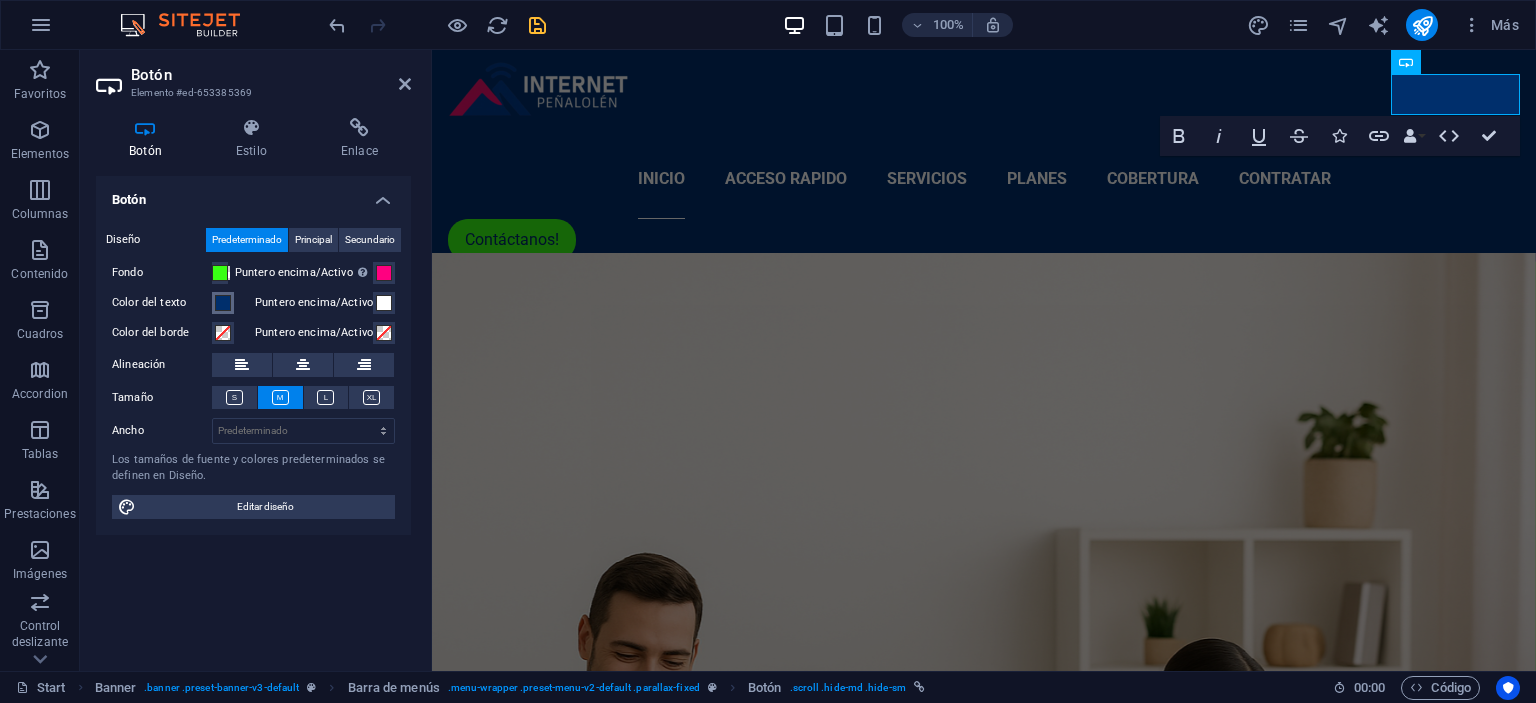 click at bounding box center (223, 303) 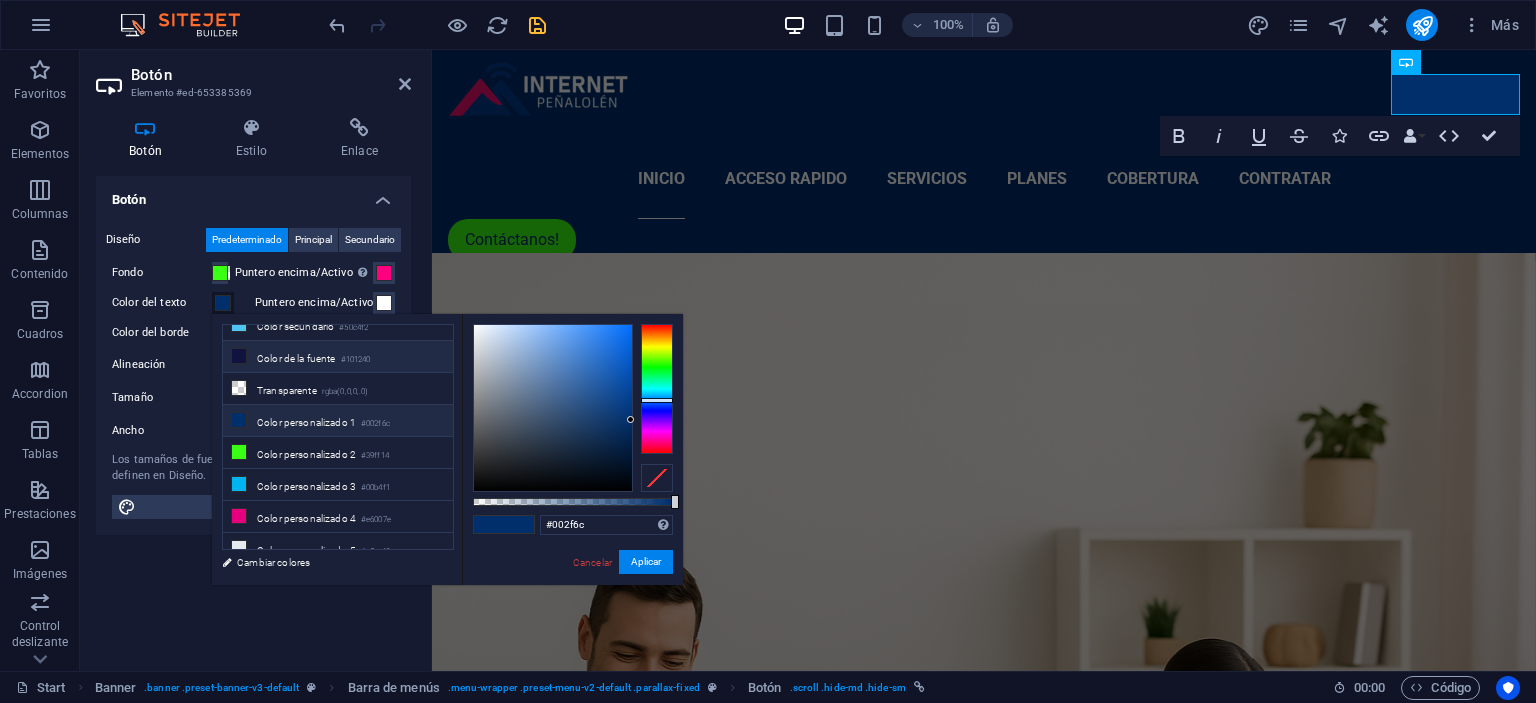 scroll, scrollTop: 82, scrollLeft: 0, axis: vertical 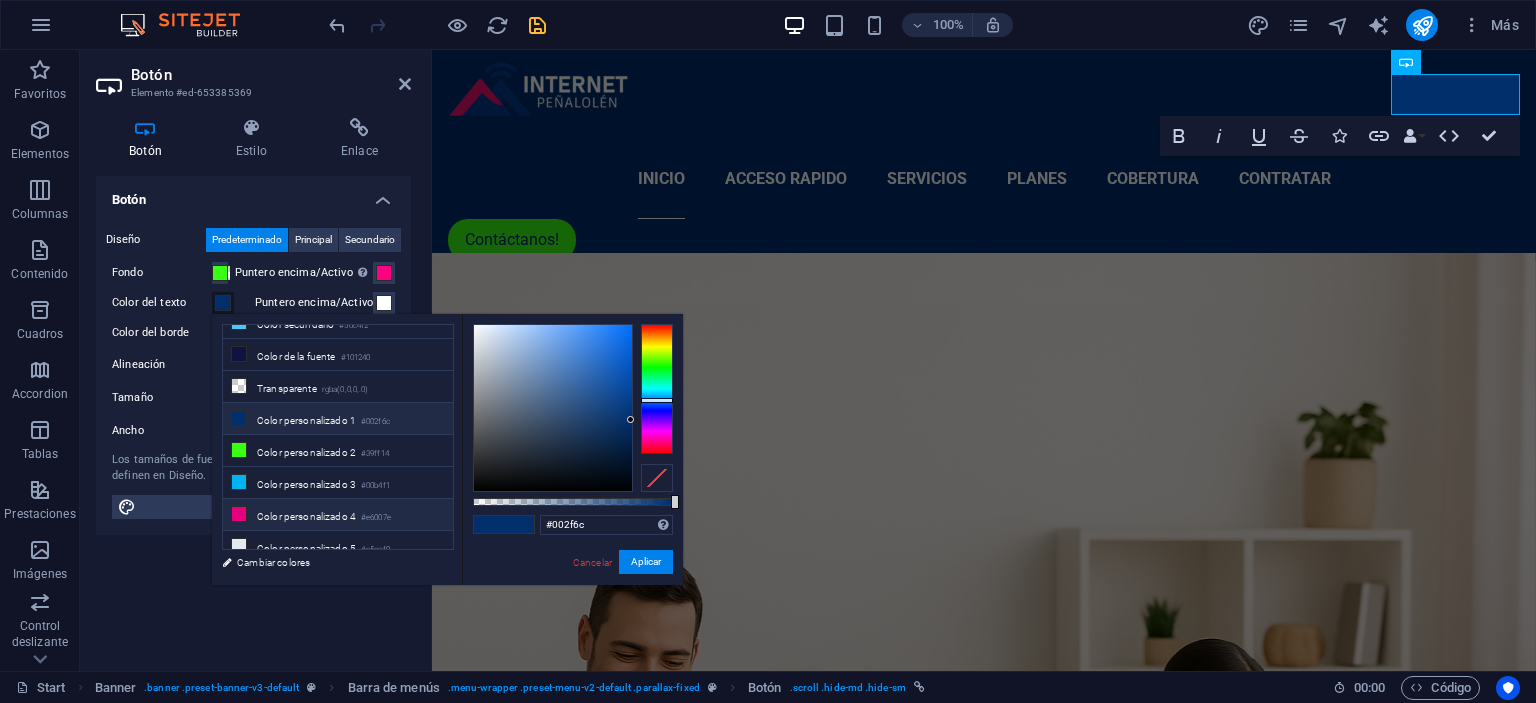 click on "Color personalizado 4
#e6007e" at bounding box center [338, 515] 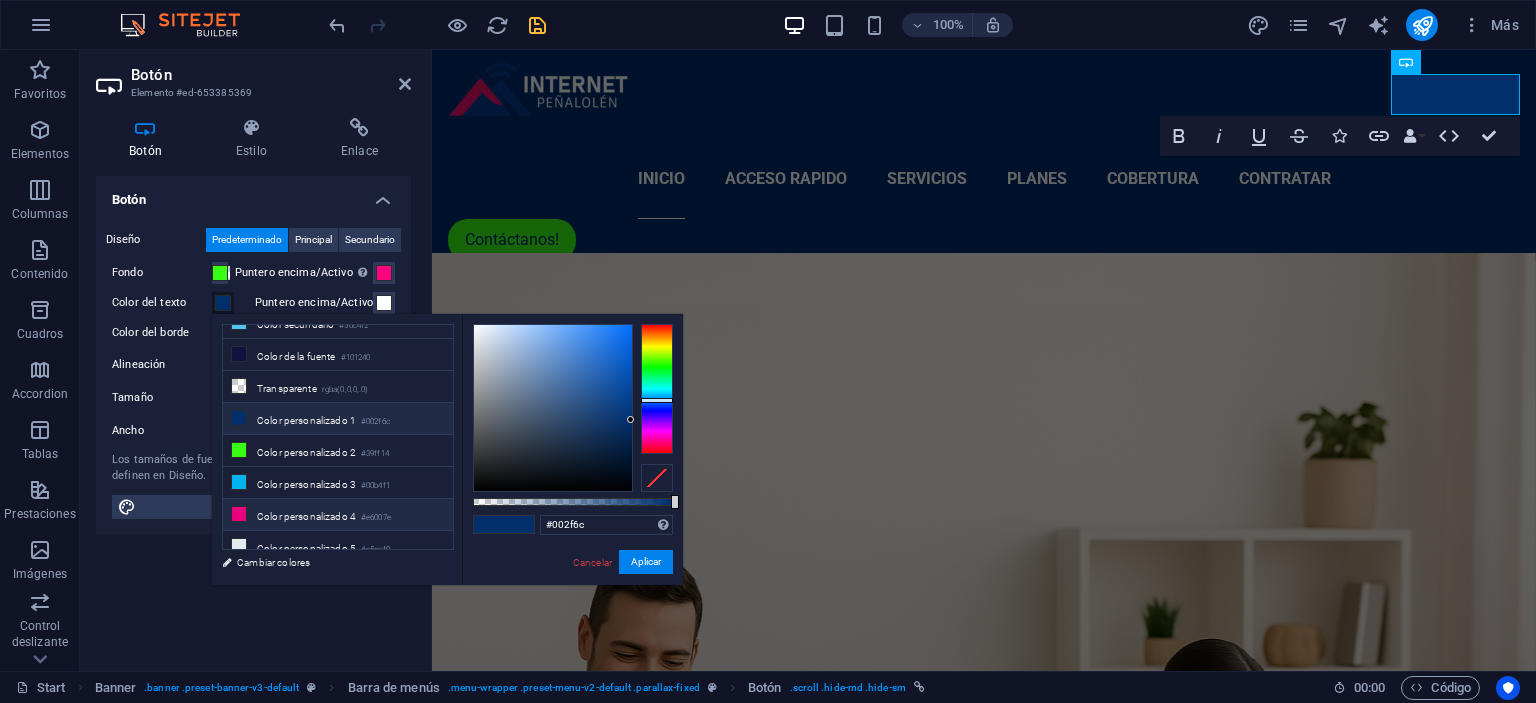 type on "#e6007e" 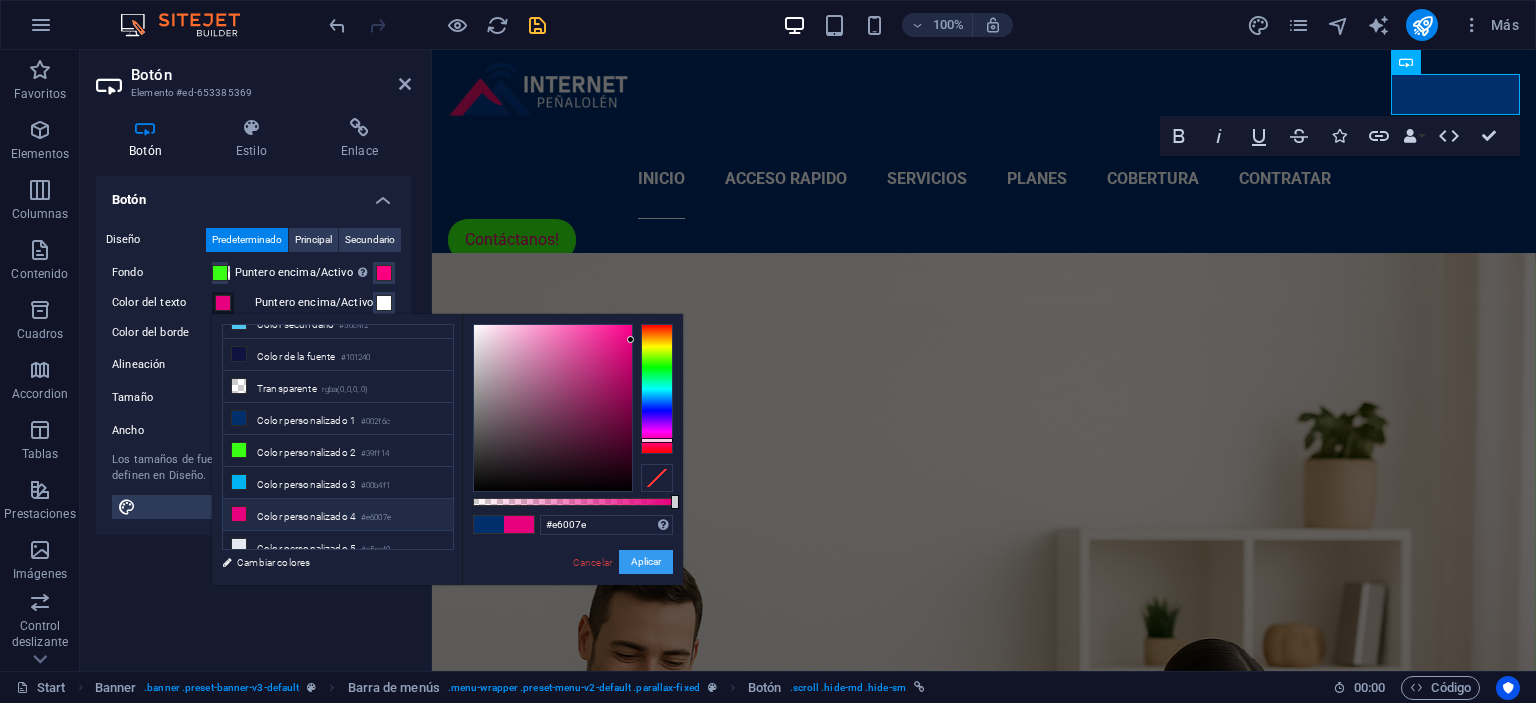 drag, startPoint x: 636, startPoint y: 561, endPoint x: 198, endPoint y: 509, distance: 441.07596 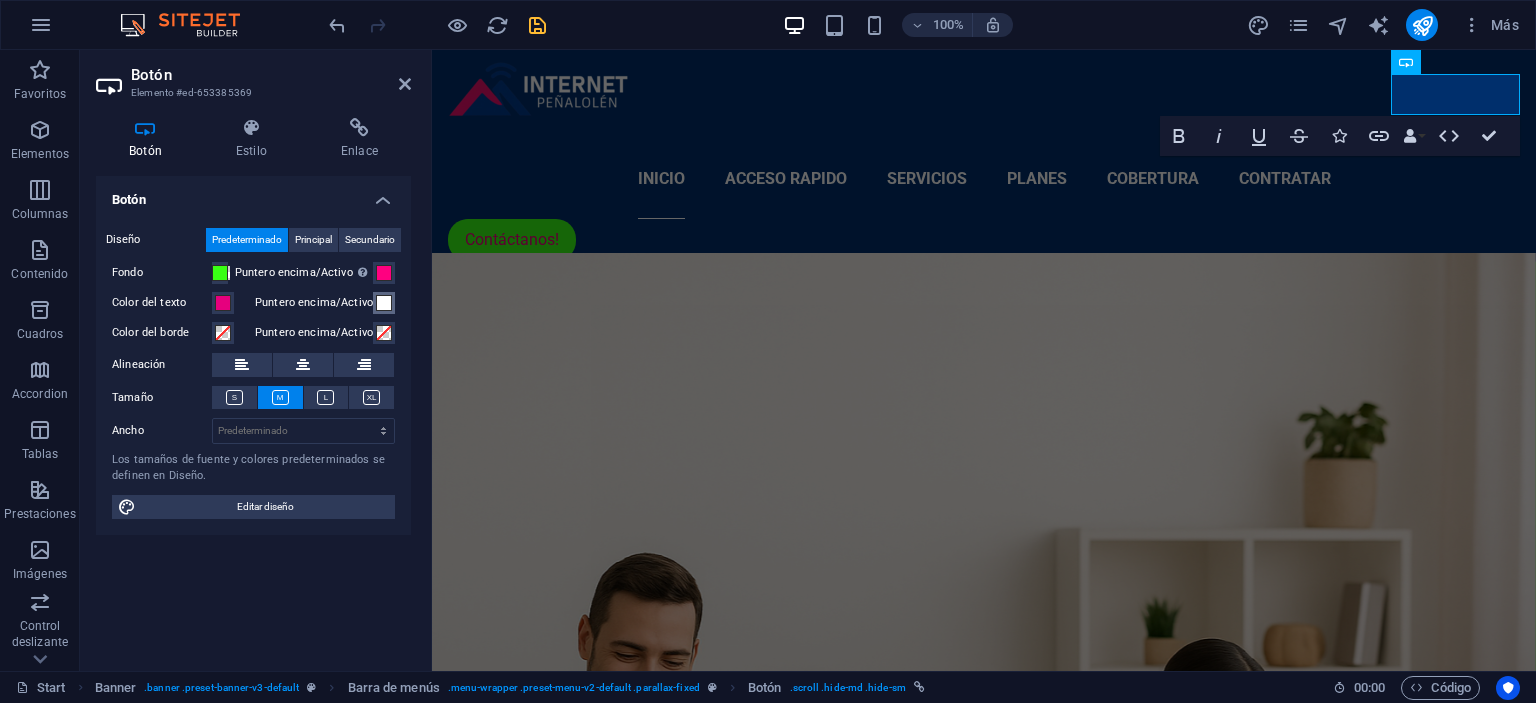 click at bounding box center (384, 303) 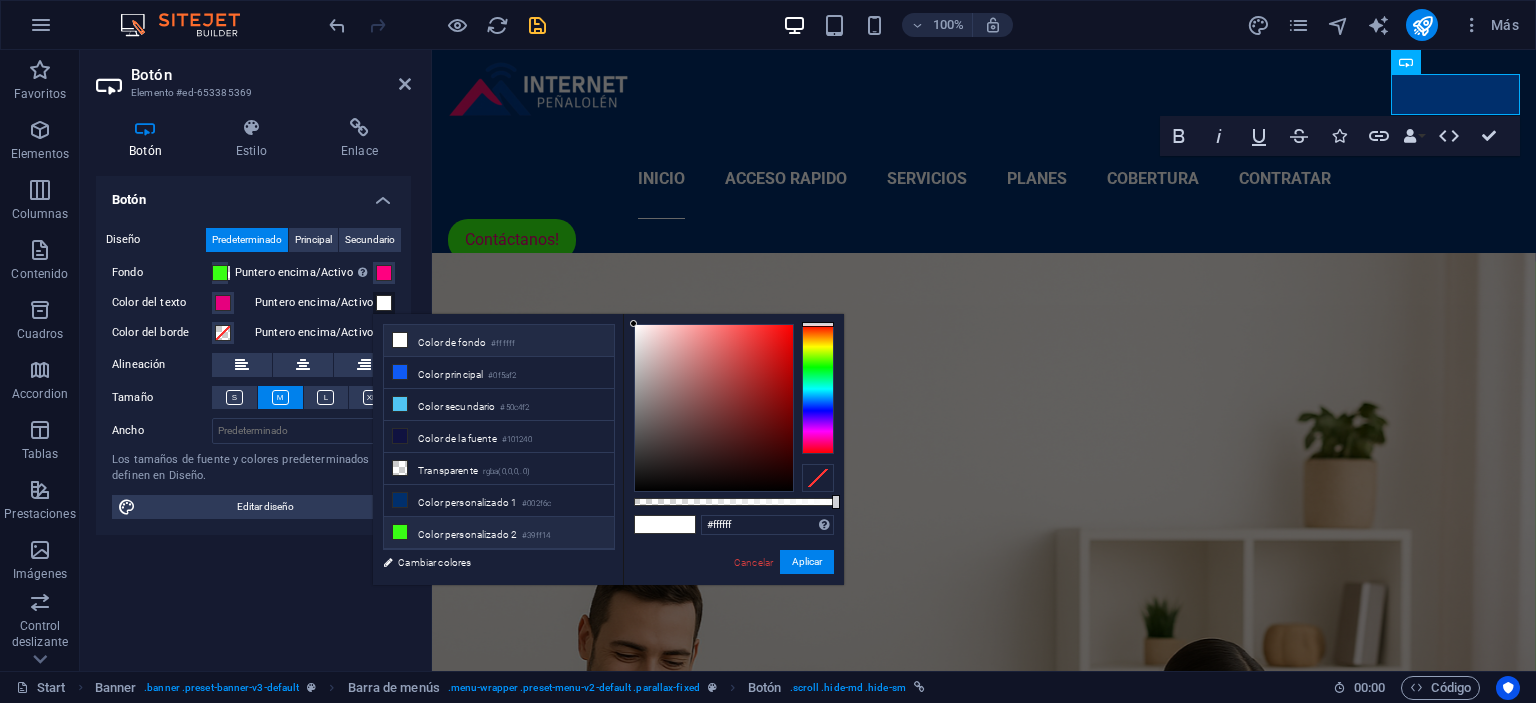 click on "Color personalizado 2
#39ff14" at bounding box center (499, 533) 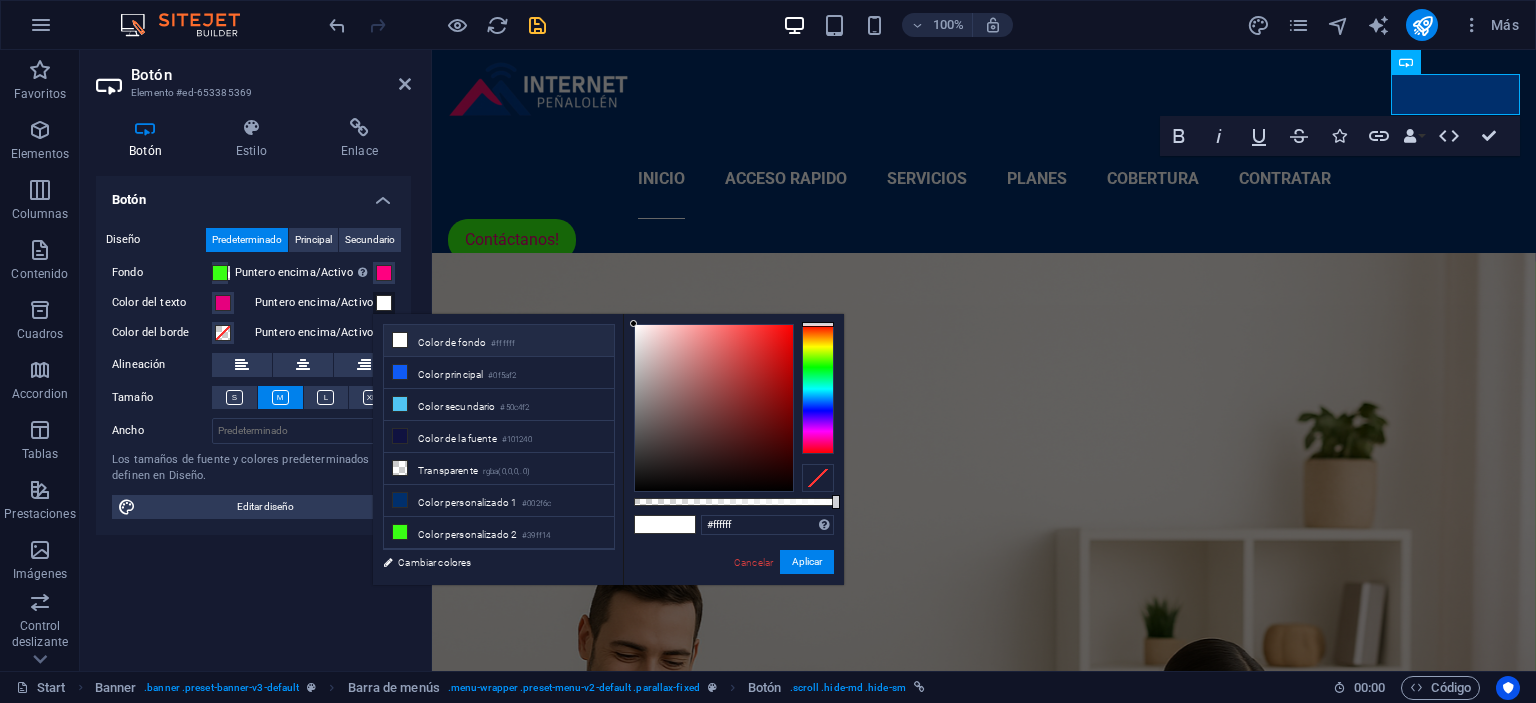 type on "#39ff14" 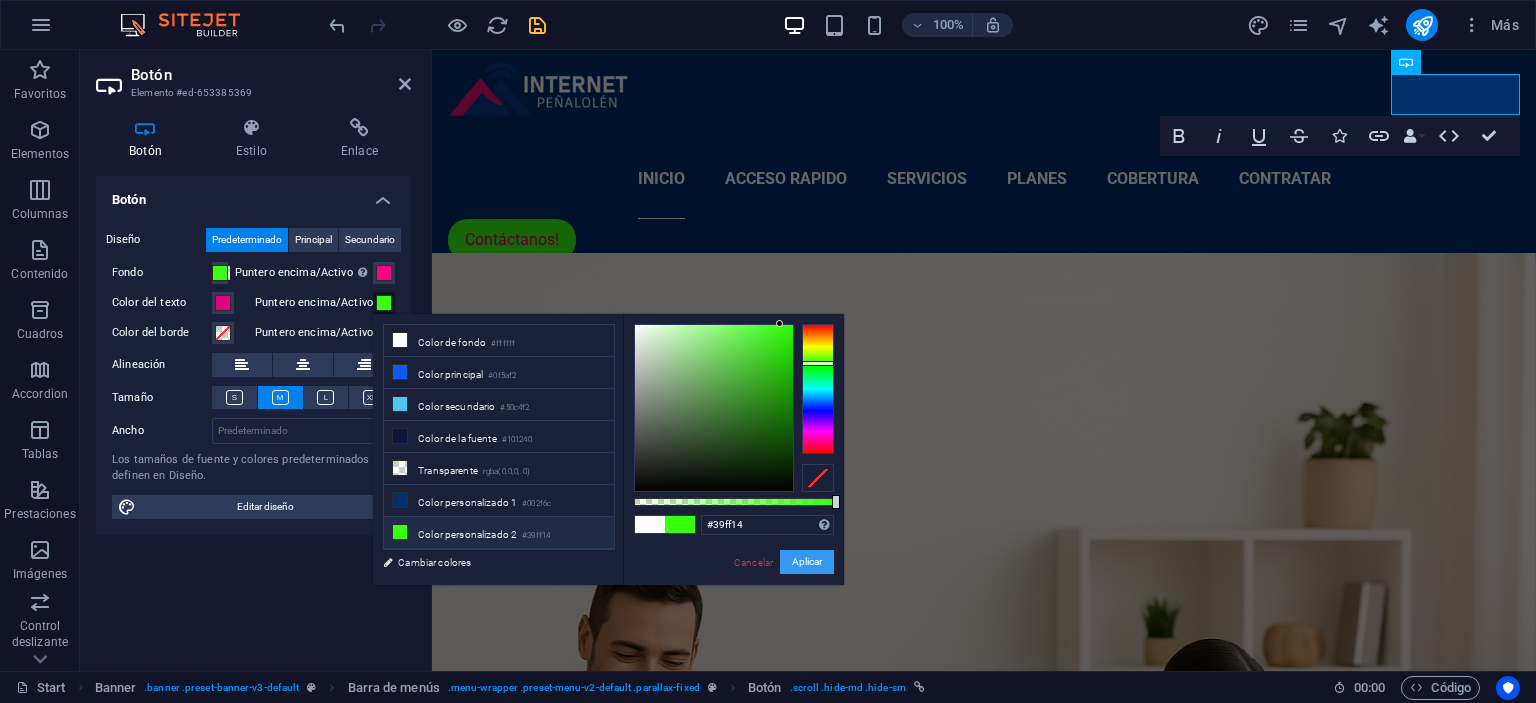 drag, startPoint x: 804, startPoint y: 558, endPoint x: 334, endPoint y: 500, distance: 473.56522 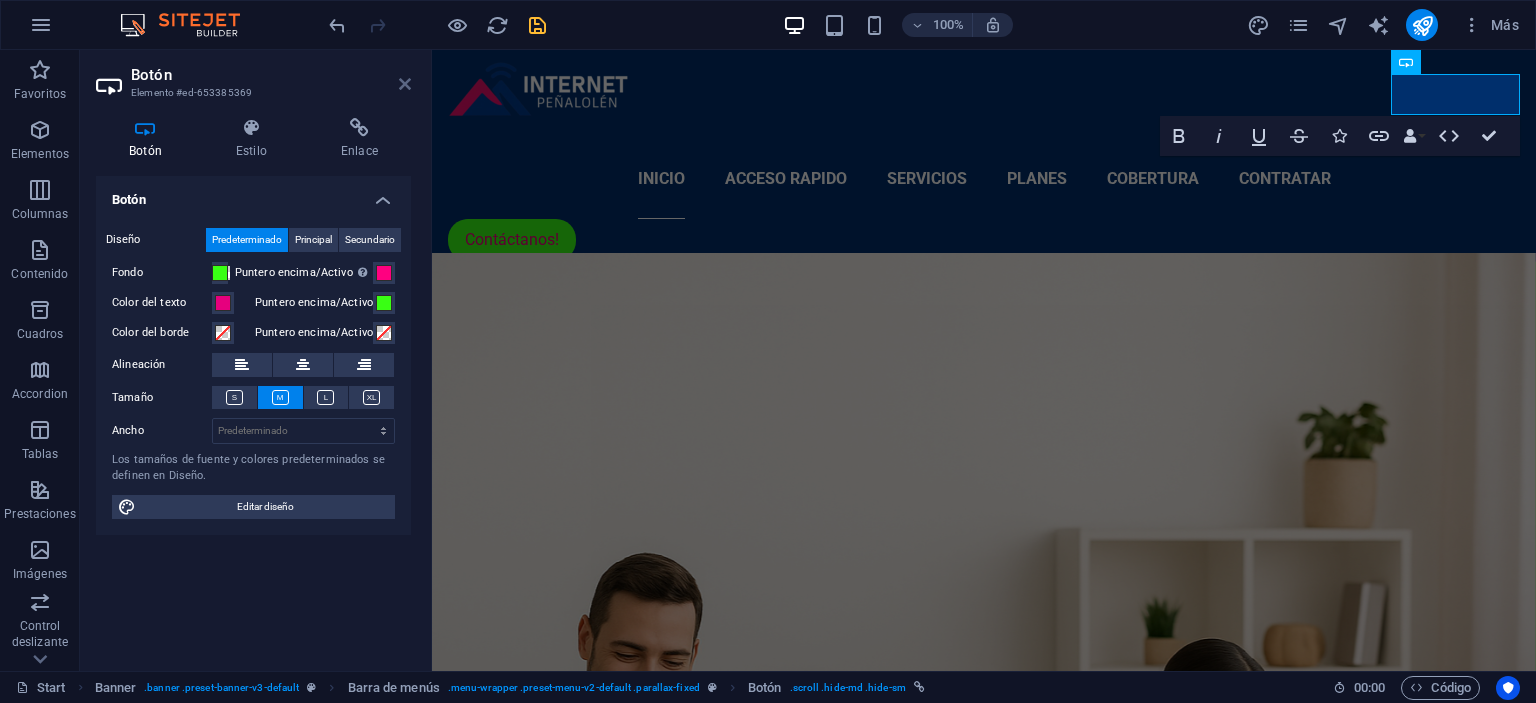 drag, startPoint x: 407, startPoint y: 83, endPoint x: 387, endPoint y: 3, distance: 82.46211 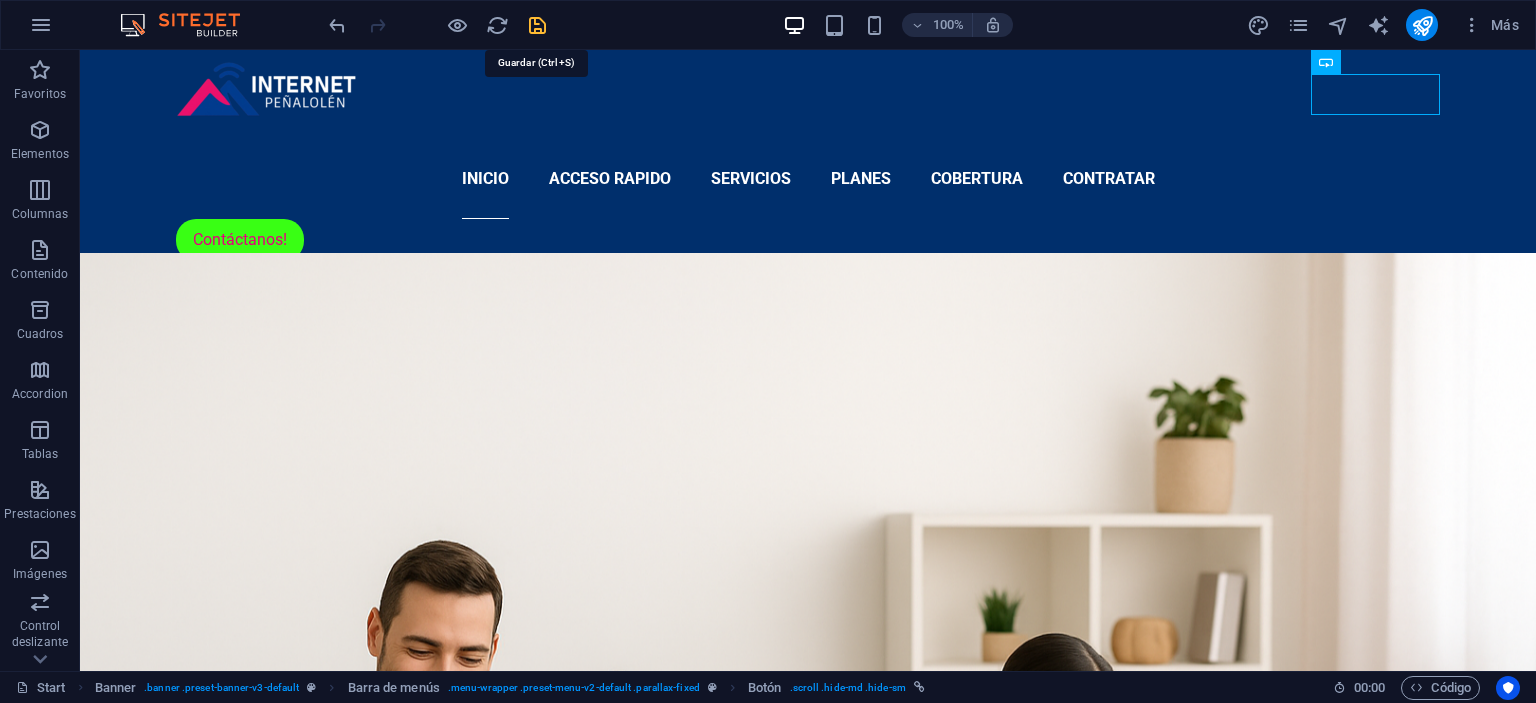 click at bounding box center [537, 25] 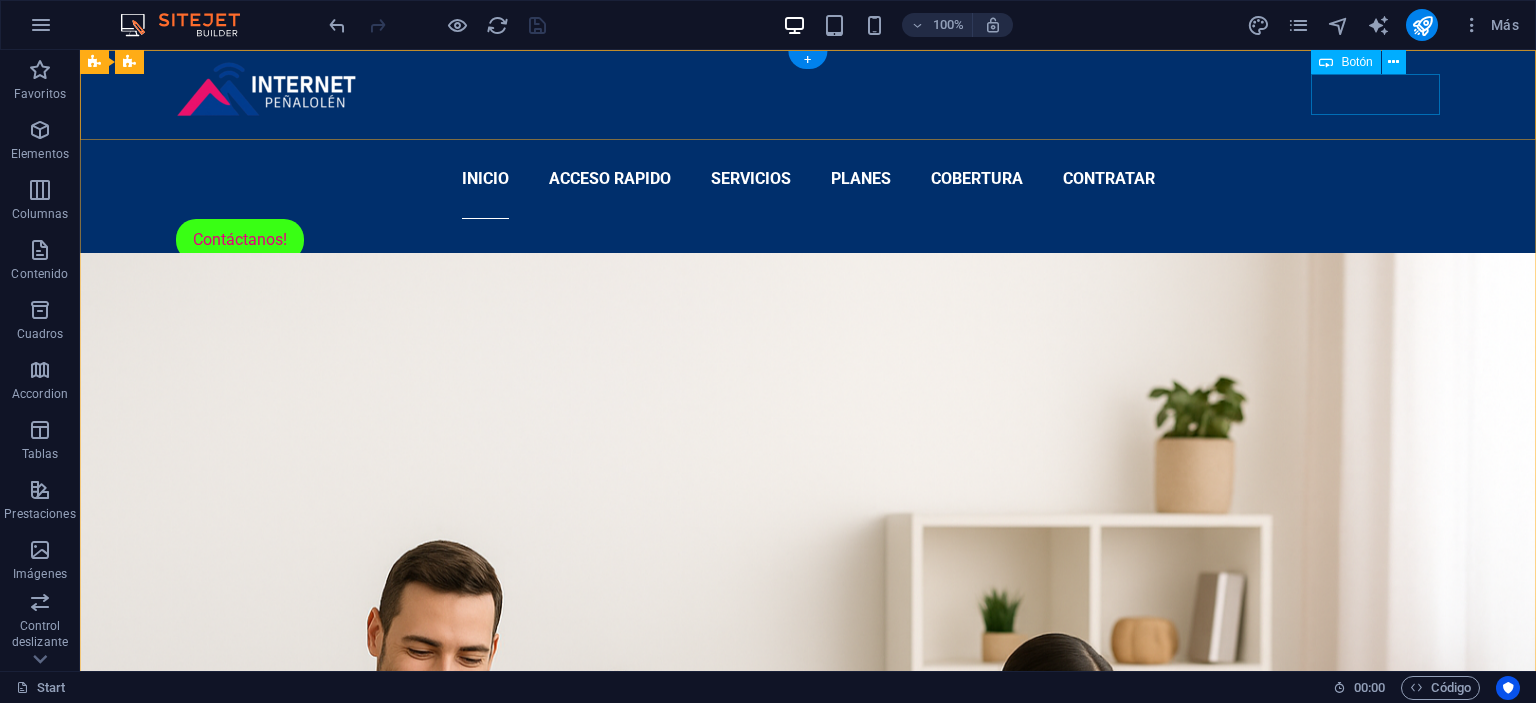 click on "Contáctanos!" at bounding box center [808, 240] 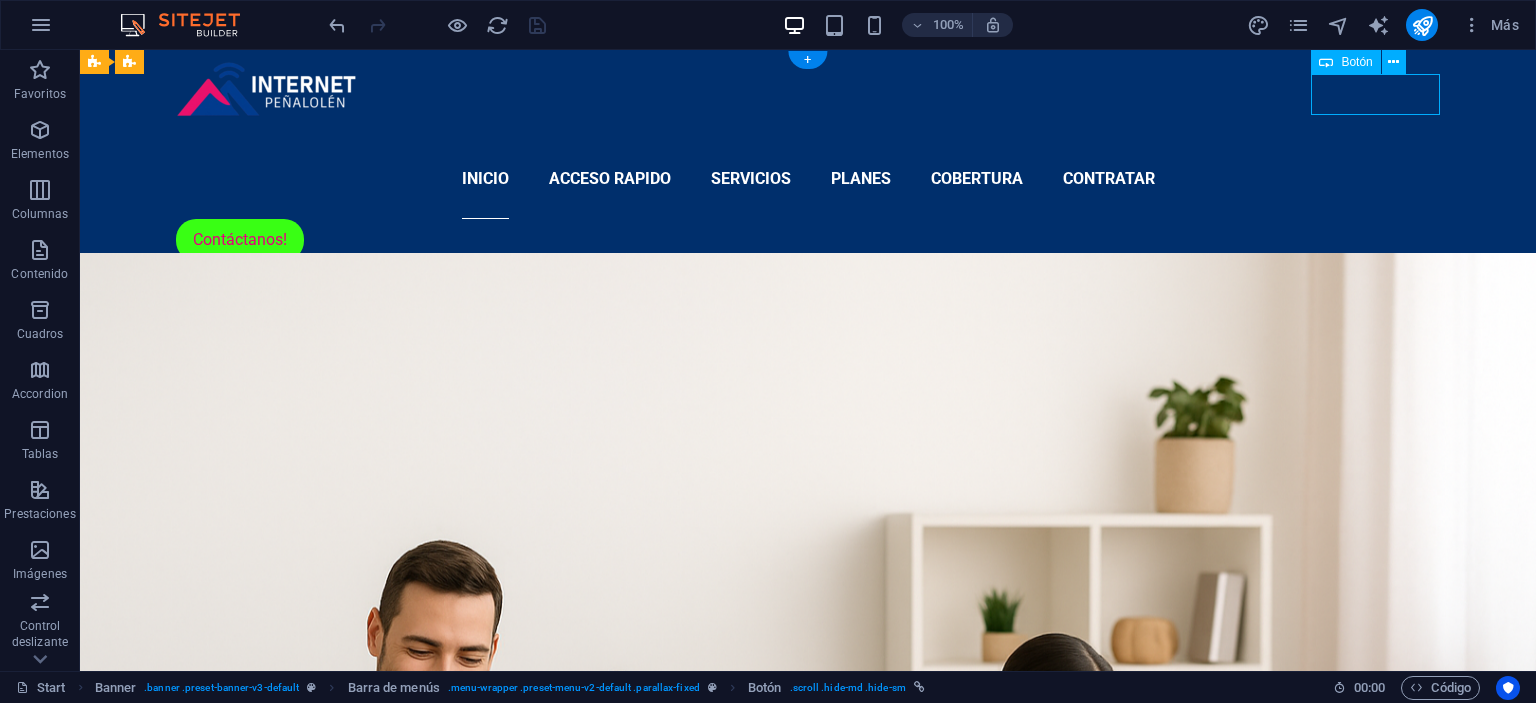 click on "Contáctanos!" at bounding box center (808, 240) 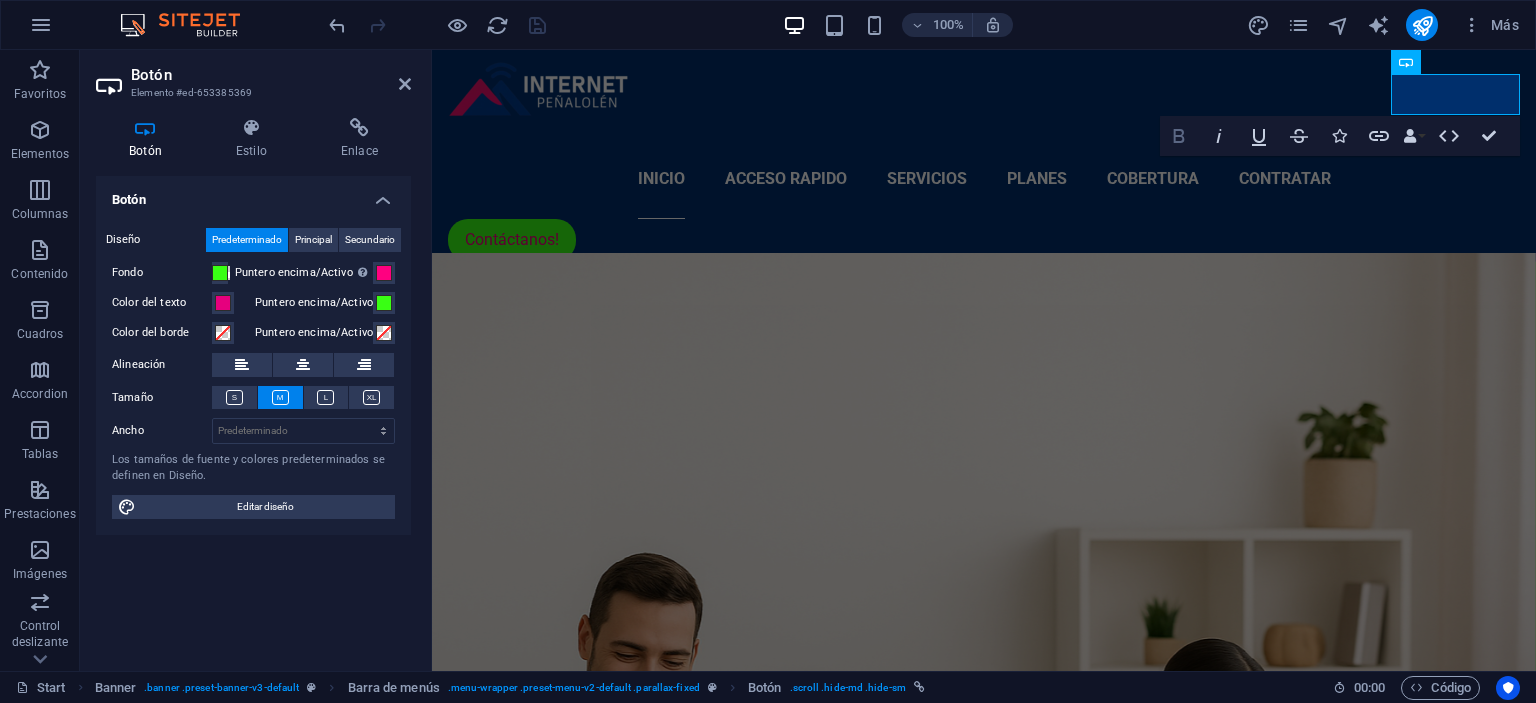 click 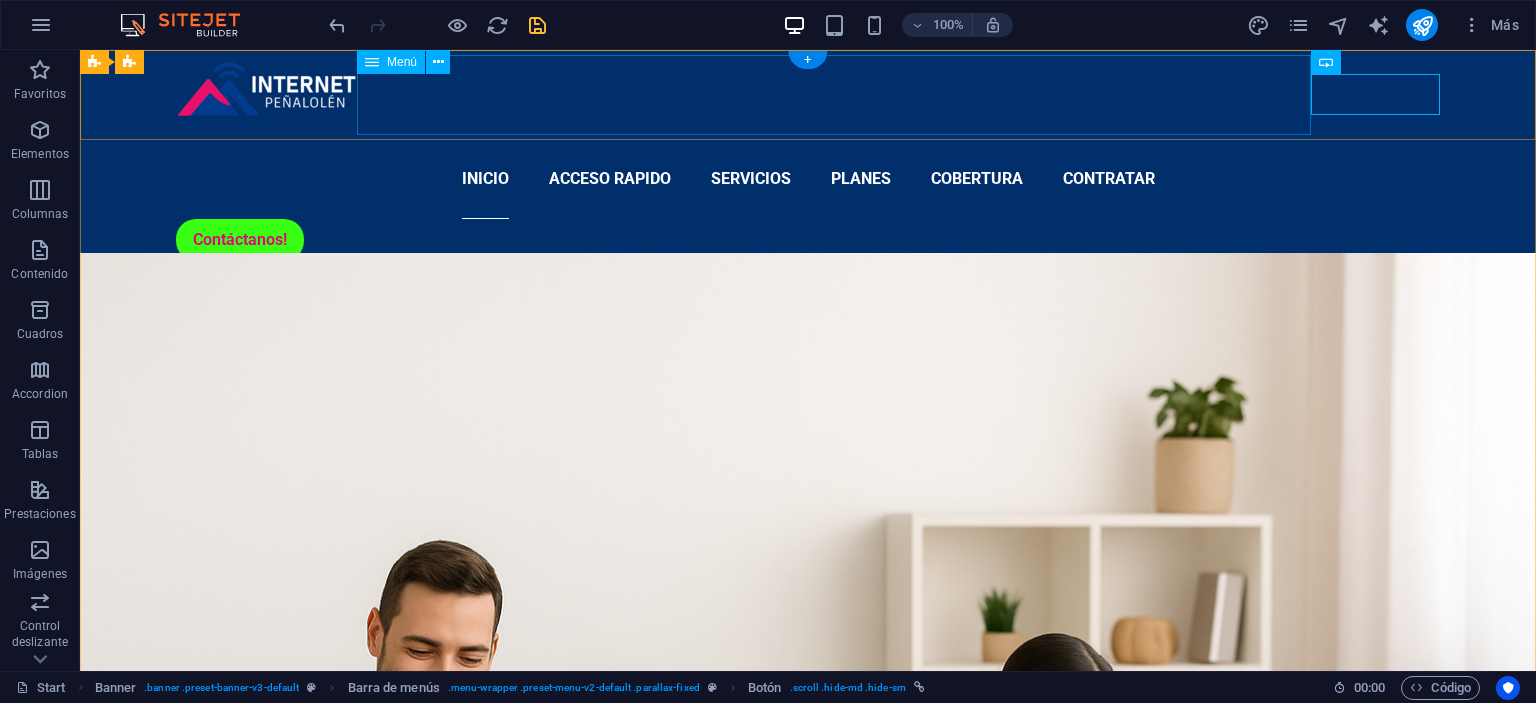 click on "Inicio Acceso Rapido Servicios Planes Cobertura Contratar" at bounding box center (808, 179) 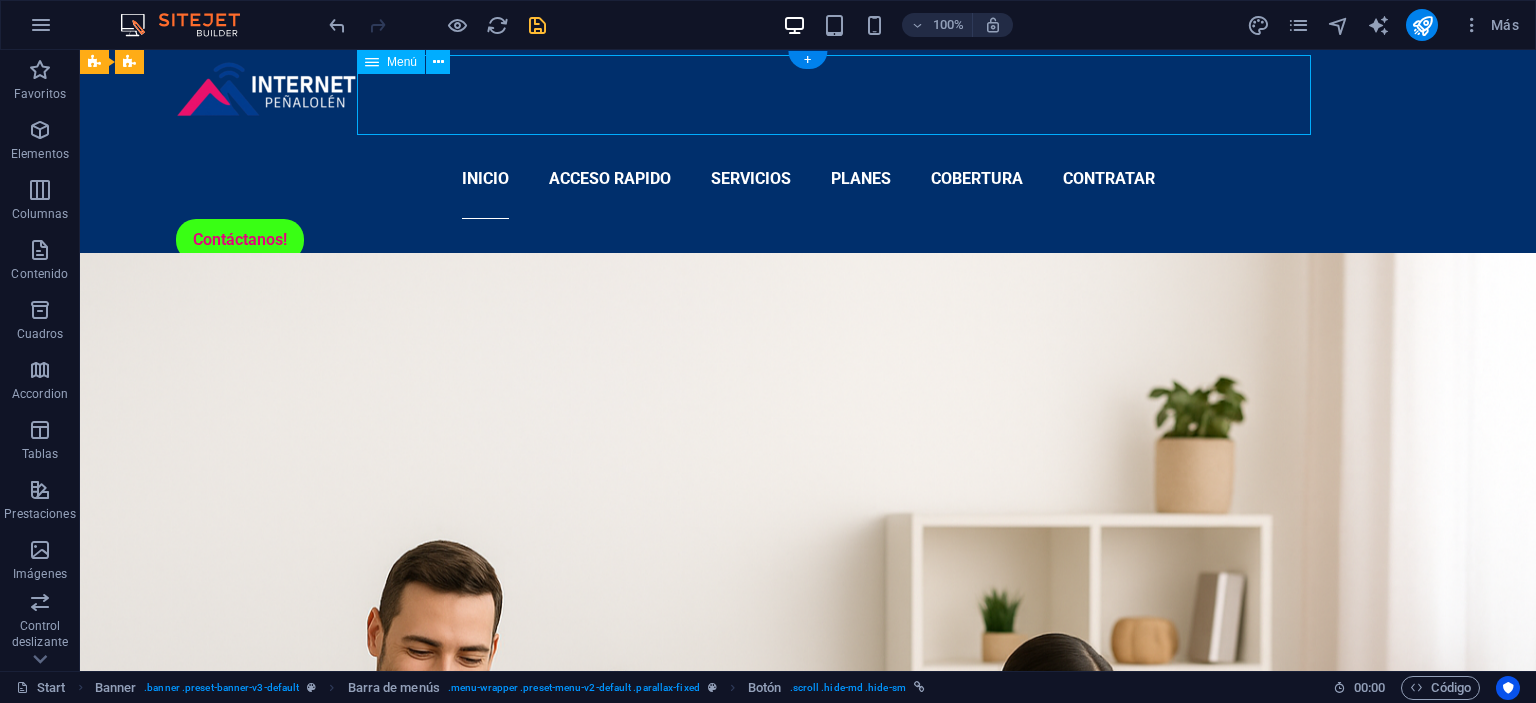click on "Inicio Acceso Rapido Servicios Planes Cobertura Contratar" at bounding box center (808, 179) 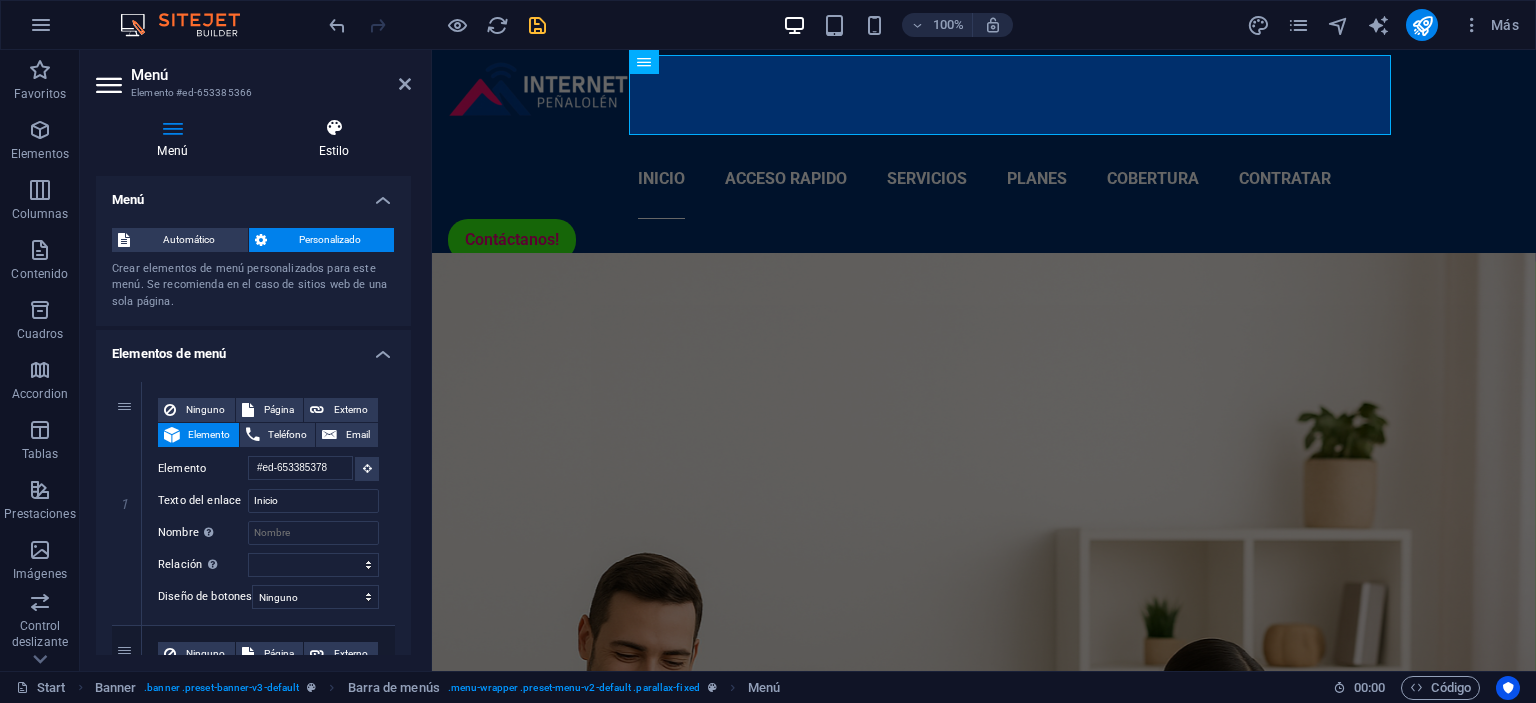 click at bounding box center (334, 128) 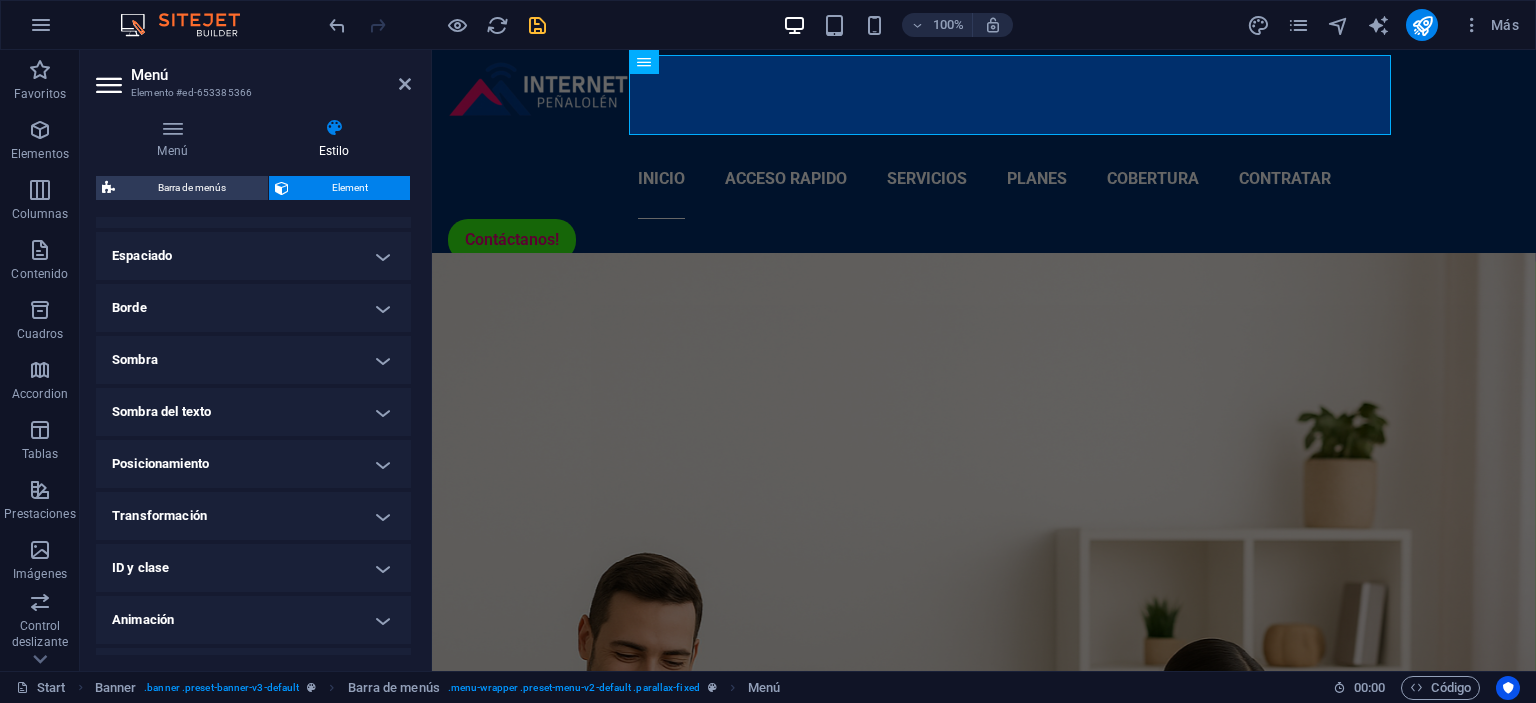 scroll, scrollTop: 423, scrollLeft: 0, axis: vertical 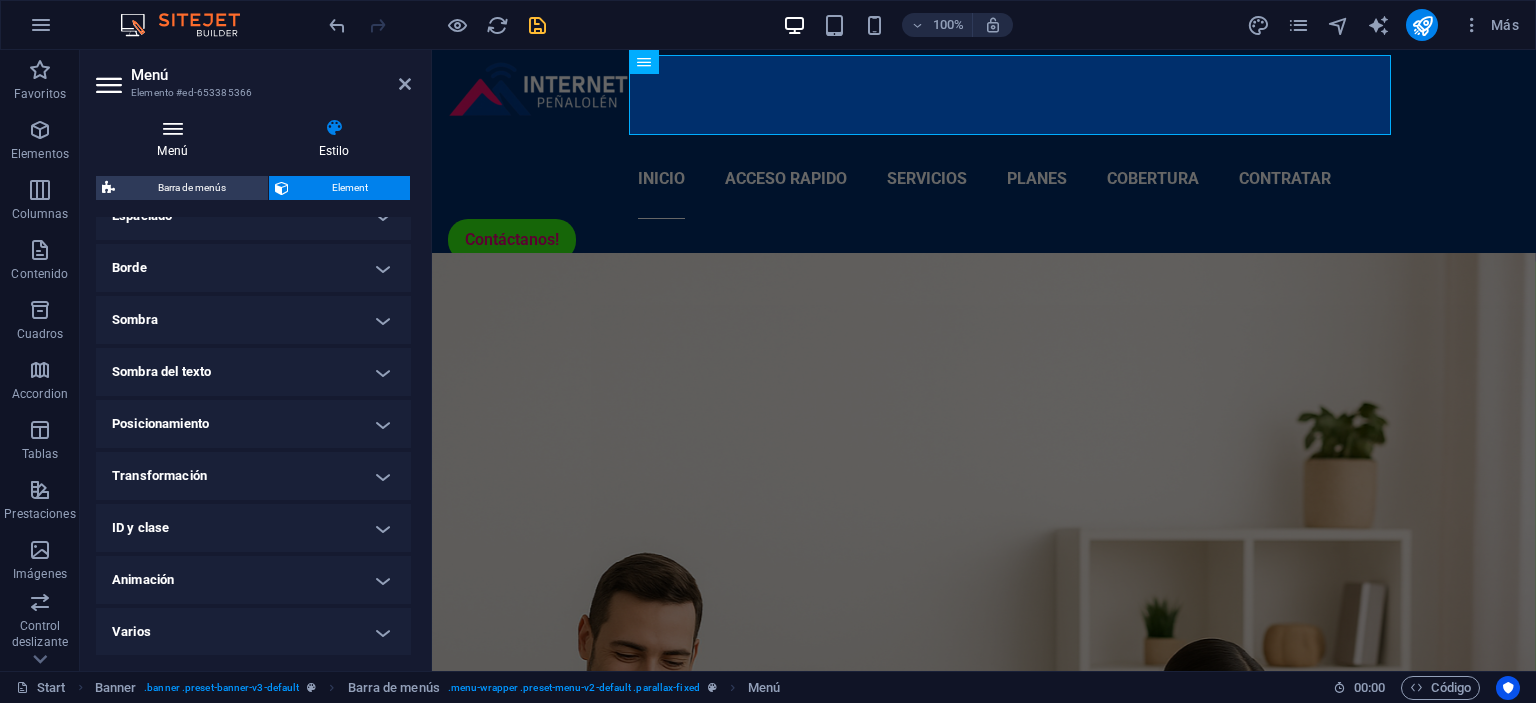 click at bounding box center (172, 128) 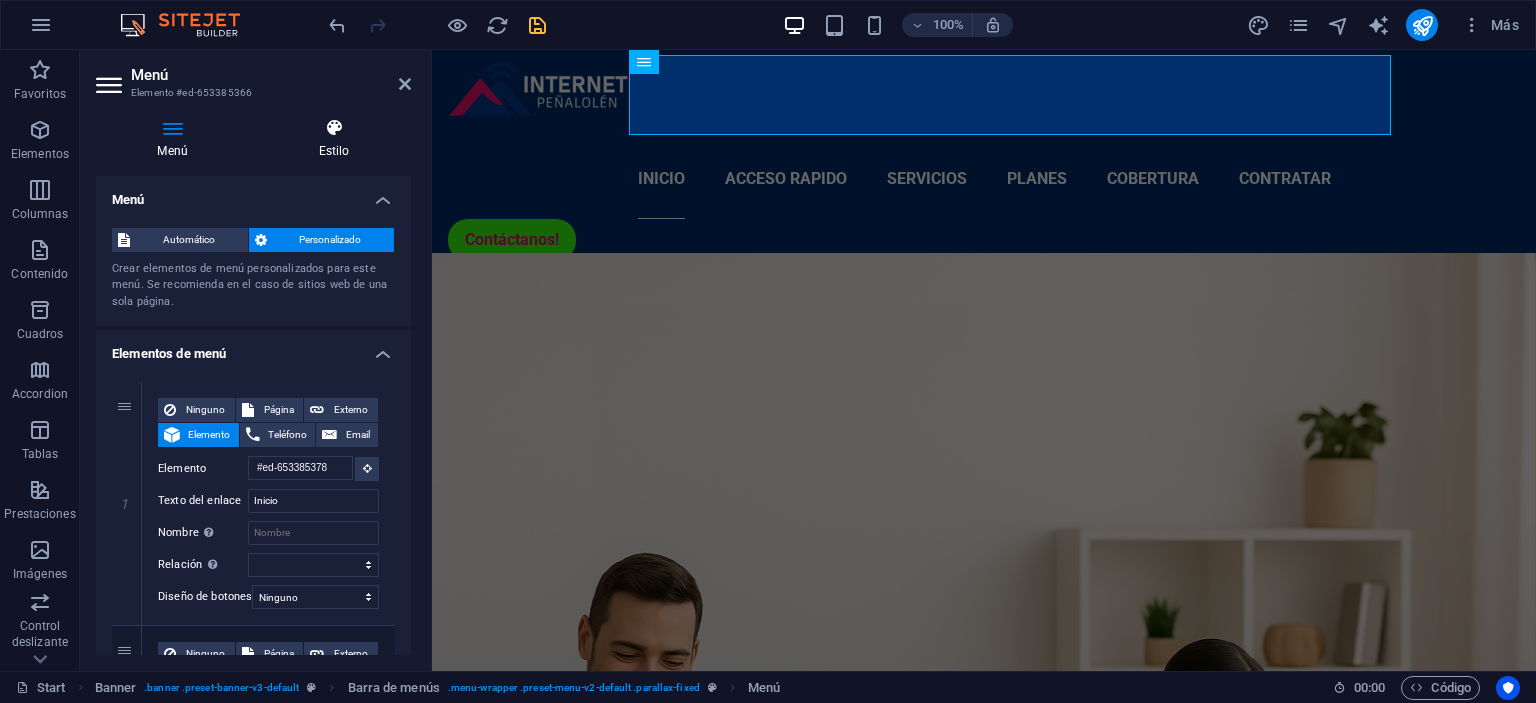 click on "Estilo" at bounding box center [334, 139] 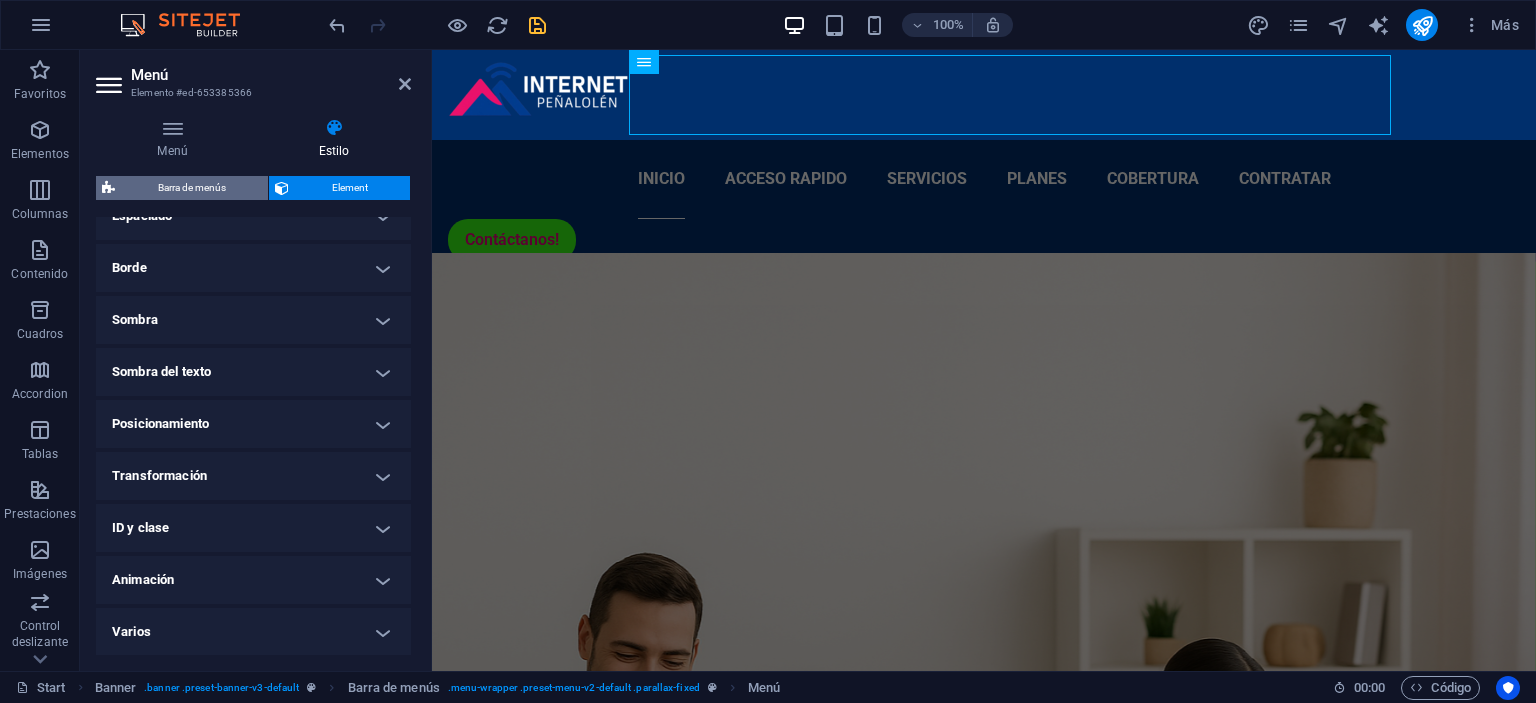 click on "Barra de menús" at bounding box center (191, 188) 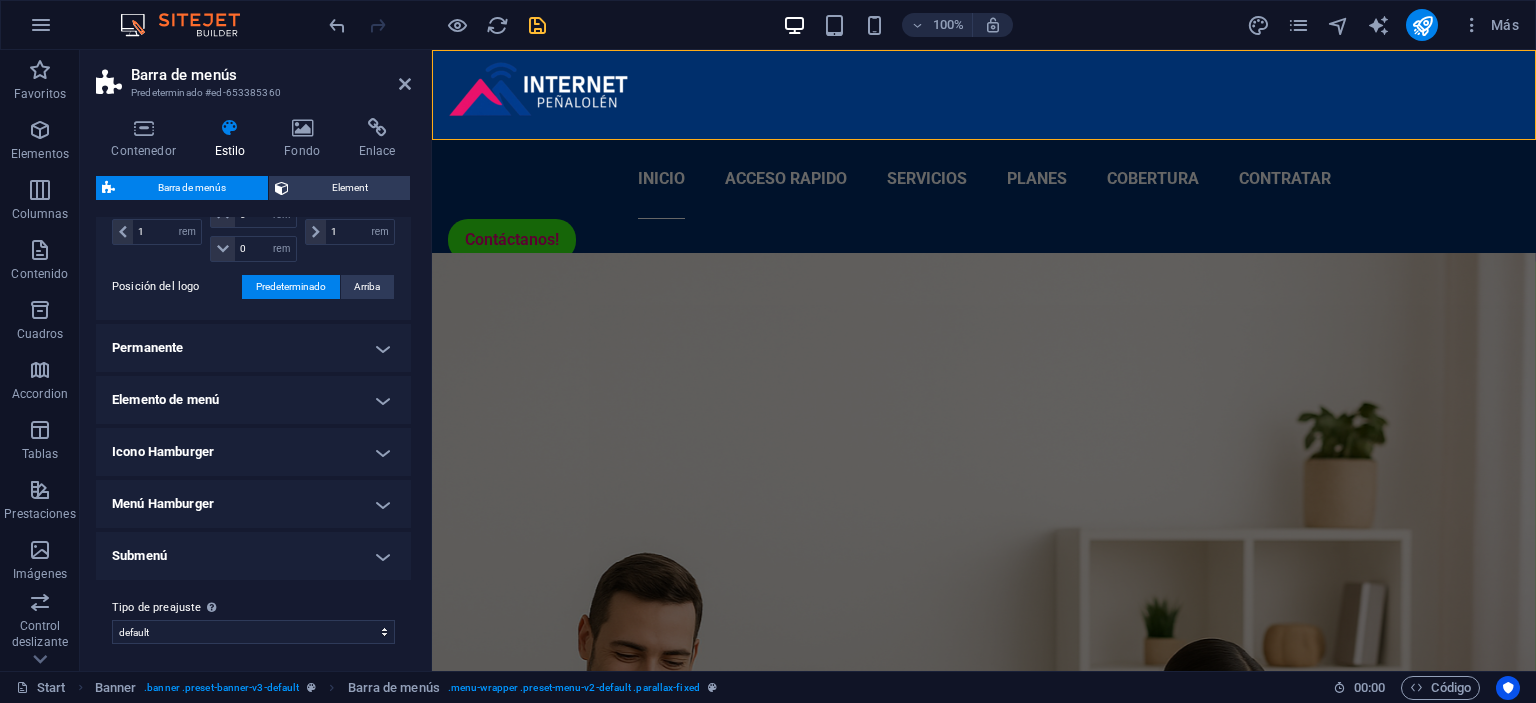 scroll, scrollTop: 539, scrollLeft: 0, axis: vertical 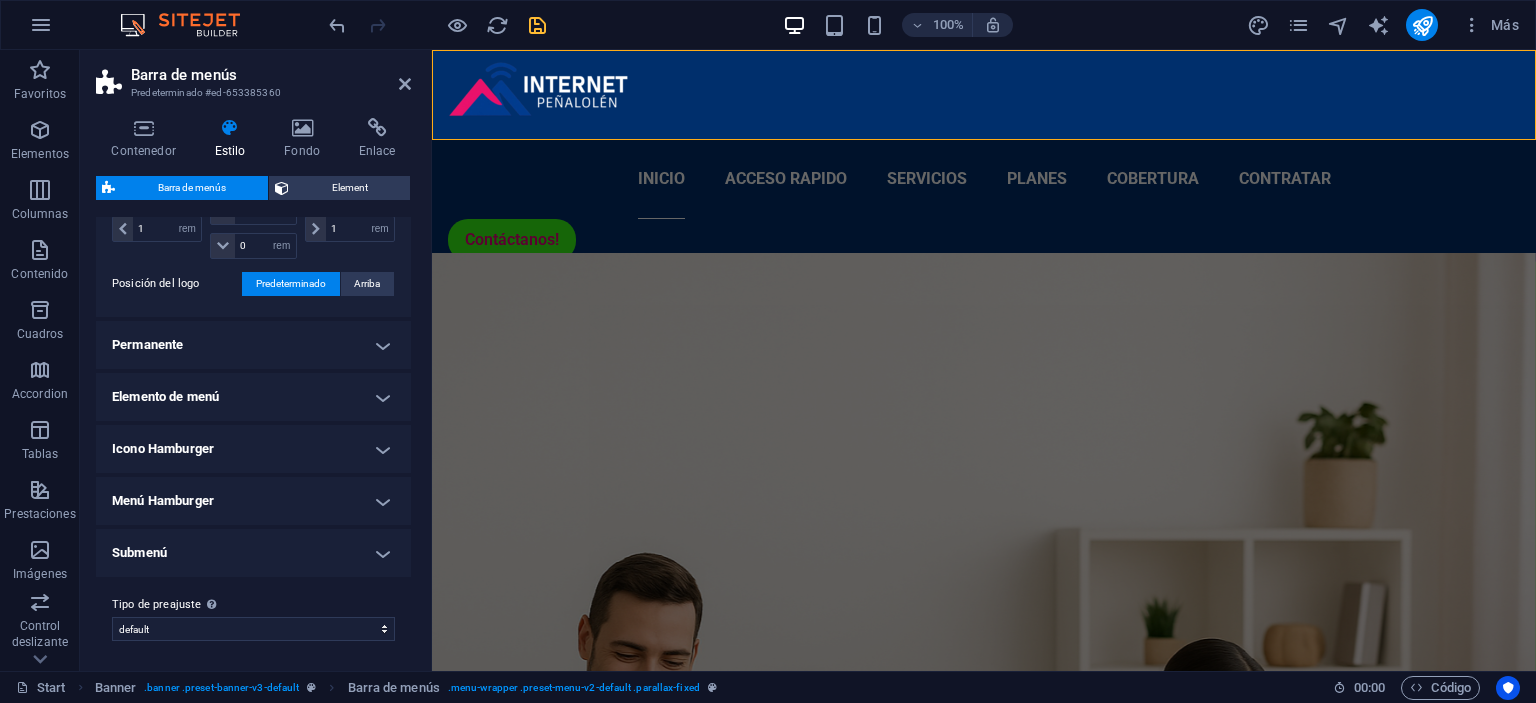 click on "Elemento de menú" at bounding box center (253, 397) 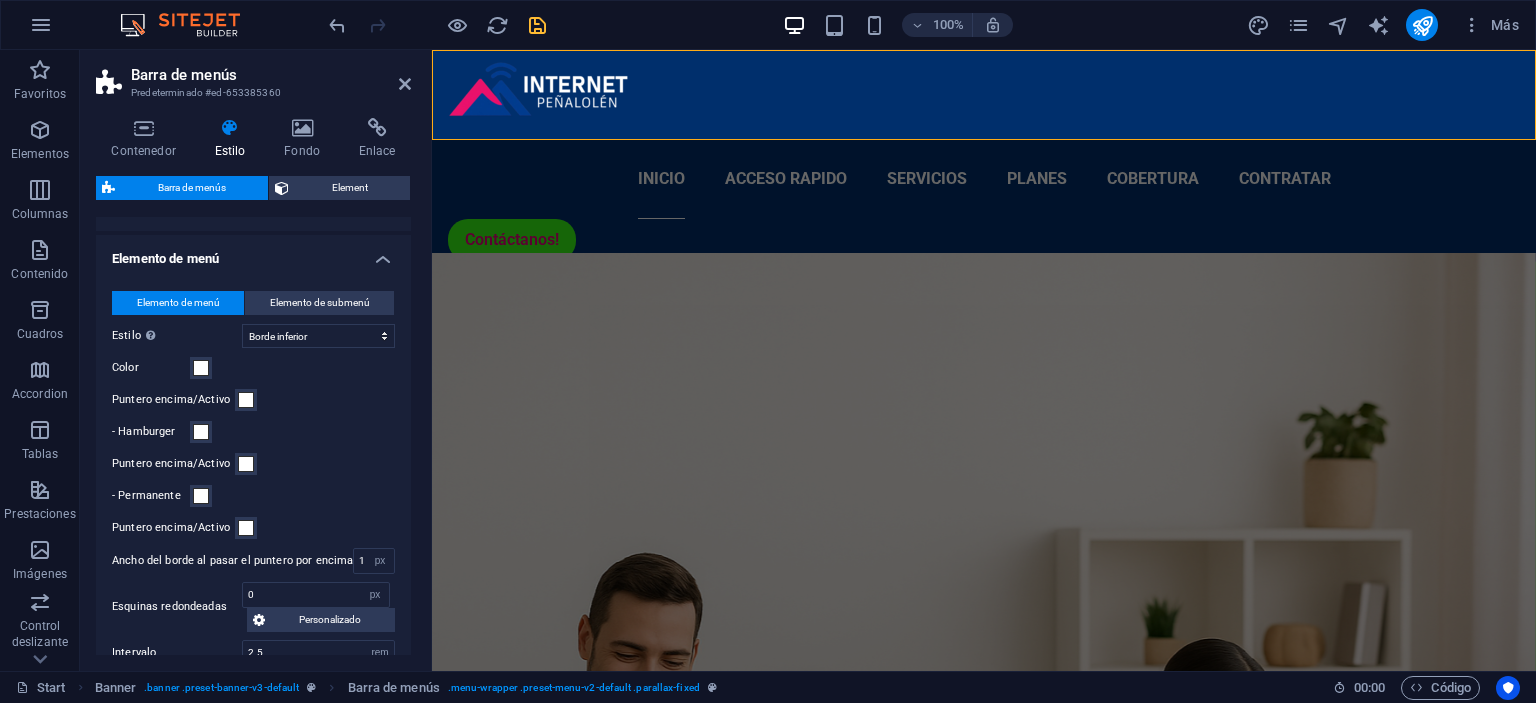 scroll, scrollTop: 722, scrollLeft: 0, axis: vertical 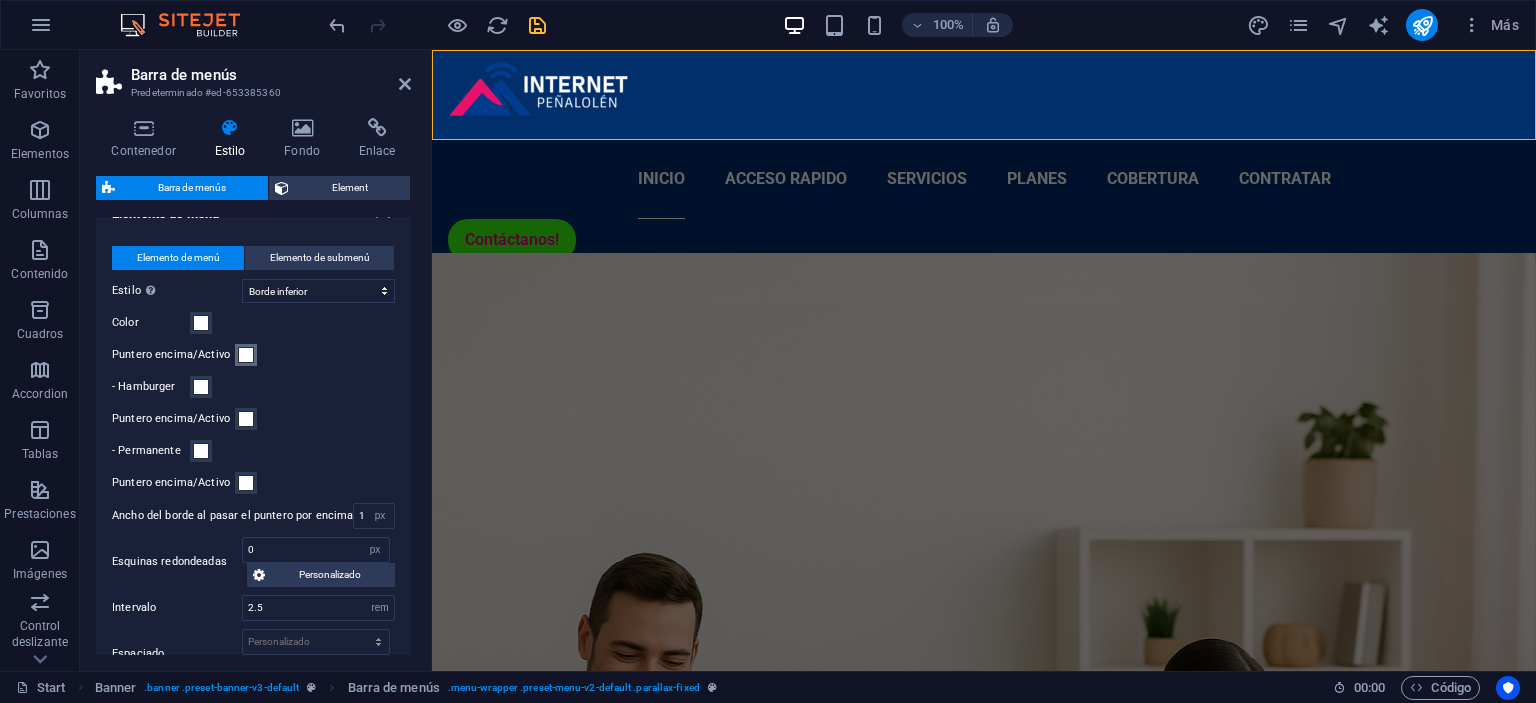 click at bounding box center (246, 355) 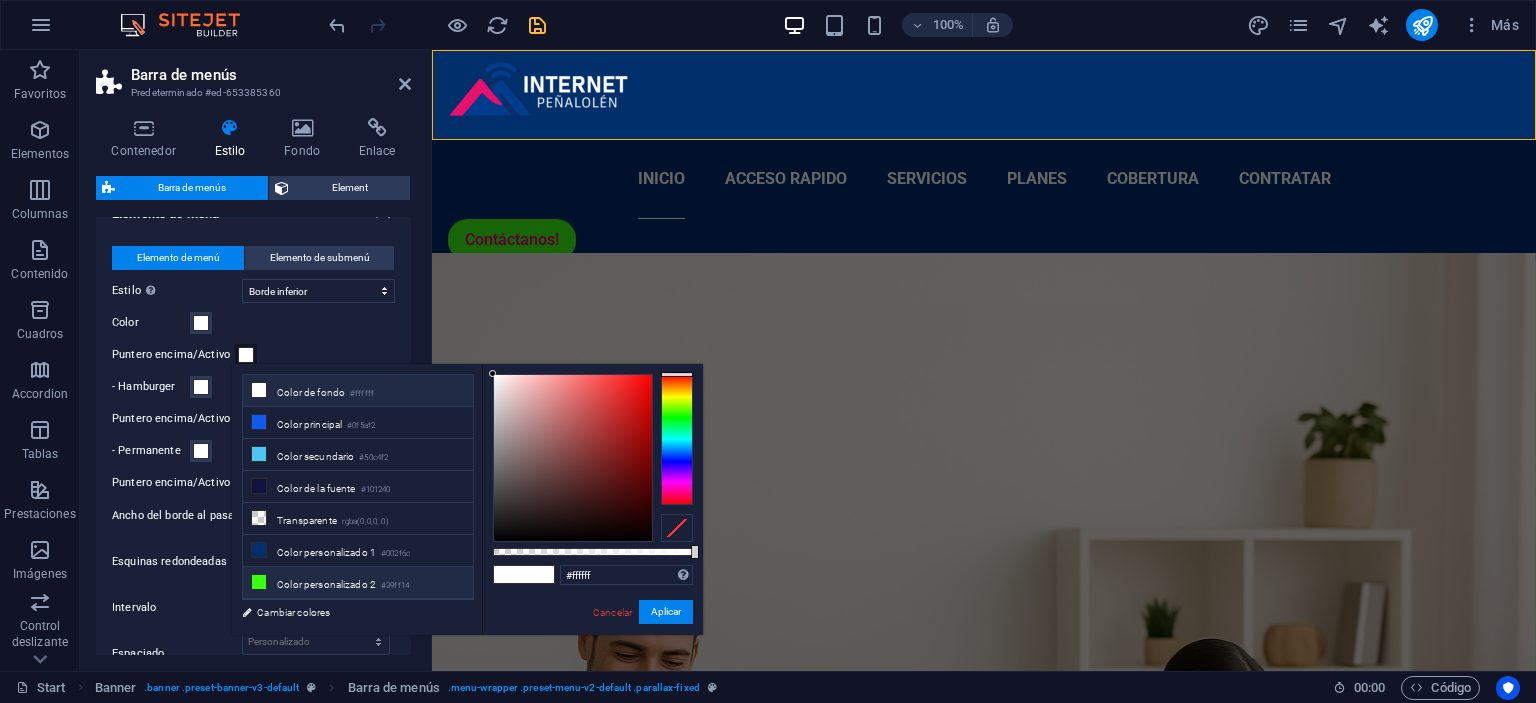 click on "Color personalizado 2
#39ff14" at bounding box center [358, 583] 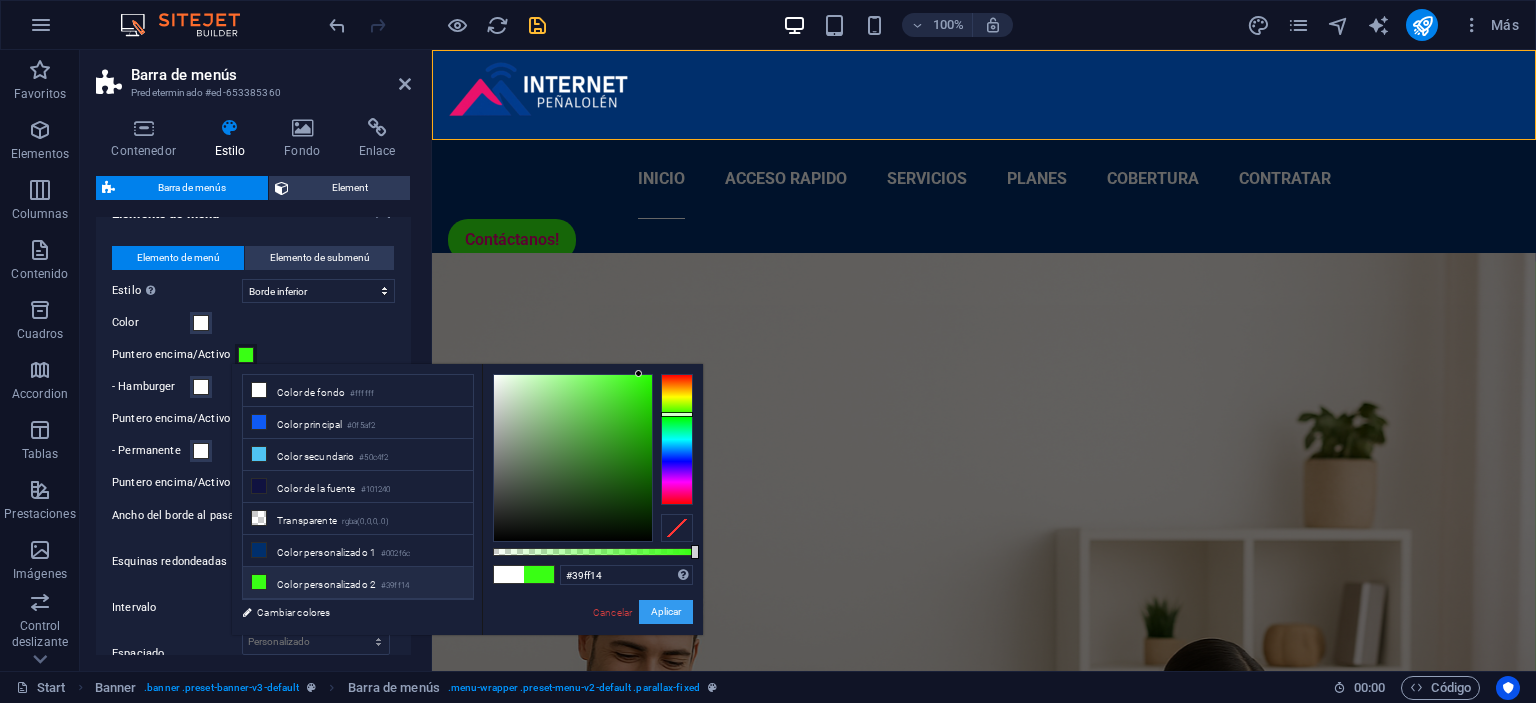click on "Aplicar" at bounding box center (666, 612) 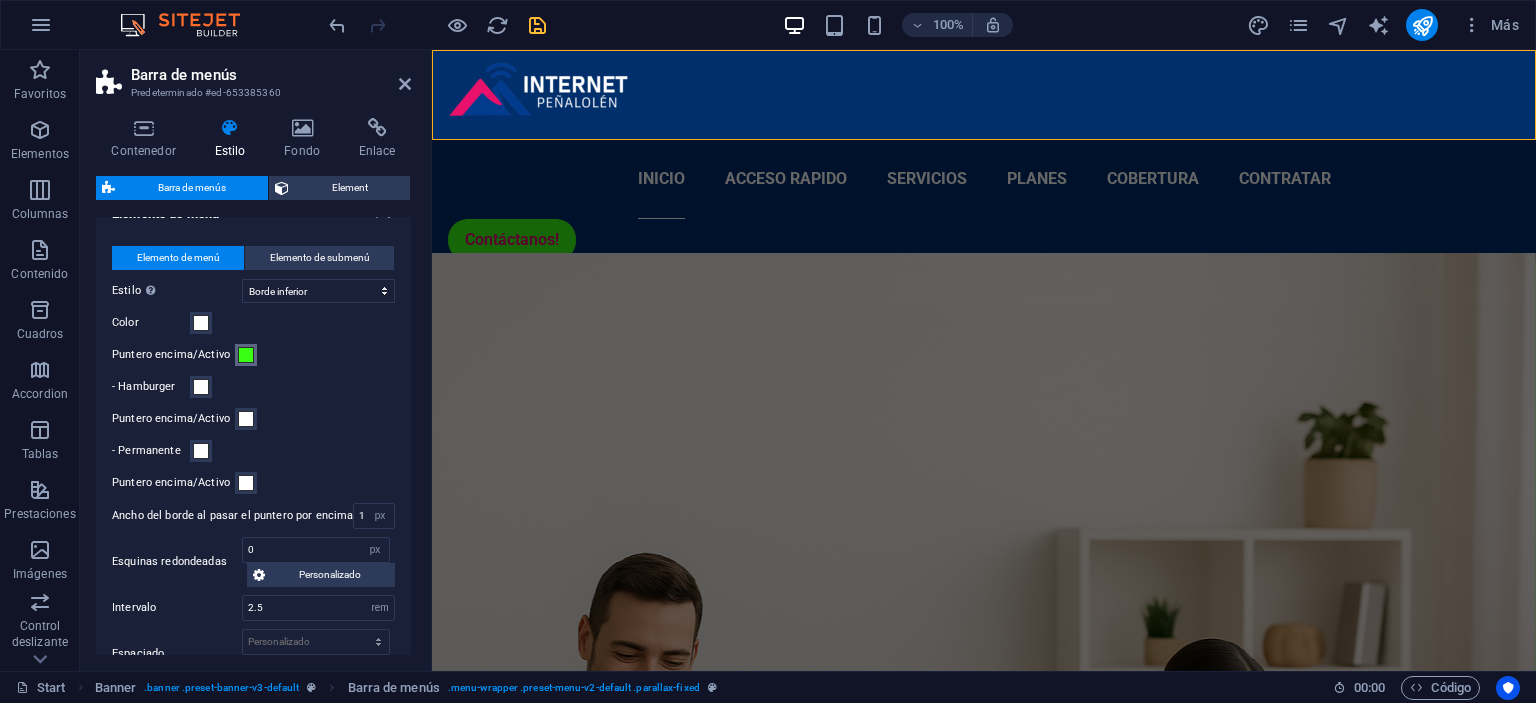type 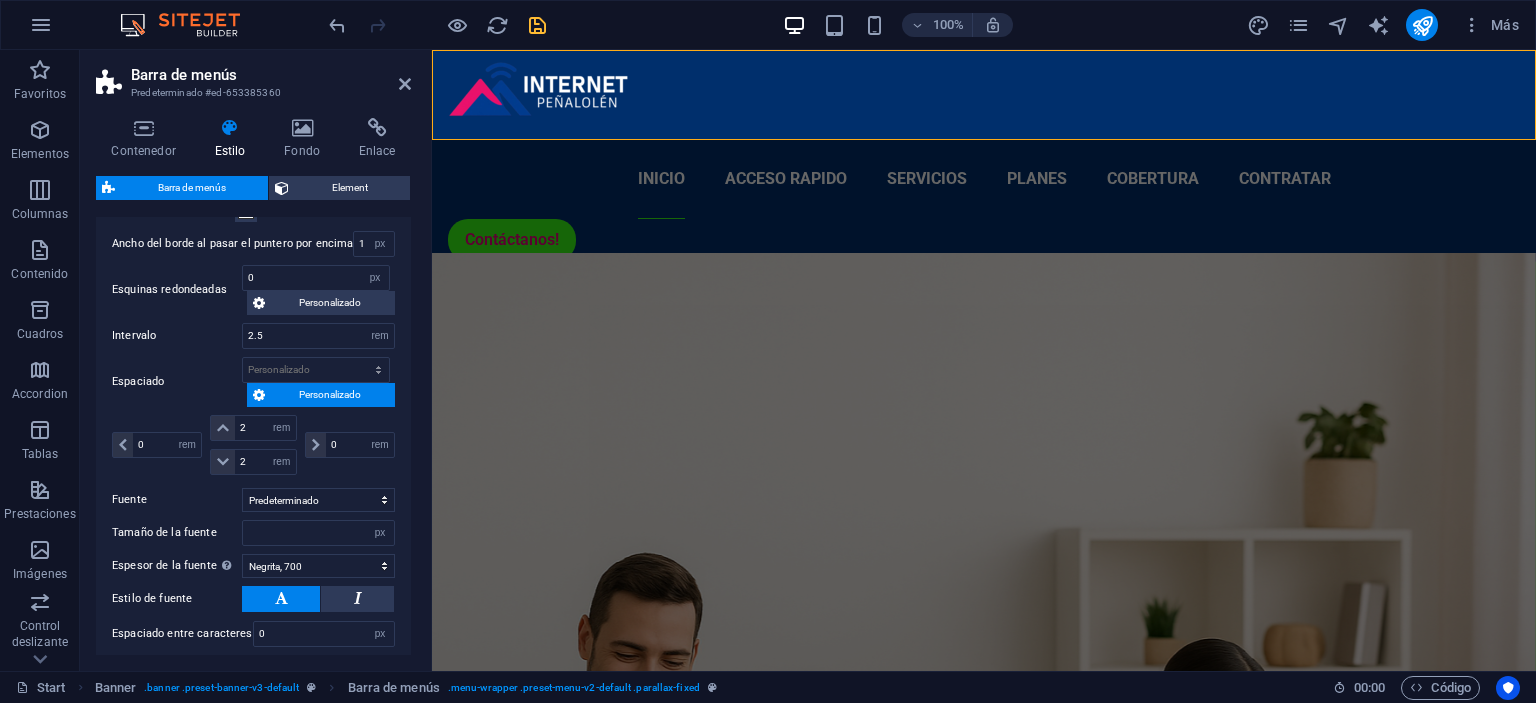 scroll, scrollTop: 995, scrollLeft: 0, axis: vertical 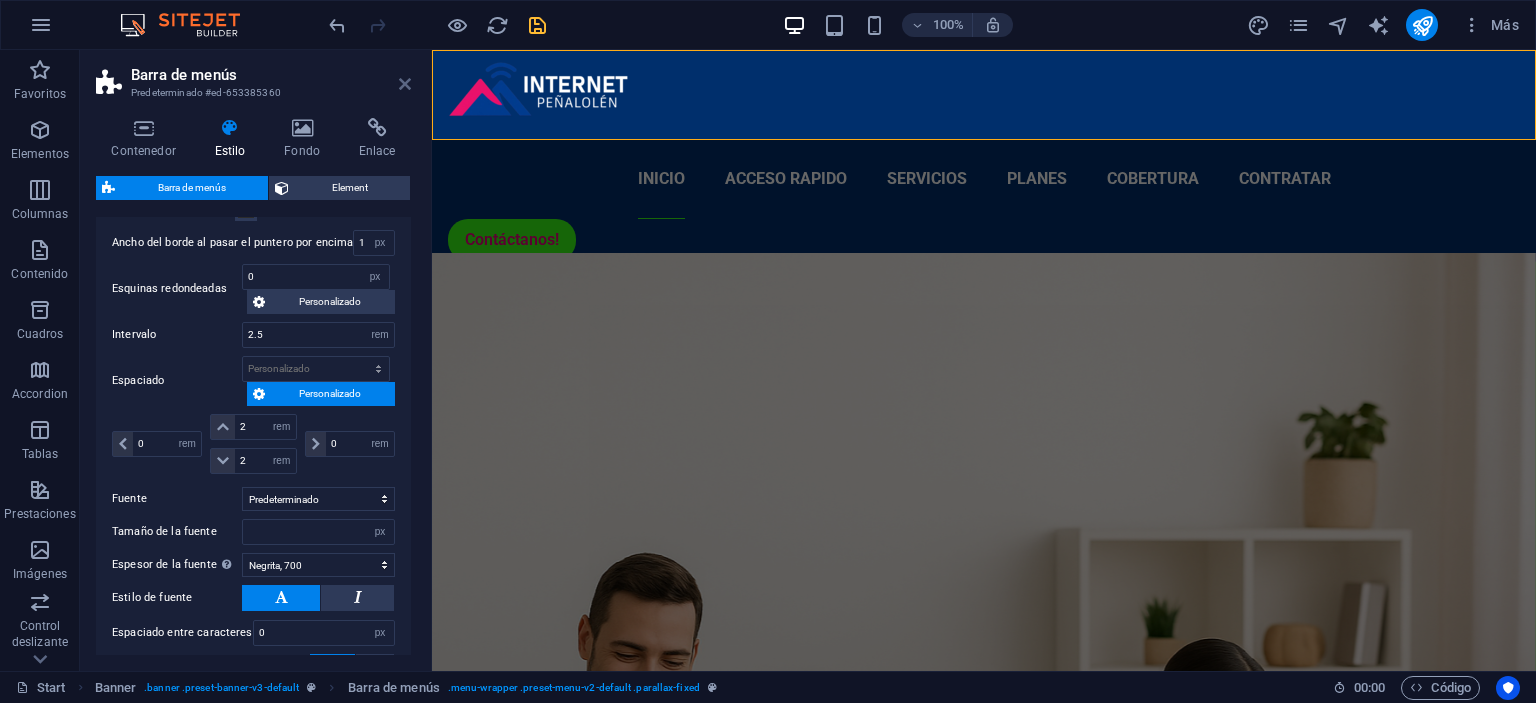 click at bounding box center (405, 84) 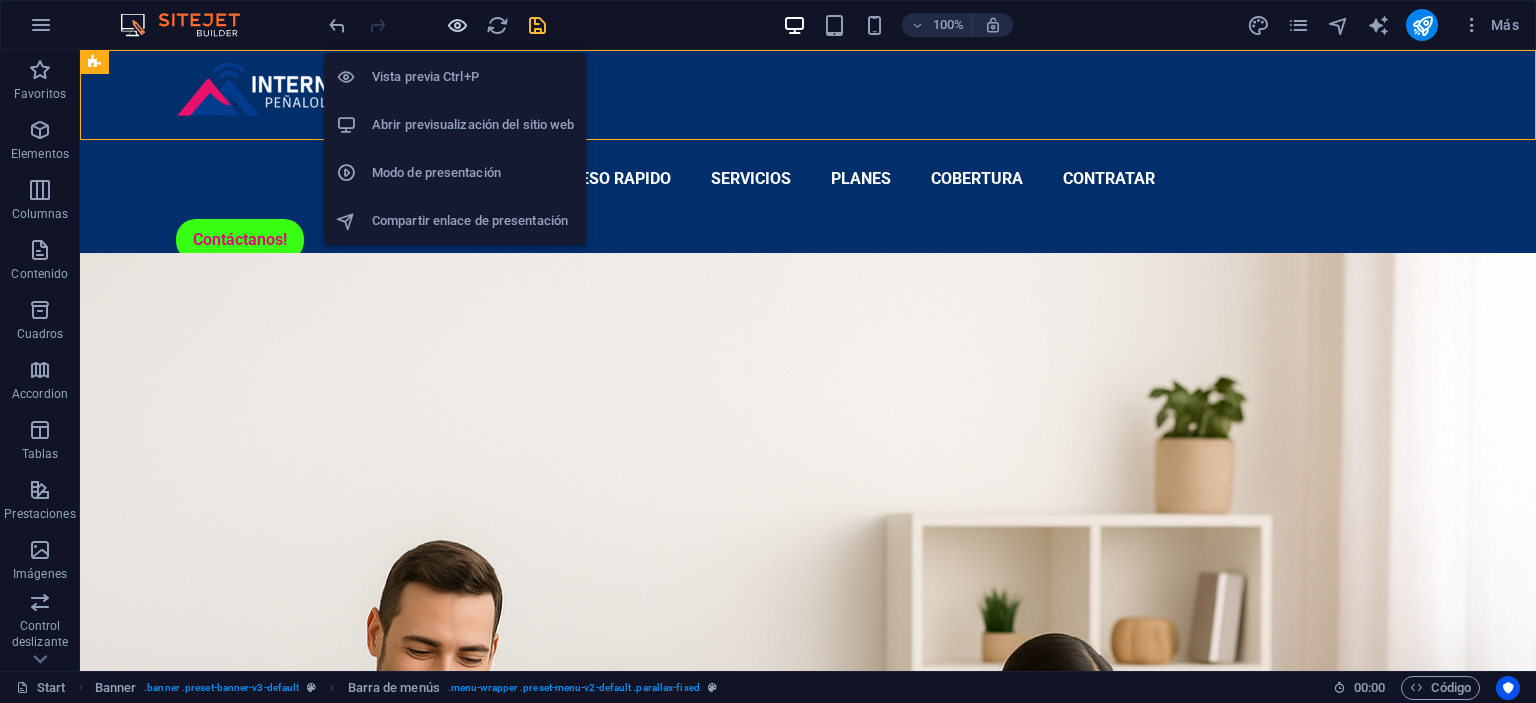 click at bounding box center (457, 25) 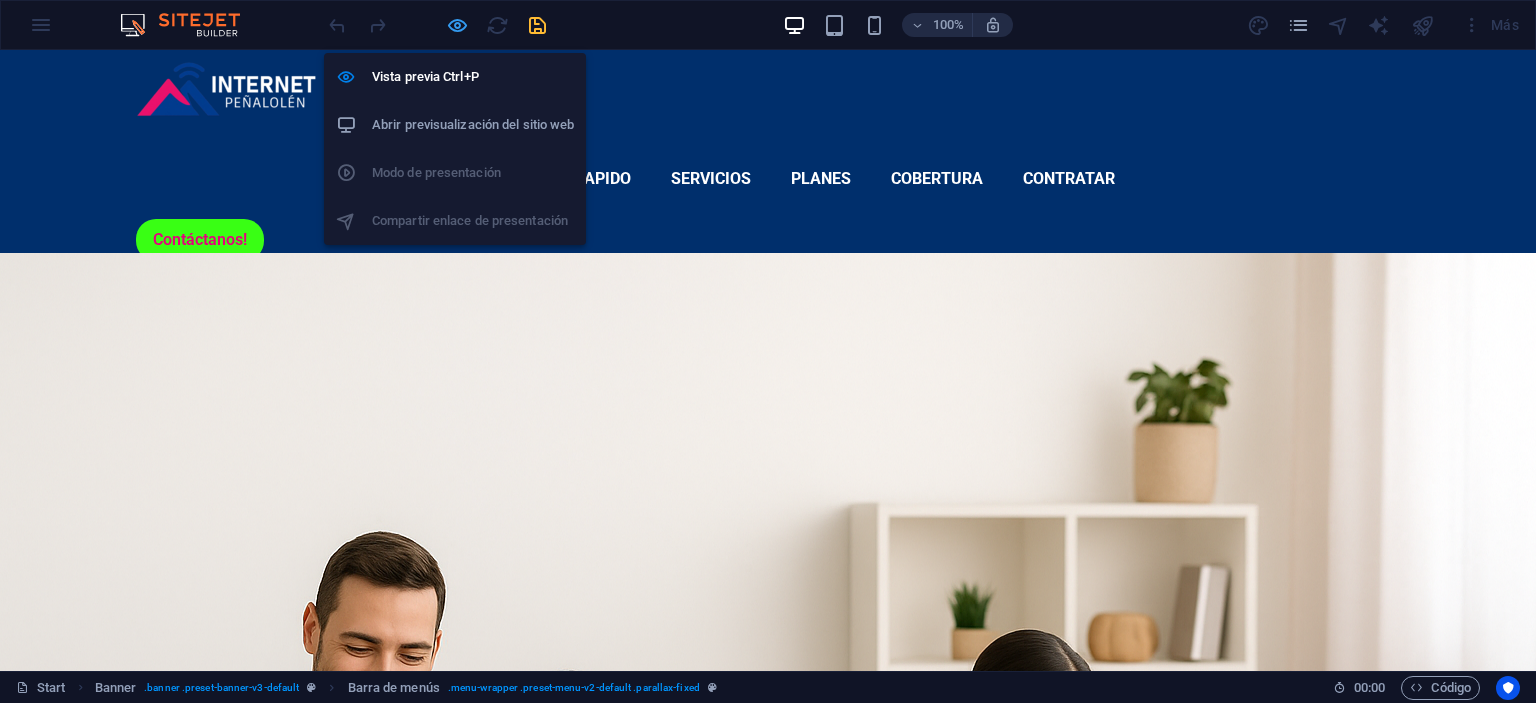 click at bounding box center [457, 25] 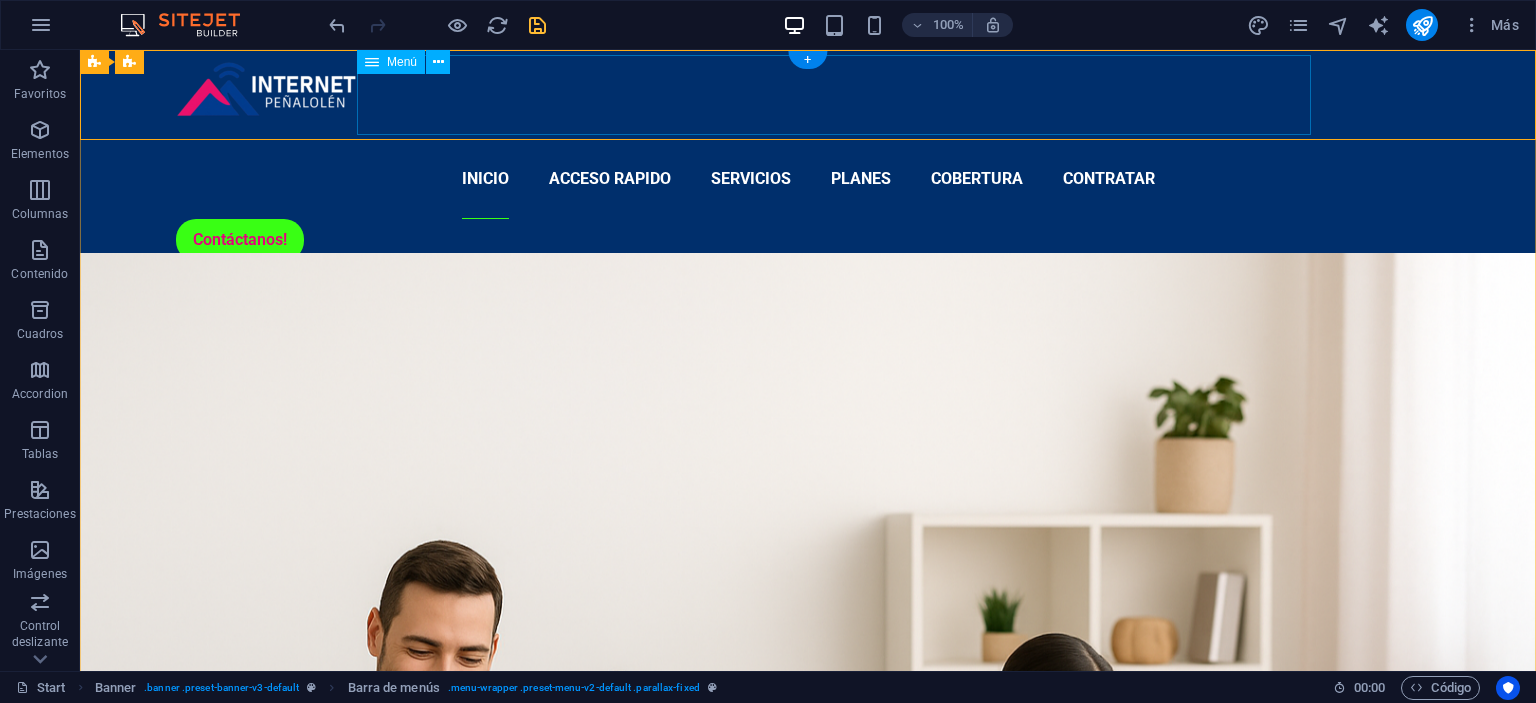 click on "Inicio Acceso Rapido Servicios Planes Cobertura Contratar" at bounding box center [808, 179] 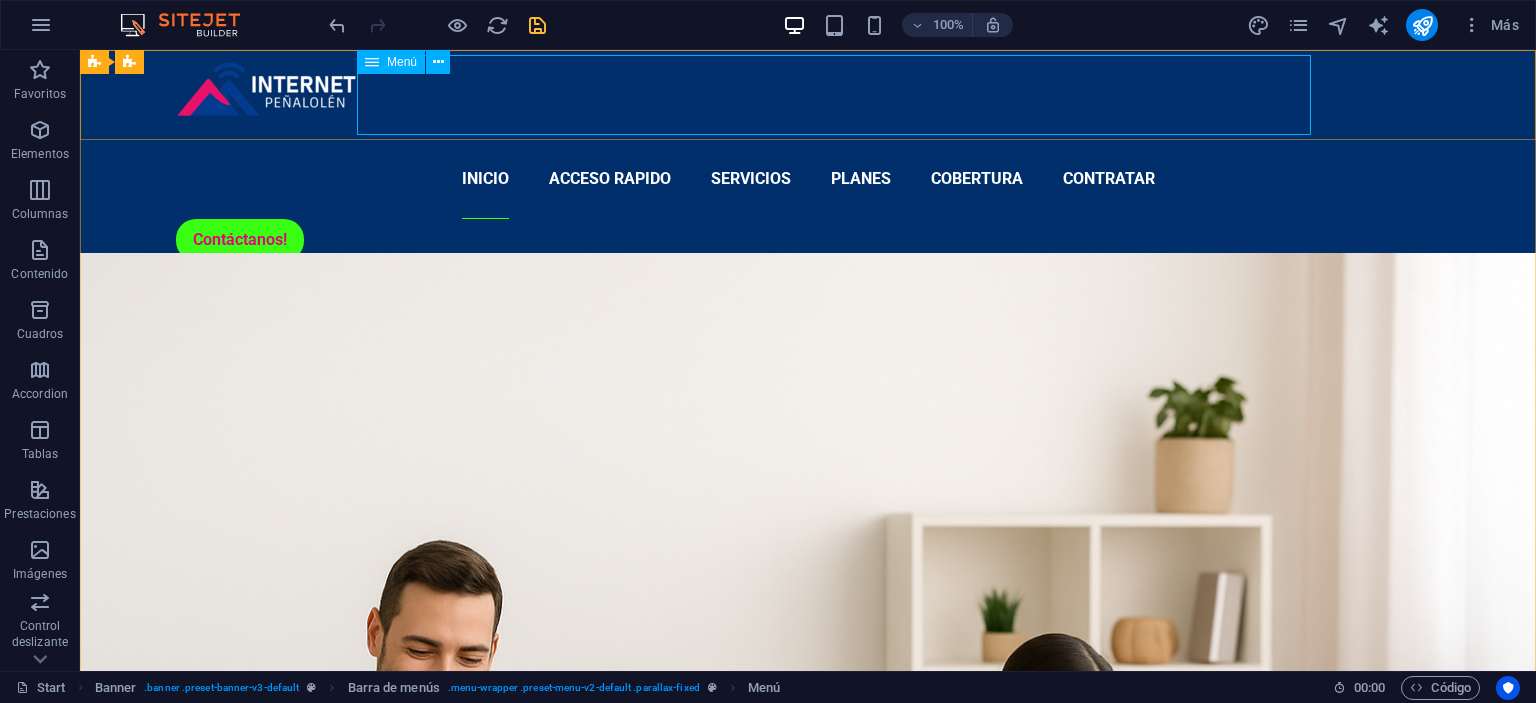 click on "Menú" at bounding box center (402, 62) 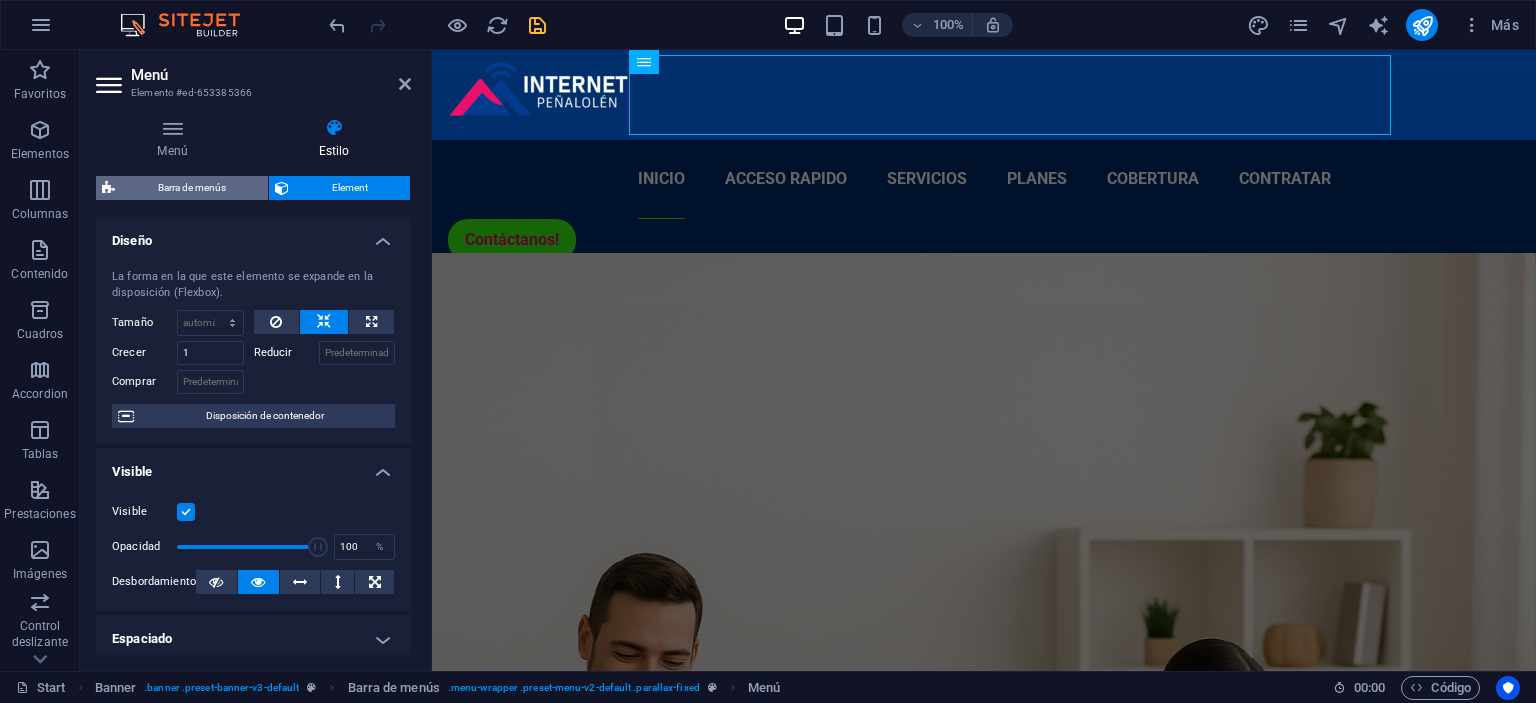 click on "Barra de menús" at bounding box center [191, 188] 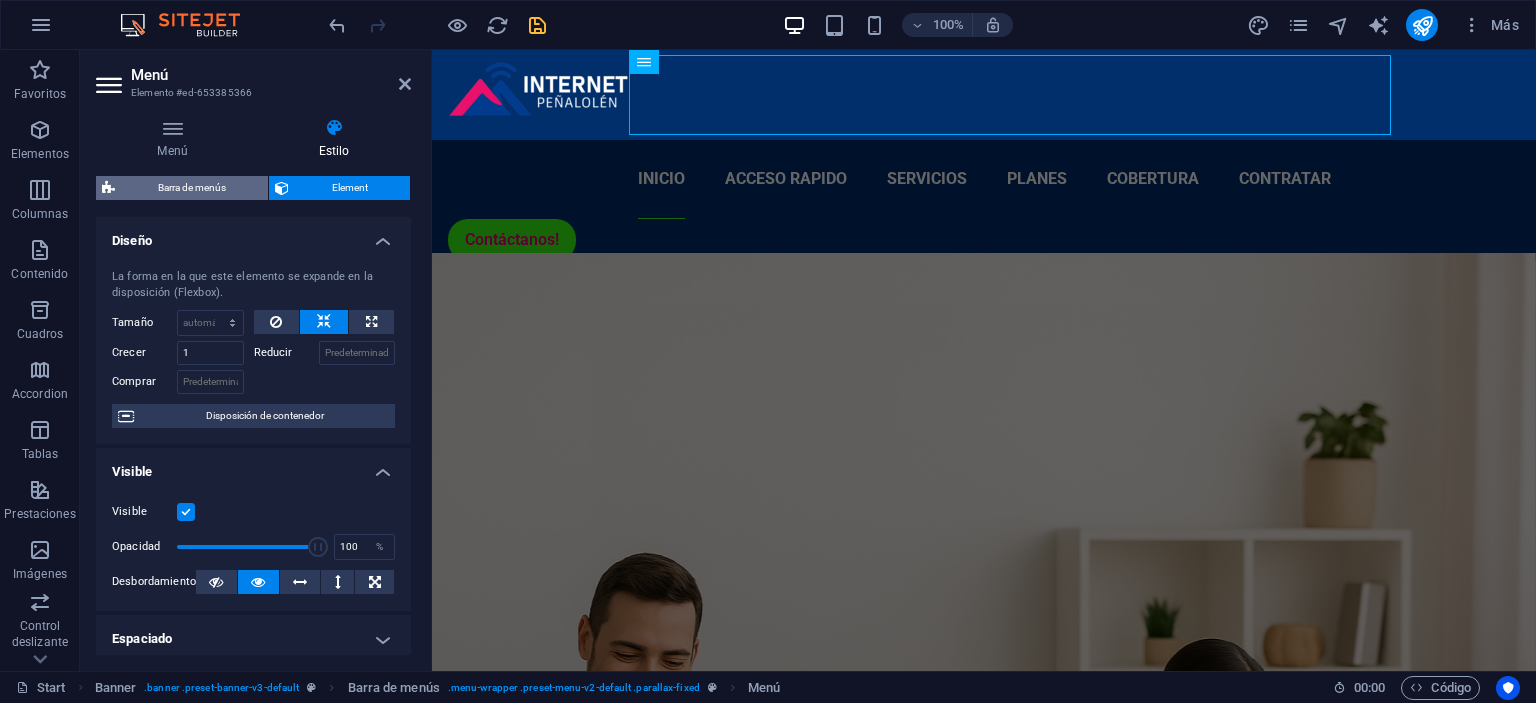 select on "rem" 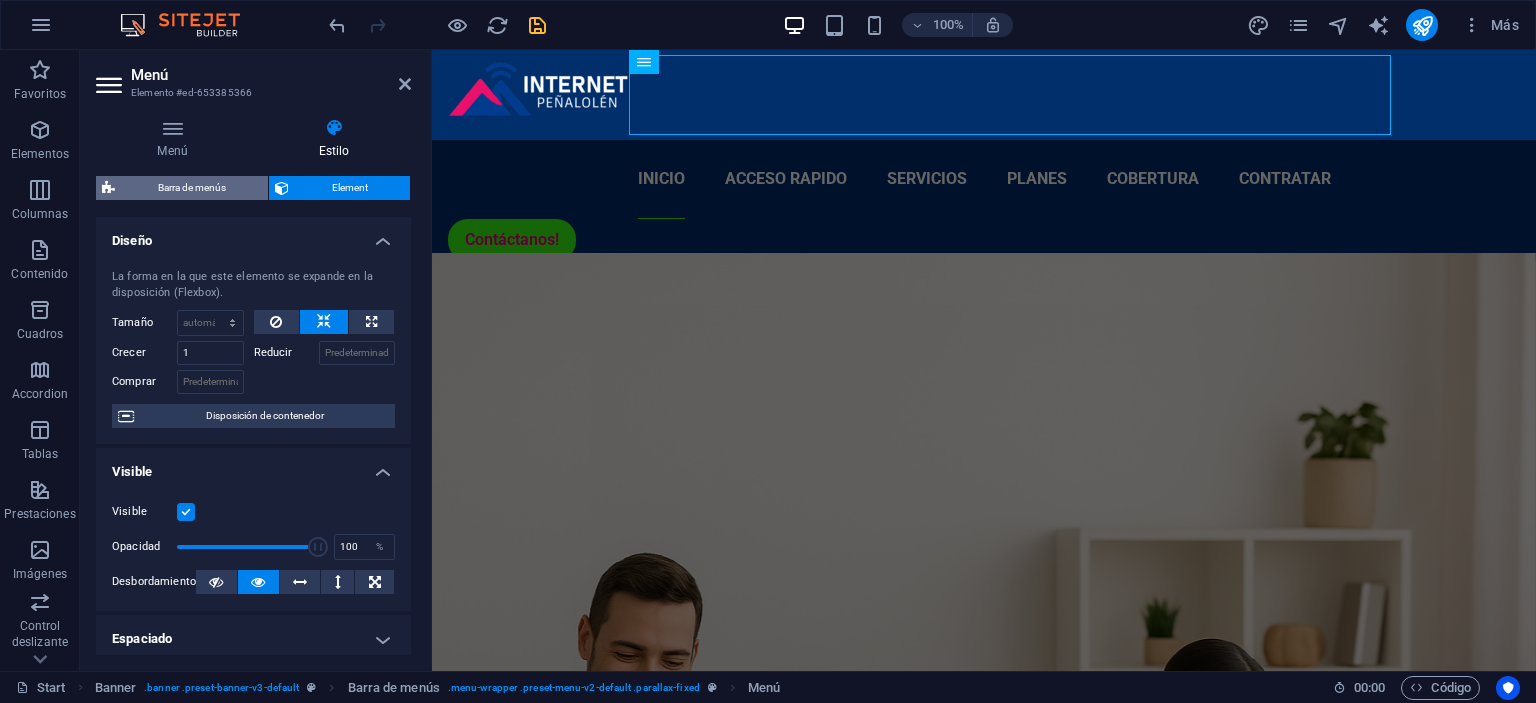 select on "hover_border_bottom" 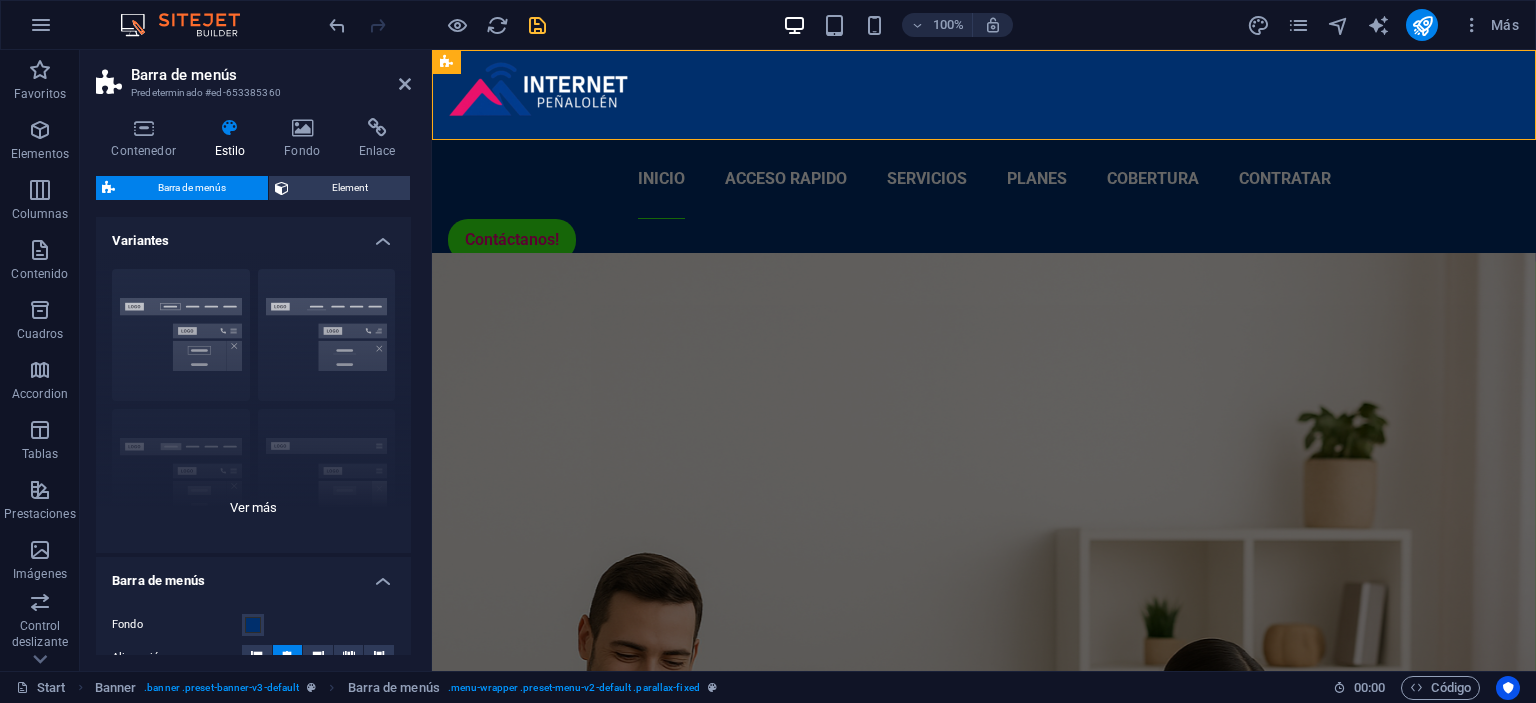 type 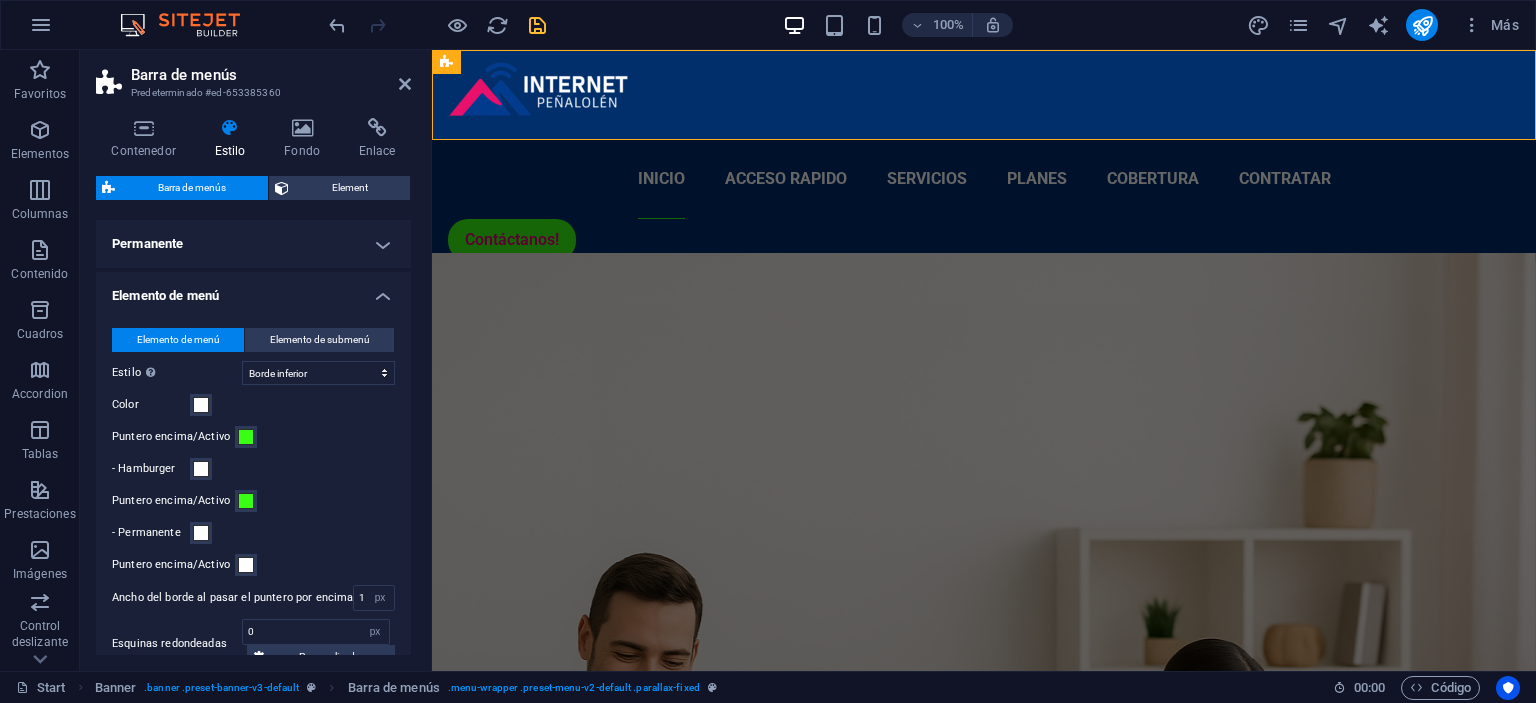 scroll, scrollTop: 638, scrollLeft: 0, axis: vertical 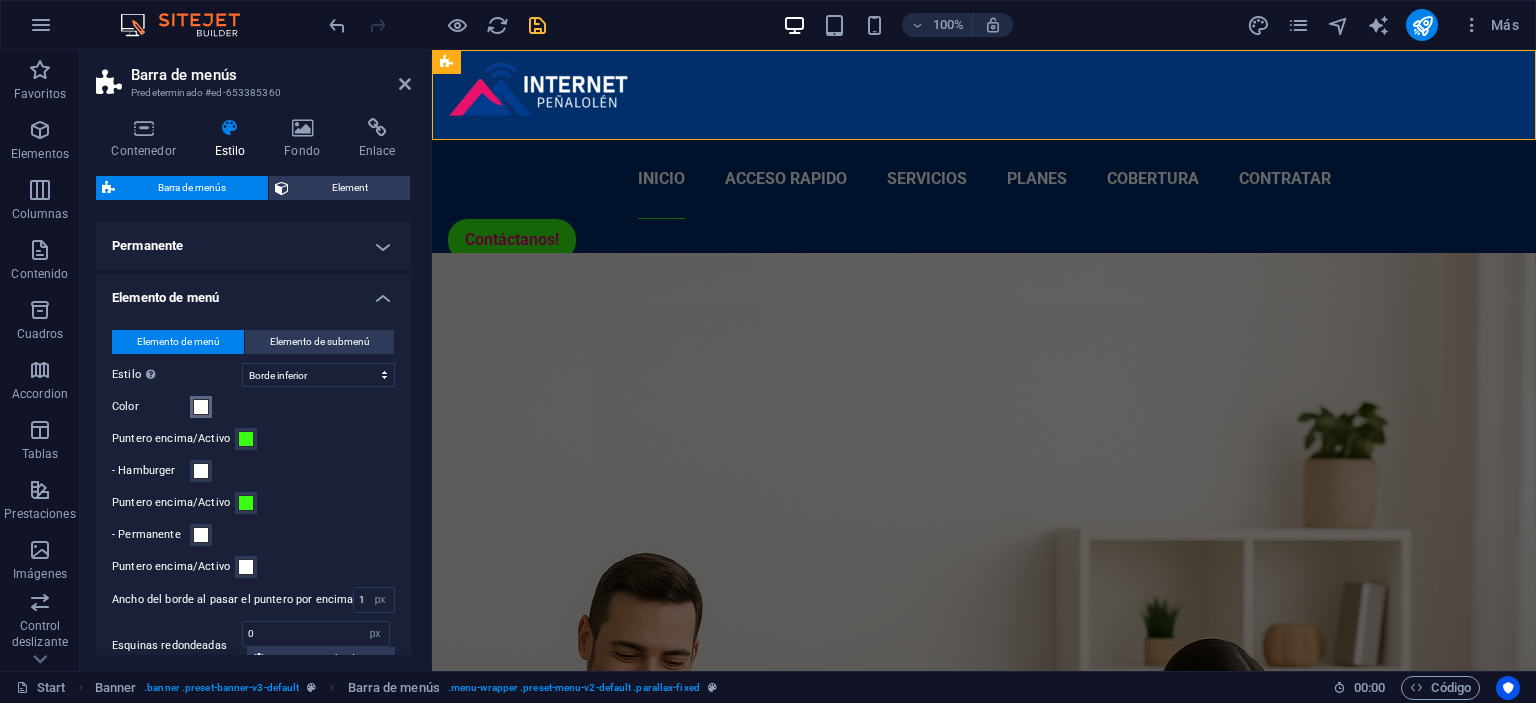 click at bounding box center (201, 407) 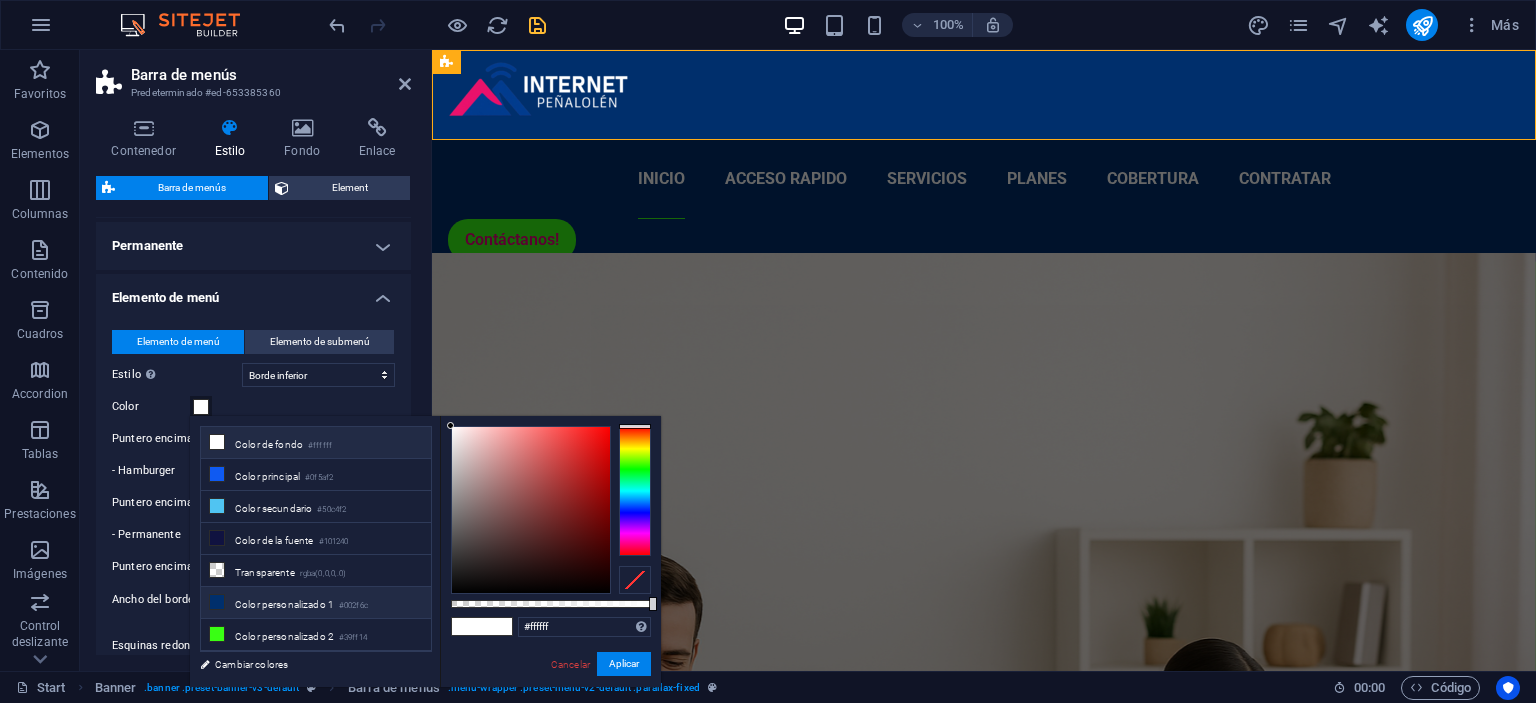 scroll, scrollTop: 82, scrollLeft: 0, axis: vertical 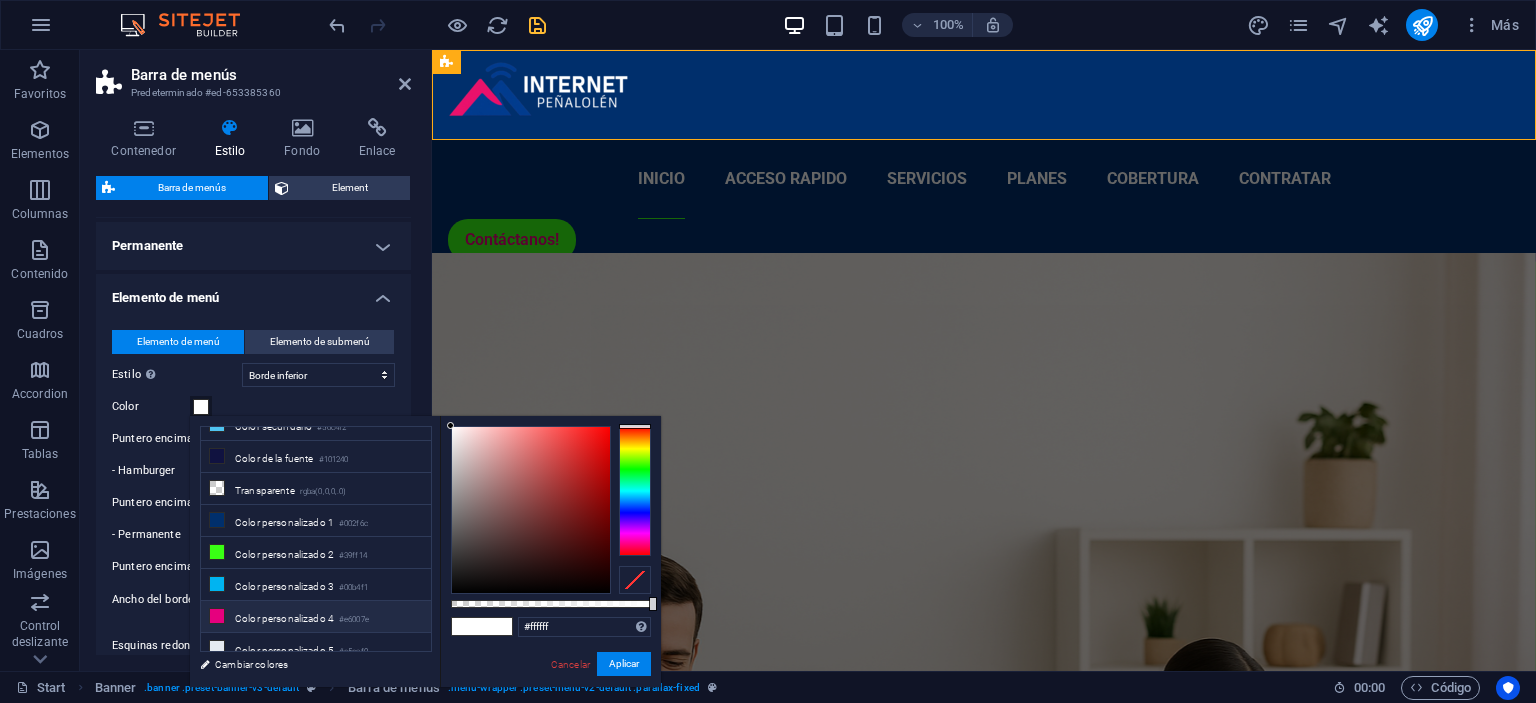 click on "#e6007e" at bounding box center [354, 620] 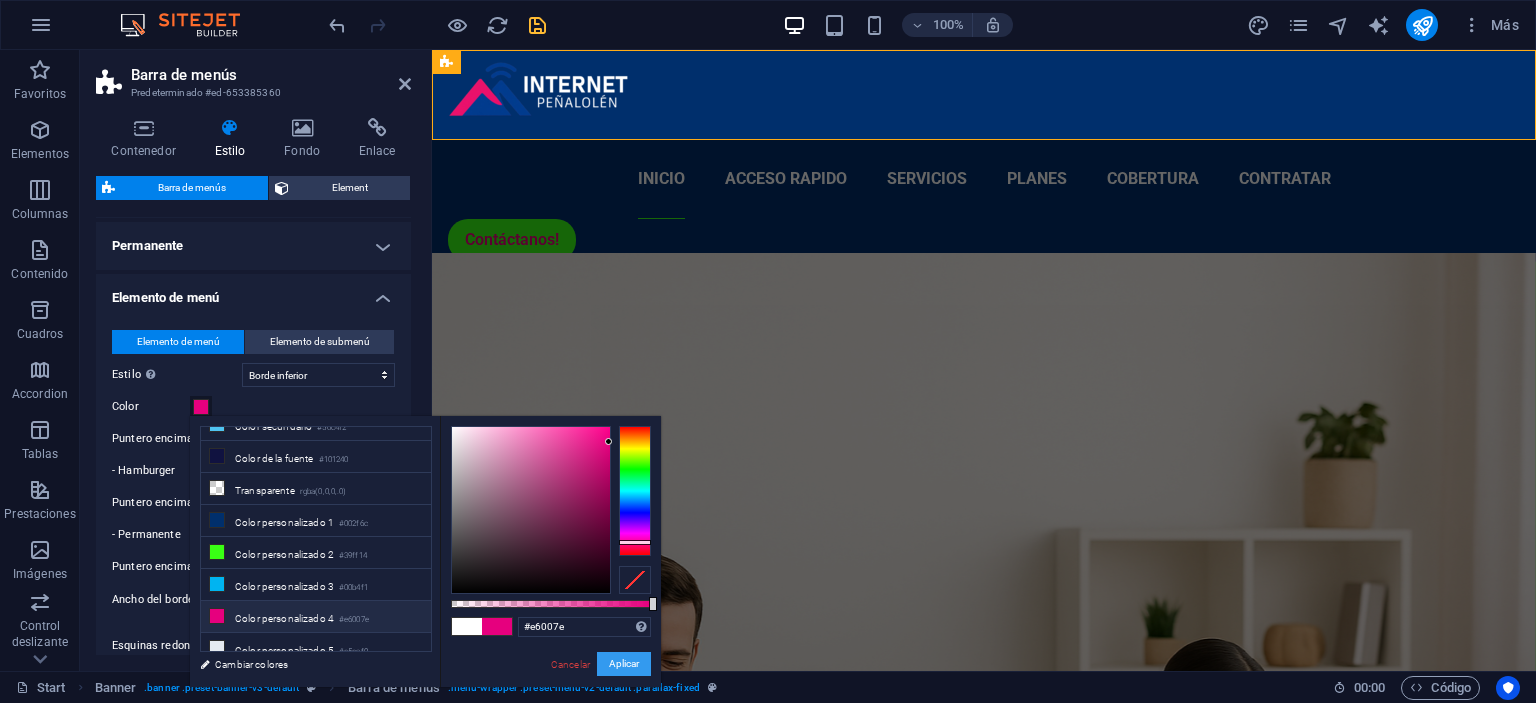 click on "Aplicar" at bounding box center (624, 664) 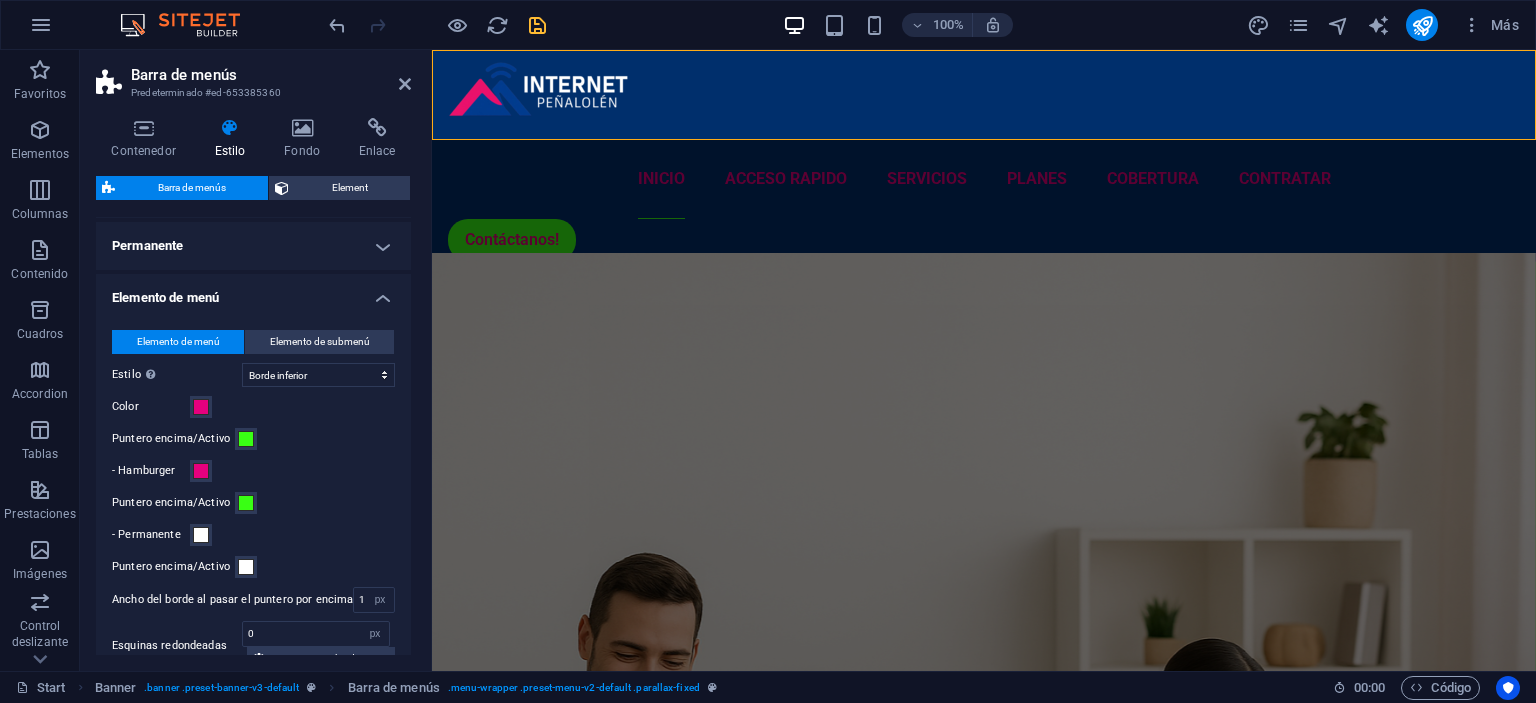 type 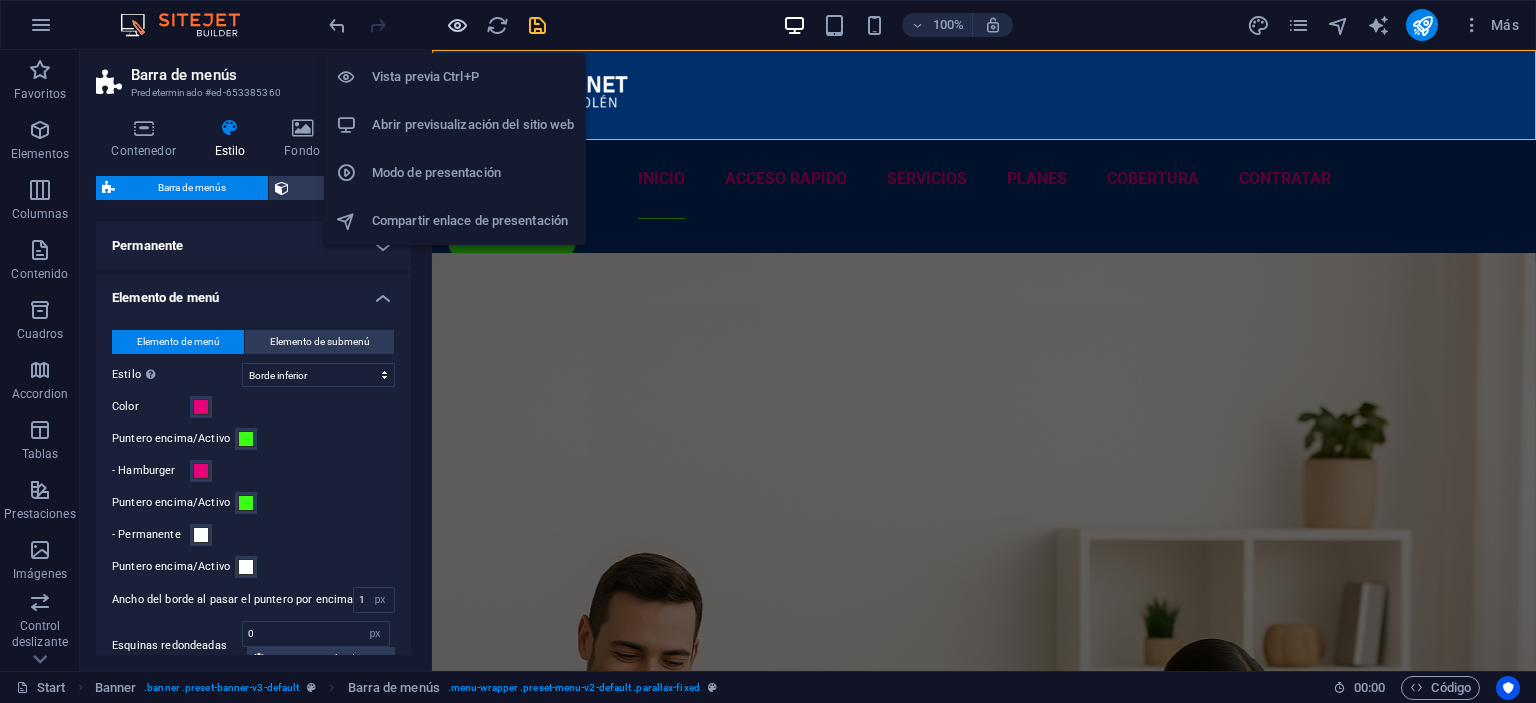 click at bounding box center [457, 25] 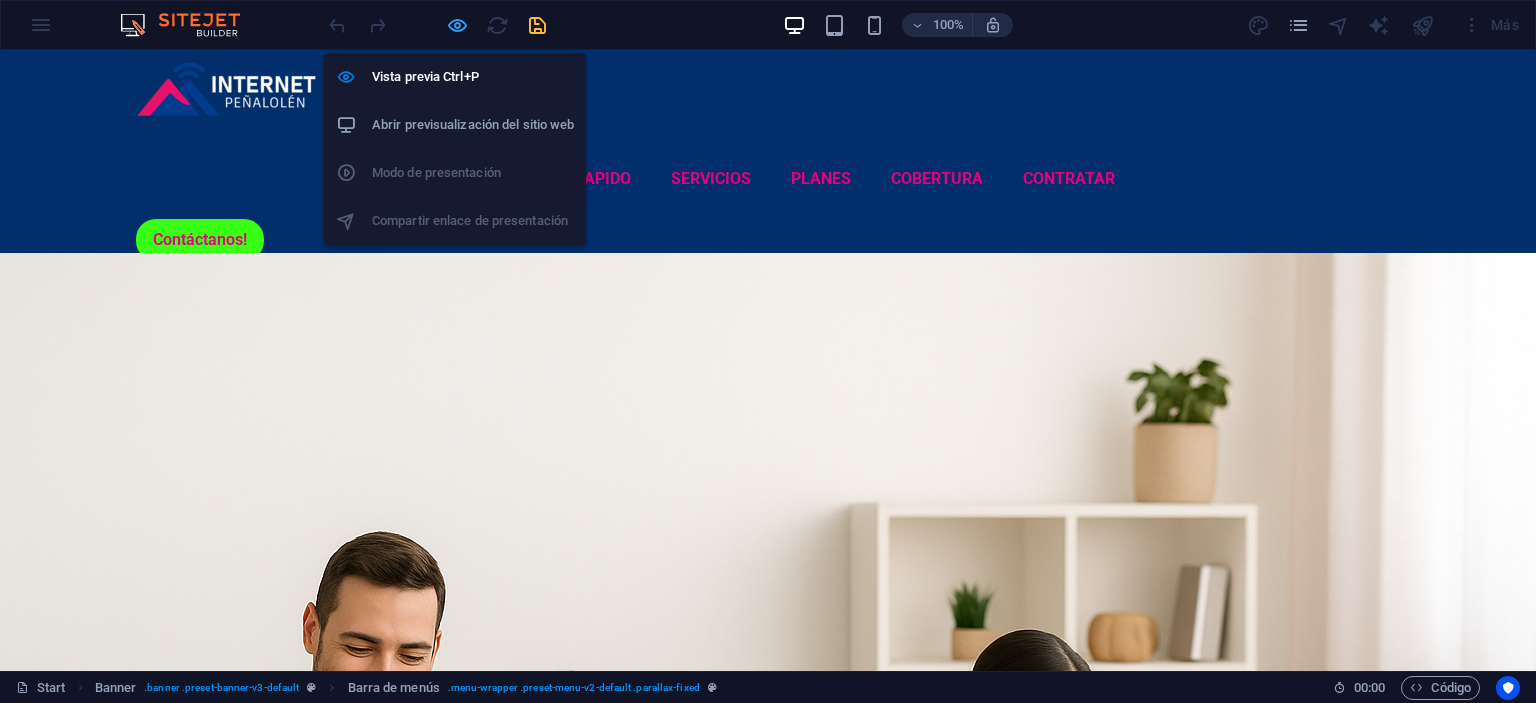 click at bounding box center [457, 25] 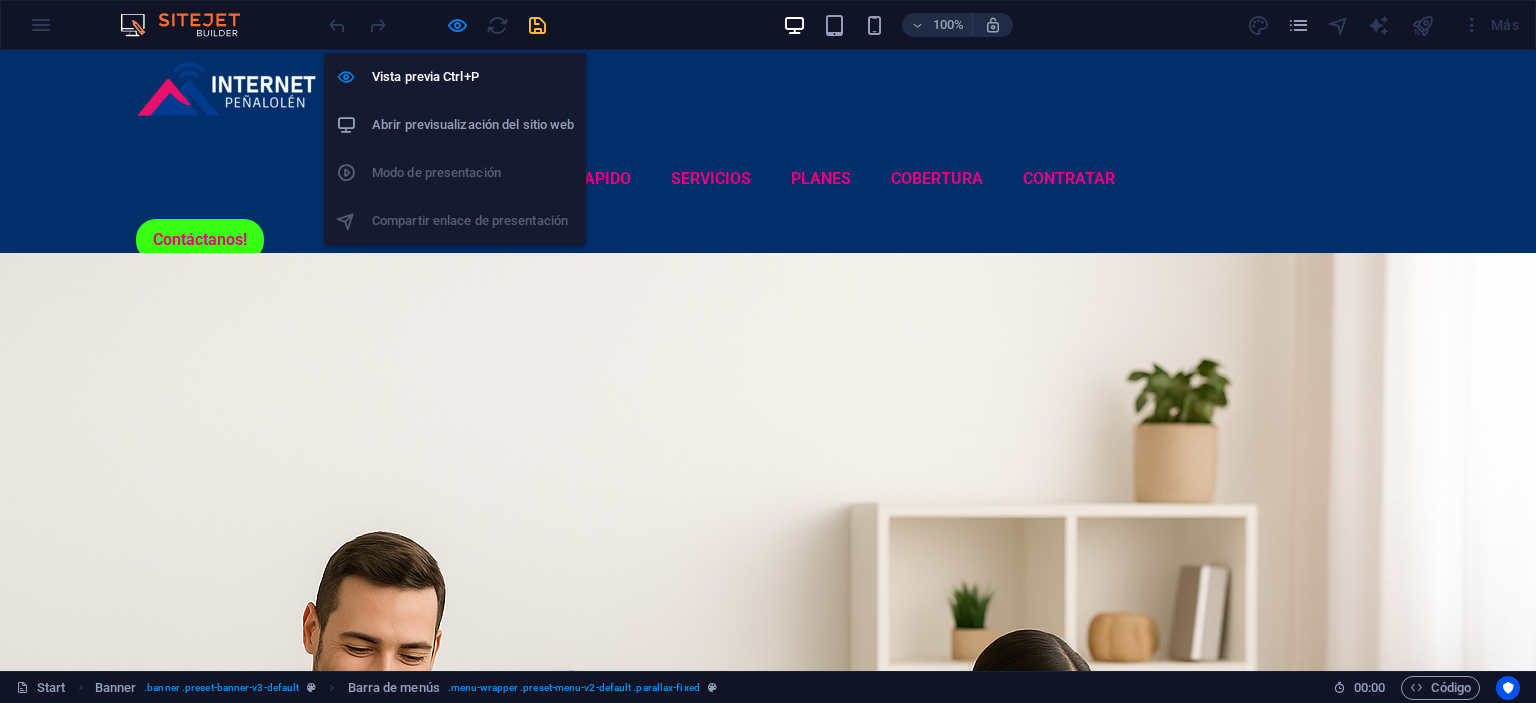 select on "rem" 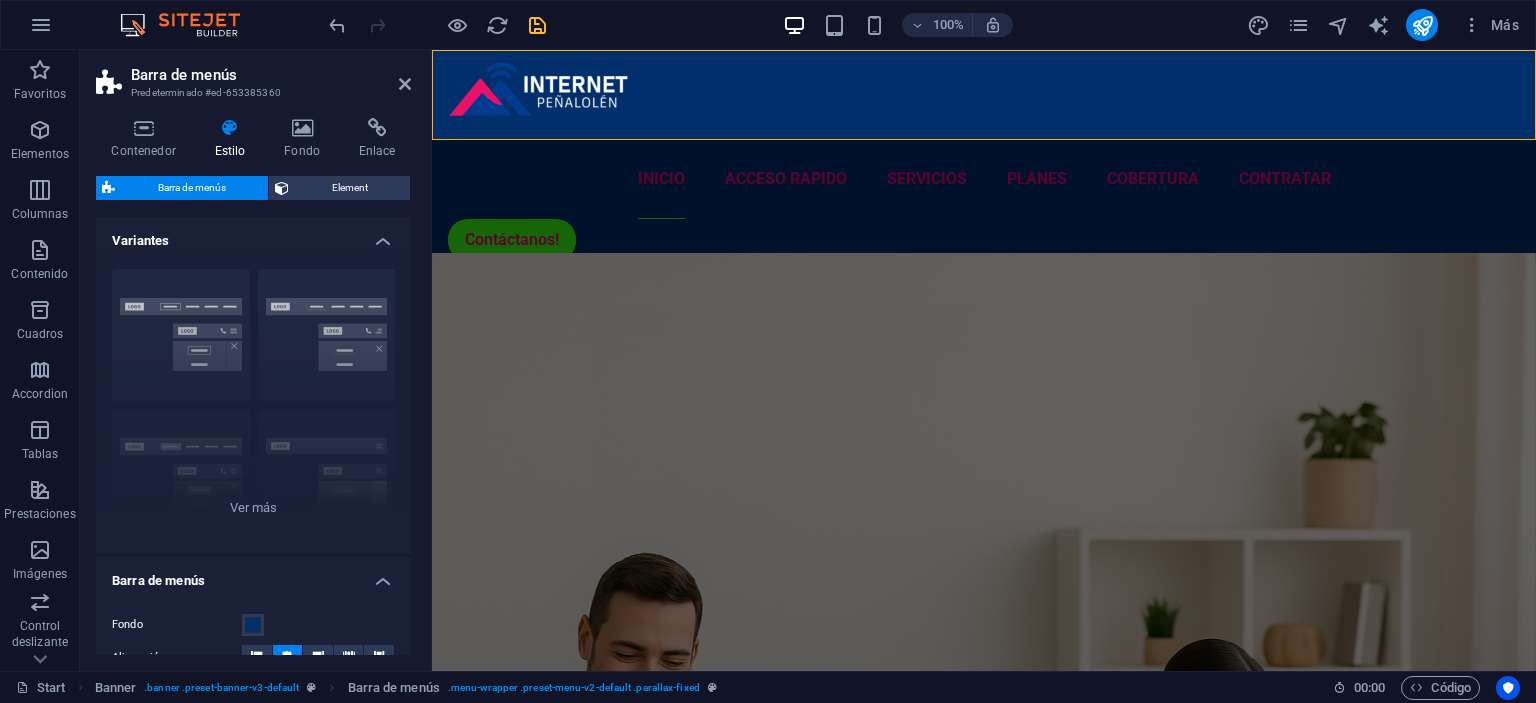 scroll, scrollTop: 638, scrollLeft: 0, axis: vertical 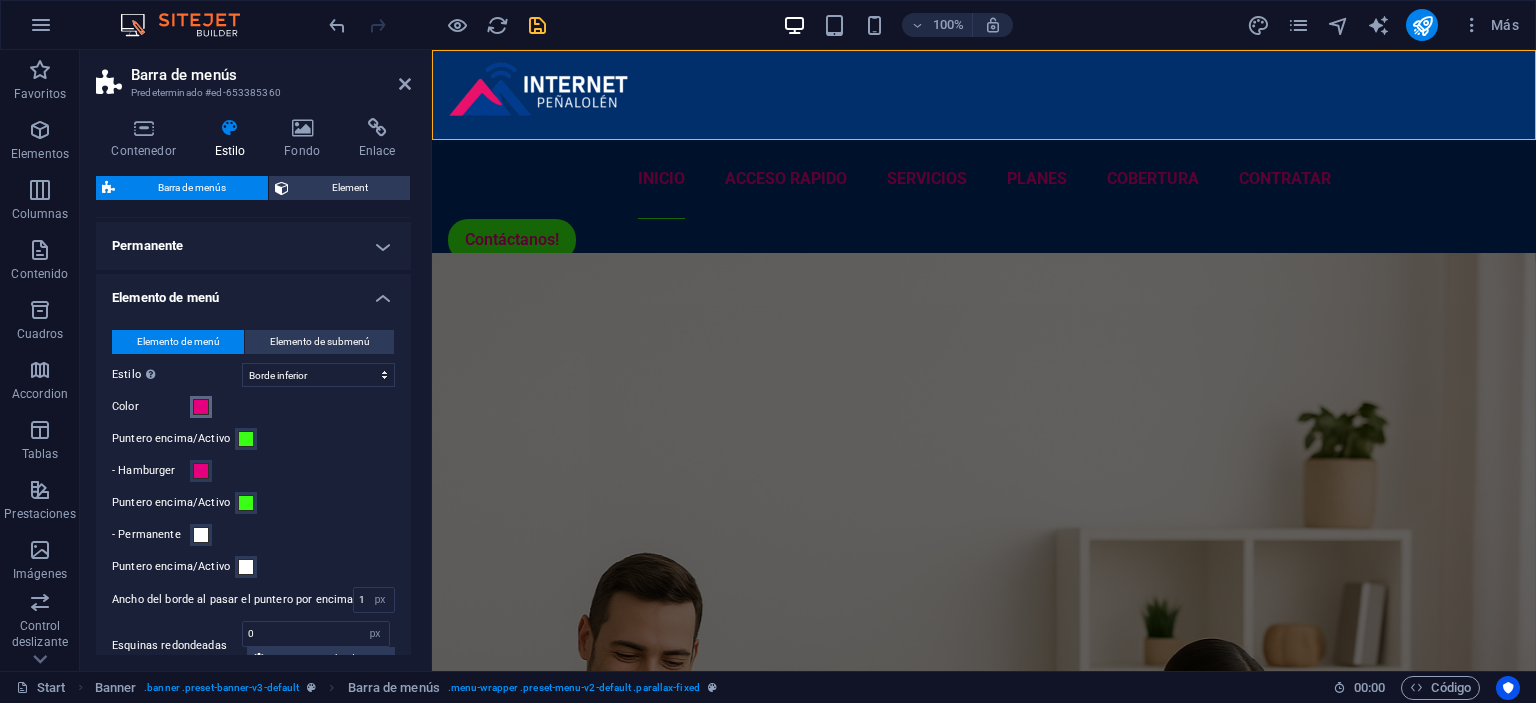 click at bounding box center (201, 407) 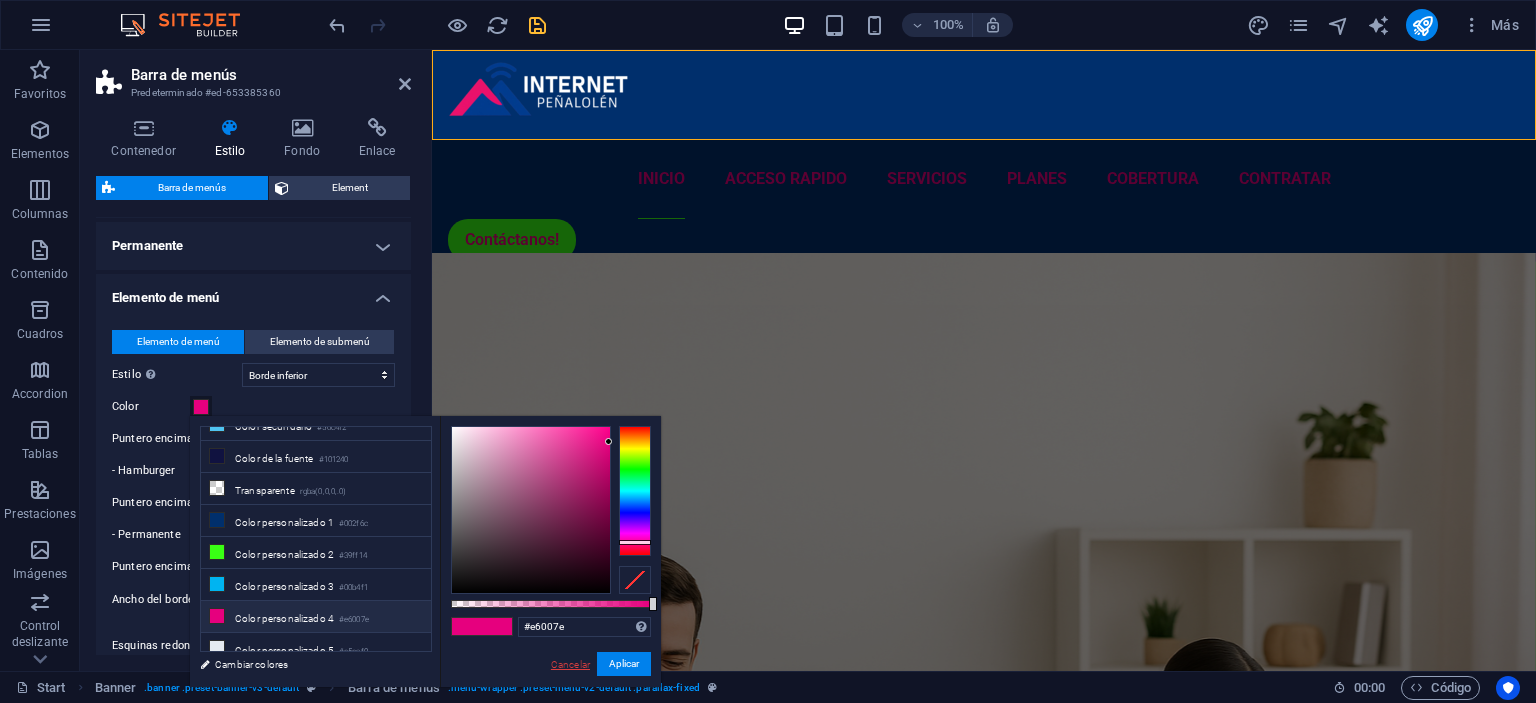 click on "Cancelar" at bounding box center (570, 664) 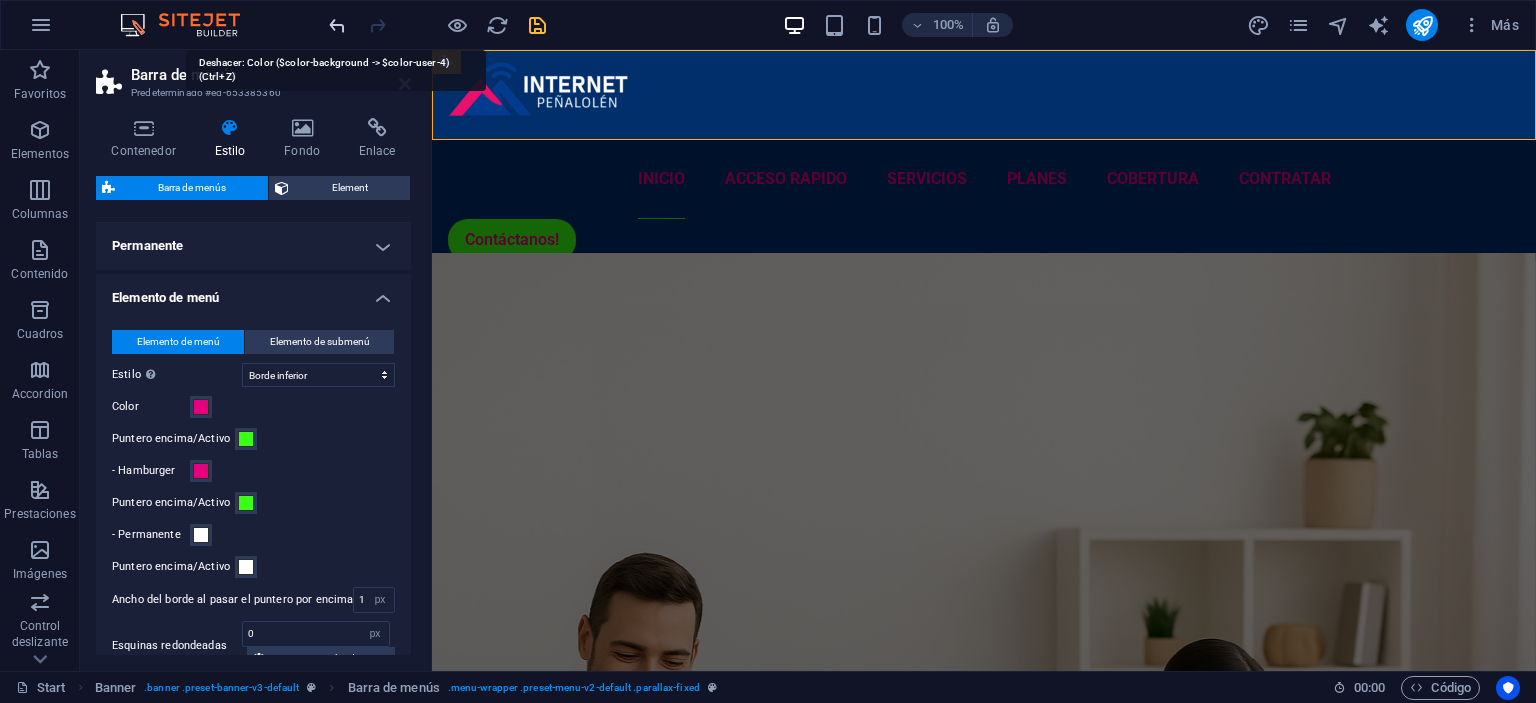 click at bounding box center (337, 25) 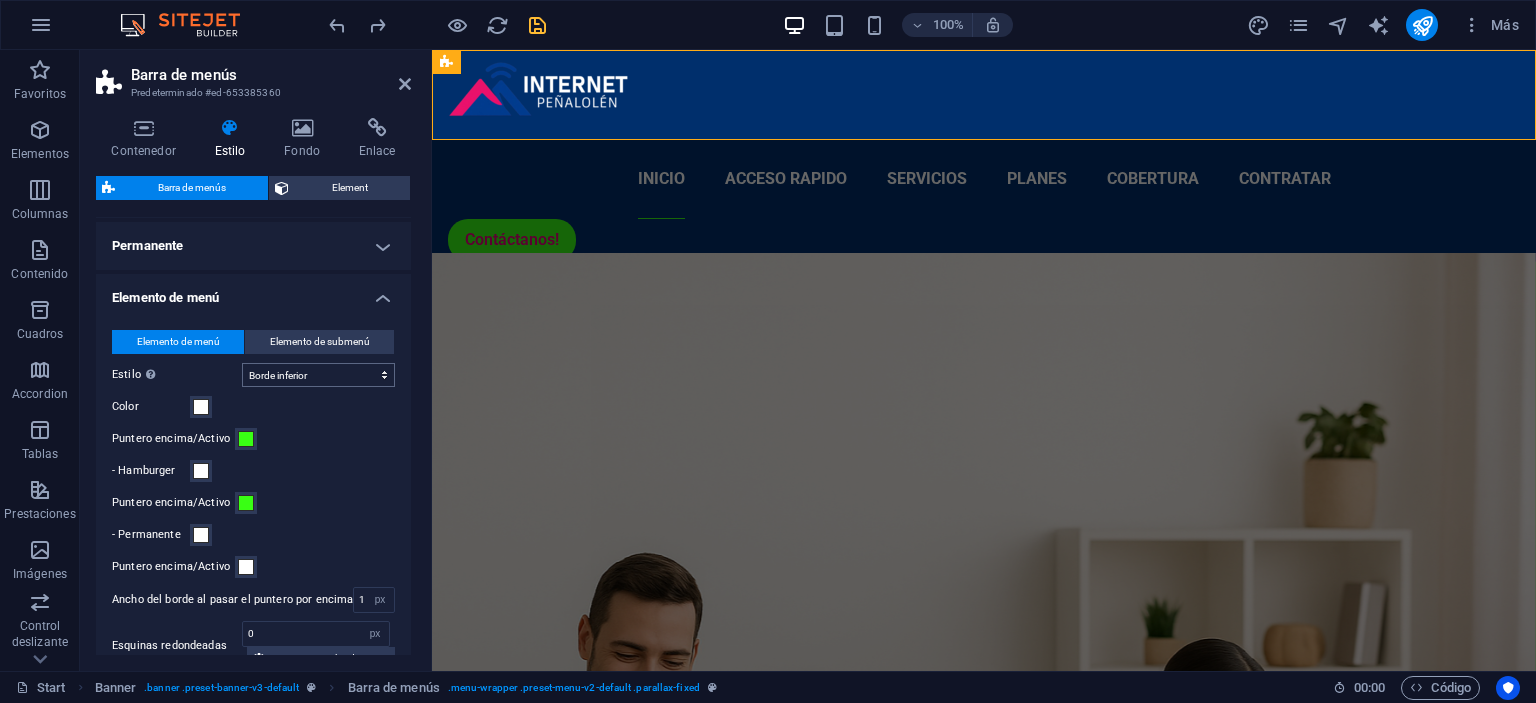 type 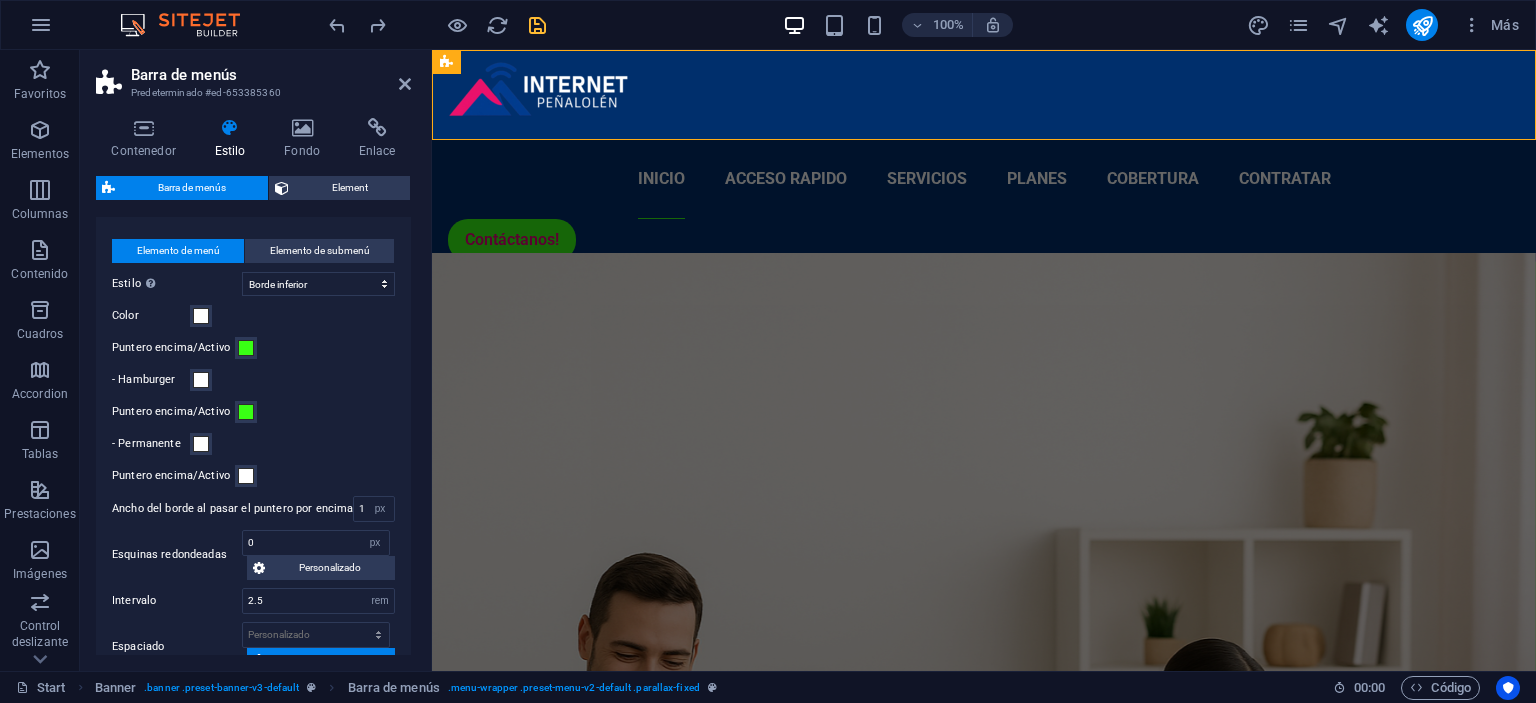 scroll, scrollTop: 730, scrollLeft: 0, axis: vertical 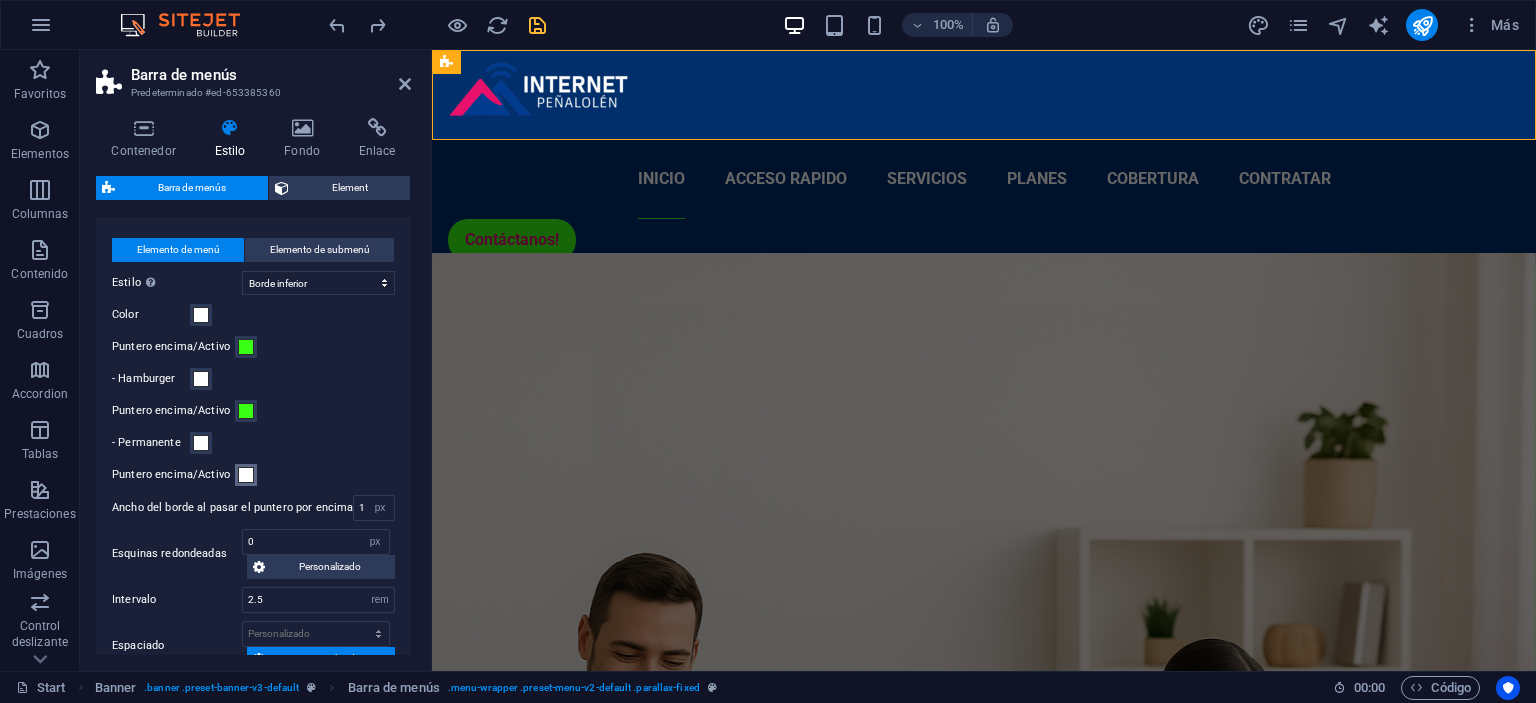 click at bounding box center (246, 475) 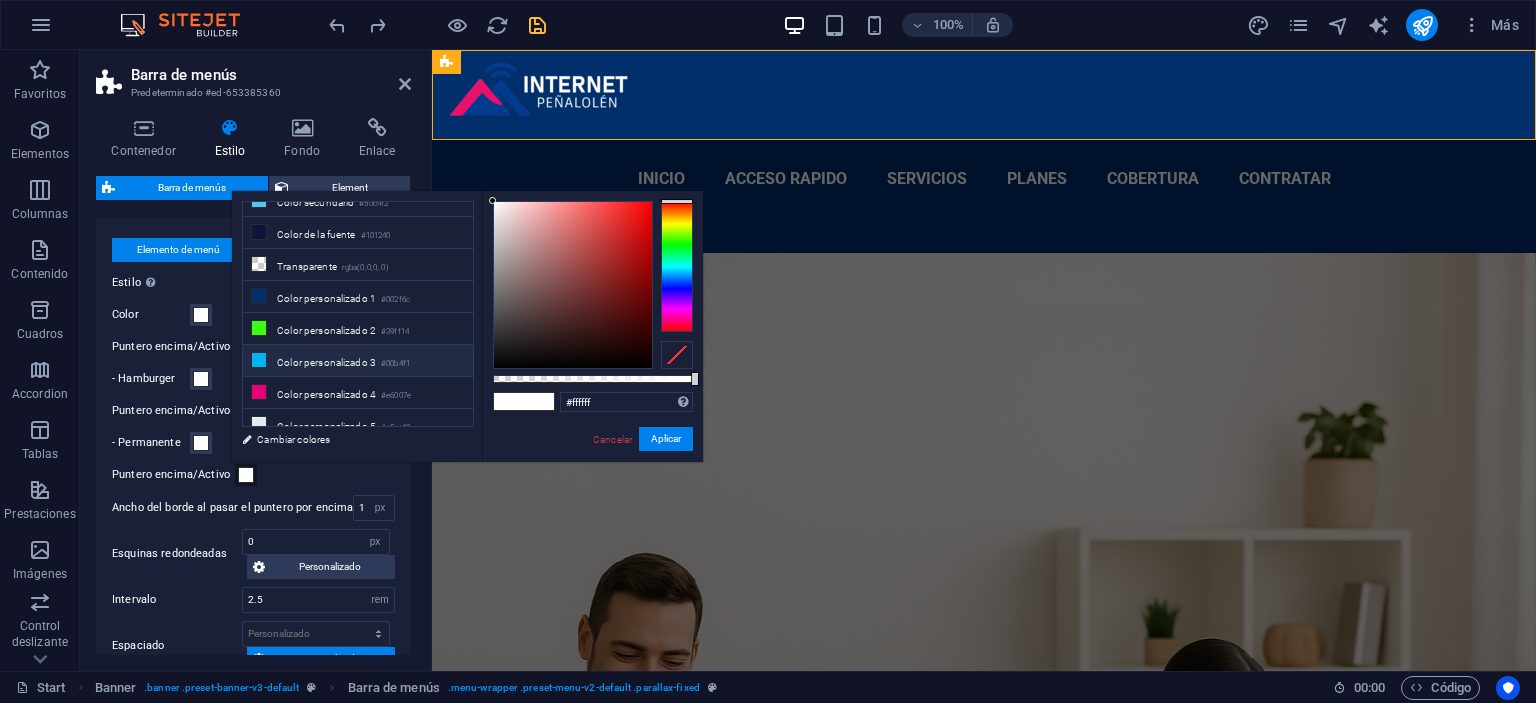 scroll, scrollTop: 82, scrollLeft: 0, axis: vertical 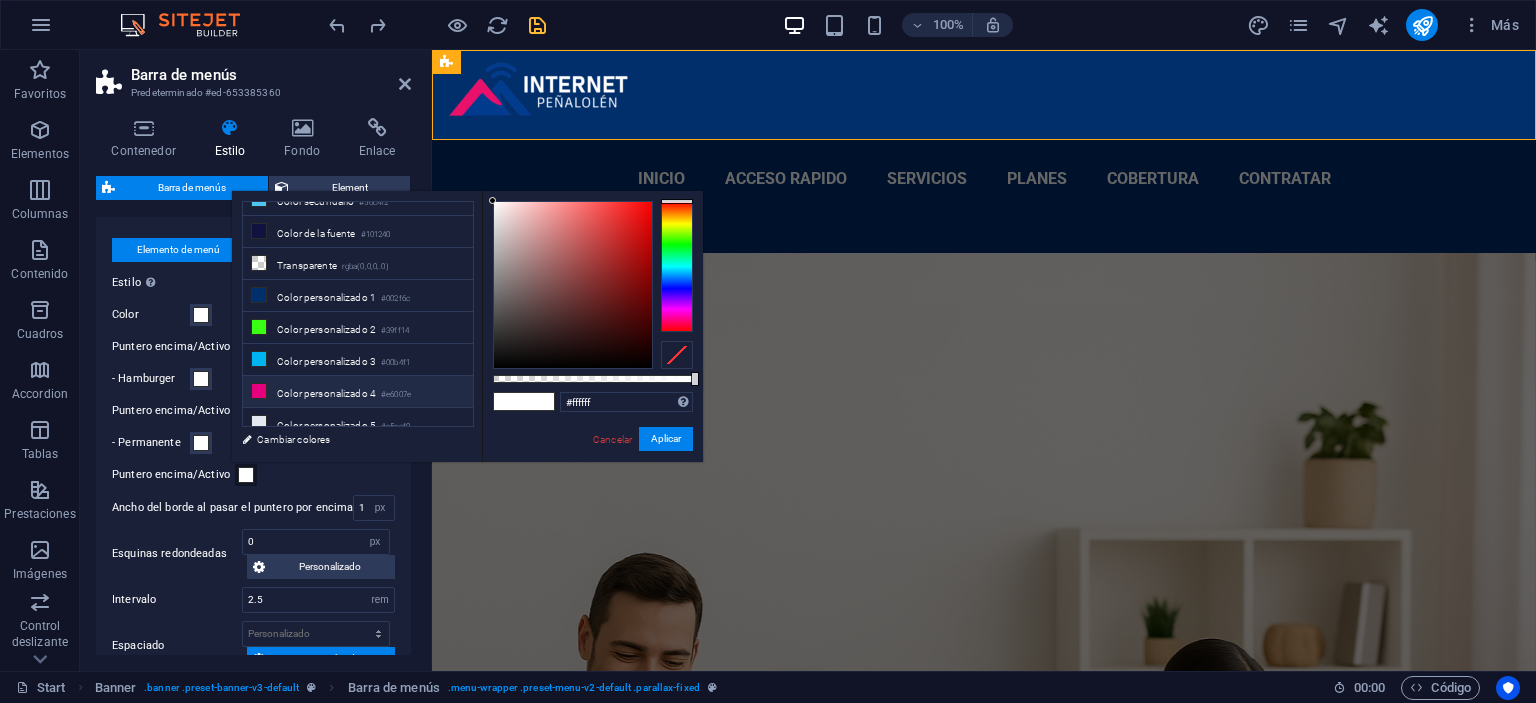 click on "Color personalizado 4
#e6007e" at bounding box center [358, 392] 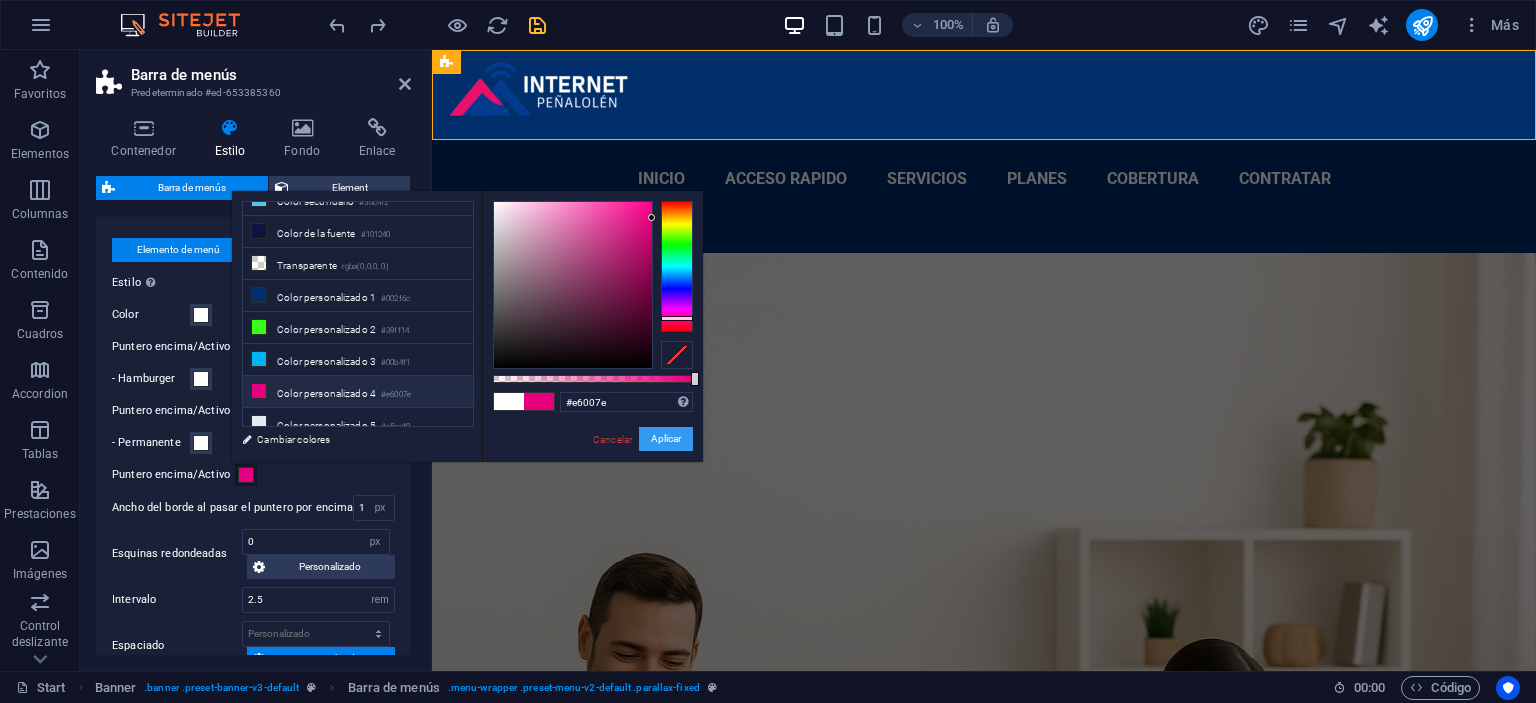 drag, startPoint x: 658, startPoint y: 441, endPoint x: 217, endPoint y: 393, distance: 443.60455 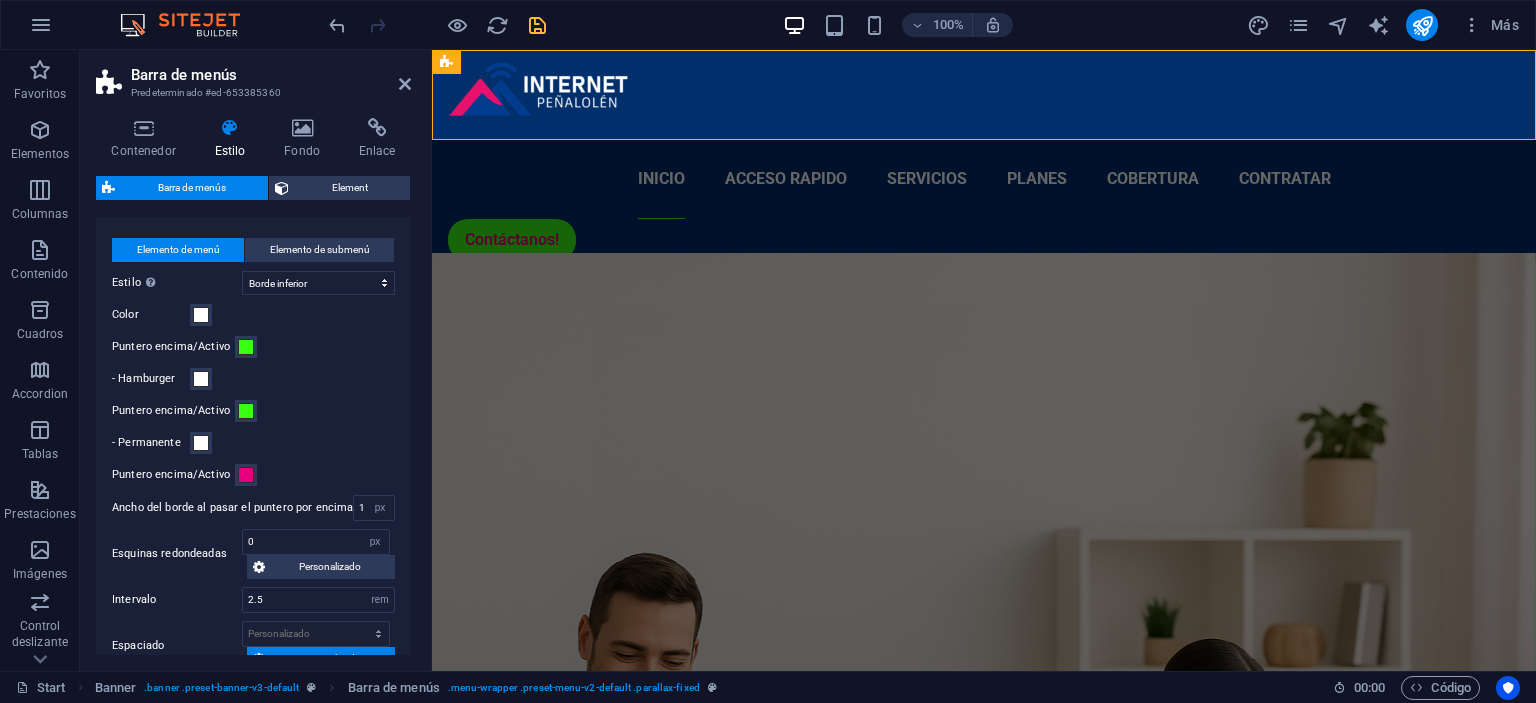 type 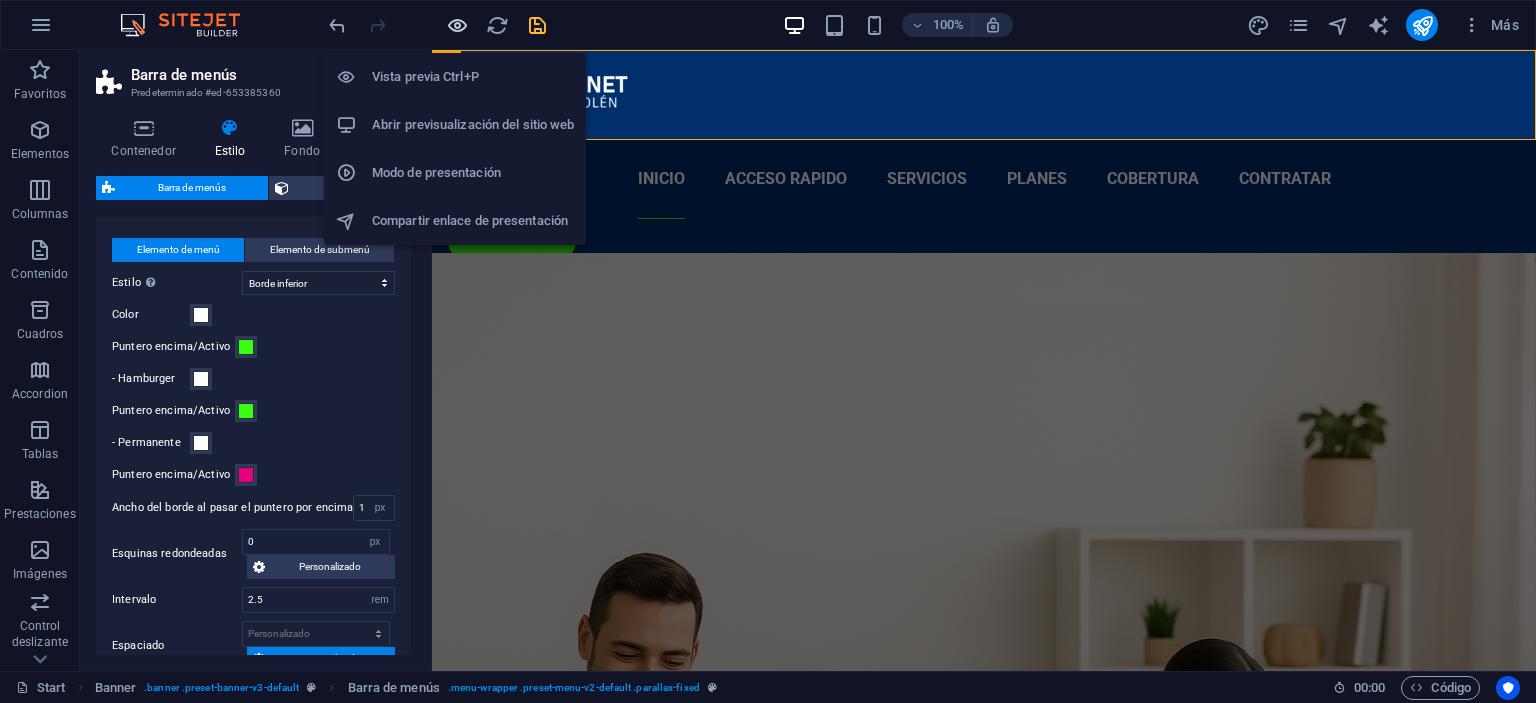 click at bounding box center (457, 25) 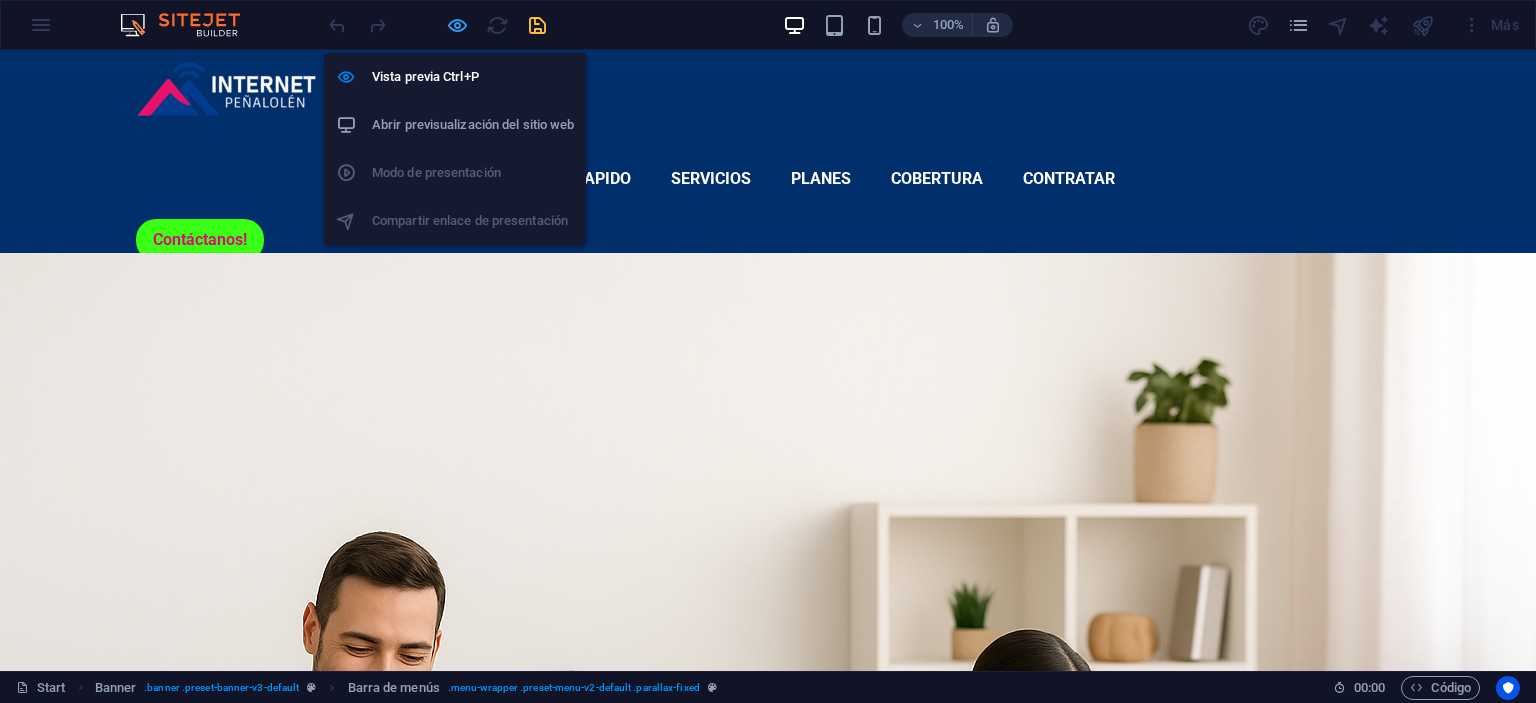 click at bounding box center [457, 25] 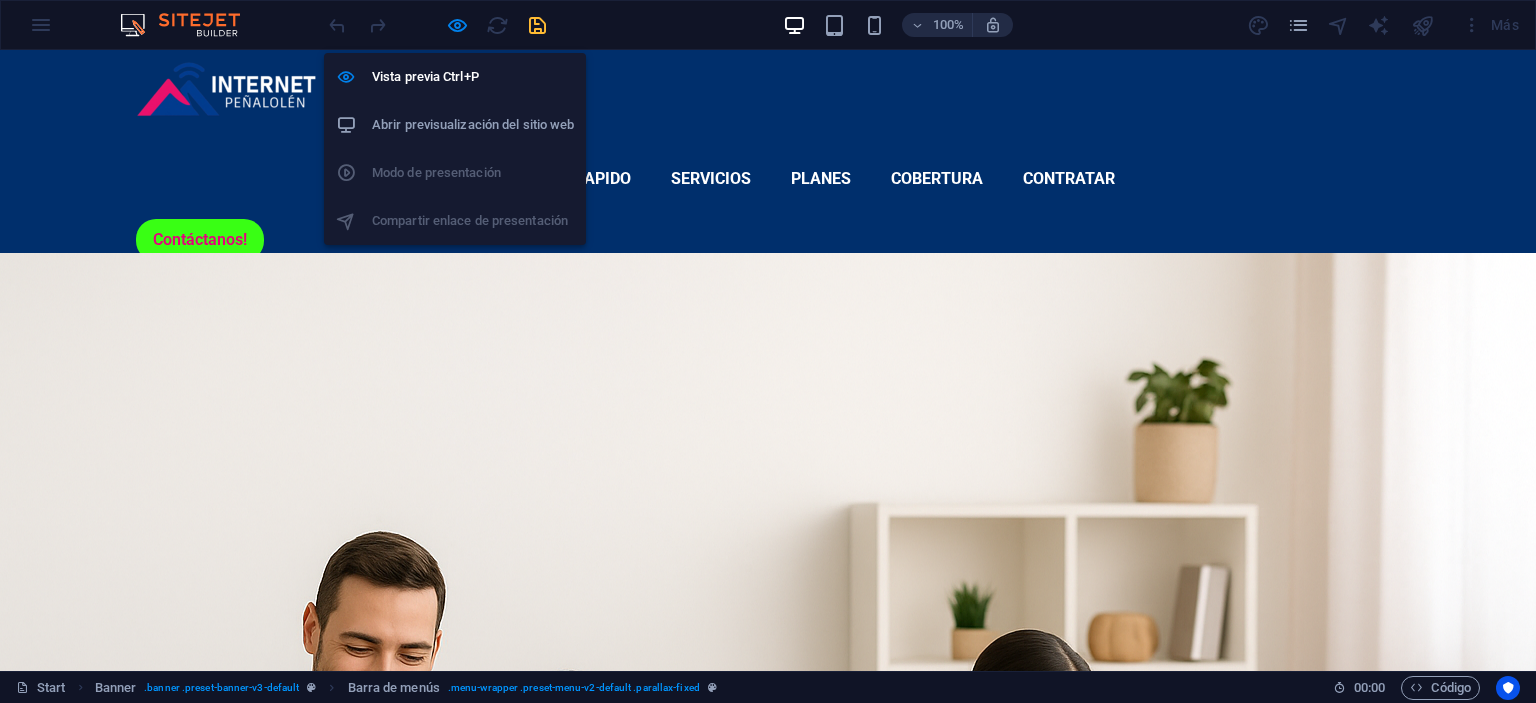 select on "rem" 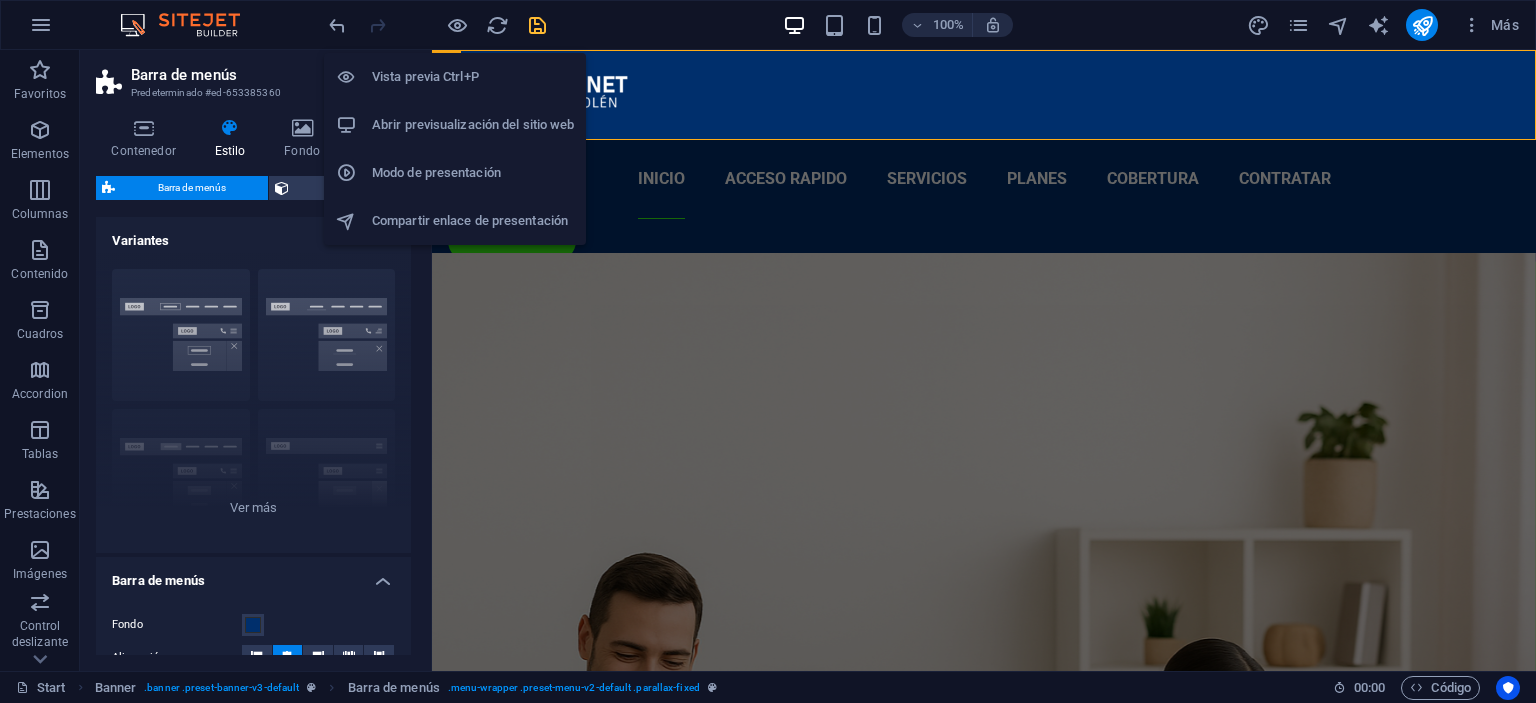 scroll, scrollTop: 730, scrollLeft: 0, axis: vertical 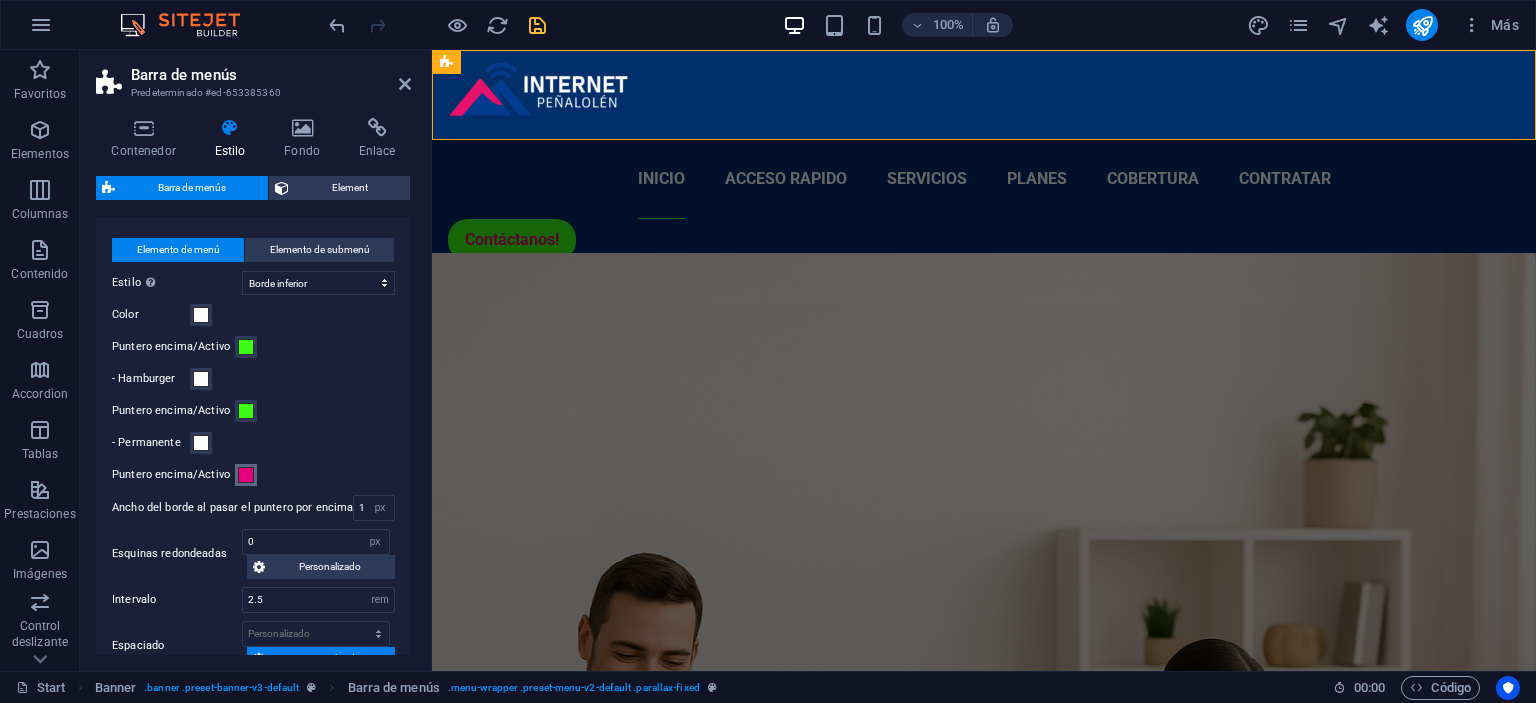 click at bounding box center (246, 475) 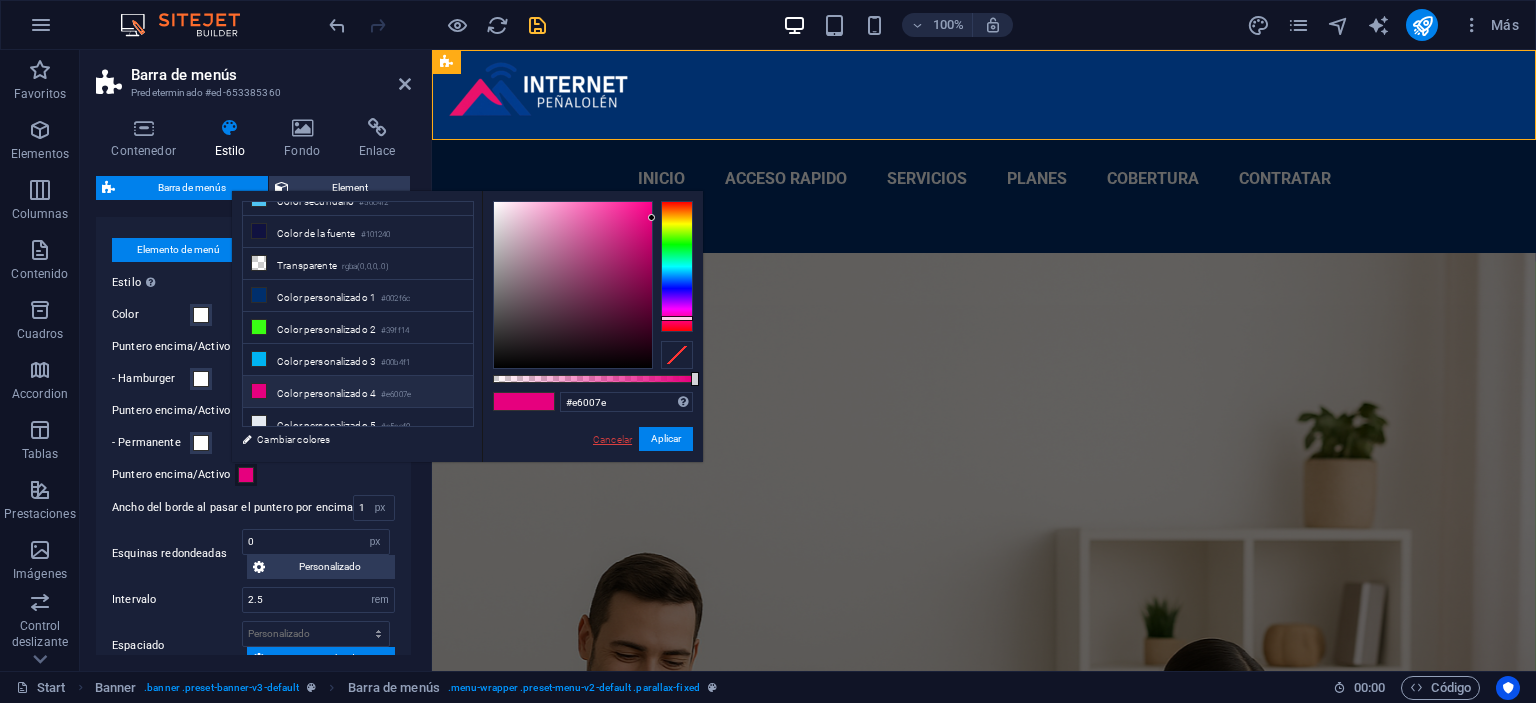click on "Cancelar" at bounding box center [612, 439] 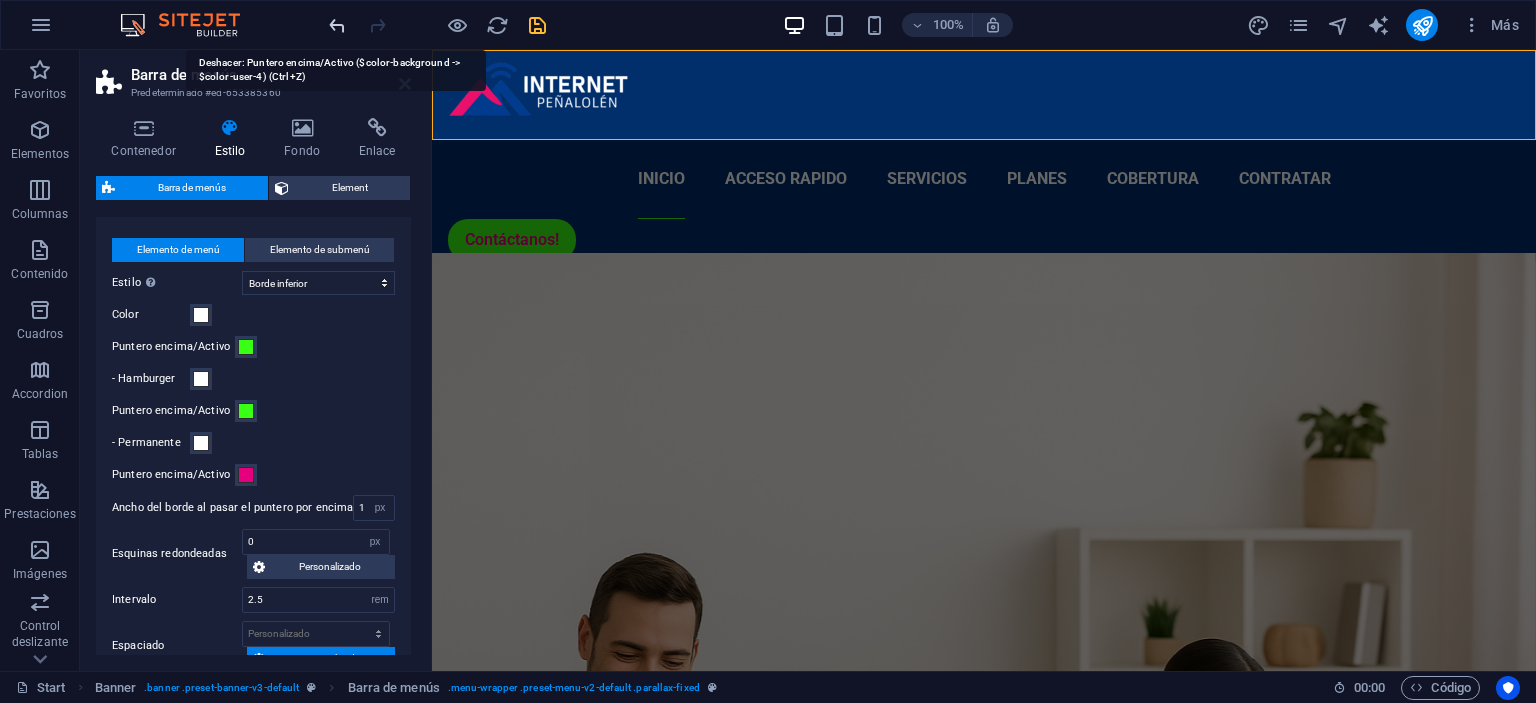 click at bounding box center (337, 25) 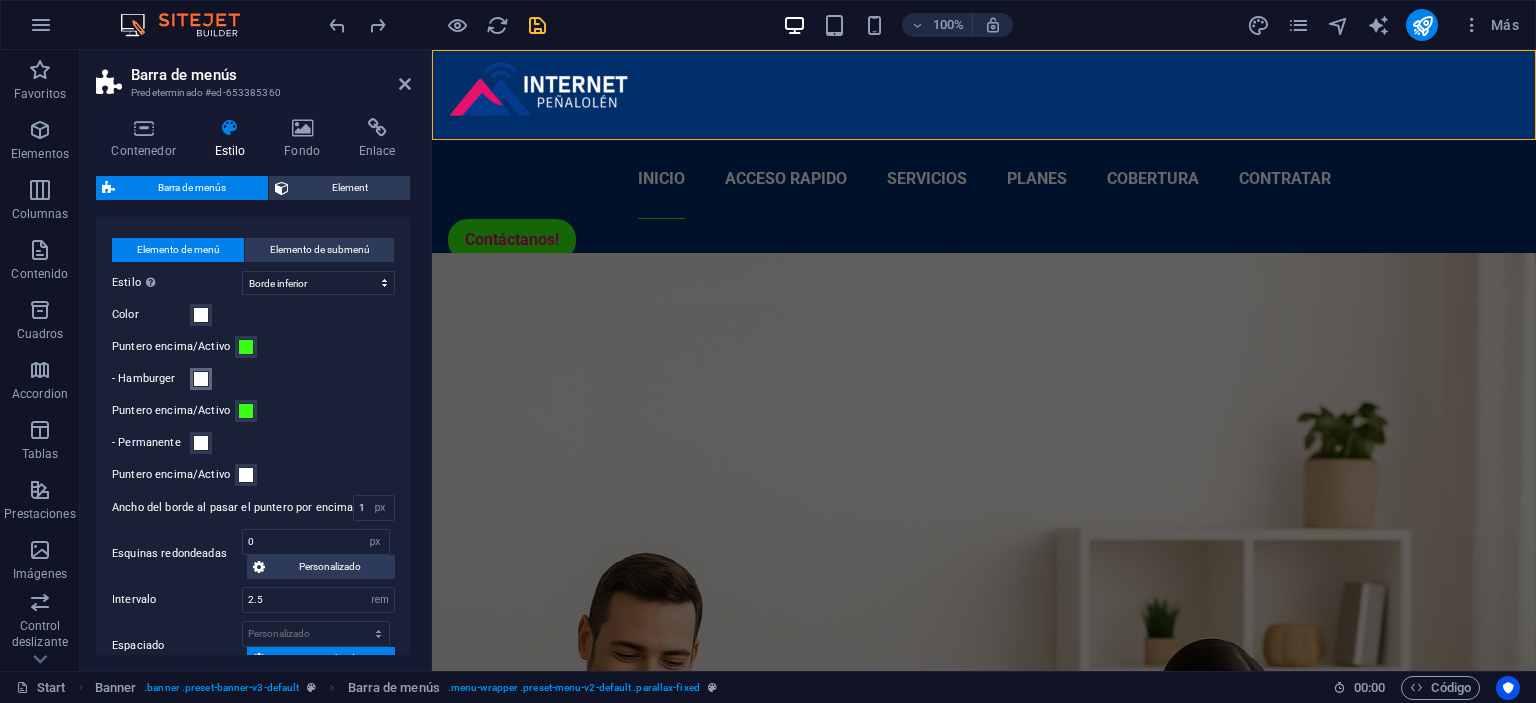 type 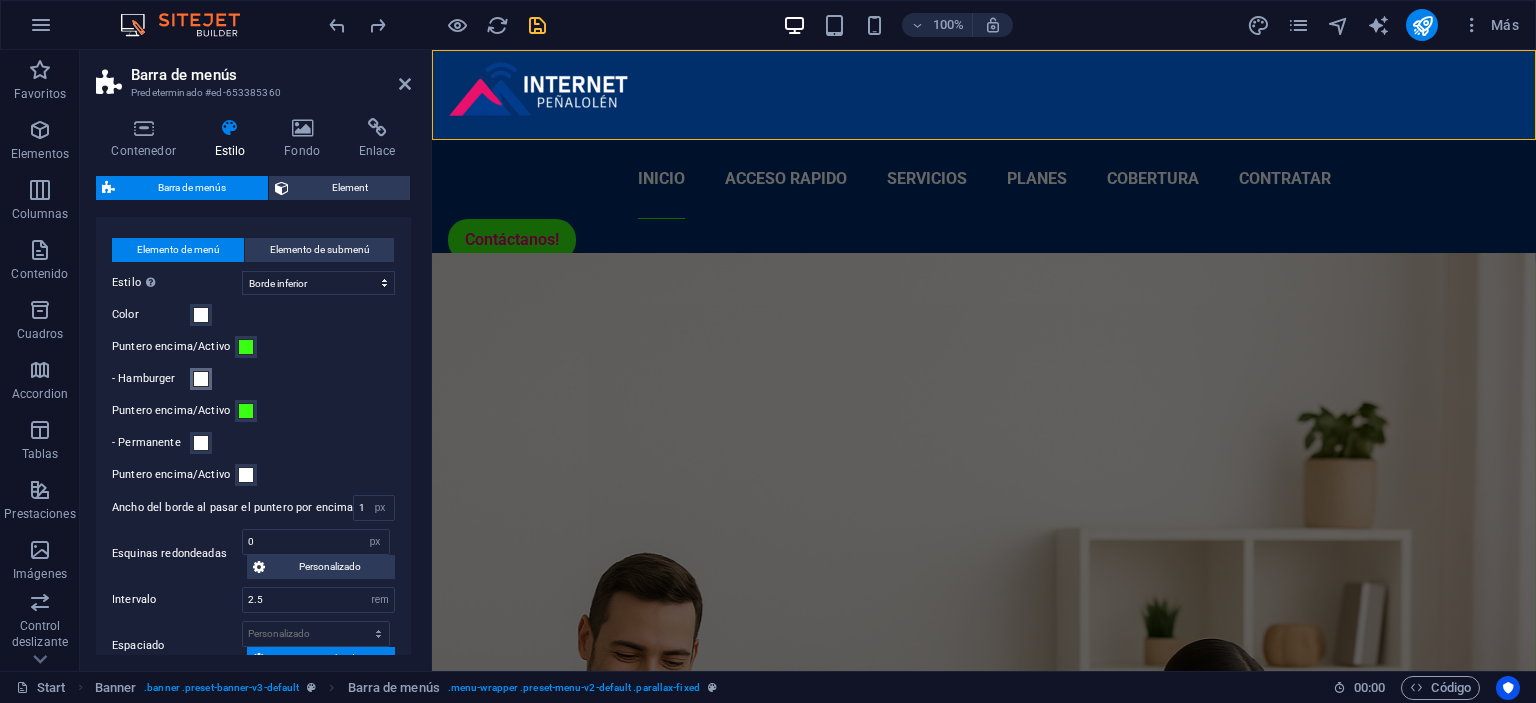 click at bounding box center (201, 379) 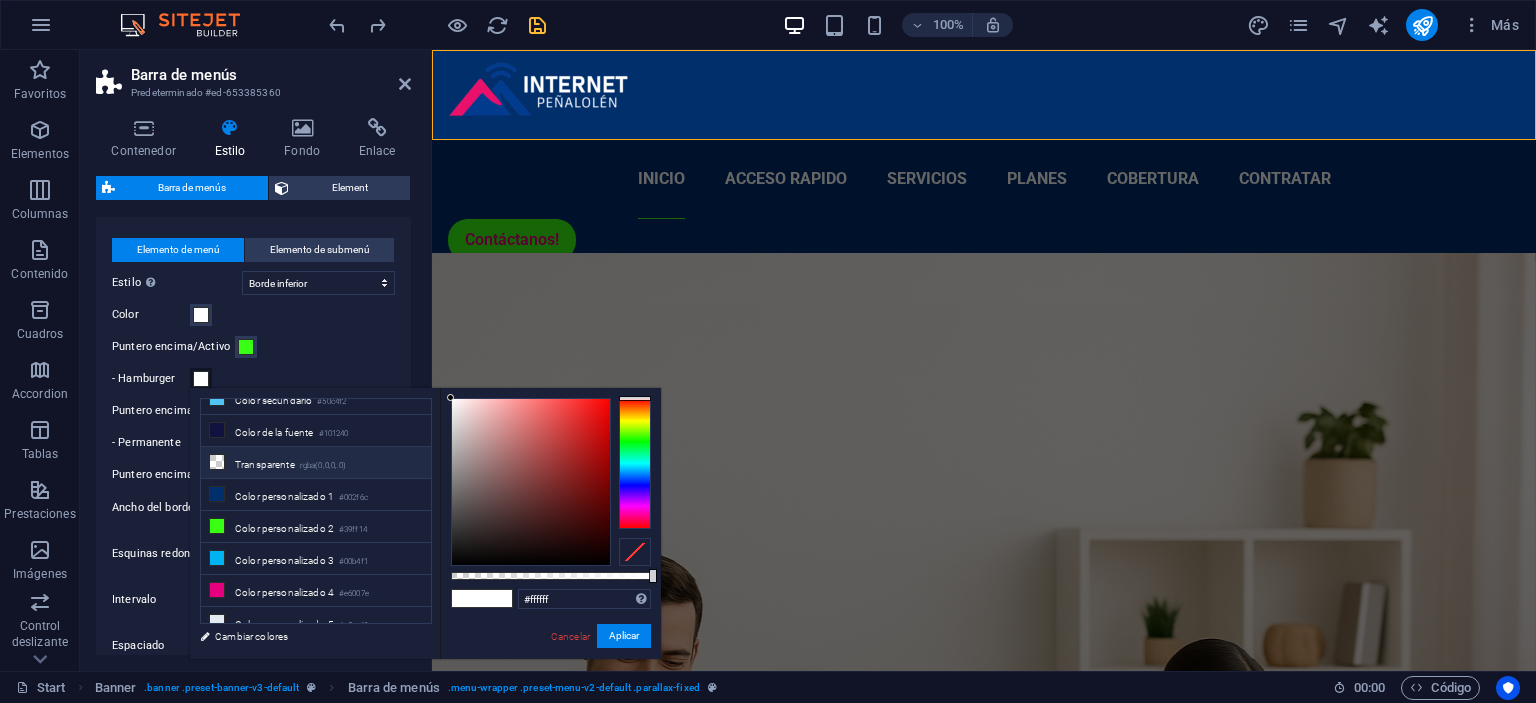 scroll, scrollTop: 82, scrollLeft: 0, axis: vertical 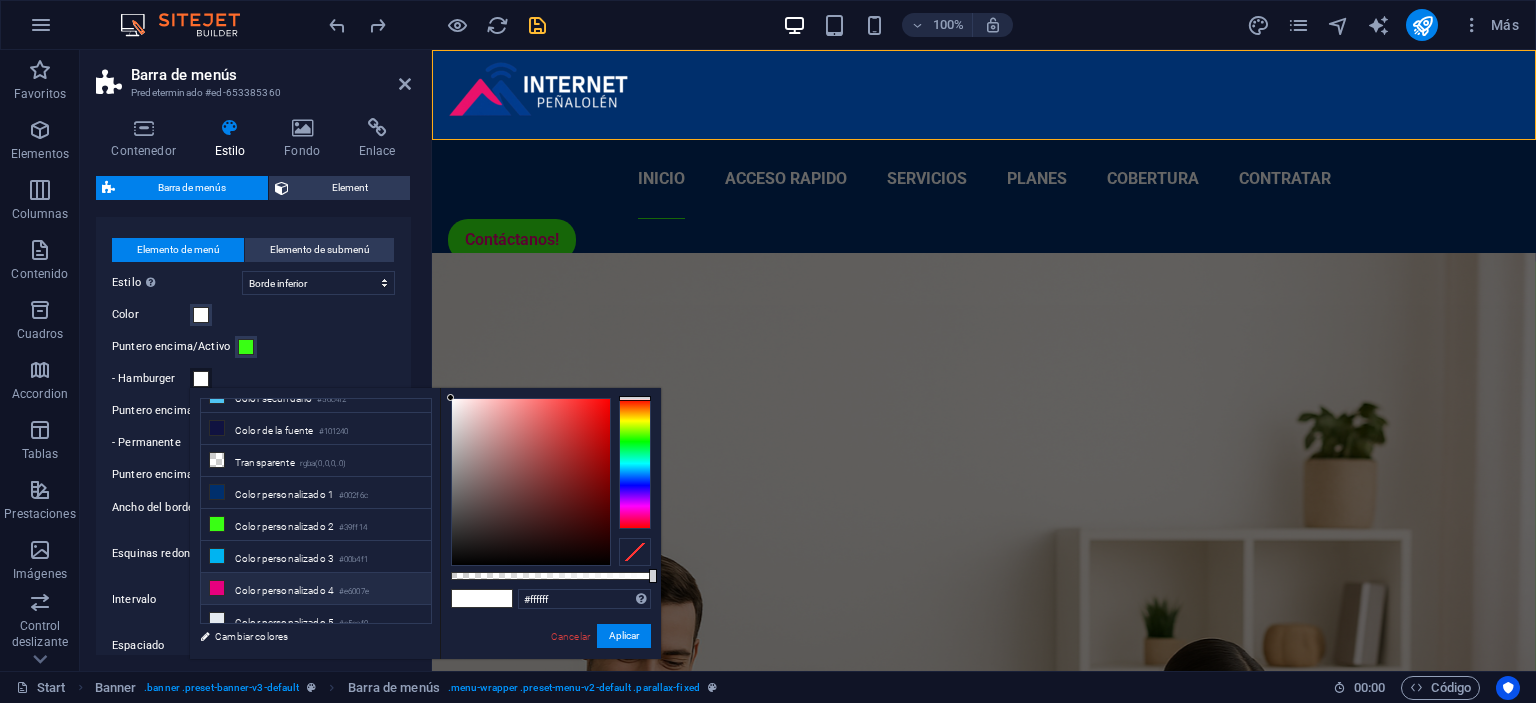 click on "Color personalizado 4
#e6007e" at bounding box center (316, 589) 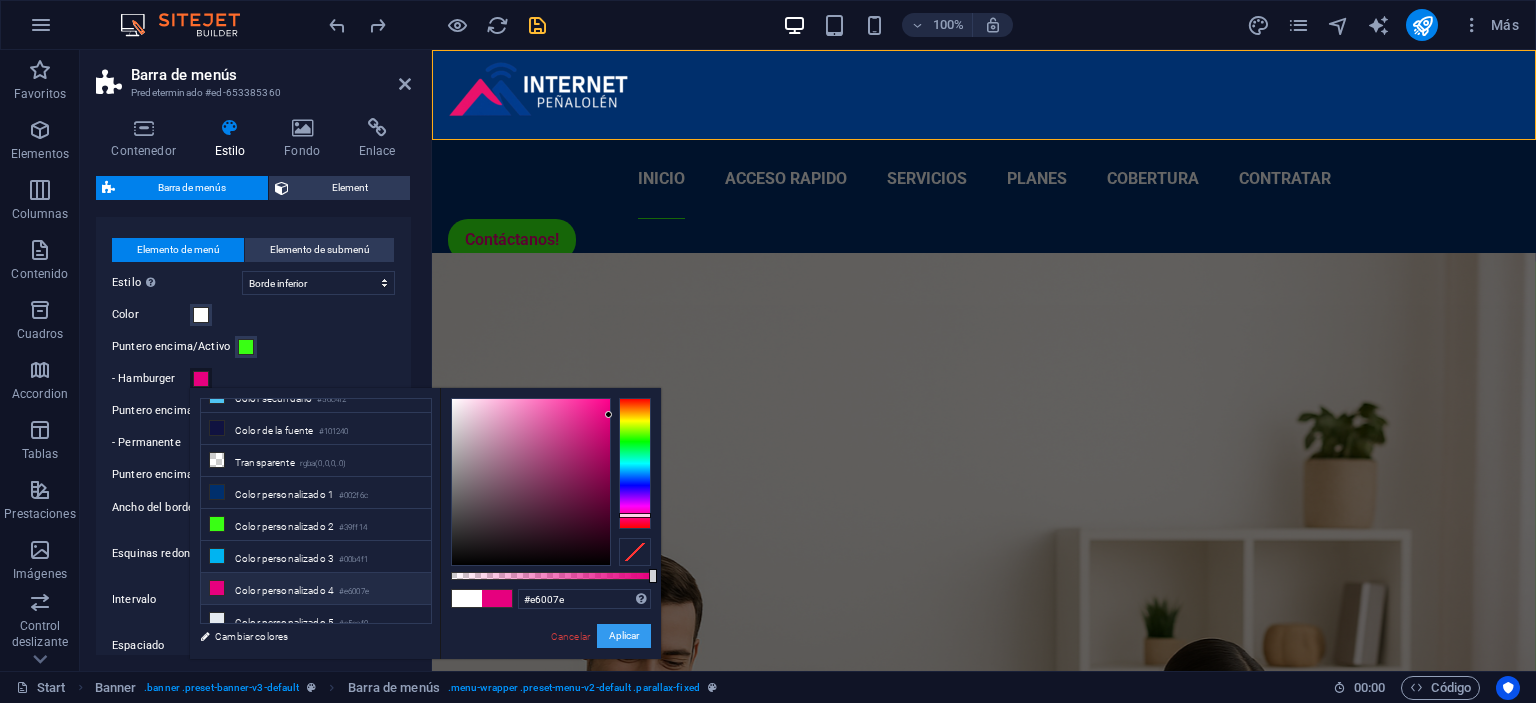 click on "Aplicar" at bounding box center (624, 636) 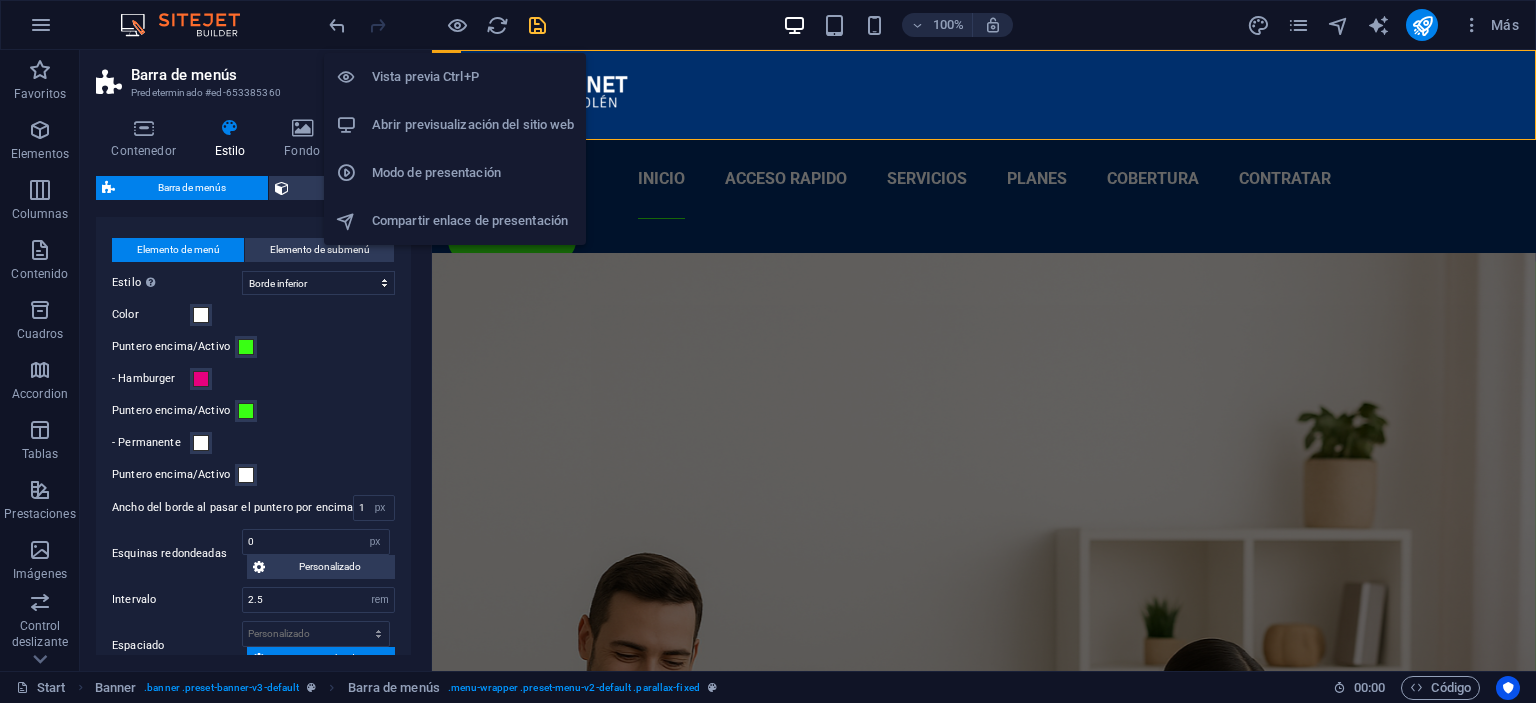 click at bounding box center (457, 25) 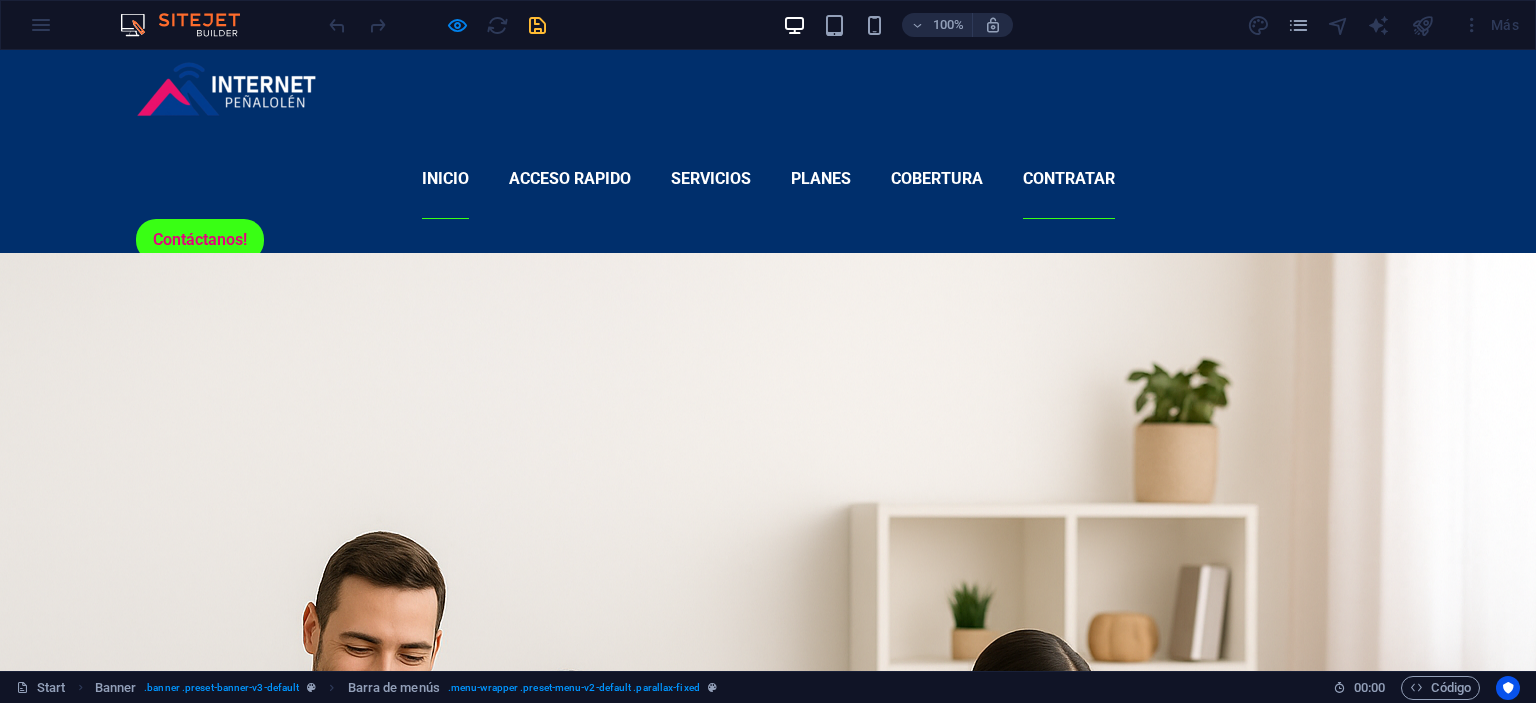 click on "Contratar" at bounding box center (1069, 179) 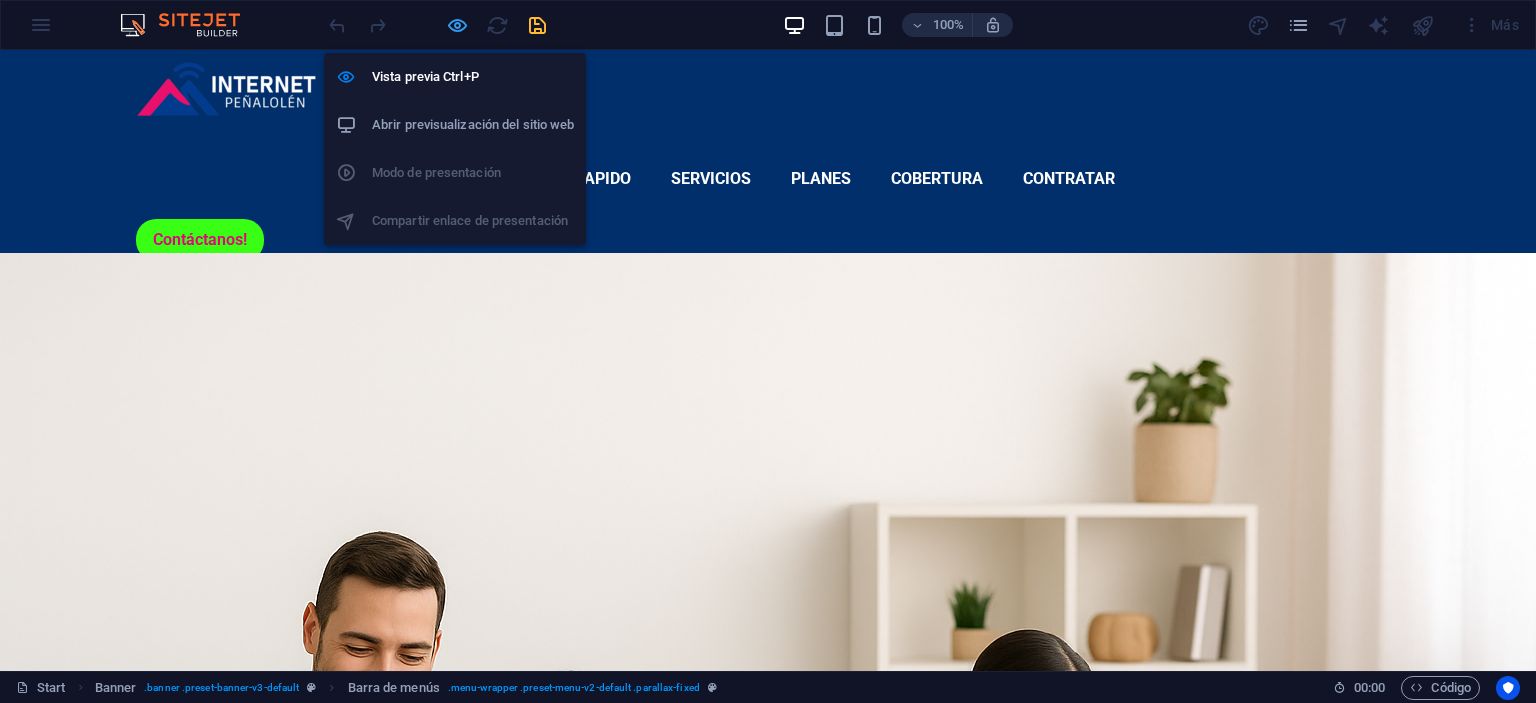 click at bounding box center [457, 25] 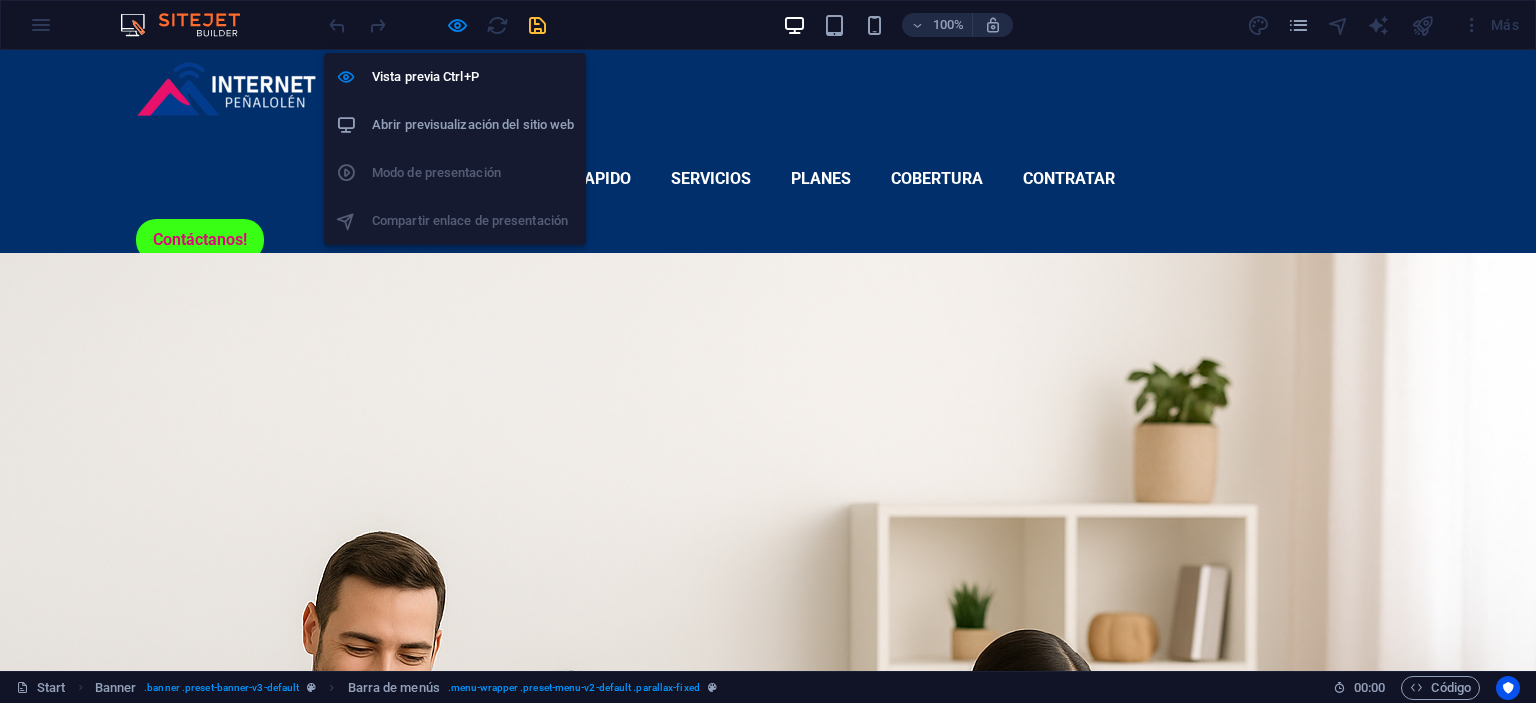 select on "rem" 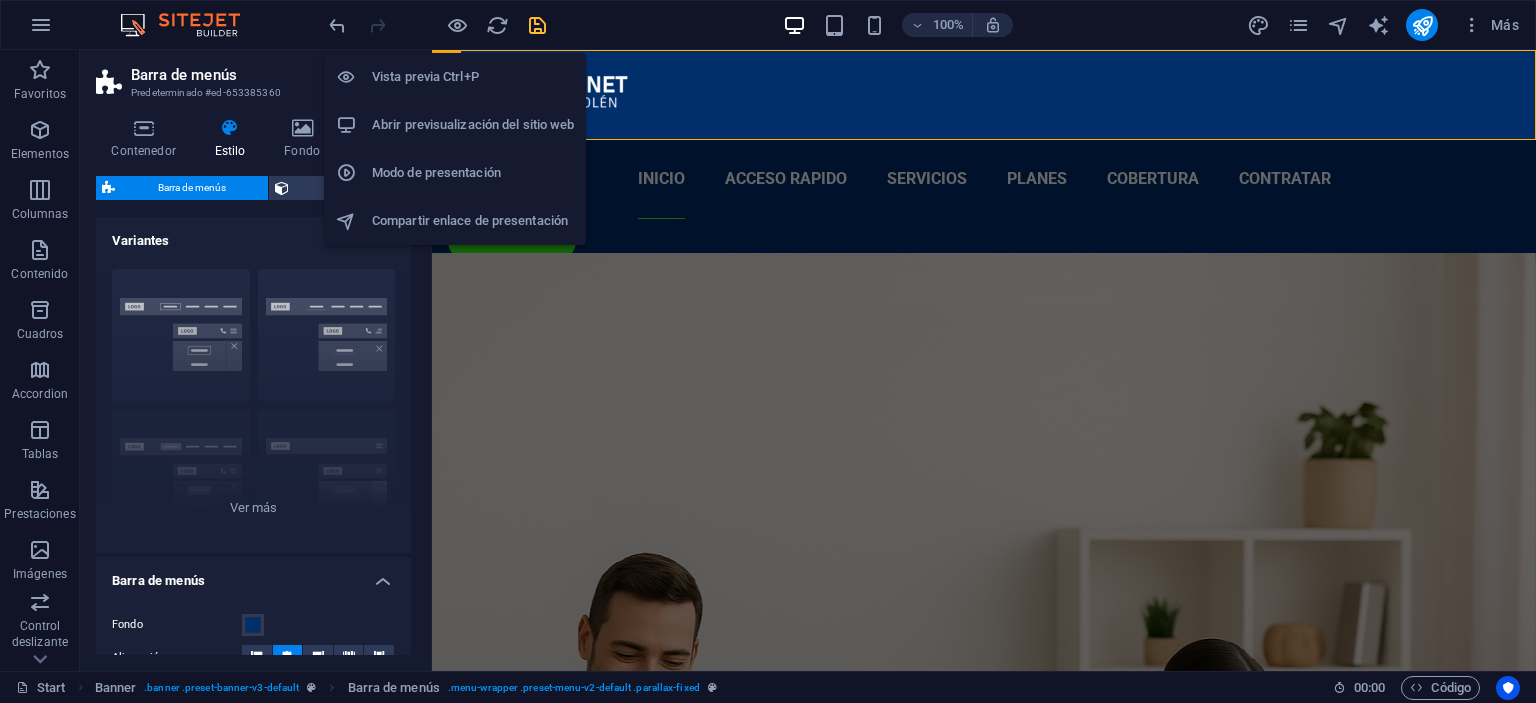 scroll, scrollTop: 730, scrollLeft: 0, axis: vertical 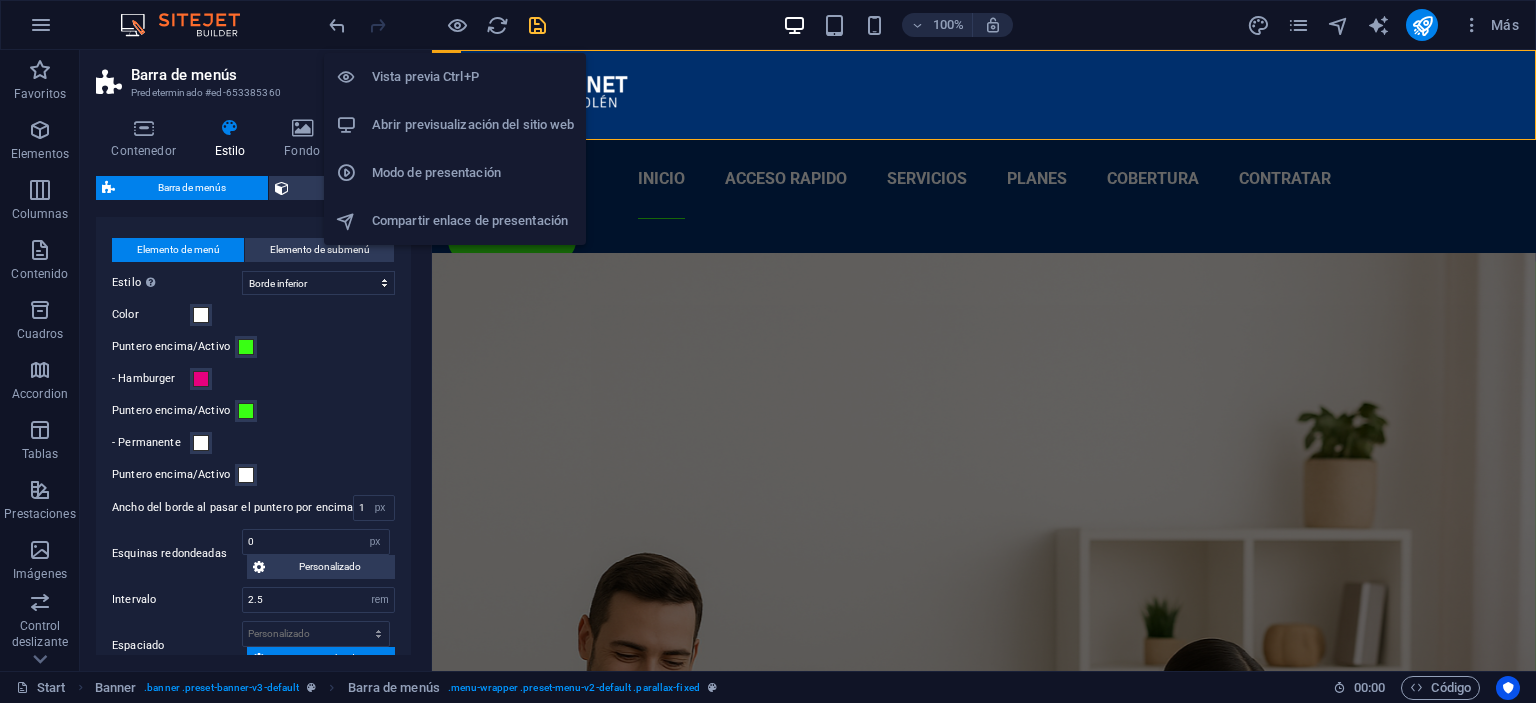 type 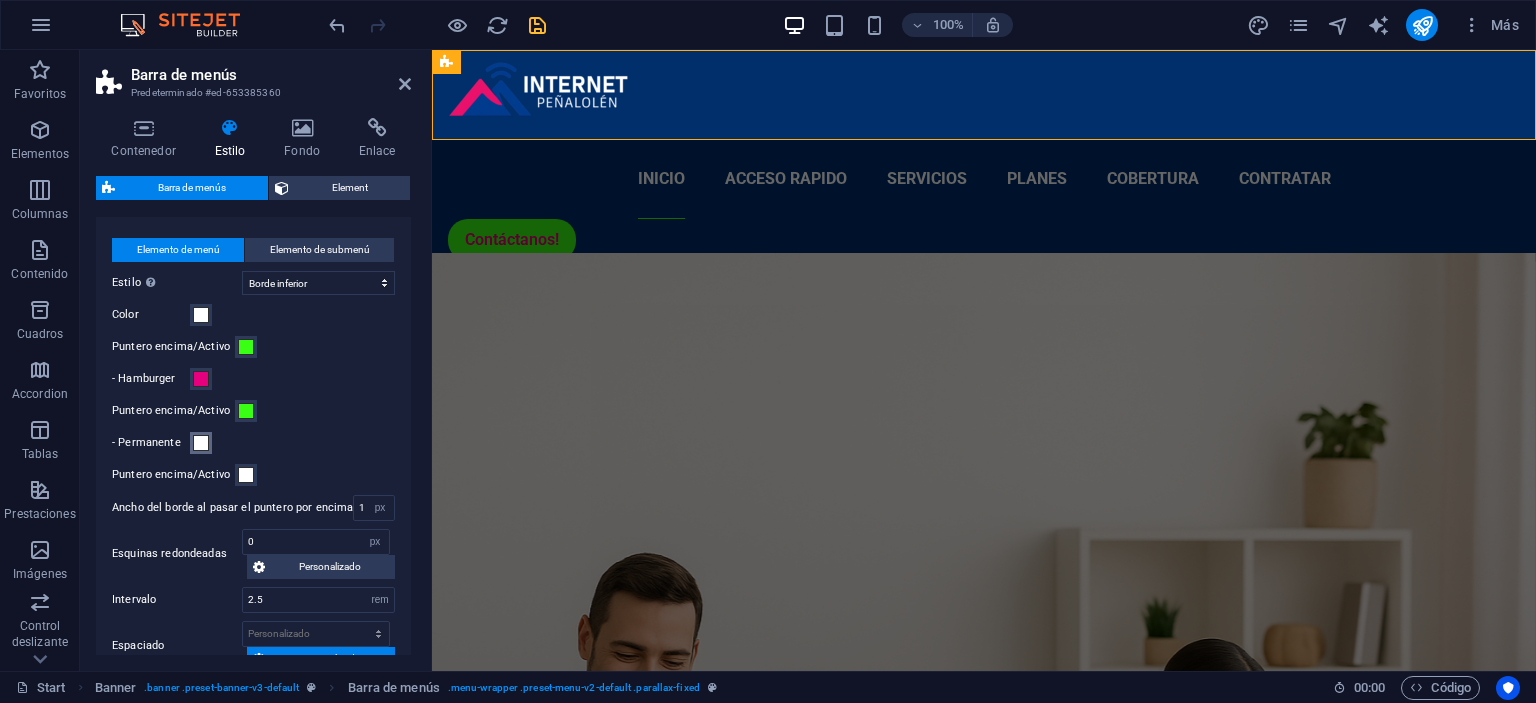 click at bounding box center [201, 443] 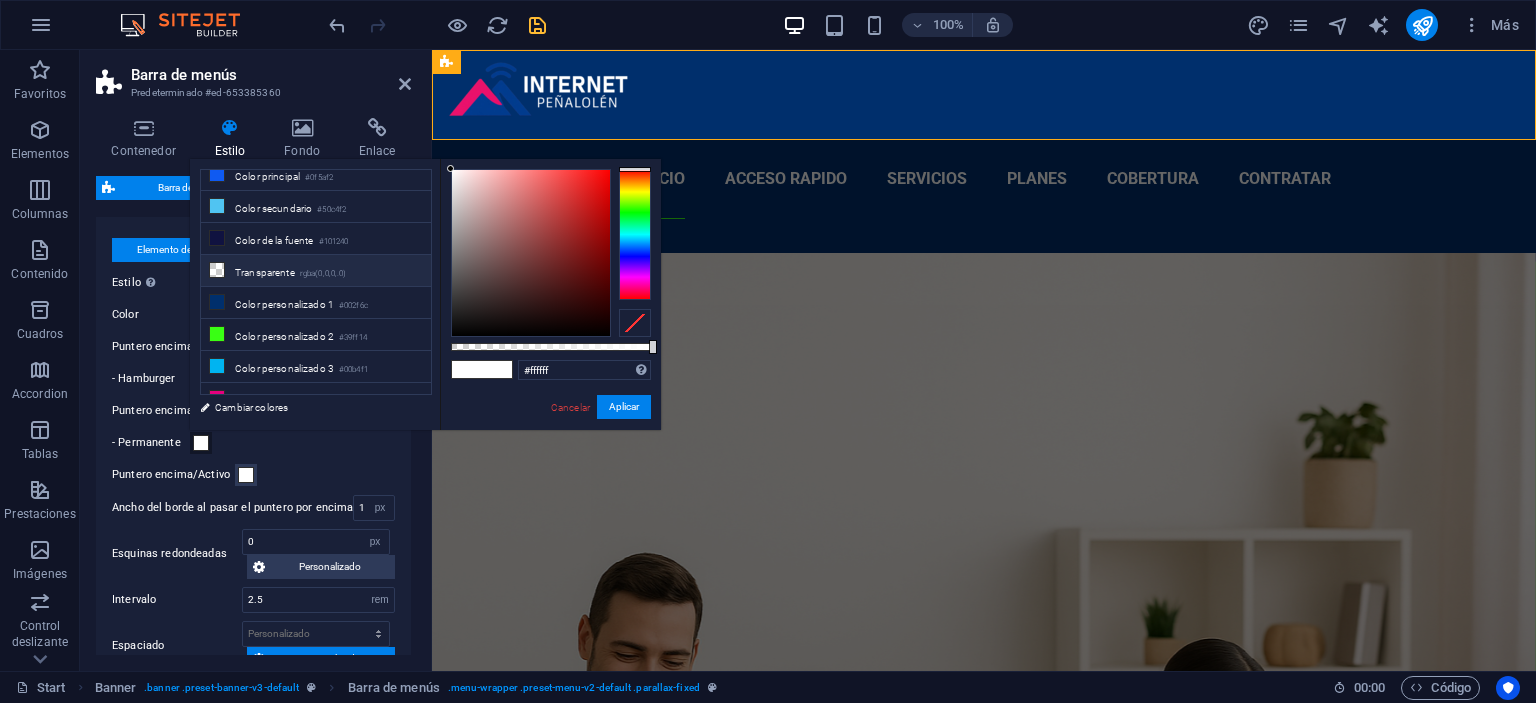 scroll, scrollTop: 82, scrollLeft: 0, axis: vertical 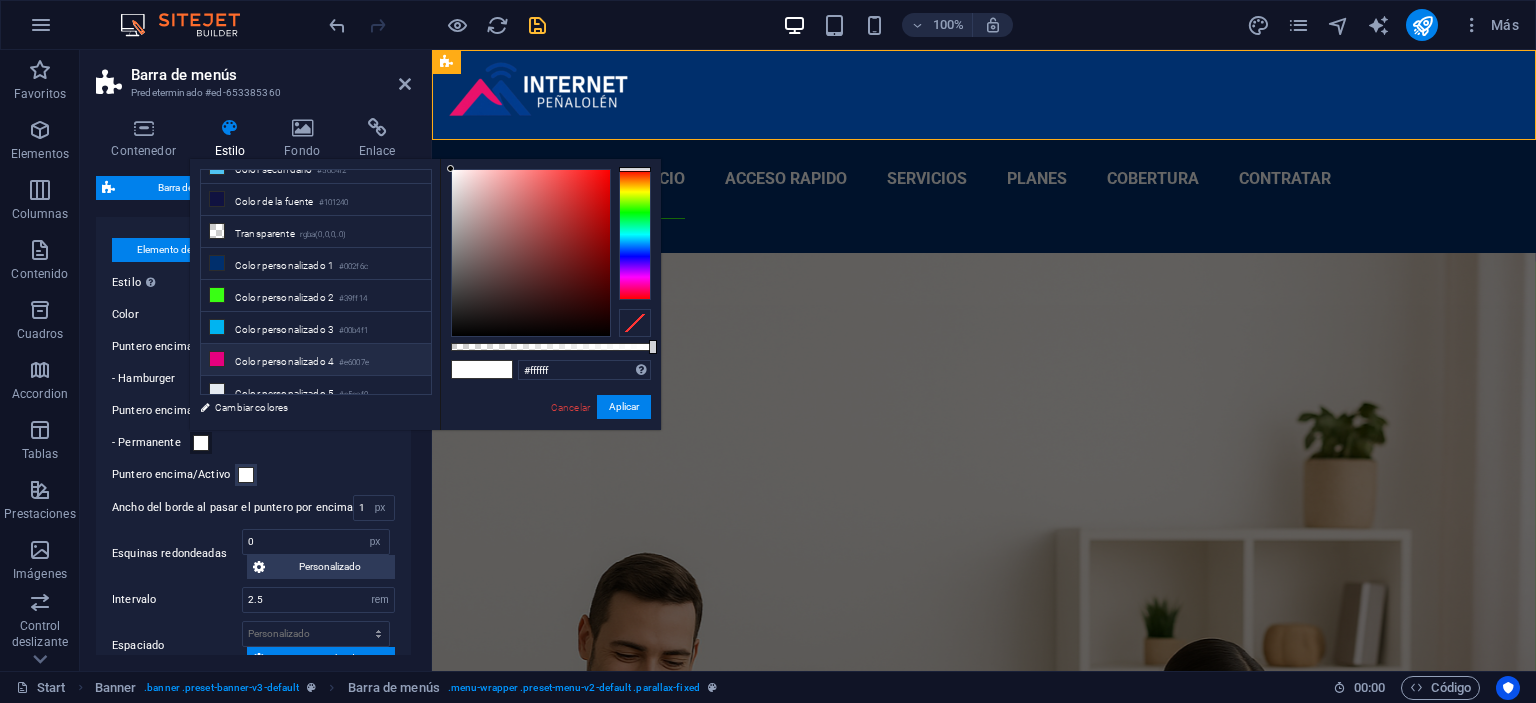click on "Color personalizado 4
#e6007e" at bounding box center [316, 360] 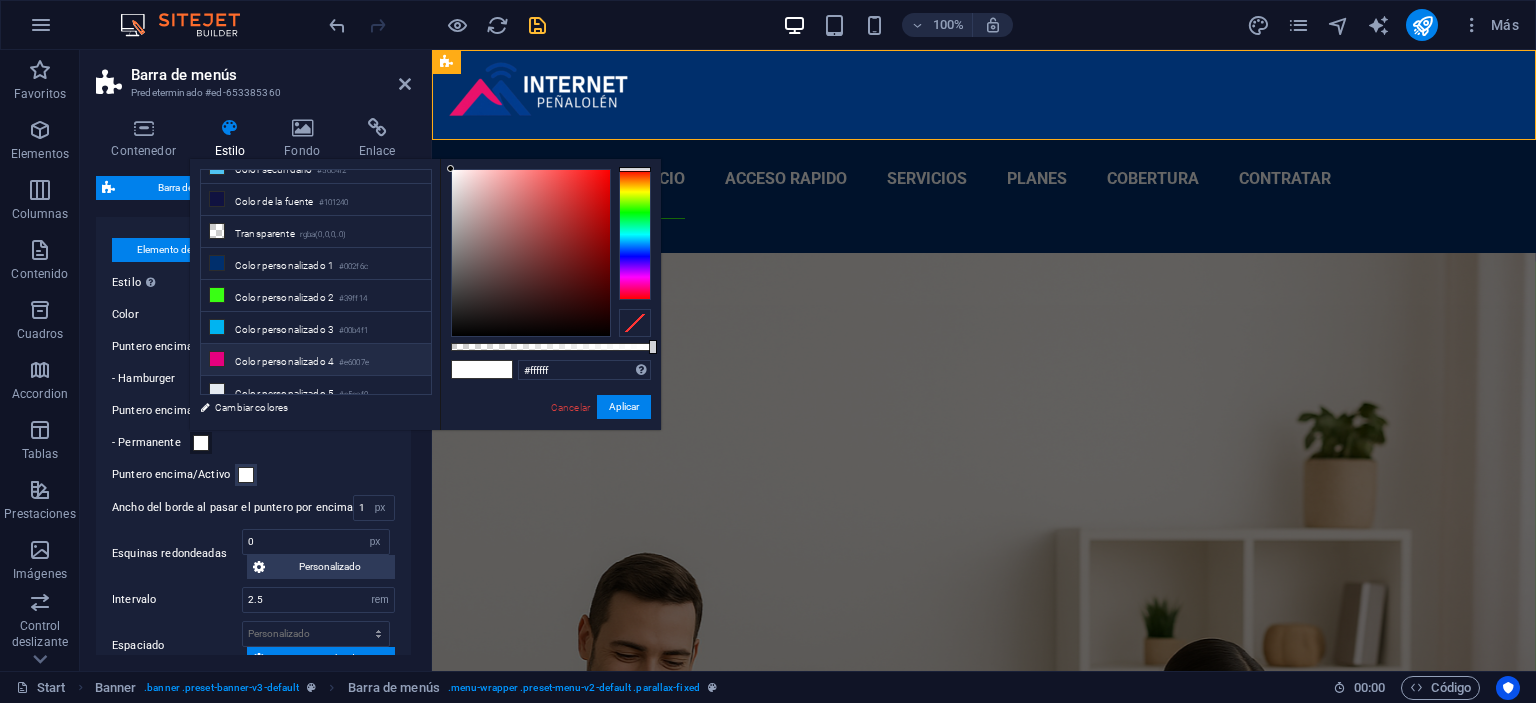 type on "#e6007e" 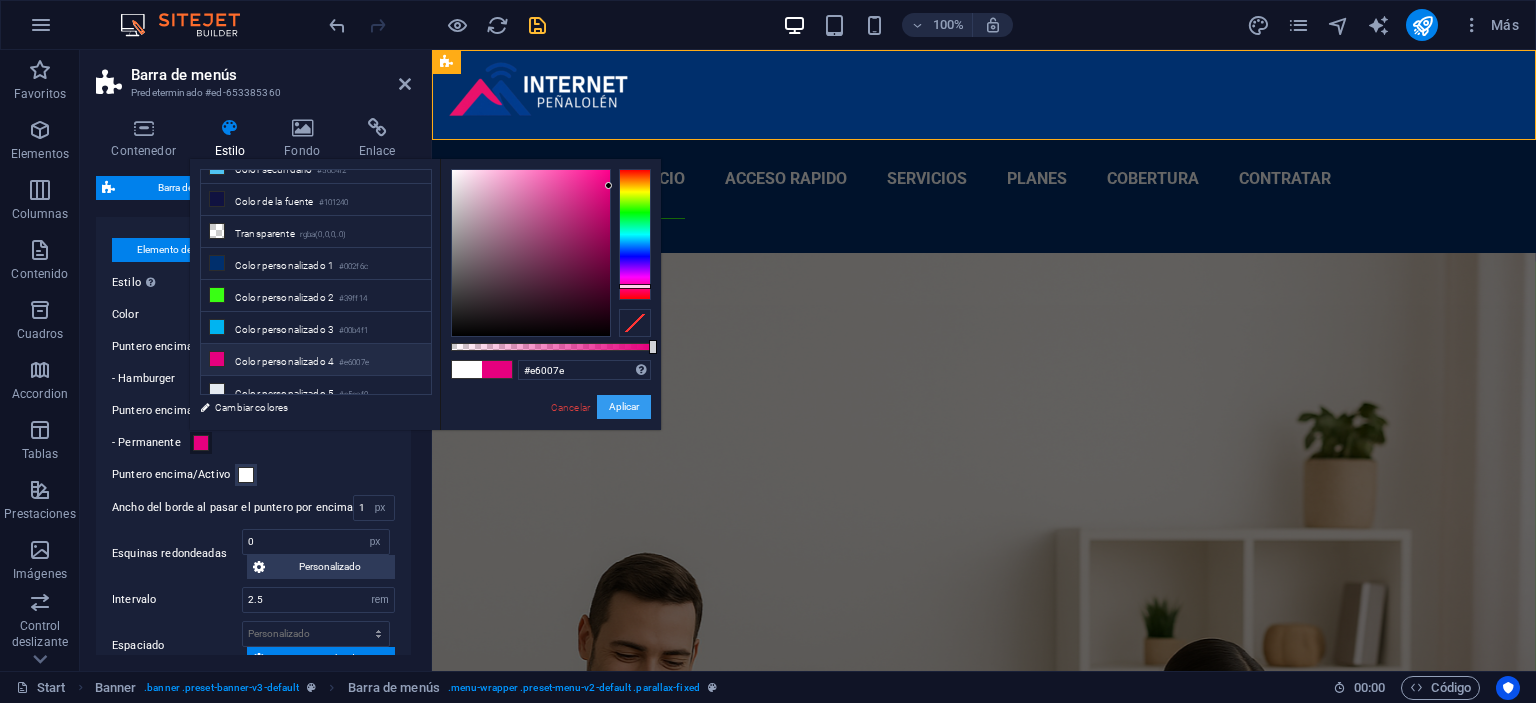 click on "Aplicar" at bounding box center [624, 407] 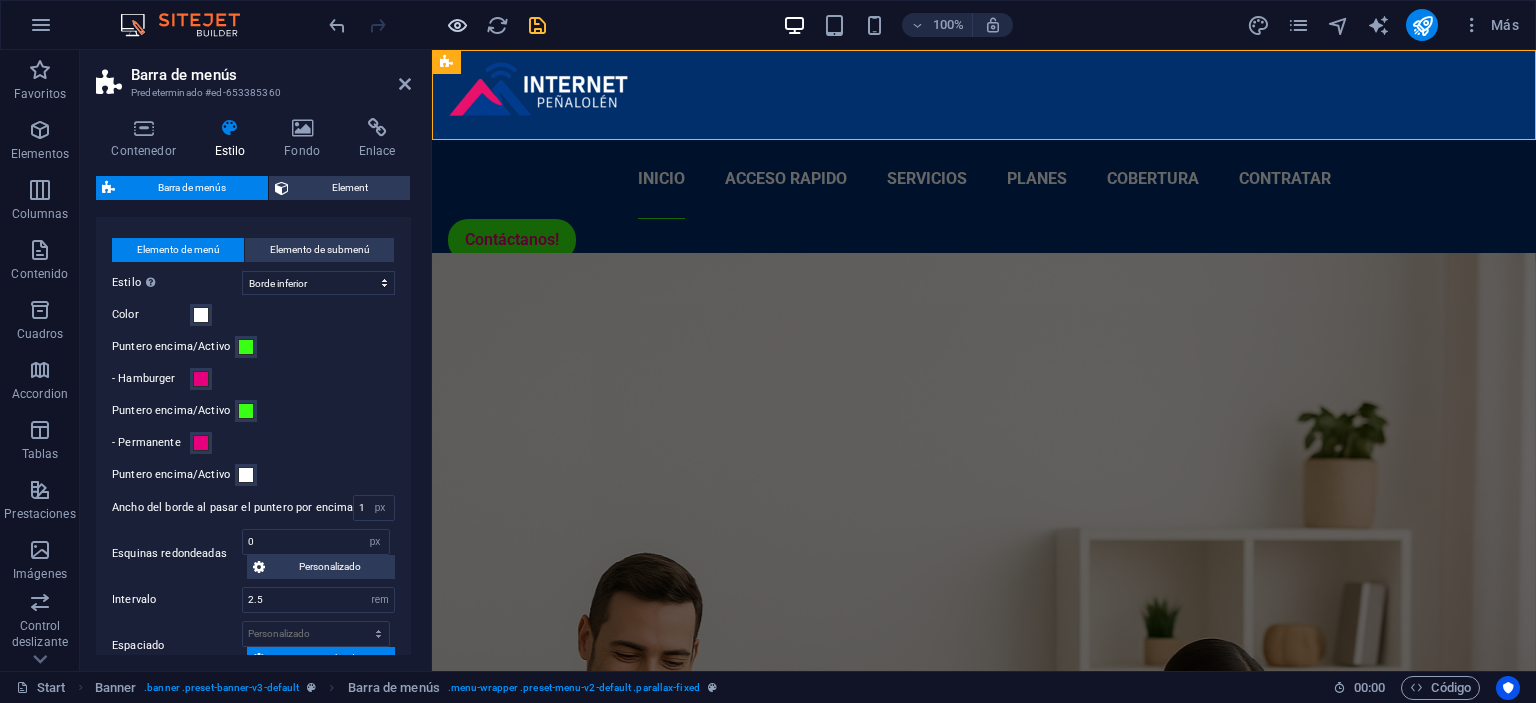 type 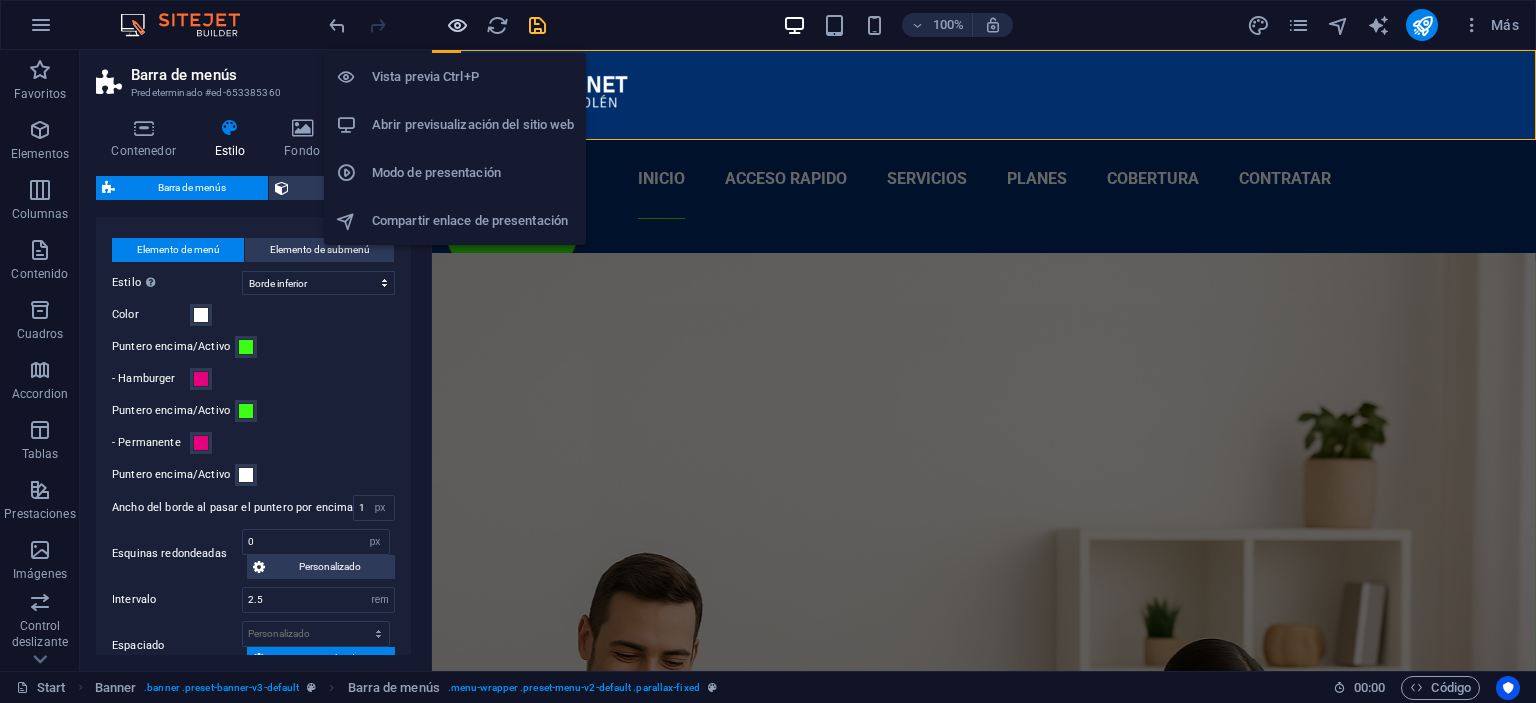 click at bounding box center (457, 25) 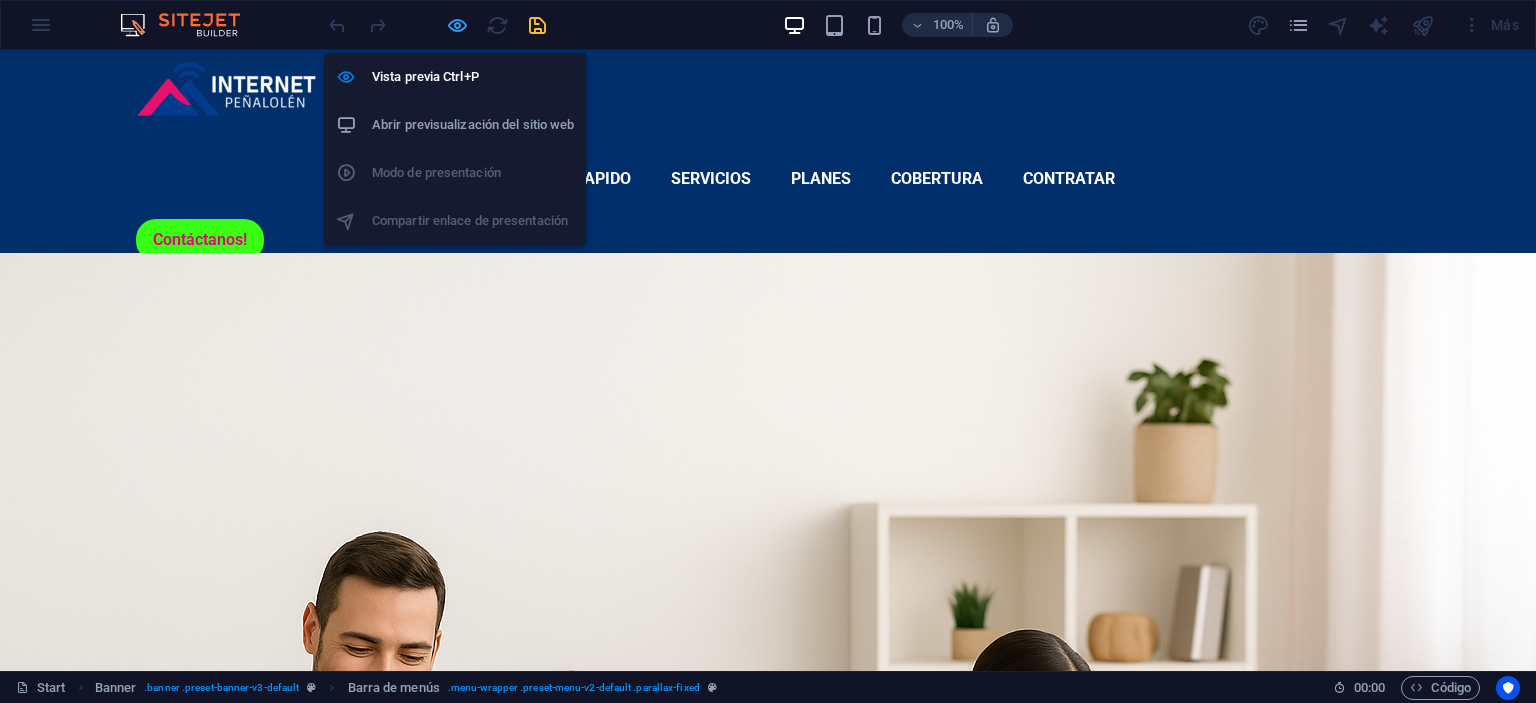 click at bounding box center (457, 25) 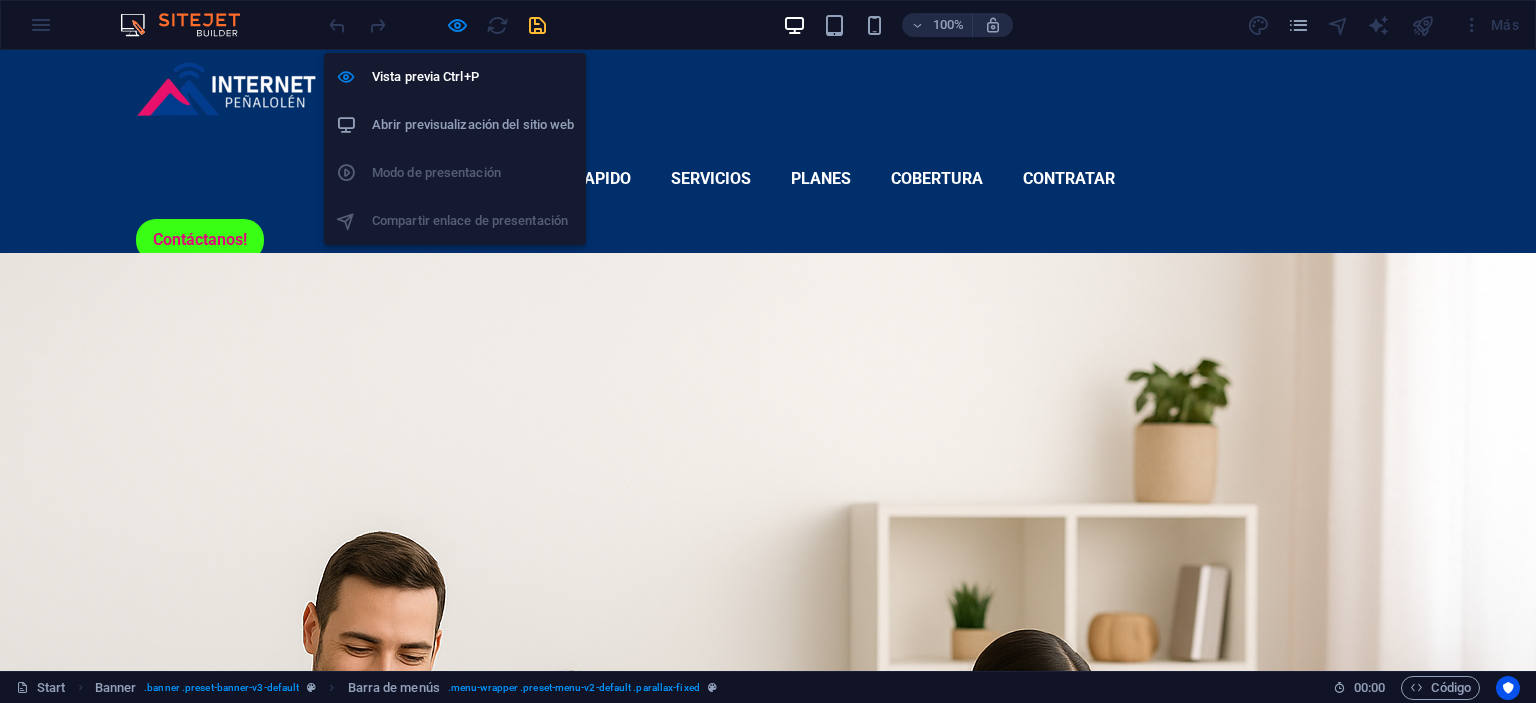 select on "rem" 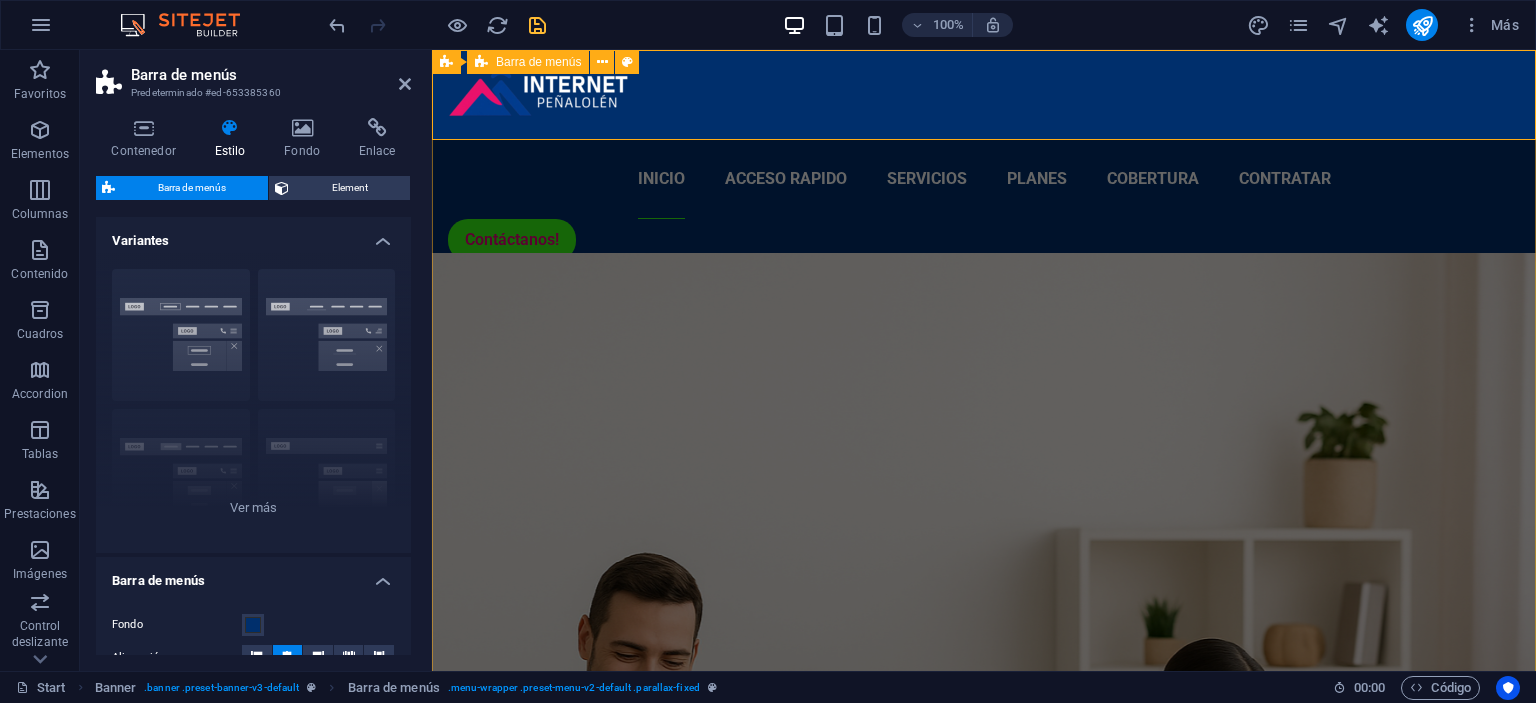 scroll, scrollTop: 730, scrollLeft: 0, axis: vertical 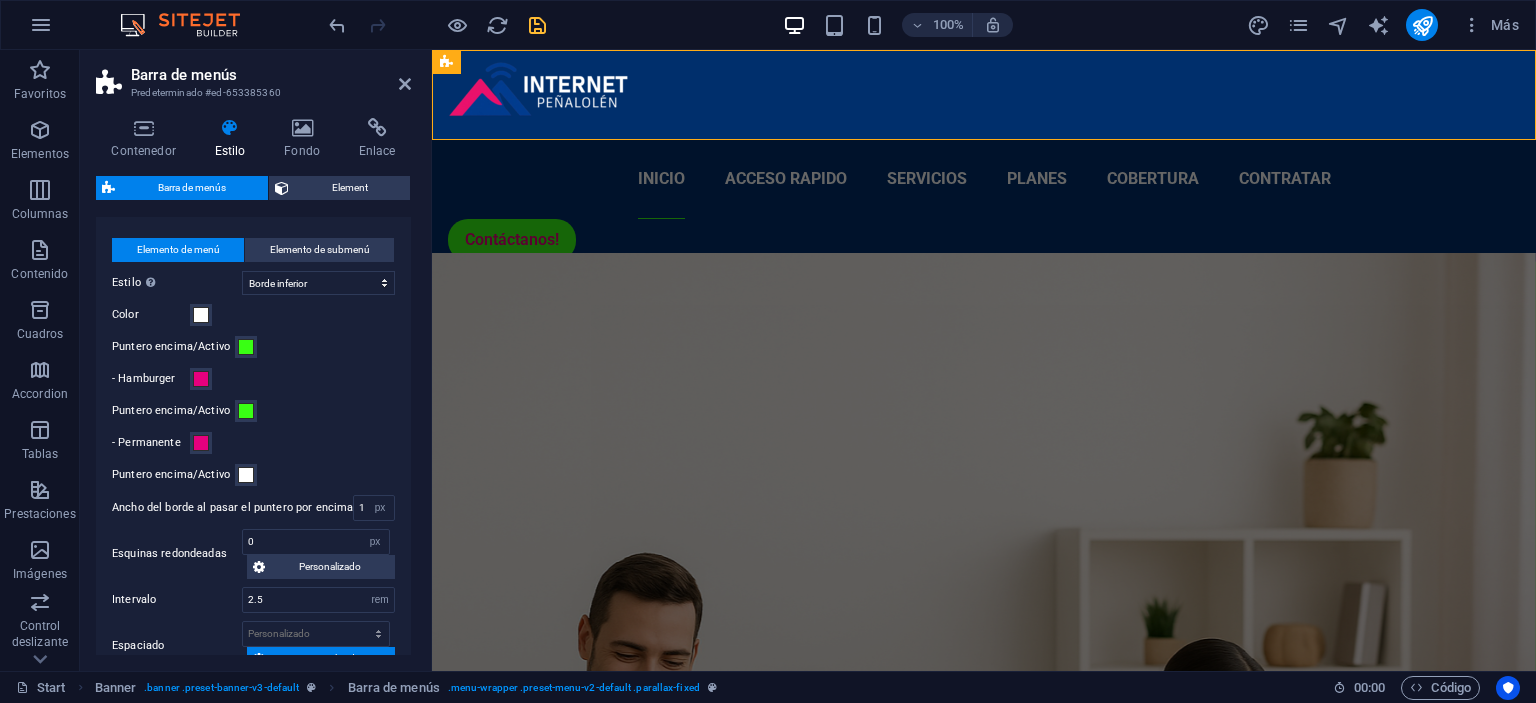 type 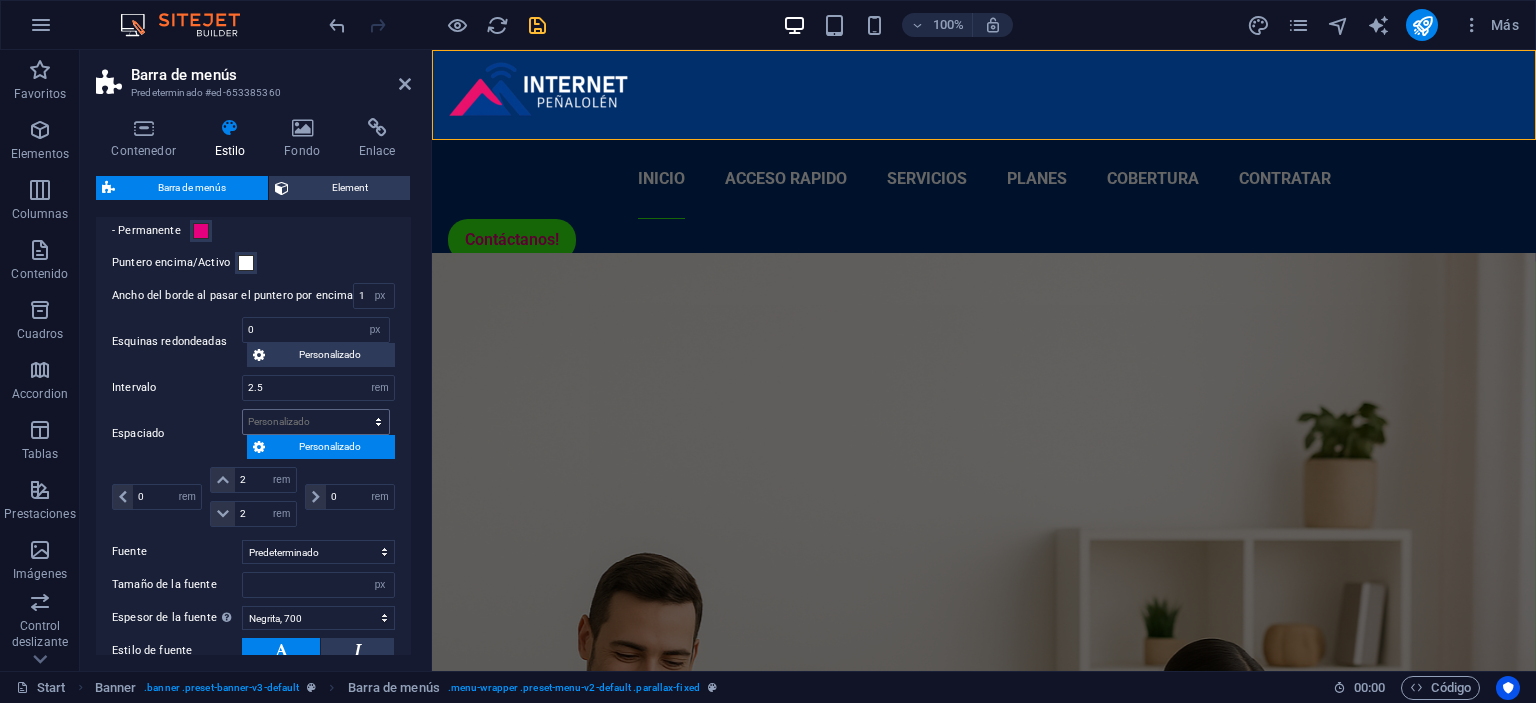 scroll, scrollTop: 1094, scrollLeft: 0, axis: vertical 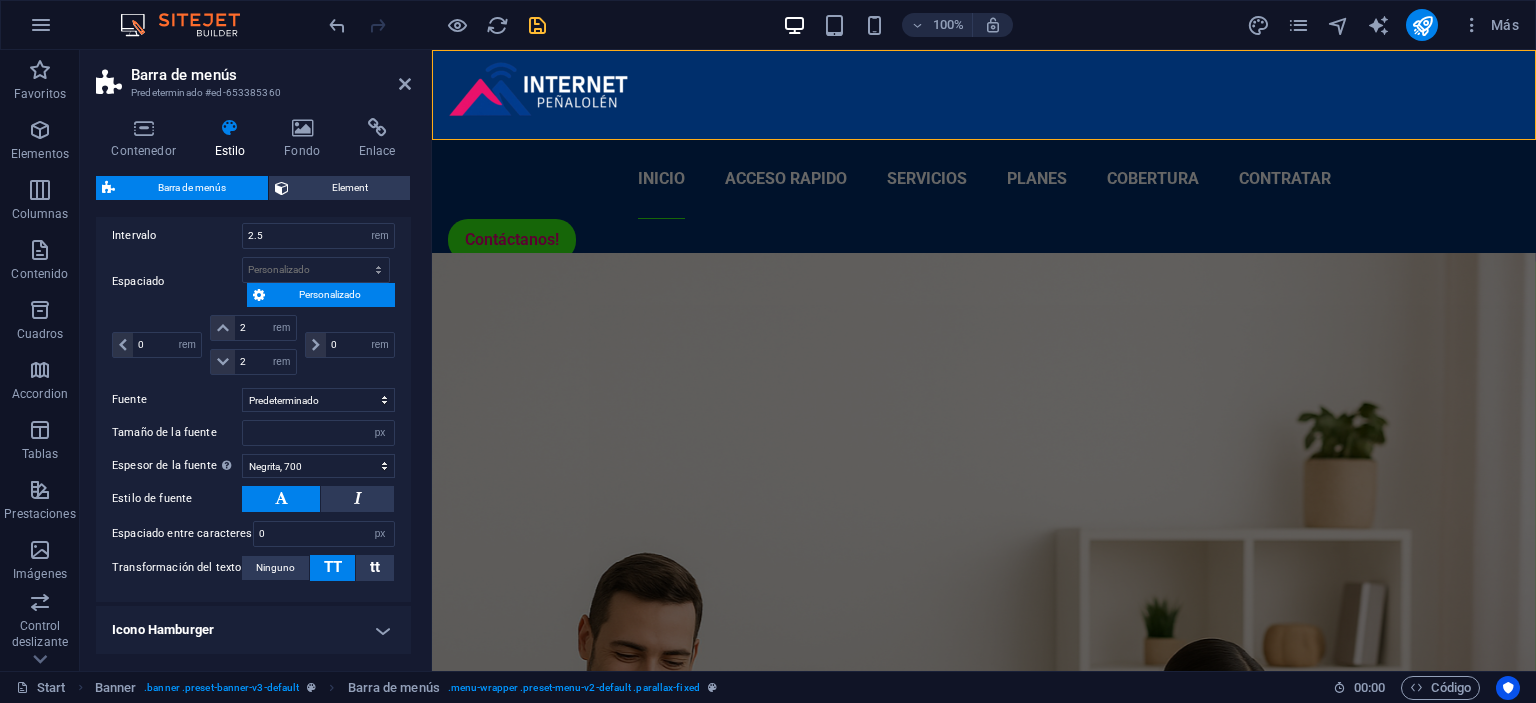 click on "Icono Hamburger" at bounding box center [253, 630] 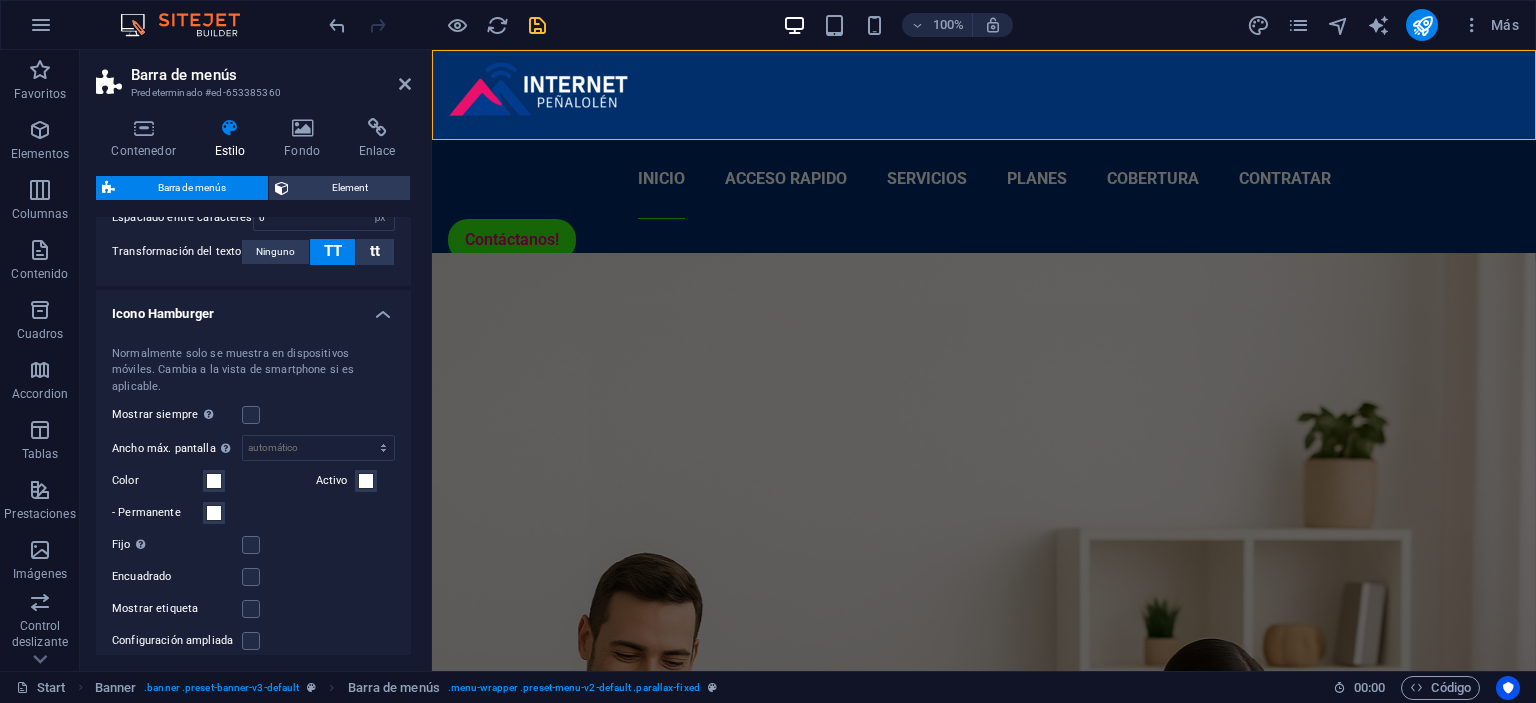 scroll, scrollTop: 1459, scrollLeft: 0, axis: vertical 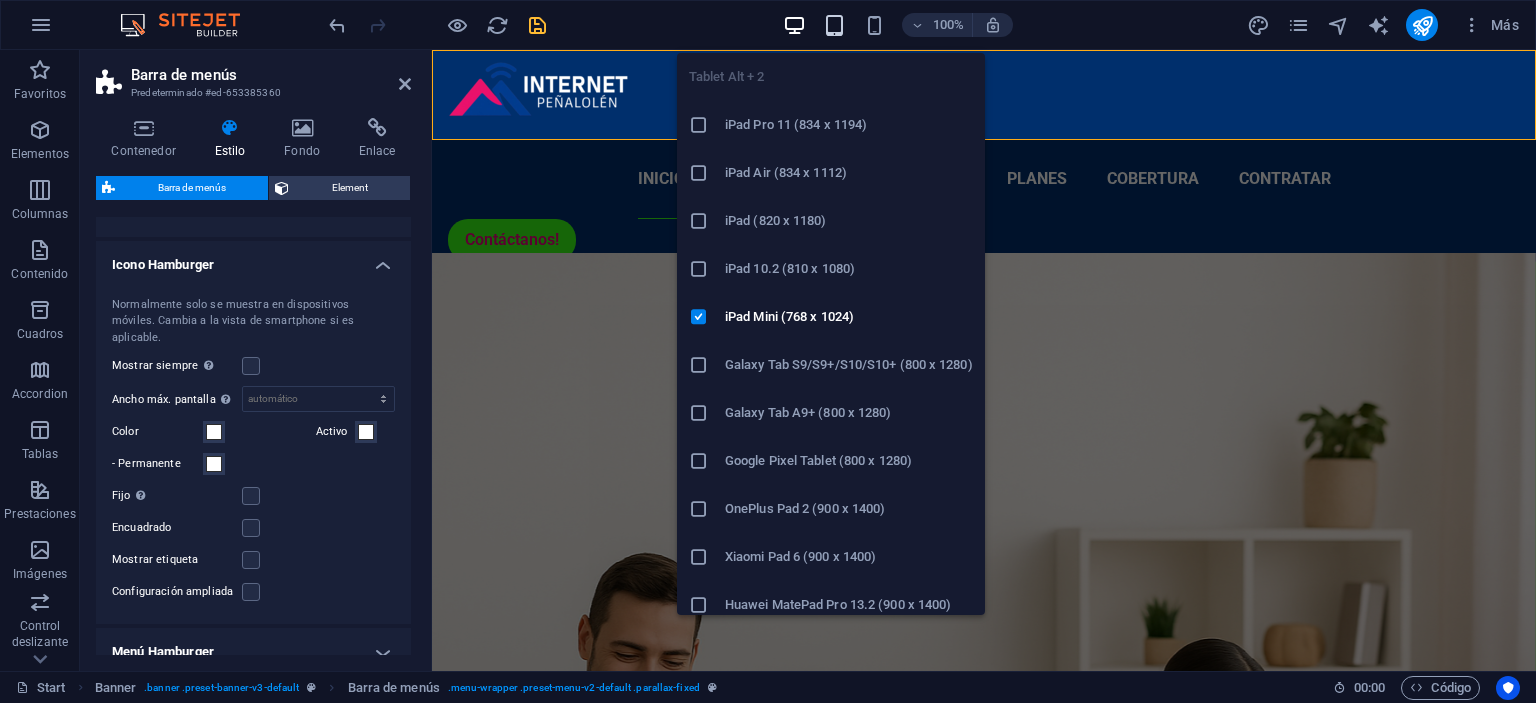 click at bounding box center (834, 25) 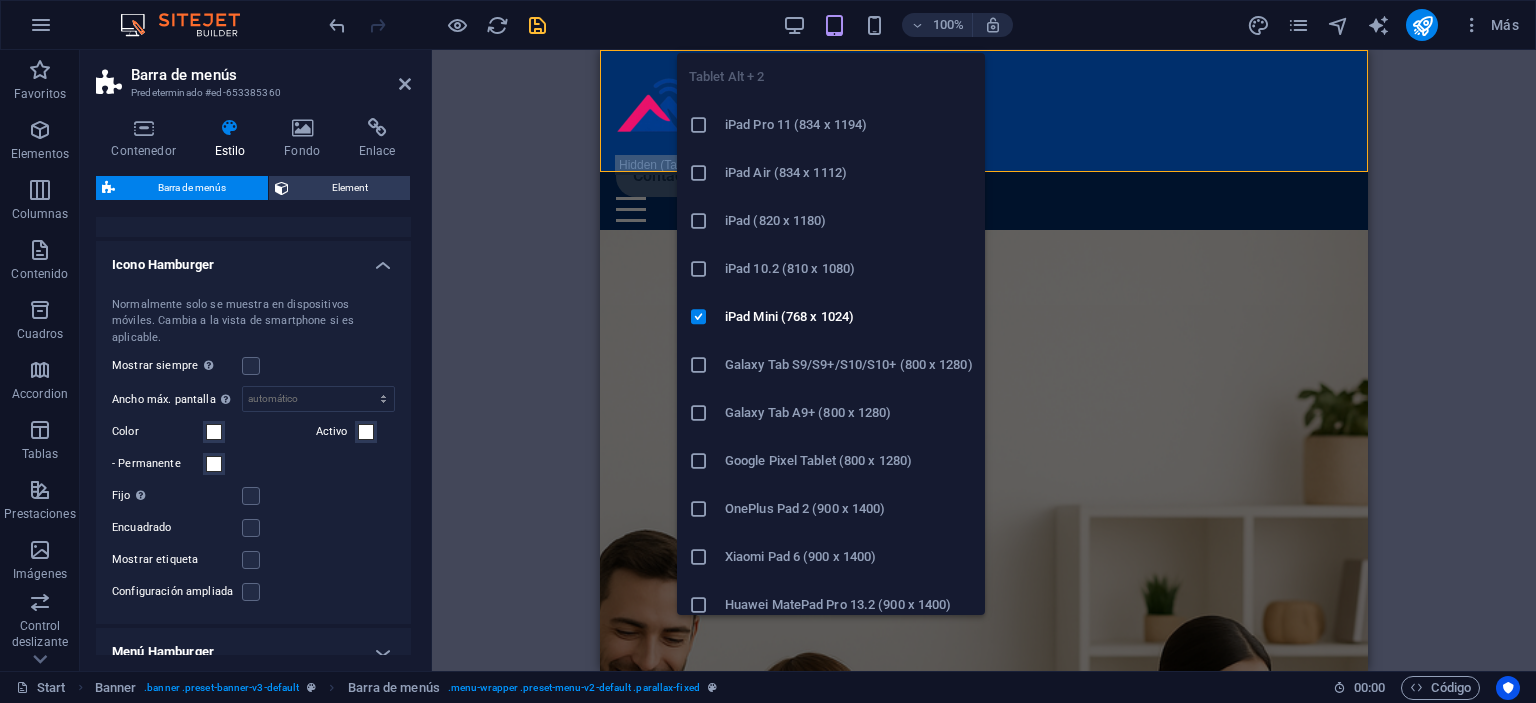 type on "1" 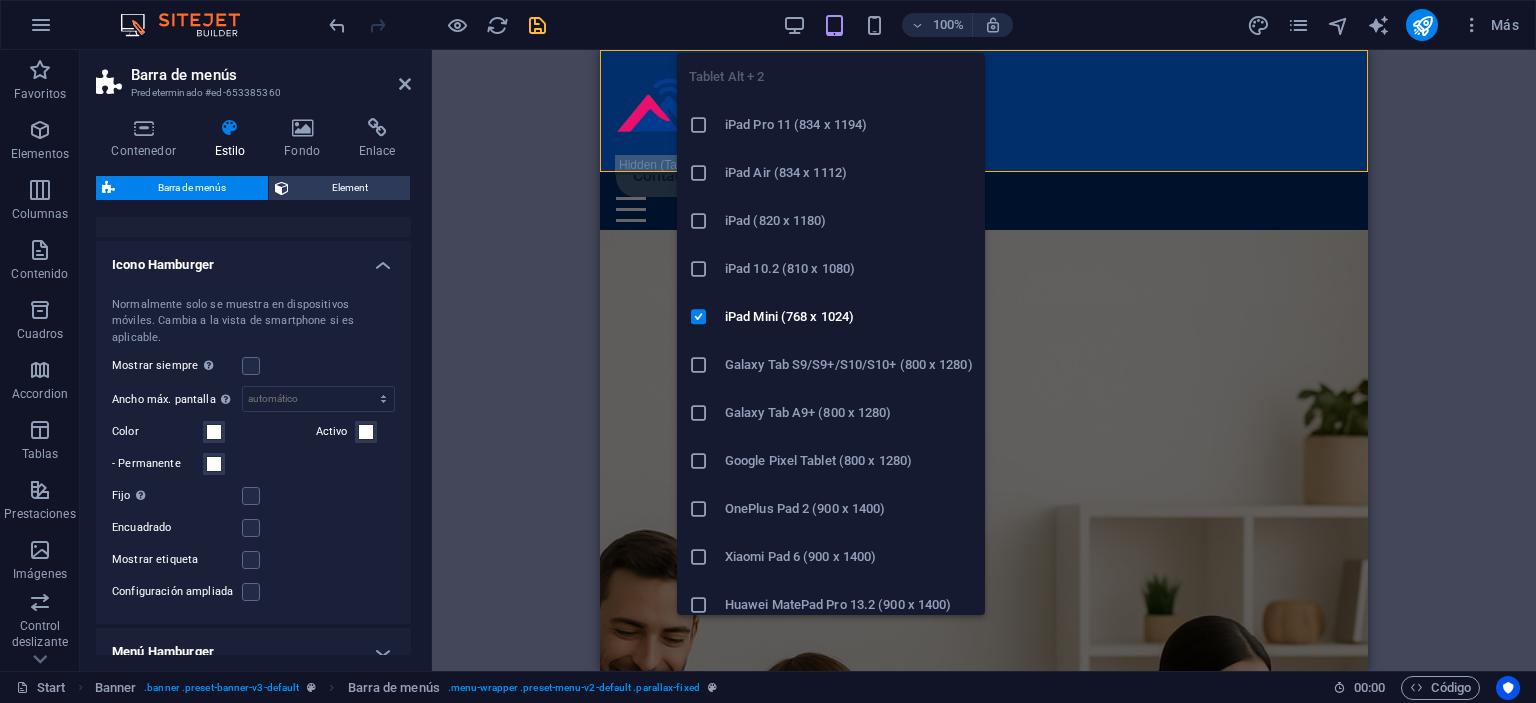 select on "rem" 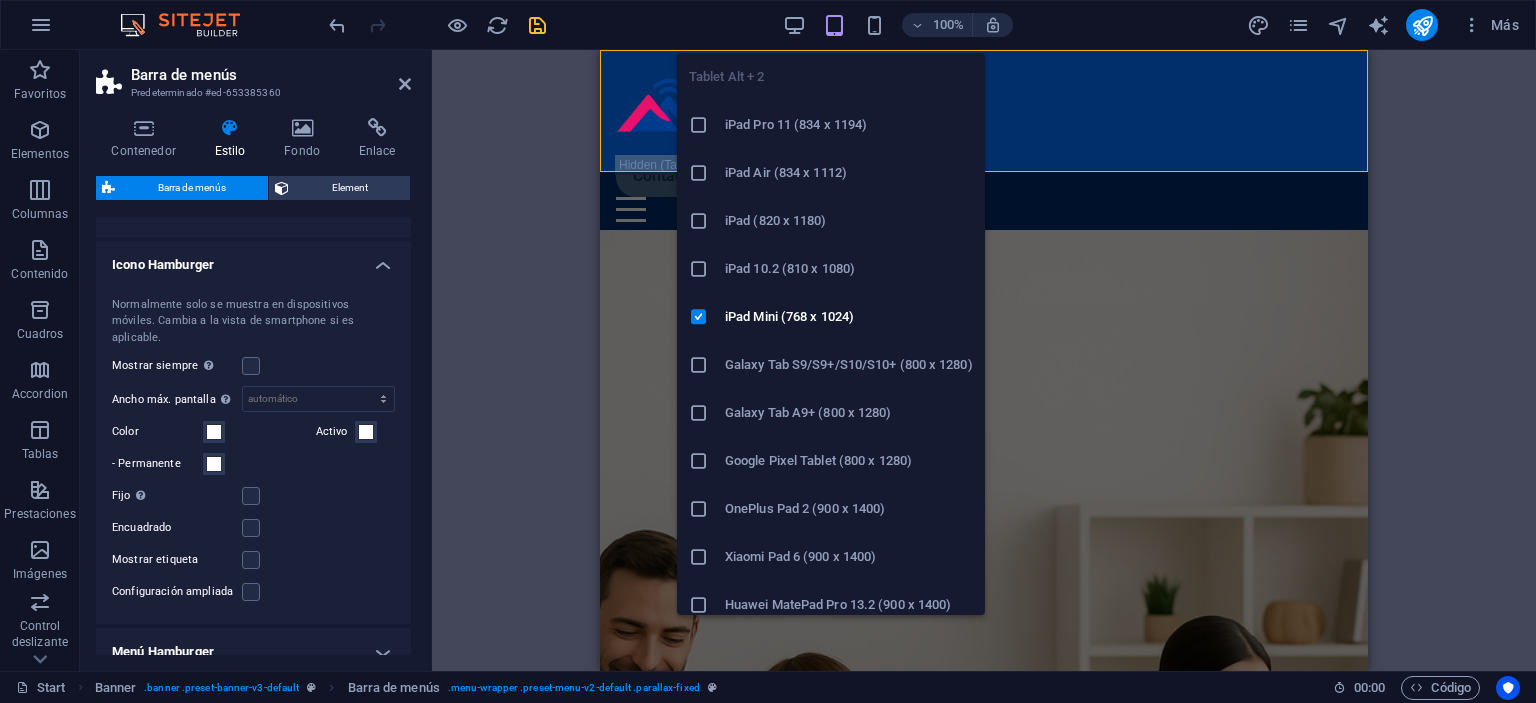 type on "1" 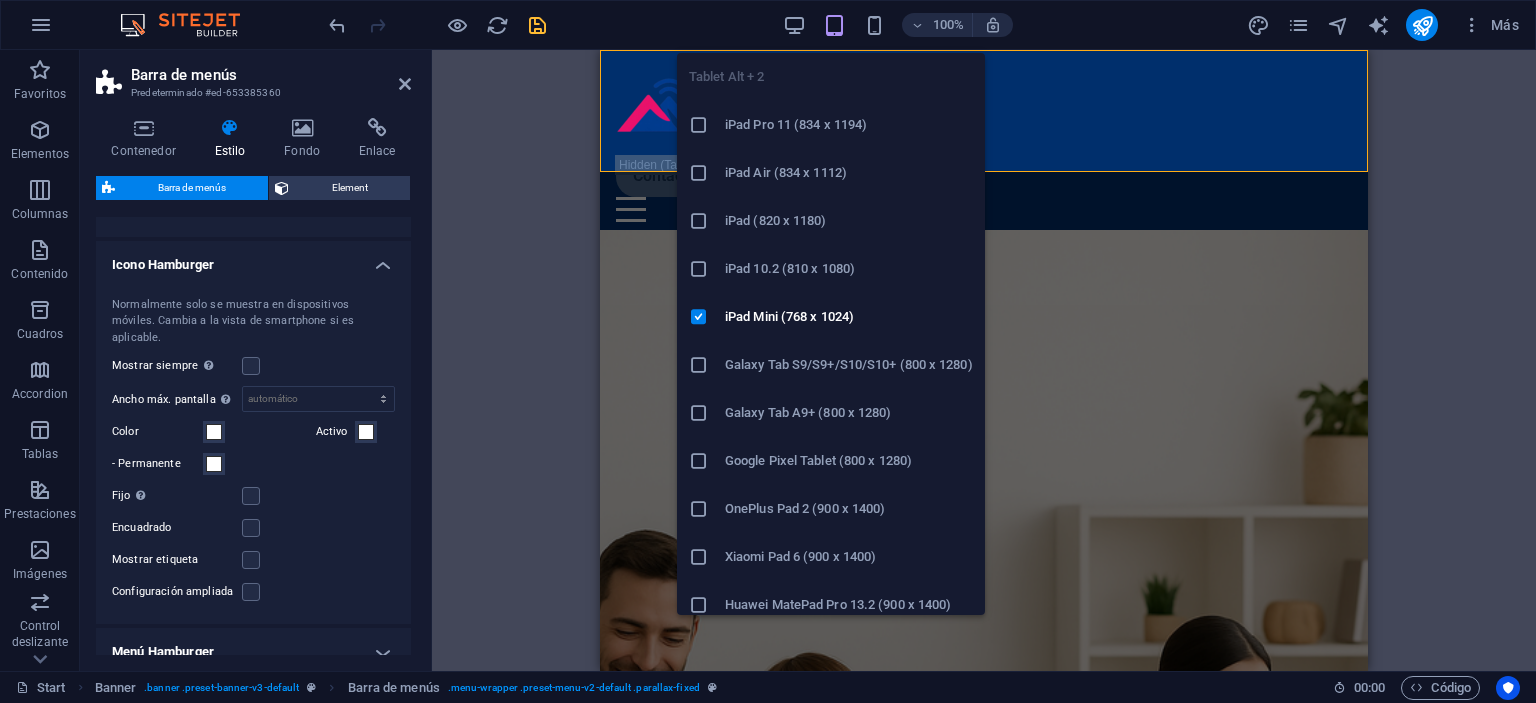 type on "1" 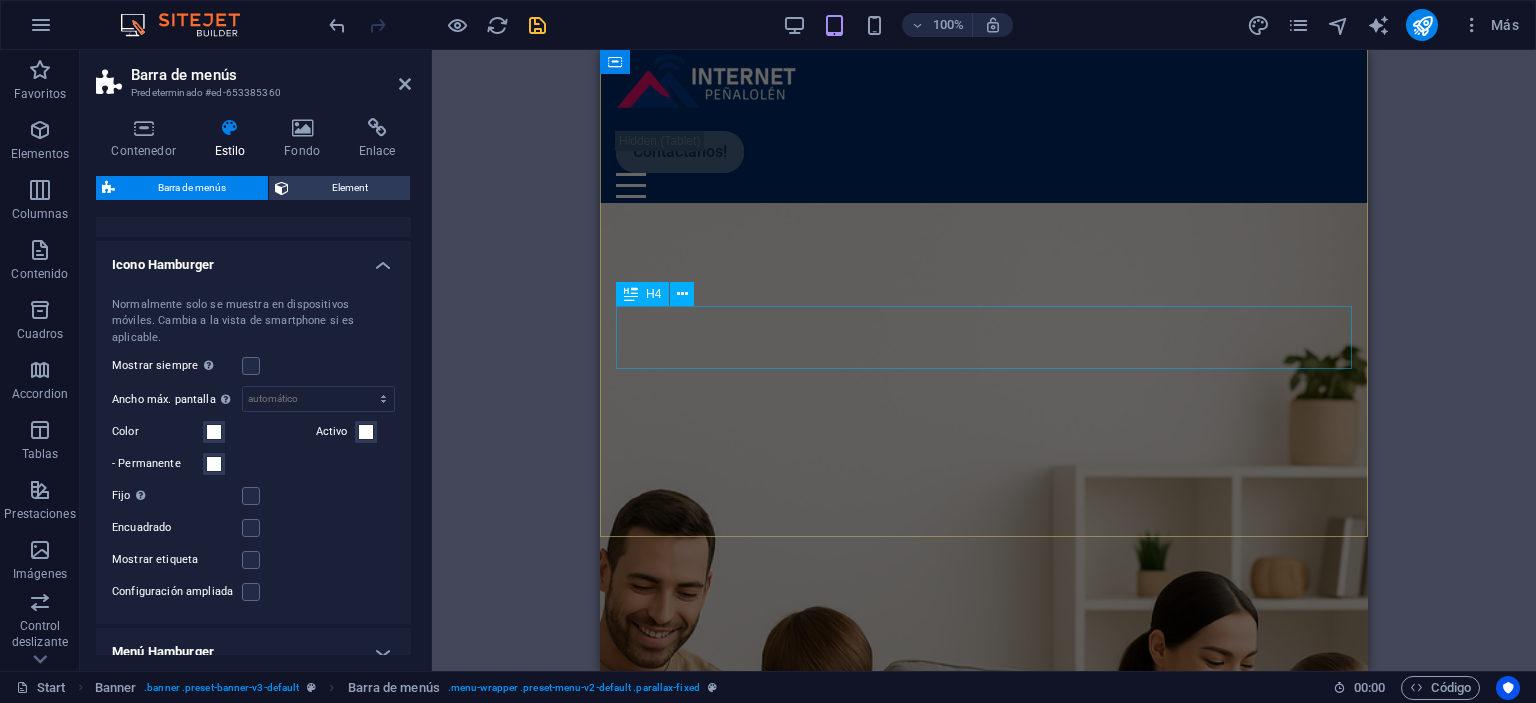 scroll, scrollTop: 0, scrollLeft: 0, axis: both 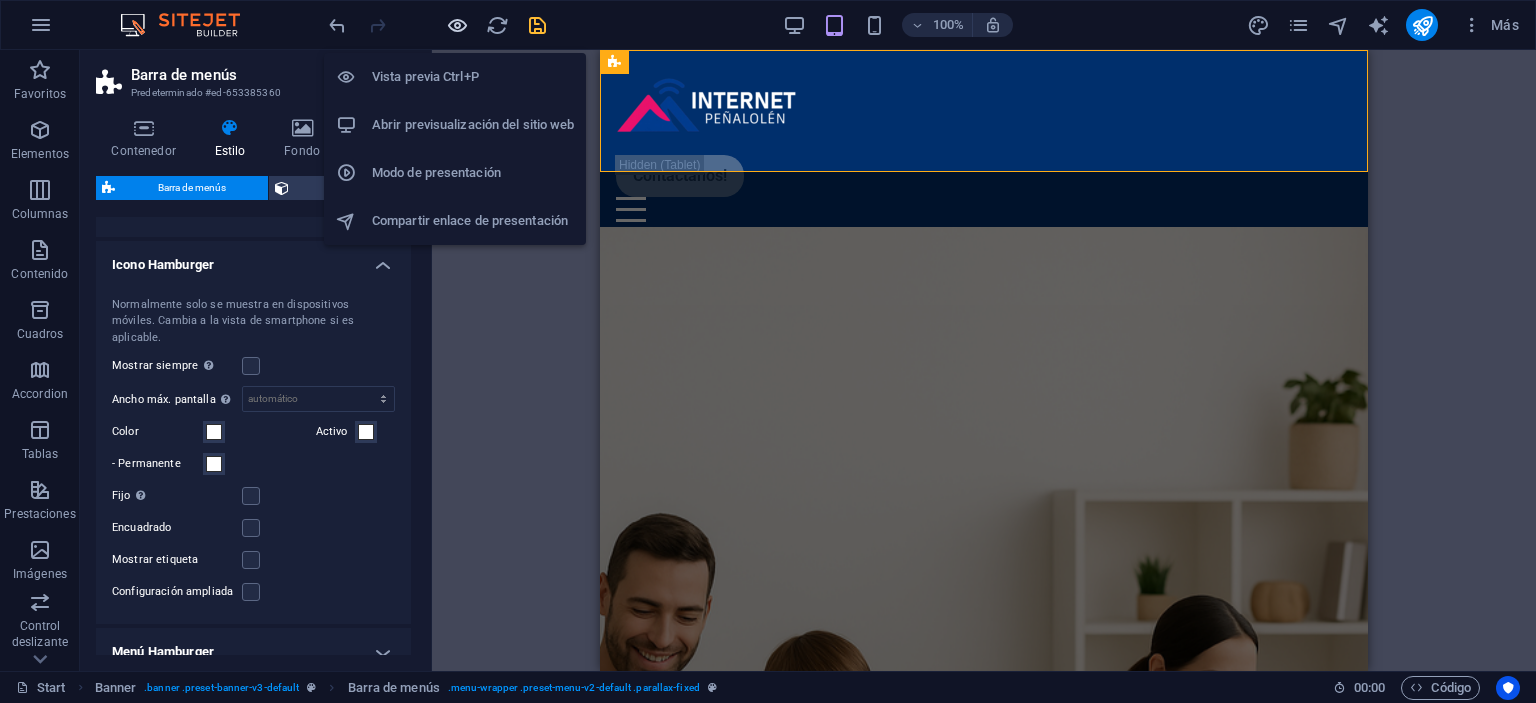click at bounding box center [457, 25] 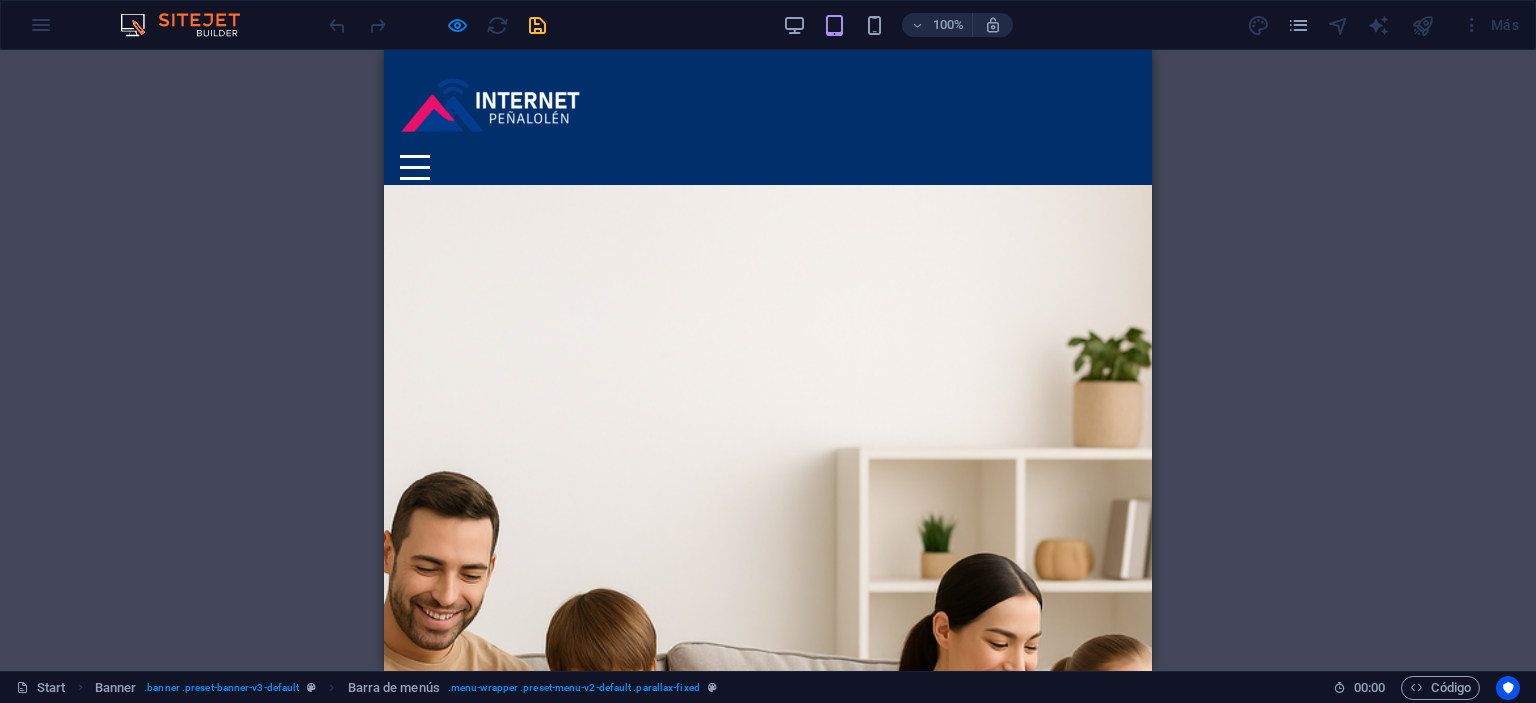 click on "Inicio Acceso Rapido Servicios Planes Cobertura Contratar Contáctanos!" at bounding box center [768, 123] 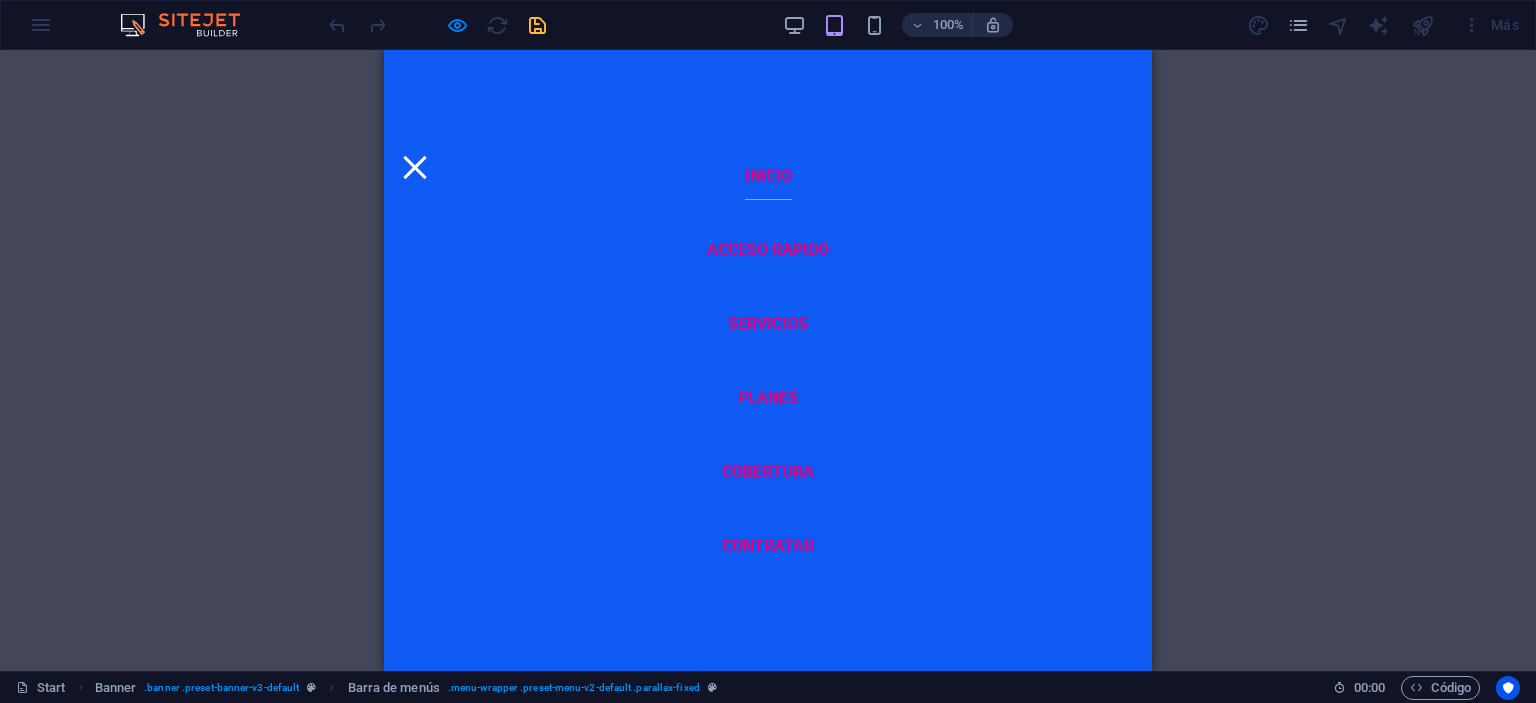 click at bounding box center [415, 167] 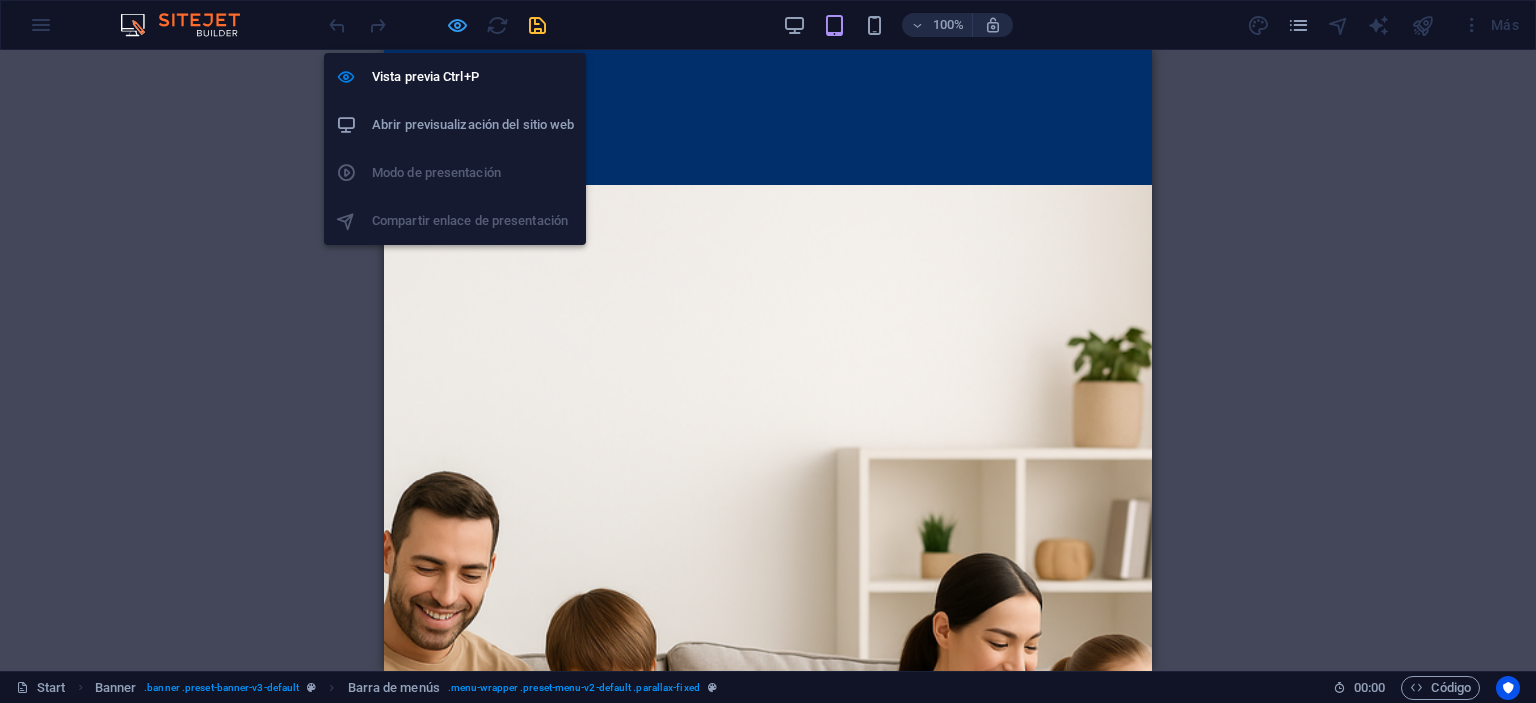 click at bounding box center (457, 25) 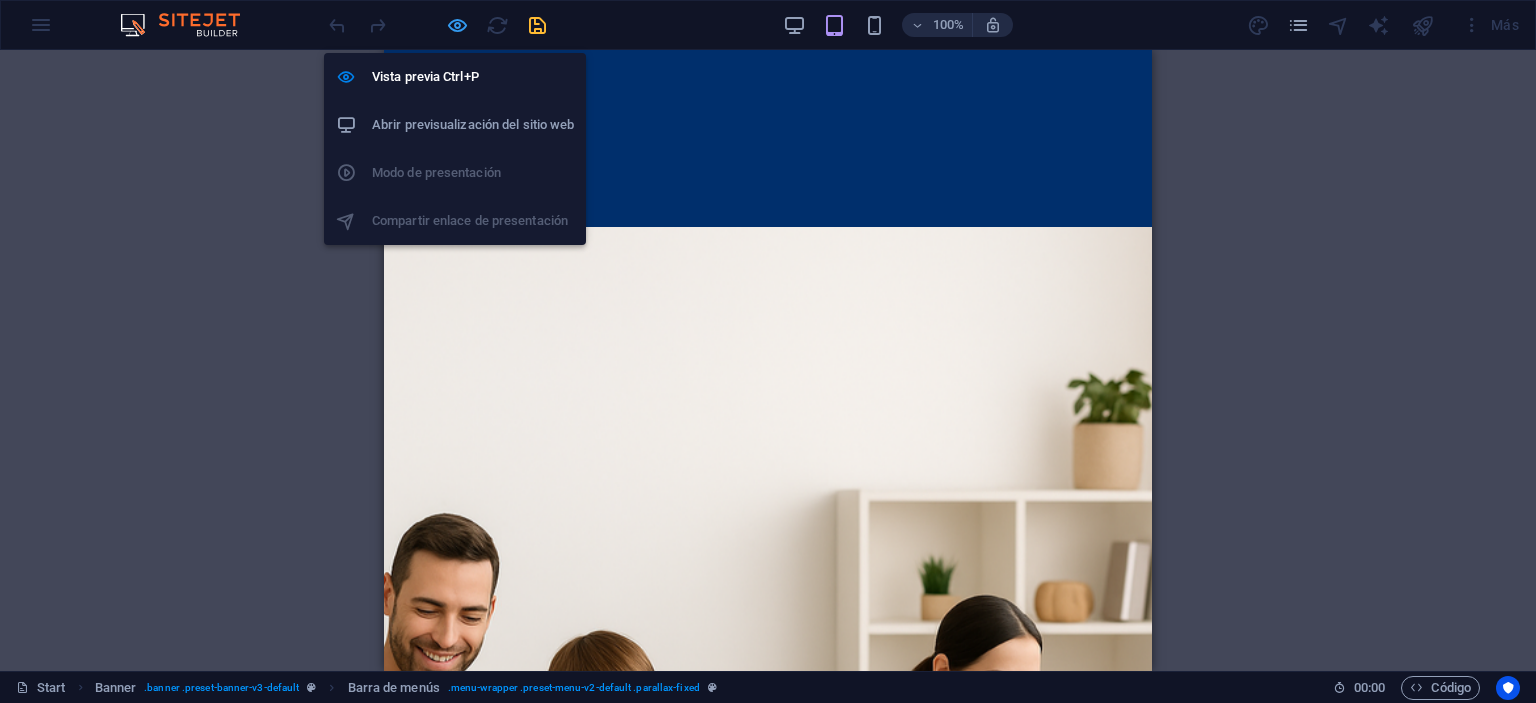 select on "rem" 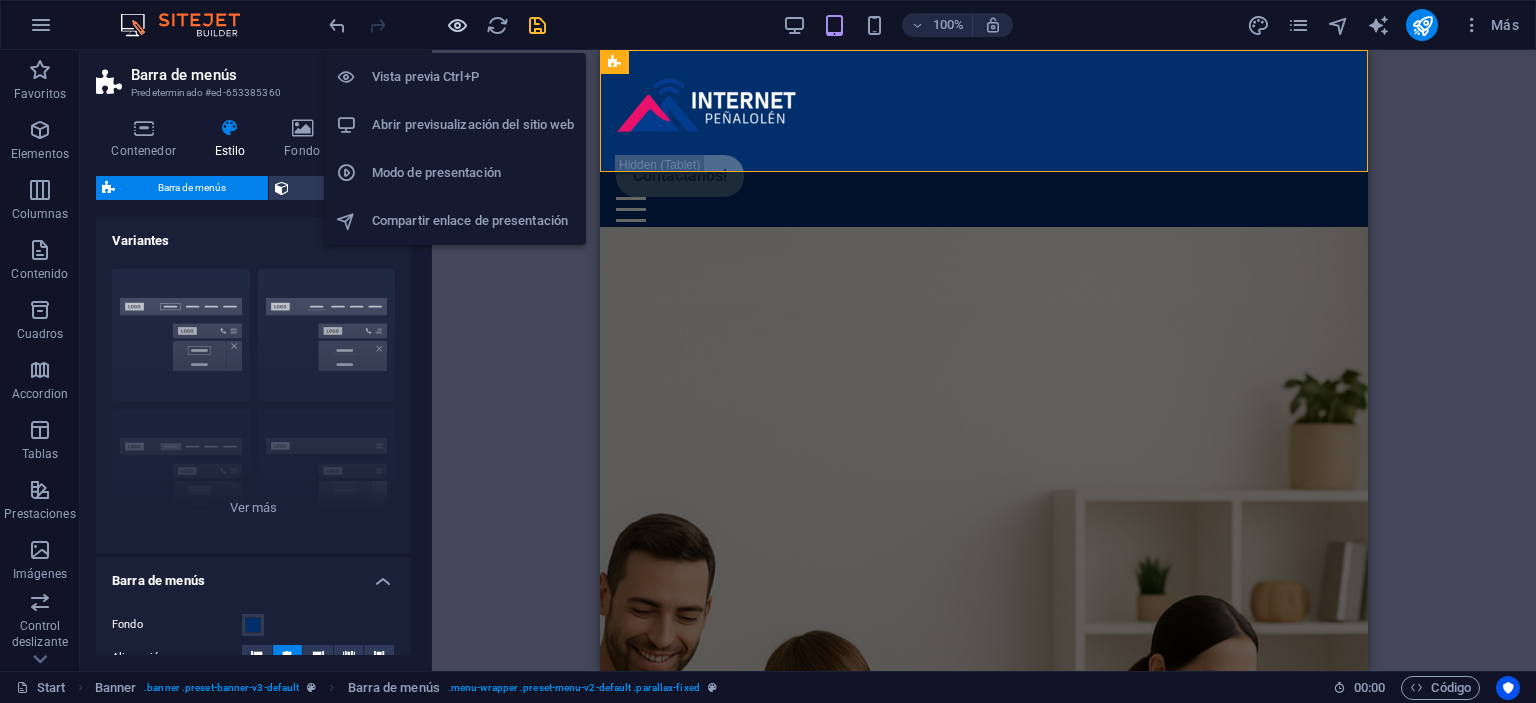 type 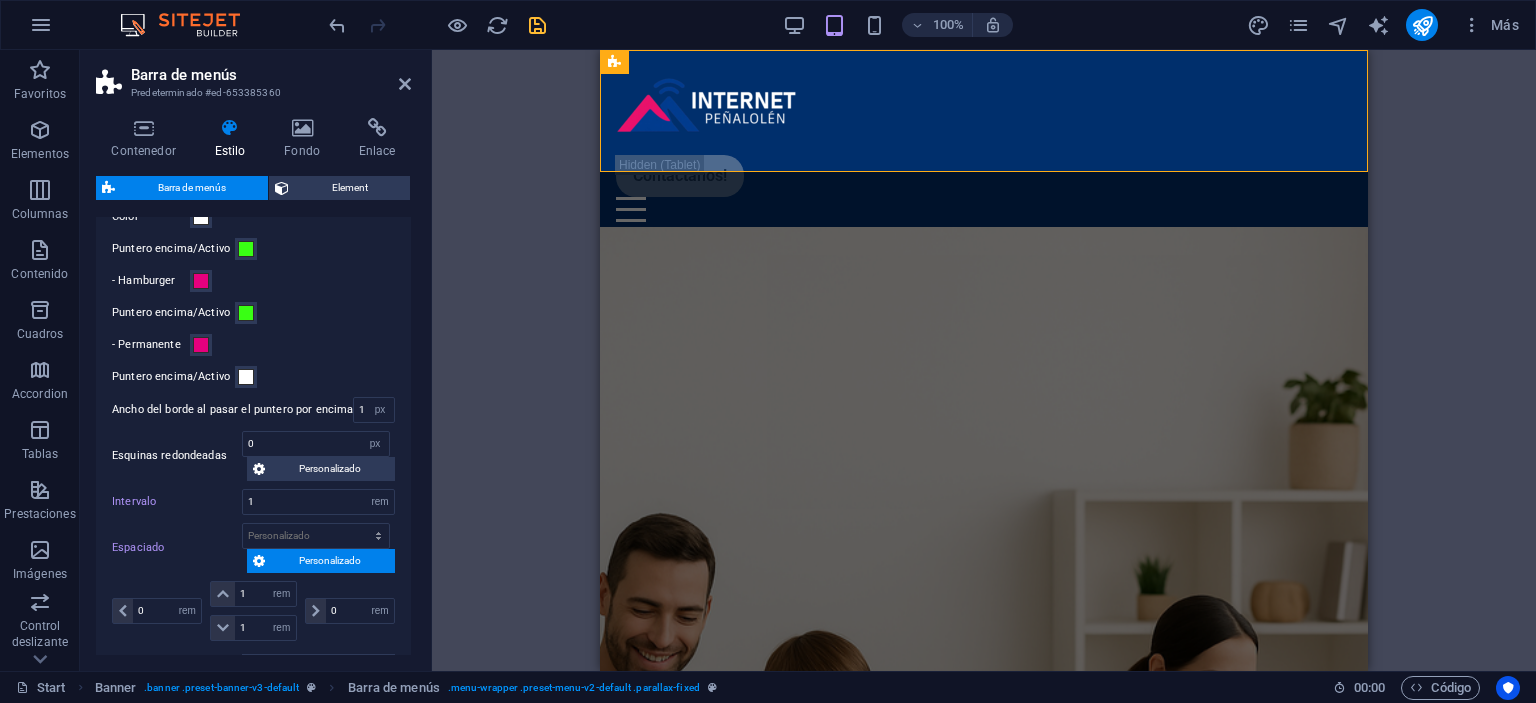 scroll, scrollTop: 730, scrollLeft: 0, axis: vertical 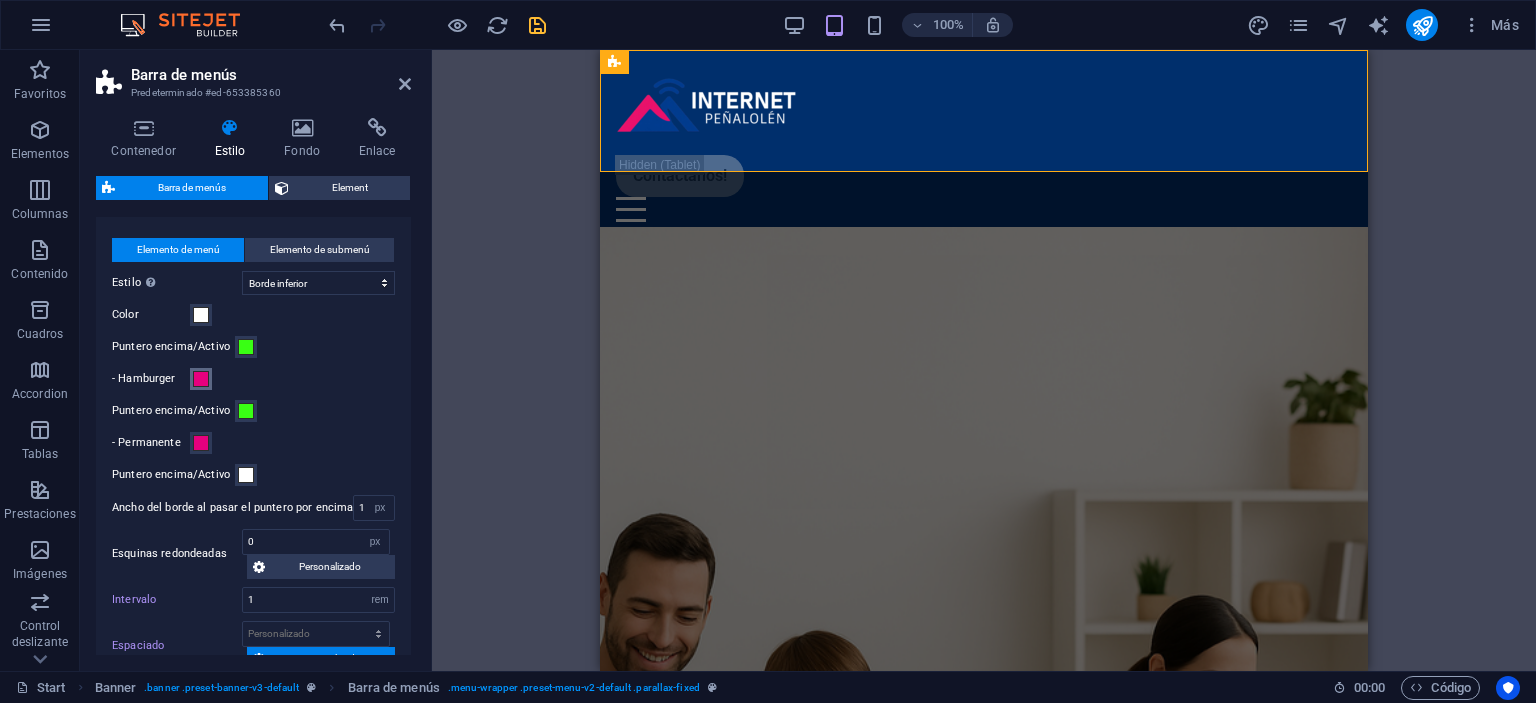 click at bounding box center (201, 379) 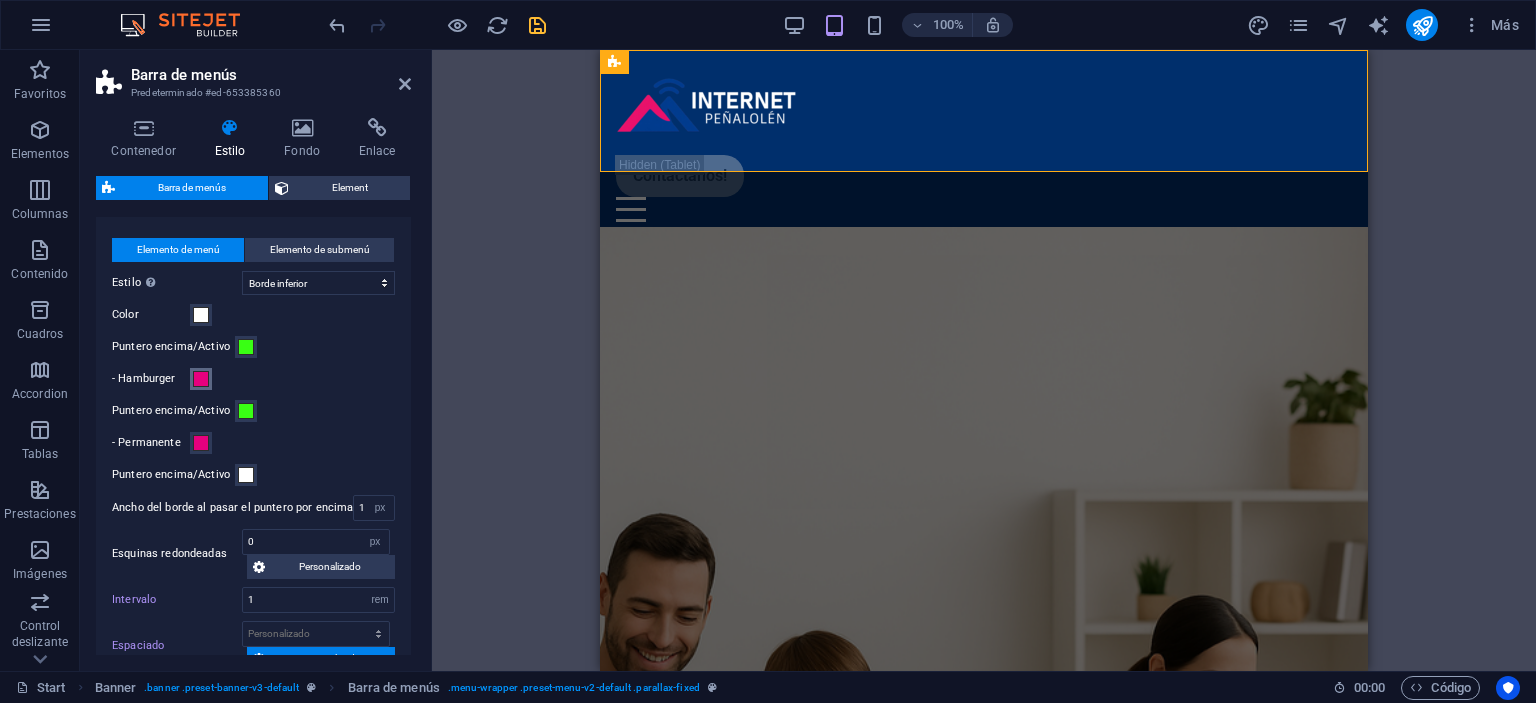 scroll, scrollTop: 82, scrollLeft: 0, axis: vertical 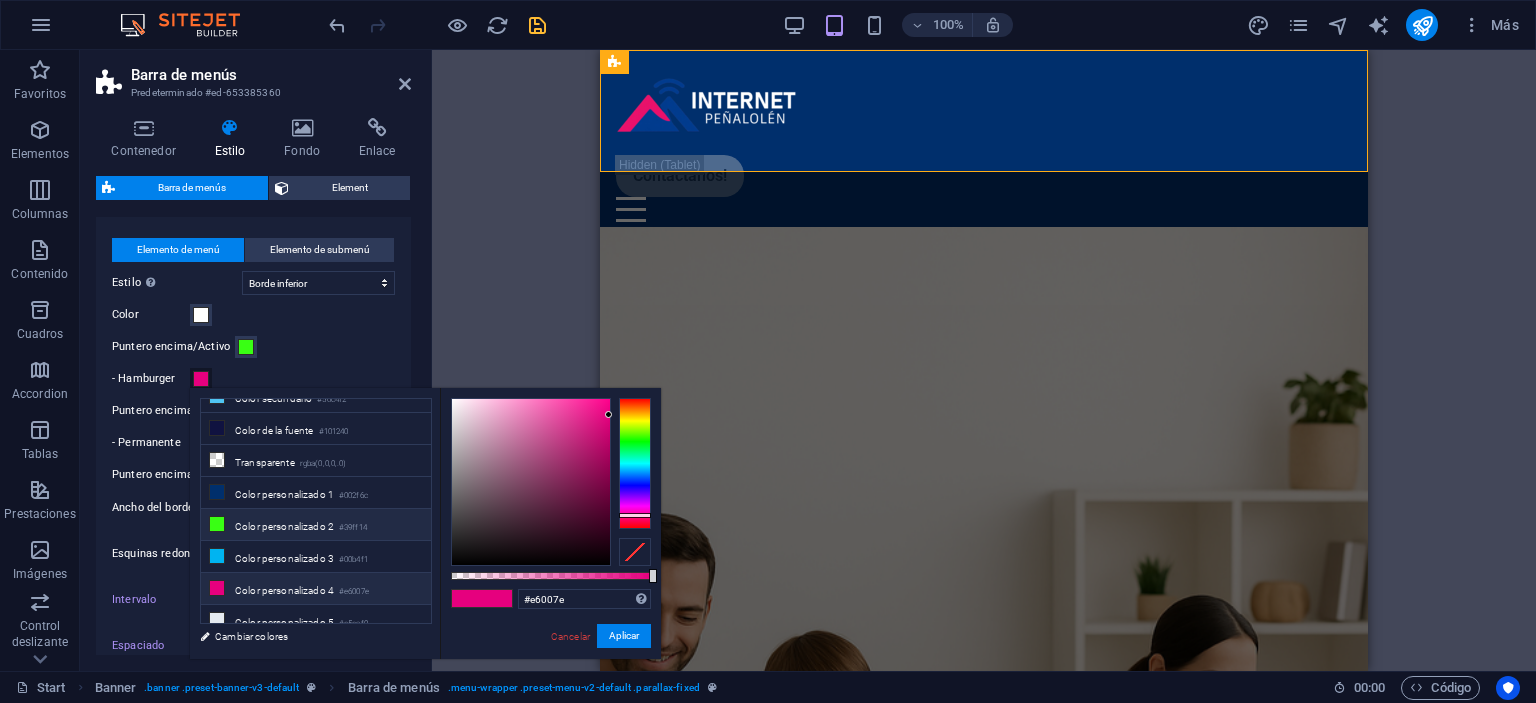 click on "Color personalizado 2
#39ff14" at bounding box center (316, 525) 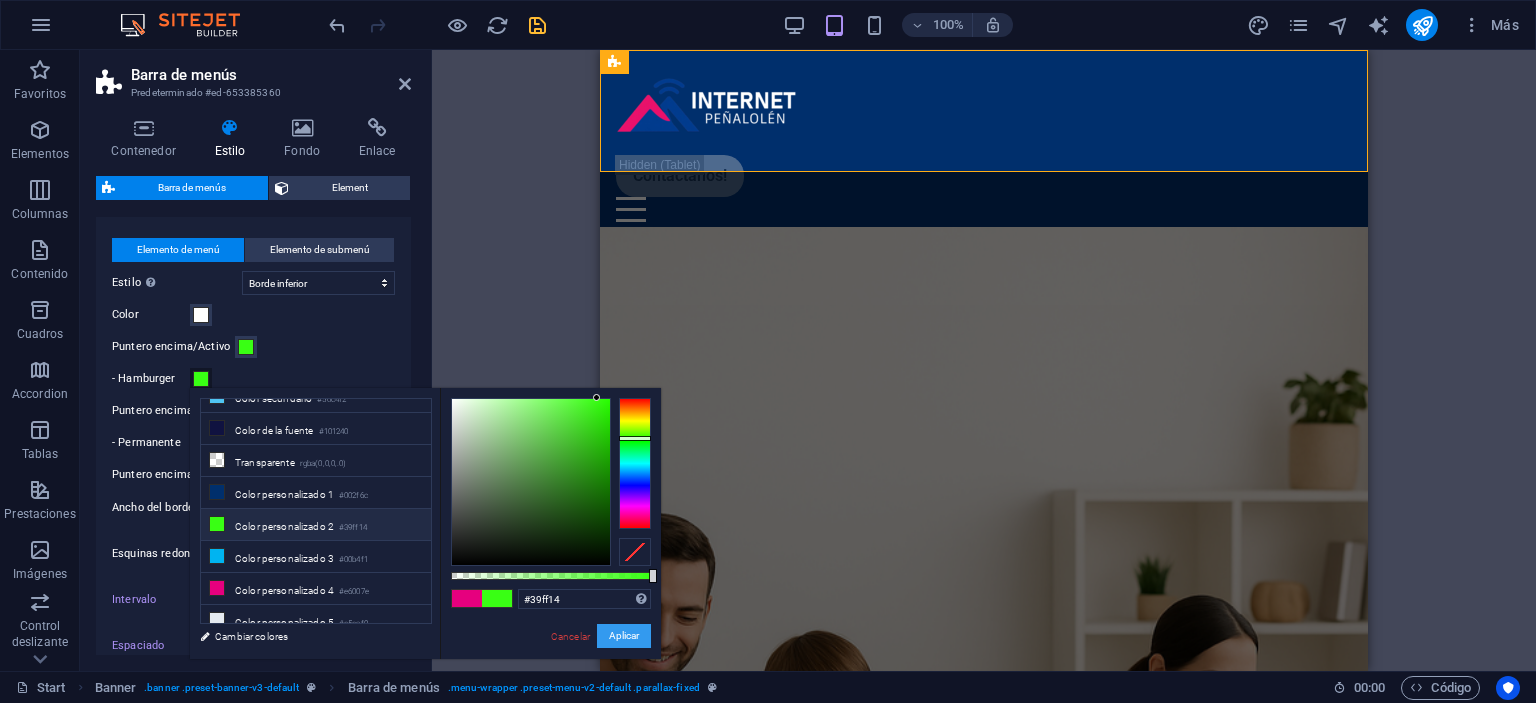 click on "Aplicar" at bounding box center [624, 636] 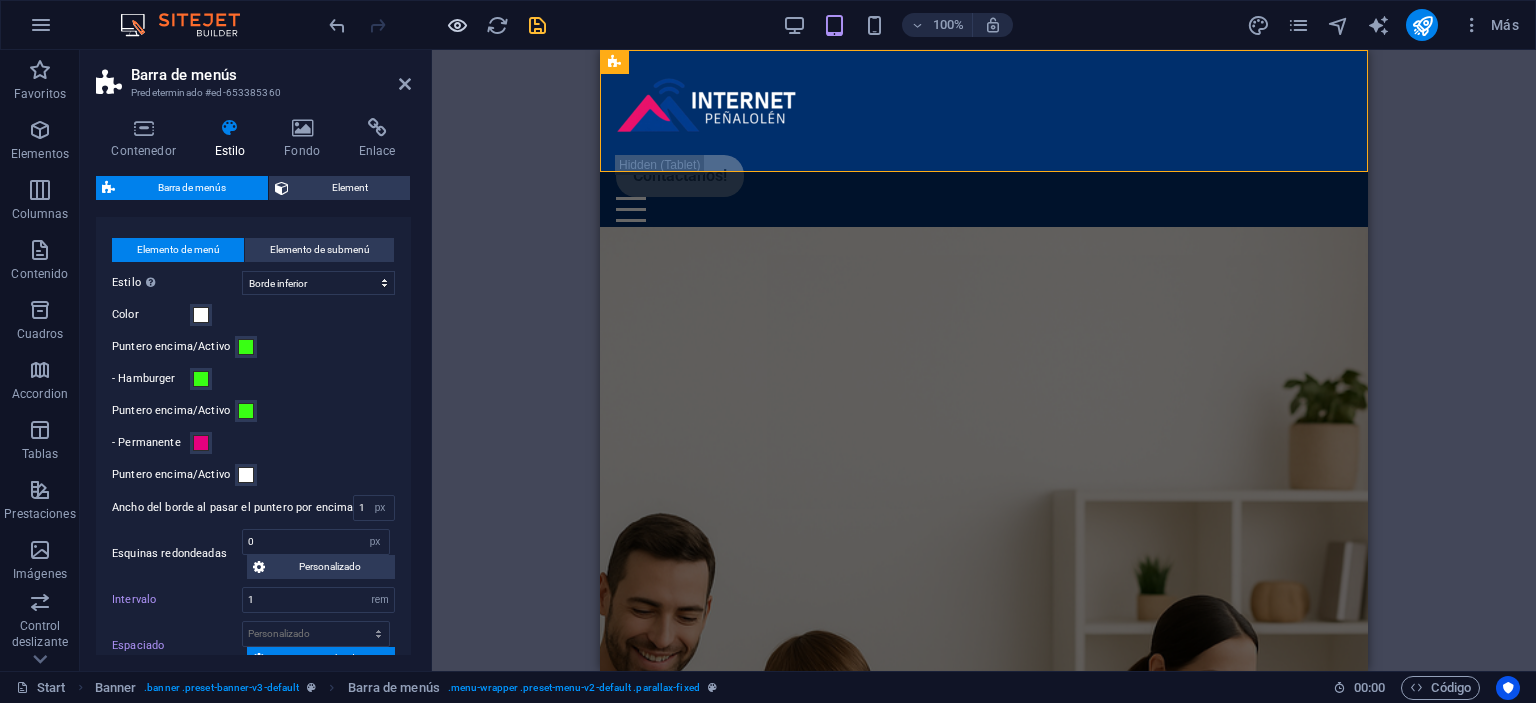 type 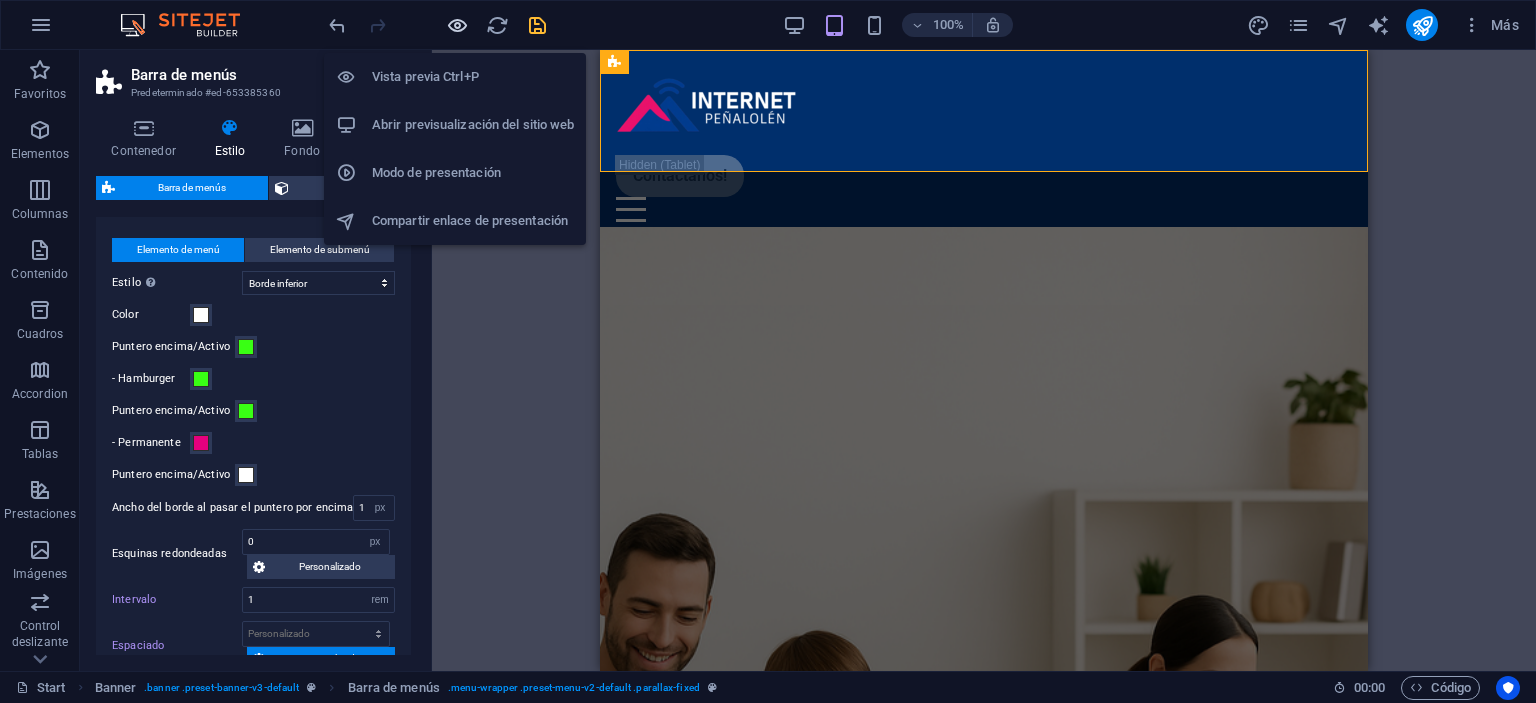 click at bounding box center [457, 25] 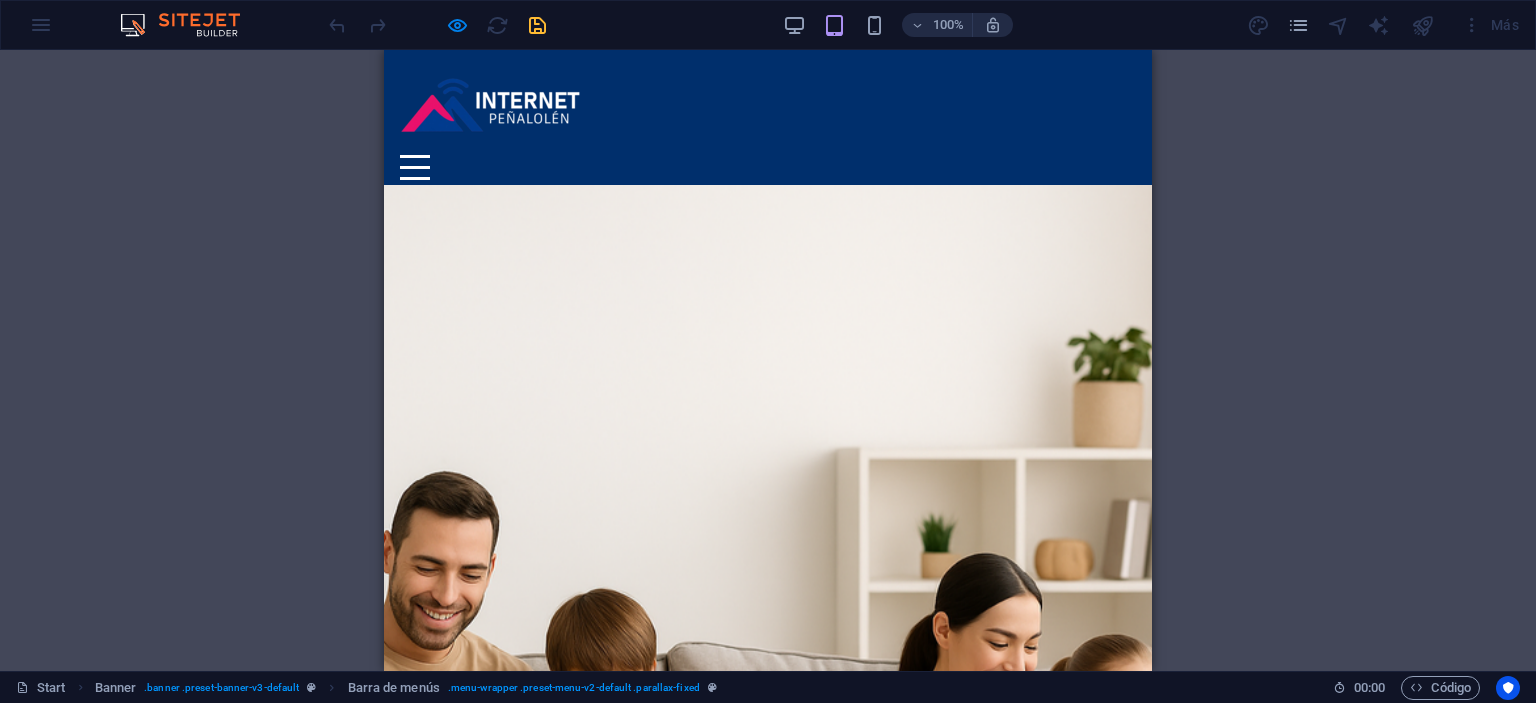 click at bounding box center [415, 167] 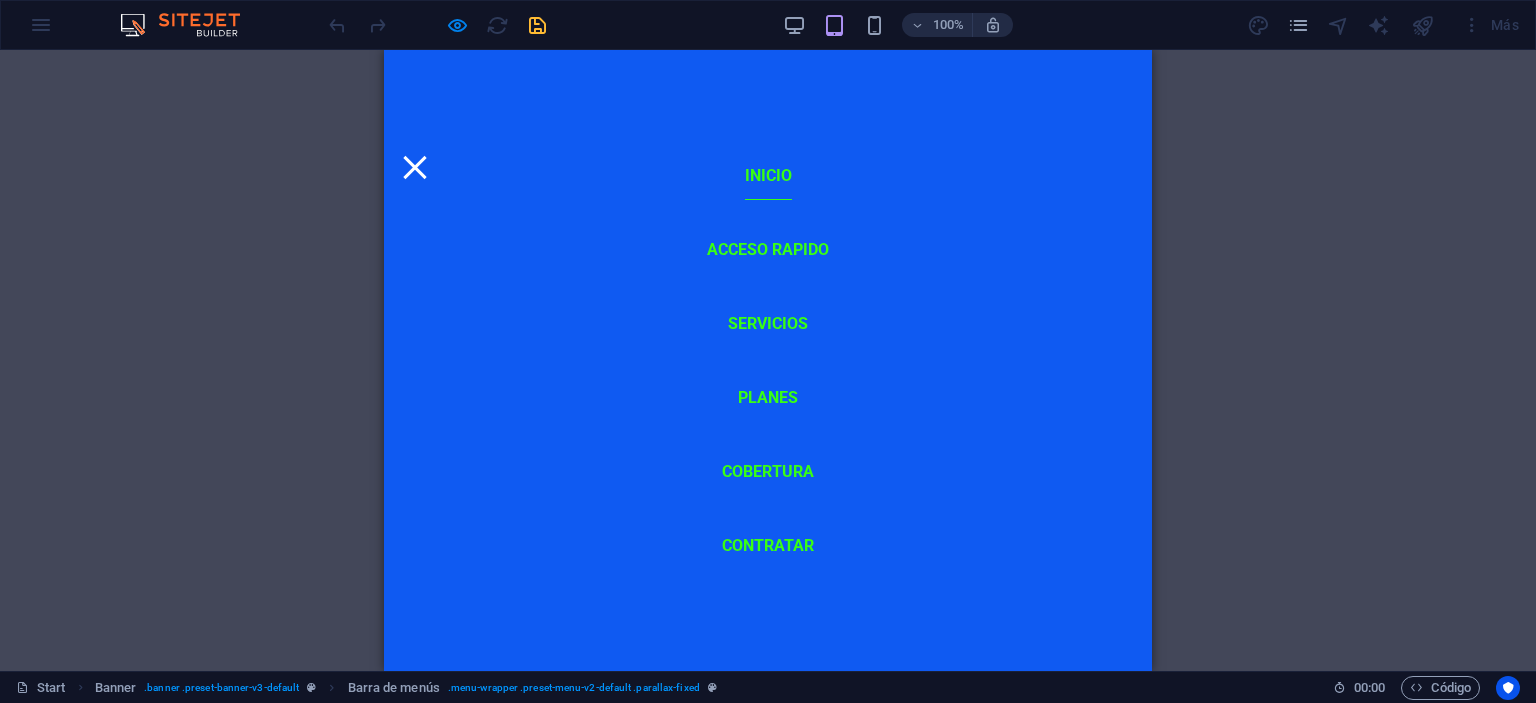 click at bounding box center (415, 167) 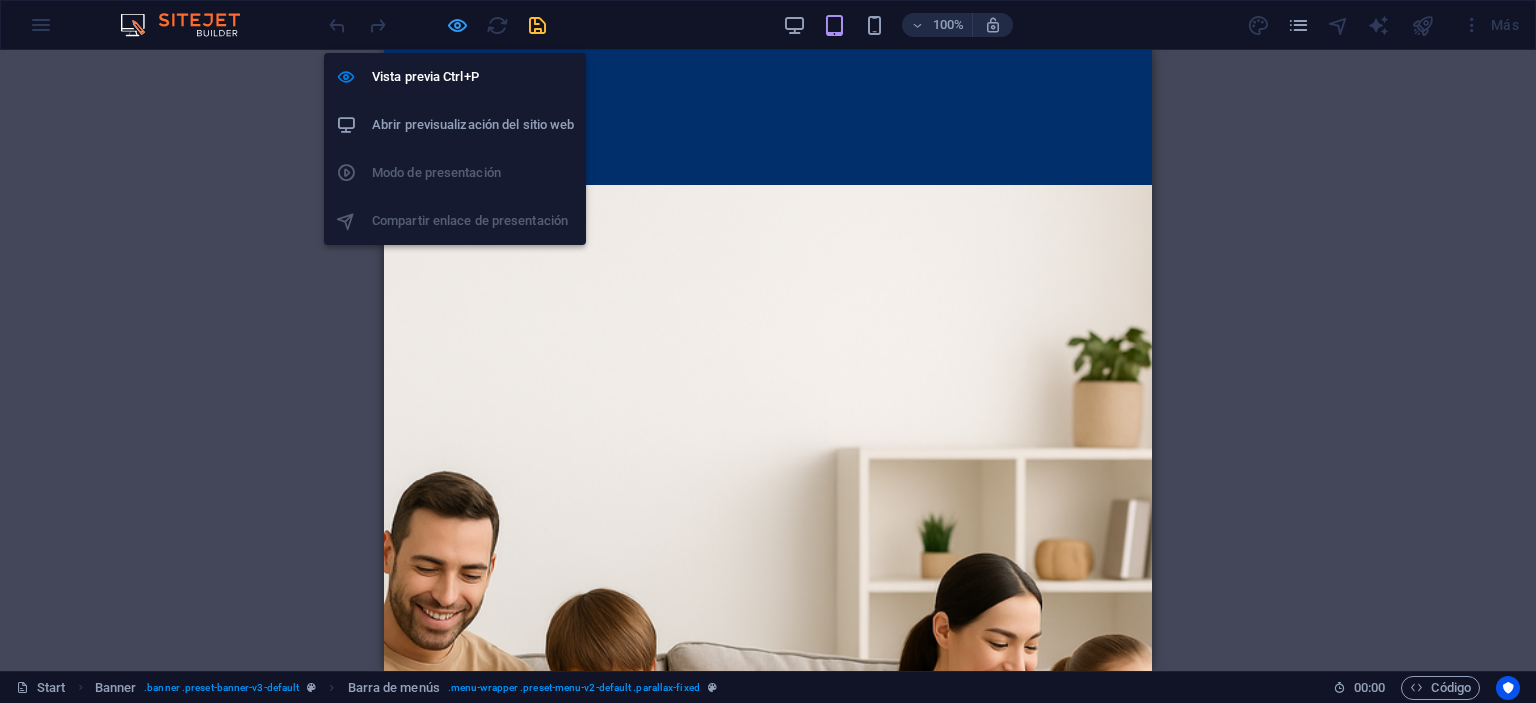 click at bounding box center [457, 25] 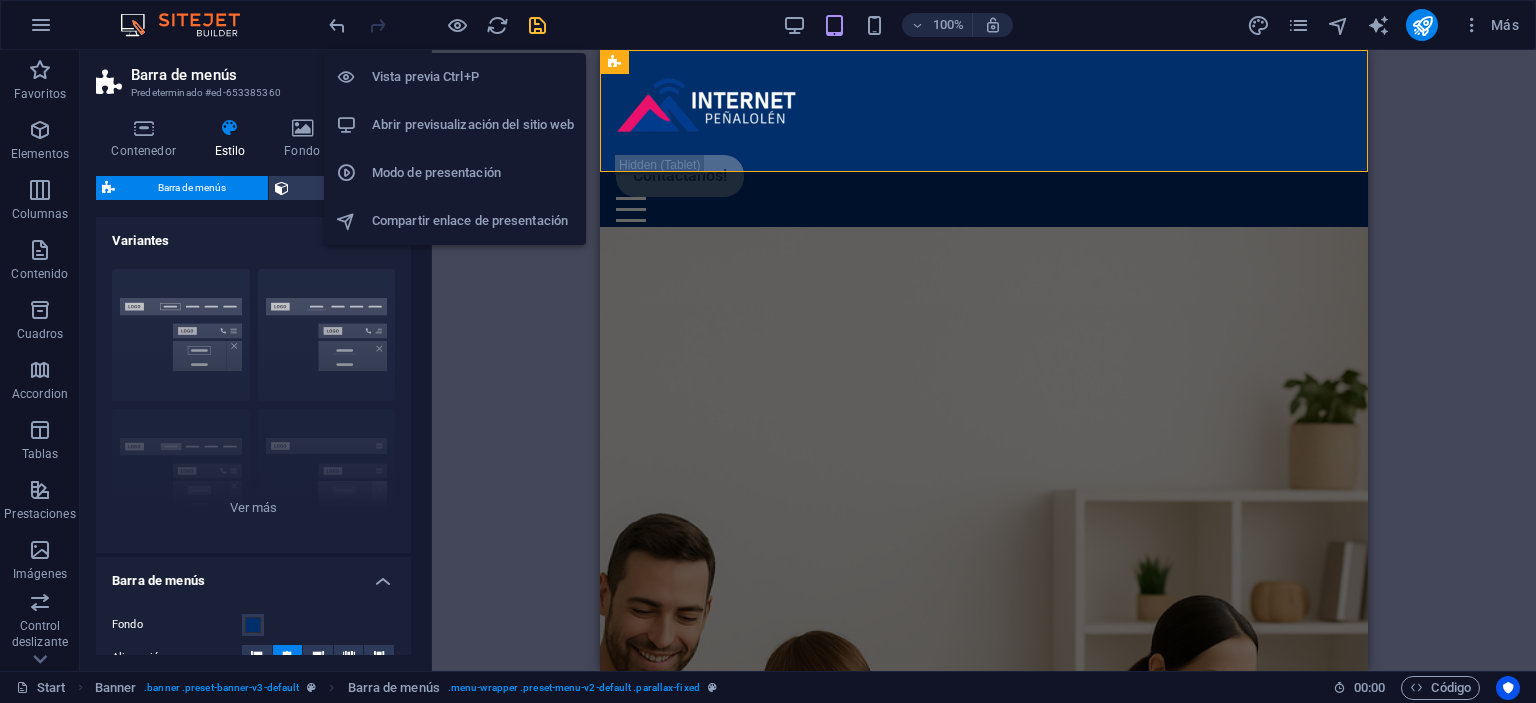 type 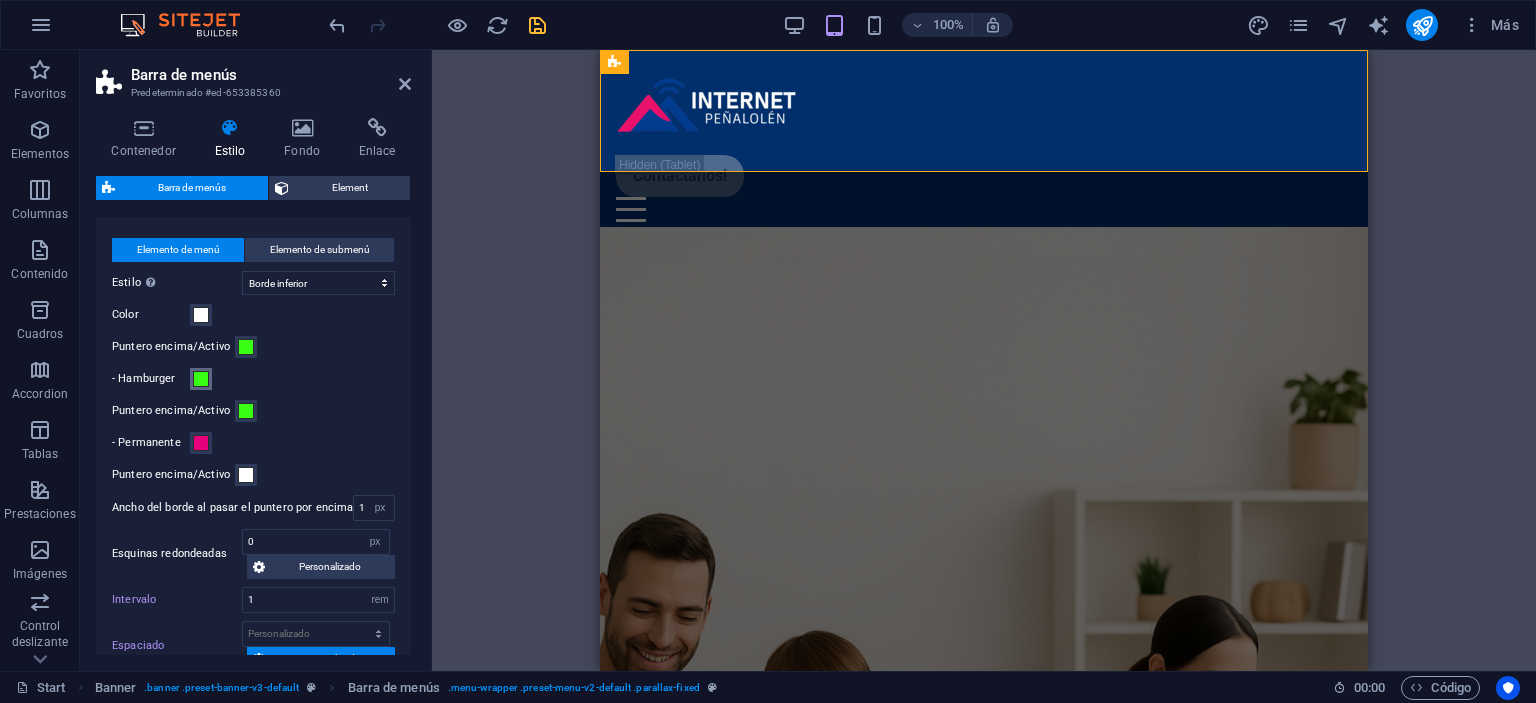 click at bounding box center (201, 379) 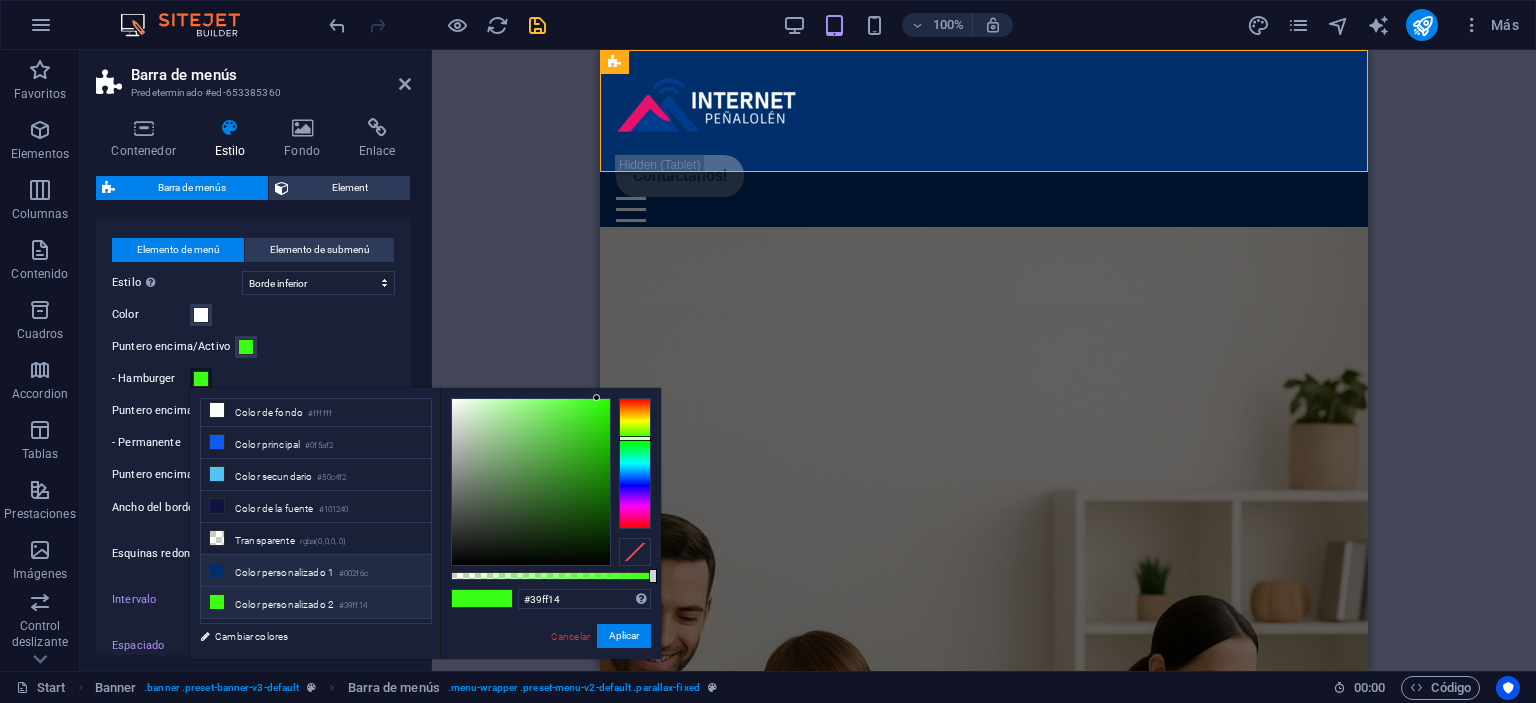 scroll, scrollTop: 0, scrollLeft: 0, axis: both 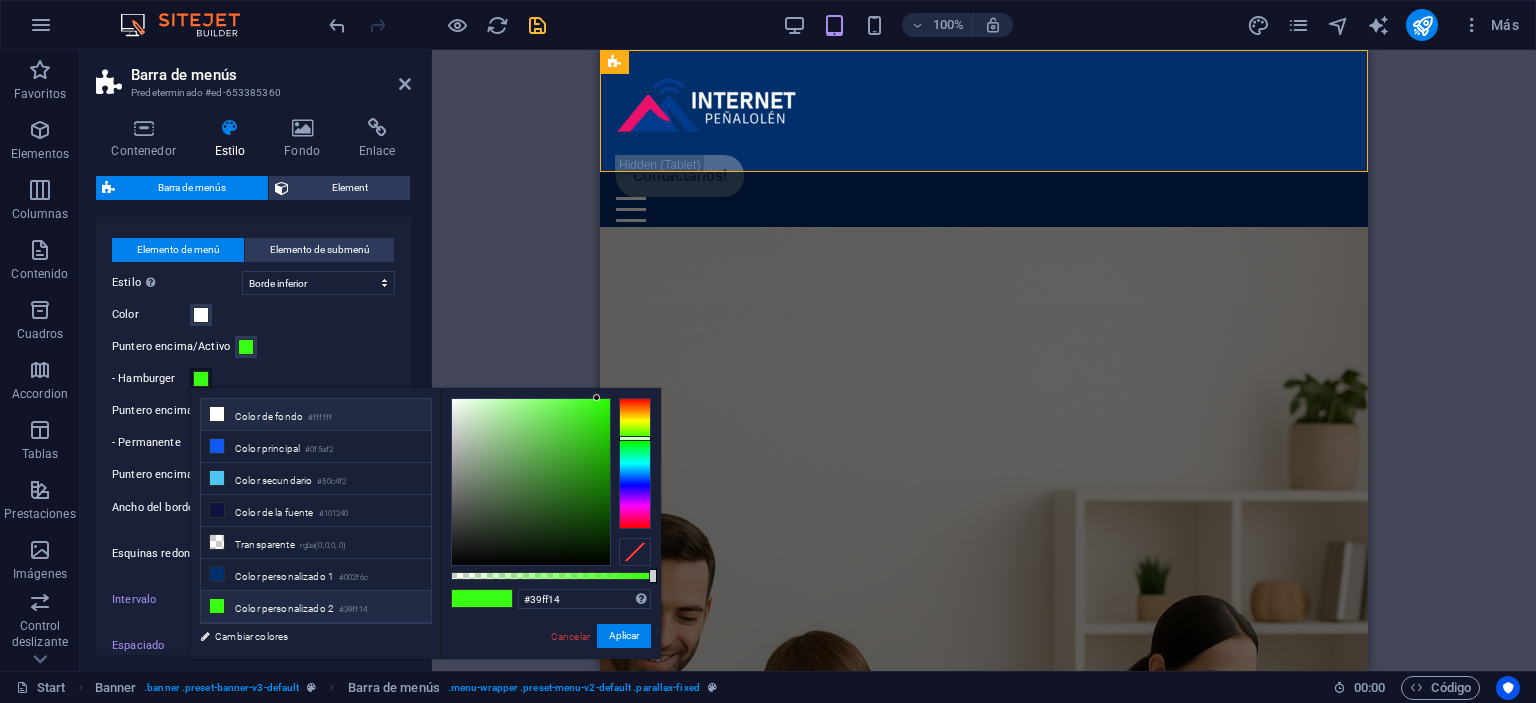 click on "#ffffff" at bounding box center (320, 418) 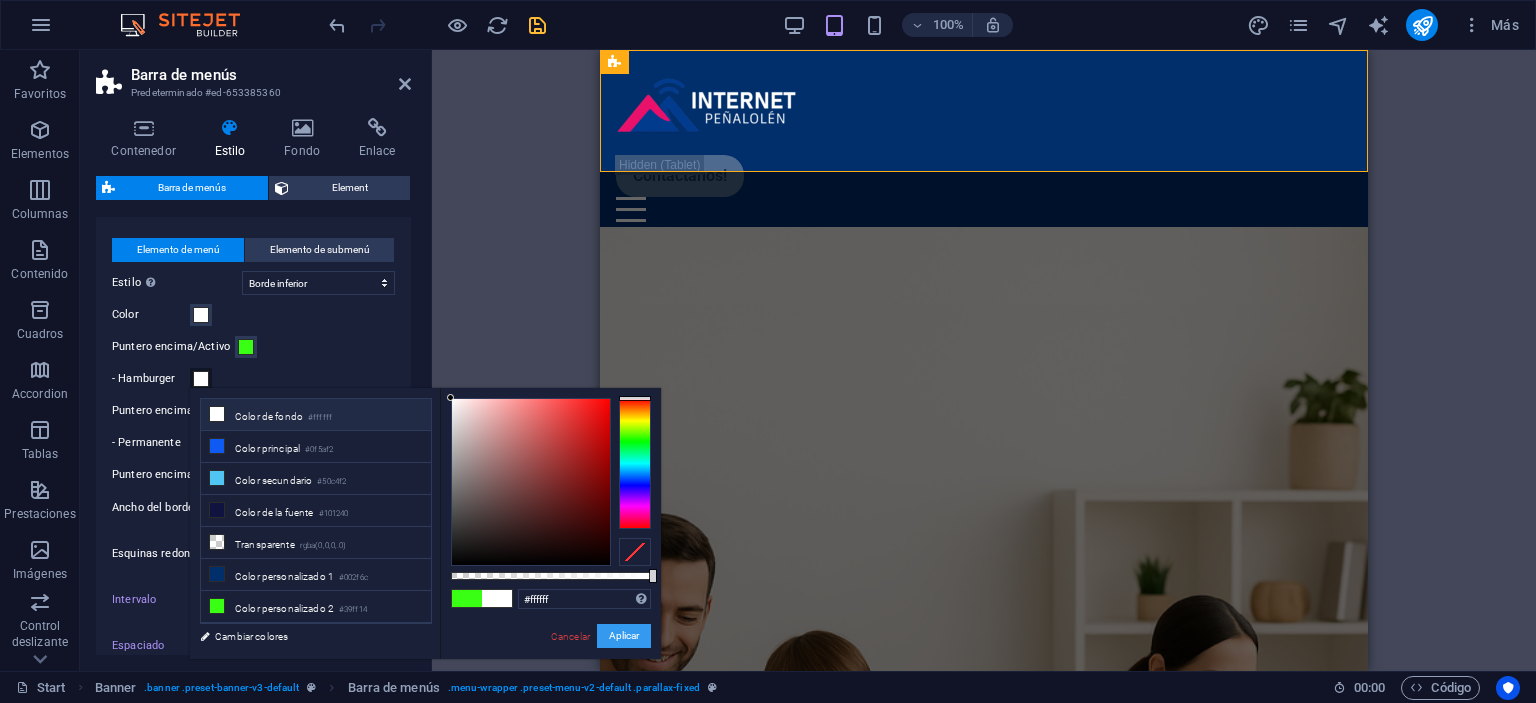 drag, startPoint x: 634, startPoint y: 640, endPoint x: 7, endPoint y: 578, distance: 630.0579 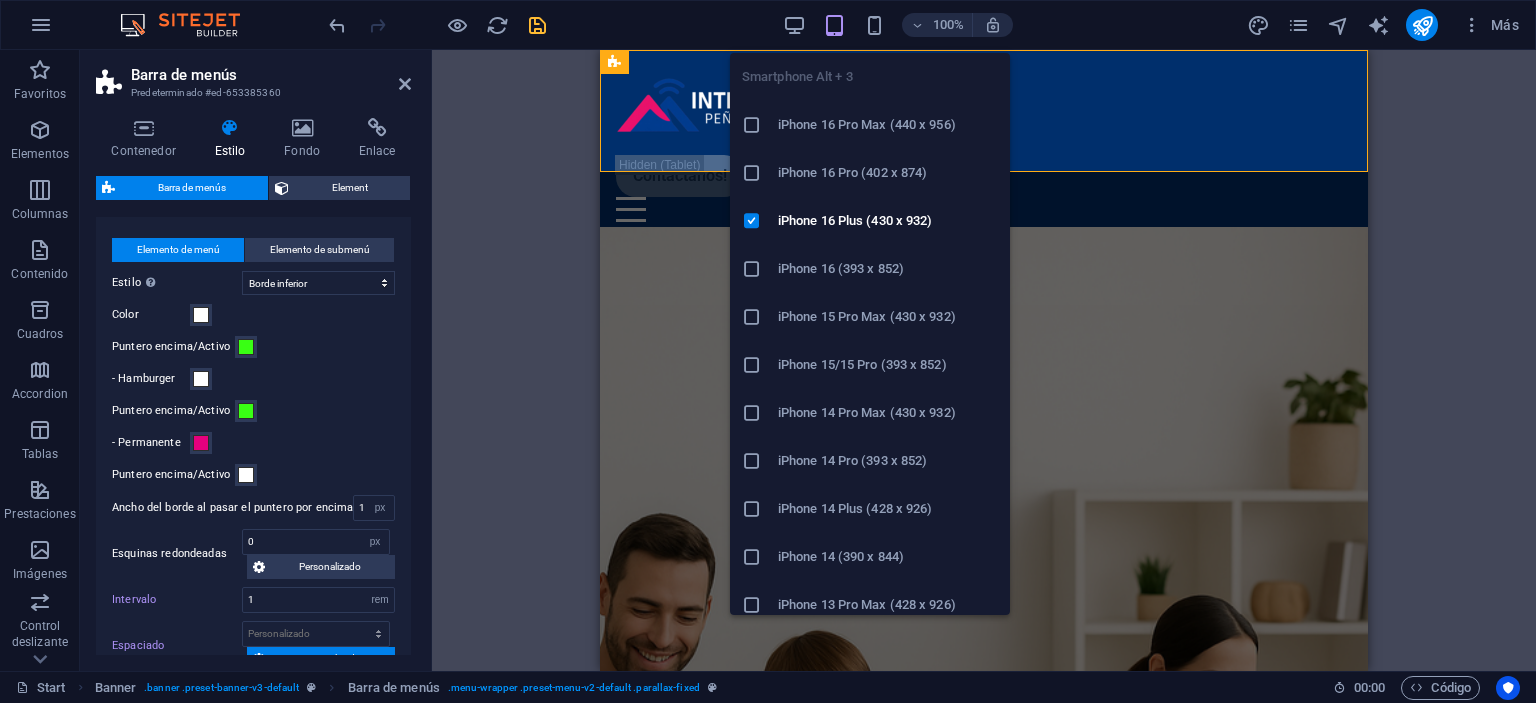 type 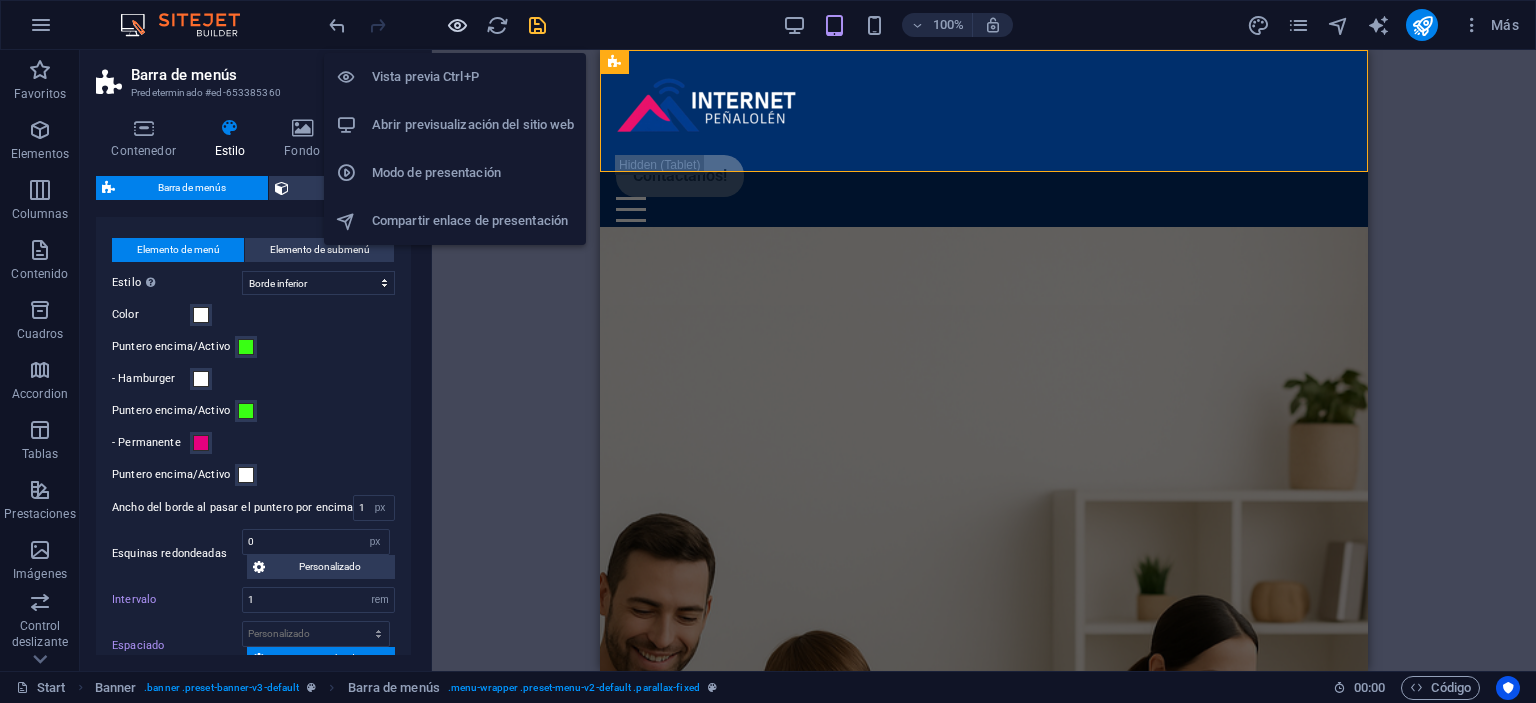 click at bounding box center [457, 25] 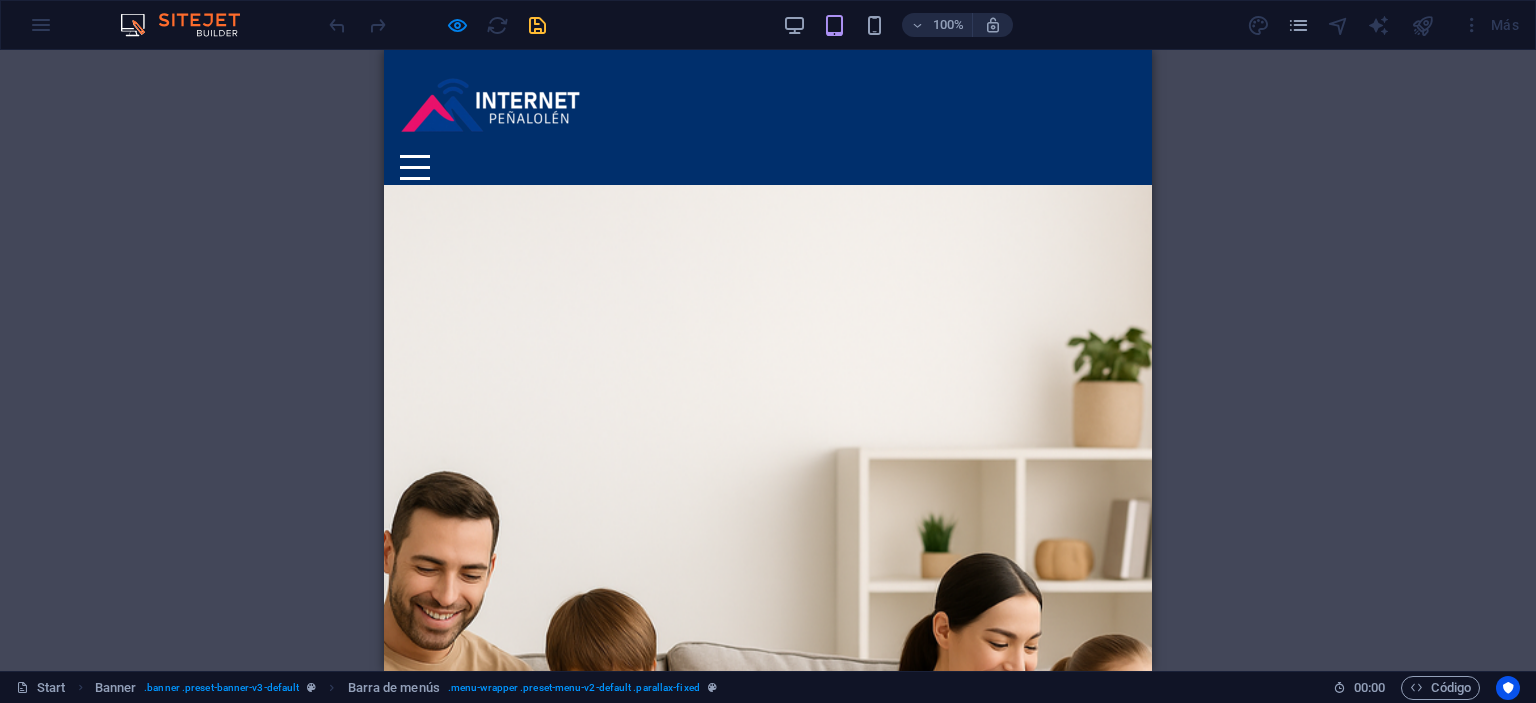 click at bounding box center (415, 156) 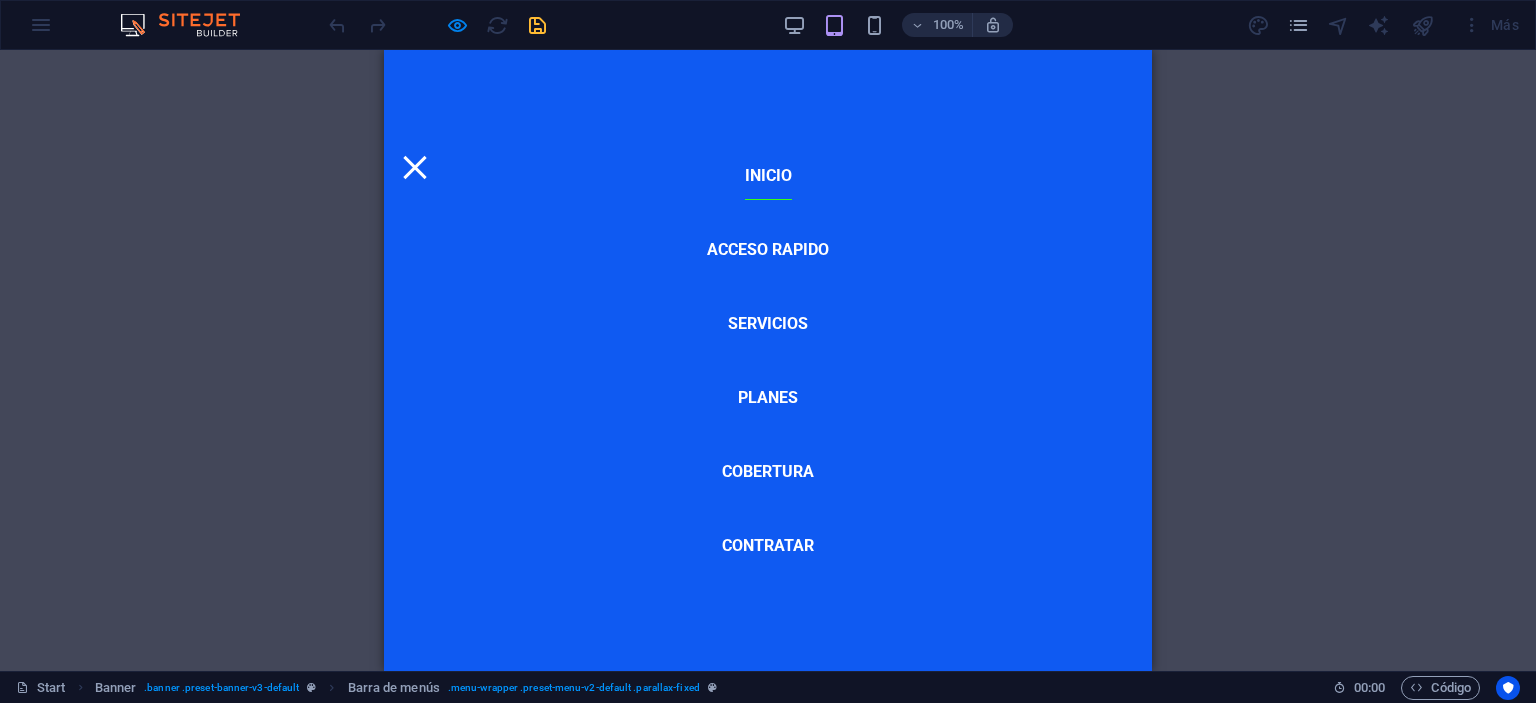 click at bounding box center [414, 167] 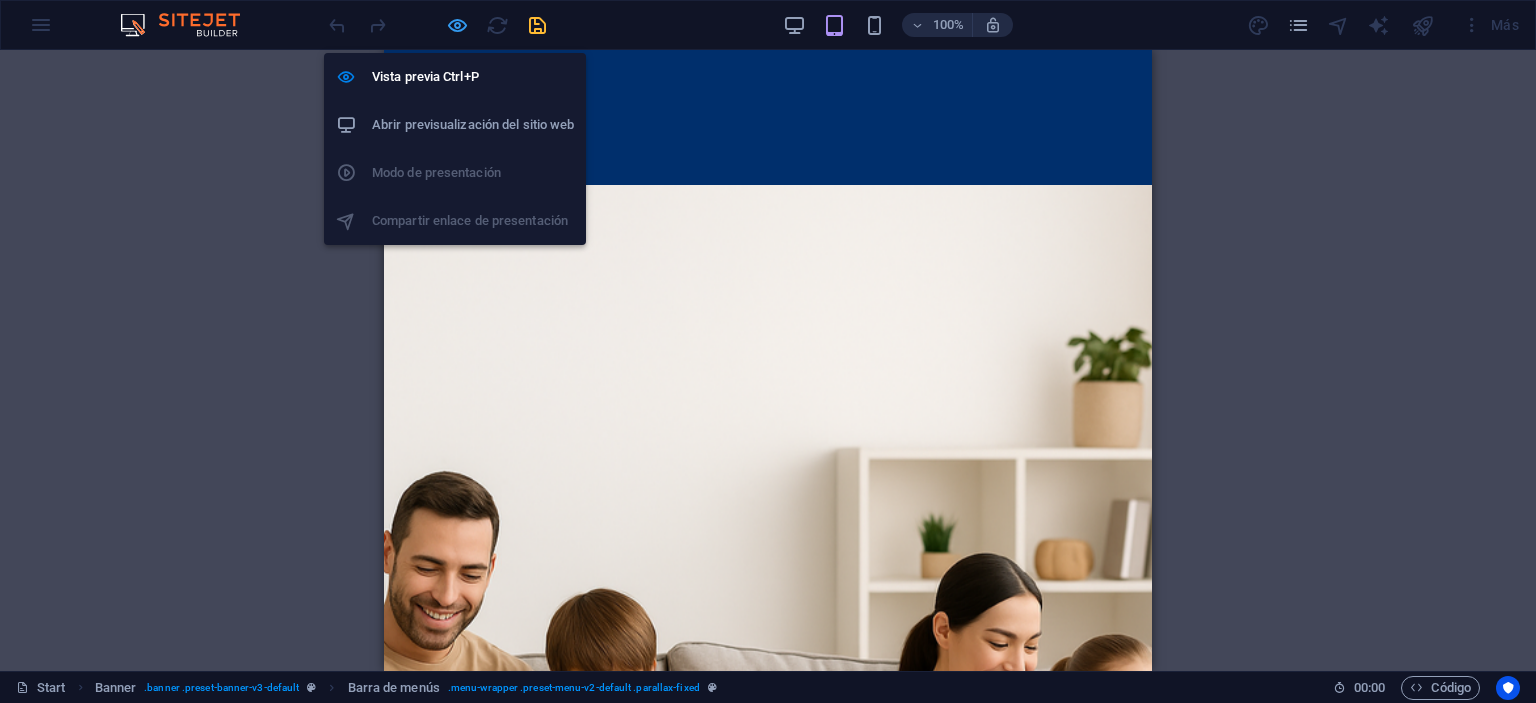 click at bounding box center [457, 25] 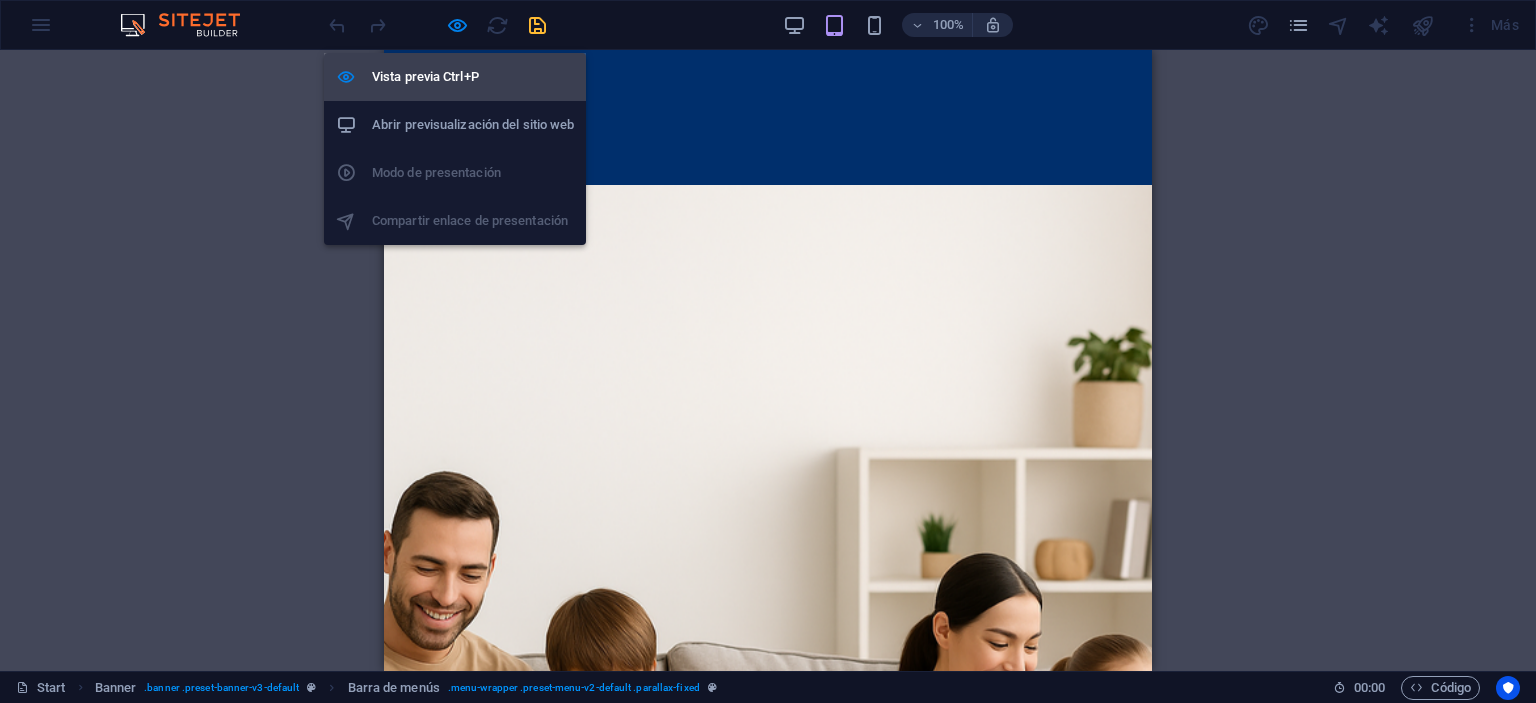 select on "rem" 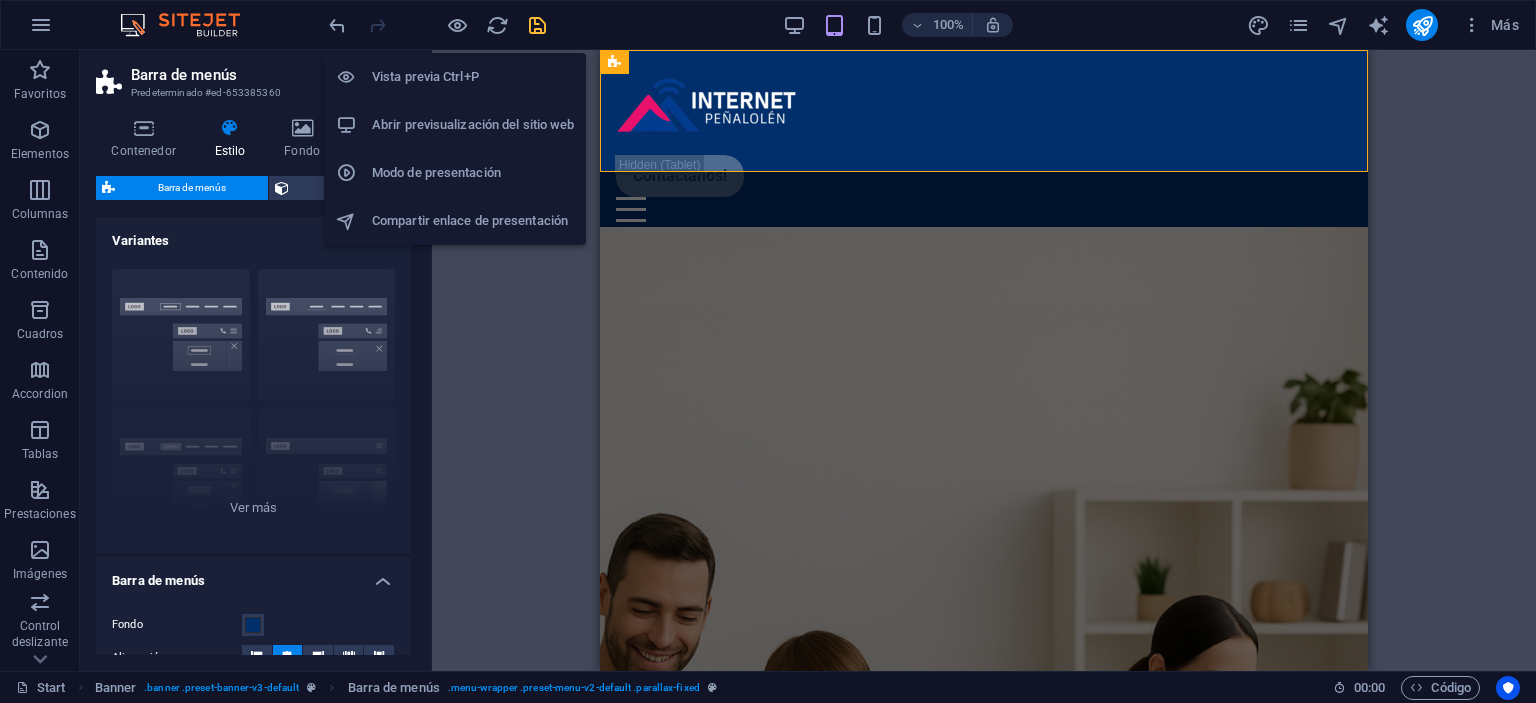 type 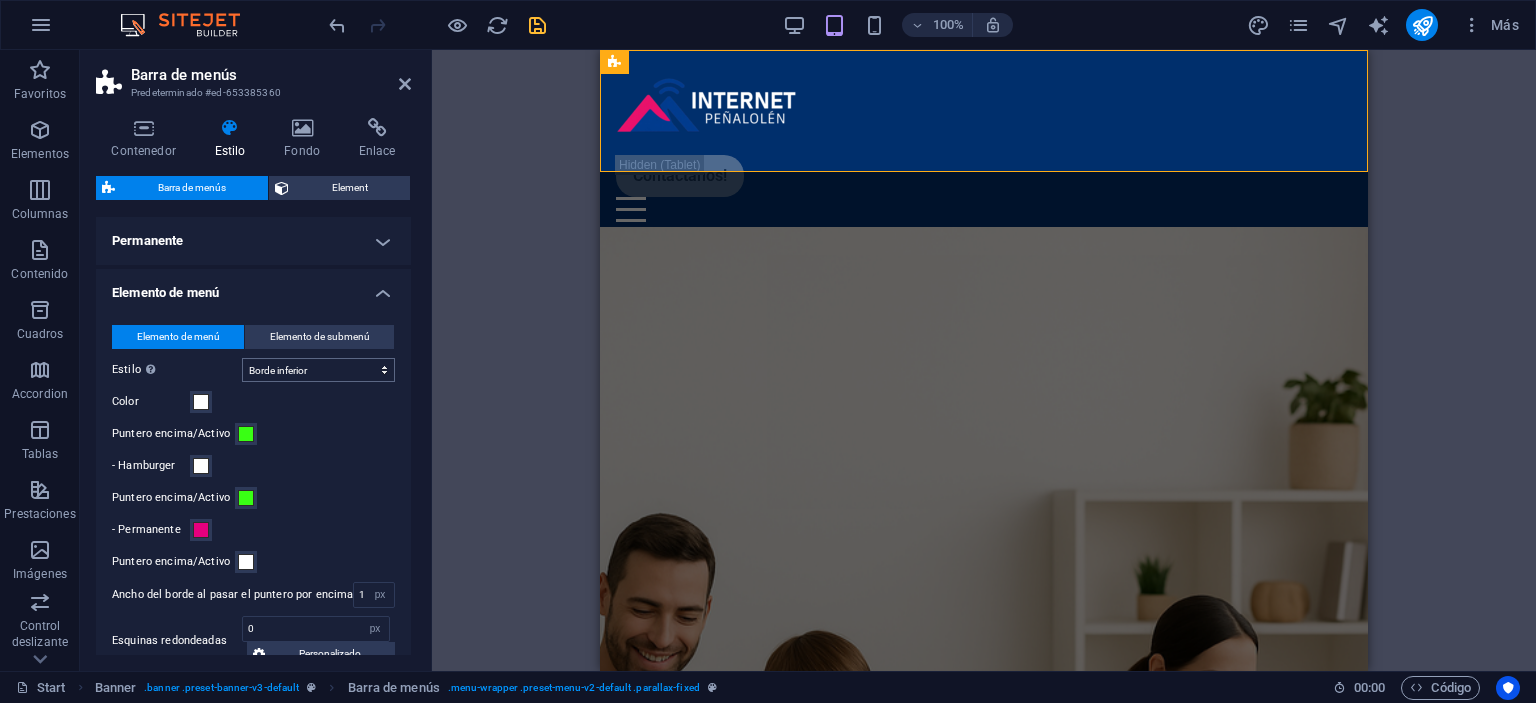 scroll, scrollTop: 638, scrollLeft: 0, axis: vertical 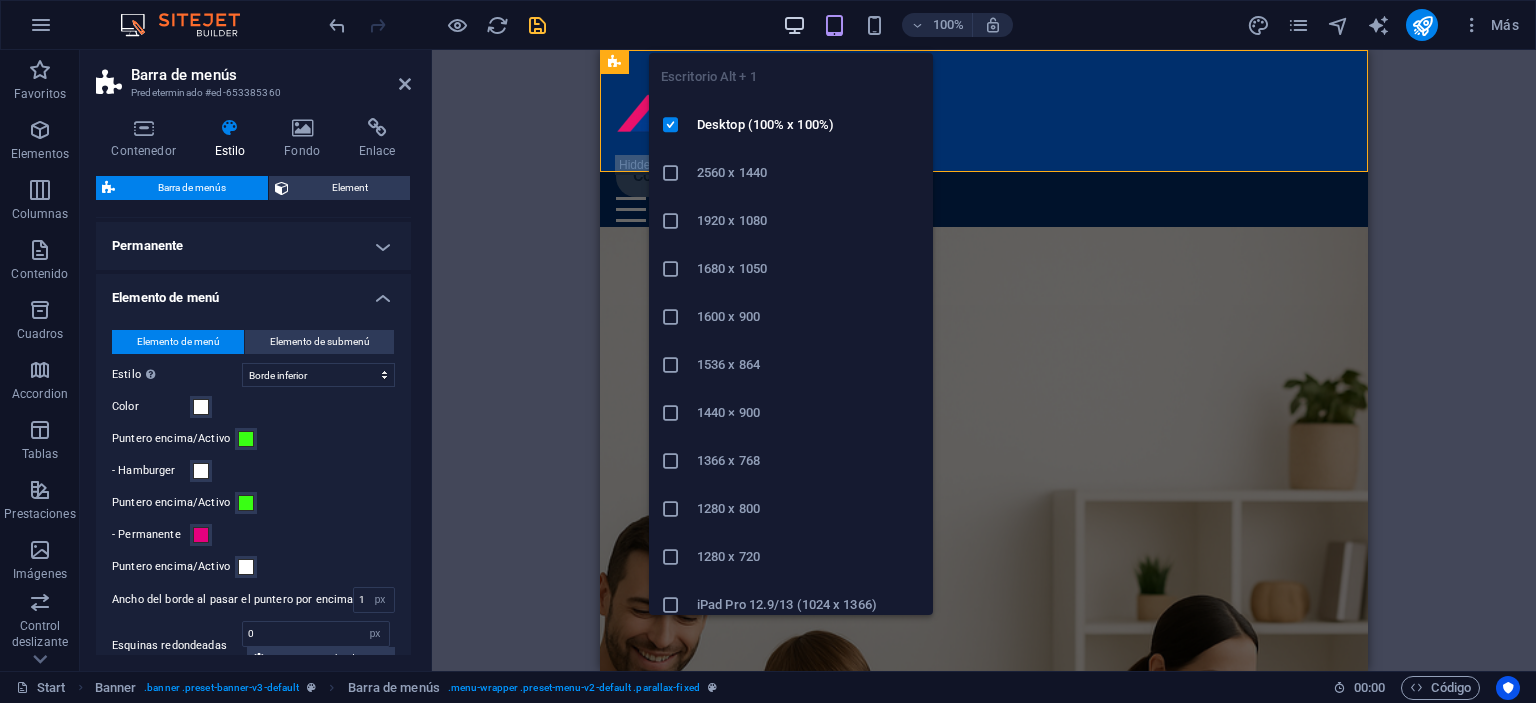 click at bounding box center (794, 25) 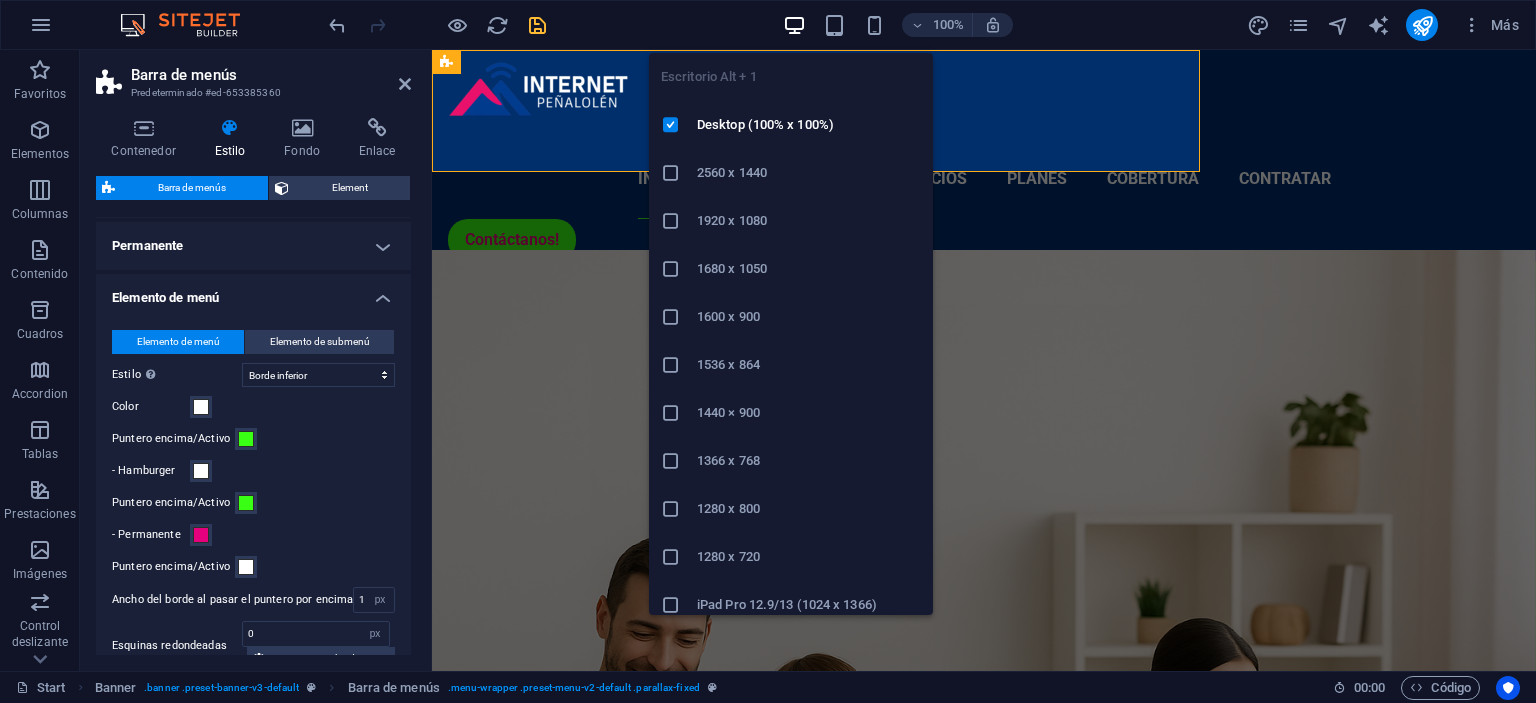 type 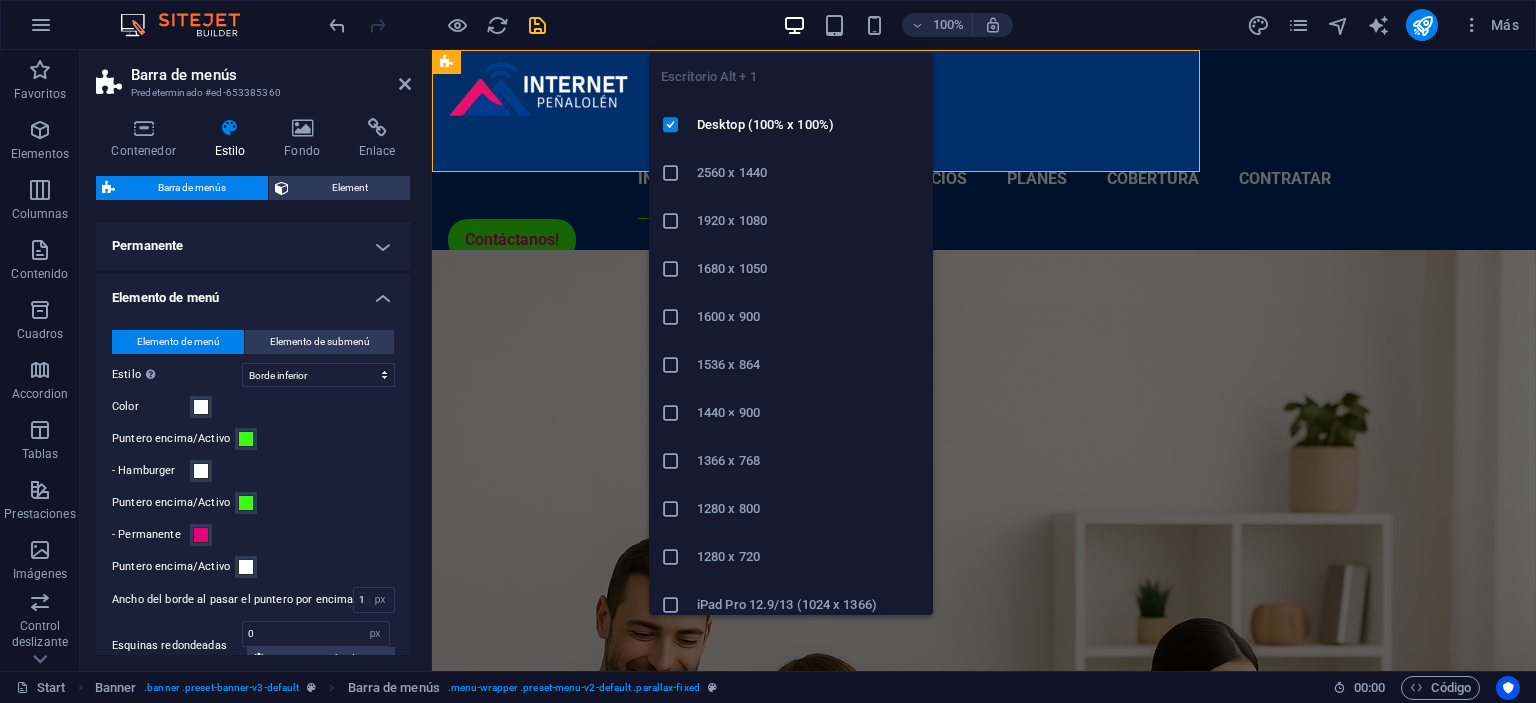 select on "DISABLED_OPTION_VALUE" 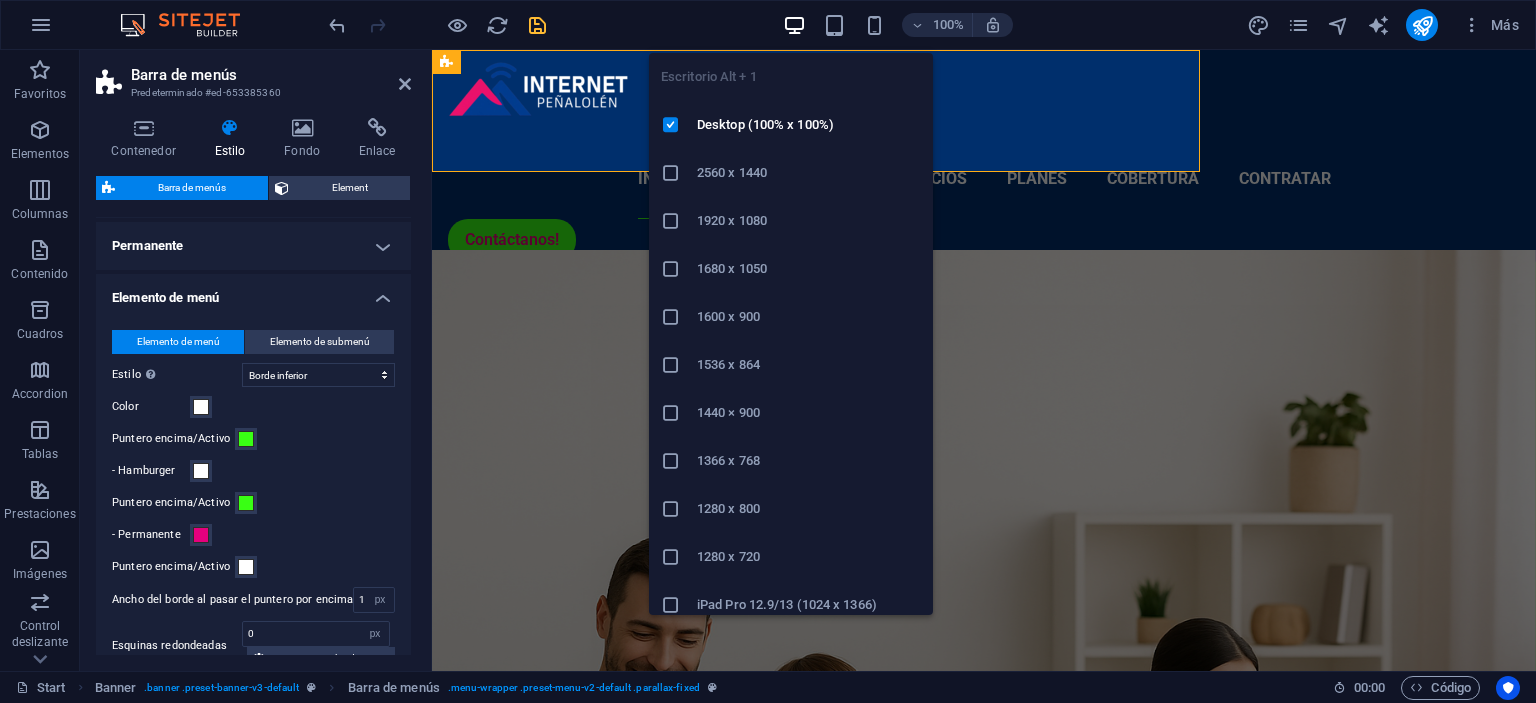 type on "2.5" 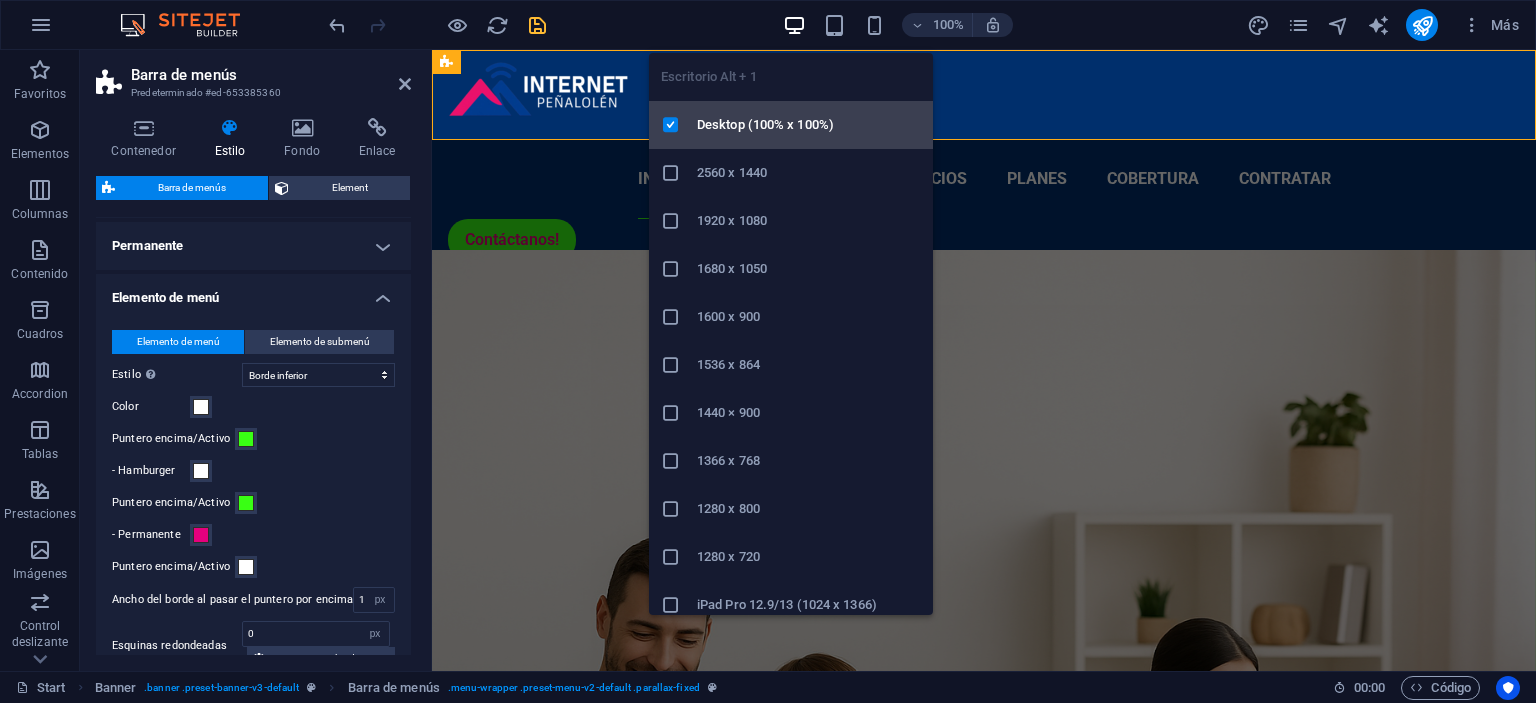 type 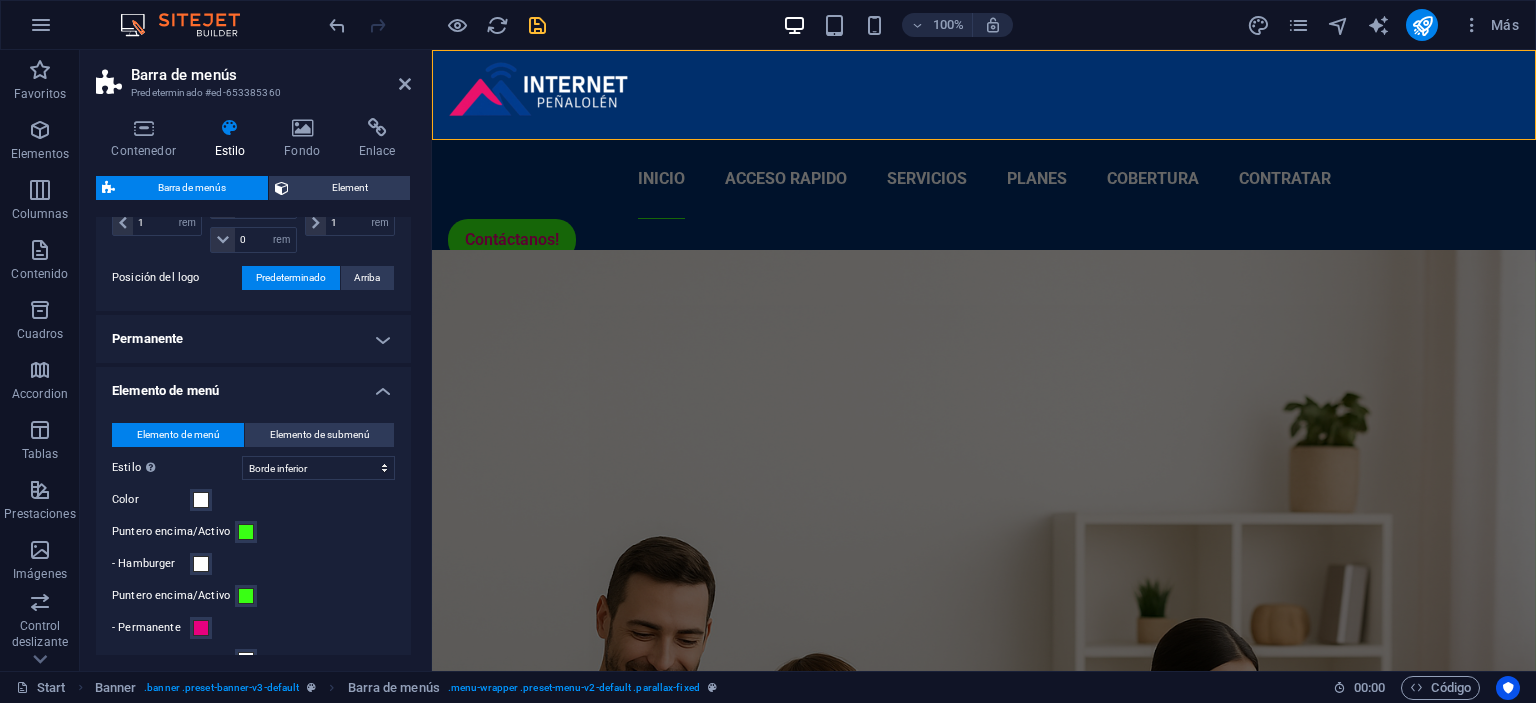 scroll, scrollTop: 547, scrollLeft: 0, axis: vertical 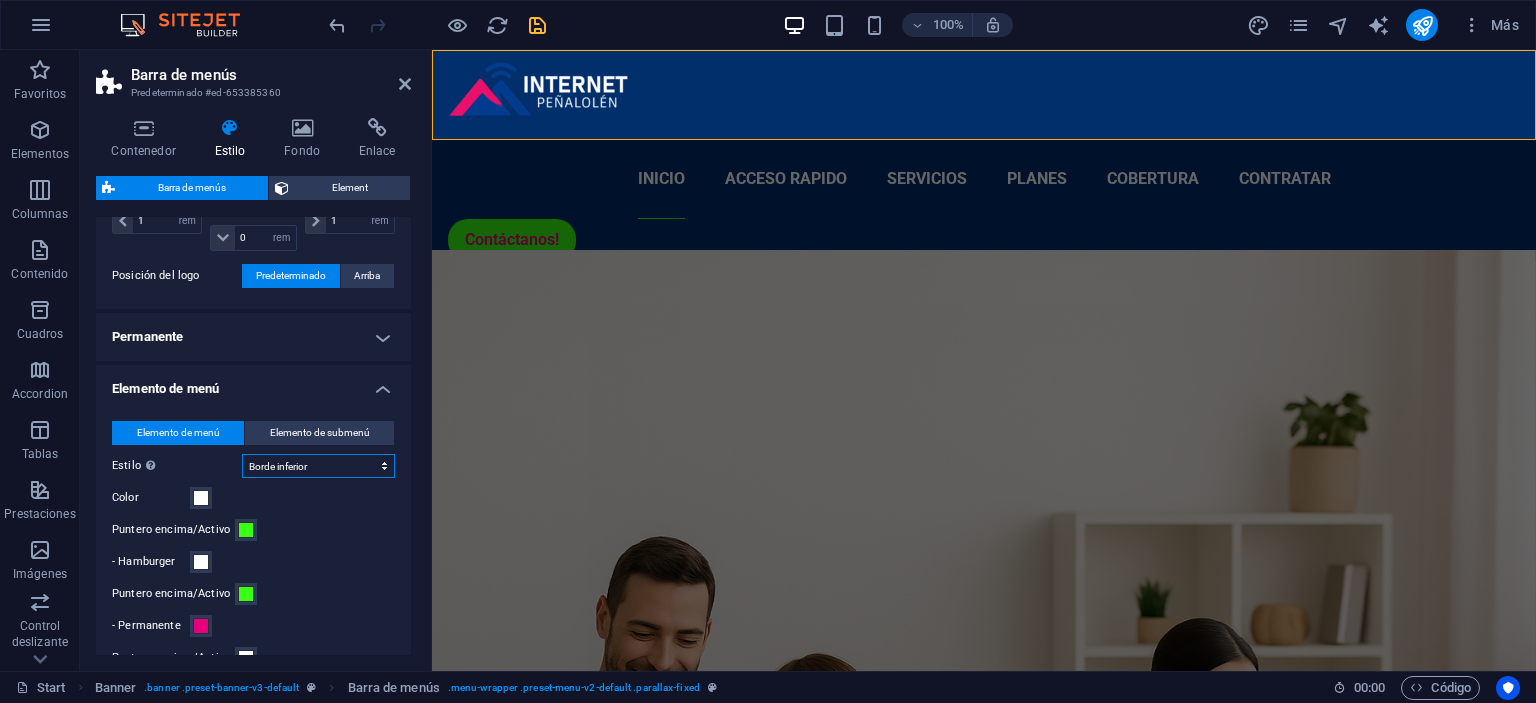 click on "Sin formato Color del texto Cuadro: Atenuar Cuadro: Voltear verticalmente Cuadro: Voltear horizontalmente Cuadro: Bajar Cuadro: Subir Cuadro: Desplazar a la derecha Cuadro: Desplazar a la izquierda Cuadro: Efecto de zoom Borde Borde superior e inferior Borde izquierdo y derecho Borde superior Borde inferior" at bounding box center [318, 466] 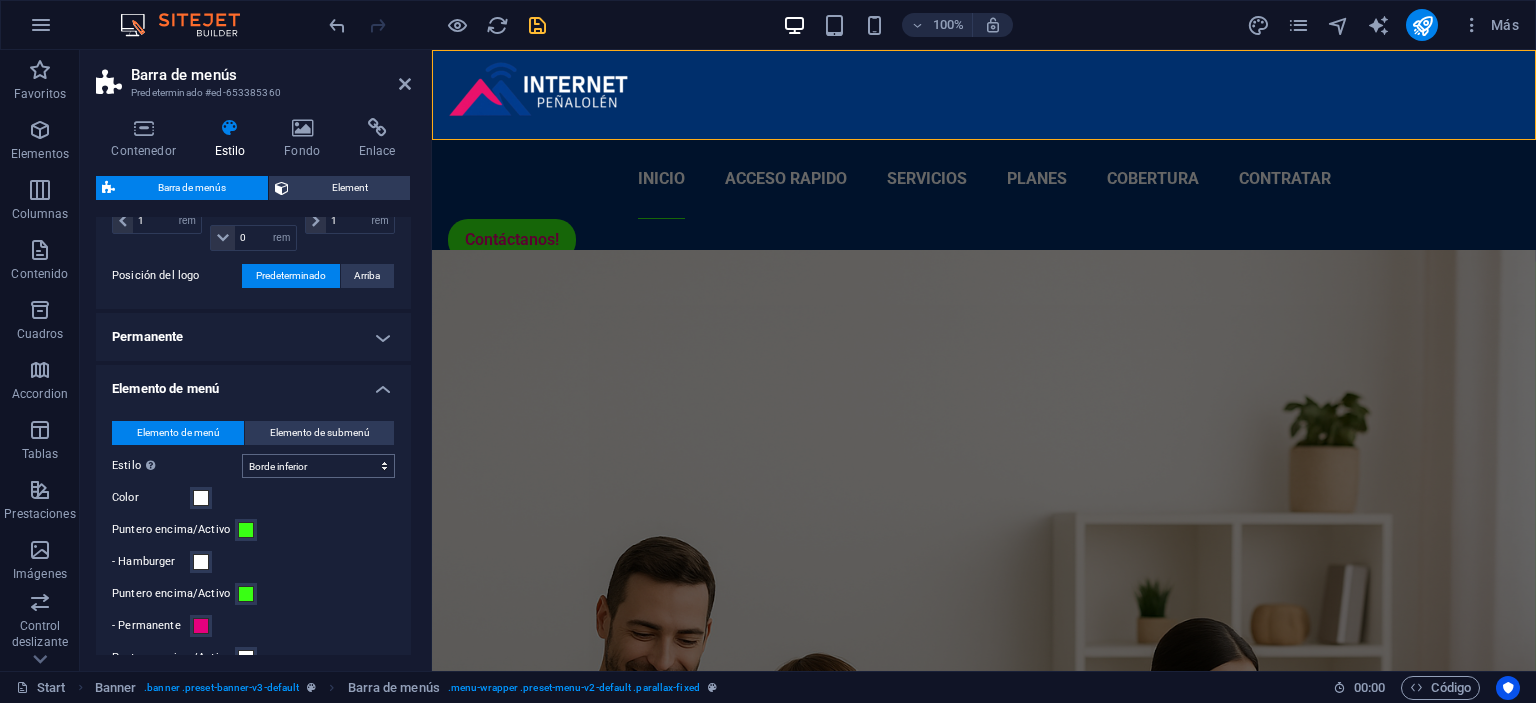 click on "Elemento de menú Elemento de submenú Estilo Cambia al modo de previsualización y mueve el ratón sobre los elementos del menú para probar el efecto. Sin formato Color del texto Cuadro: Atenuar Cuadro: Voltear verticalmente Cuadro: Voltear horizontalmente Cuadro: Bajar Cuadro: Subir Cuadro: Desplazar a la derecha Cuadro: Desplazar a la izquierda Cuadro: Efecto de zoom Borde Borde superior e inferior Borde izquierdo y derecho Borde superior Borde inferior Color Puntero encima/Activo  - Hamburger Puntero encima/Activo  - Permanente Puntero encima/Activo Ancho del borde al pasar el puntero por encima 1 px rem vh vw Esquinas redondeadas 0 px rem % vh vw Personalizado Personalizado 0 px rem % vh vw 0 px rem % vh vw 0 px rem % vh vw 0 px rem % vh vw Intervalo 2.5 px rem % vh vw Espaciado px rem % vh vw Personalizado Personalizado 0 px rem % vh vw 2 px rem % vh vw 2 px rem % vh vw 0 px rem % vh vw Fuente Predeterminado Cabeceras Tamaño de la fuente px rem % vh vw Espesor de la fuente Gestionar fuentes 0 px rem" at bounding box center (253, 775) 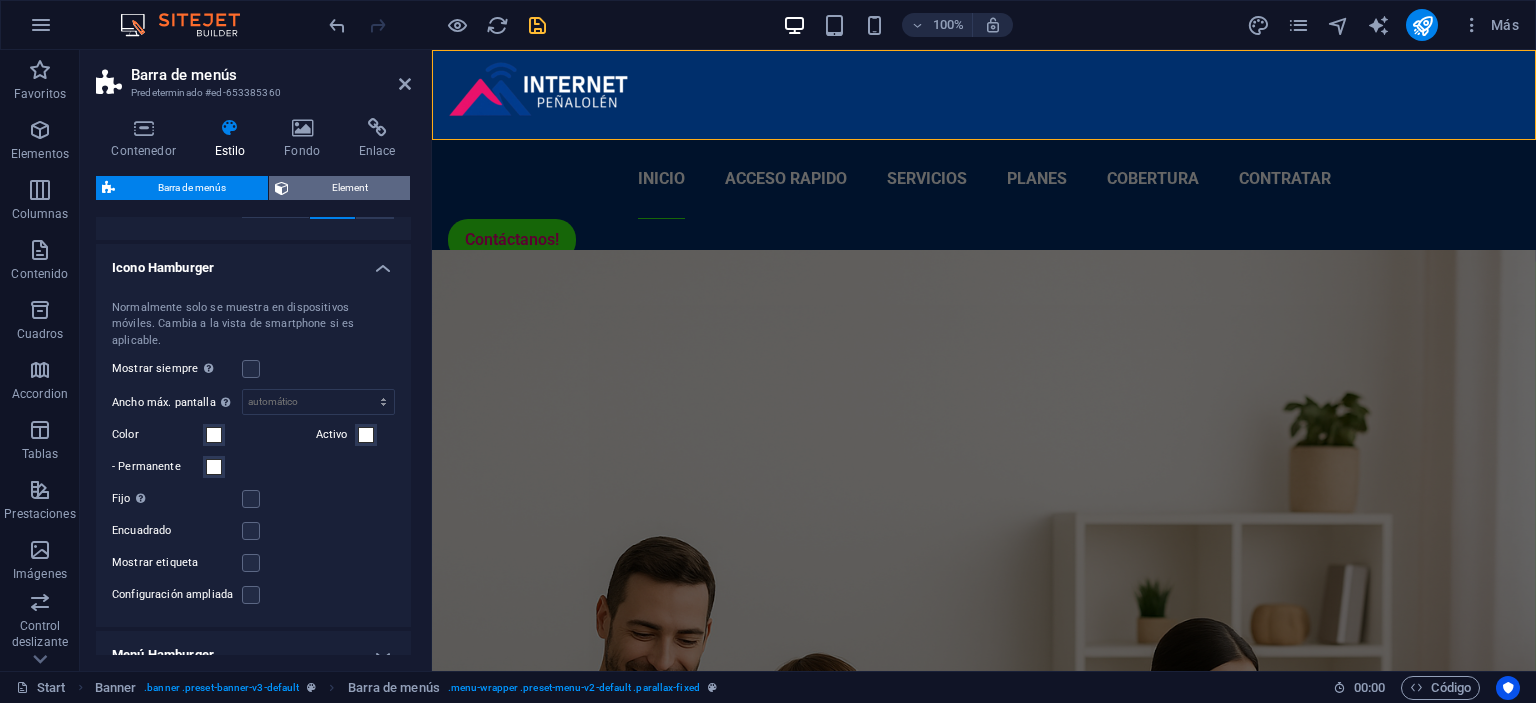 scroll, scrollTop: 1459, scrollLeft: 0, axis: vertical 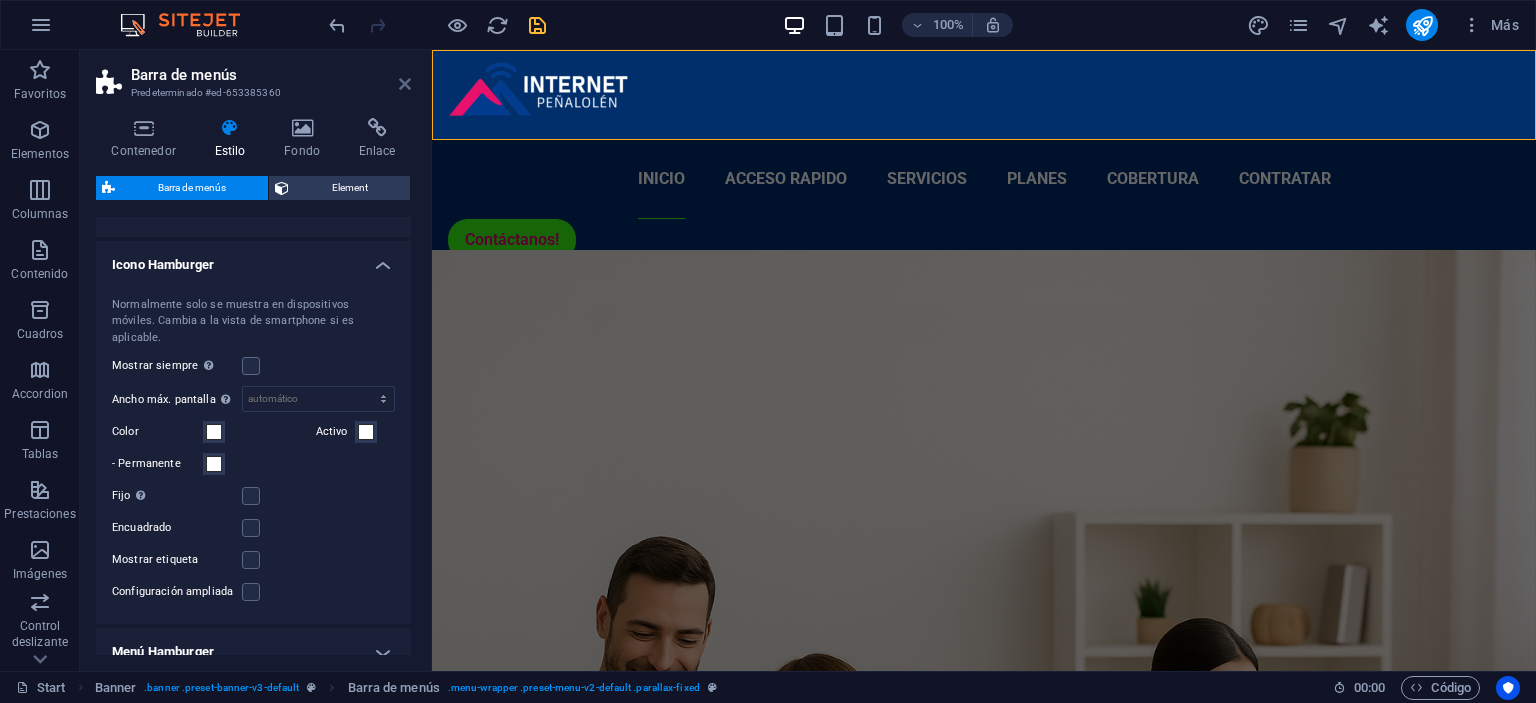 drag, startPoint x: 402, startPoint y: 78, endPoint x: 327, endPoint y: 37, distance: 85.47514 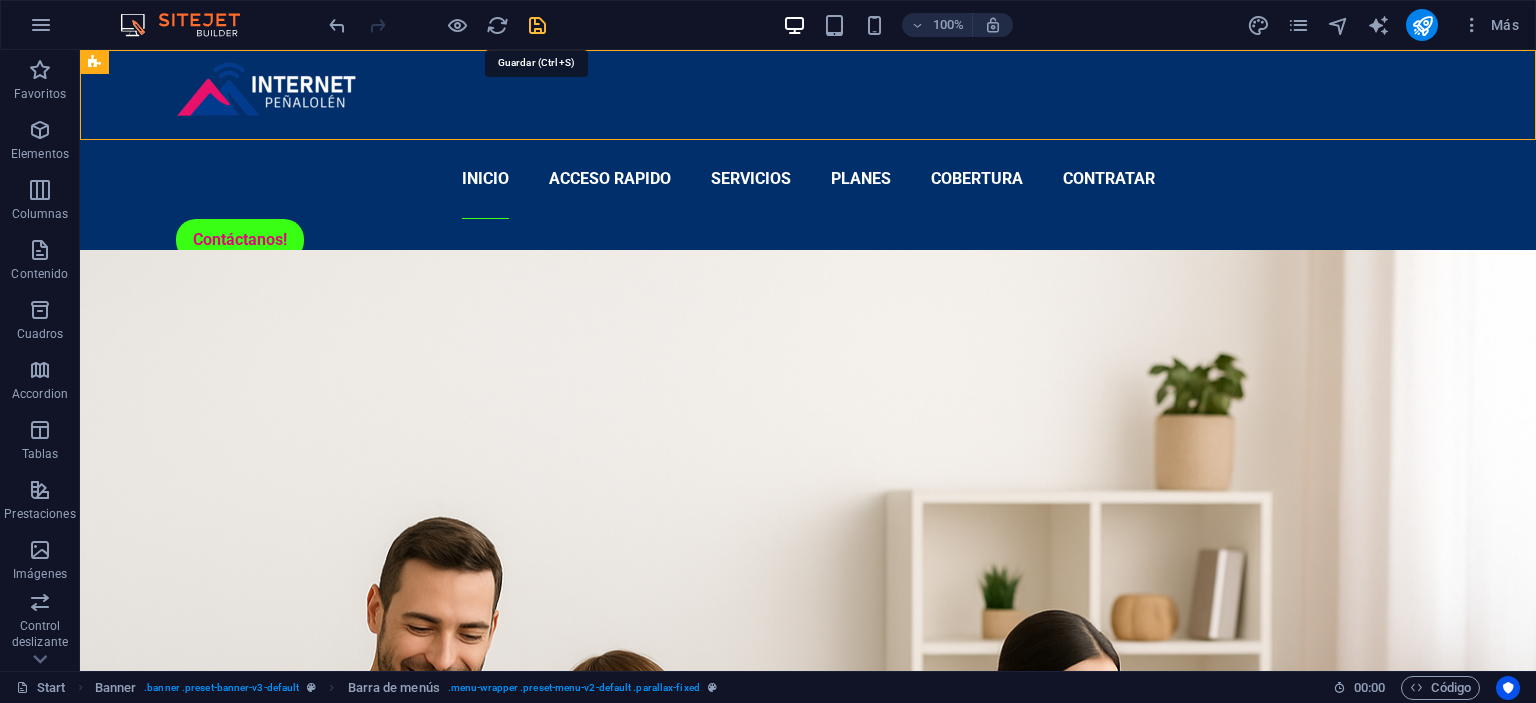 click at bounding box center [537, 25] 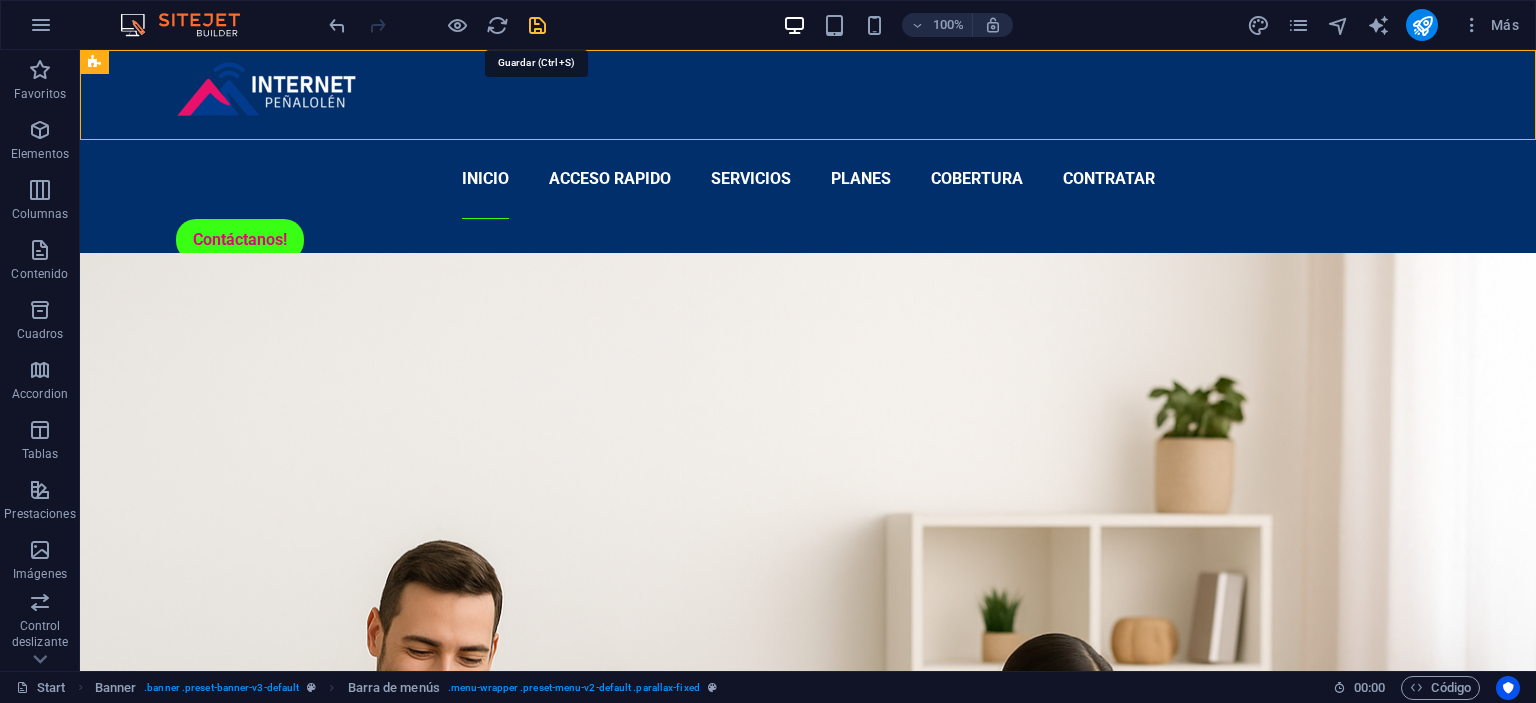 select on "rem" 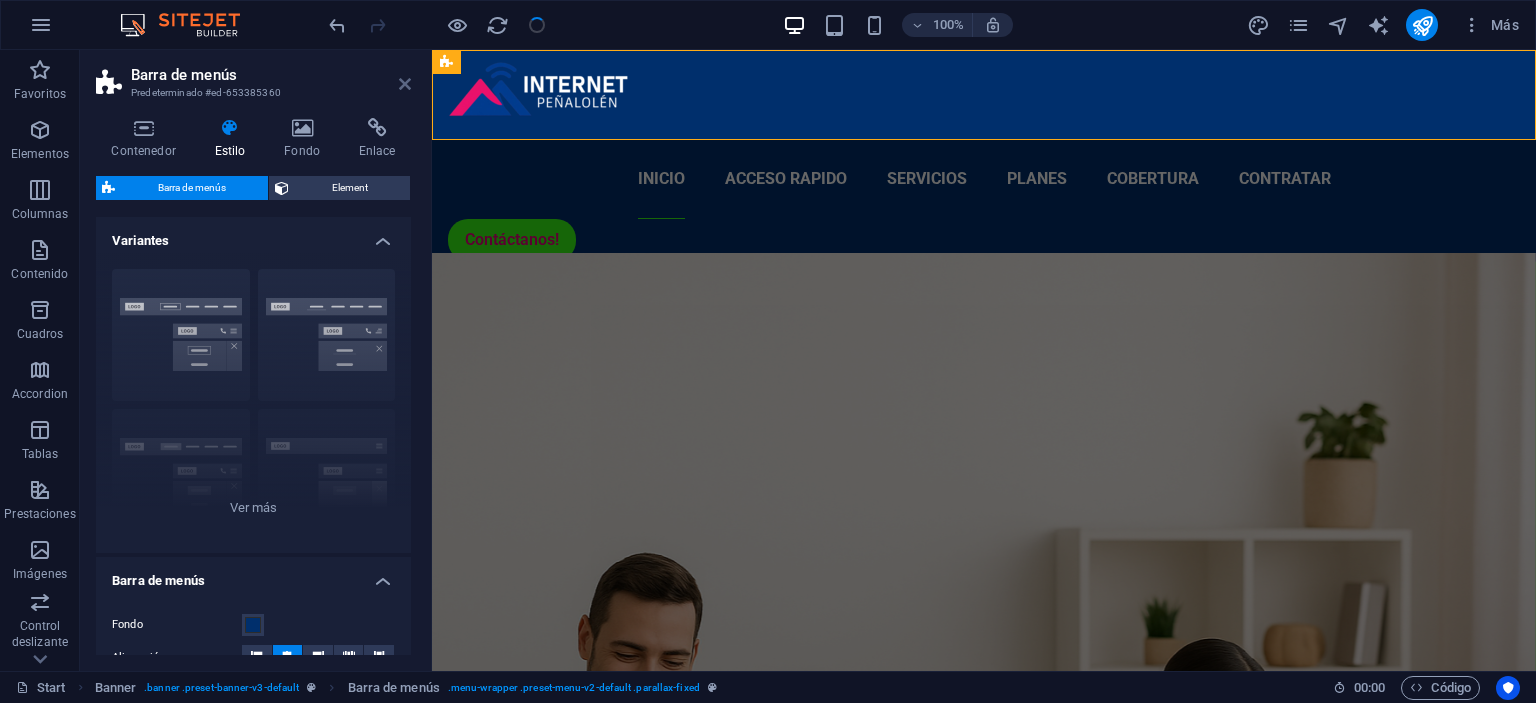 click at bounding box center (405, 84) 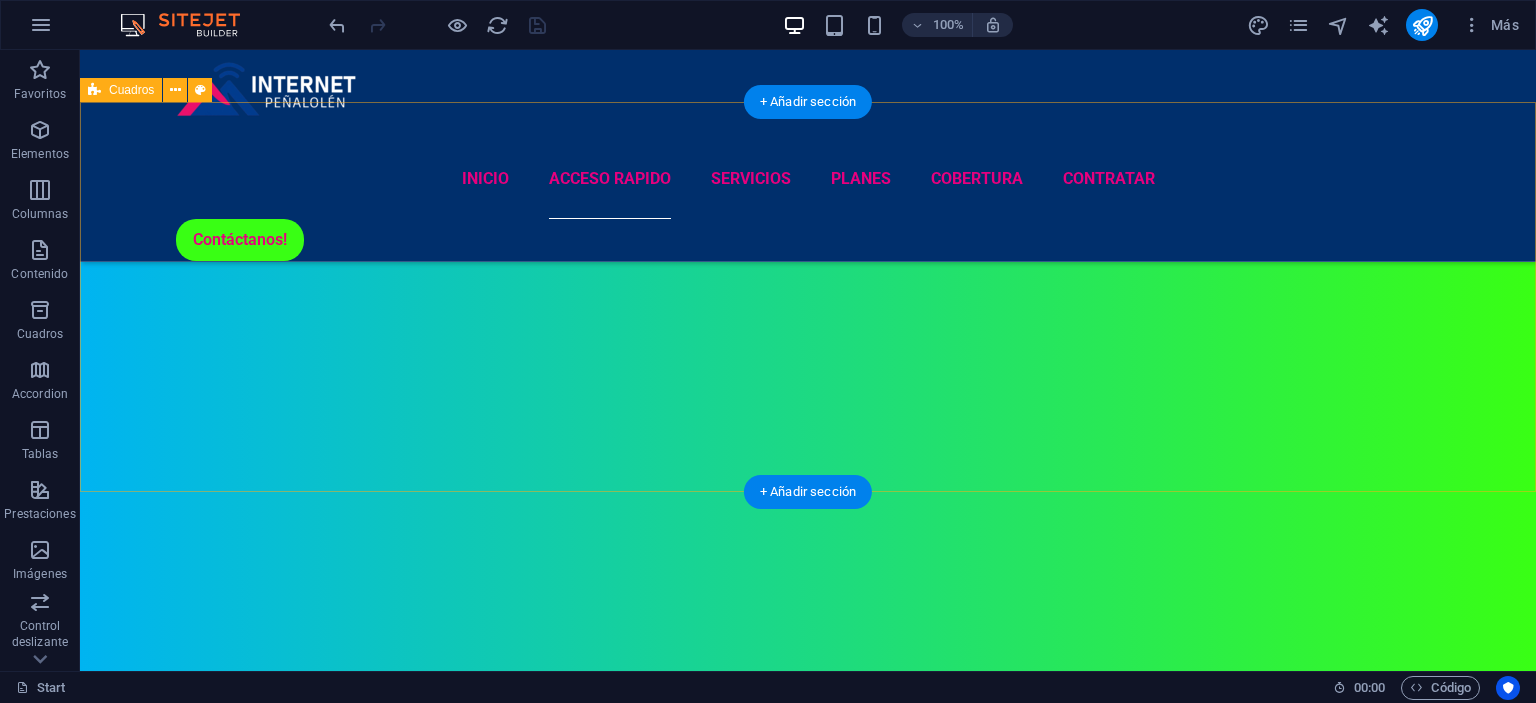 scroll, scrollTop: 1161, scrollLeft: 0, axis: vertical 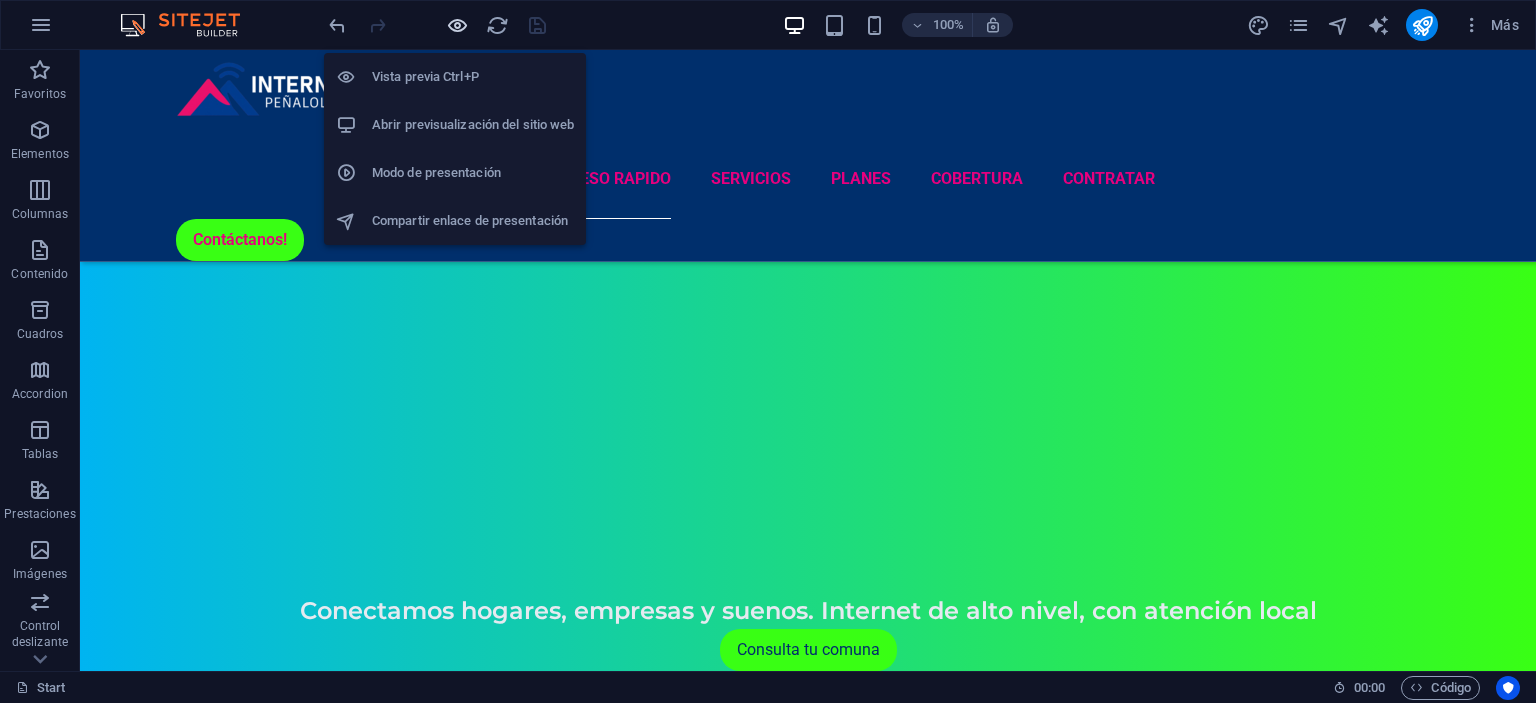 click at bounding box center (457, 25) 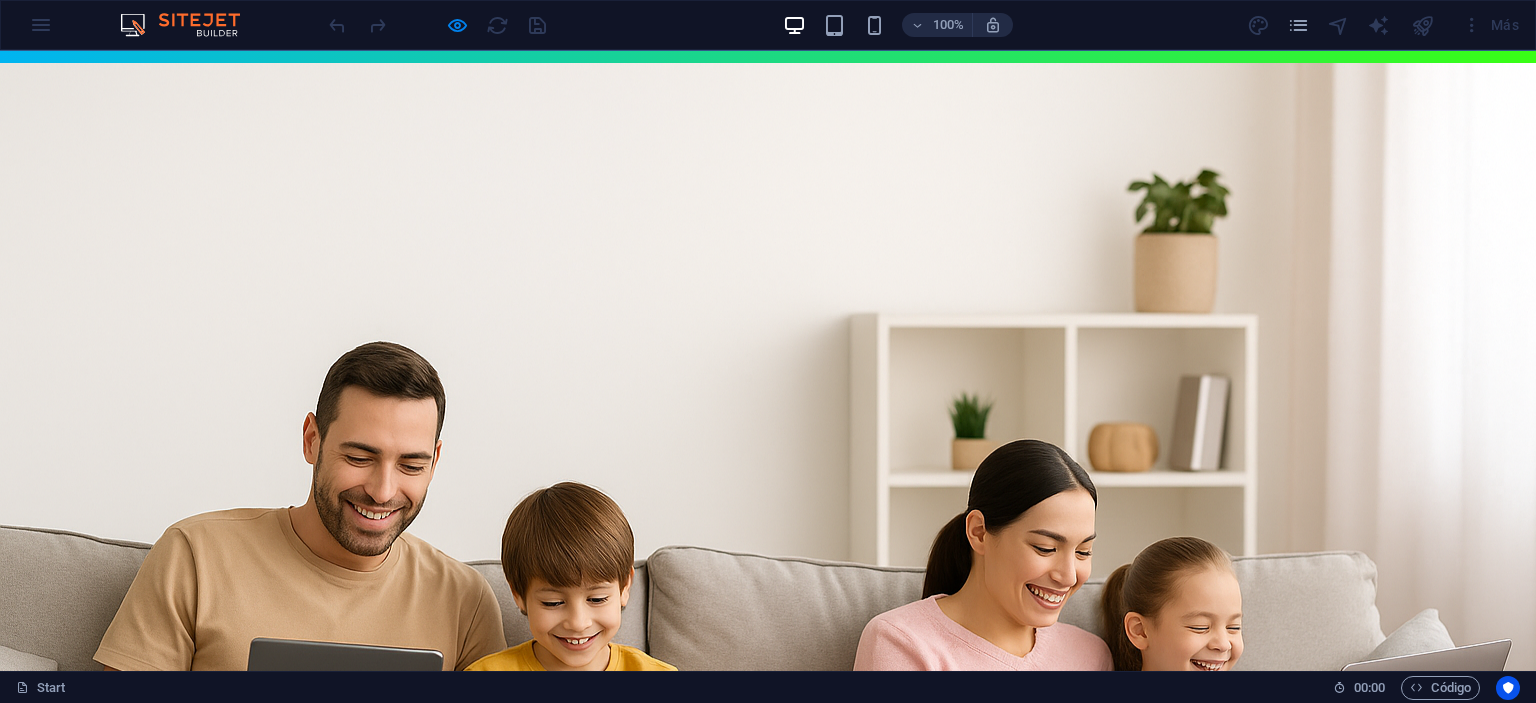 scroll, scrollTop: 0, scrollLeft: 0, axis: both 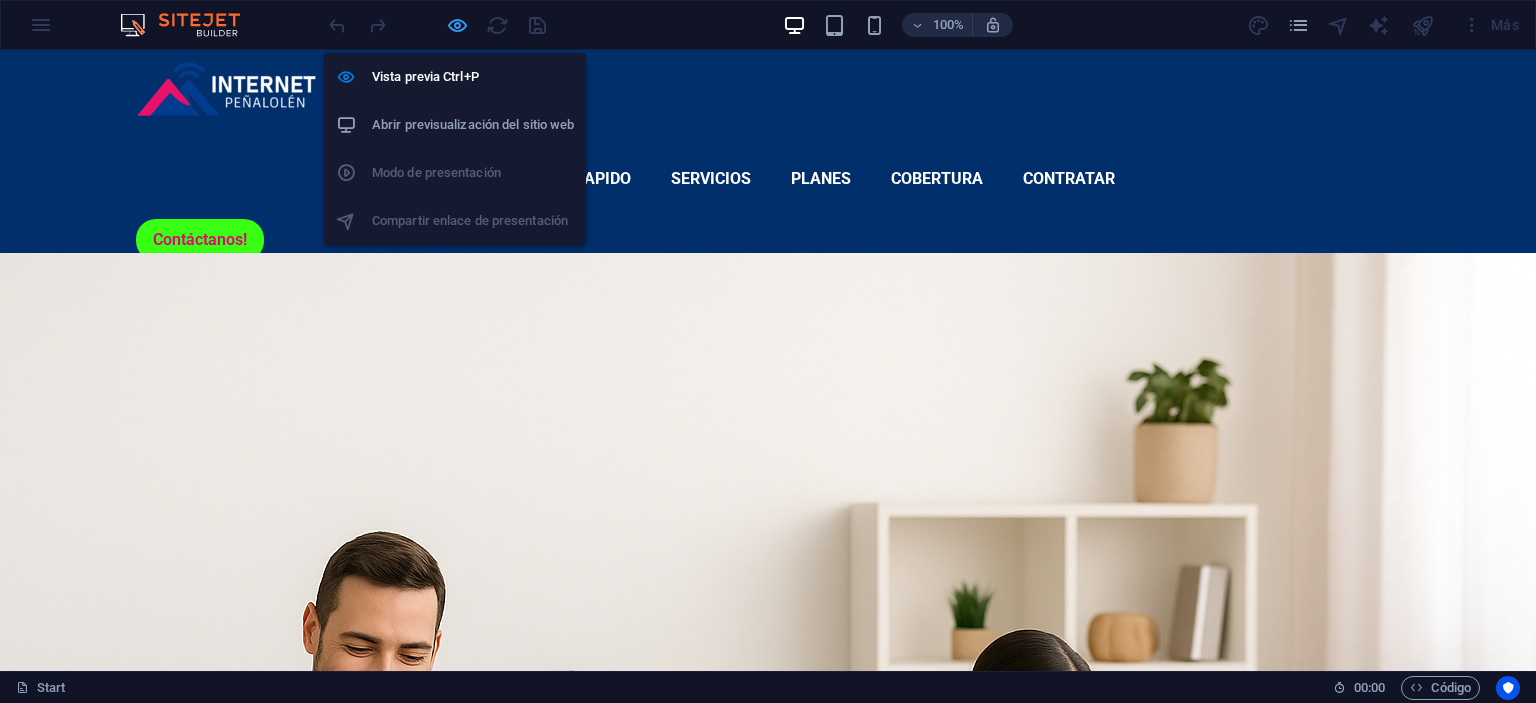 click at bounding box center [457, 25] 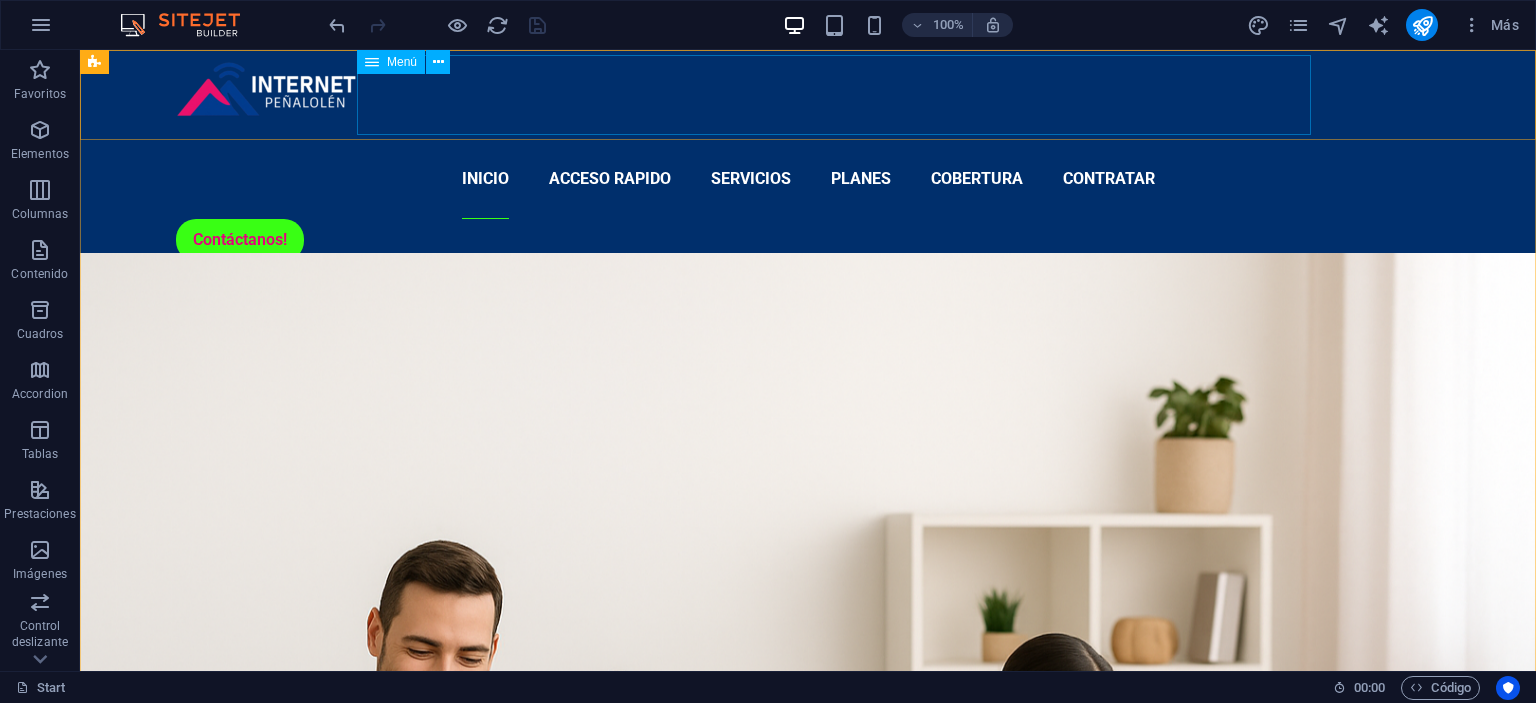 click on "Menú" at bounding box center (402, 62) 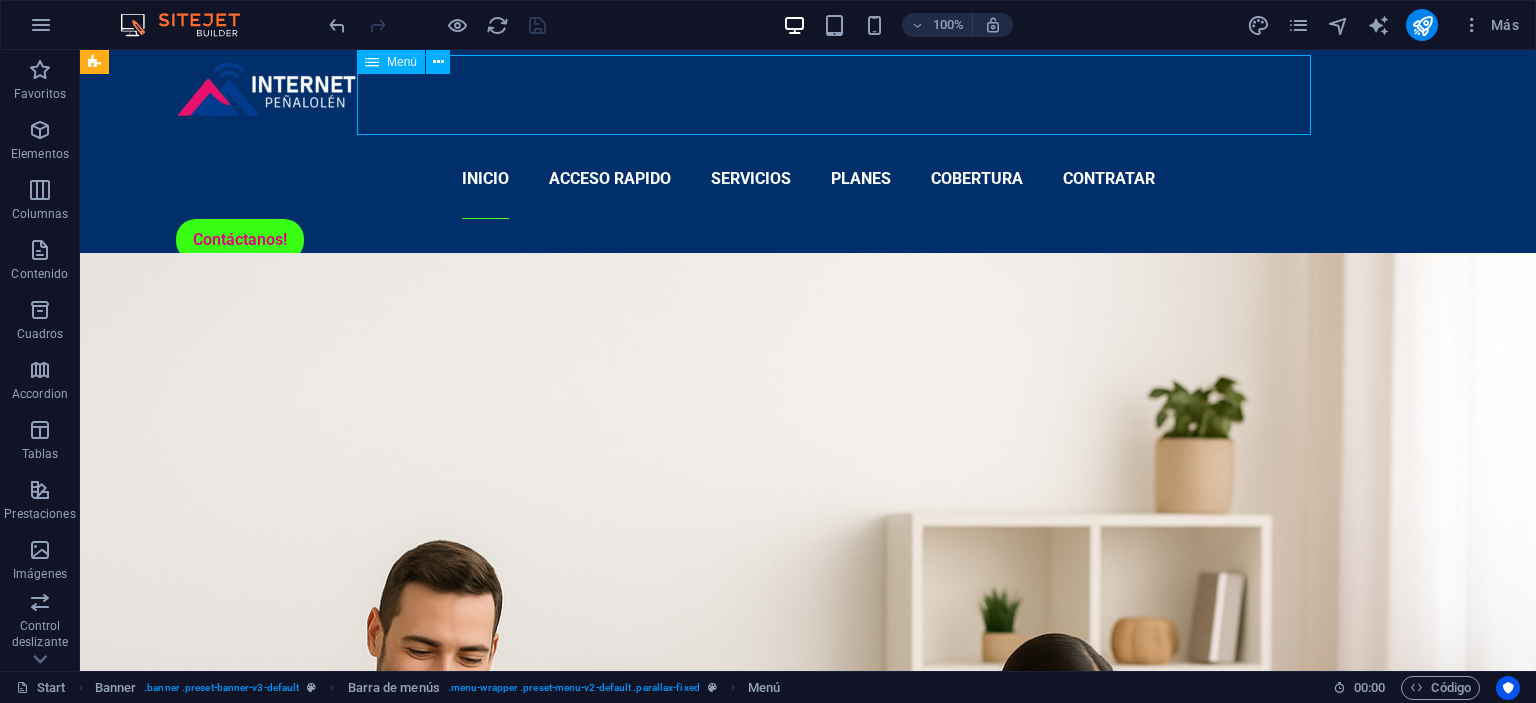 click on "Menú" at bounding box center (402, 62) 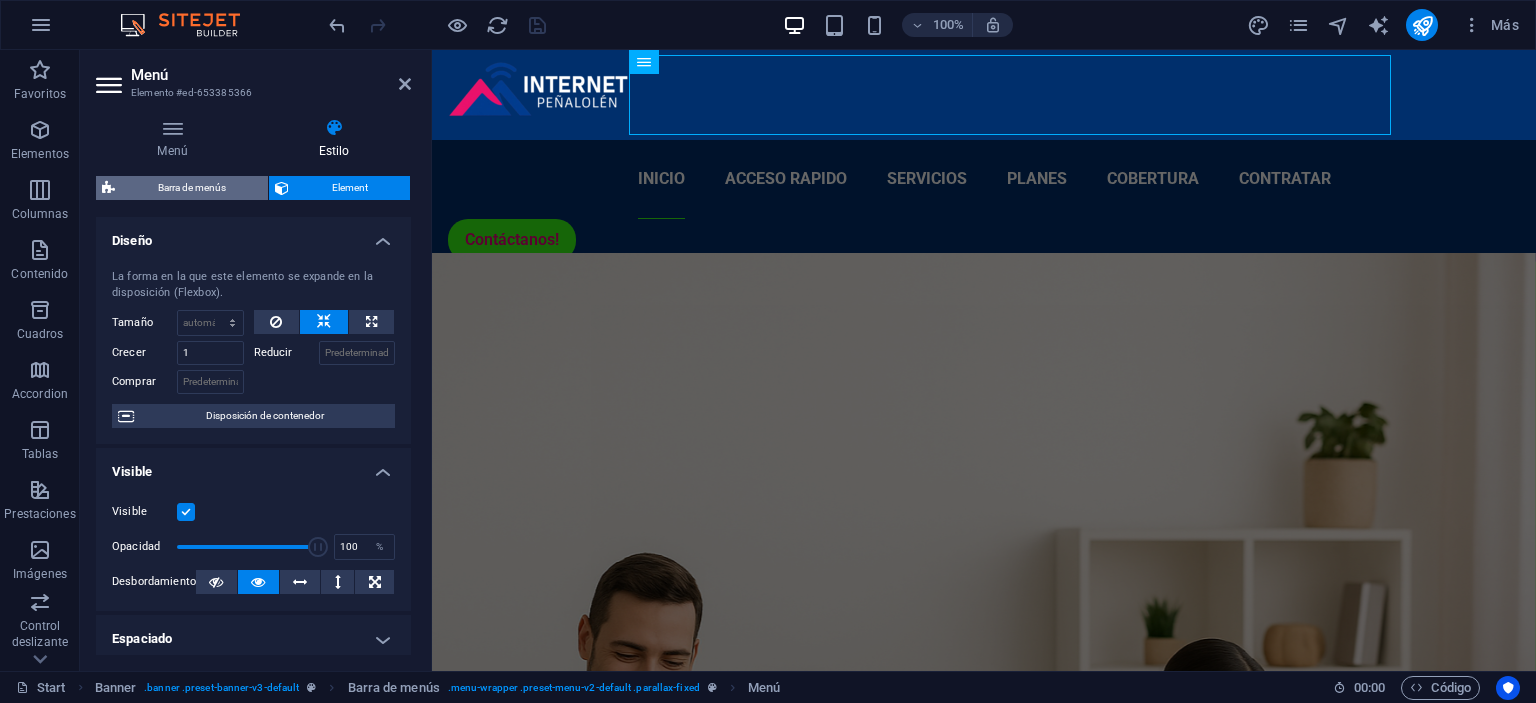 click on "Barra de menús" at bounding box center [191, 188] 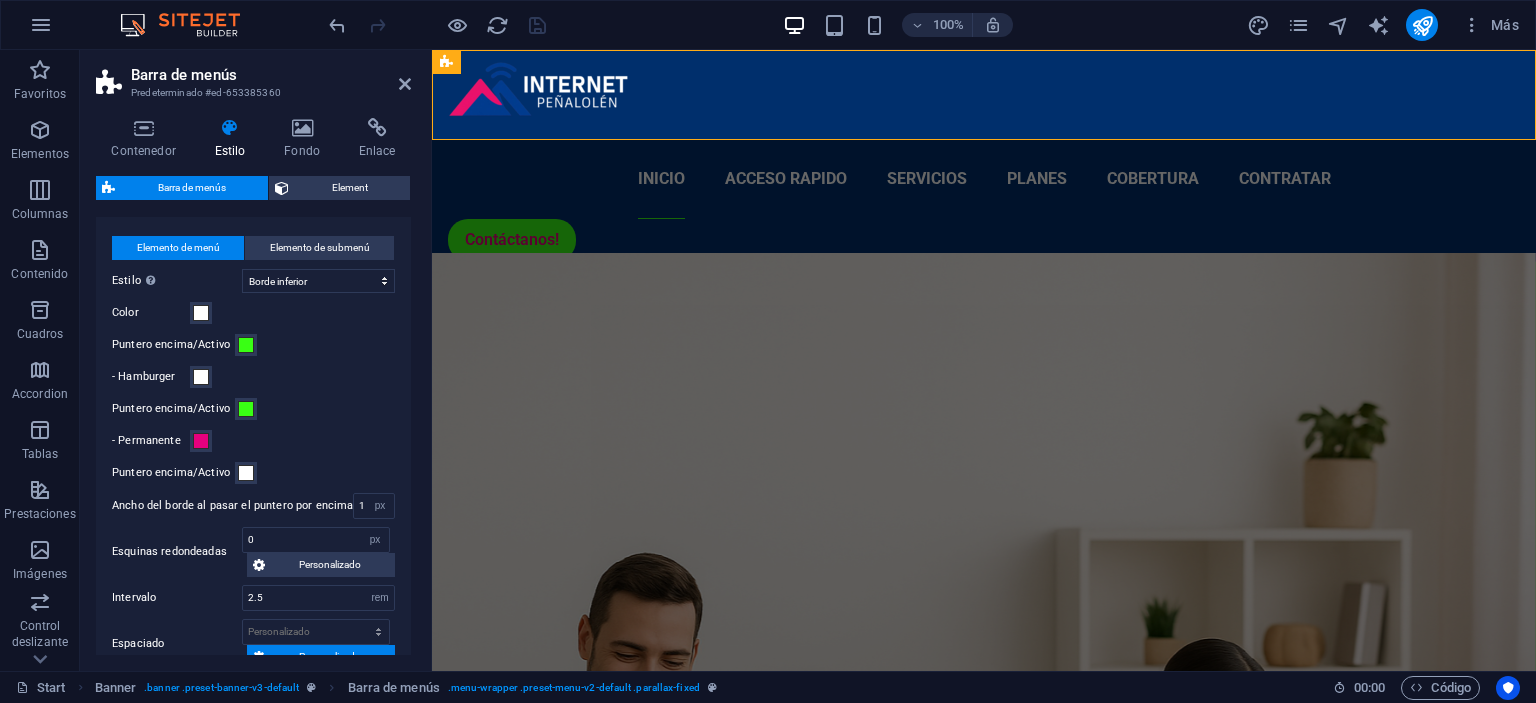 scroll, scrollTop: 730, scrollLeft: 0, axis: vertical 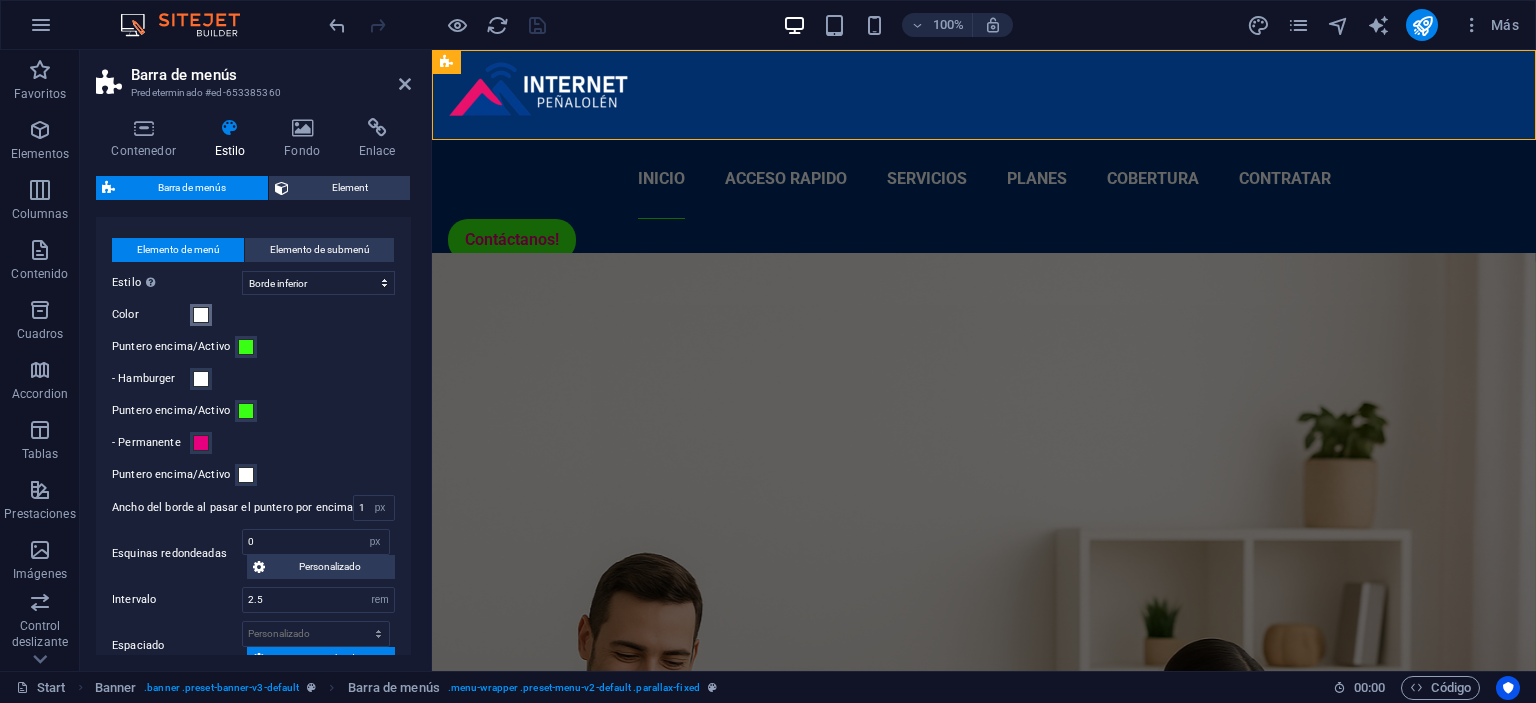 click at bounding box center [201, 315] 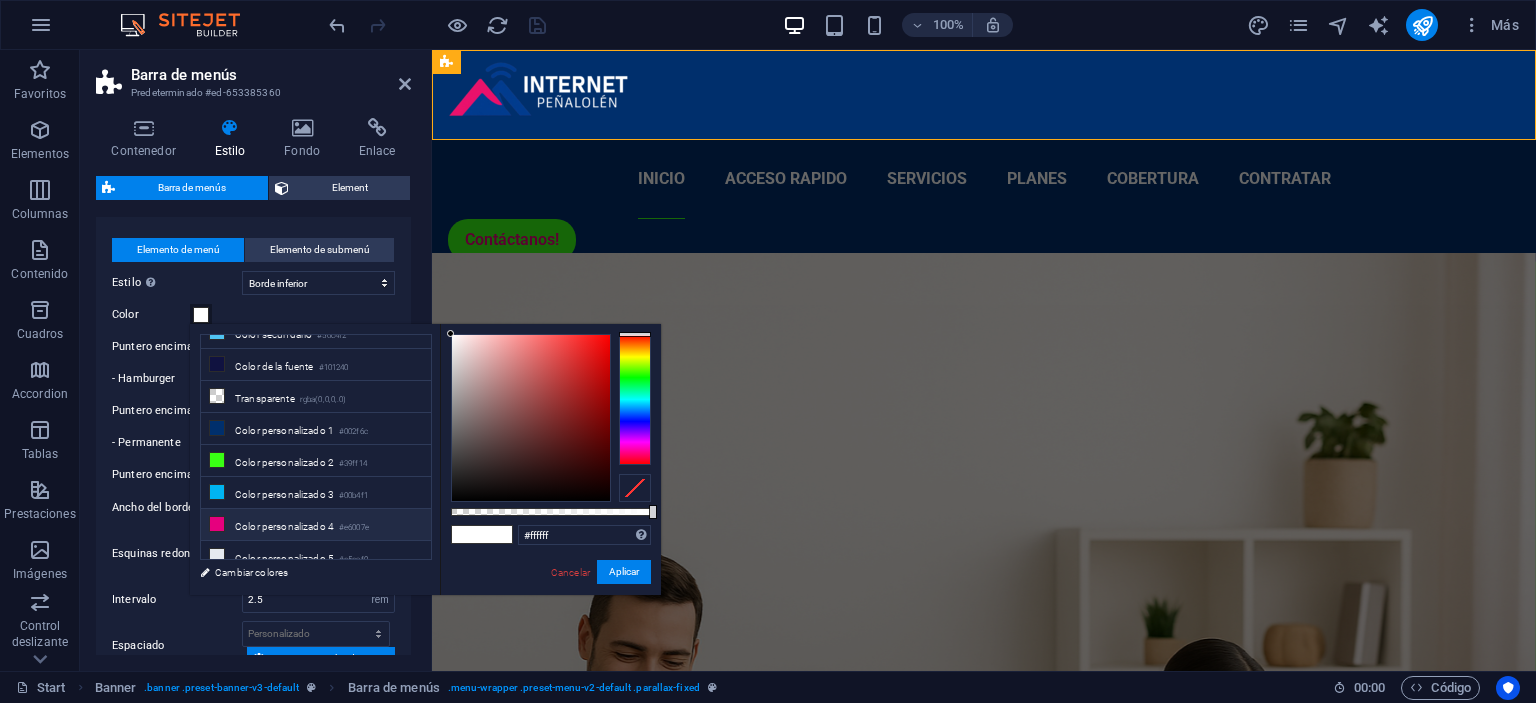 drag, startPoint x: 338, startPoint y: 514, endPoint x: 655, endPoint y: 587, distance: 325.29678 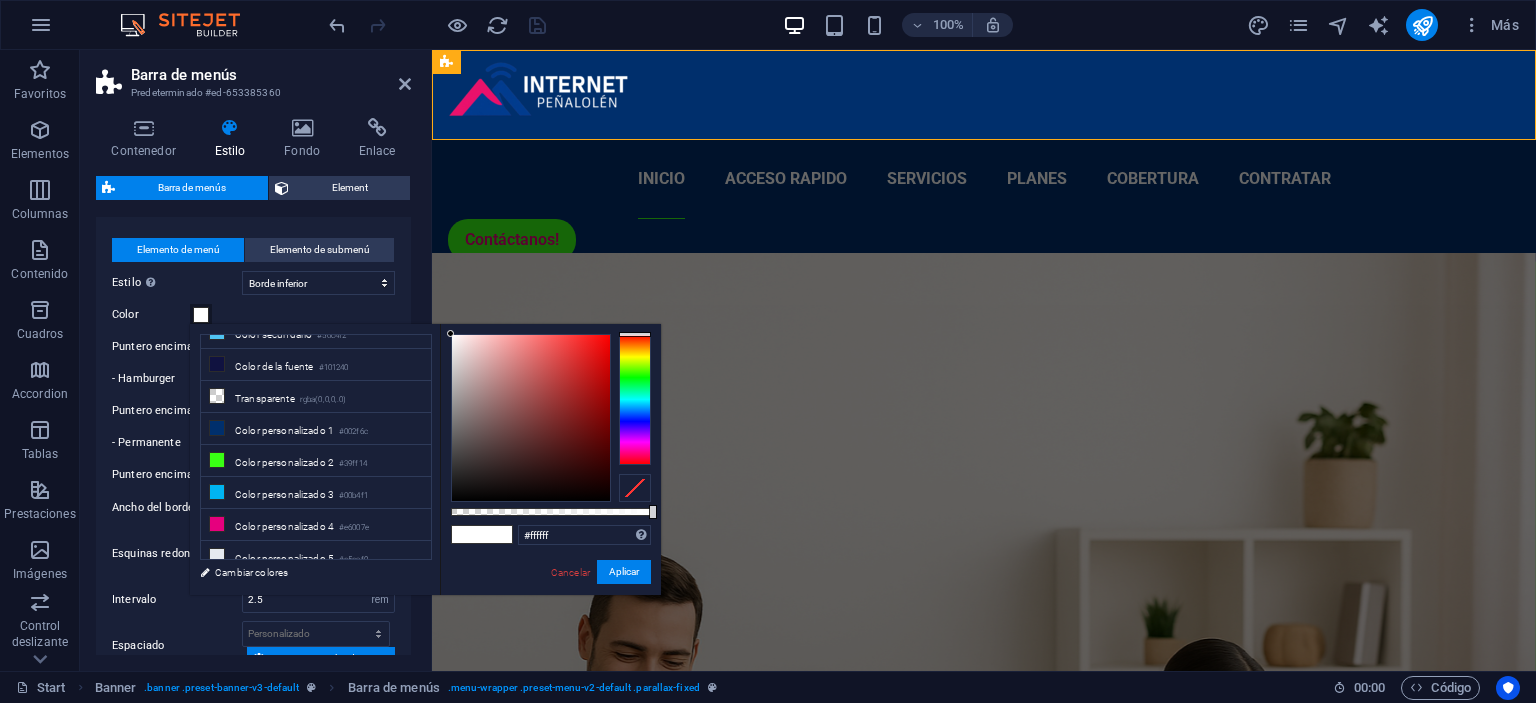 click on "Color personalizado 4
#e6007e" at bounding box center (316, 525) 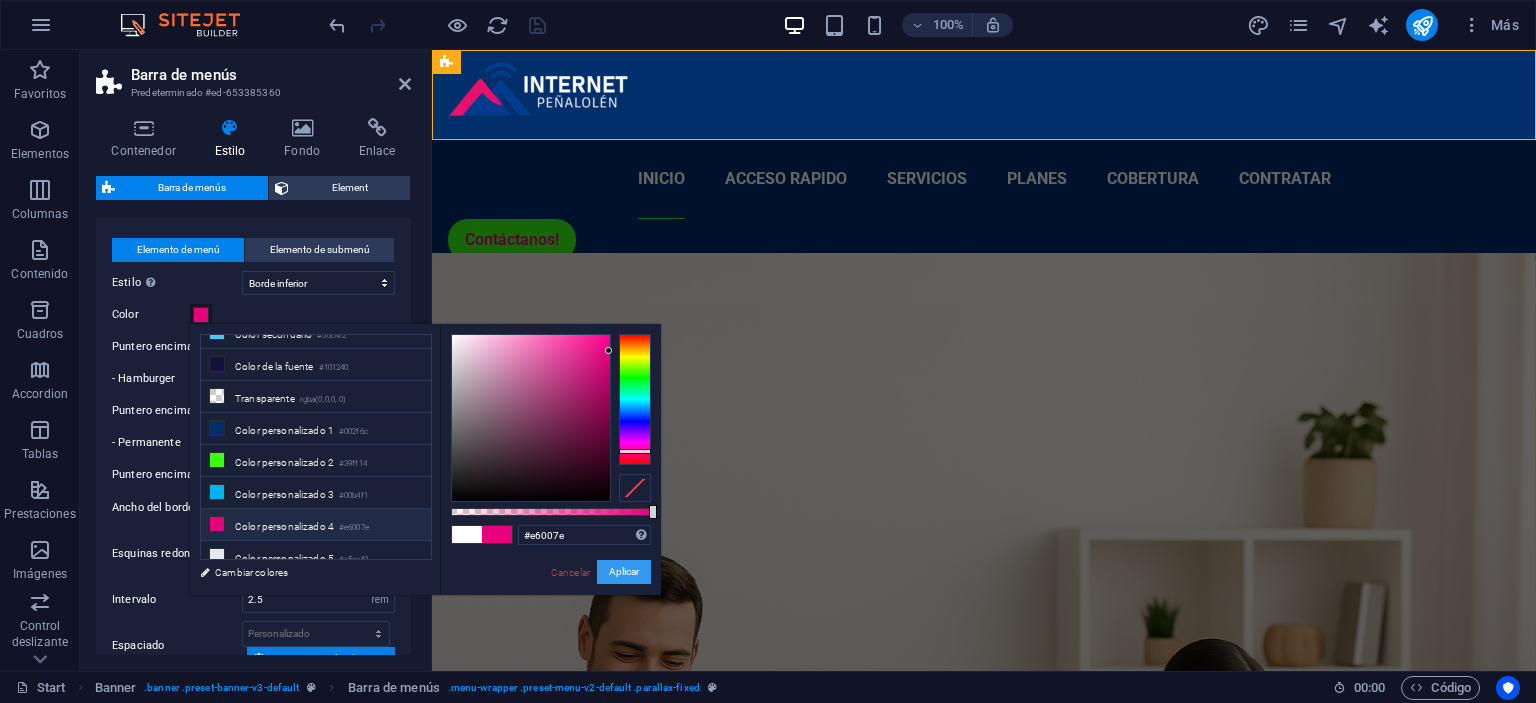 click on "Aplicar" at bounding box center [624, 572] 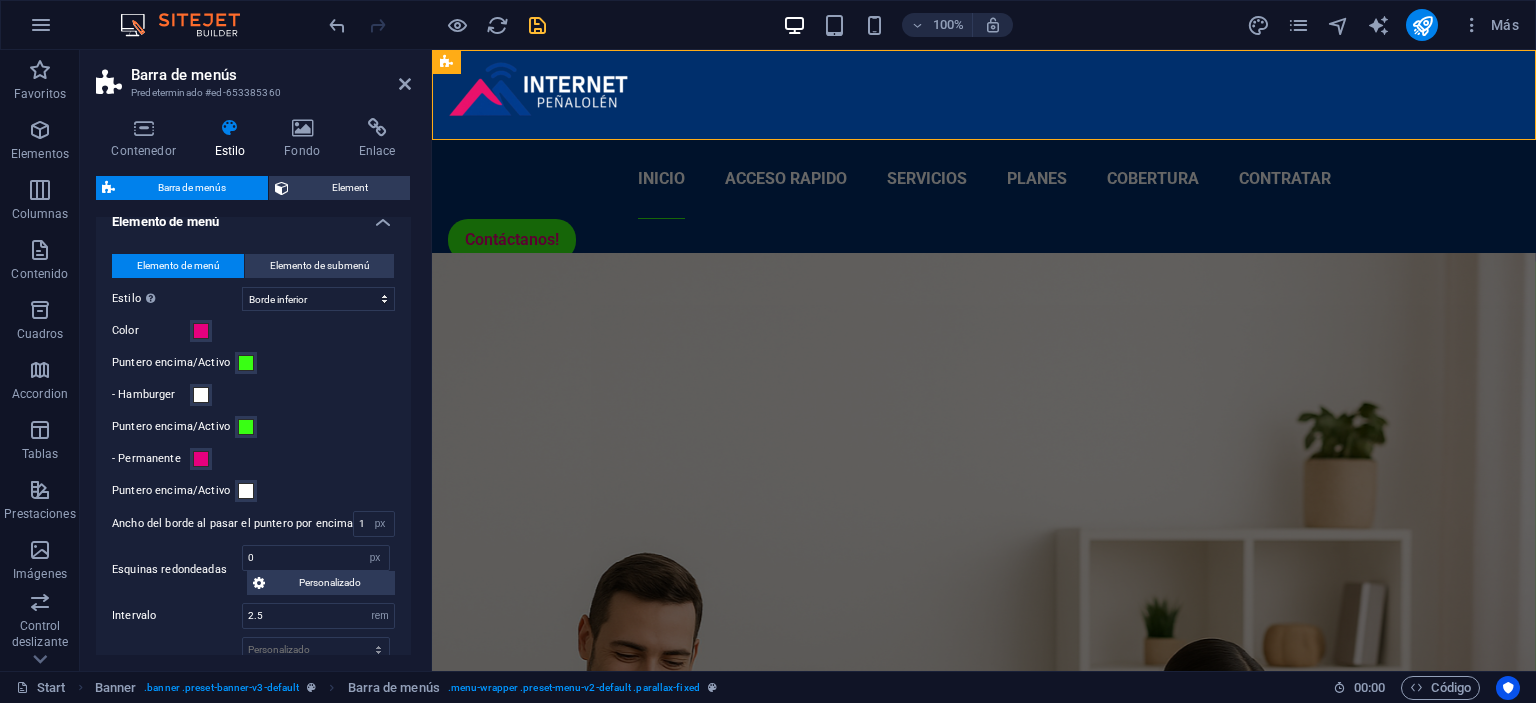 scroll, scrollTop: 638, scrollLeft: 0, axis: vertical 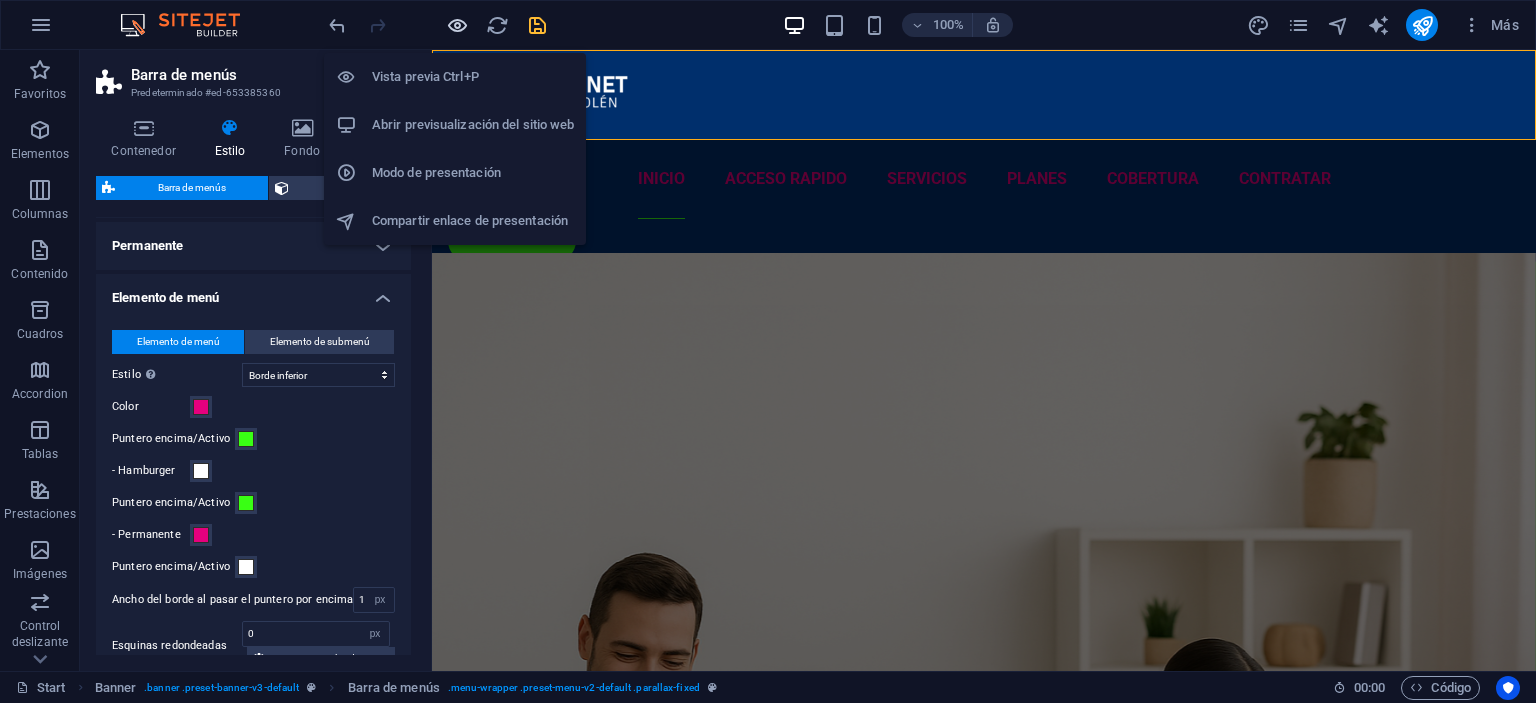 click at bounding box center [457, 25] 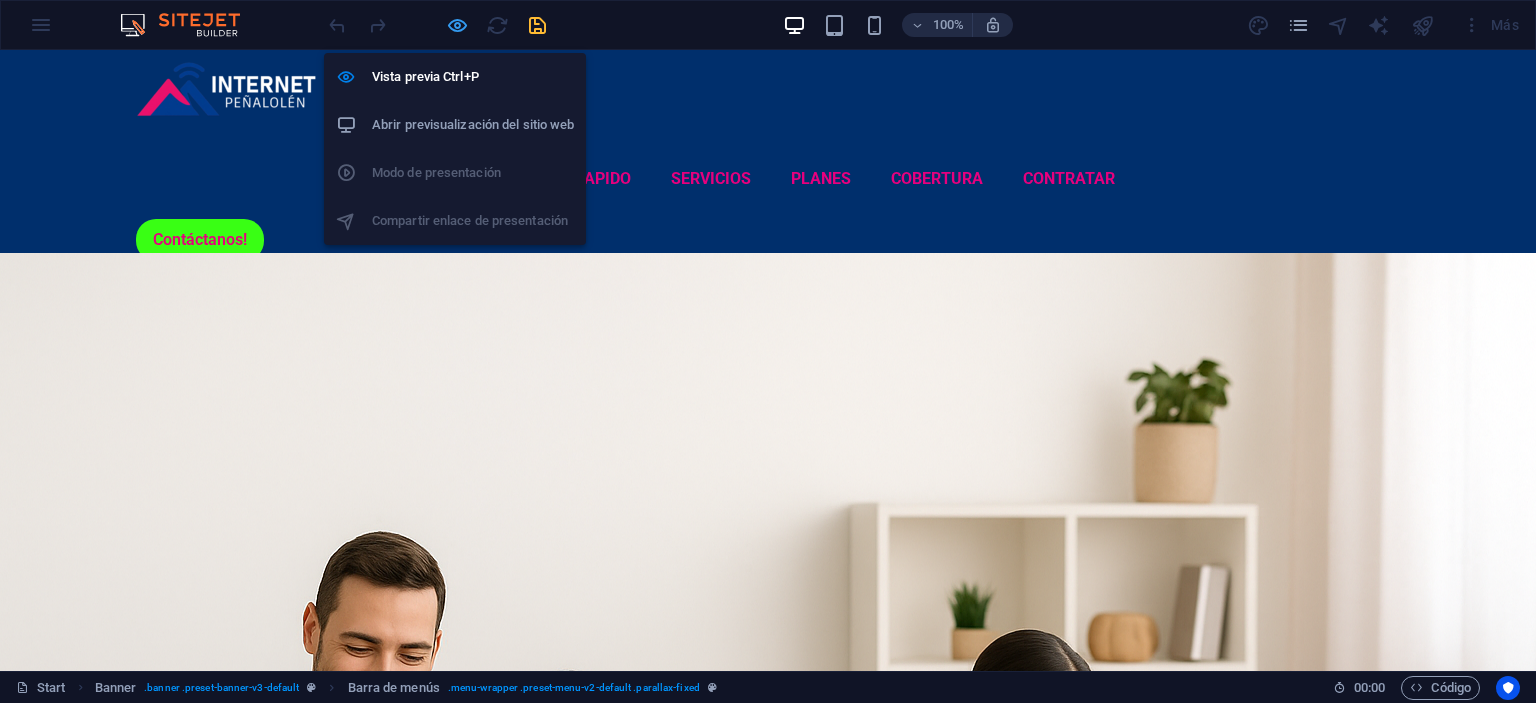 click at bounding box center (457, 25) 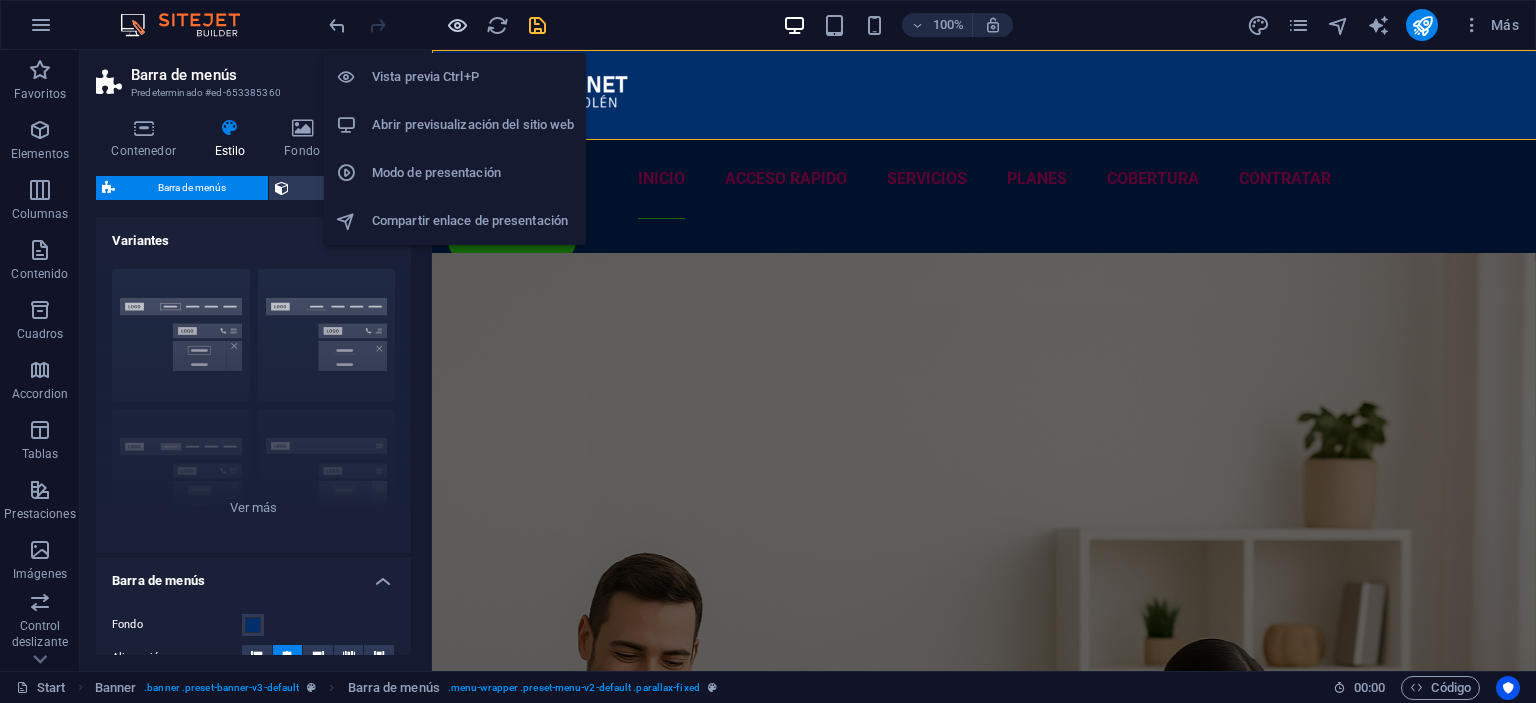 scroll, scrollTop: 638, scrollLeft: 0, axis: vertical 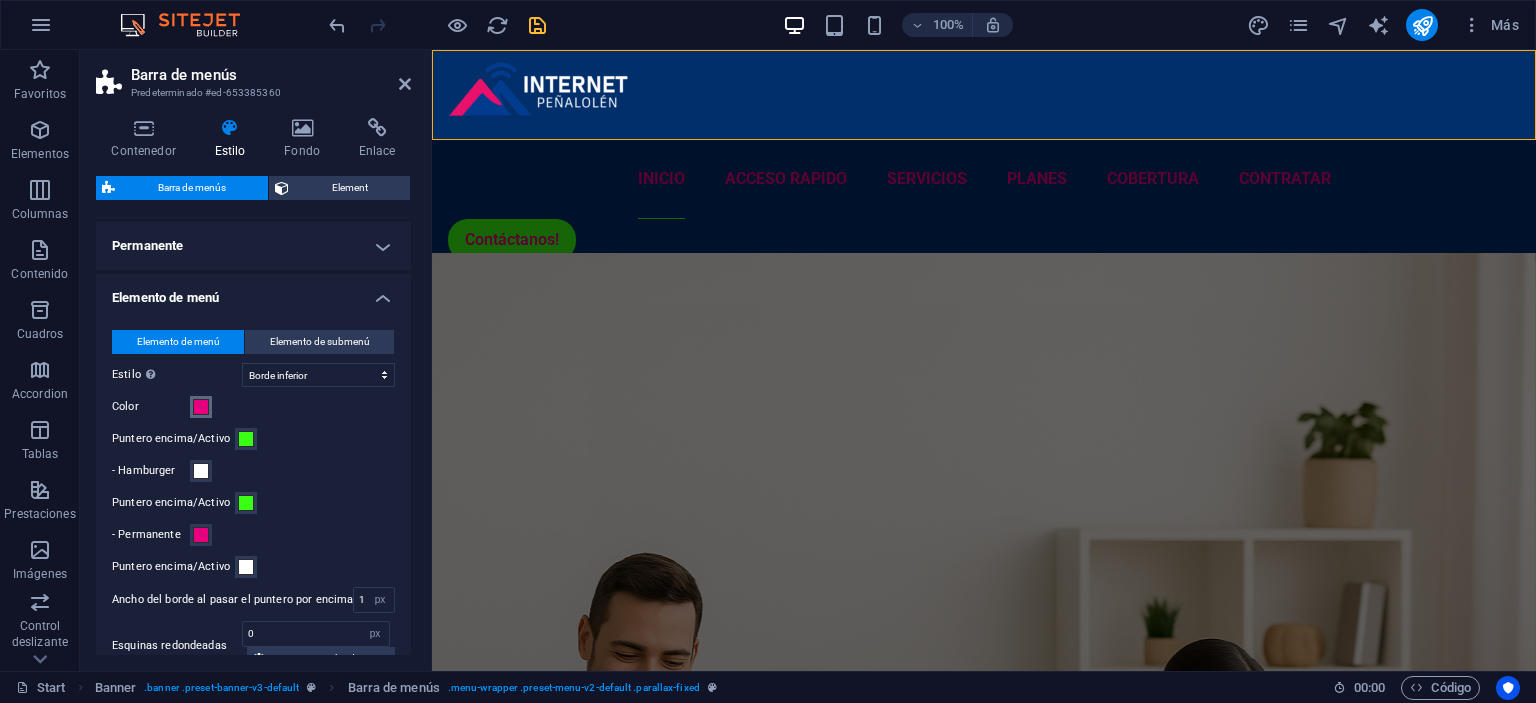 click at bounding box center (201, 407) 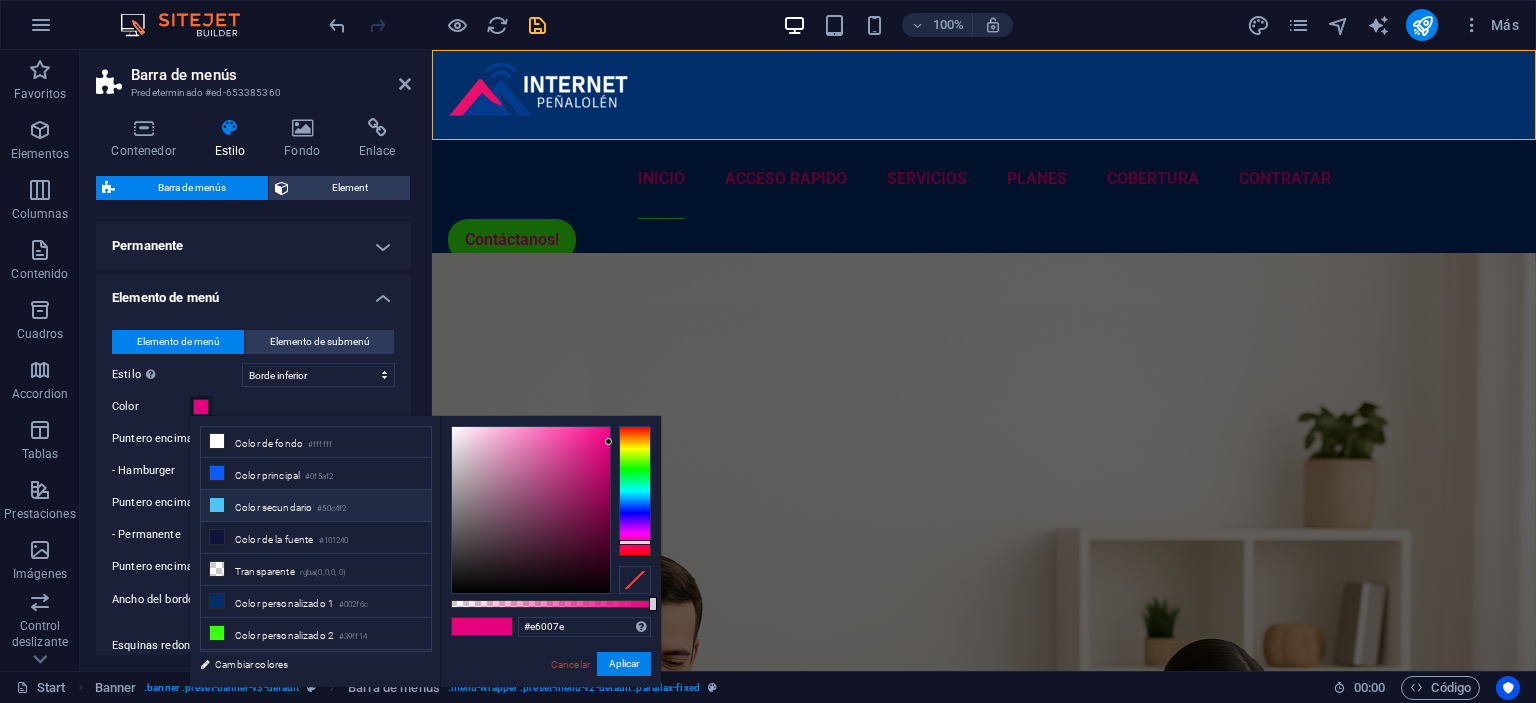 scroll, scrollTop: 0, scrollLeft: 0, axis: both 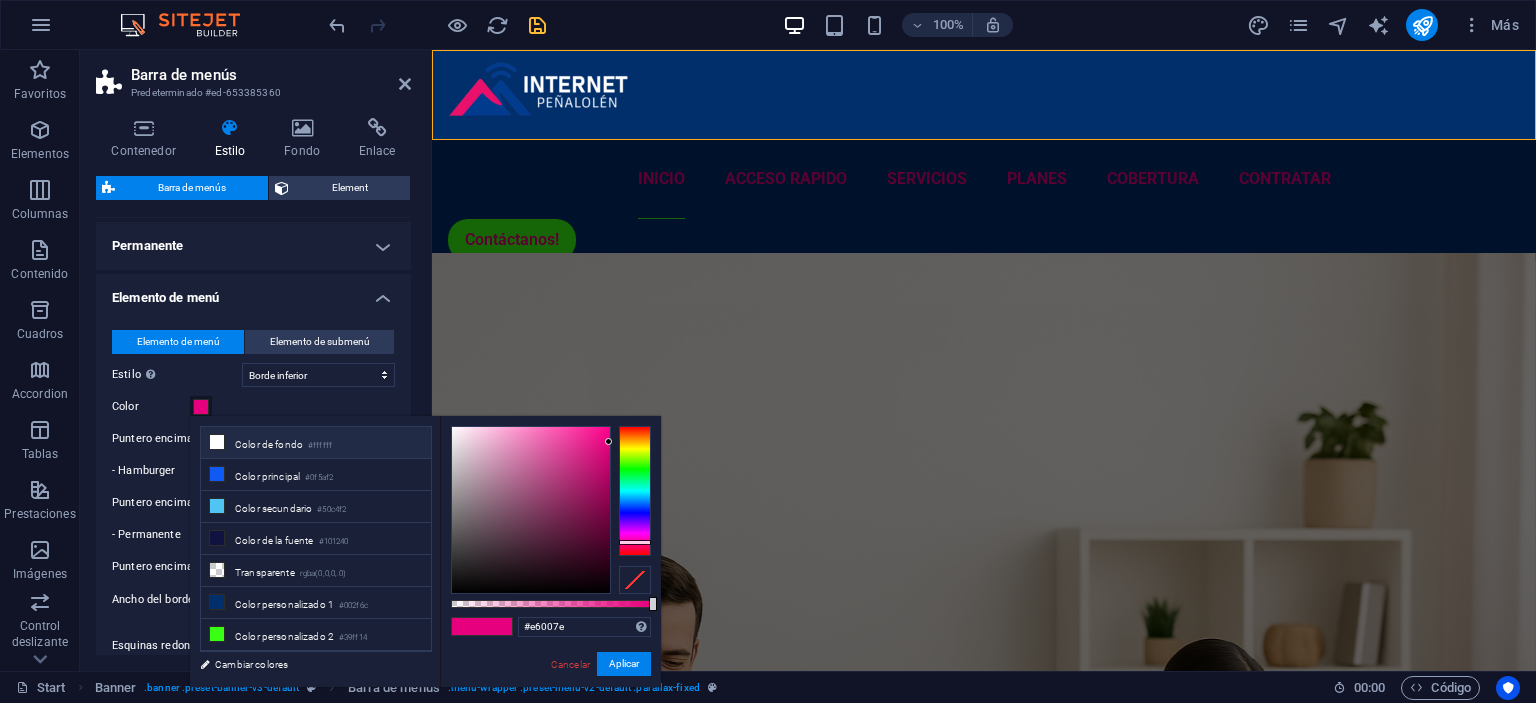click on "Color de fondo
#ffffff" at bounding box center (316, 443) 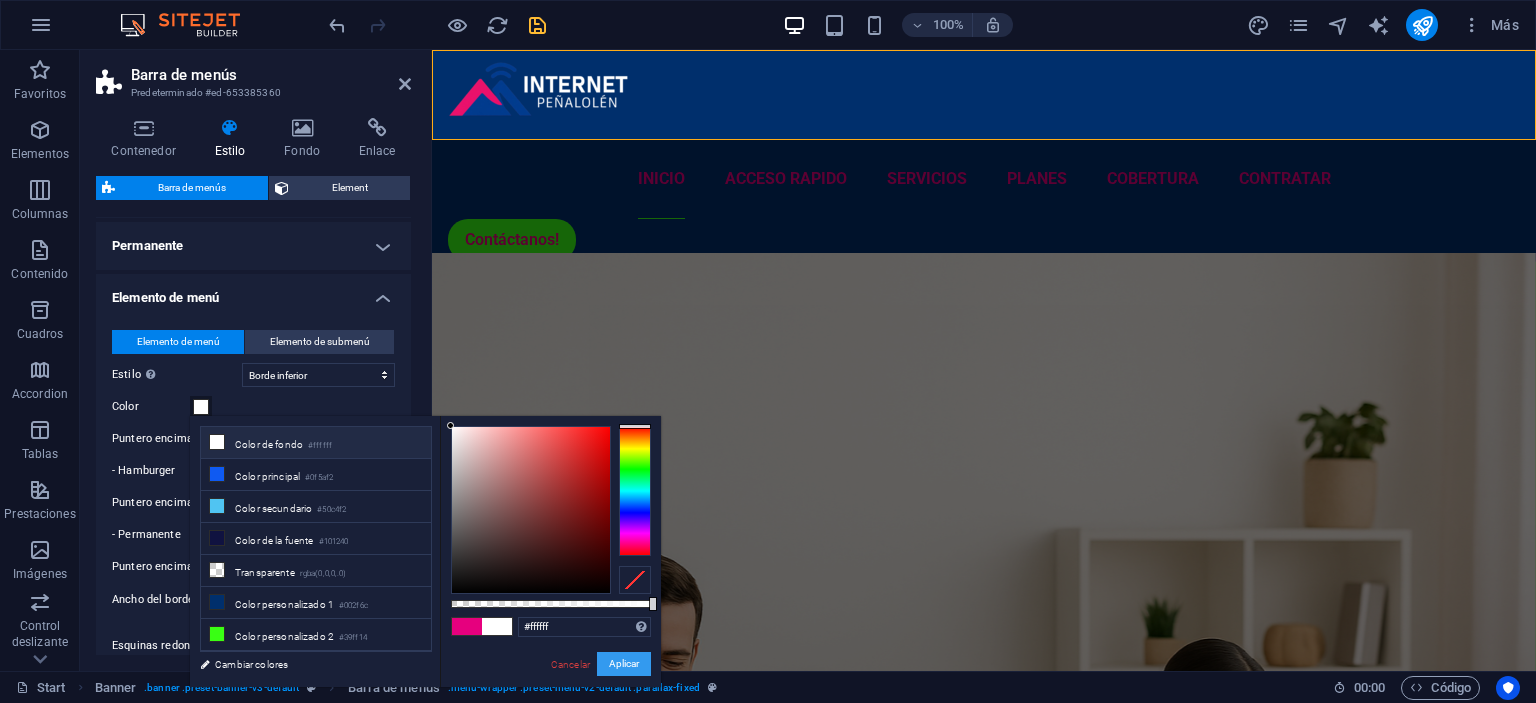 click on "Aplicar" at bounding box center (624, 664) 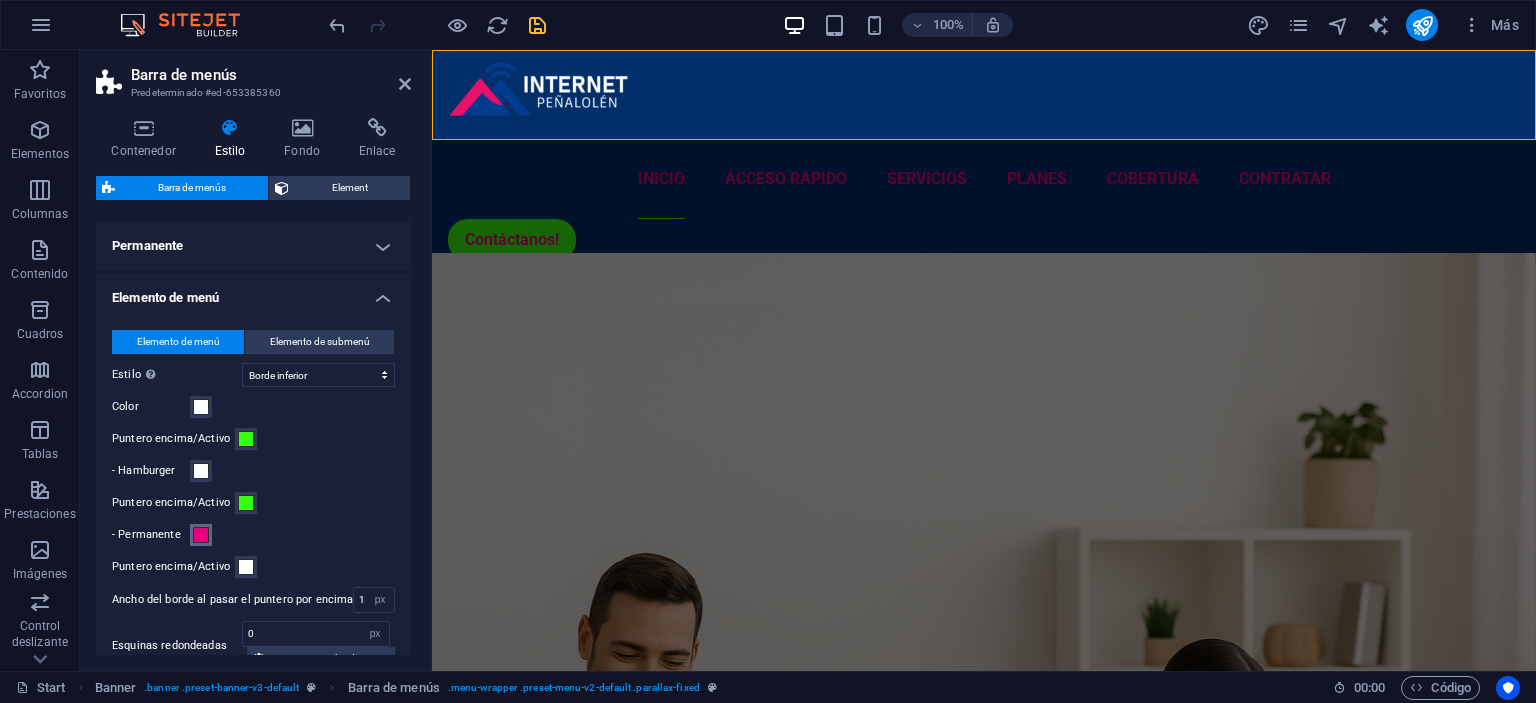 click on "- Permanente" at bounding box center [201, 535] 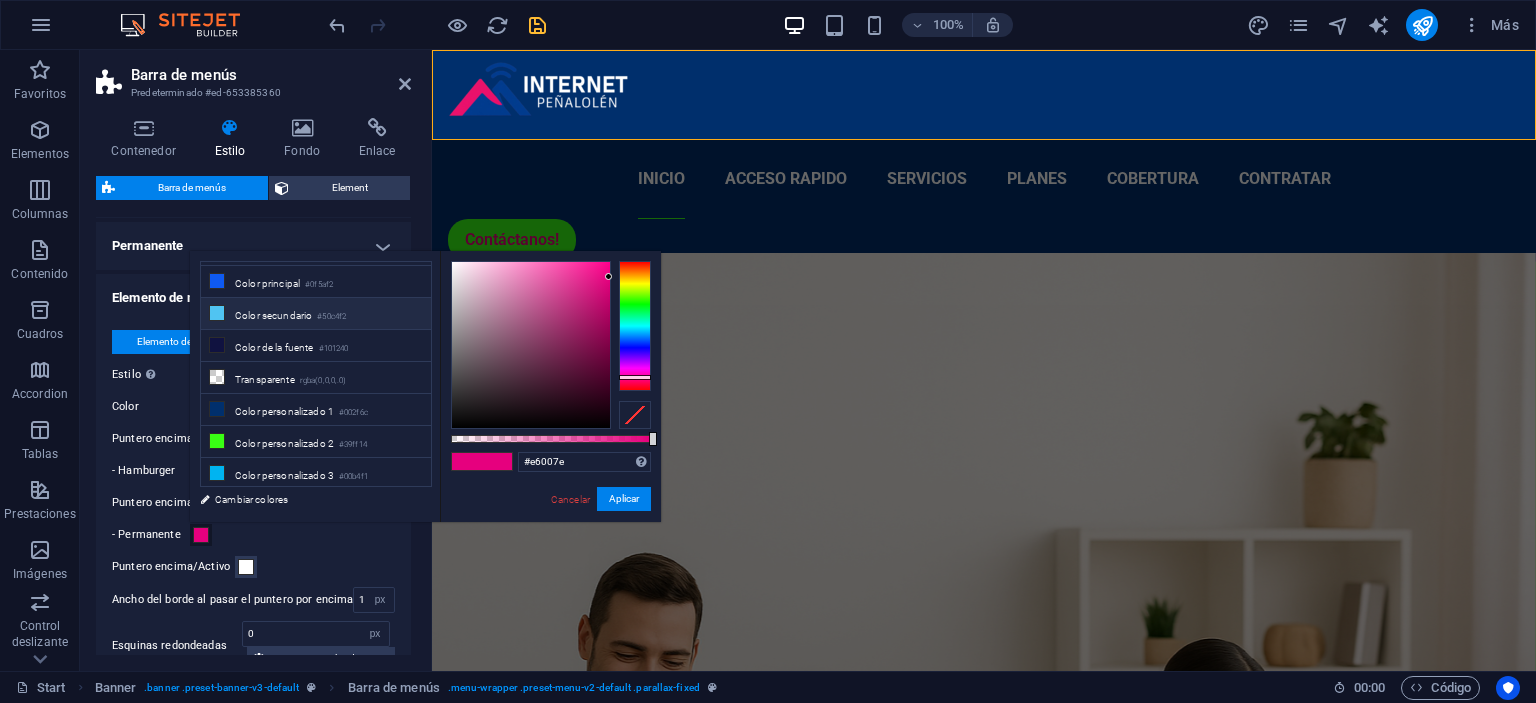 scroll, scrollTop: 0, scrollLeft: 0, axis: both 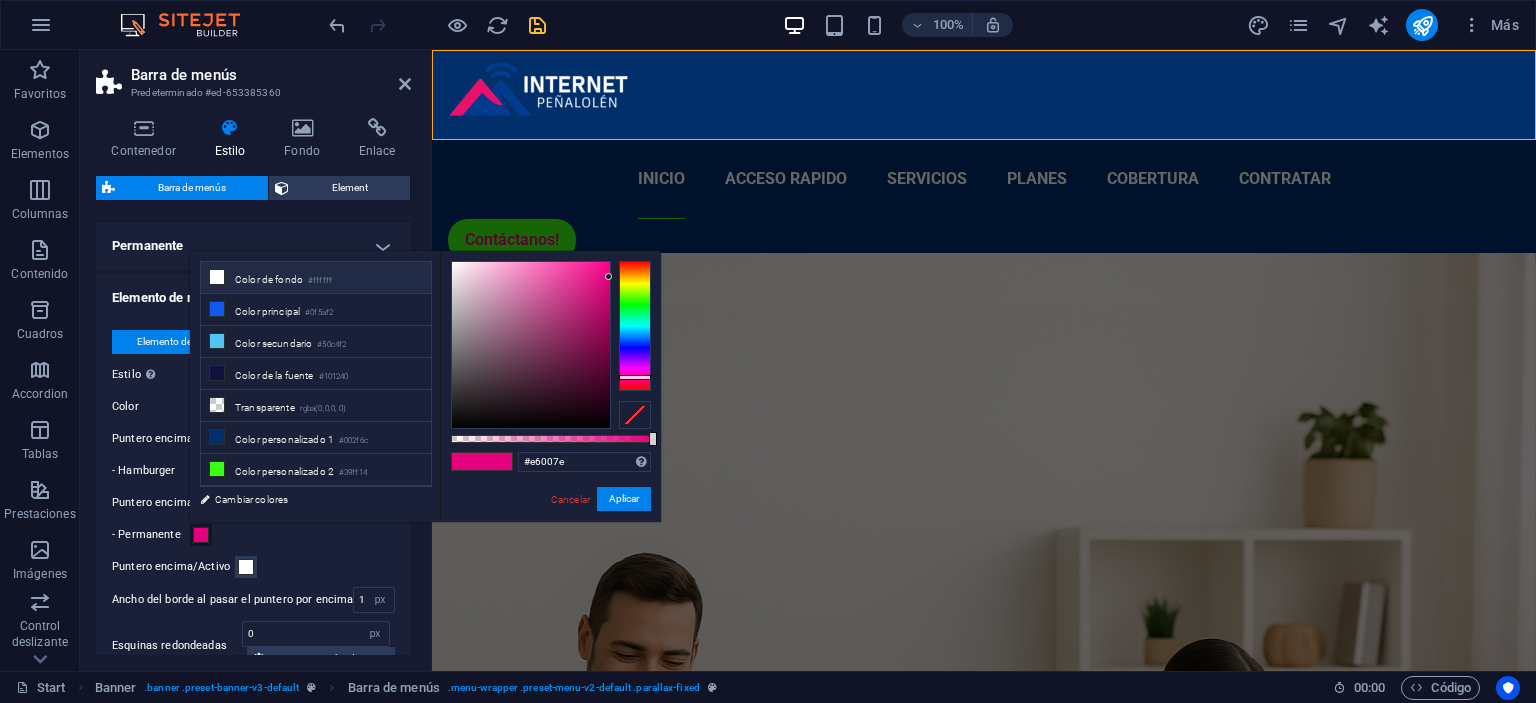click on "#ffffff" at bounding box center (320, 281) 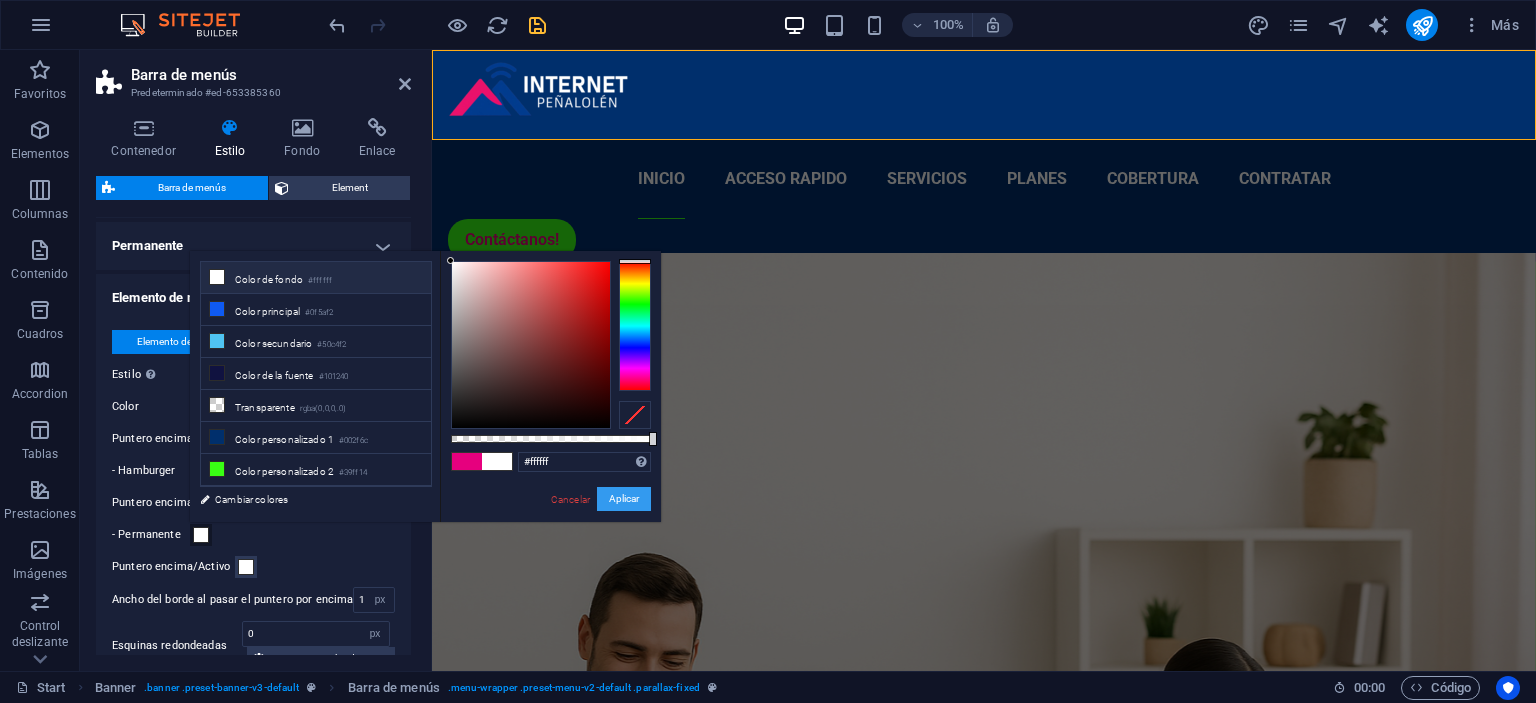 drag, startPoint x: 618, startPoint y: 504, endPoint x: 183, endPoint y: 451, distance: 438.21683 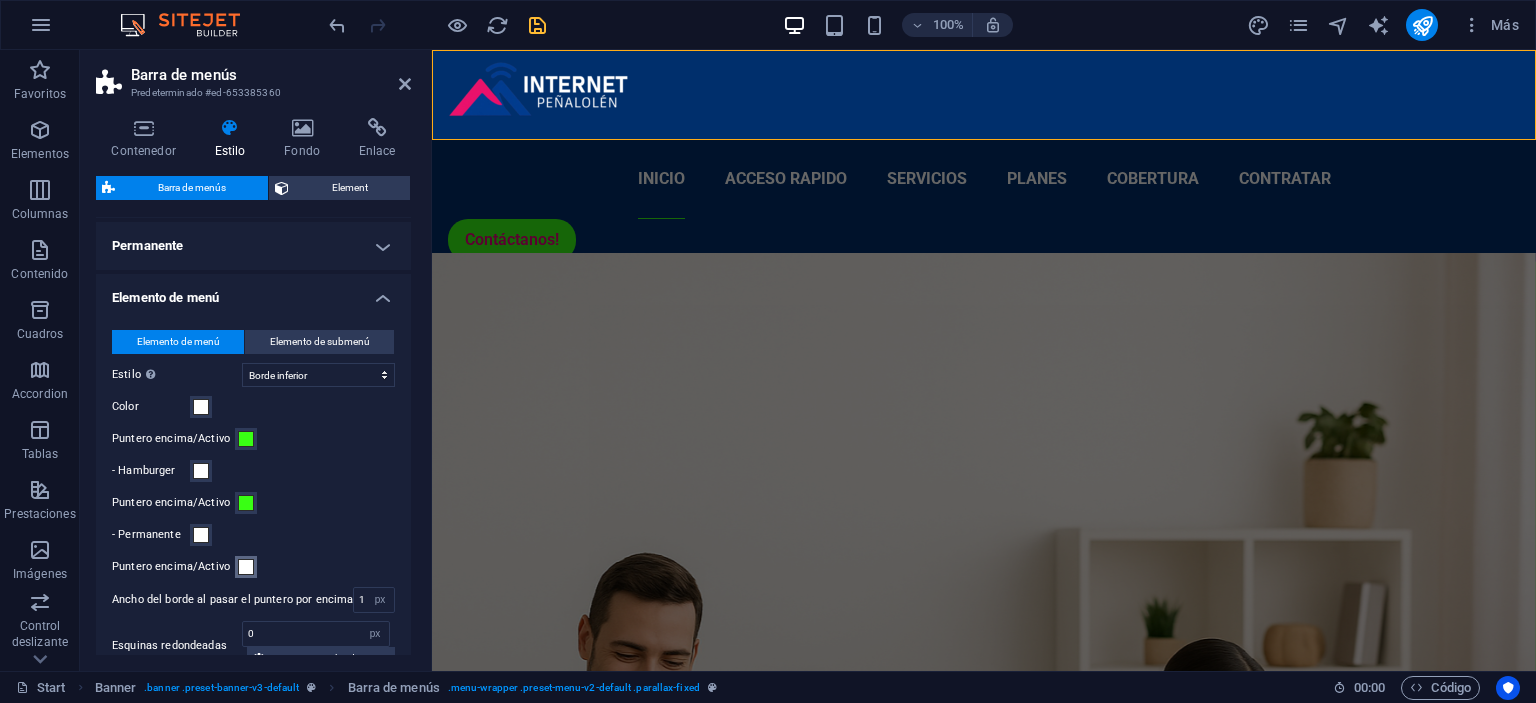 click at bounding box center [246, 567] 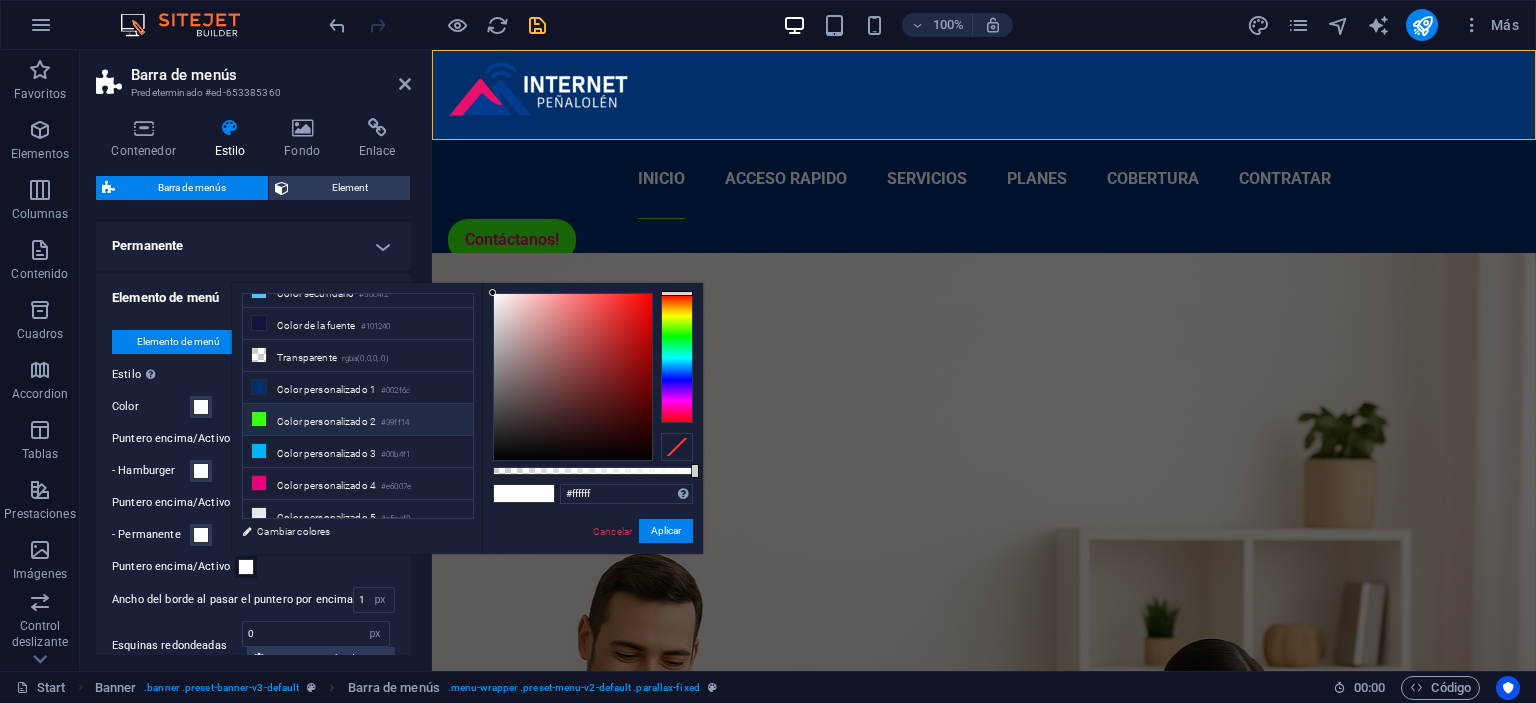 click on "Color personalizado 2
#39ff14" at bounding box center (358, 420) 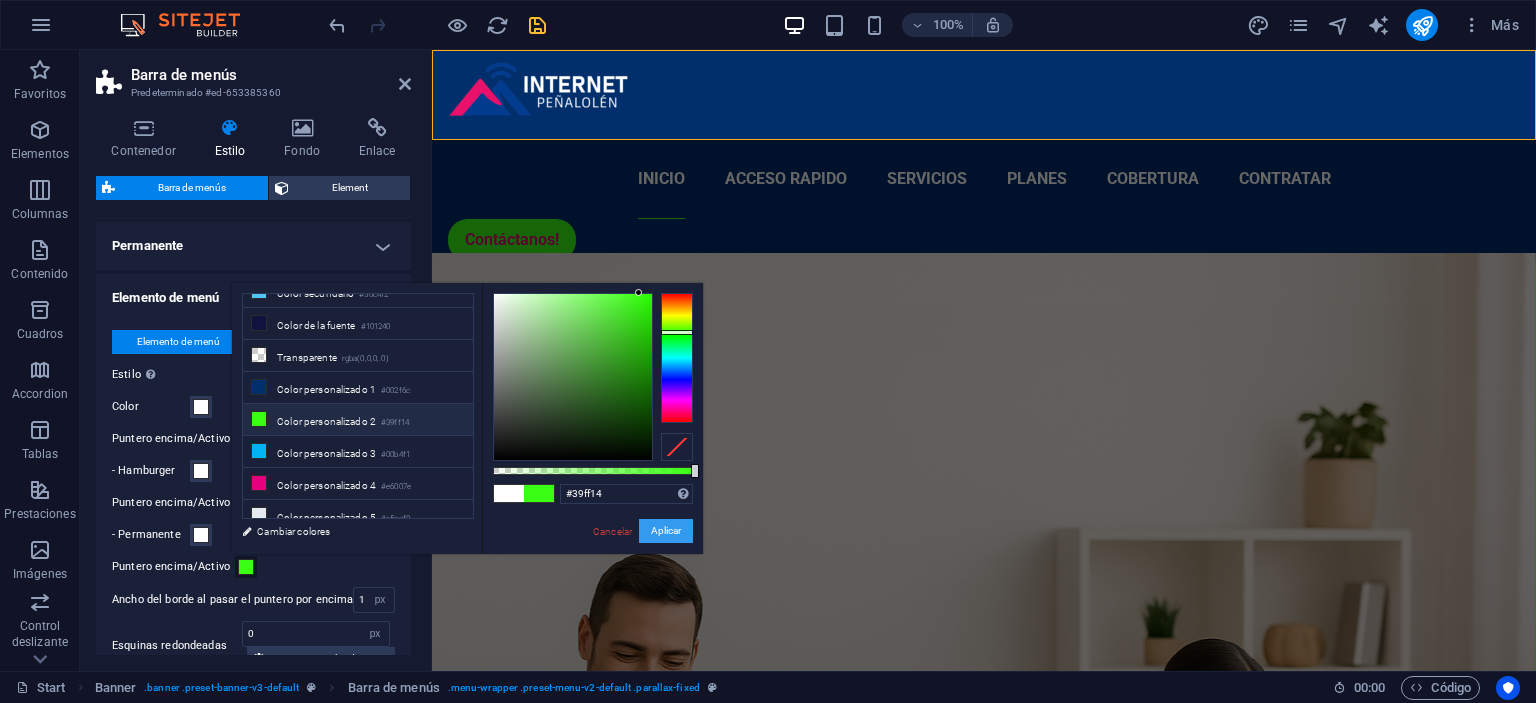 drag, startPoint x: 671, startPoint y: 524, endPoint x: 225, endPoint y: 474, distance: 448.79395 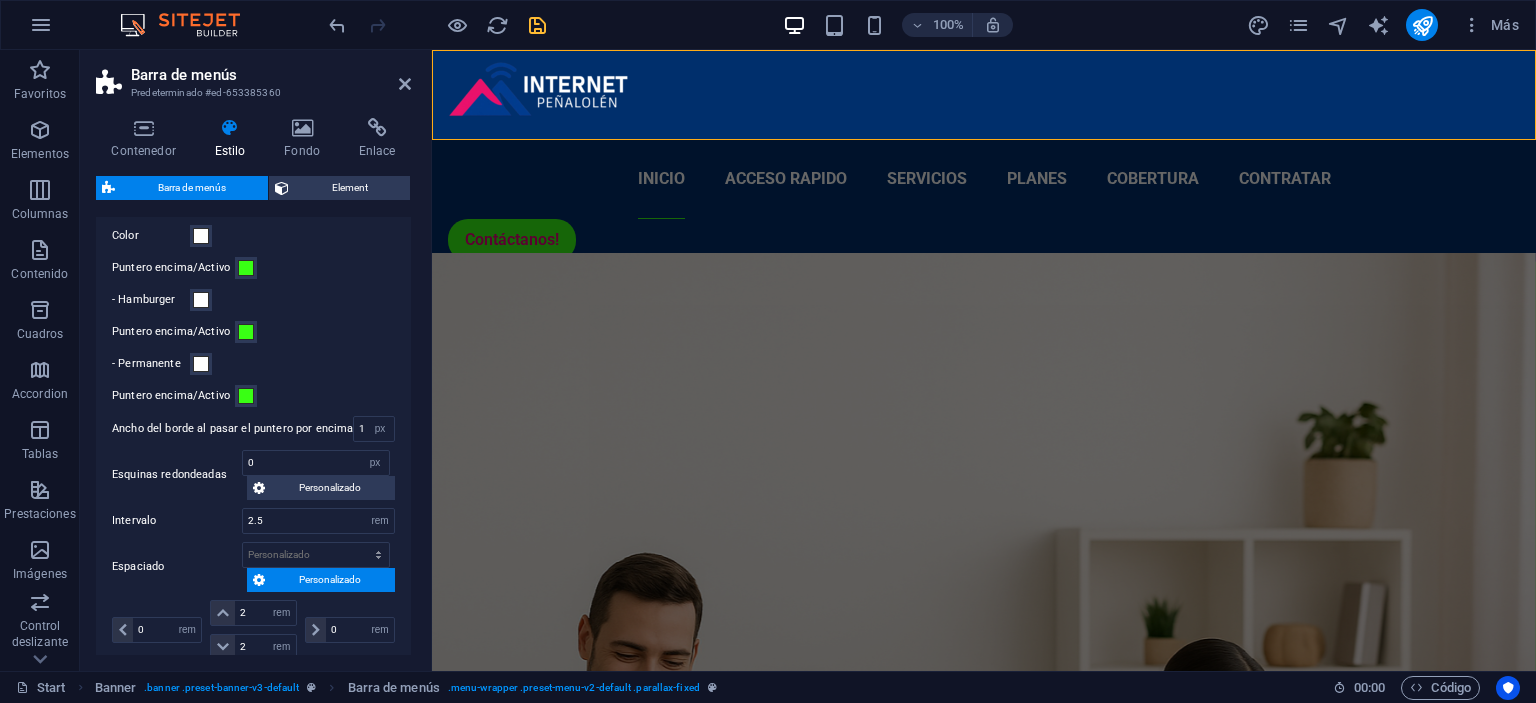 scroll, scrollTop: 821, scrollLeft: 0, axis: vertical 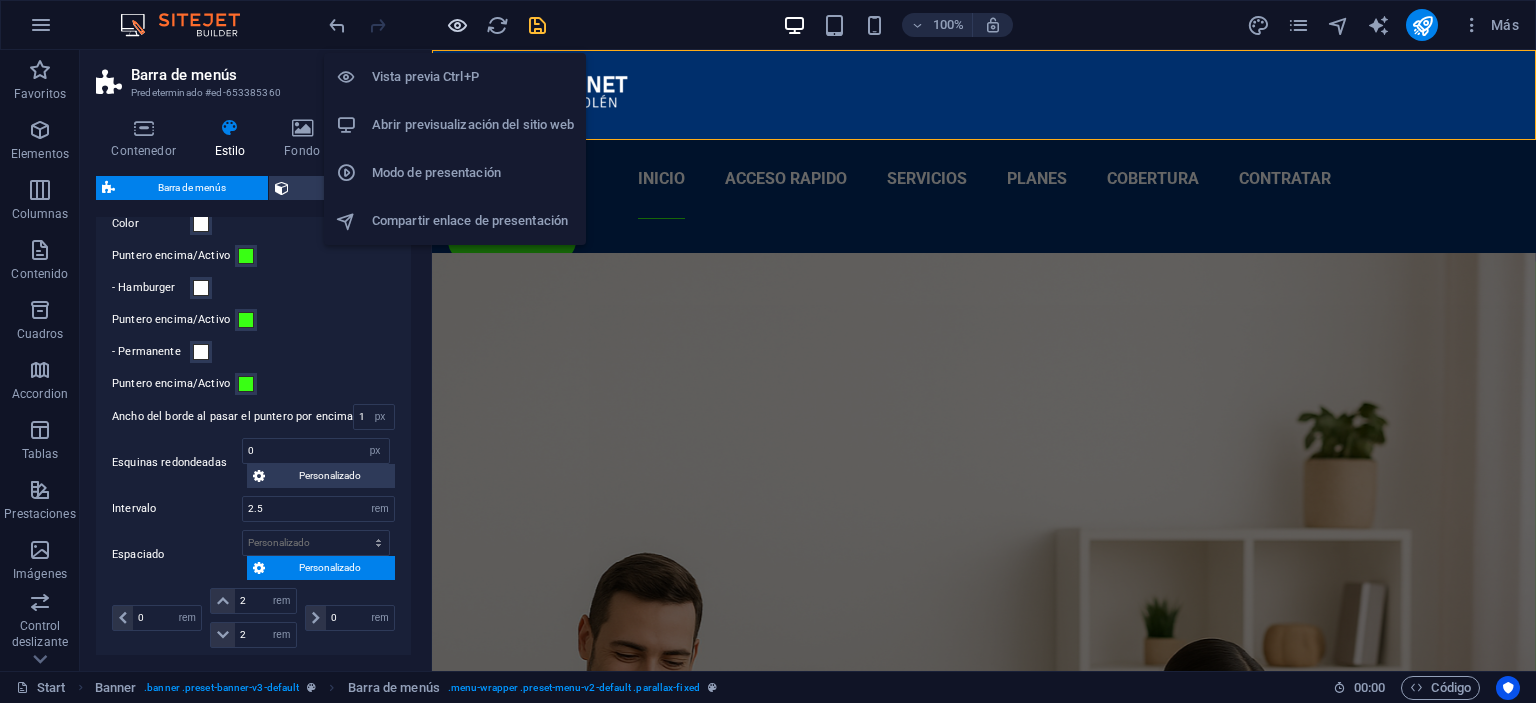 click at bounding box center (457, 25) 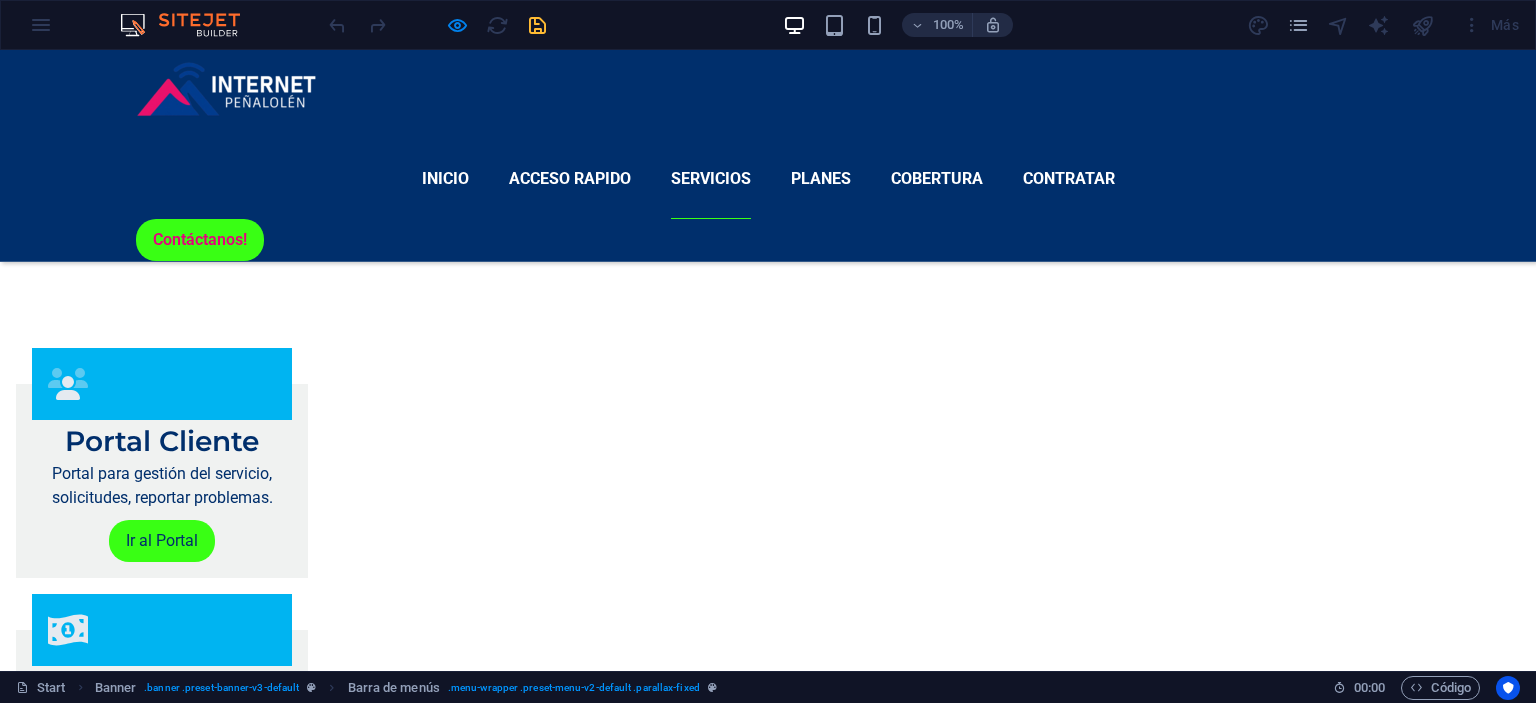 scroll, scrollTop: 1795, scrollLeft: 0, axis: vertical 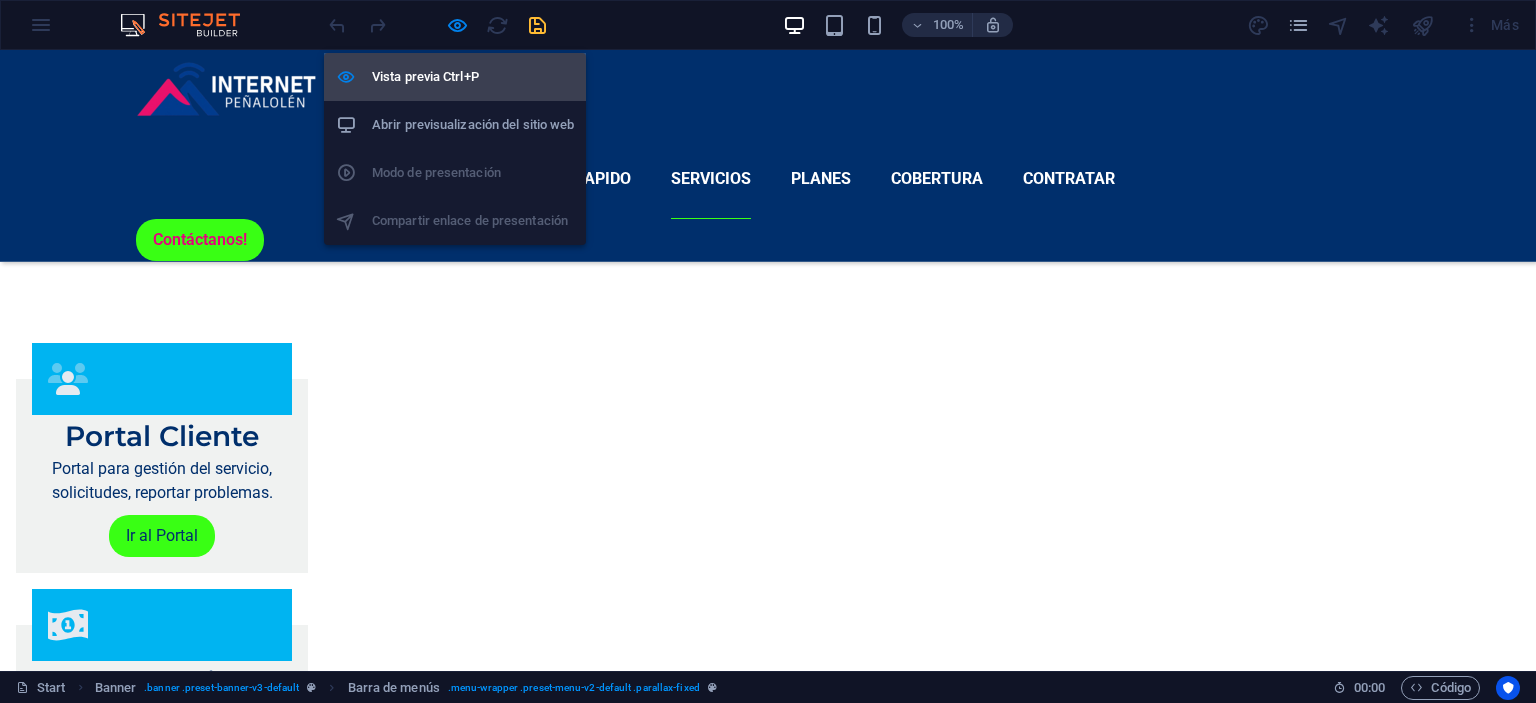 drag, startPoint x: 457, startPoint y: 22, endPoint x: 454, endPoint y: 90, distance: 68.06615 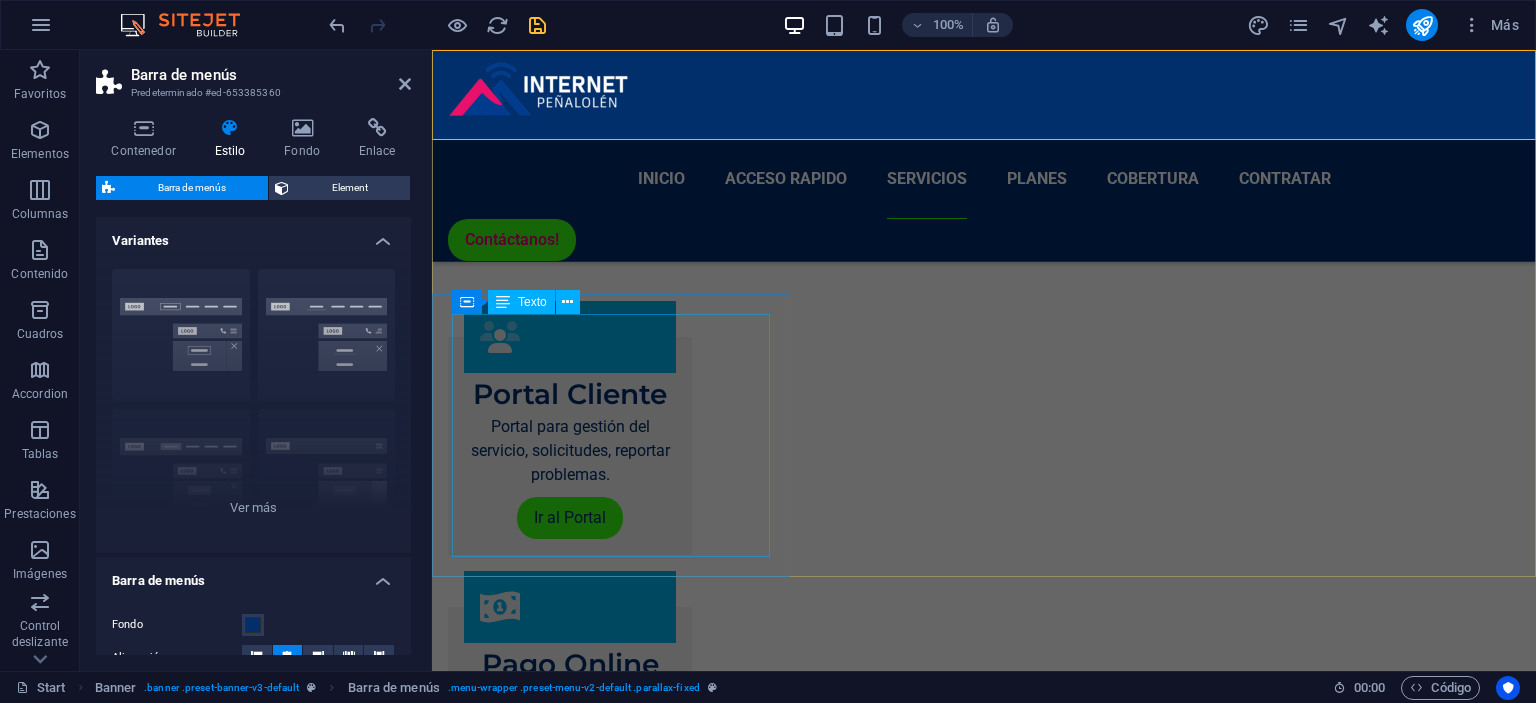 scroll, scrollTop: 821, scrollLeft: 0, axis: vertical 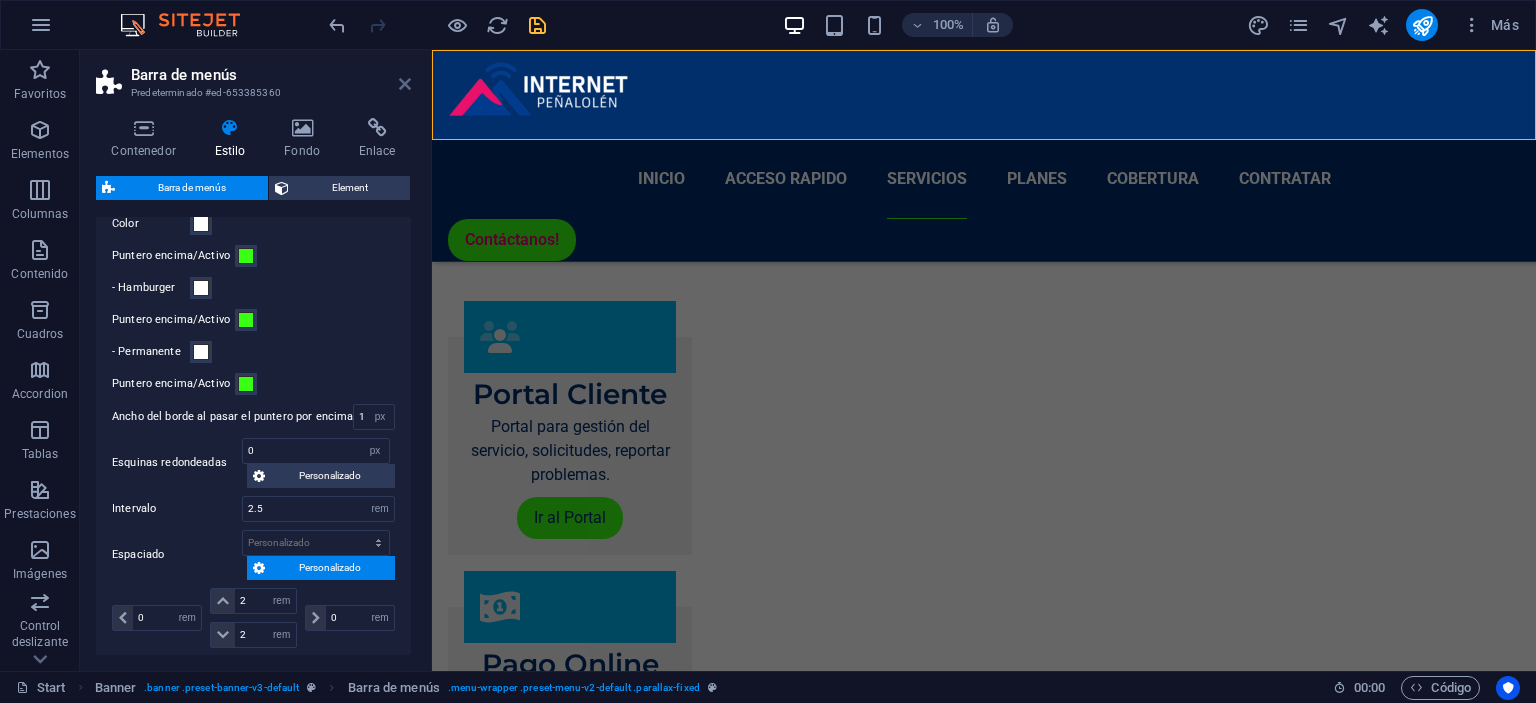 click at bounding box center [405, 84] 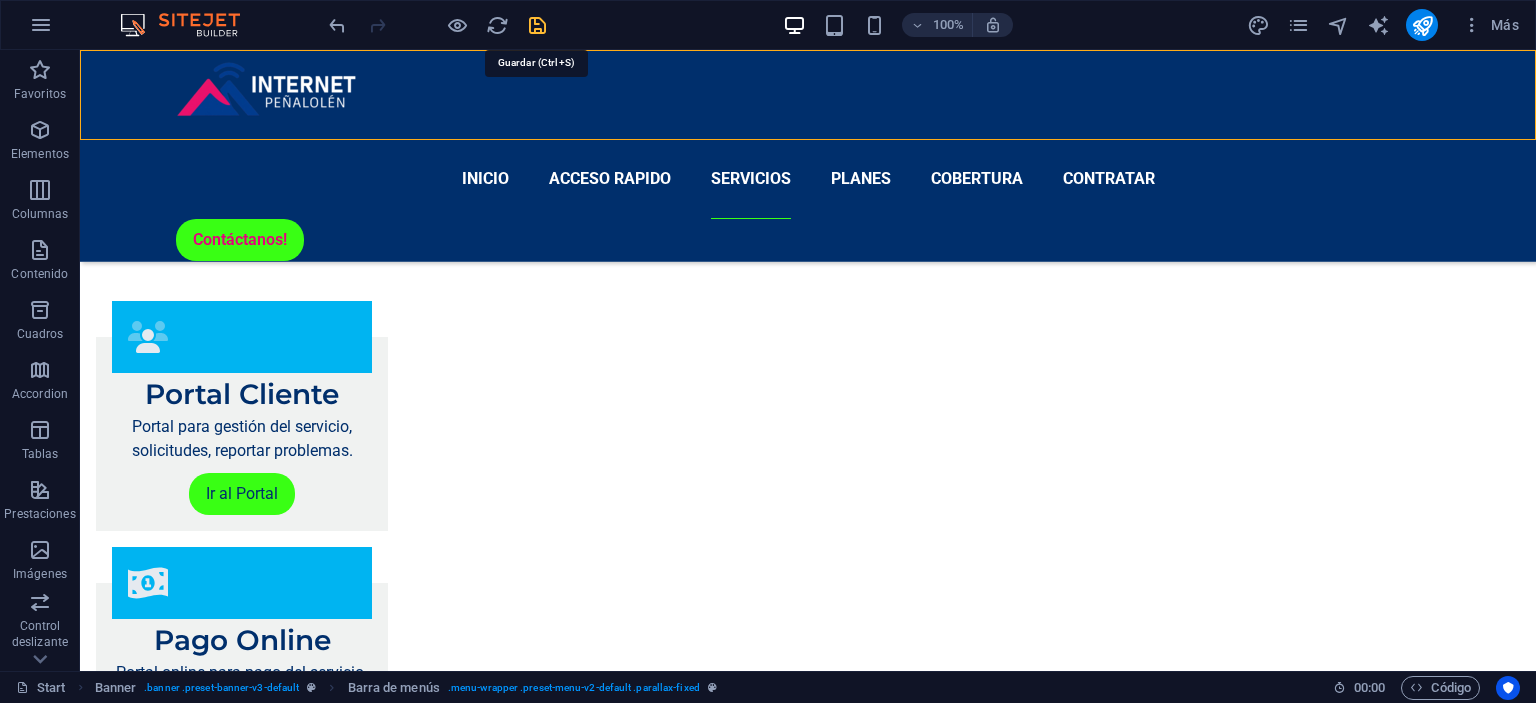 click at bounding box center [537, 25] 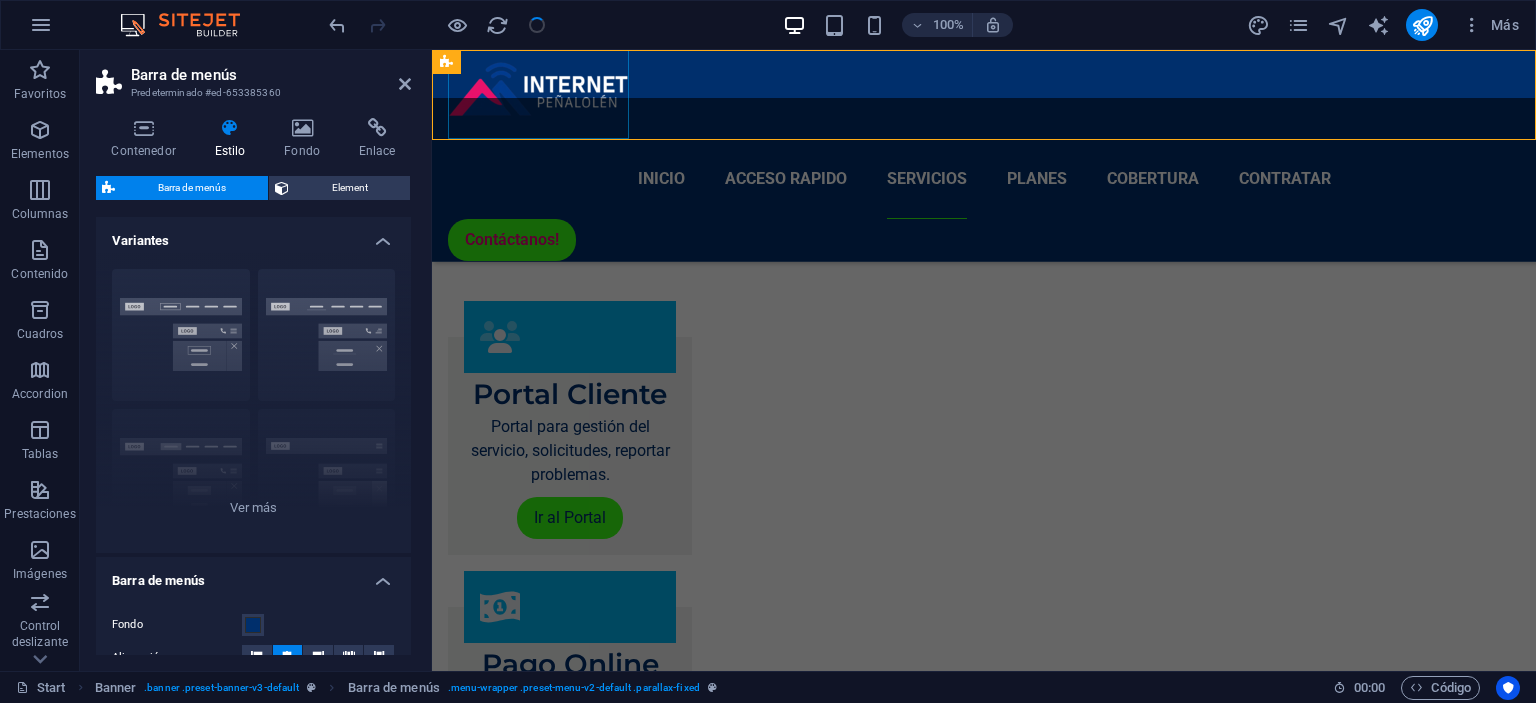 scroll, scrollTop: 1879, scrollLeft: 0, axis: vertical 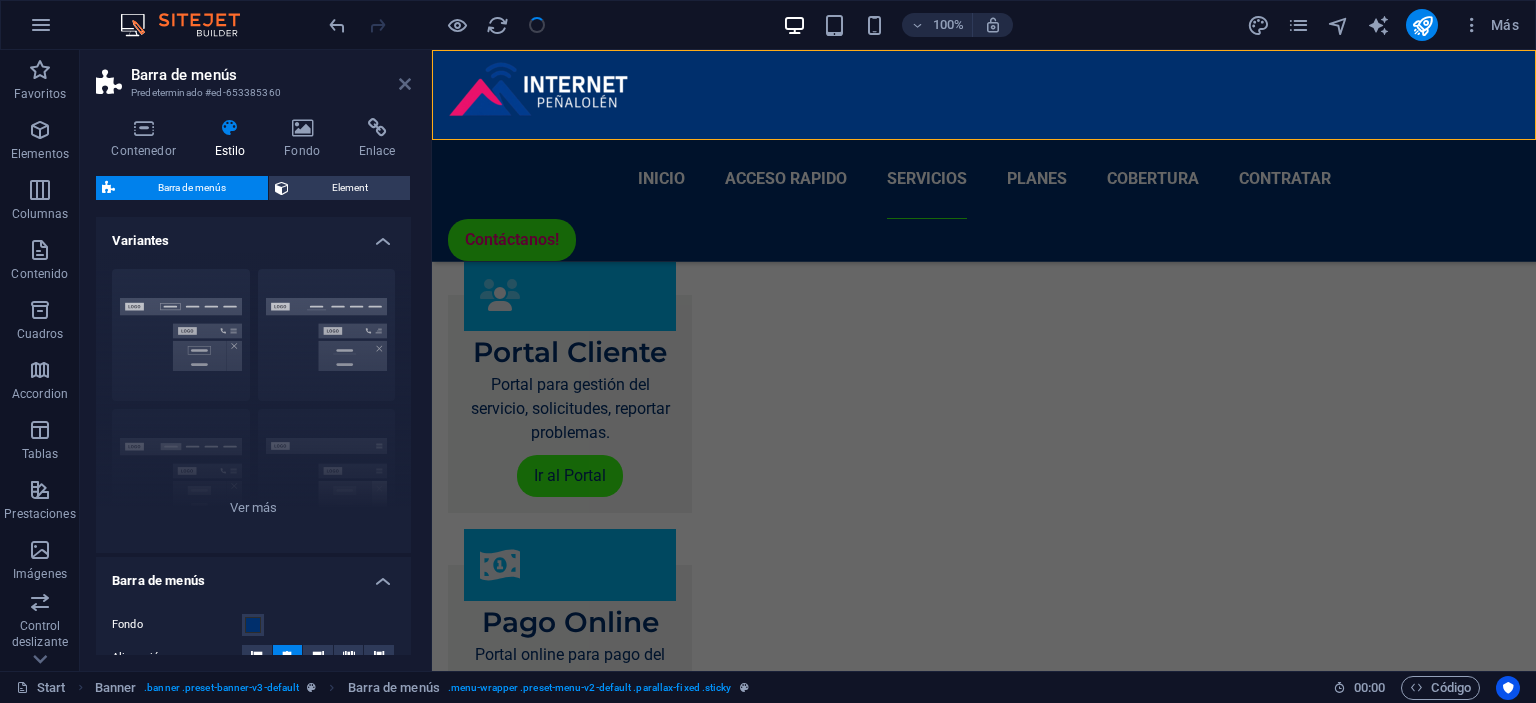 click at bounding box center [405, 84] 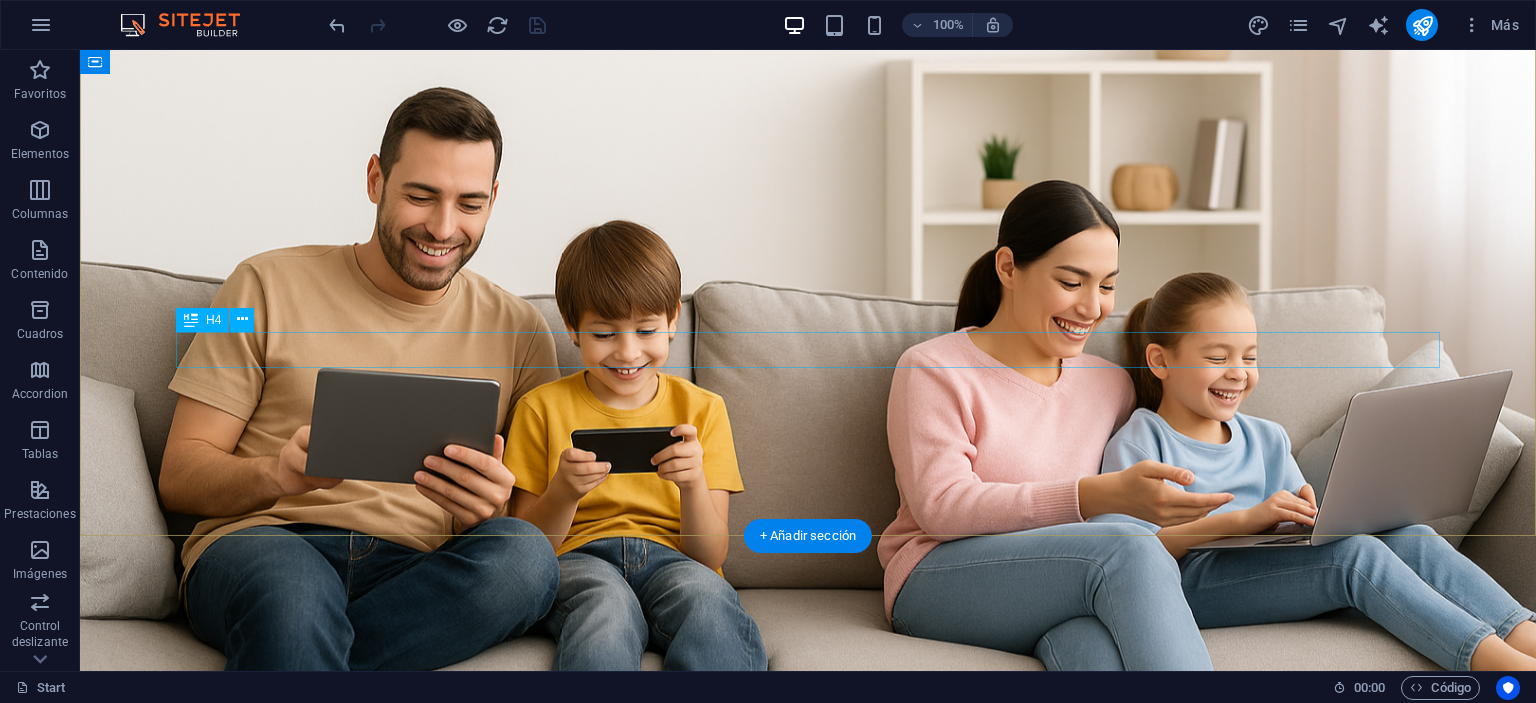 scroll, scrollTop: 528, scrollLeft: 0, axis: vertical 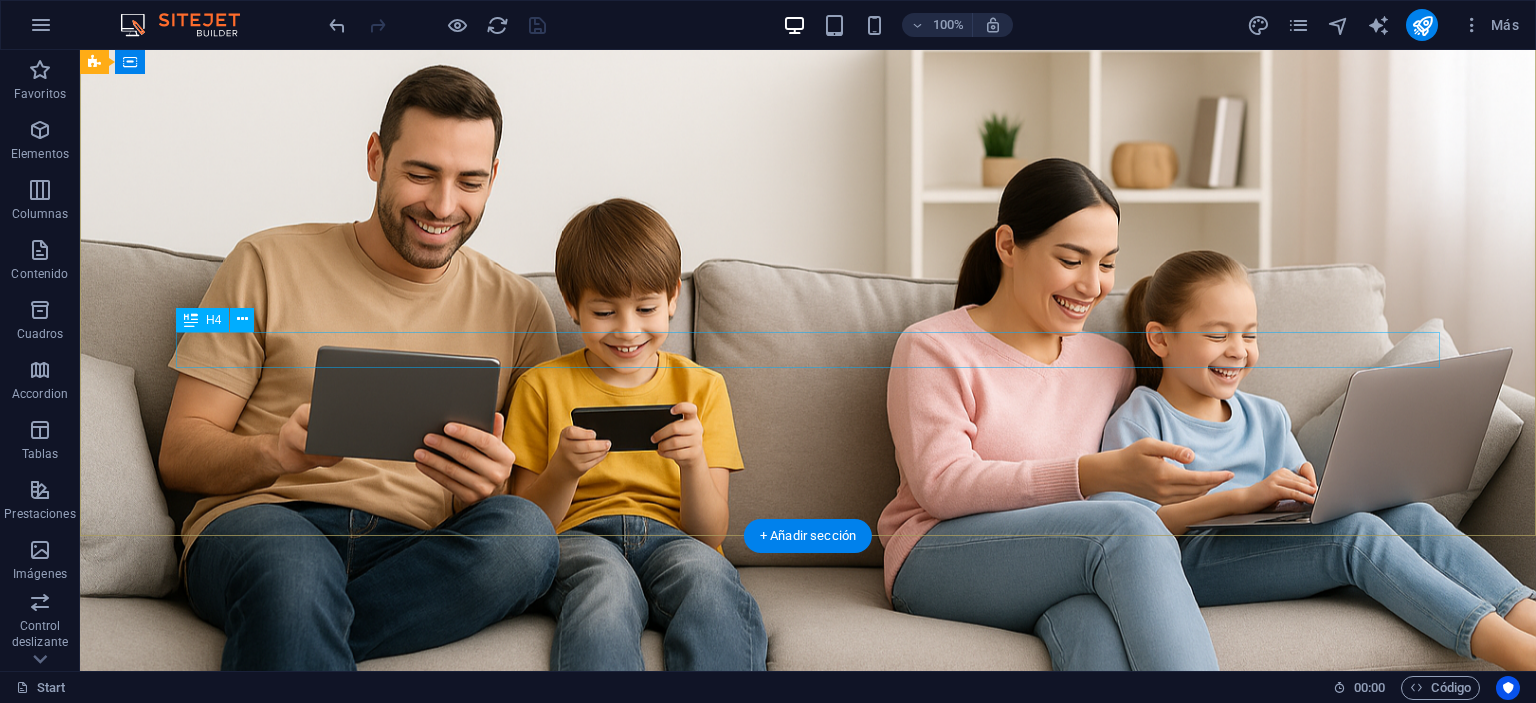 click on "Conectamos hogares, empresas y suenos. Internet de alto nivel, con atención local" at bounding box center [808, 1366] 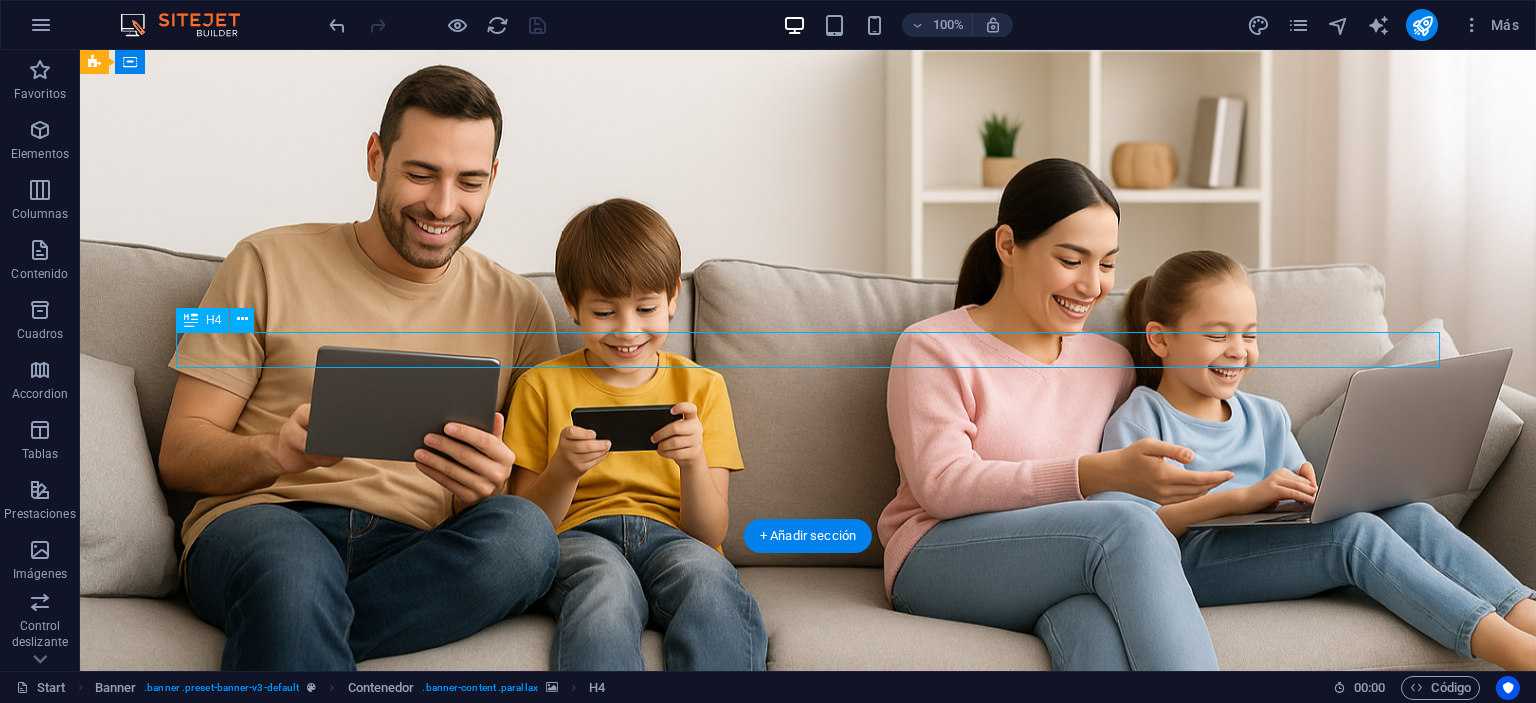 click on "Conectamos hogares, empresas y suenos. Internet de alto nivel, con atención local" at bounding box center (808, 1366) 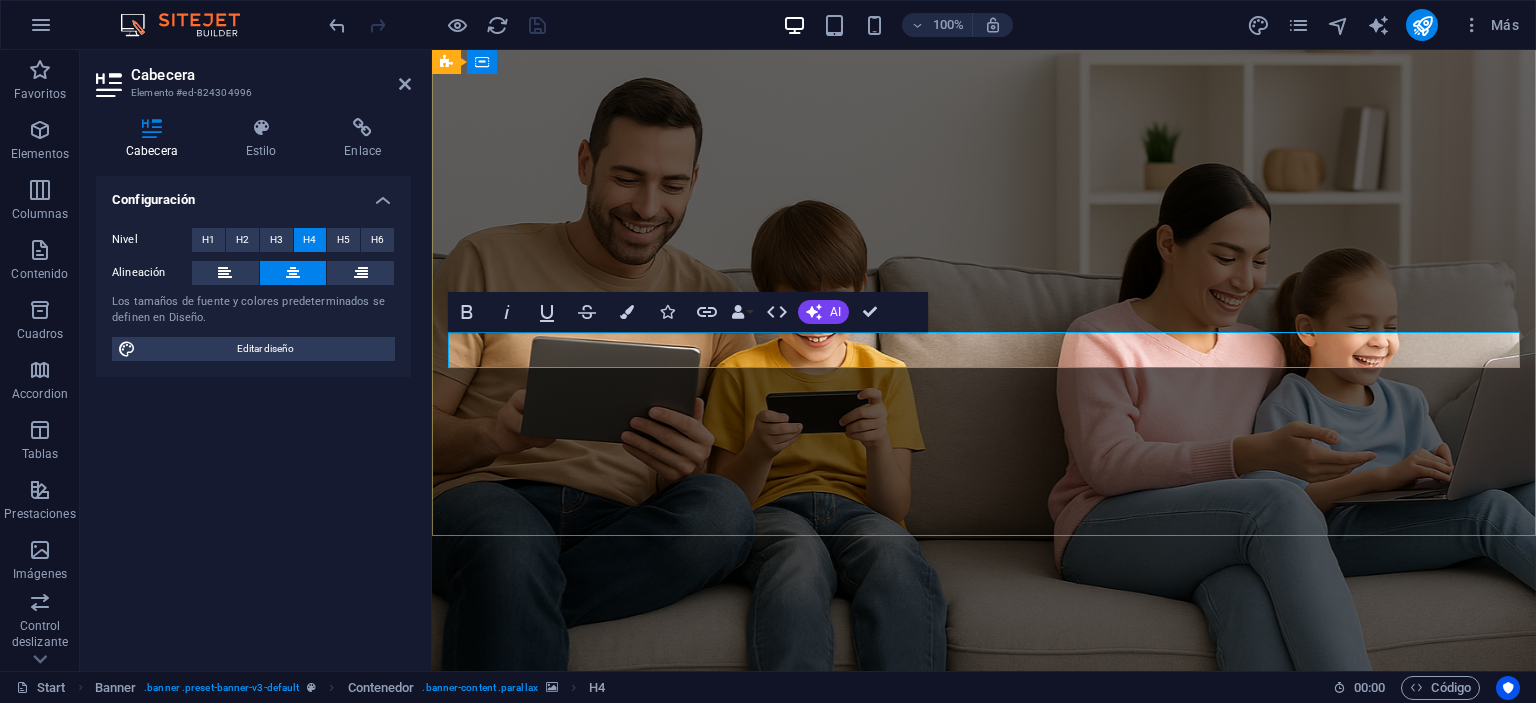 click on "Conectamos hogares, empresas y suenos. Internet de alto nivel, con atención local" at bounding box center (984, 1366) 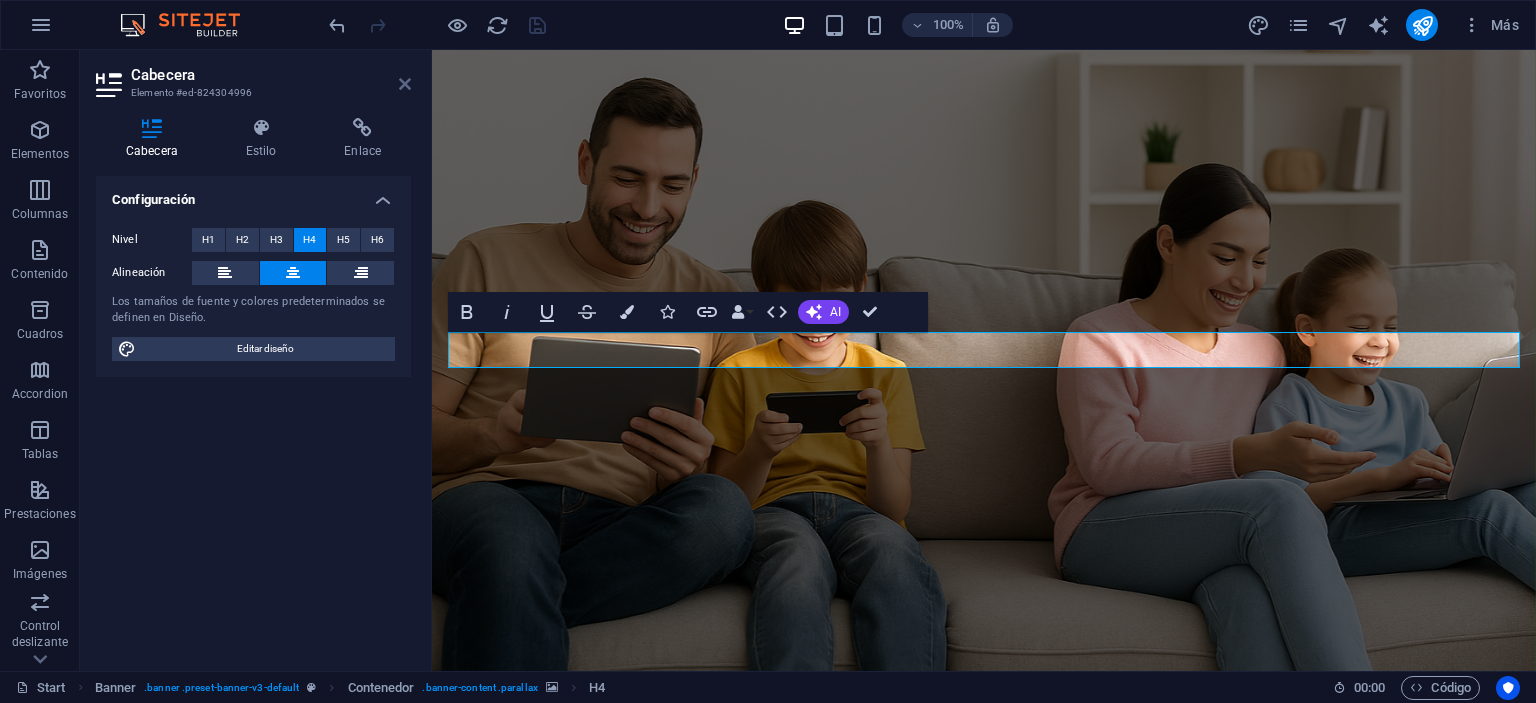 click at bounding box center (405, 84) 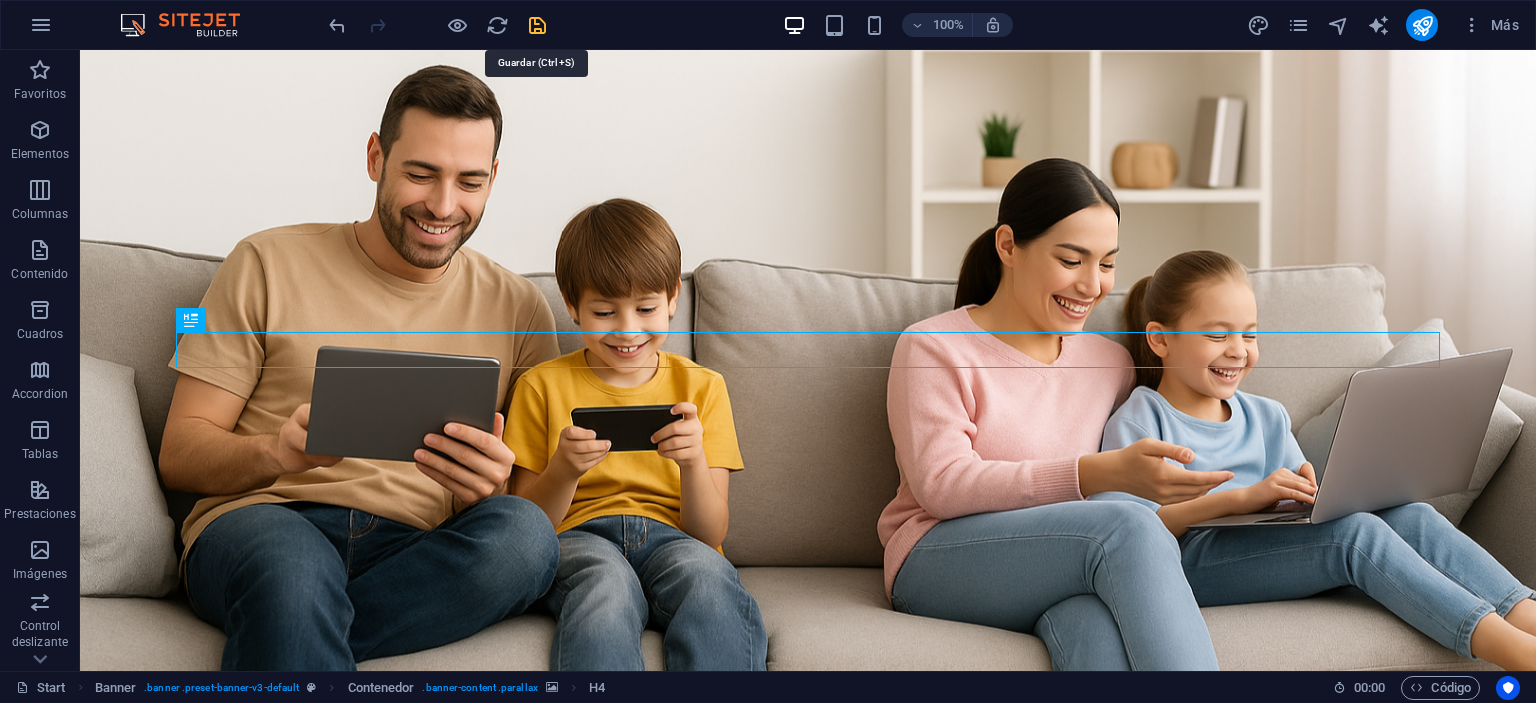 click at bounding box center [537, 25] 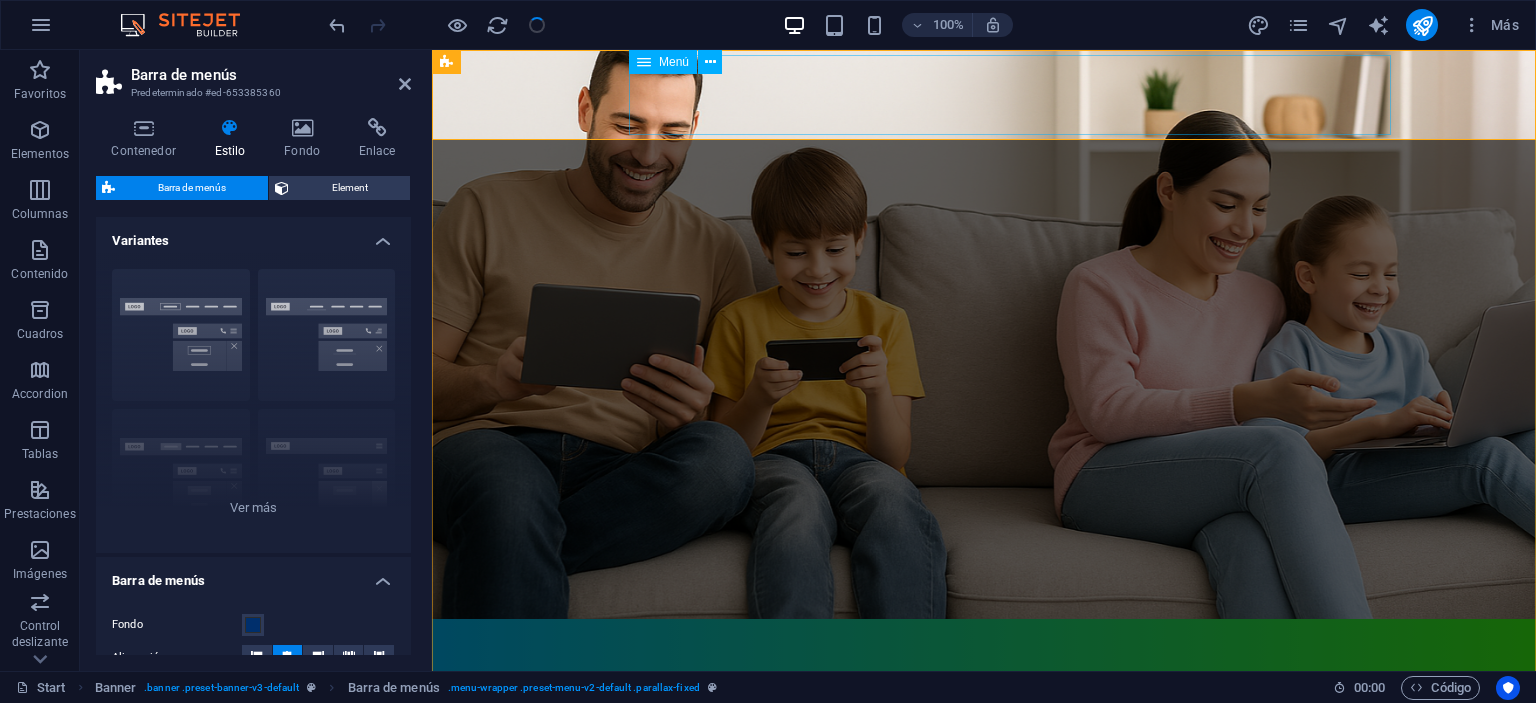 scroll, scrollTop: 0, scrollLeft: 0, axis: both 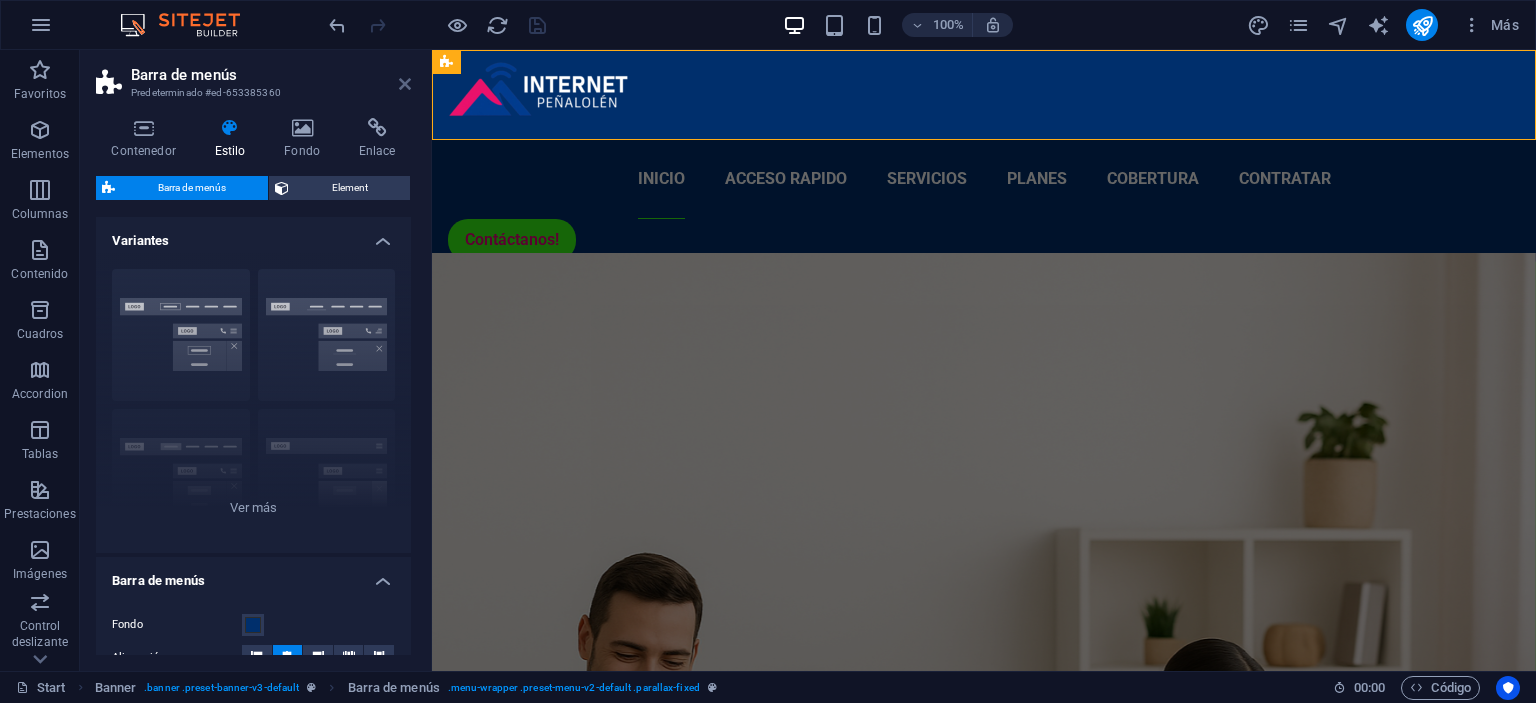 drag, startPoint x: 403, startPoint y: 85, endPoint x: 736, endPoint y: 164, distance: 342.2426 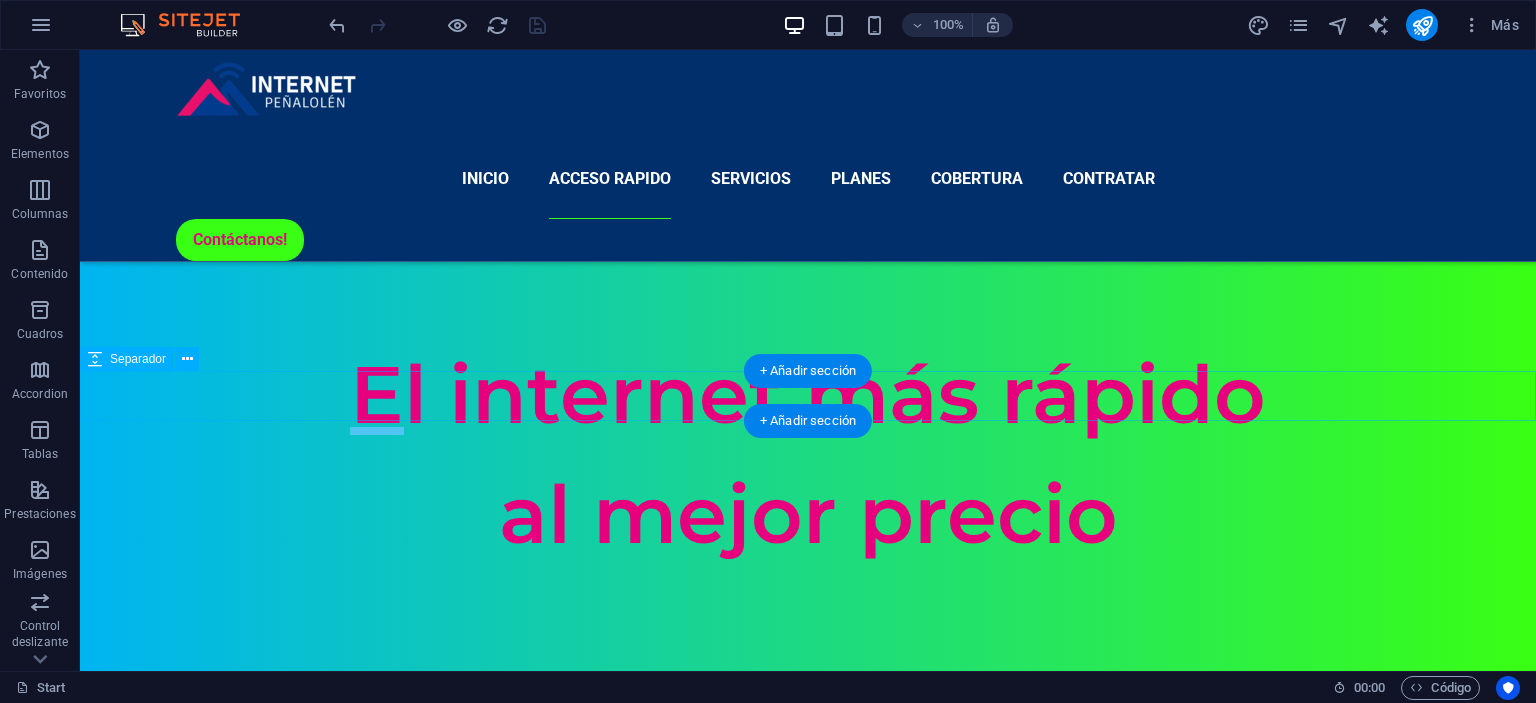scroll, scrollTop: 739, scrollLeft: 0, axis: vertical 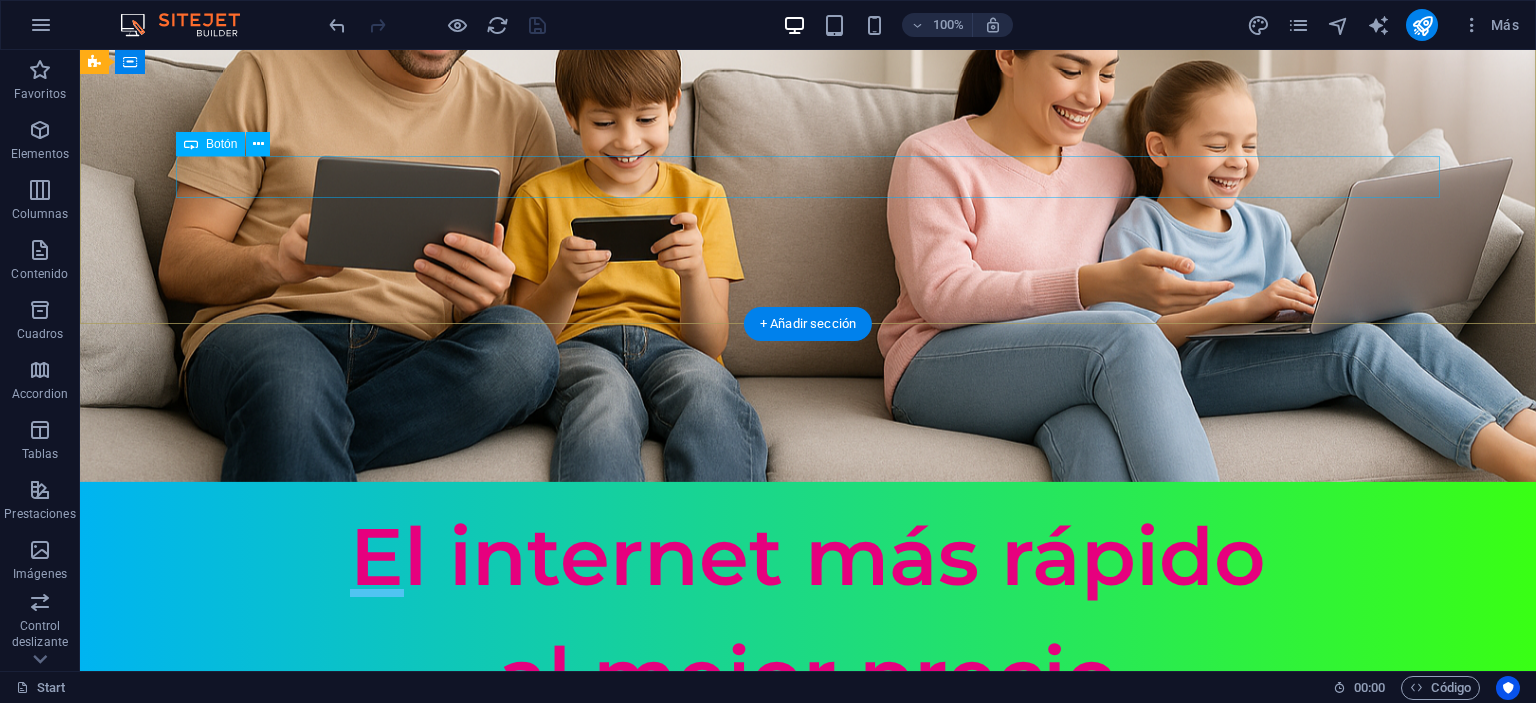 click on "Consulta tu comuna" at bounding box center [808, 1194] 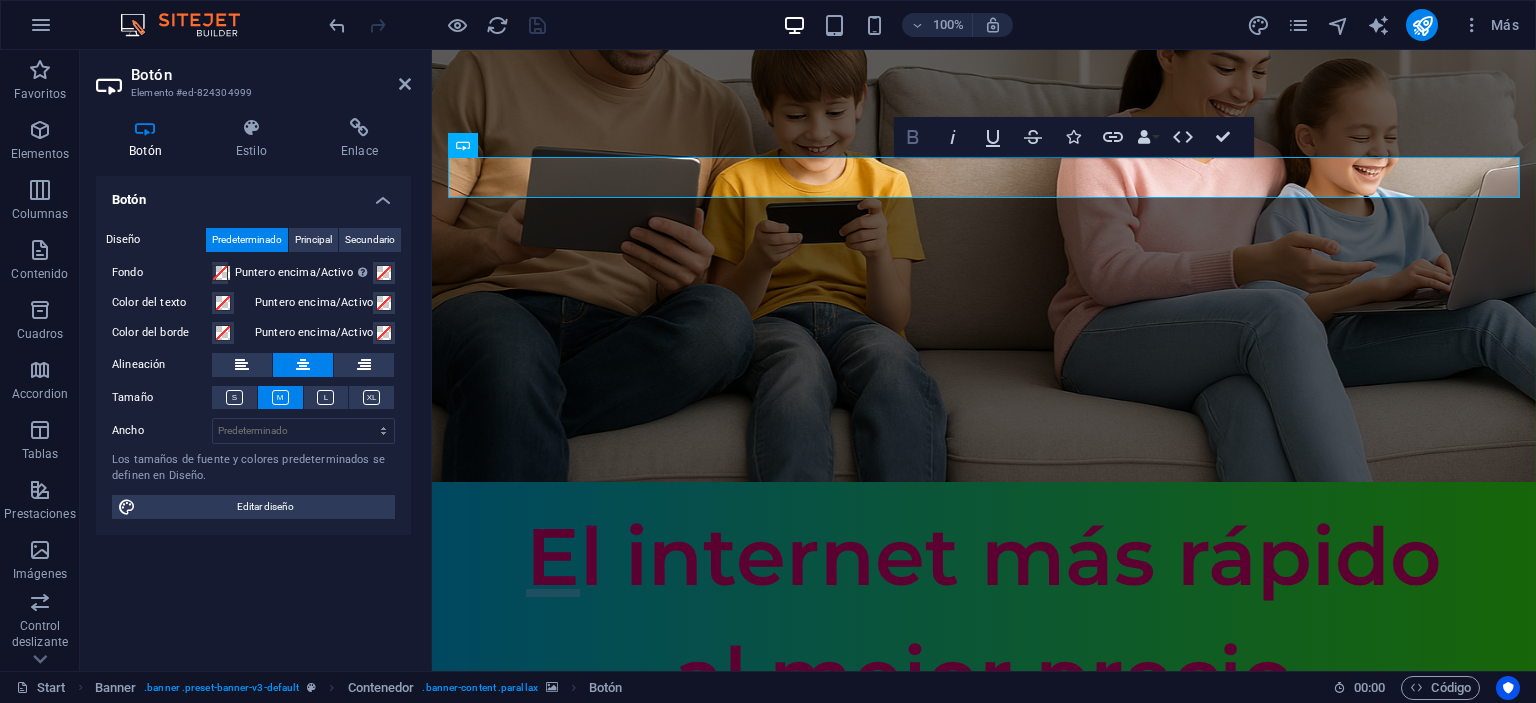 click 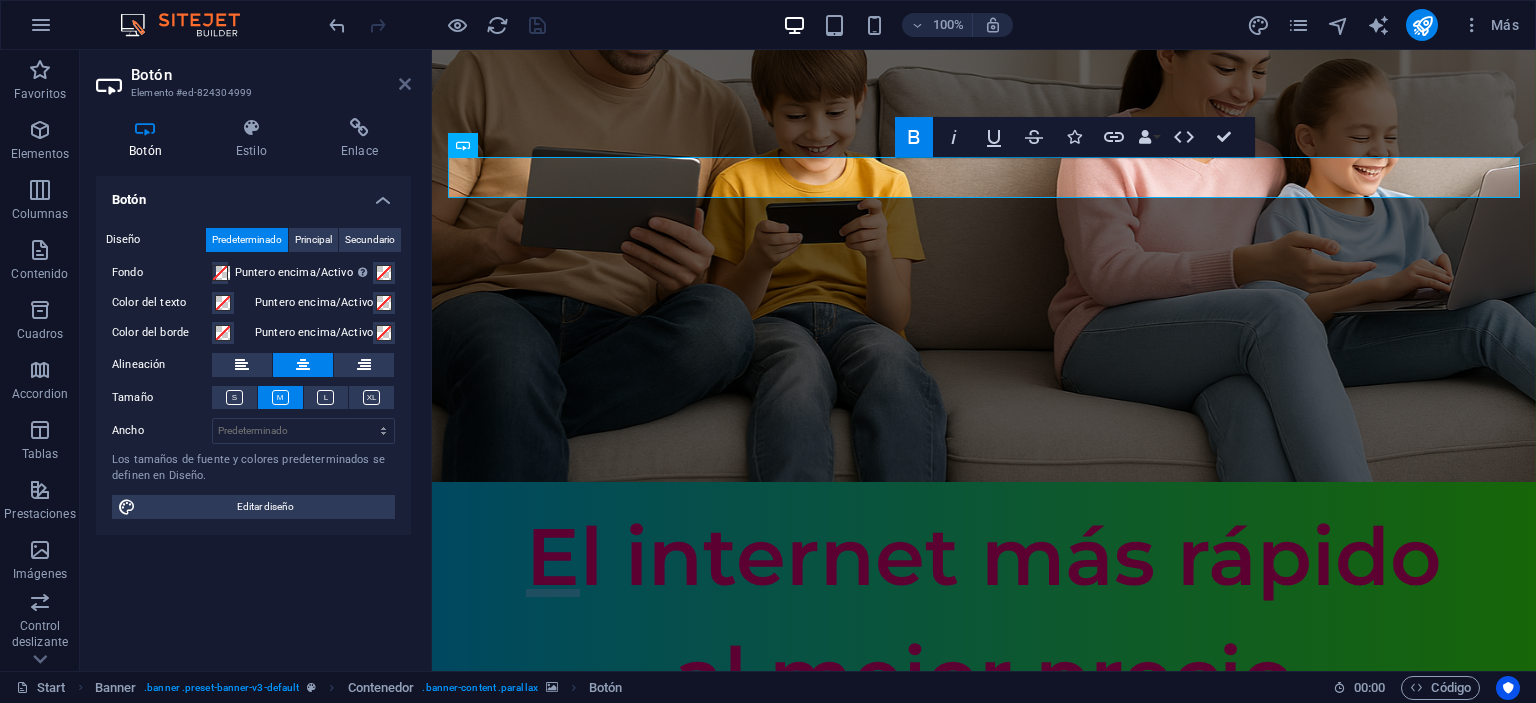 click at bounding box center (405, 84) 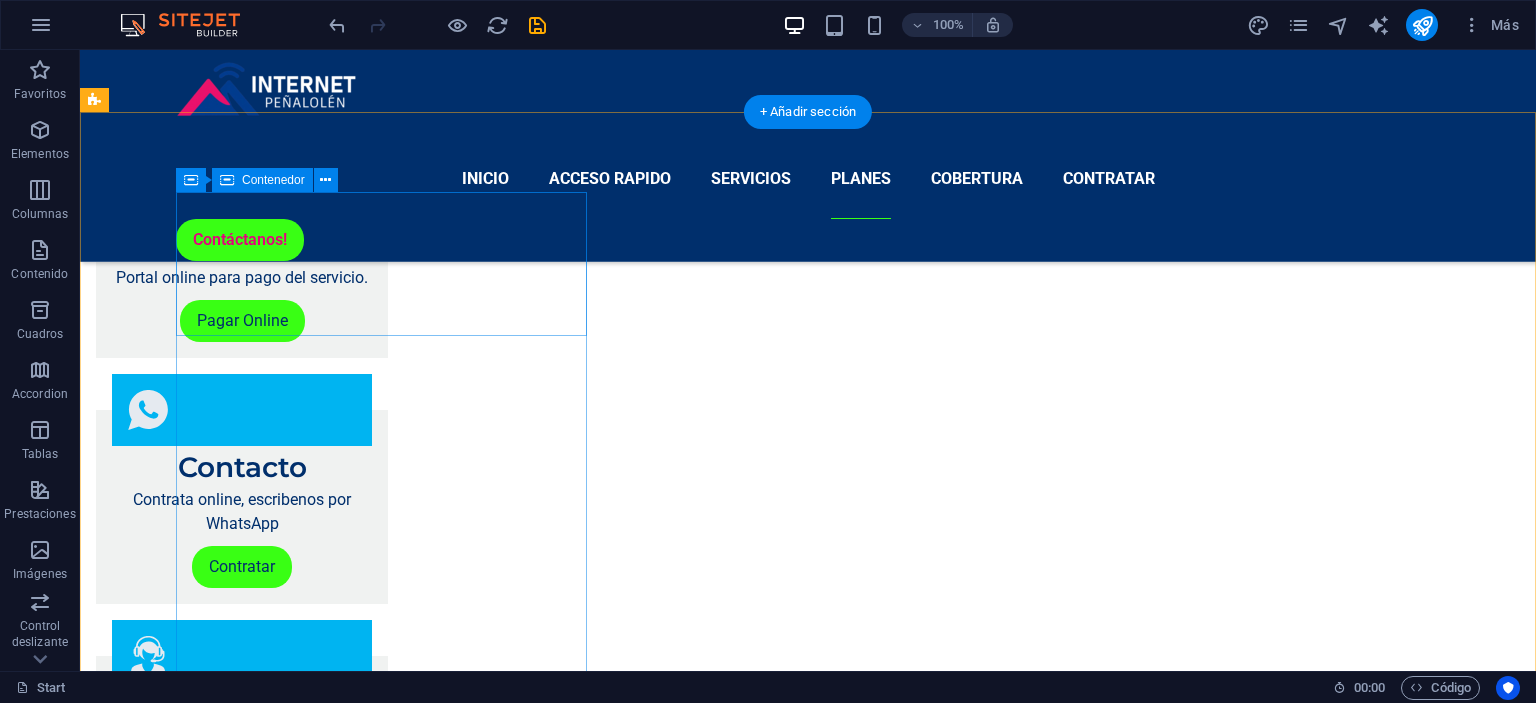scroll, scrollTop: 2217, scrollLeft: 0, axis: vertical 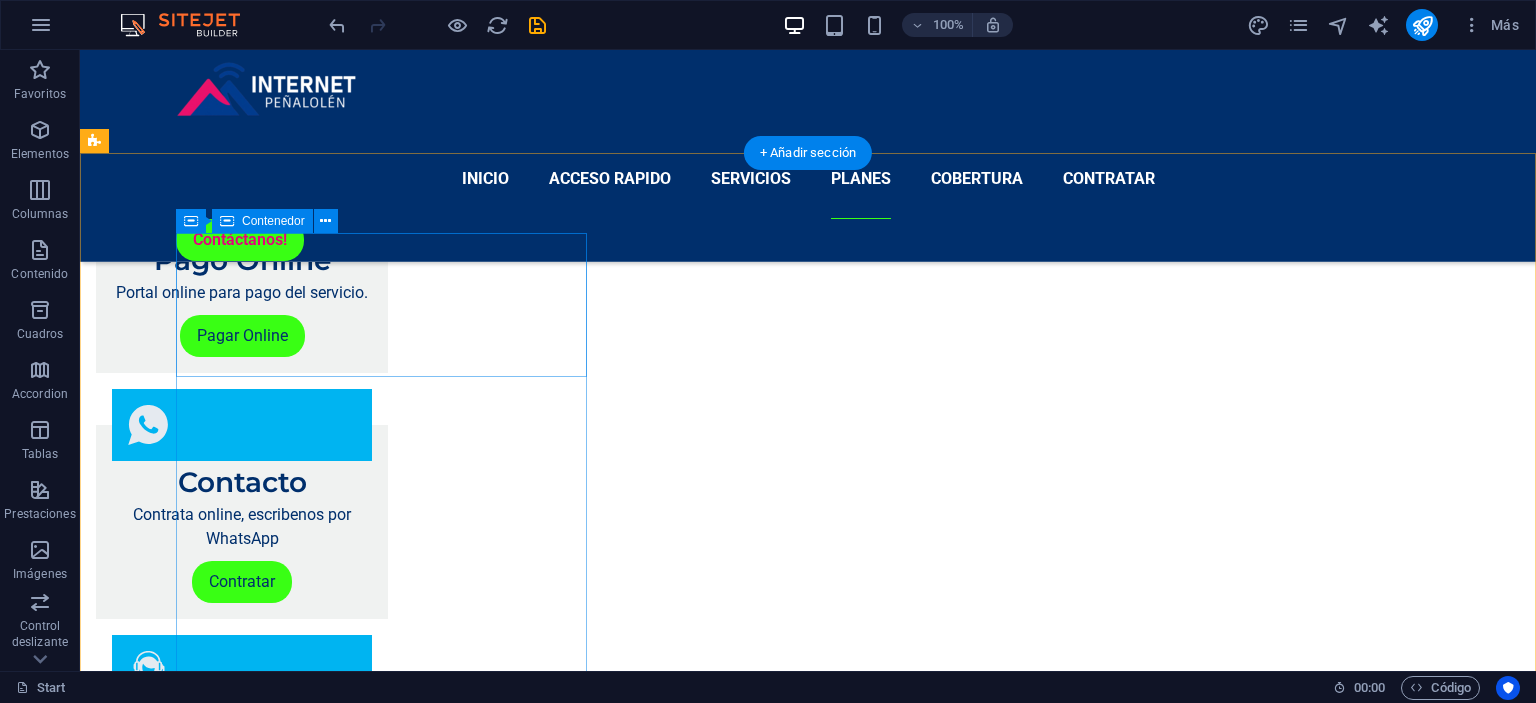 click on "Plan ESTANDAR [NUMBER] MEGAS" at bounding box center (728, 3108) 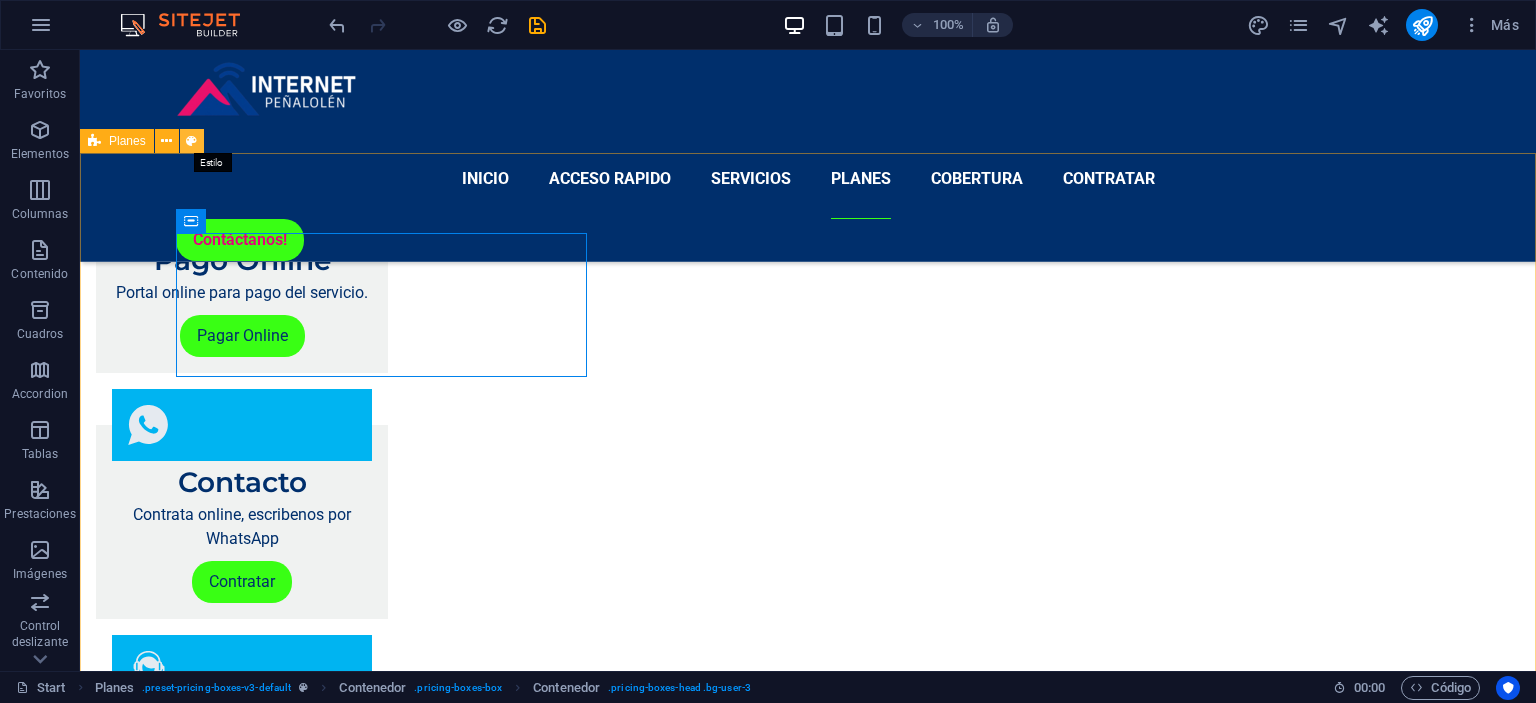click at bounding box center [191, 141] 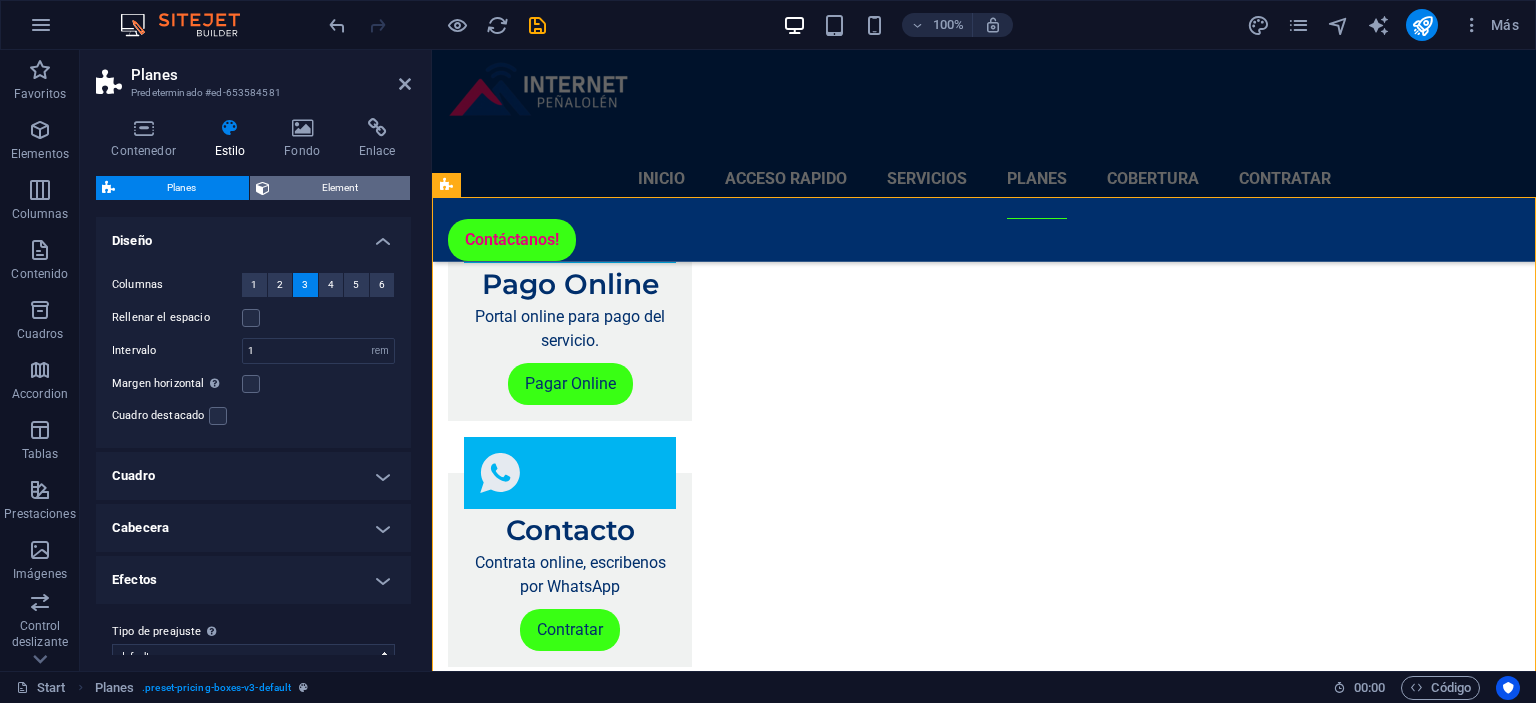 click on "Element" at bounding box center (340, 188) 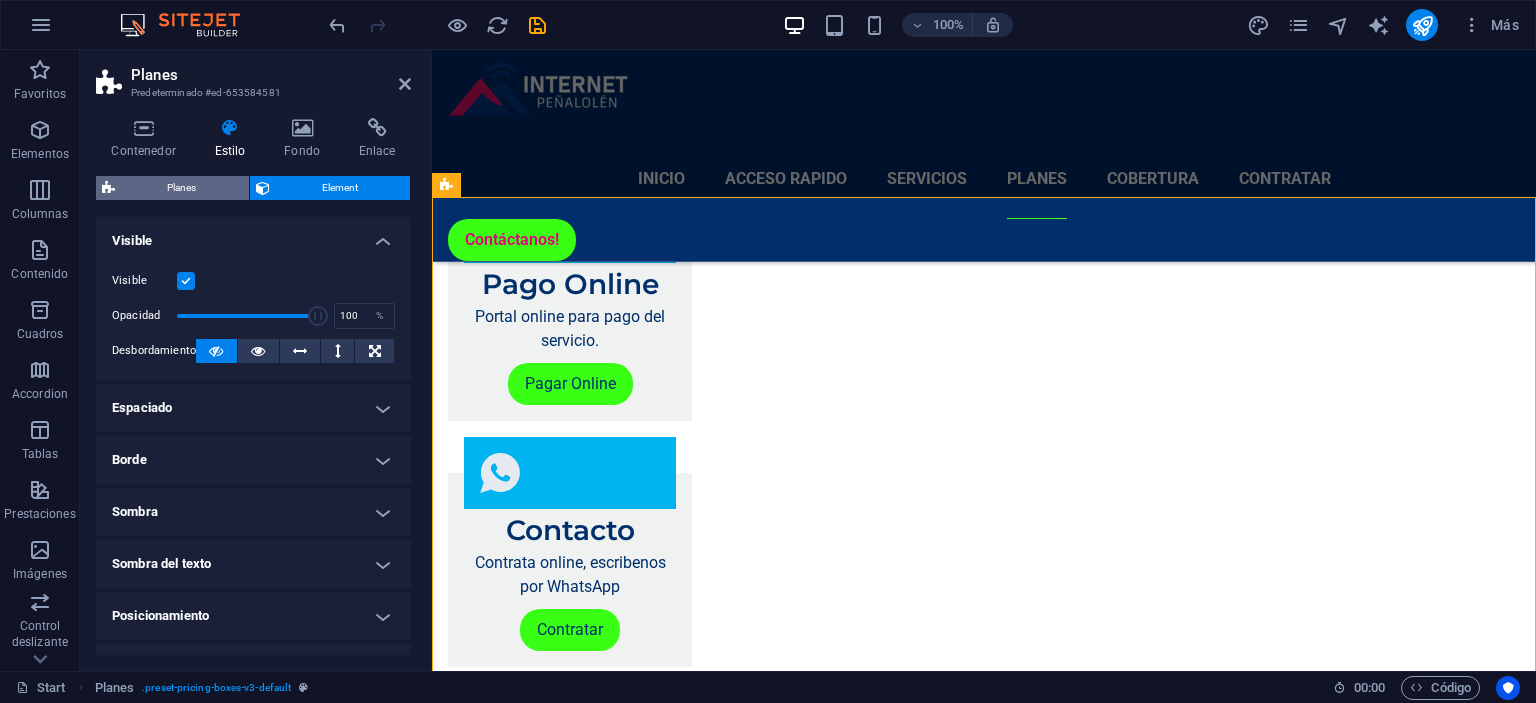 click on "Planes" at bounding box center [182, 188] 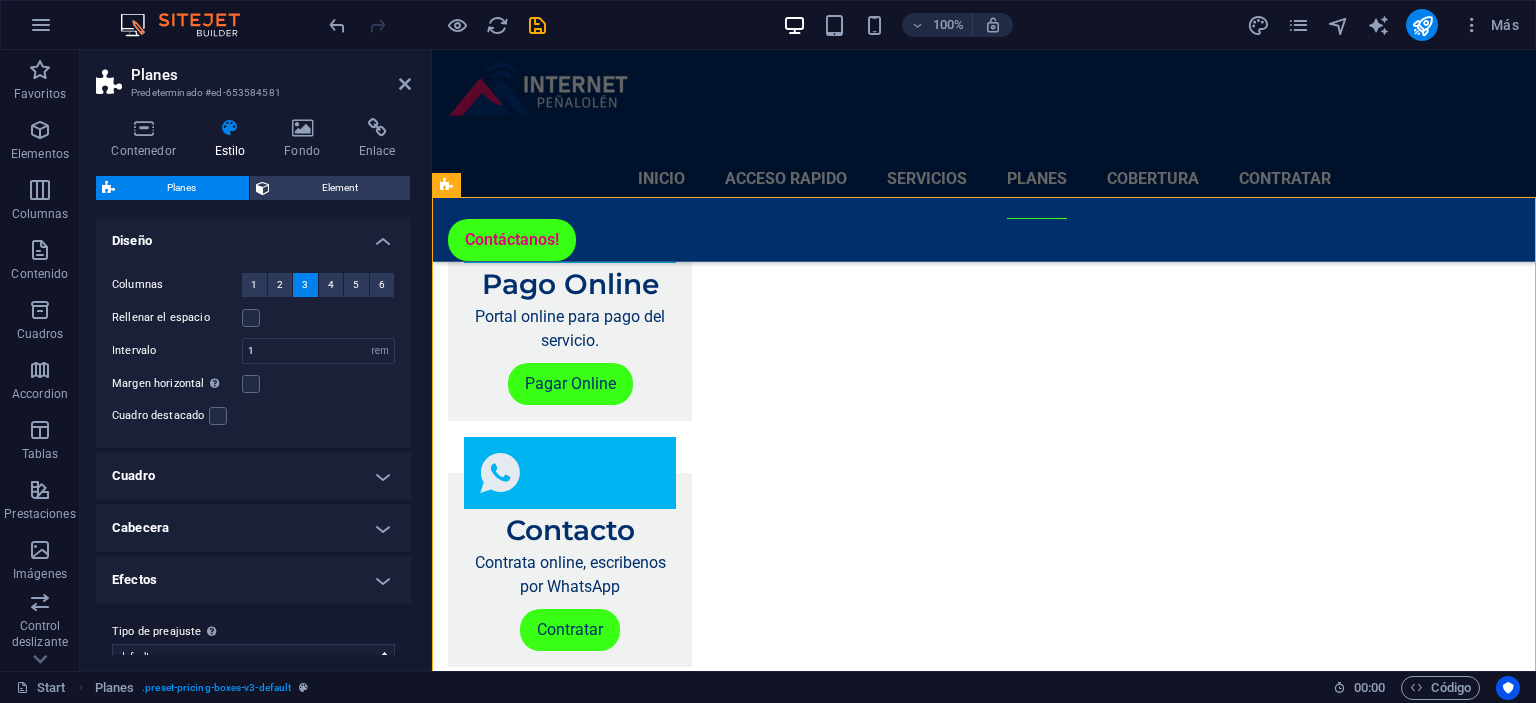 click on "Diseño" at bounding box center (253, 235) 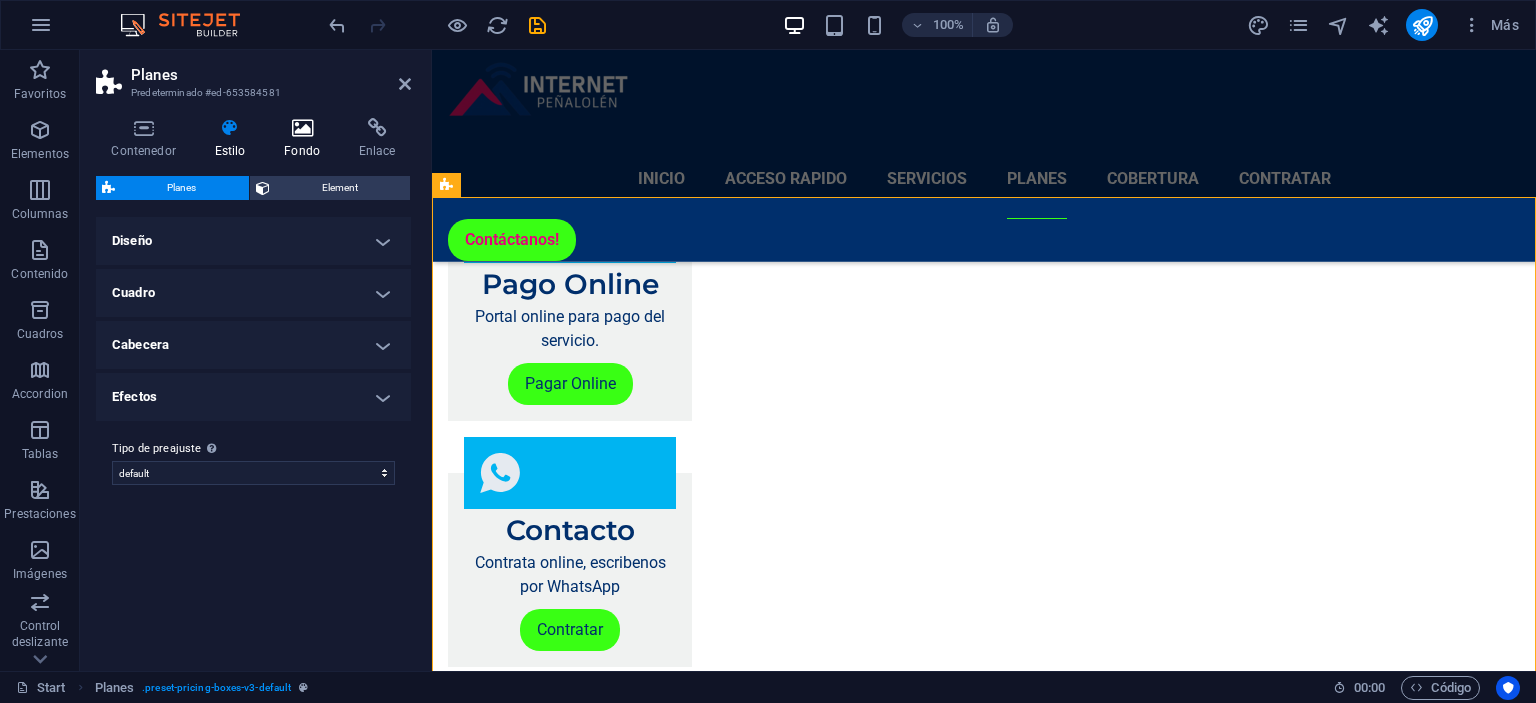 click at bounding box center [302, 128] 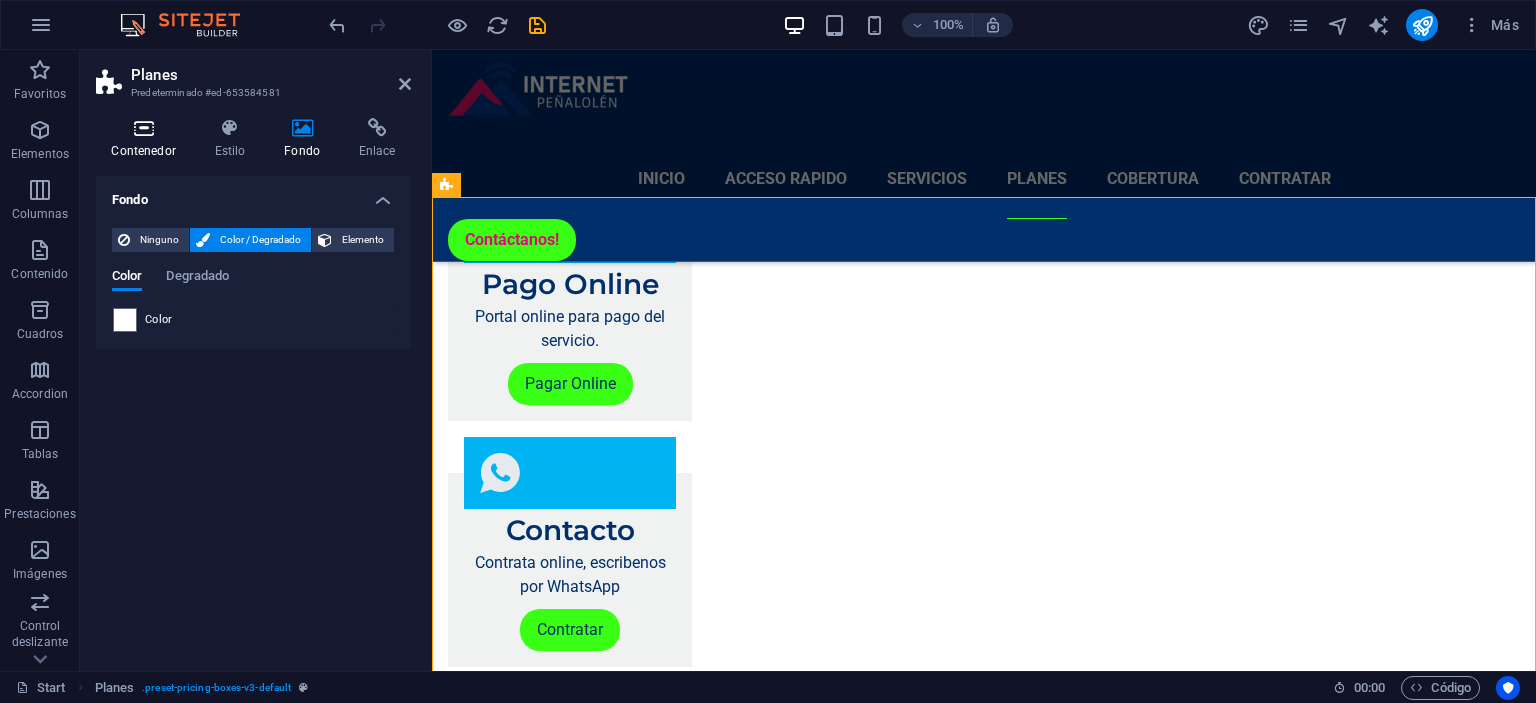 click at bounding box center [143, 128] 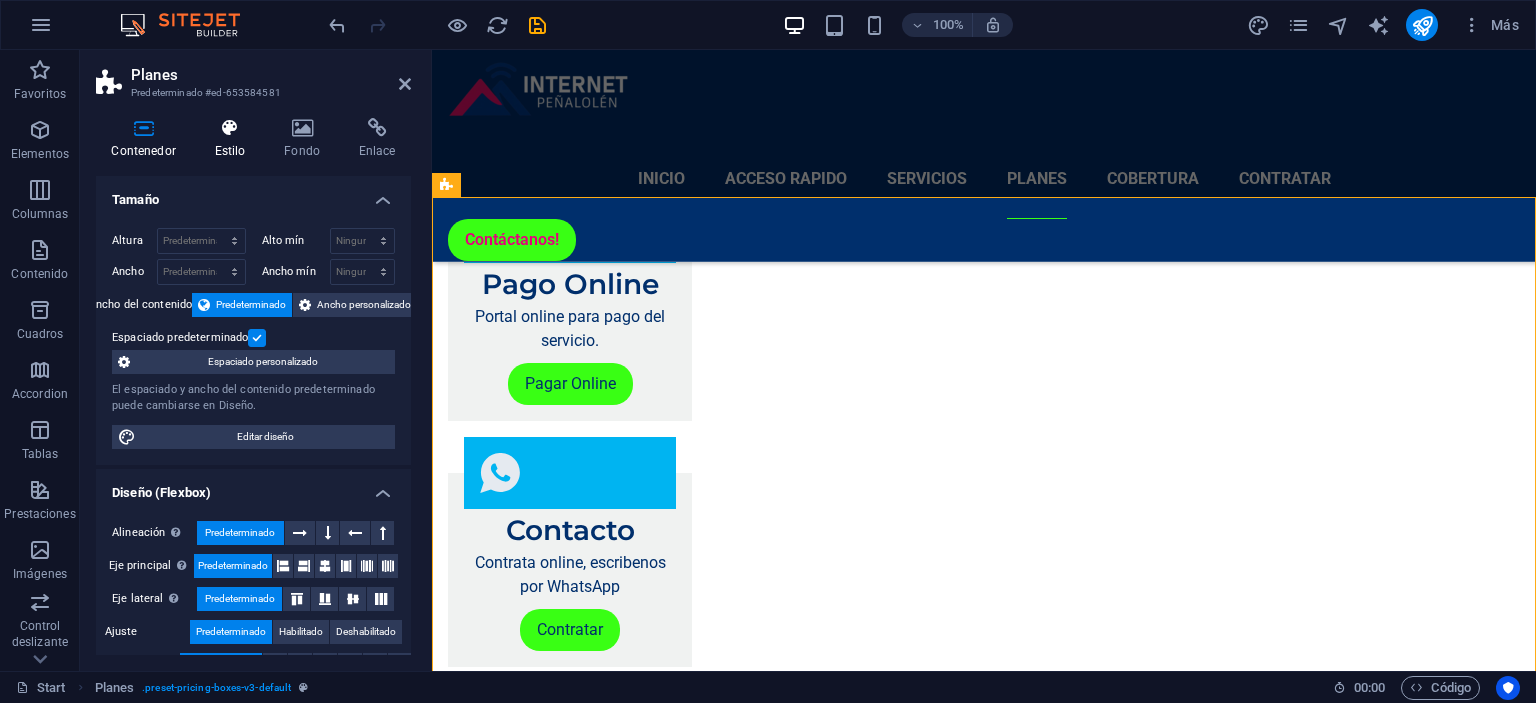 click at bounding box center (230, 128) 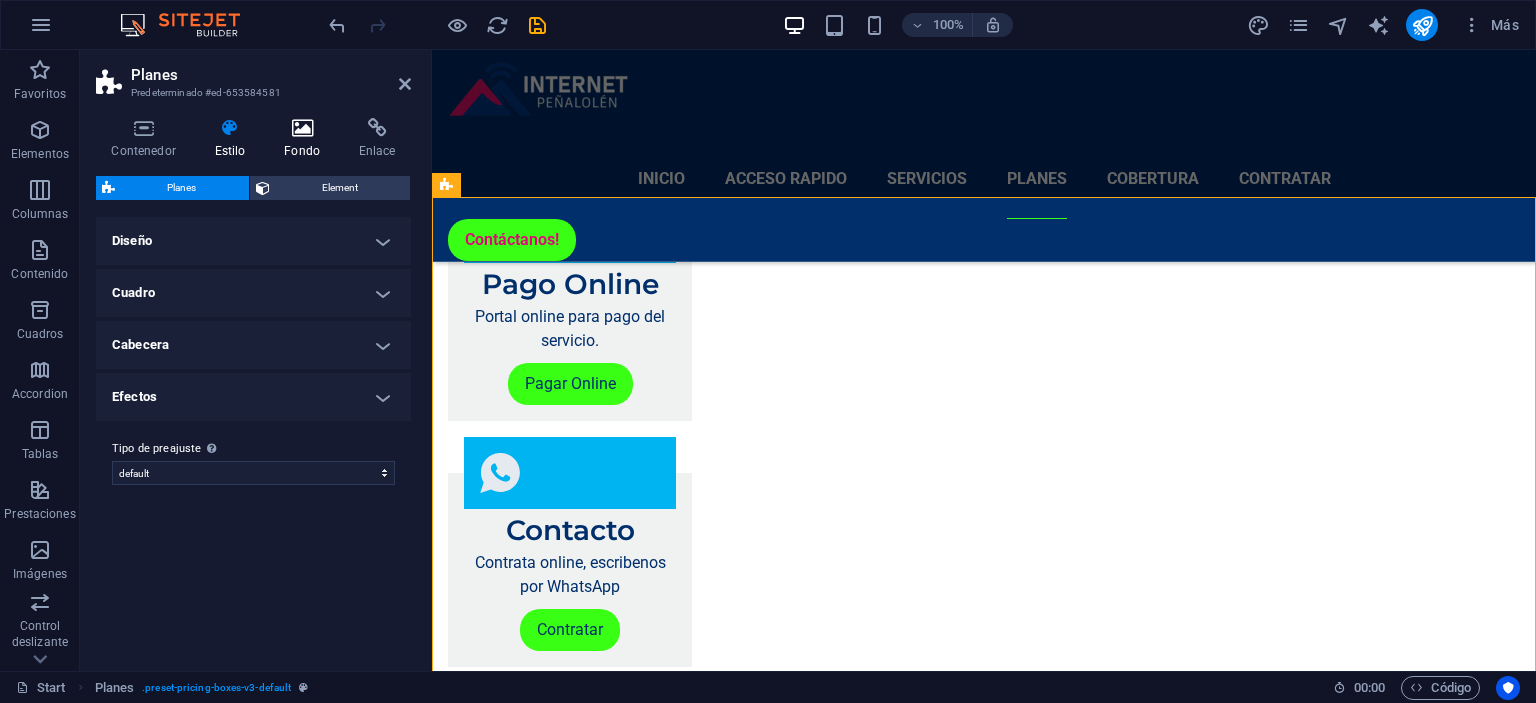 click at bounding box center (302, 128) 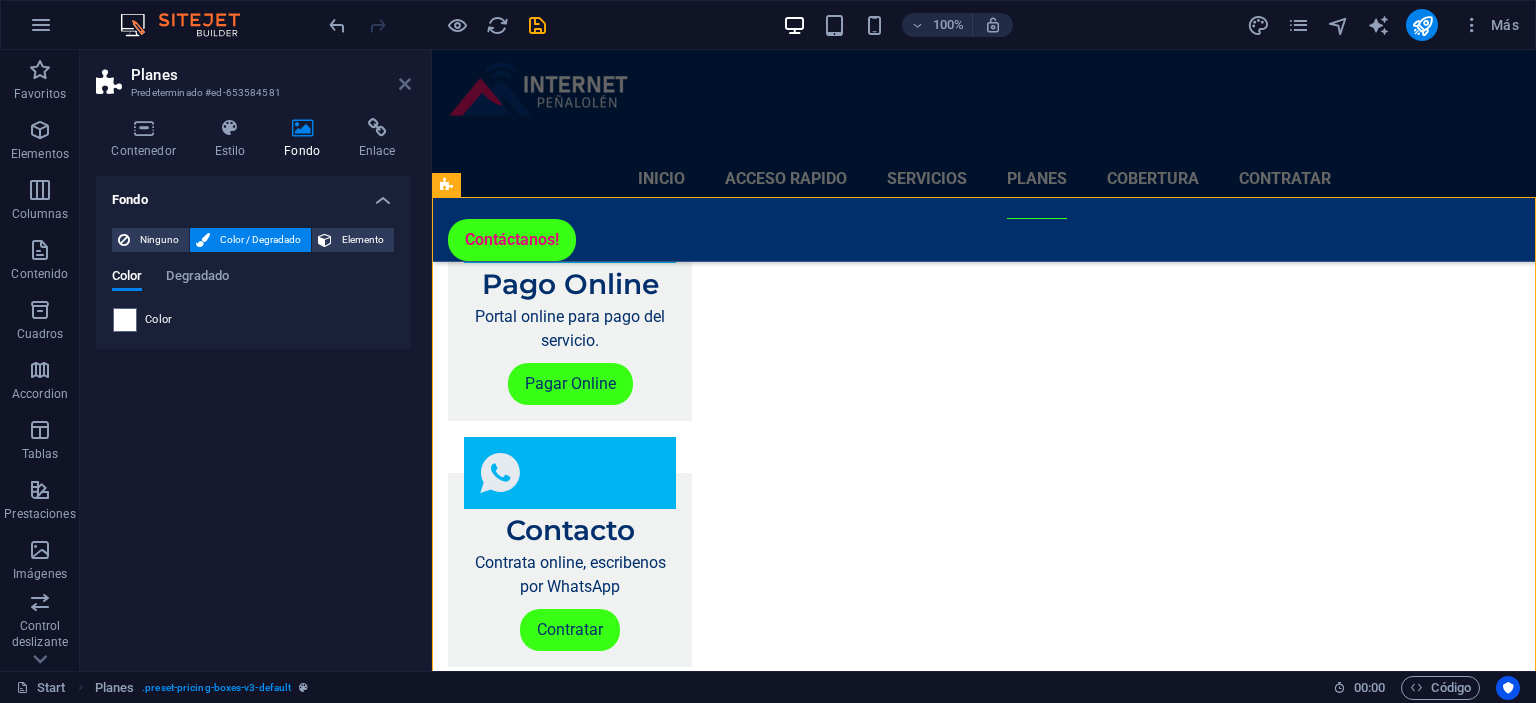 click at bounding box center [405, 84] 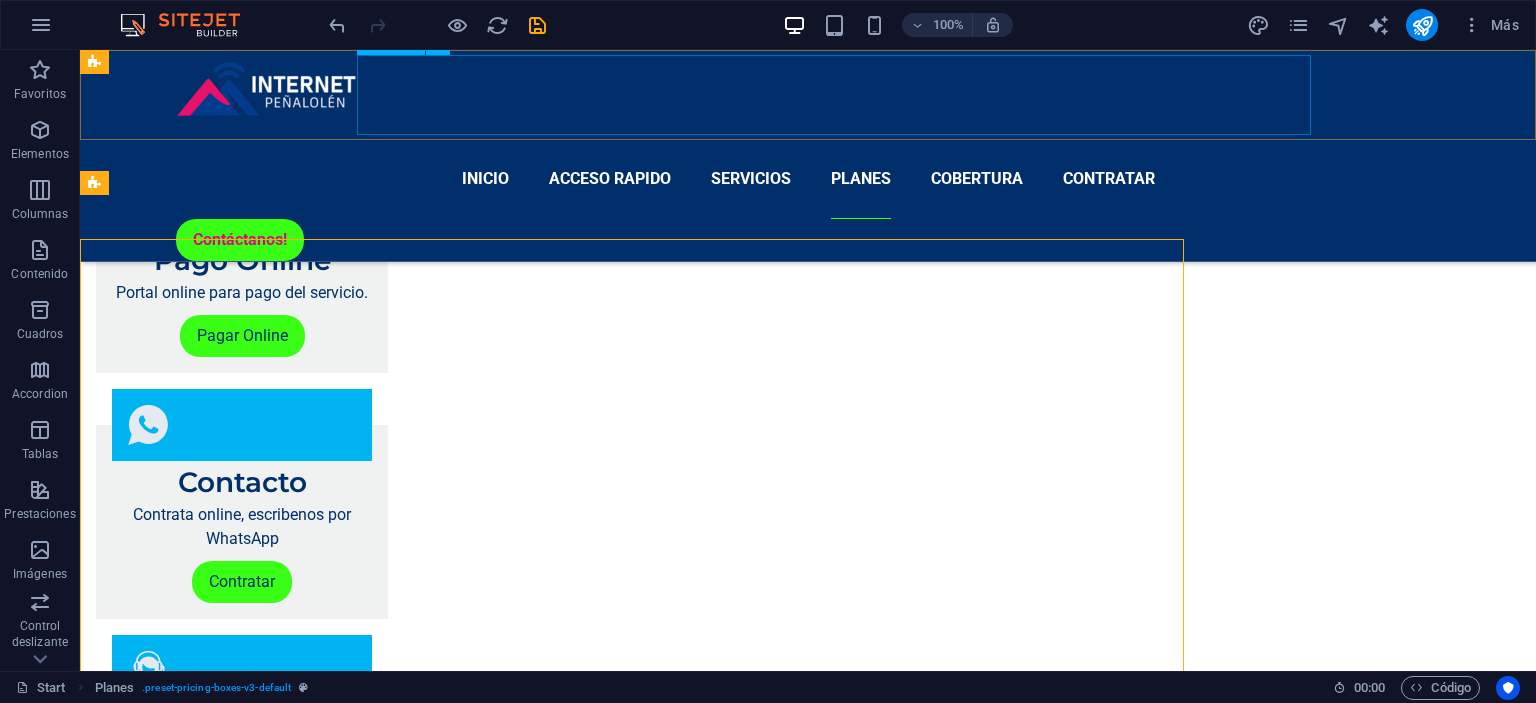 scroll, scrollTop: 2175, scrollLeft: 0, axis: vertical 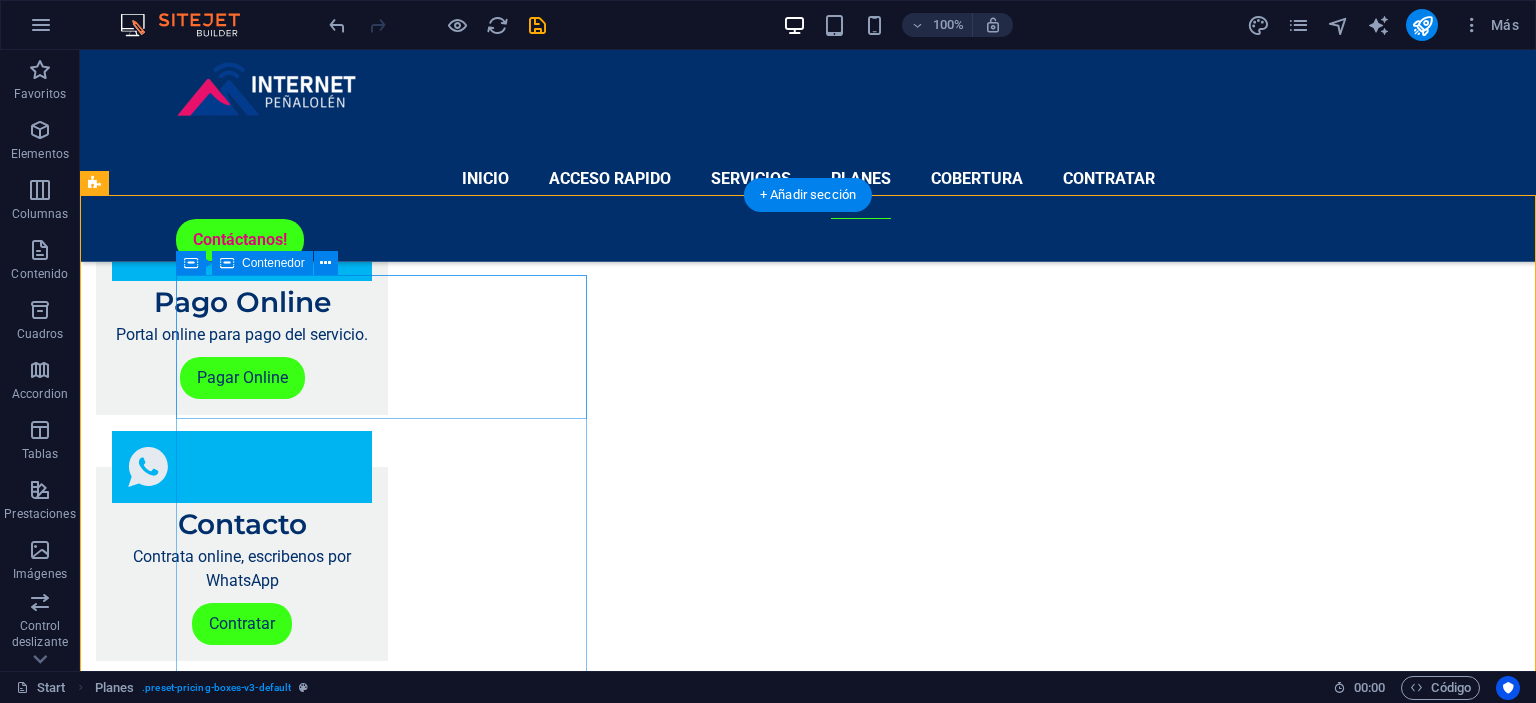 click on "Plan ESTANDAR [NUMBER] MEGAS" at bounding box center [728, 3150] 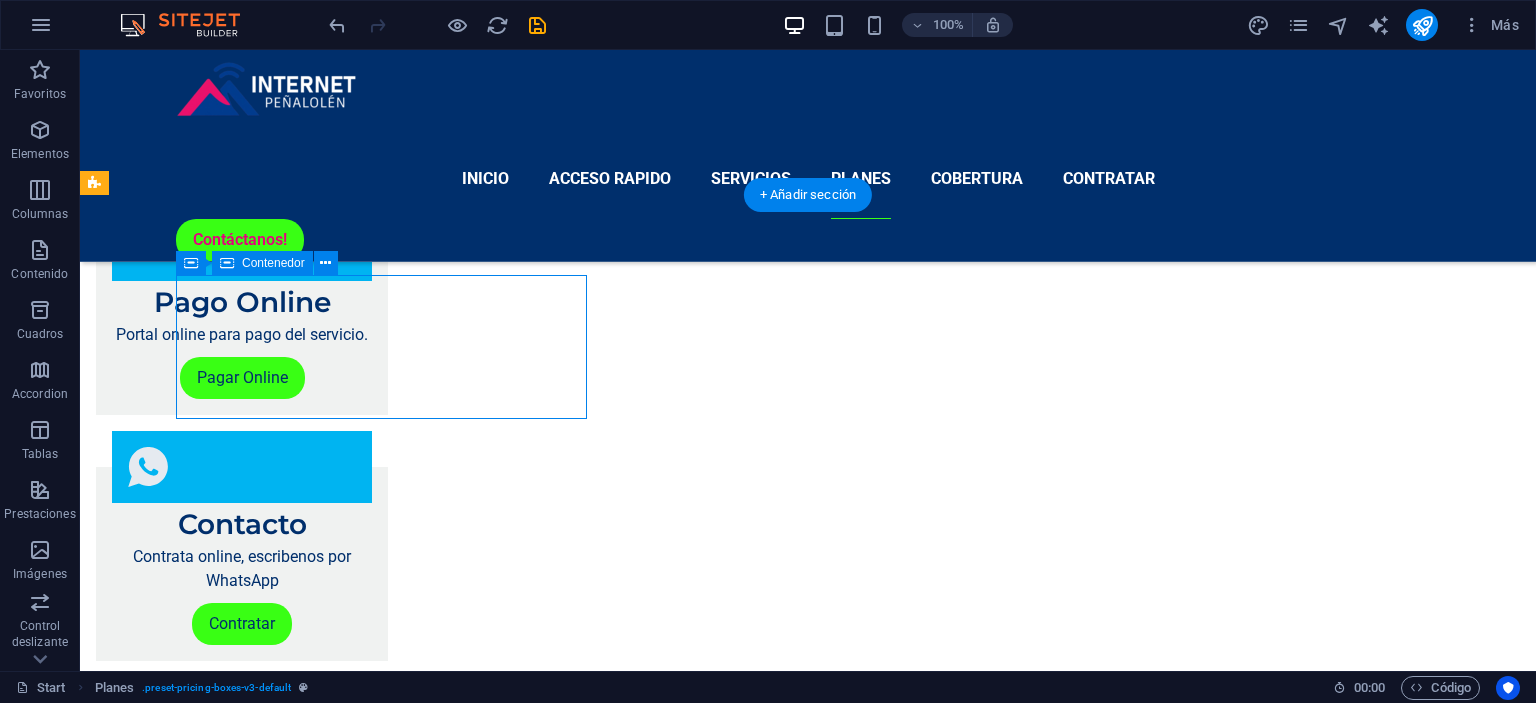 click on "Plan ESTANDAR [NUMBER] MEGAS" at bounding box center (728, 3150) 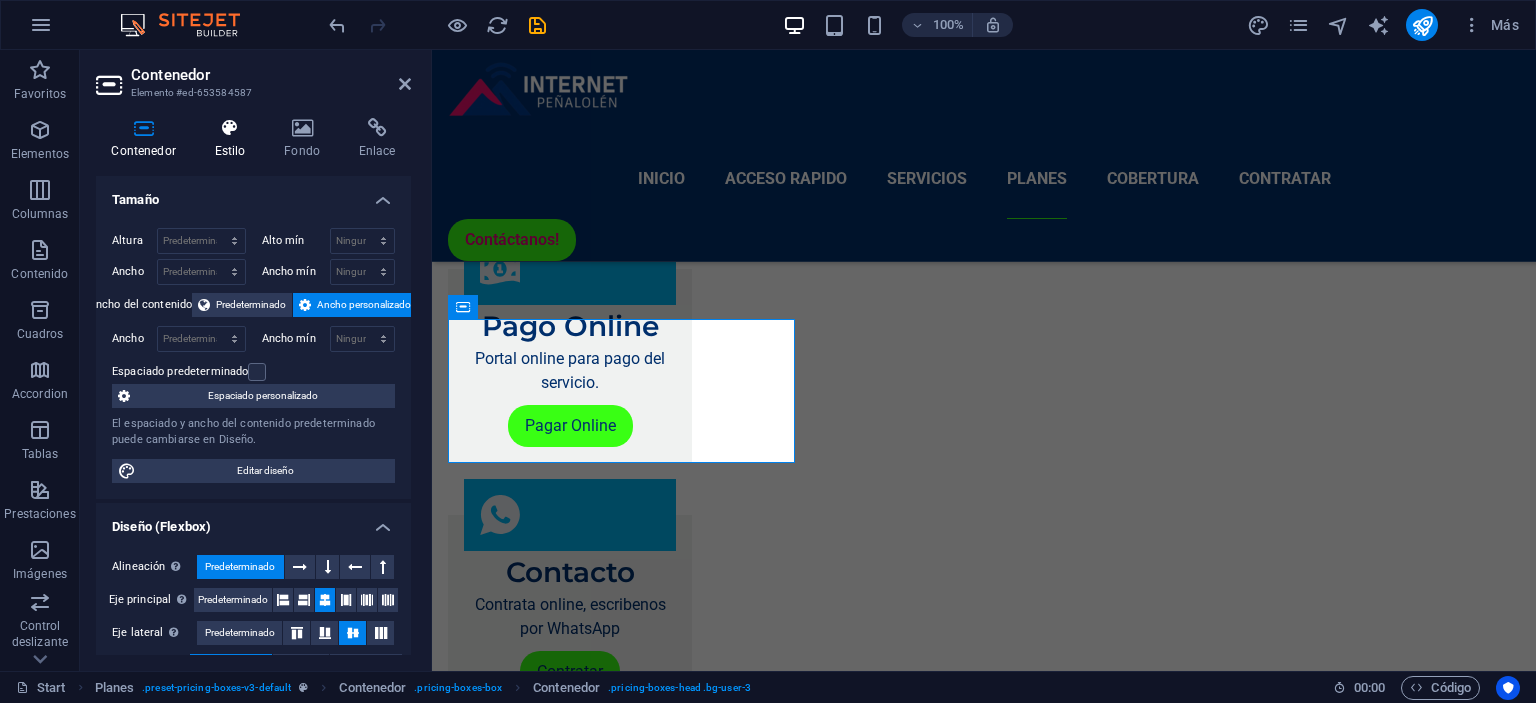 click on "Estilo" at bounding box center (234, 139) 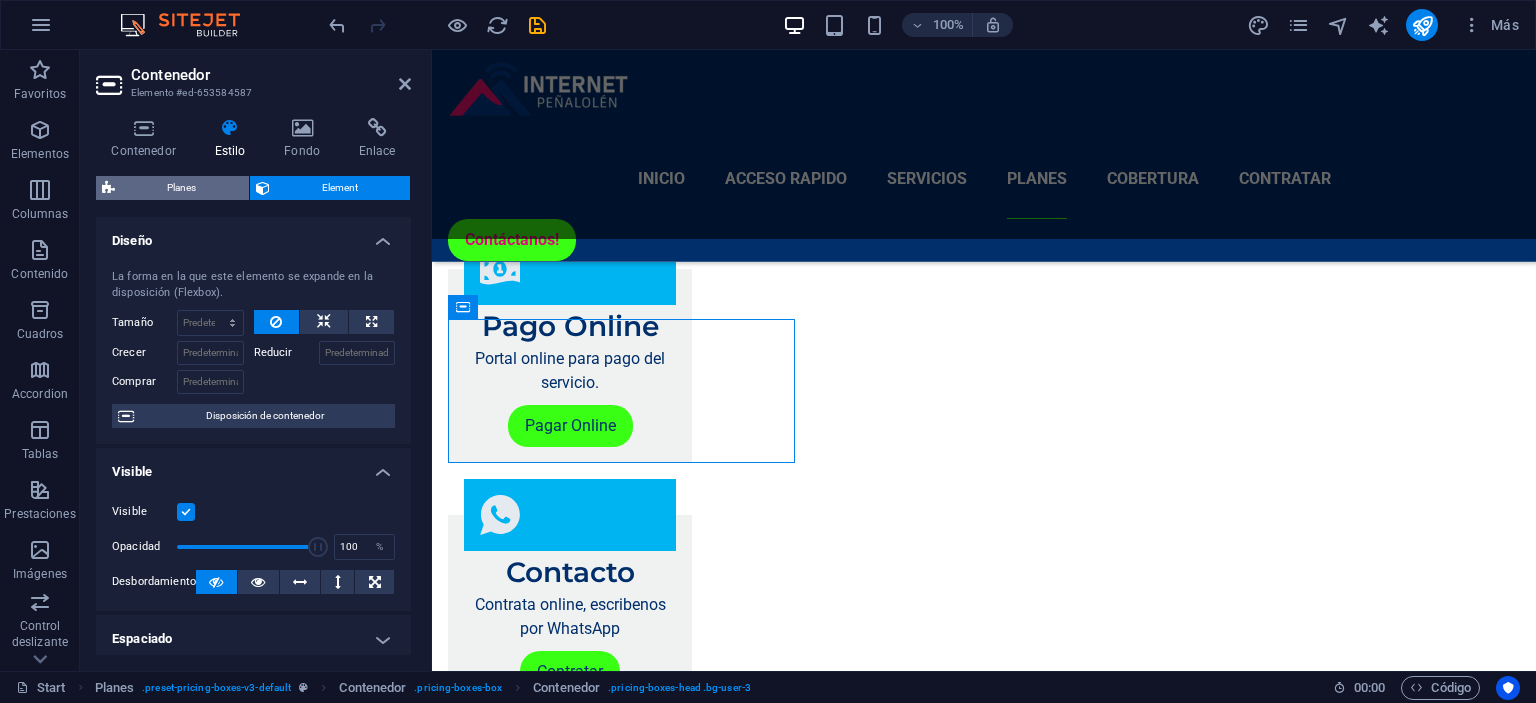 click on "Planes" at bounding box center (182, 188) 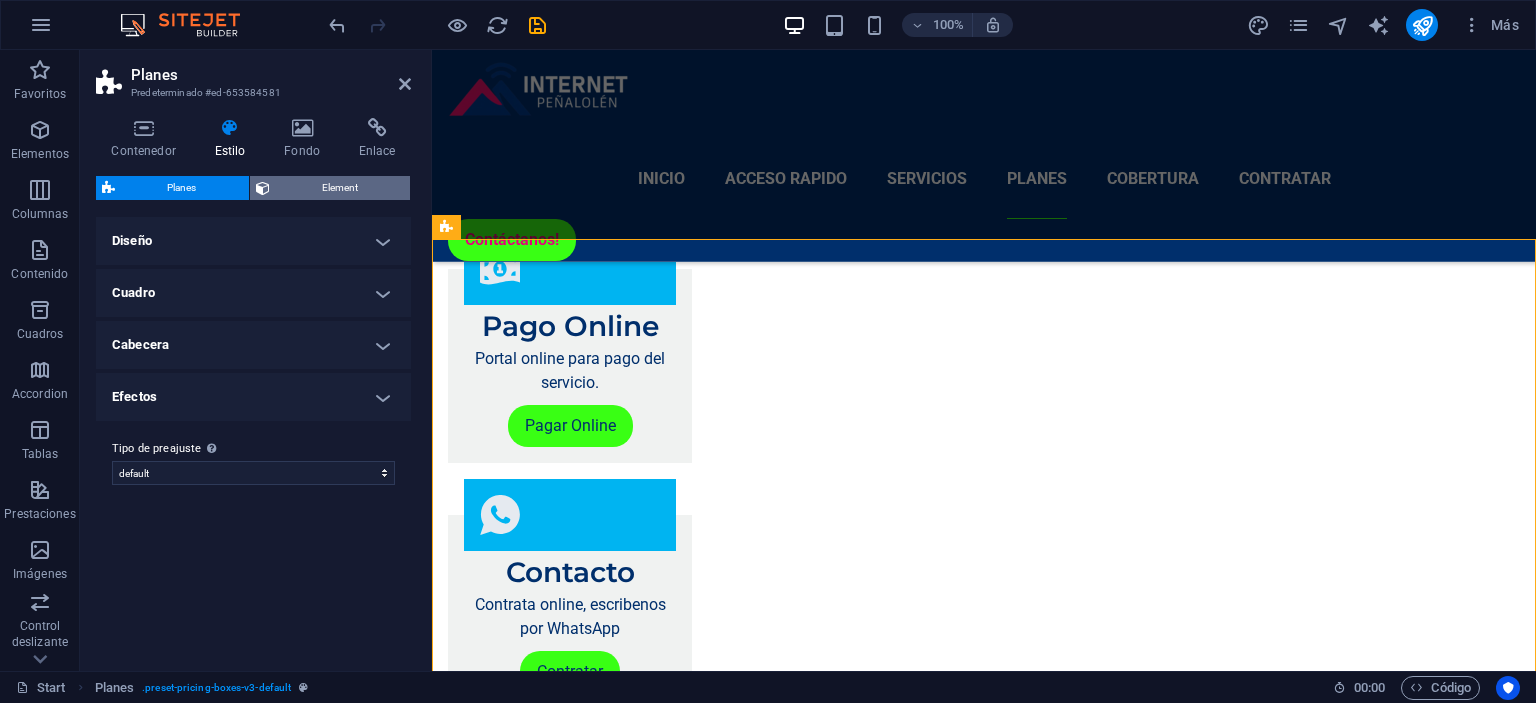 click on "Element" at bounding box center (340, 188) 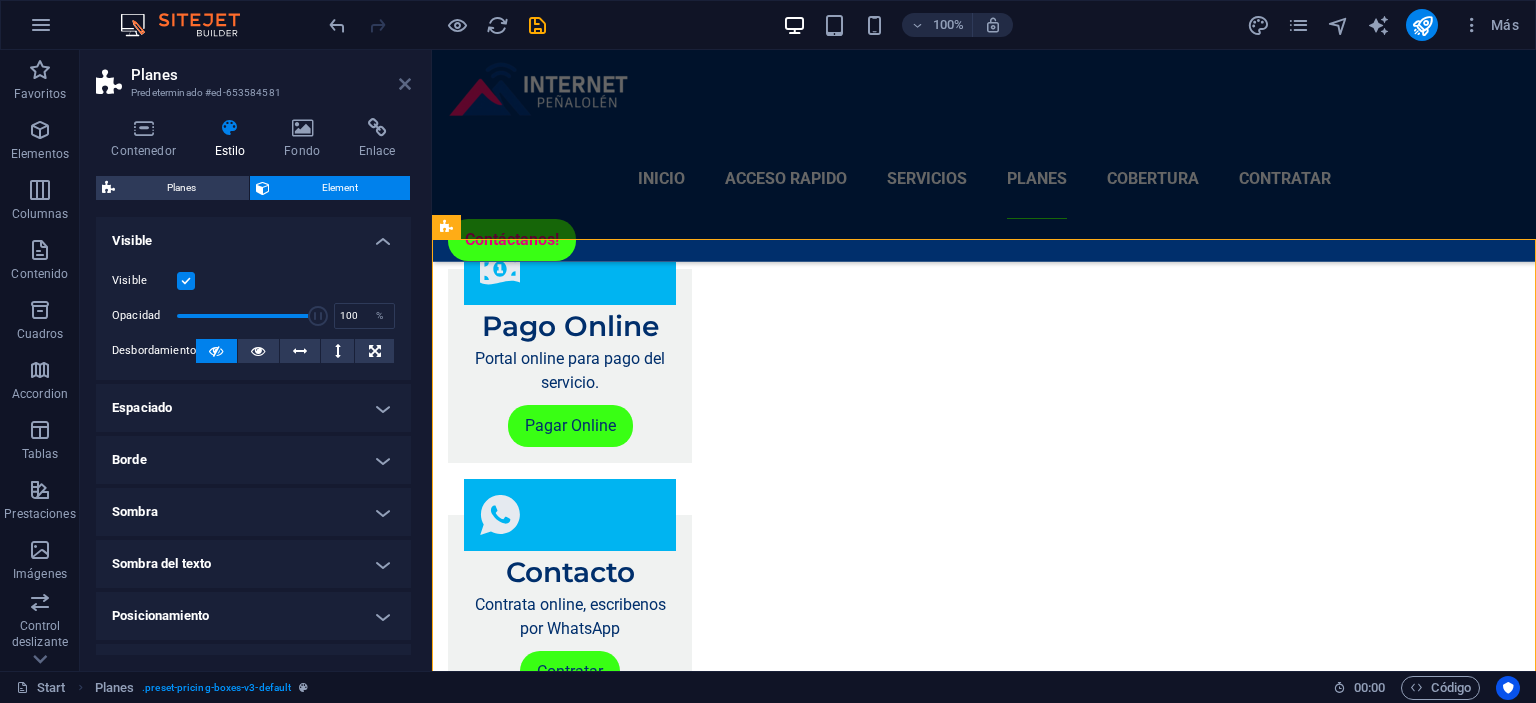 drag, startPoint x: 403, startPoint y: 86, endPoint x: 755, endPoint y: 189, distance: 366.76013 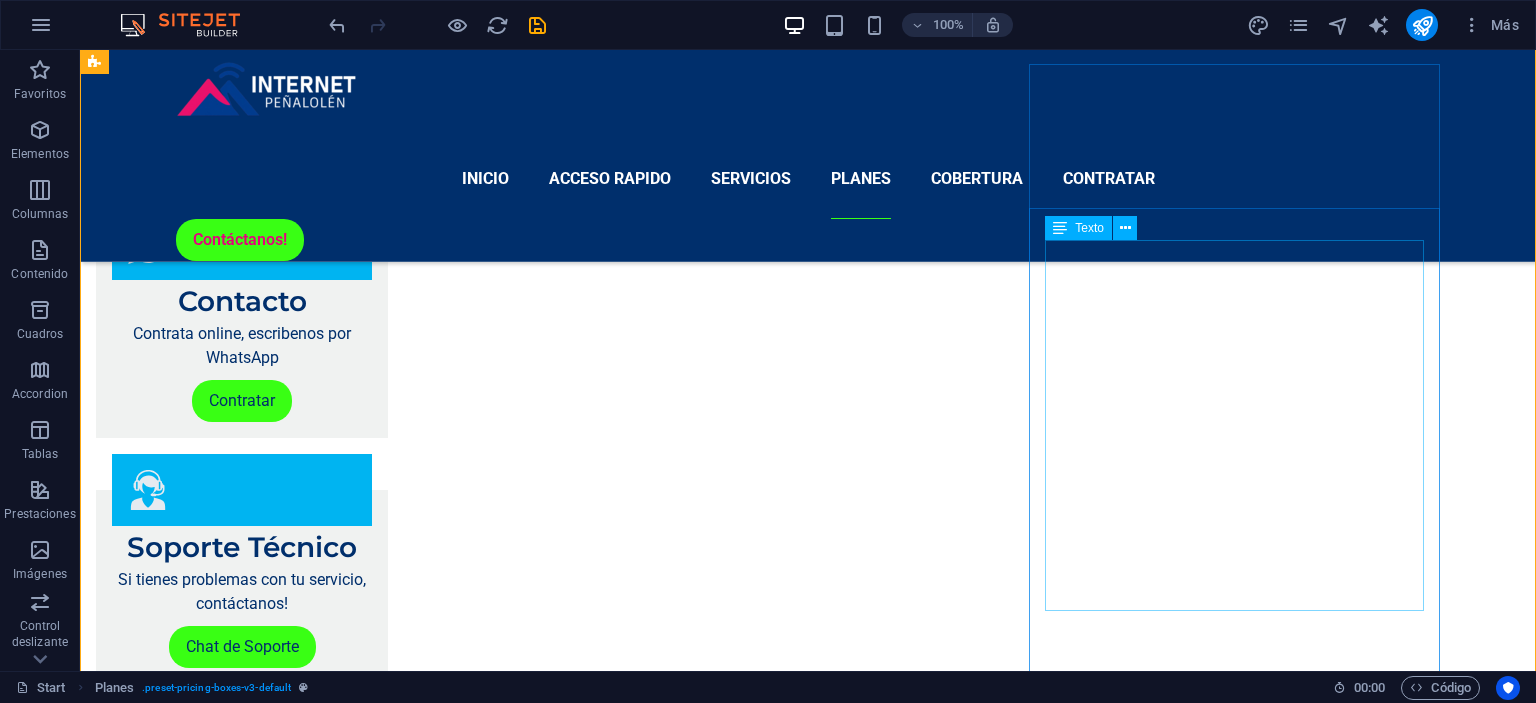 scroll, scrollTop: 2703, scrollLeft: 0, axis: vertical 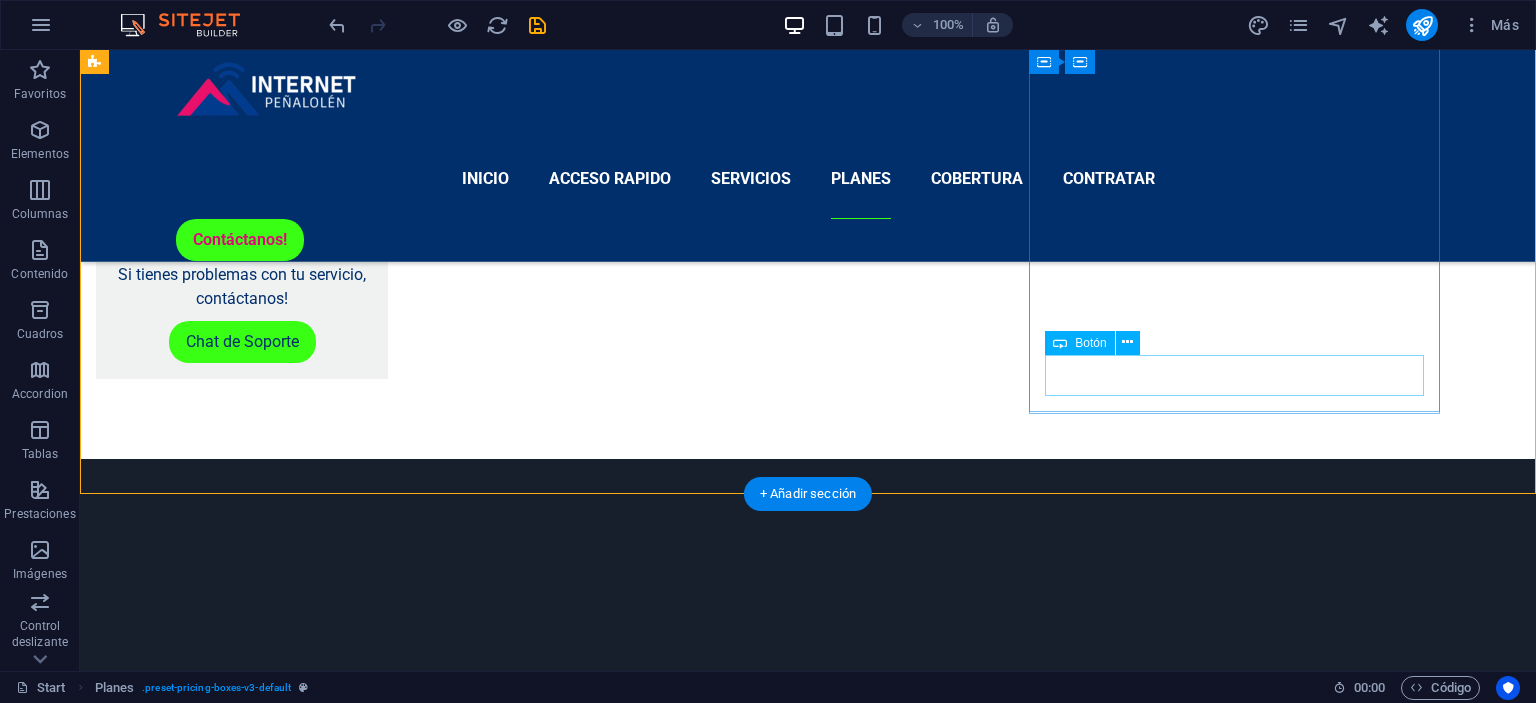 click on "Quiero saber más!" at bounding box center (728, 4317) 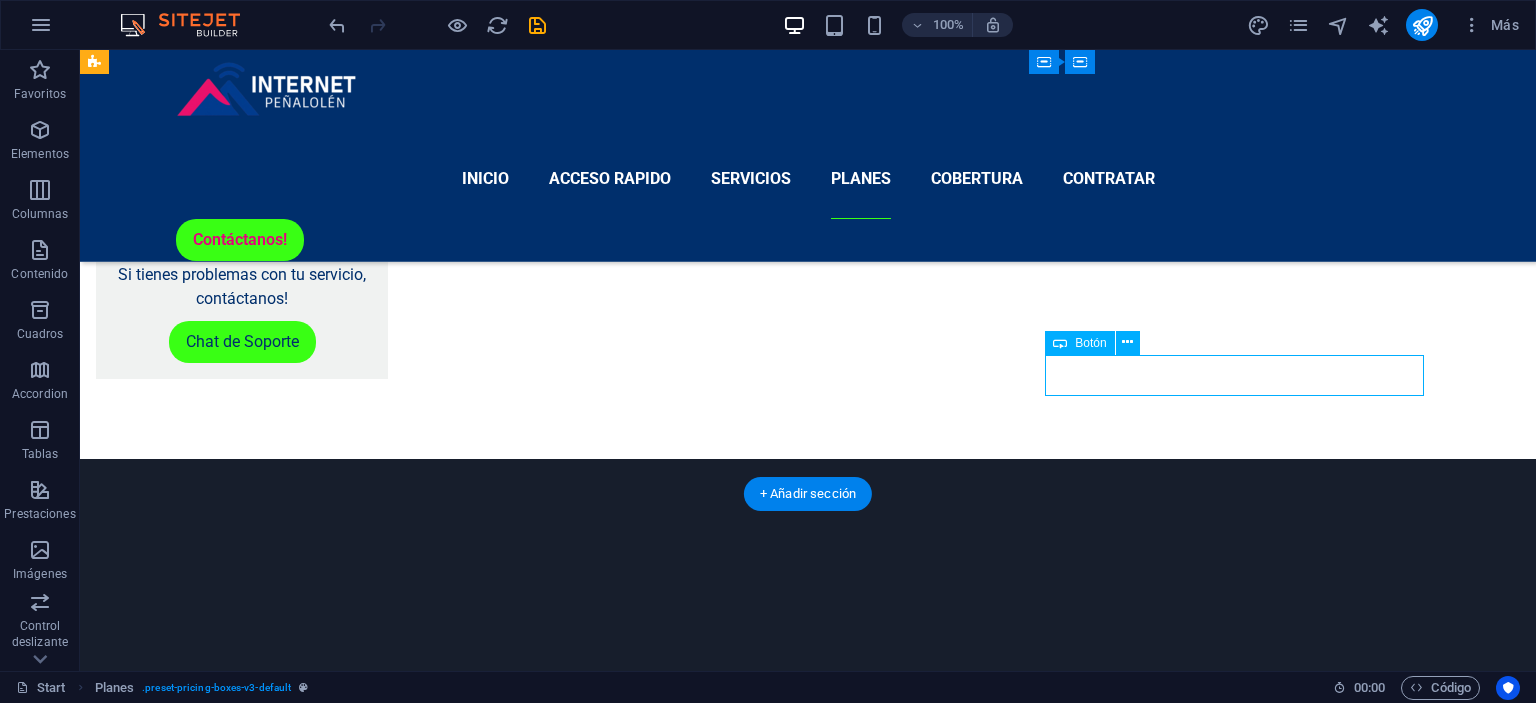 click on "Quiero saber más!" at bounding box center [728, 4317] 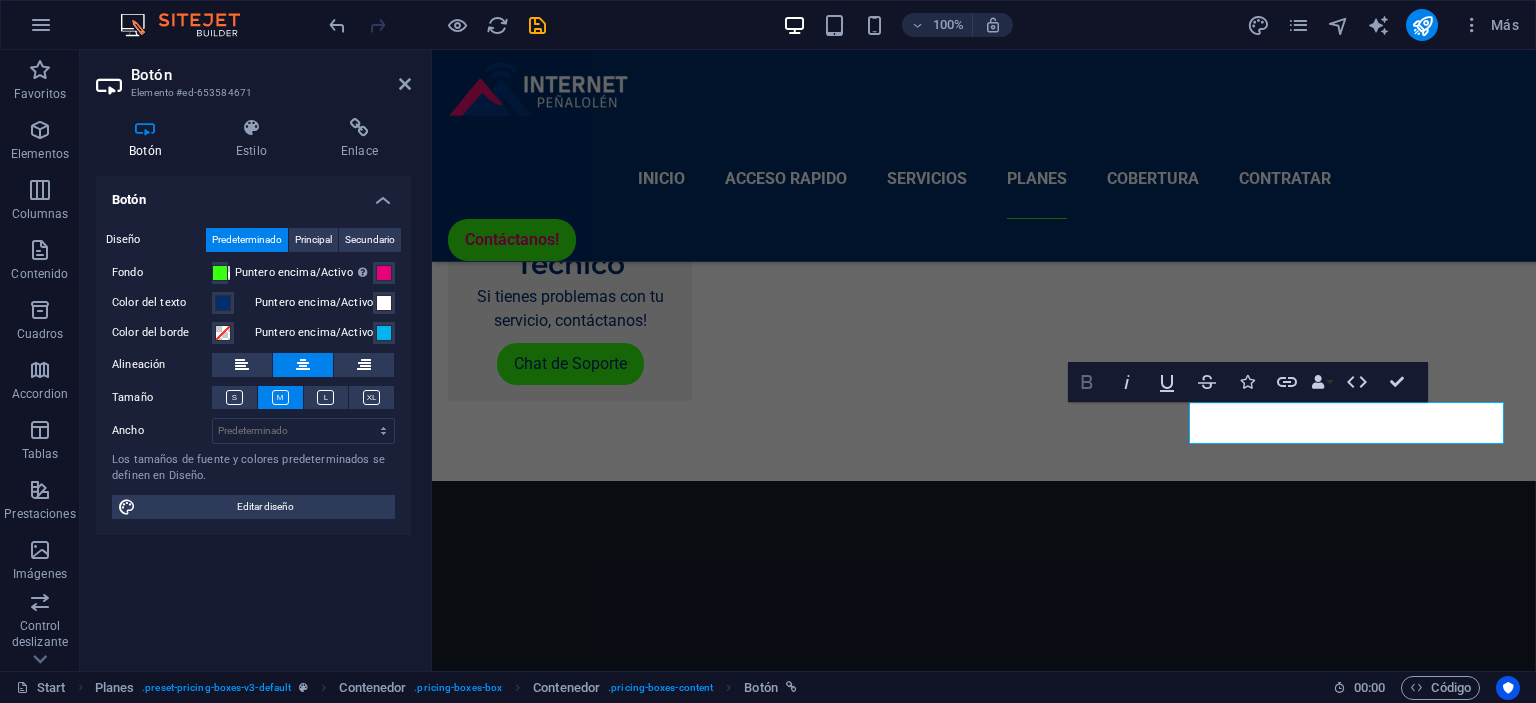 click 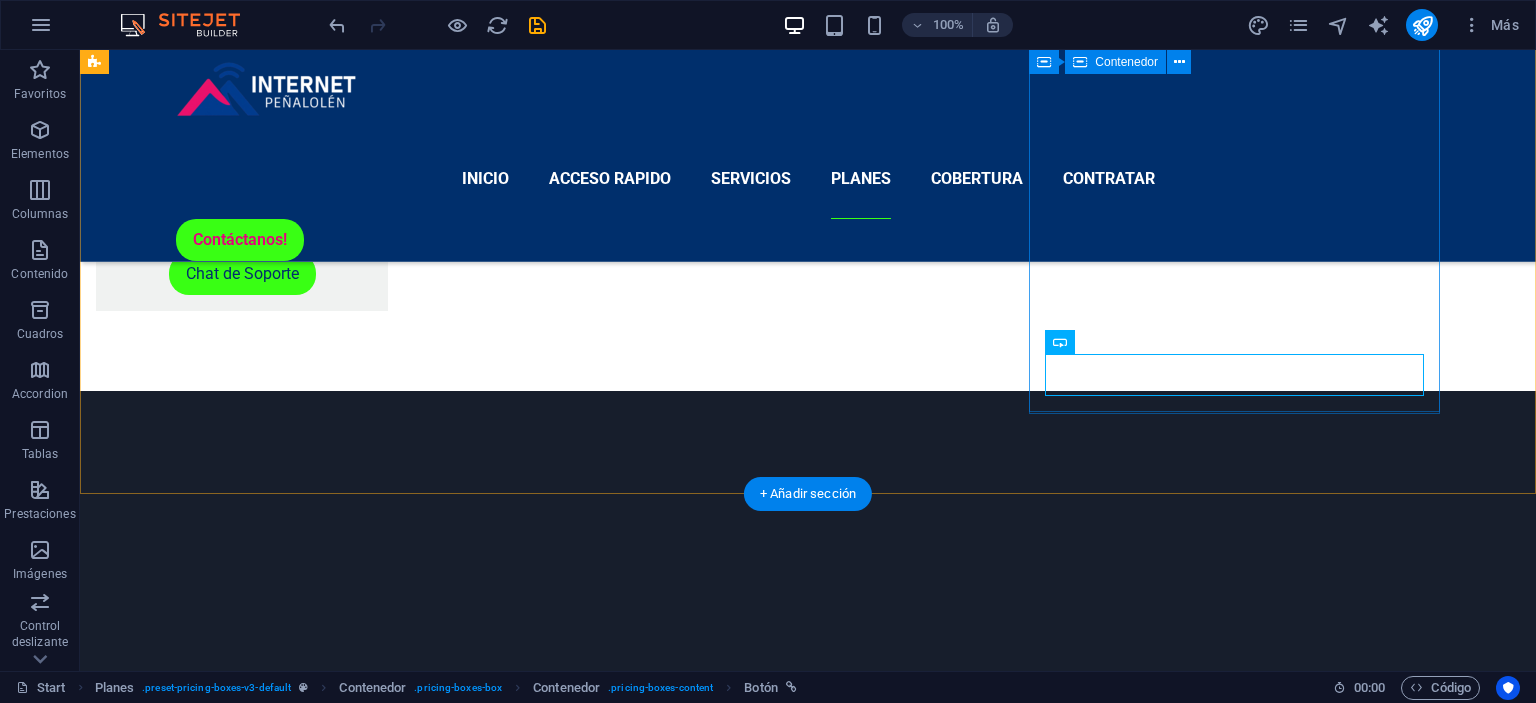scroll, scrollTop: 2703, scrollLeft: 0, axis: vertical 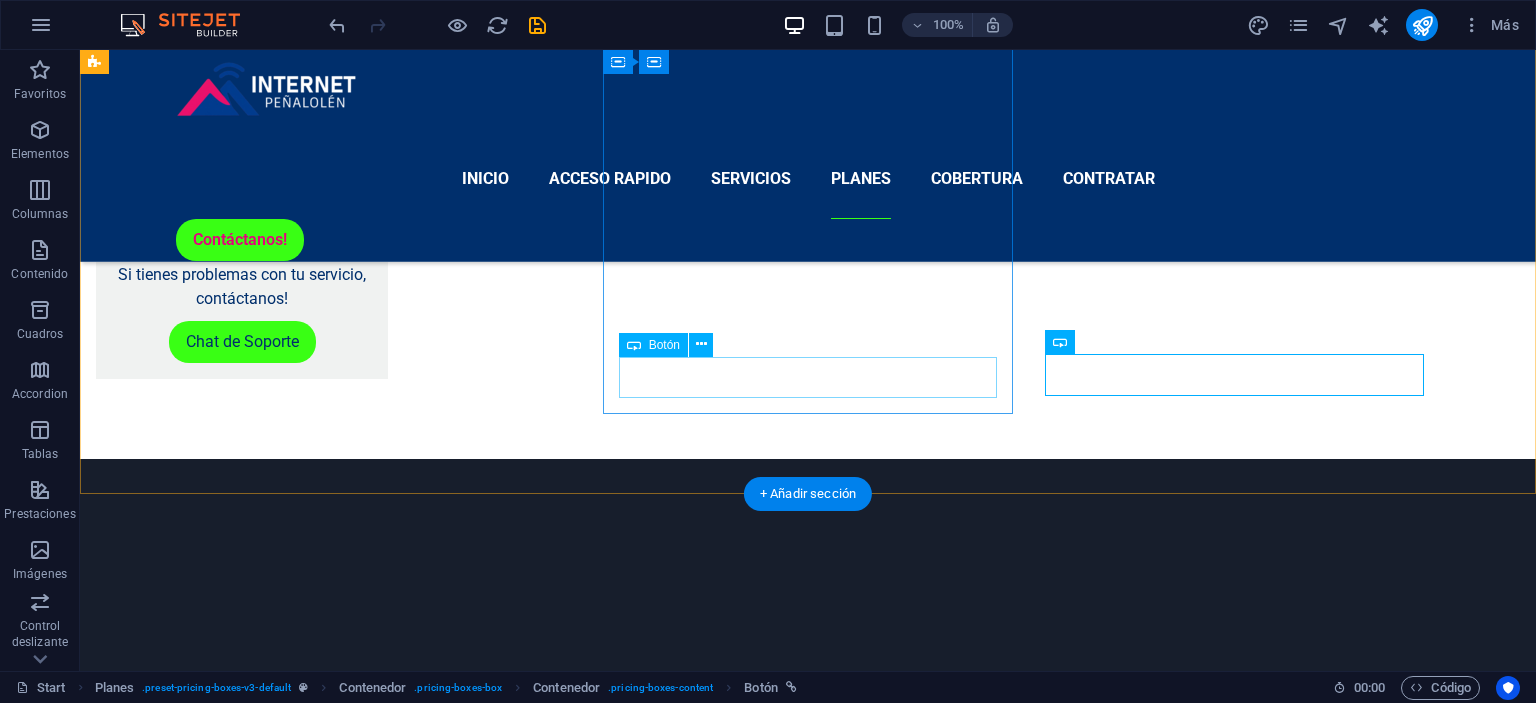 click on "Contratar" at bounding box center [728, 3811] 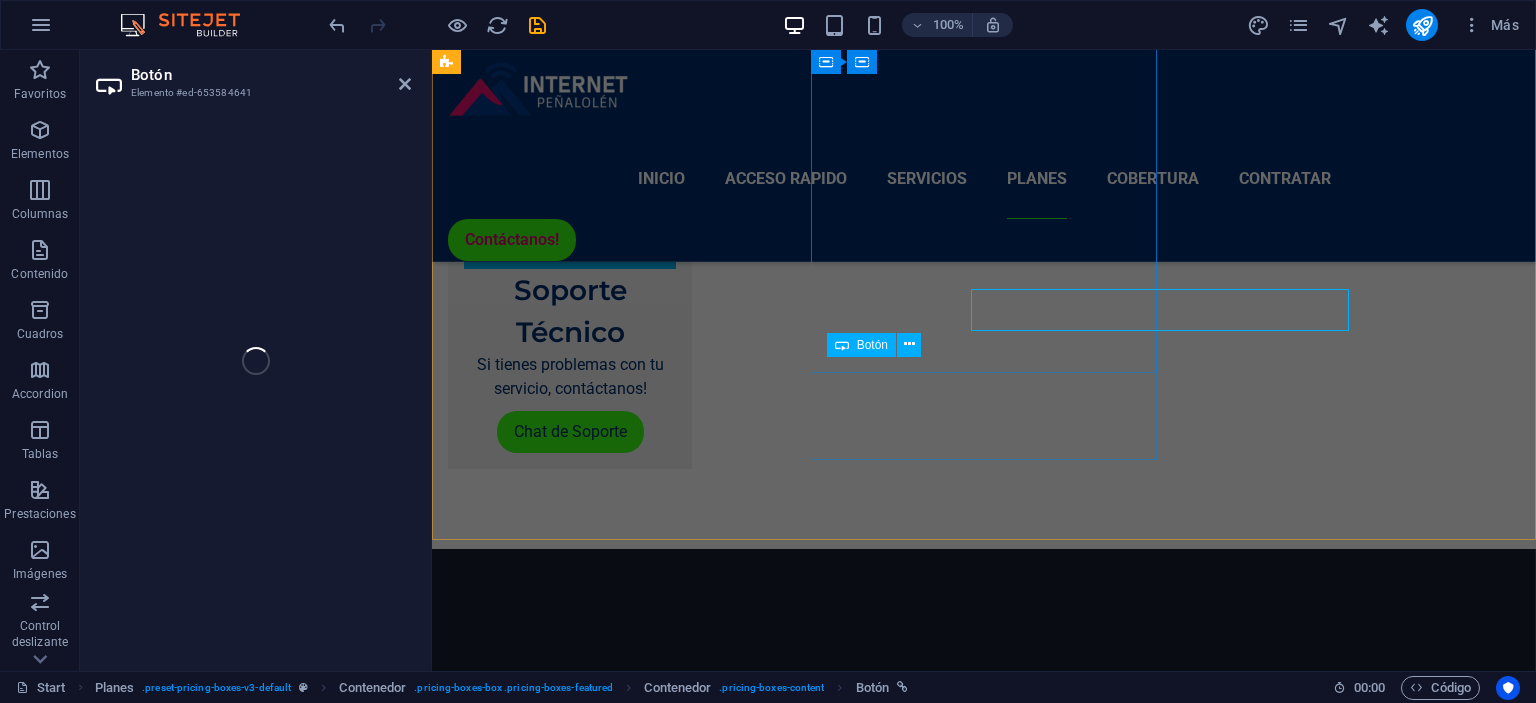 scroll, scrollTop: 2771, scrollLeft: 0, axis: vertical 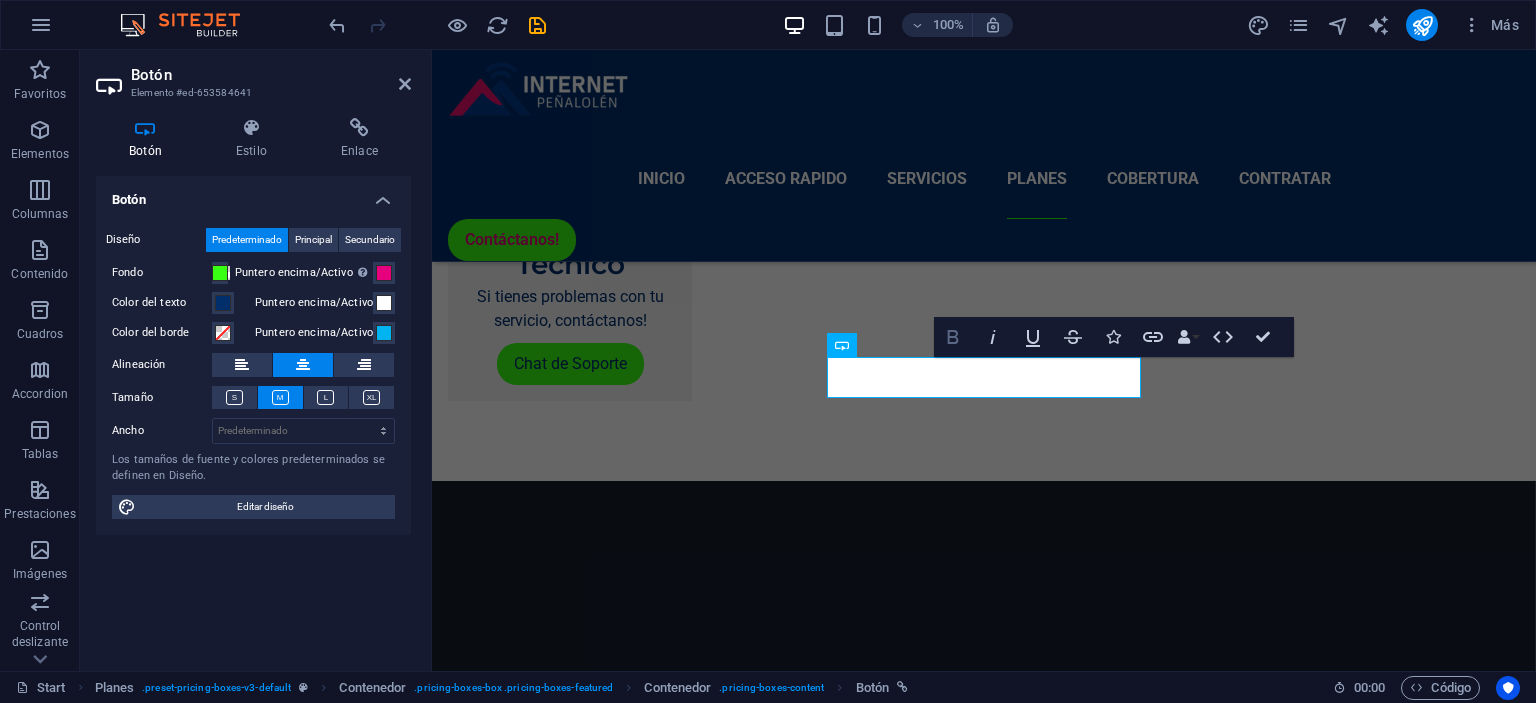 drag, startPoint x: 960, startPoint y: 334, endPoint x: 765, endPoint y: 320, distance: 195.50192 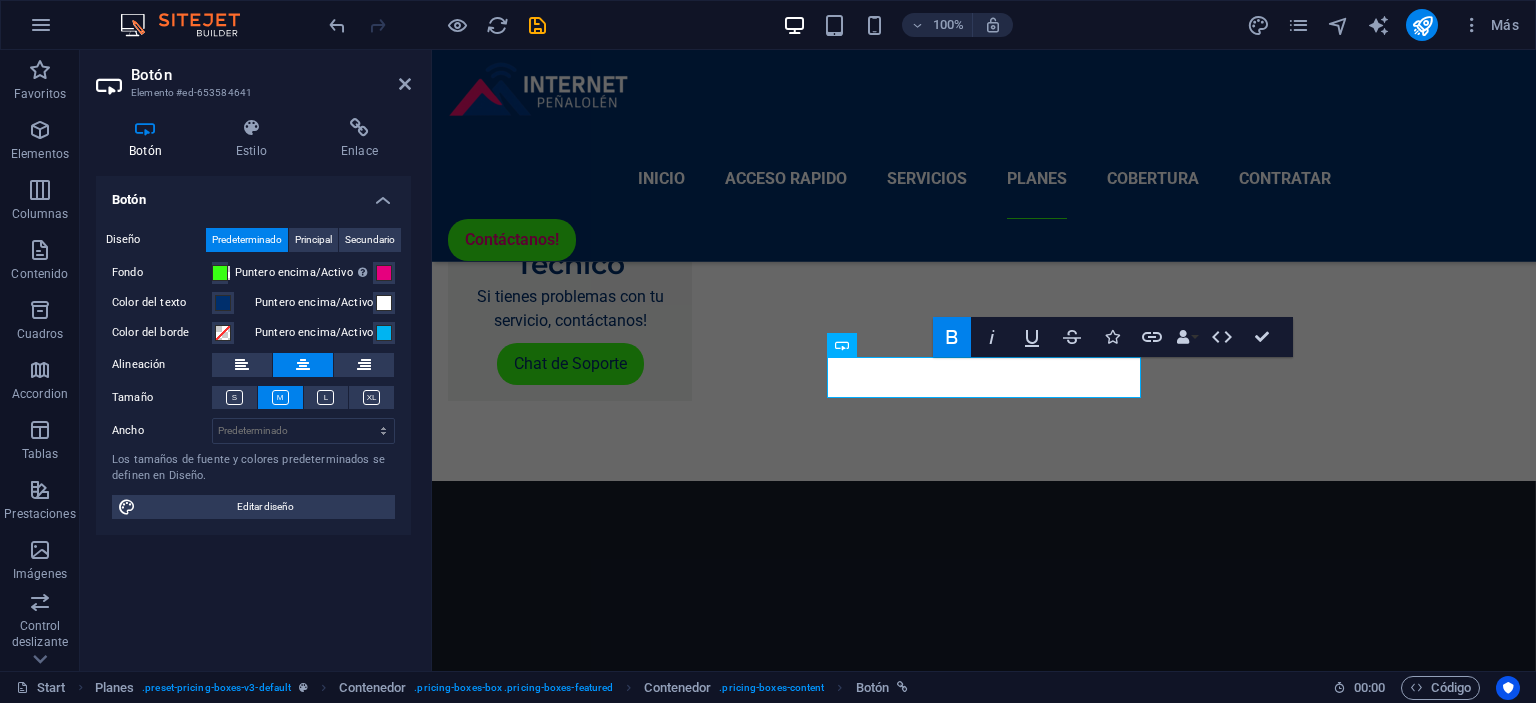scroll, scrollTop: 2703, scrollLeft: 0, axis: vertical 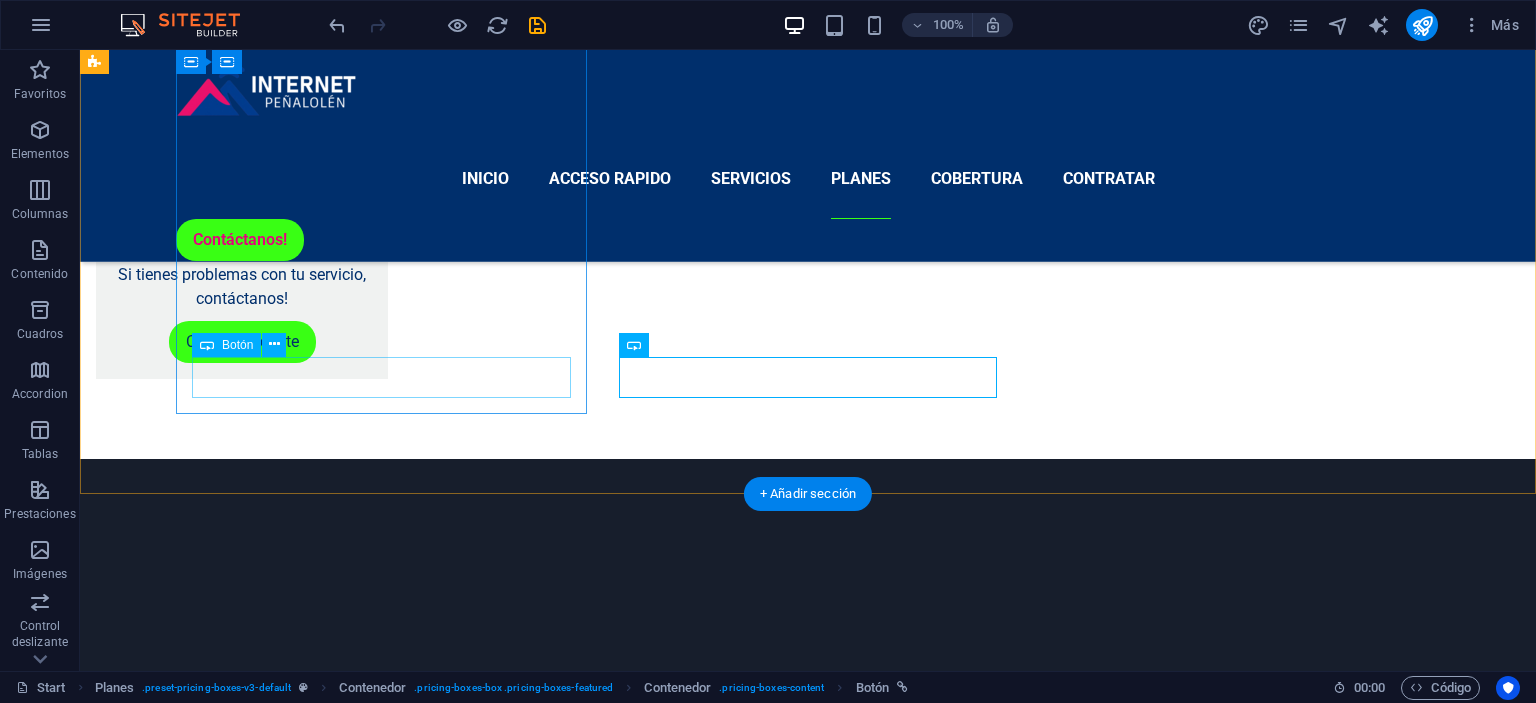 click on "Contratar" at bounding box center (728, 3158) 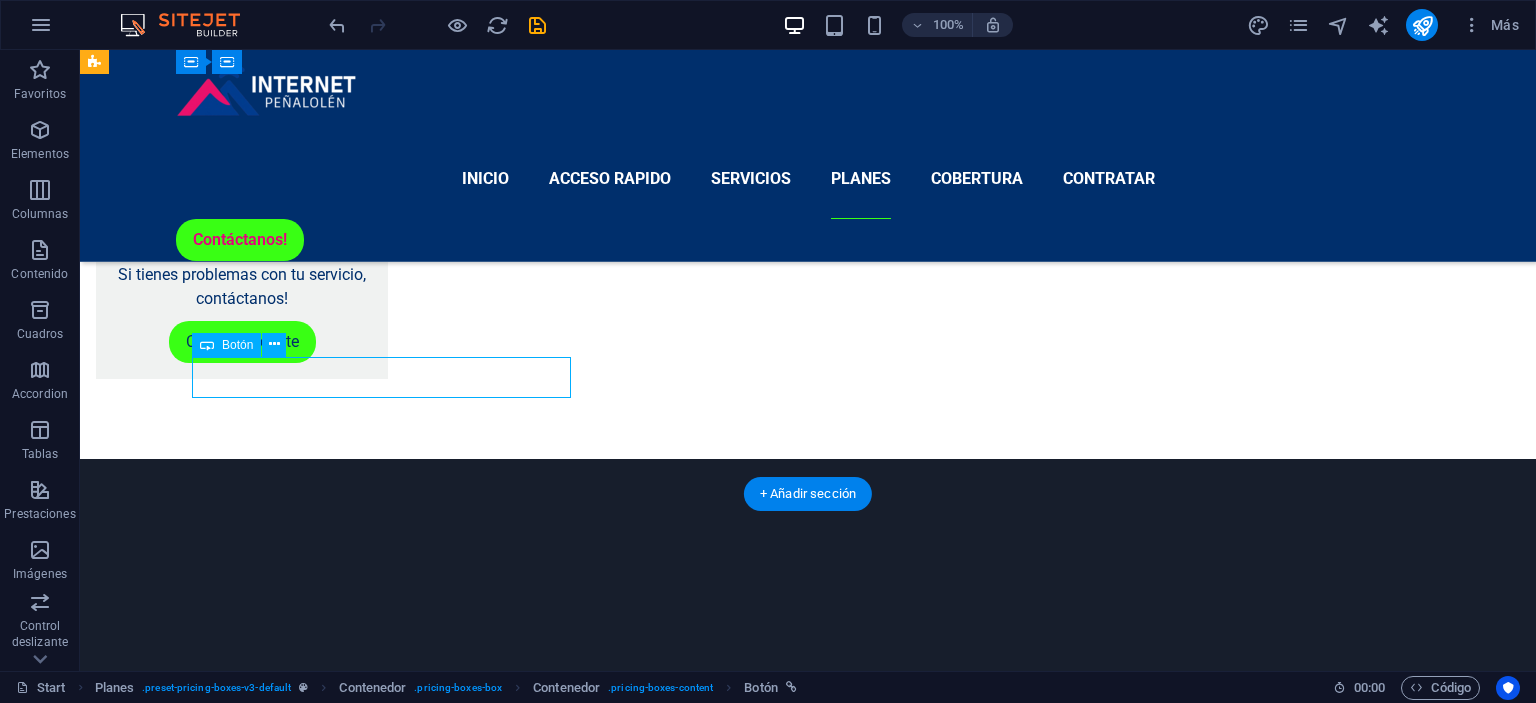 click on "Contratar" at bounding box center (728, 3158) 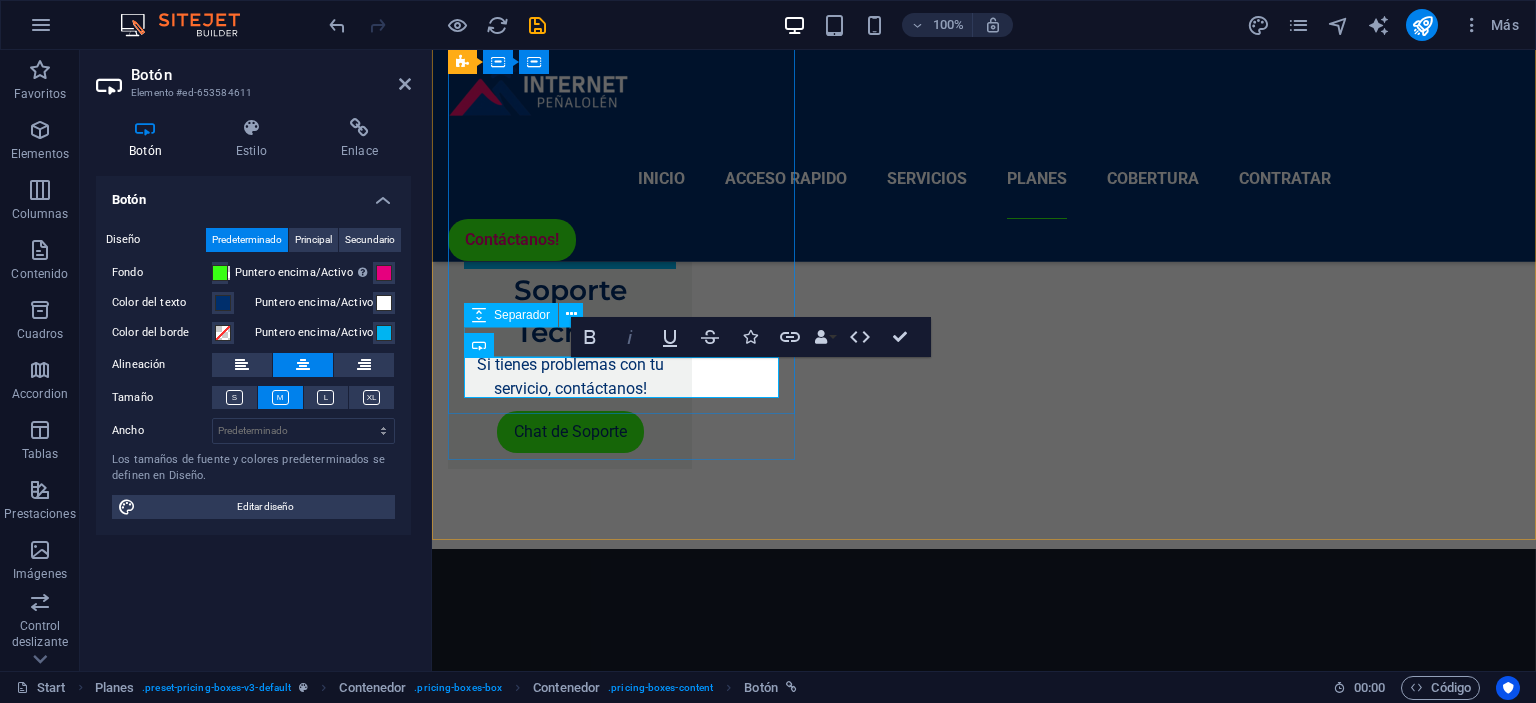 scroll, scrollTop: 2771, scrollLeft: 0, axis: vertical 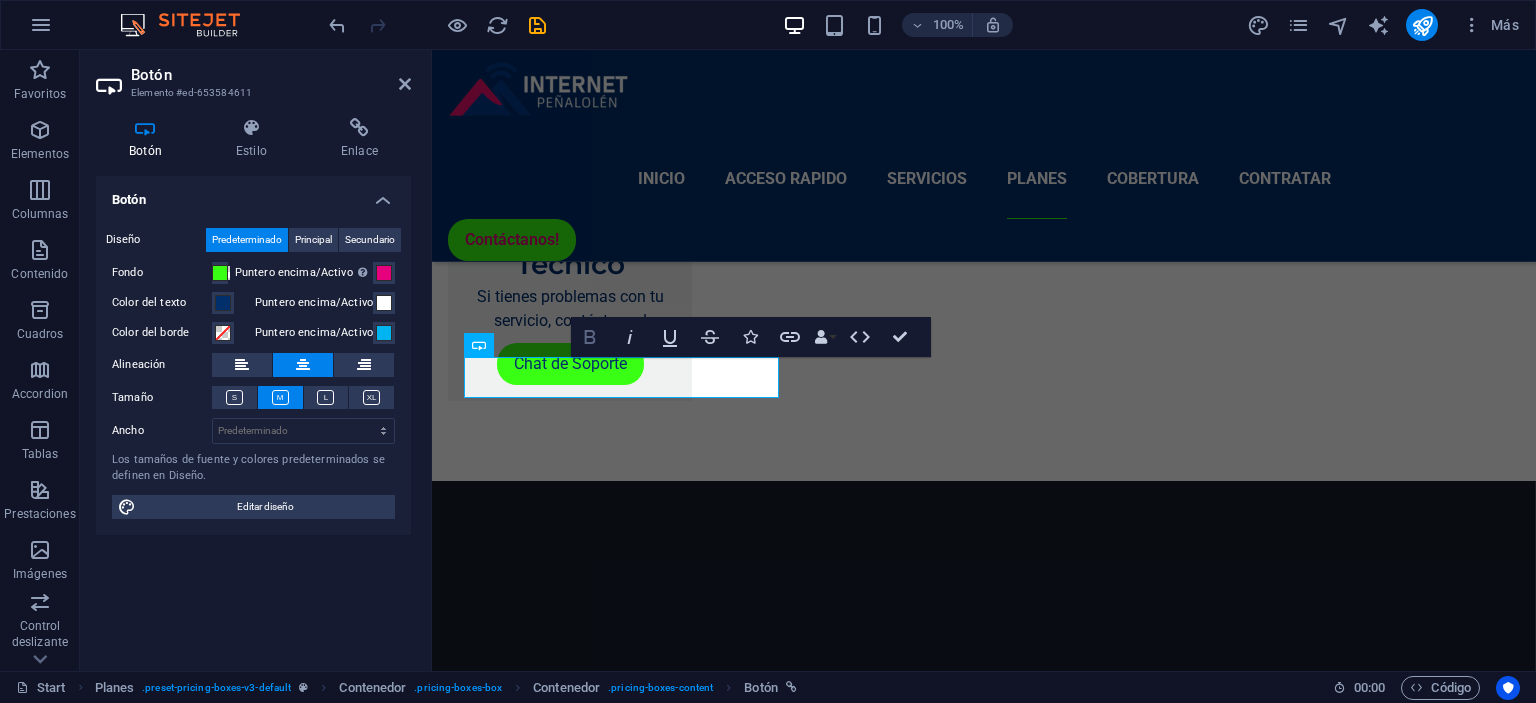 click 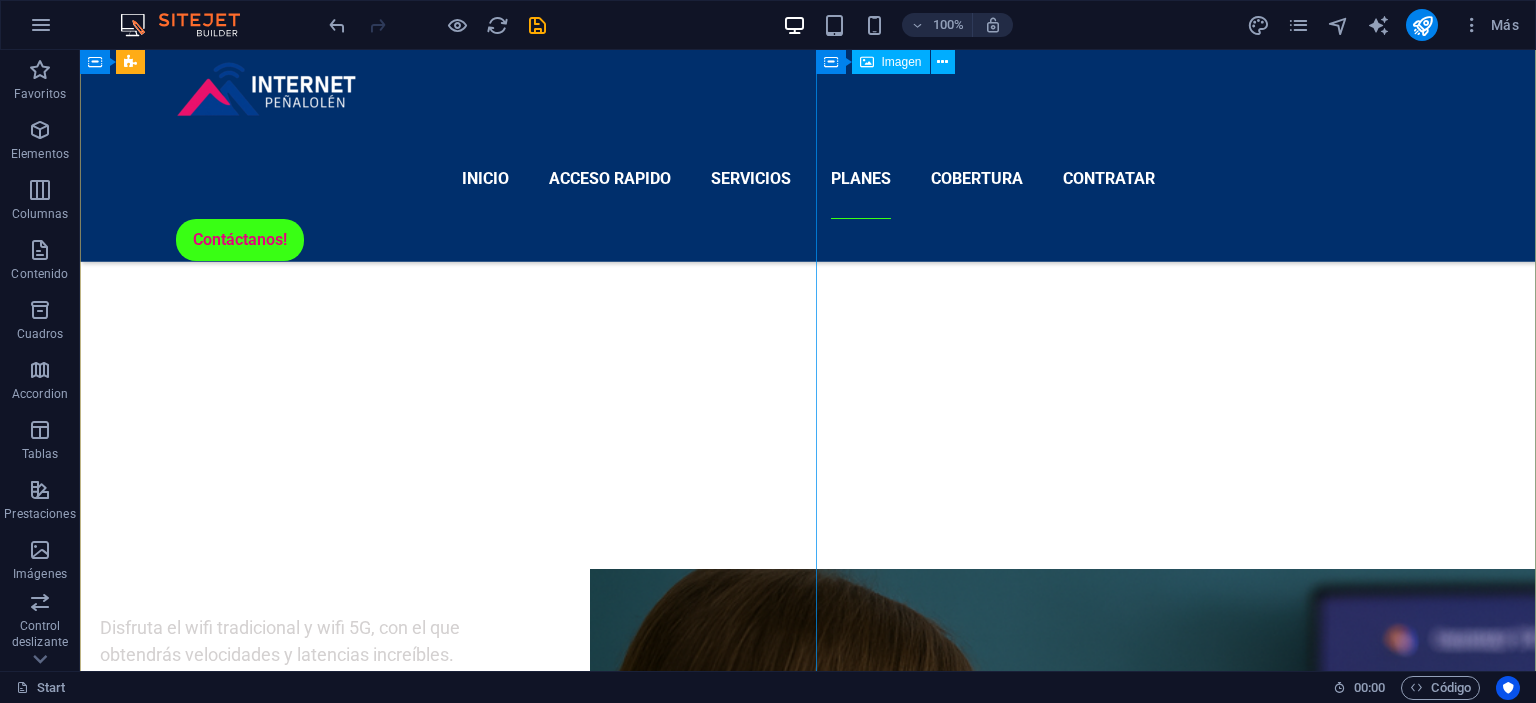 scroll, scrollTop: 3548, scrollLeft: 0, axis: vertical 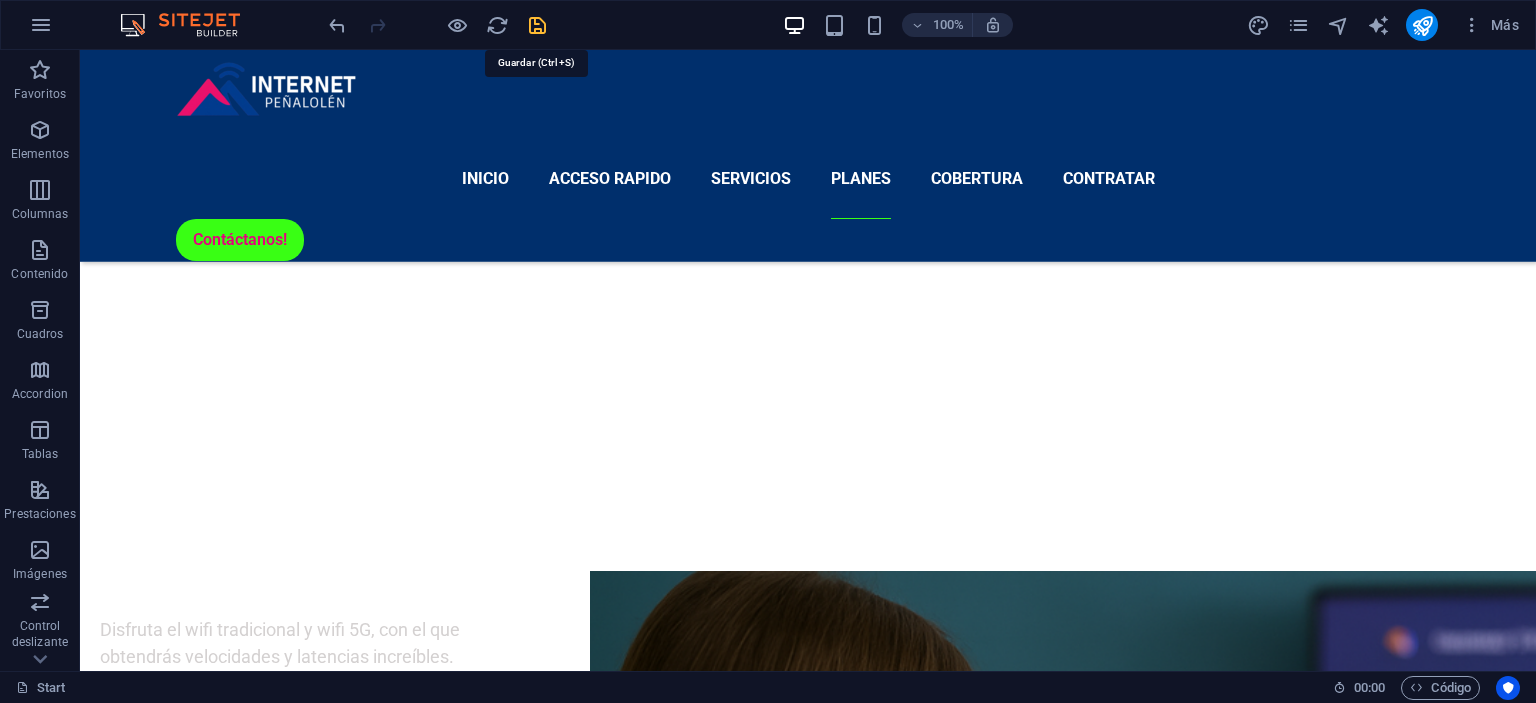 drag, startPoint x: 541, startPoint y: 19, endPoint x: 265, endPoint y: 237, distance: 351.7101 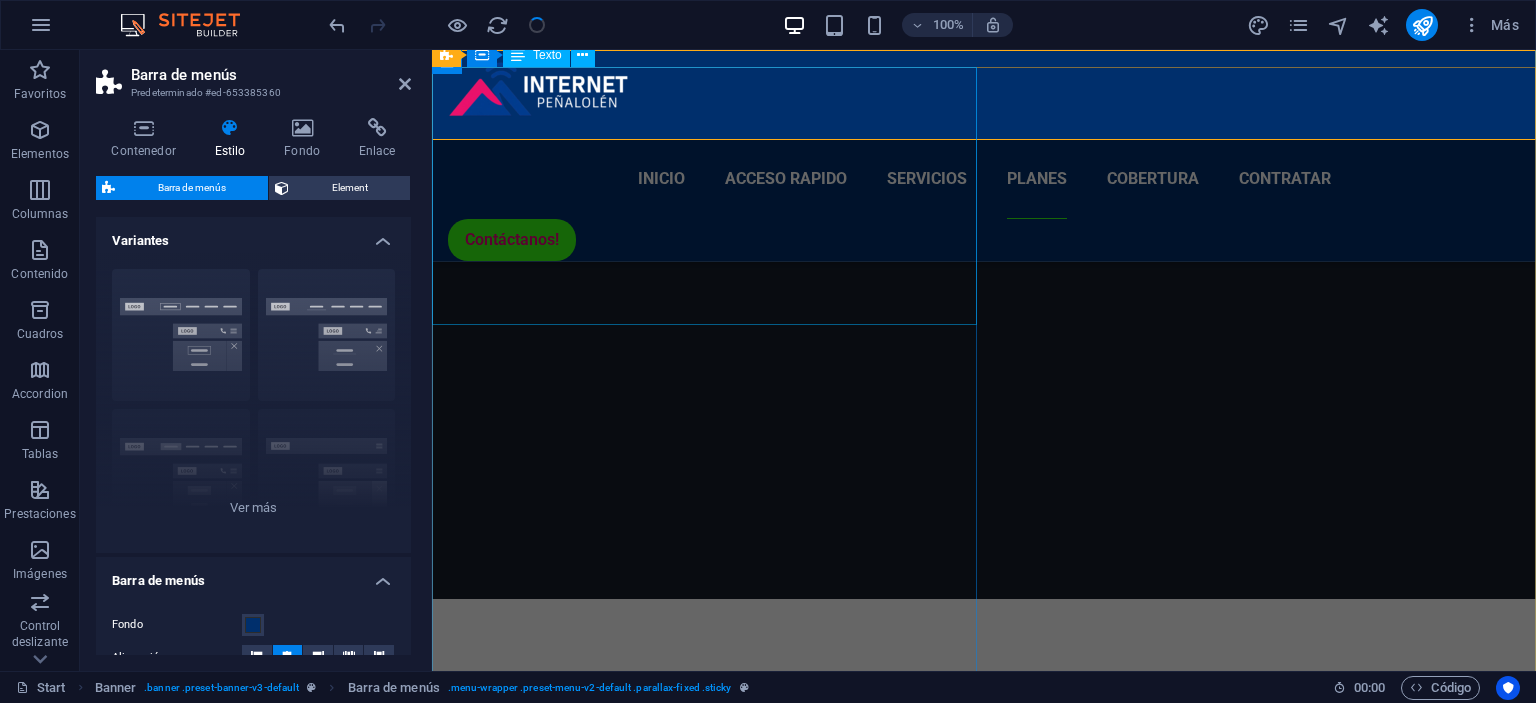 scroll, scrollTop: 3239, scrollLeft: 0, axis: vertical 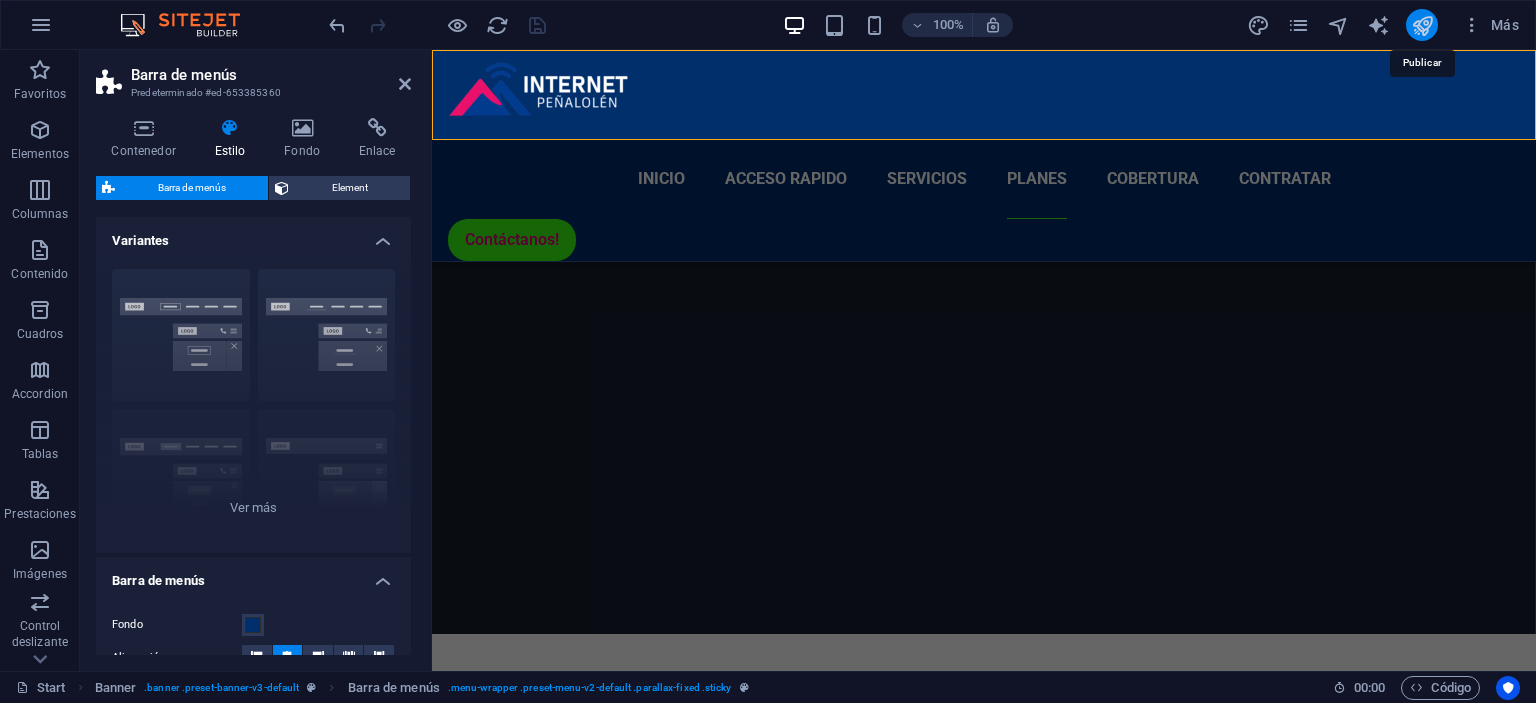 click at bounding box center [1422, 25] 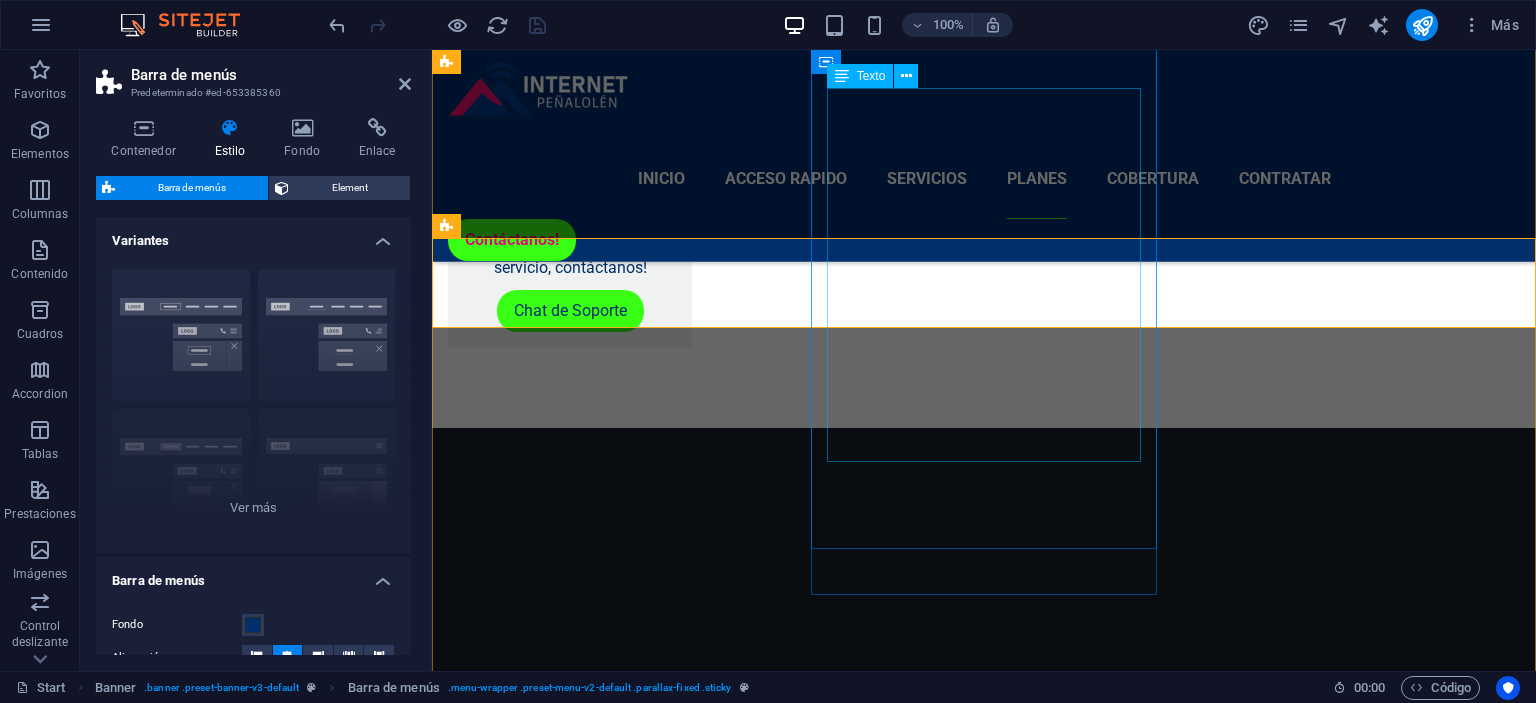 scroll, scrollTop: 2296, scrollLeft: 0, axis: vertical 